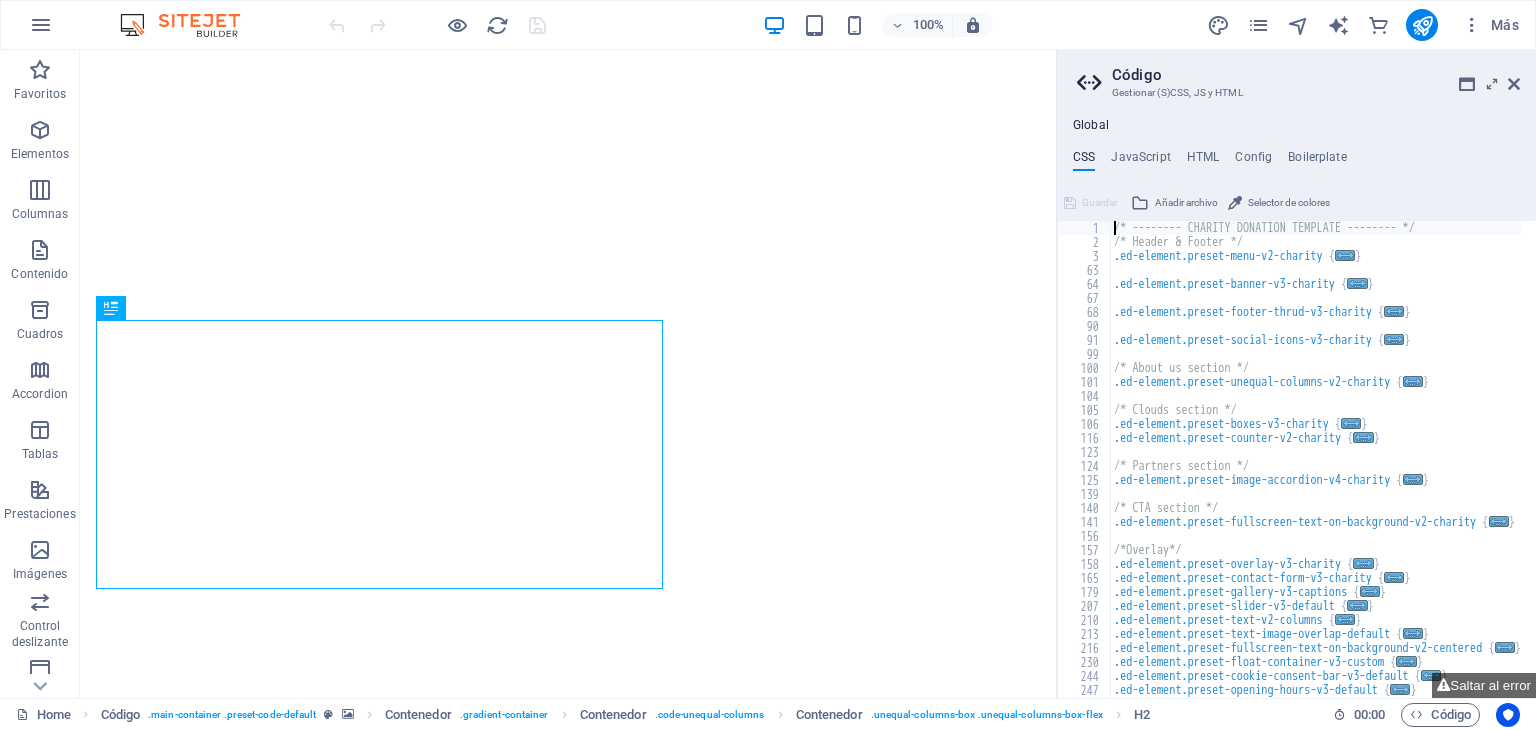 scroll, scrollTop: 0, scrollLeft: 0, axis: both 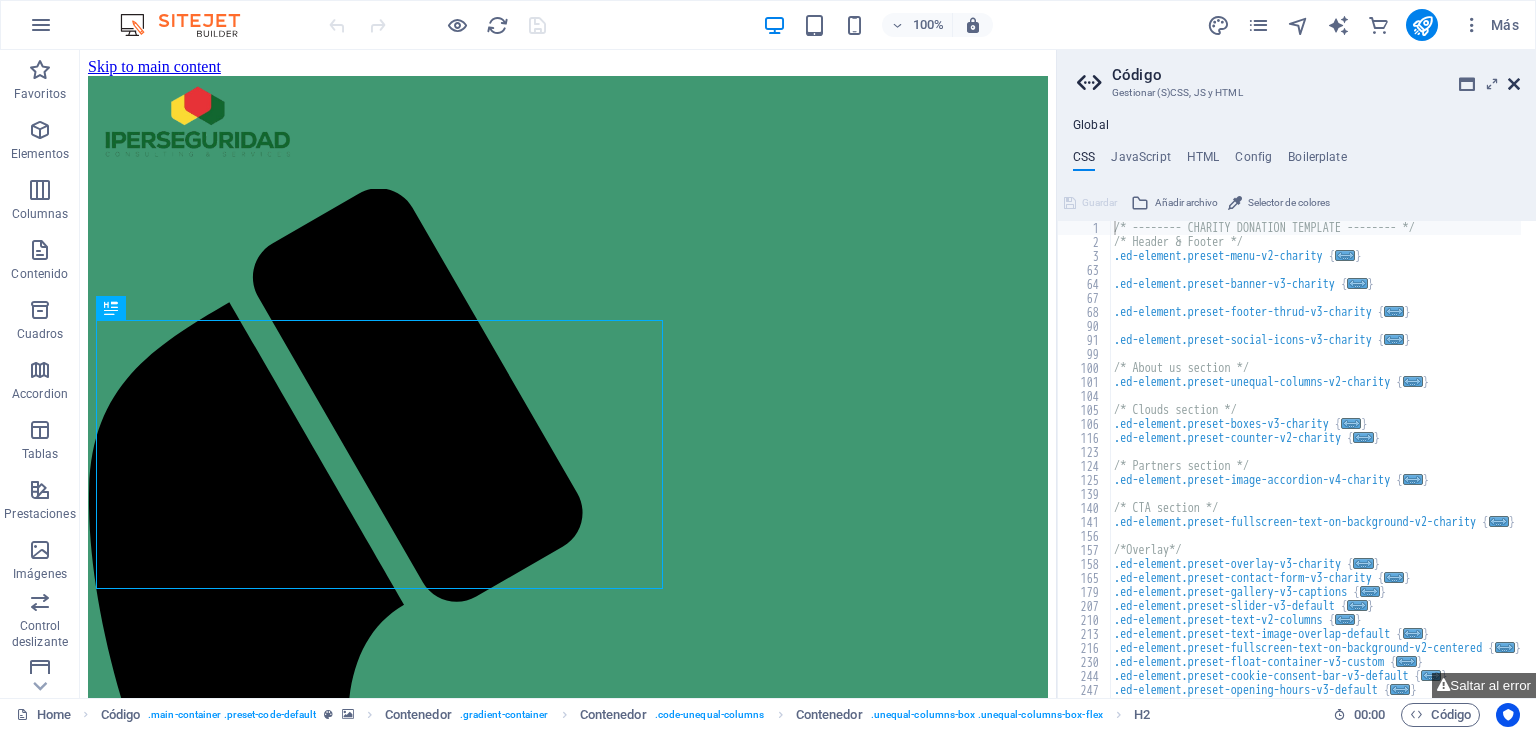 click at bounding box center [1514, 84] 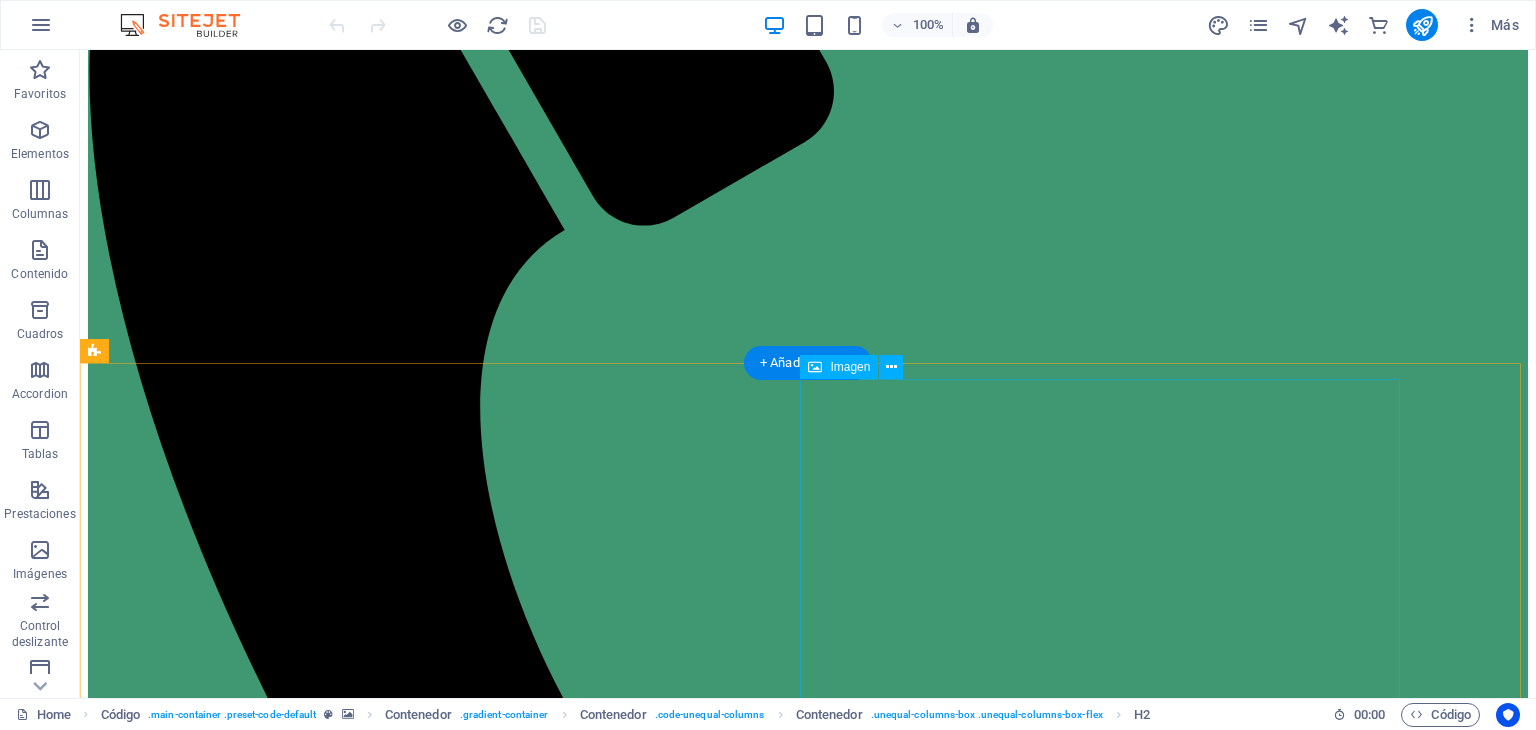 scroll, scrollTop: 587, scrollLeft: 0, axis: vertical 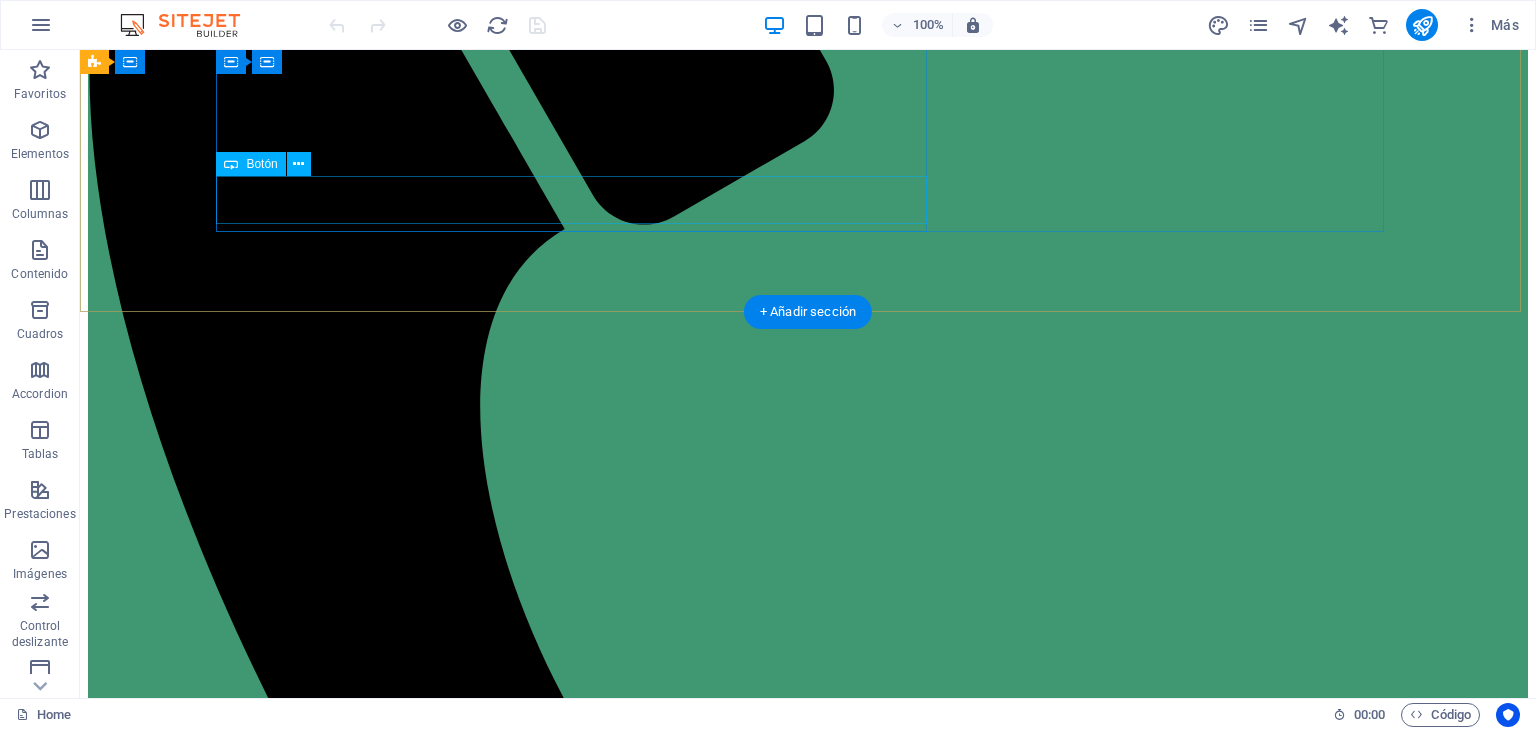 click on "CONTACTAR" at bounding box center [808, 2624] 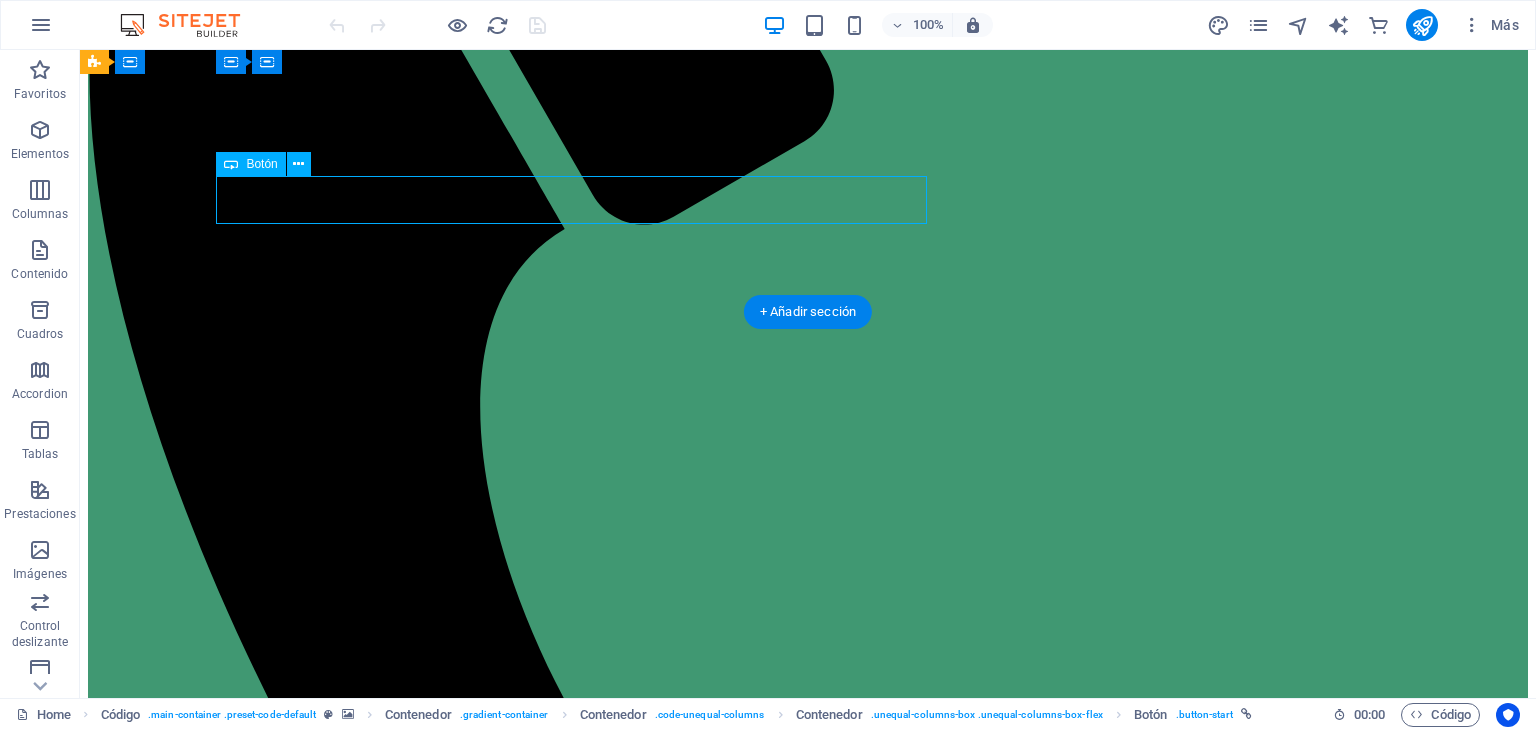 click on "CONTACTAR" at bounding box center [808, 2624] 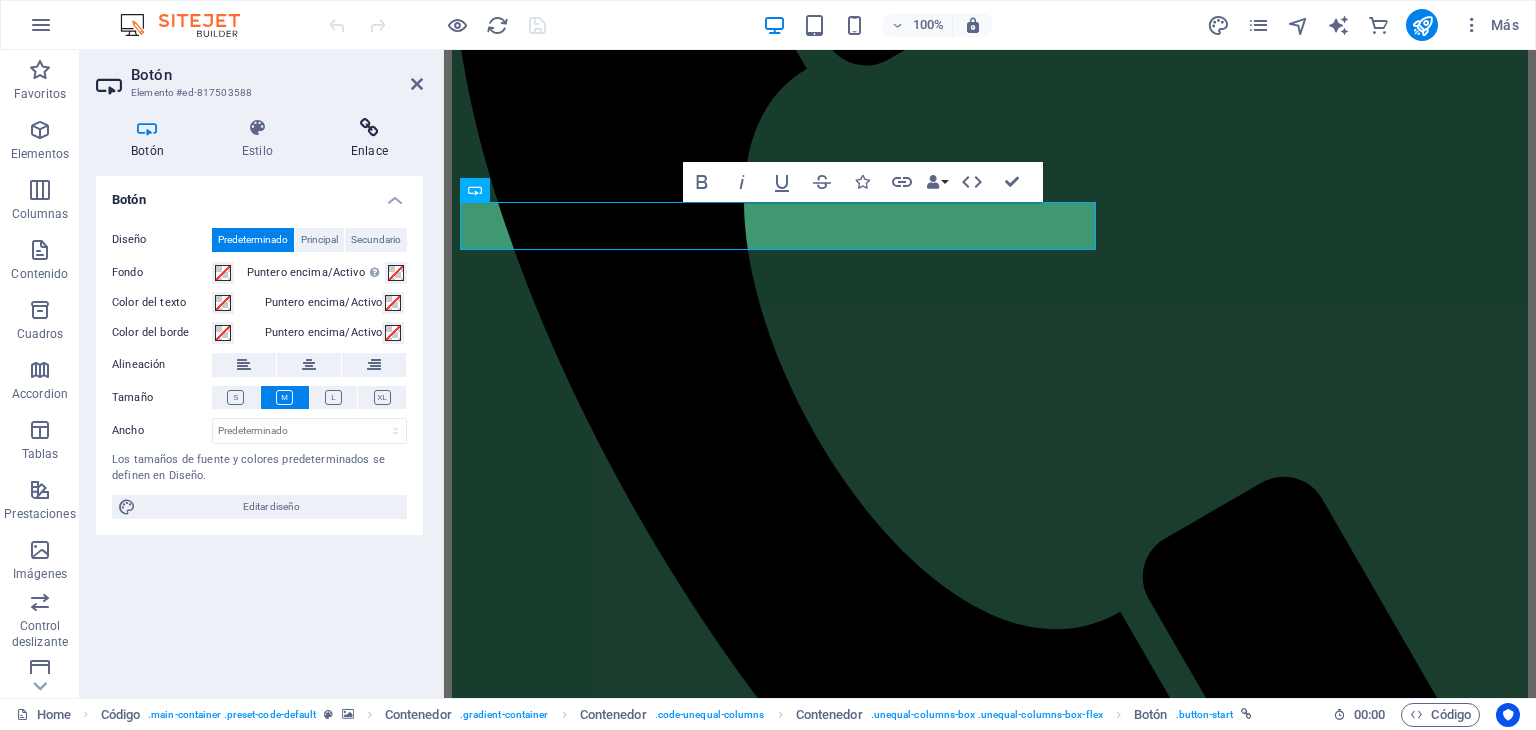 click at bounding box center [369, 128] 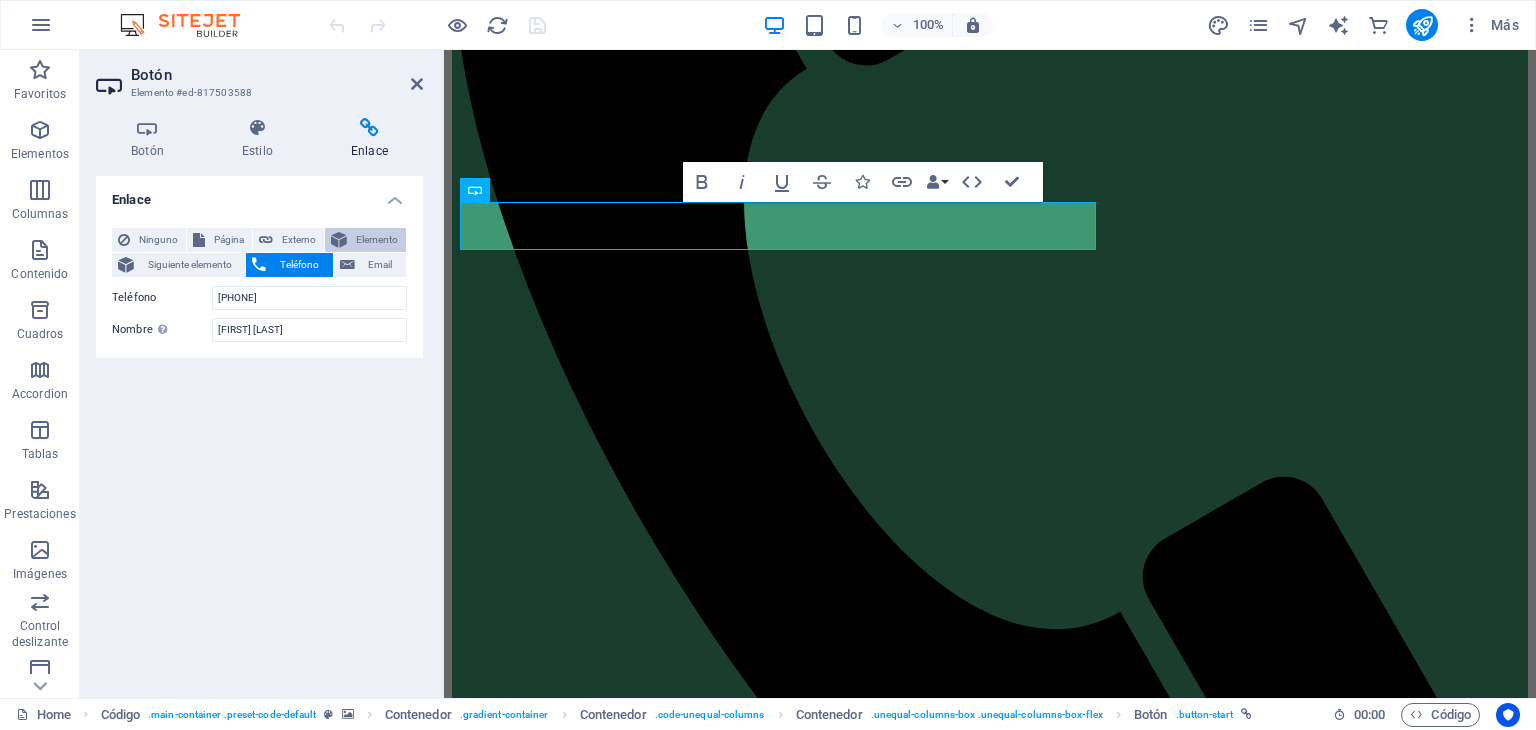 click on "Elemento" at bounding box center (365, 240) 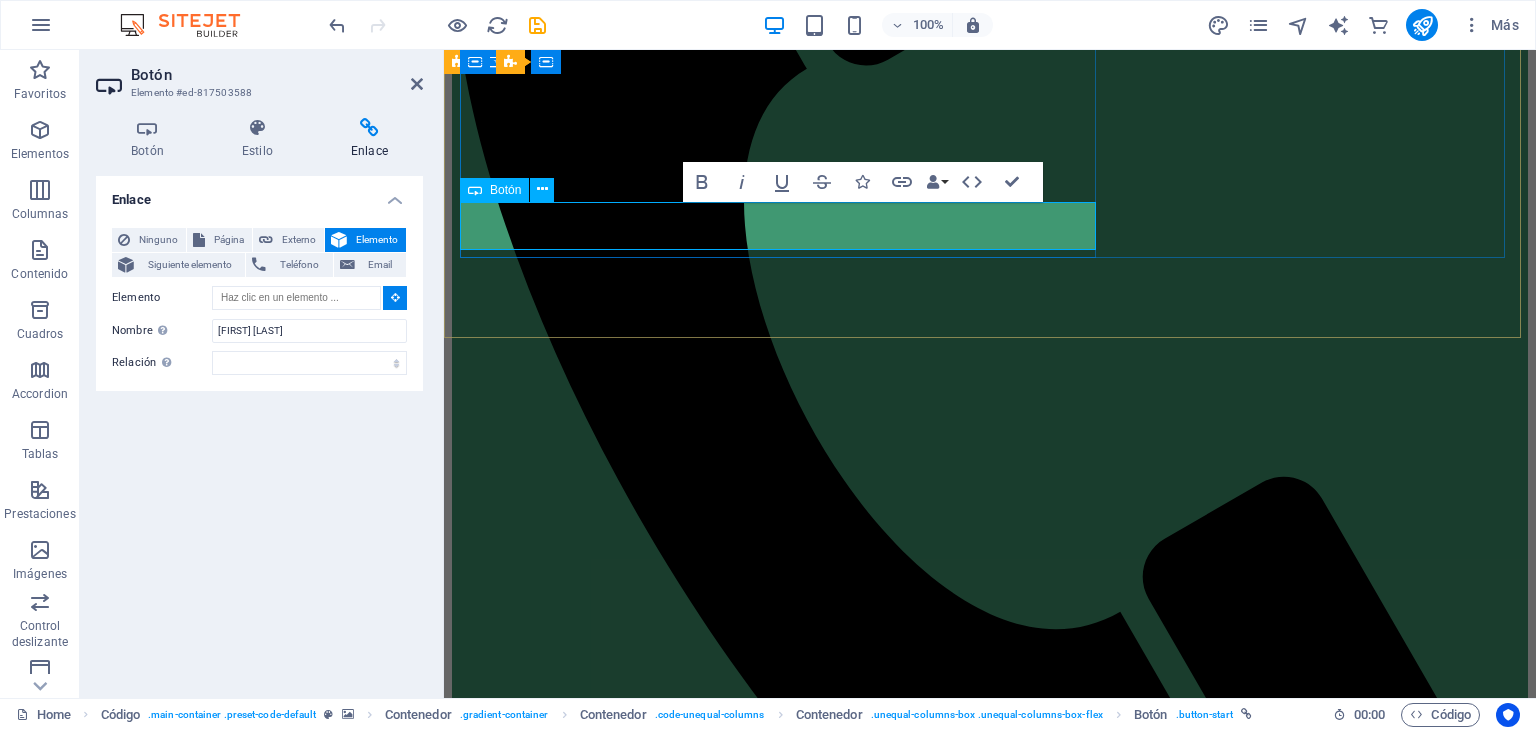 click on "CONTACTAR" at bounding box center (499, 2165) 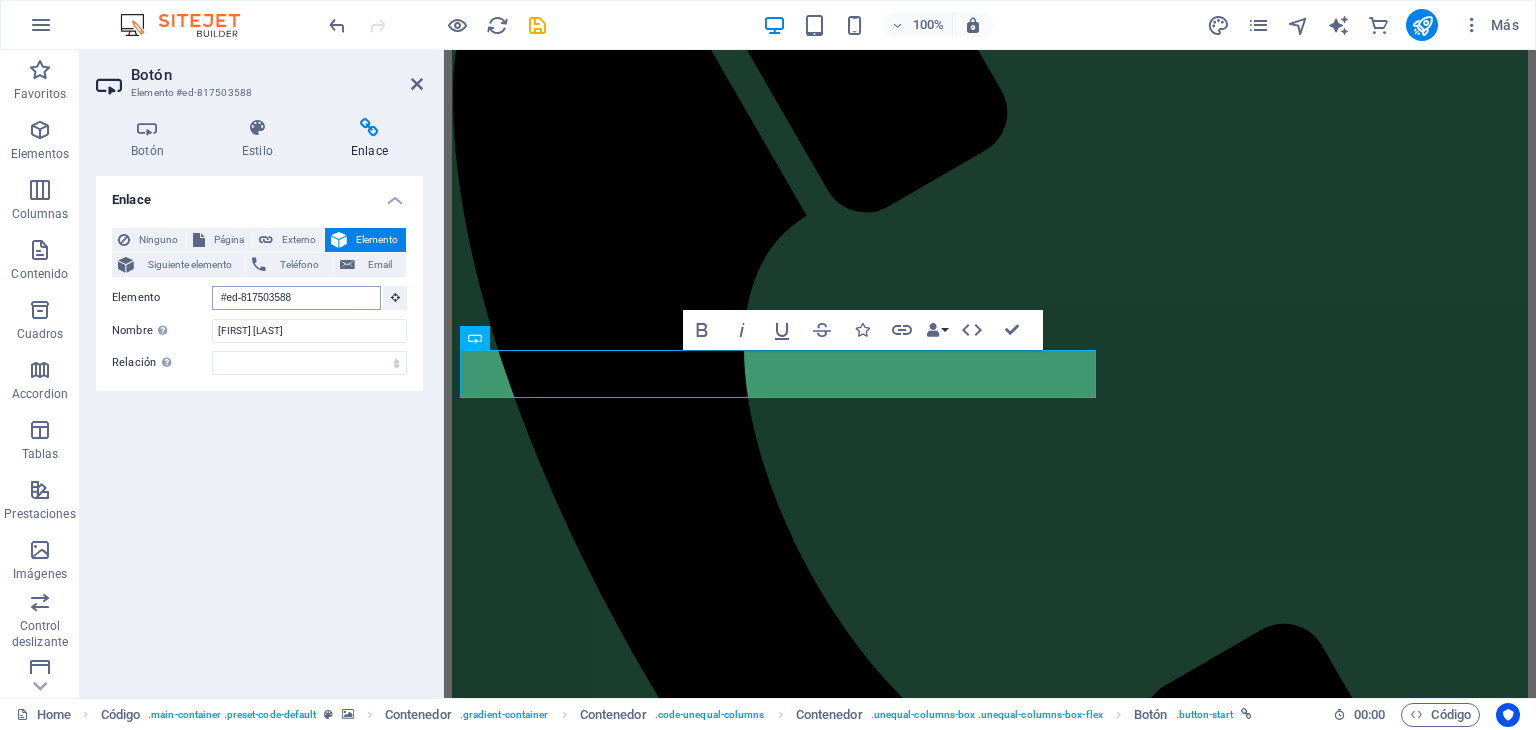 scroll, scrollTop: 439, scrollLeft: 0, axis: vertical 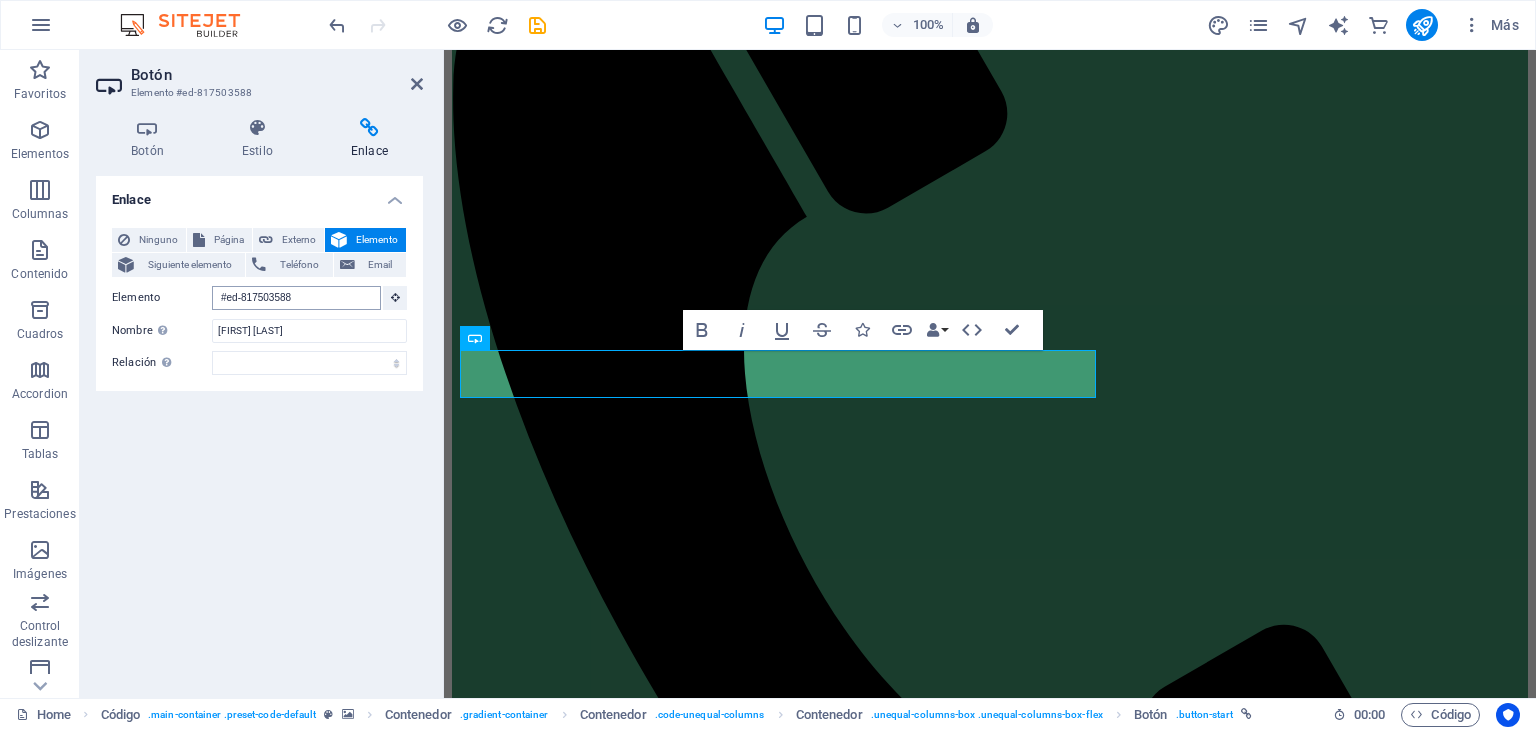 click on "#ed-817503588" at bounding box center (296, 298) 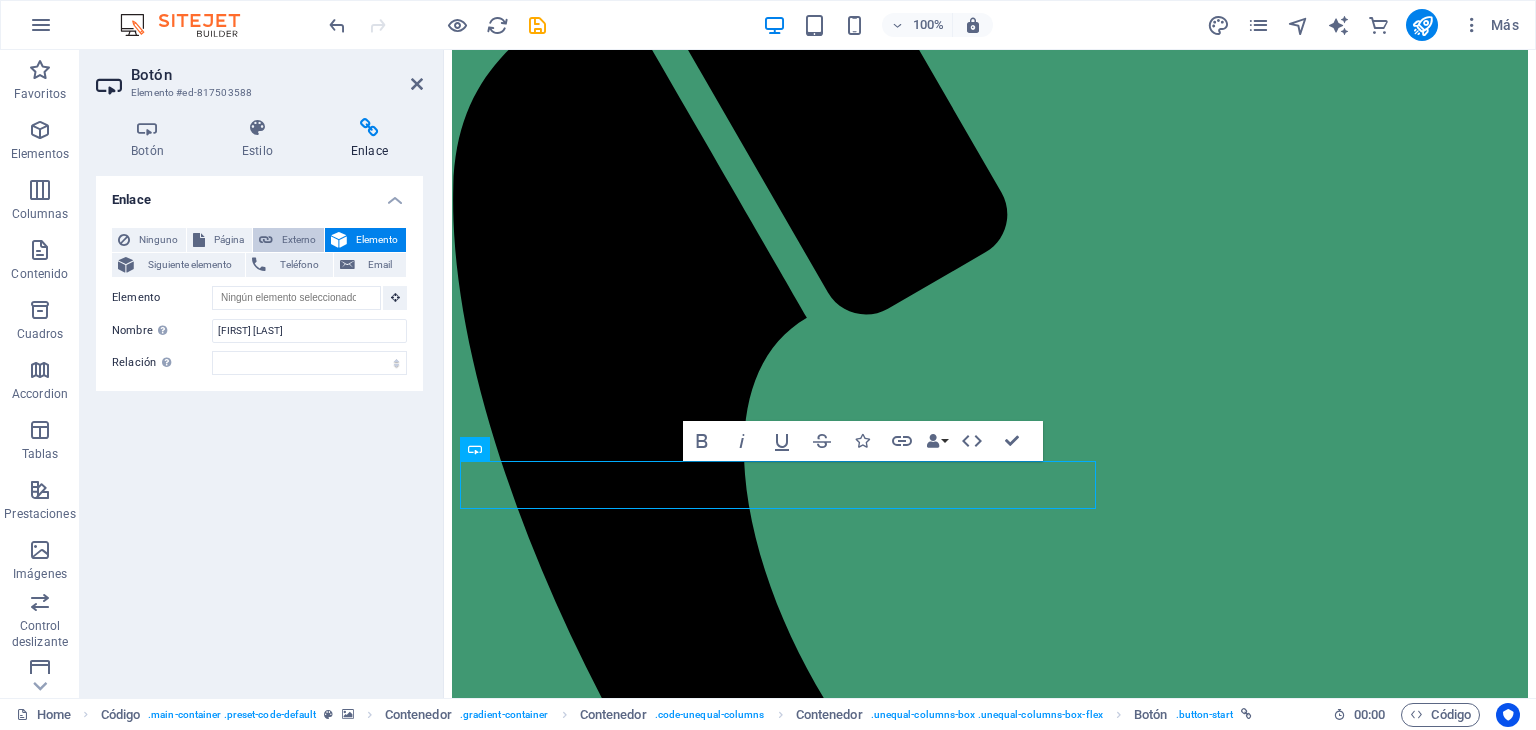 scroll, scrollTop: 305, scrollLeft: 0, axis: vertical 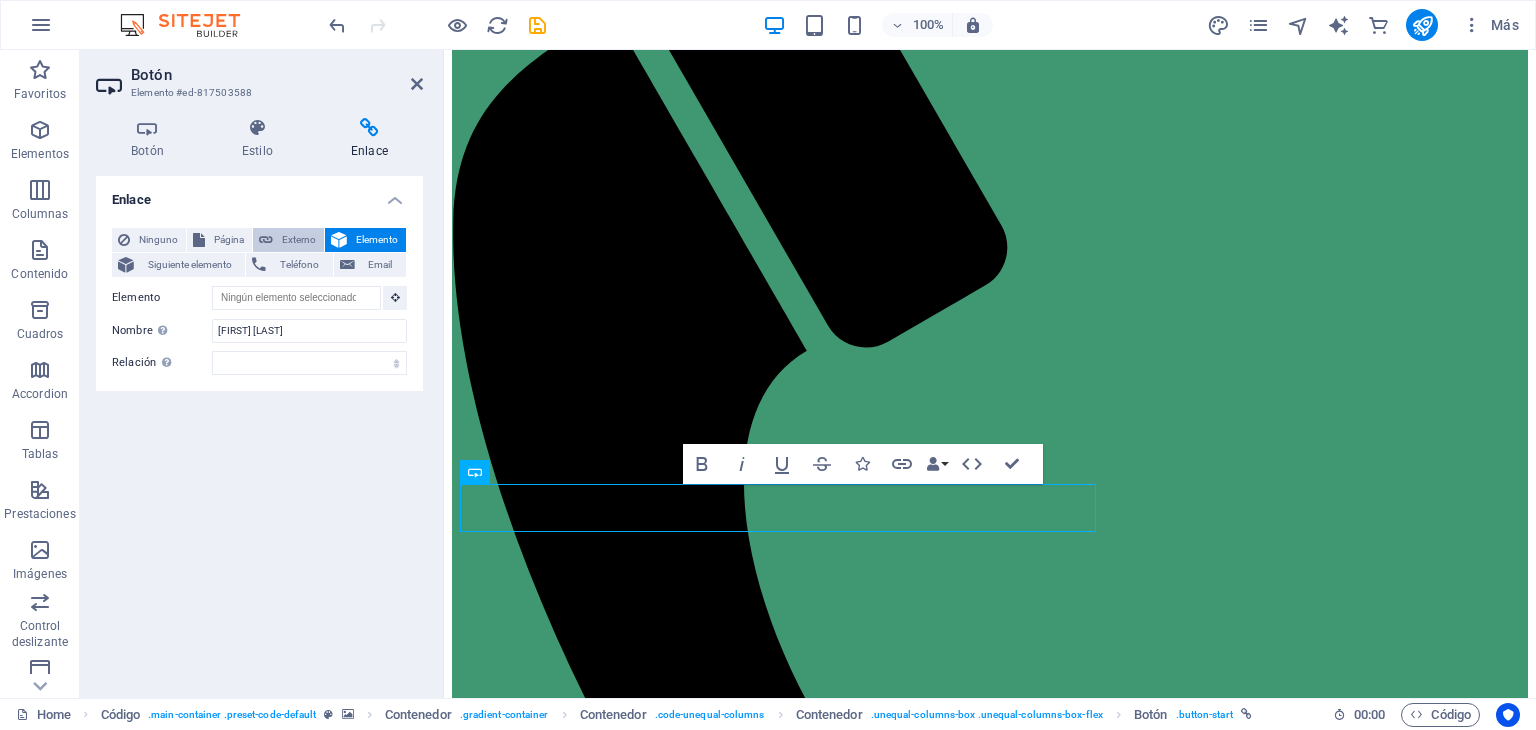 type 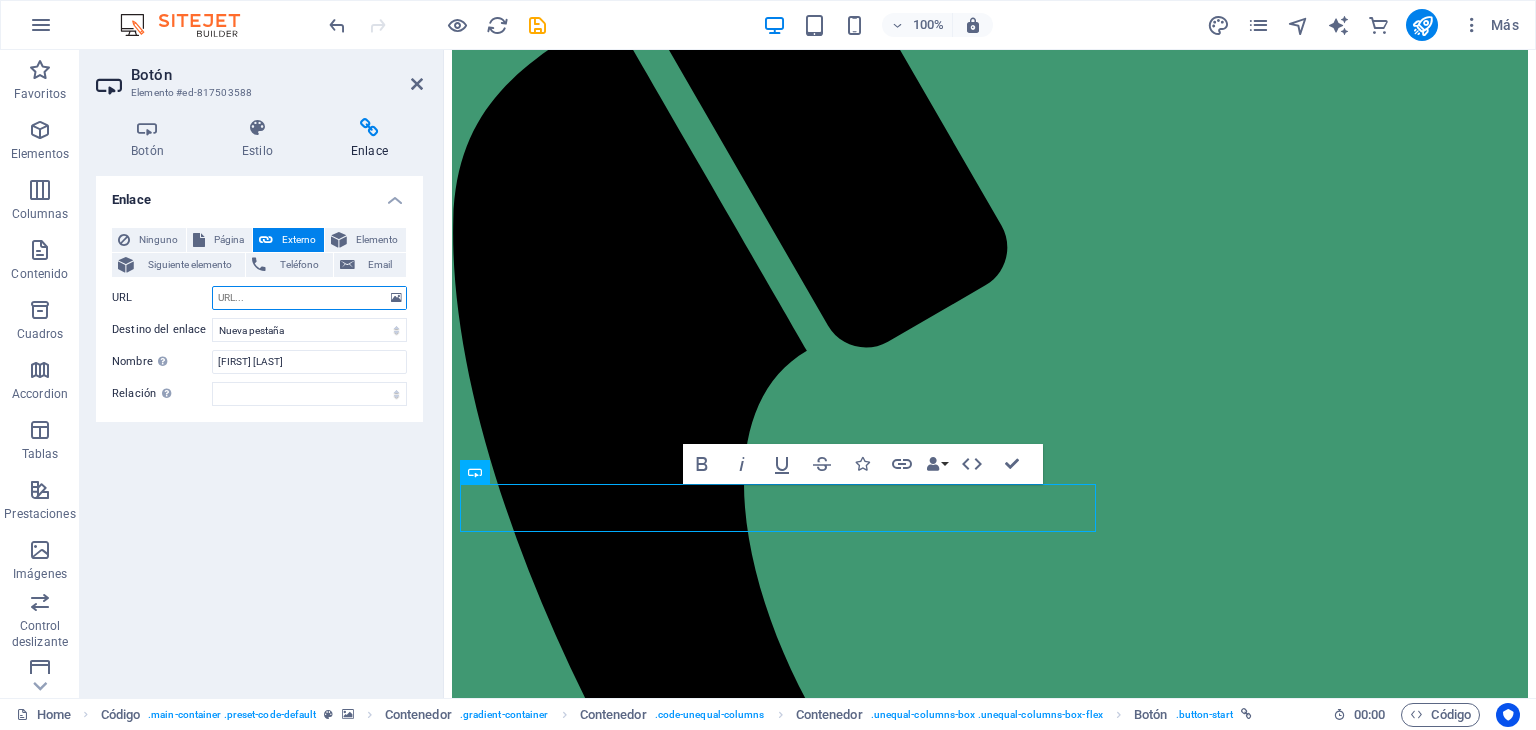 paste on "https://wa.me/+51966152913" 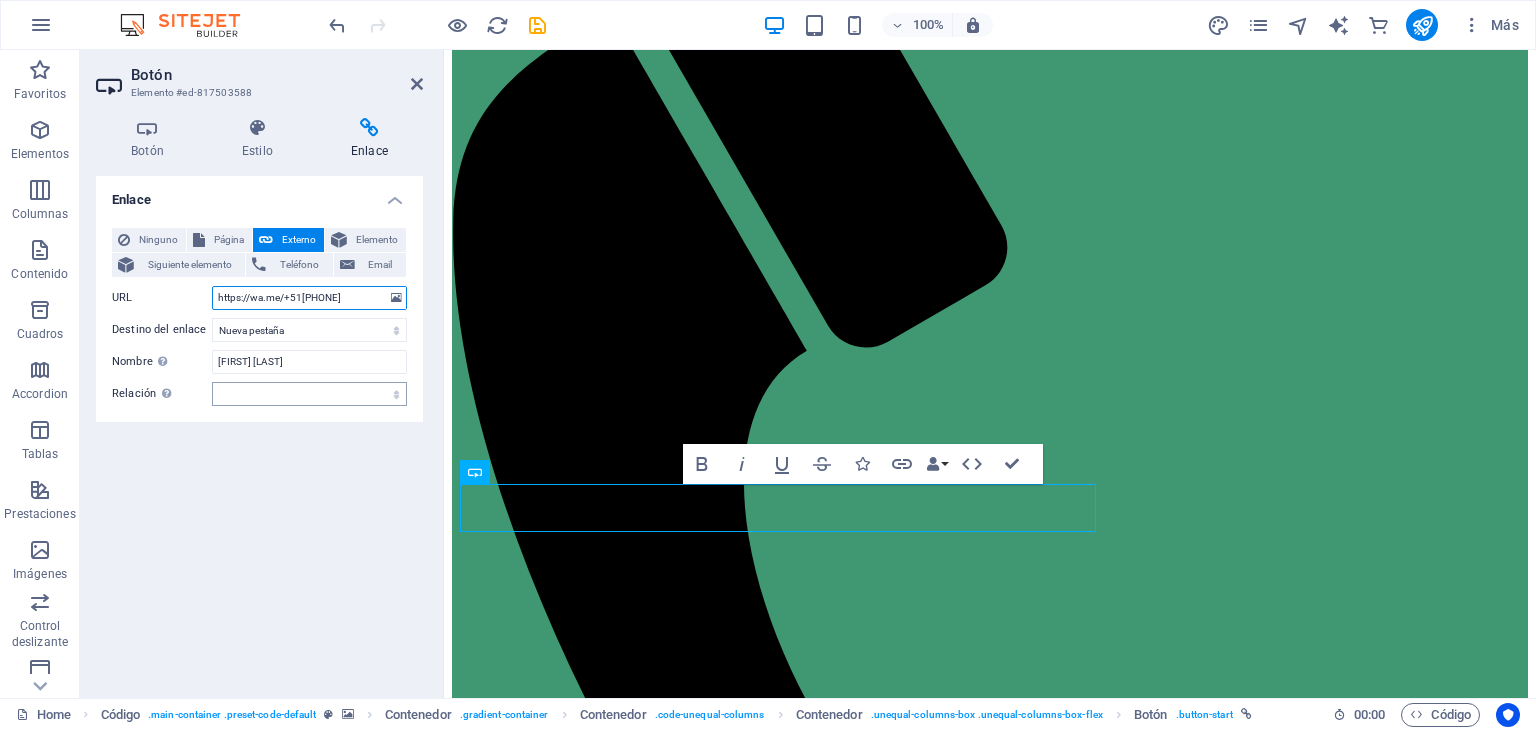 type on "https://wa.me/+51966152913" 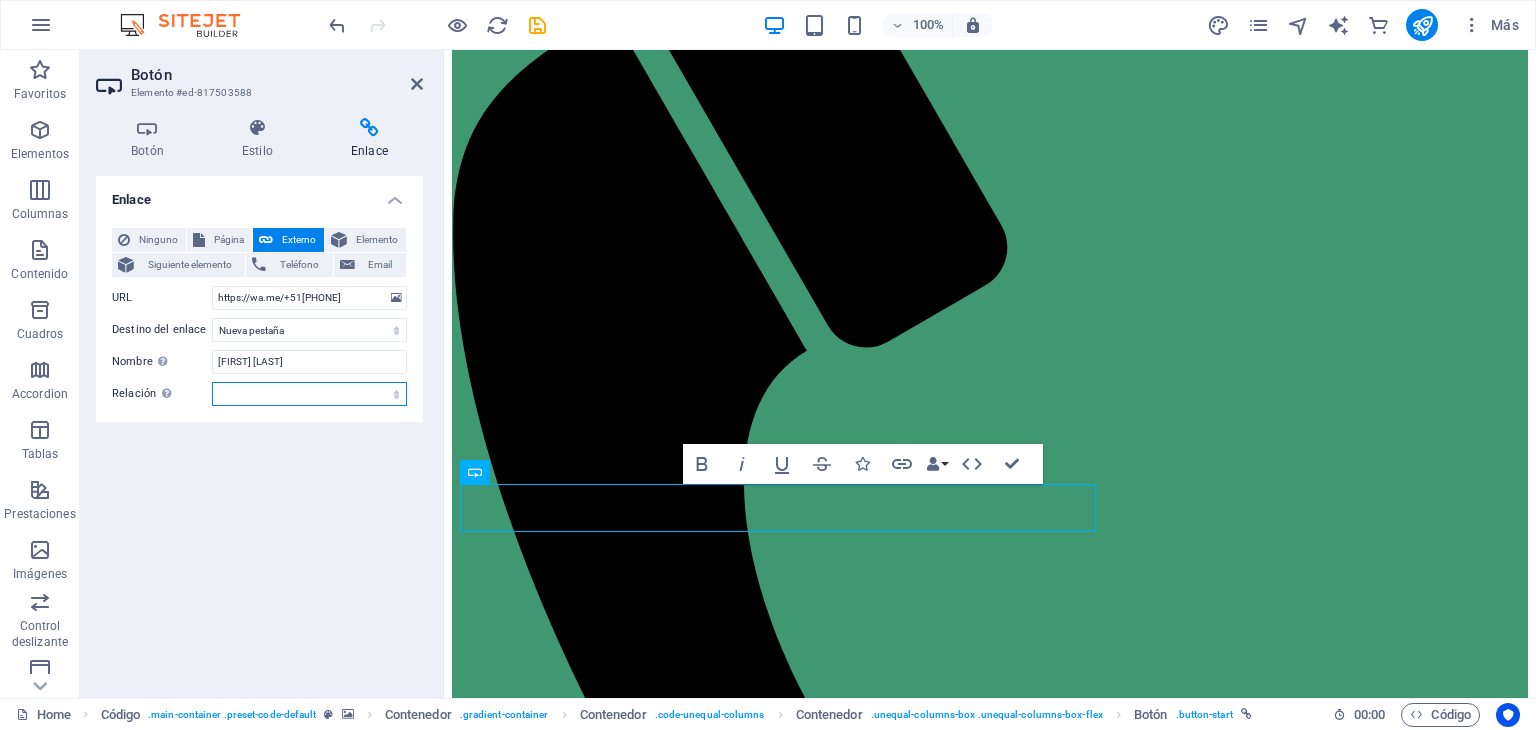 click on "alternativo autor marcador externo ayuda licencia siguiente nofollow noreferrer noopener ant buscar etiqueta" at bounding box center [309, 394] 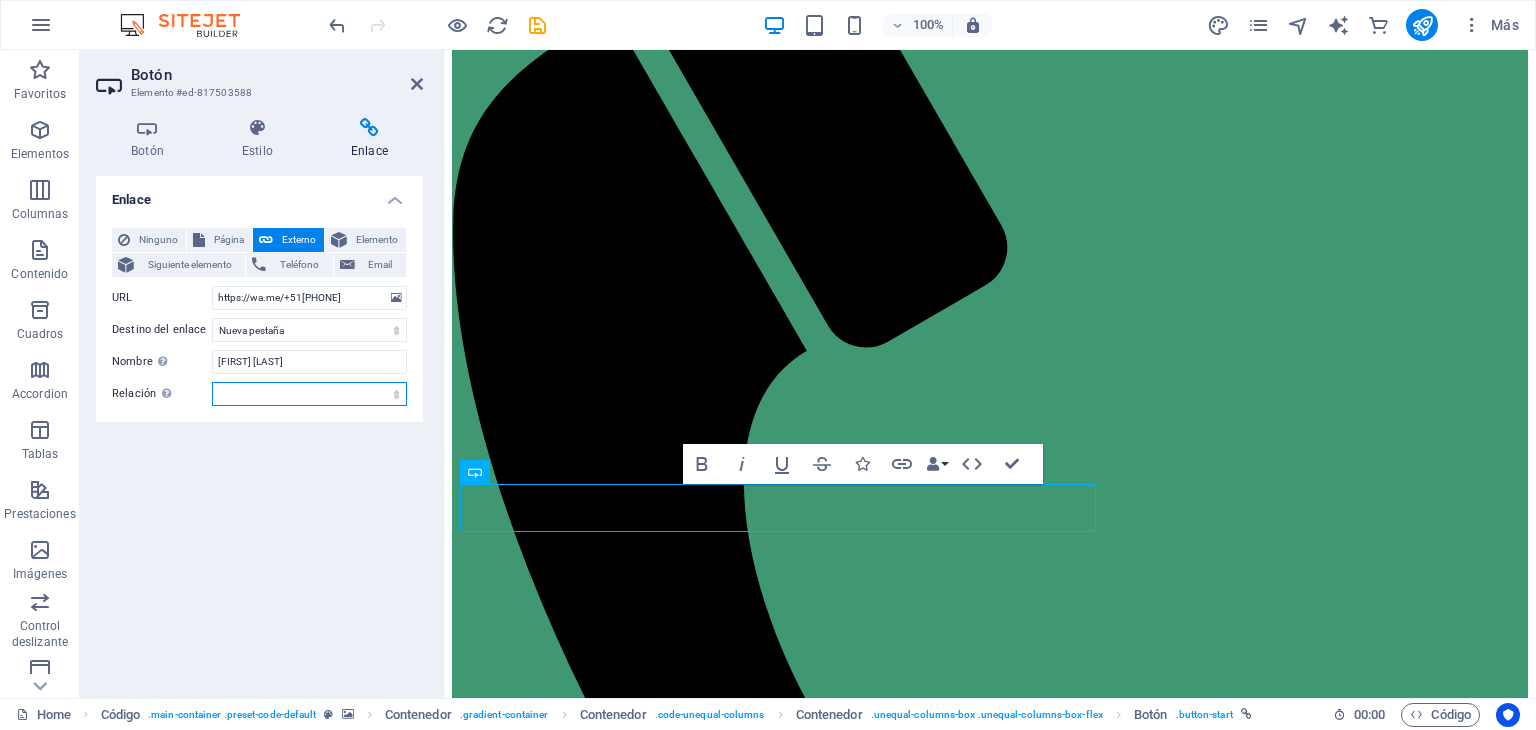 click on "alternativo autor marcador externo ayuda licencia siguiente nofollow noreferrer noopener ant buscar etiqueta" at bounding box center (309, 394) 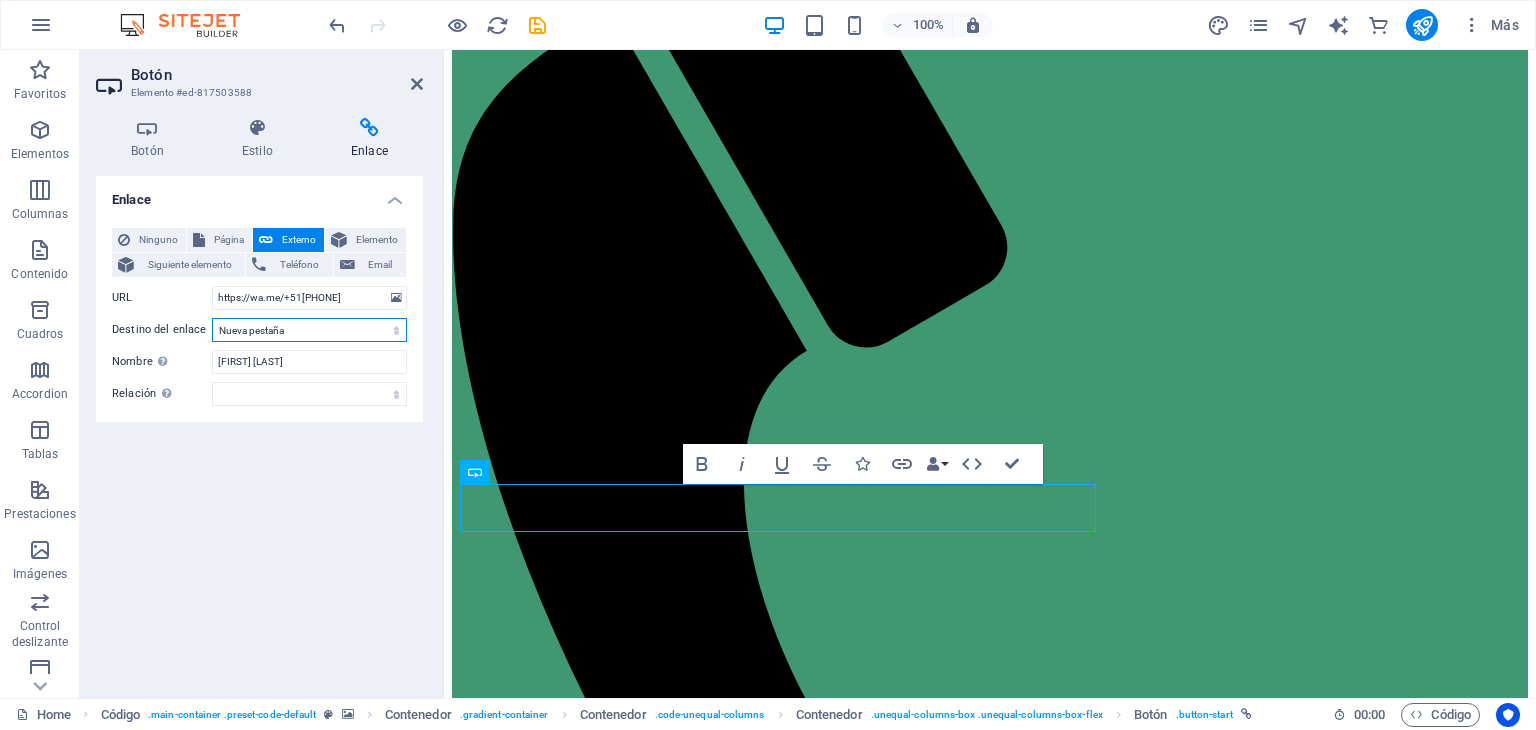 click on "Nueva pestaña Misma pestaña Superposición" at bounding box center (309, 330) 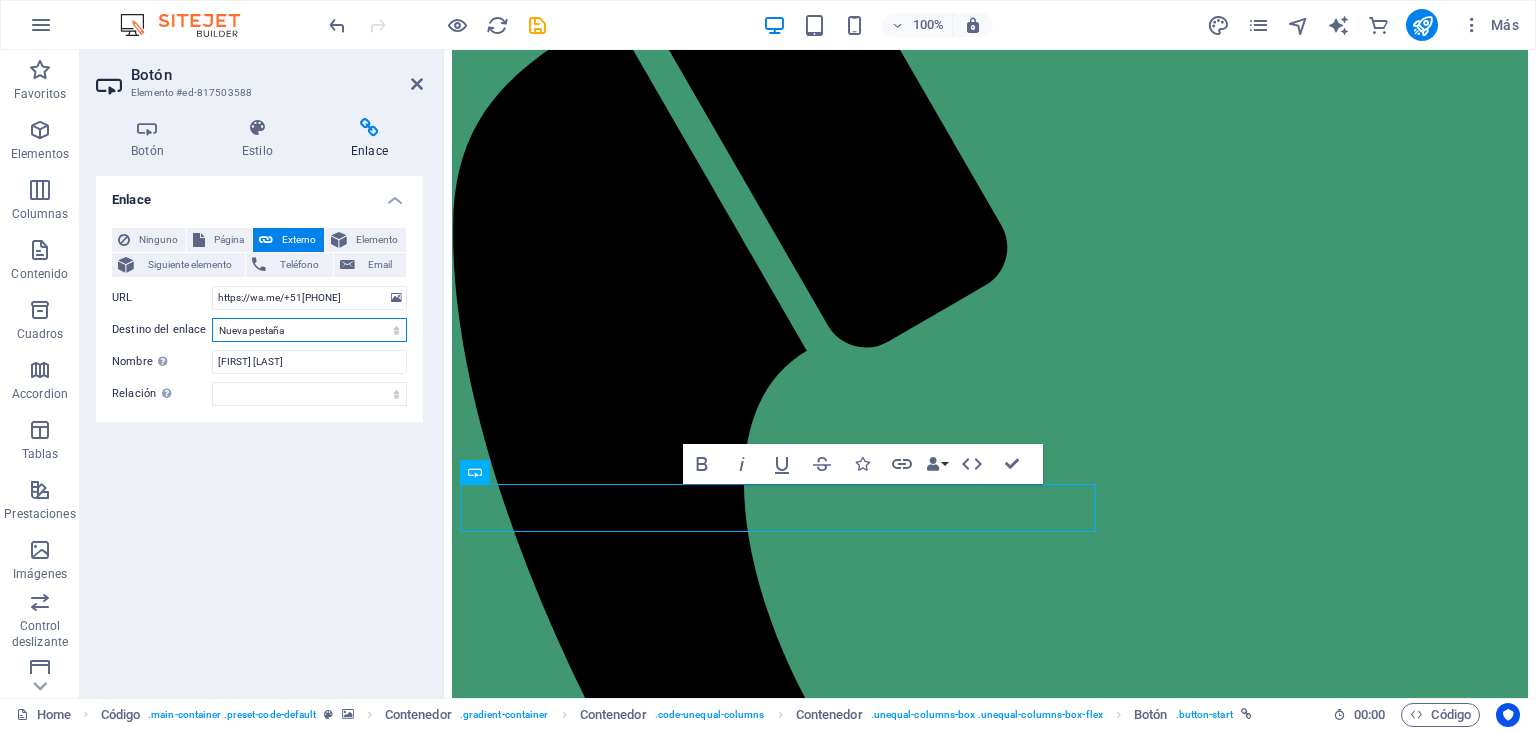 click on "Nueva pestaña Misma pestaña Superposición" at bounding box center (309, 330) 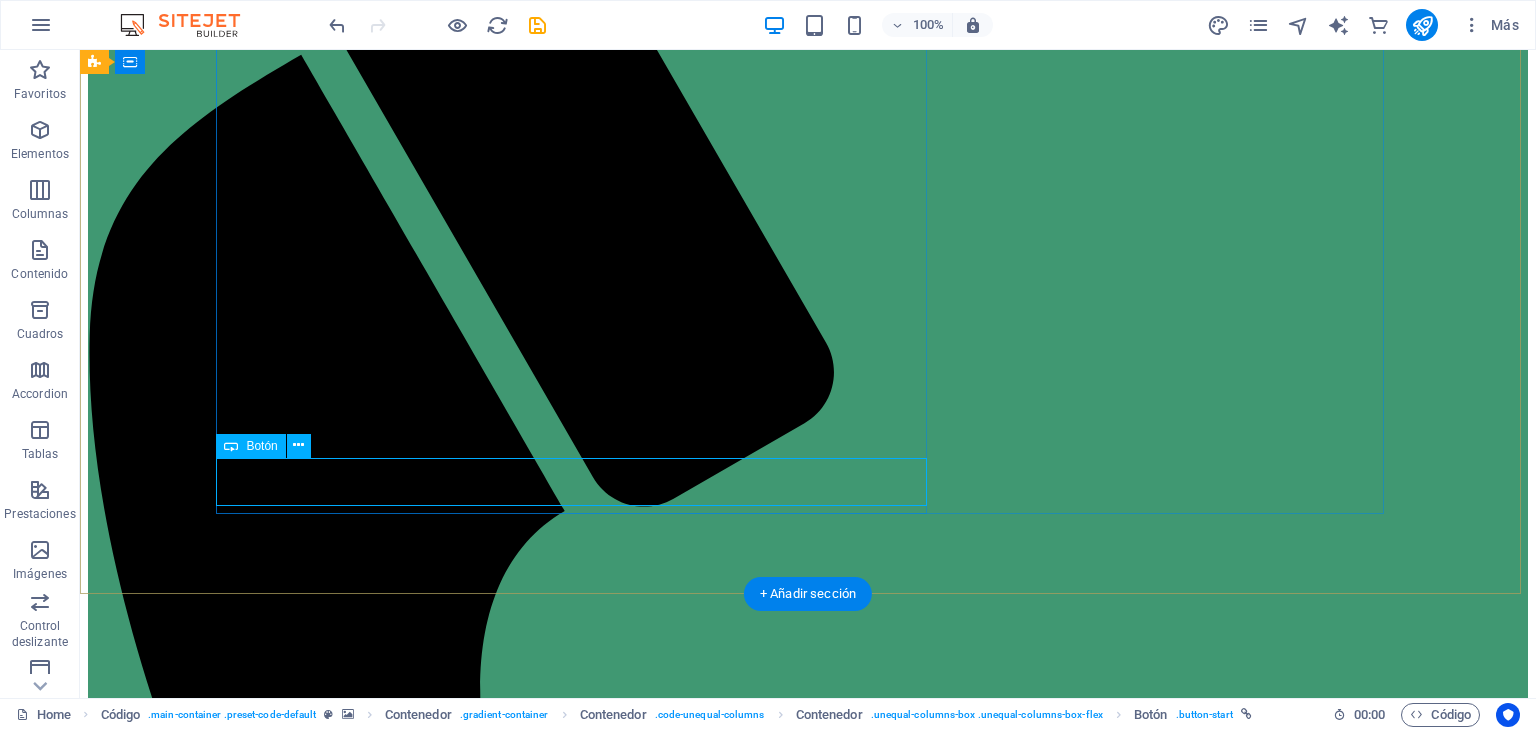 click on "CONTACTAR" at bounding box center (808, 3072) 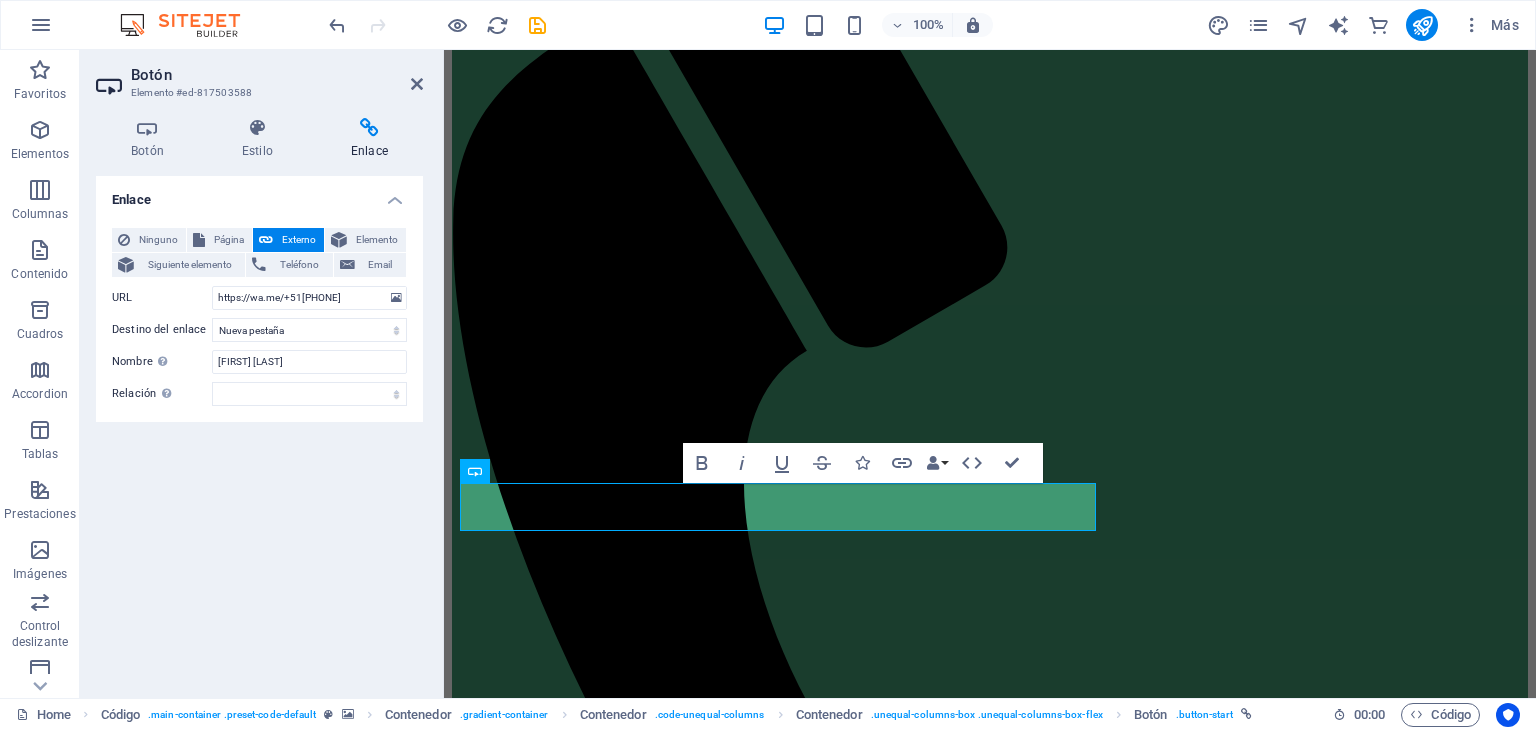 click on "Enlace Ninguno Página Externo Elemento Siguiente elemento Teléfono Email Página Home Legal Notice Privacy Subpage Elemento
URL https://wa.me/+51966152913 Teléfono 966152913 Email Destino del enlace Nueva pestaña Misma pestaña Superposición Nombre Una descripción adicional del enlace no debería ser igual al texto del enlace. El título suele mostrarse como un texto de información cuando se mueve el ratón por encima del elemento. Déjalo en blanco en caso de dudas. Ingeniero Tito Díaz Relación Define la  relación de este enlace con el destino del enlace . Por ejemplo, el valor "nofollow" indica a los buscadores que no sigan al enlace. Puede dejarse vacío. alternativo autor marcador externo ayuda licencia siguiente nofollow noreferrer noopener ant buscar etiqueta" at bounding box center [259, 429] 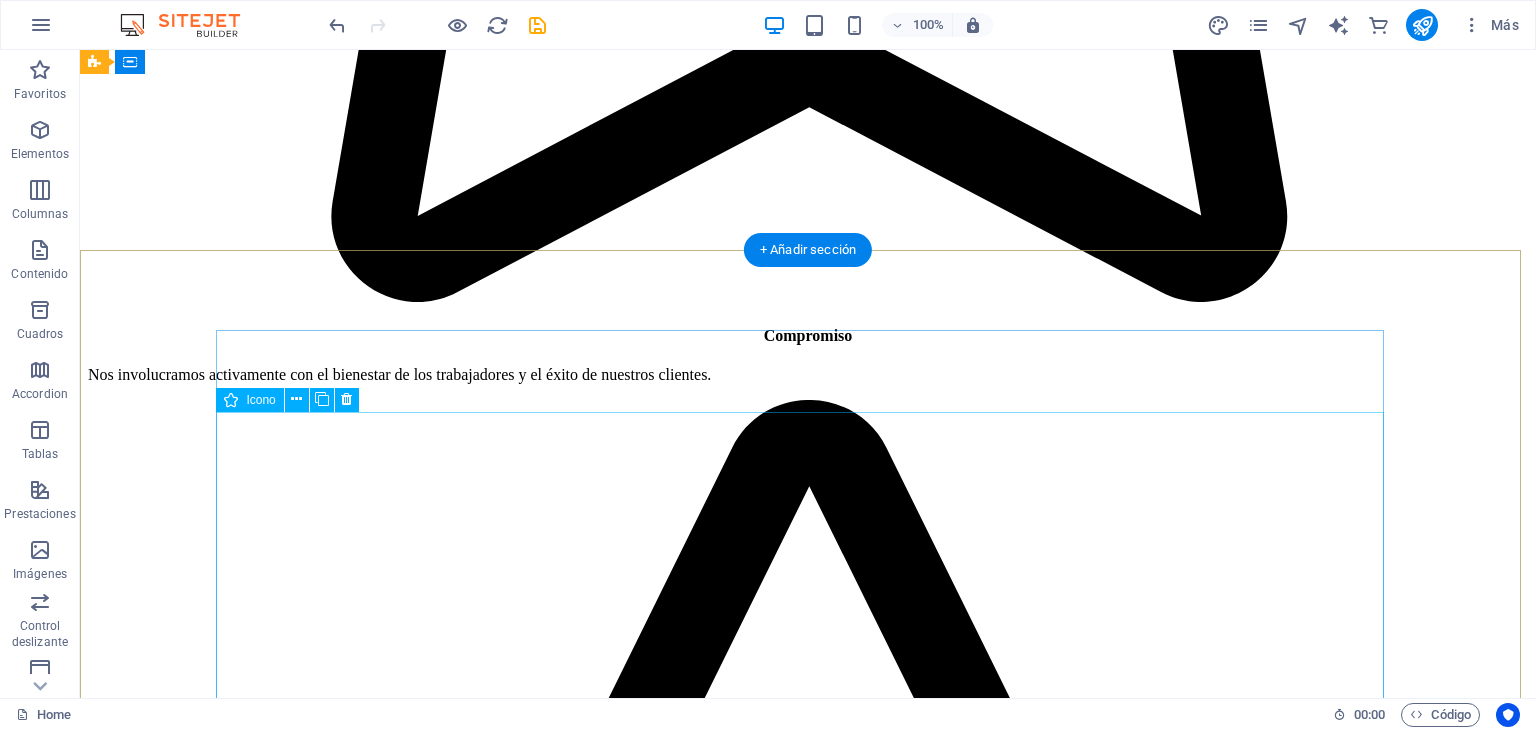 scroll, scrollTop: 5788, scrollLeft: 0, axis: vertical 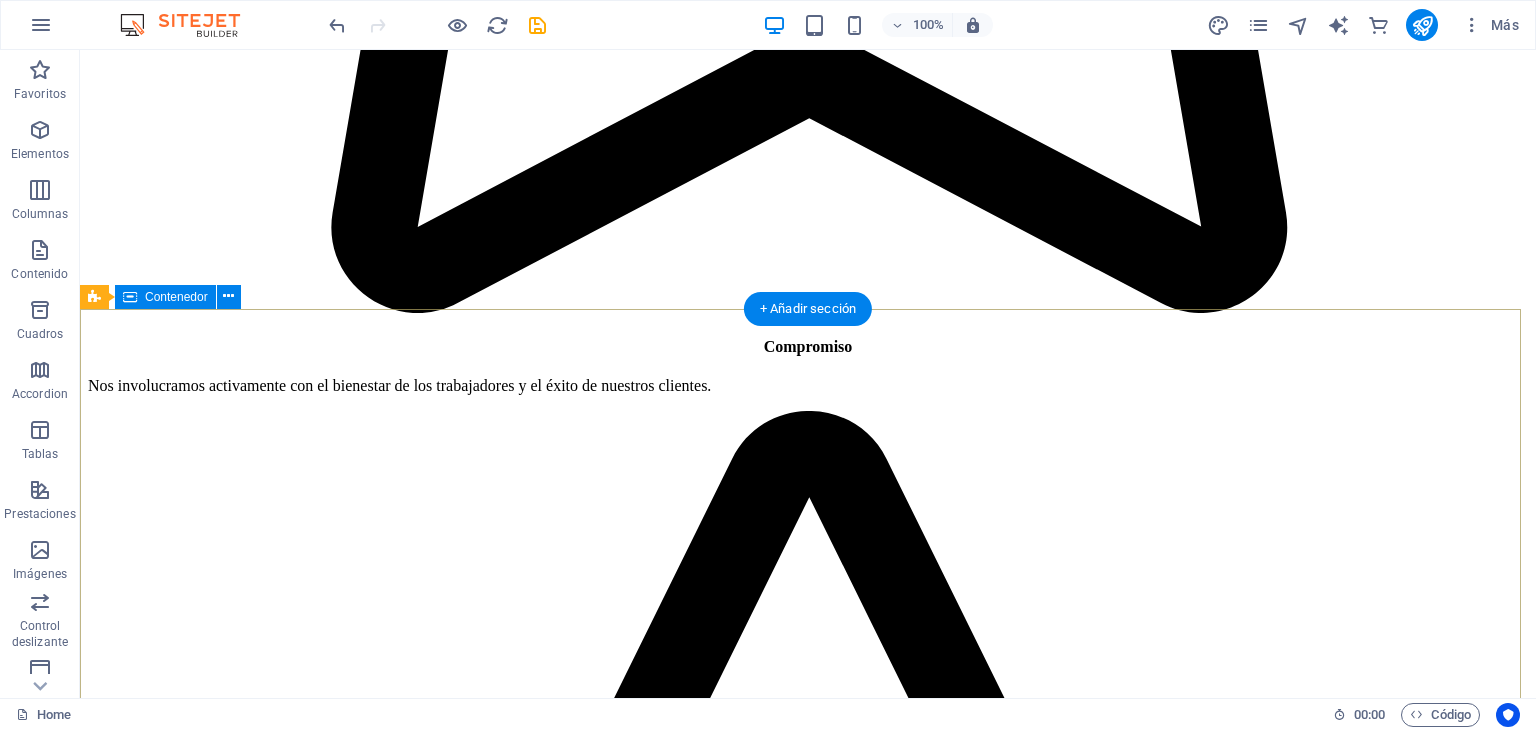 click on "Contáctenos Individual [STREET] , [POSTAL_CODE]   [CITY] [PHONE] [EMAIL] Aviso legal  |  Directiva de privacidad   {{ 'content.forms.privacy'|trans }} ¿Ilegible? Cargar nuevo Enviar" at bounding box center (808, 32701) 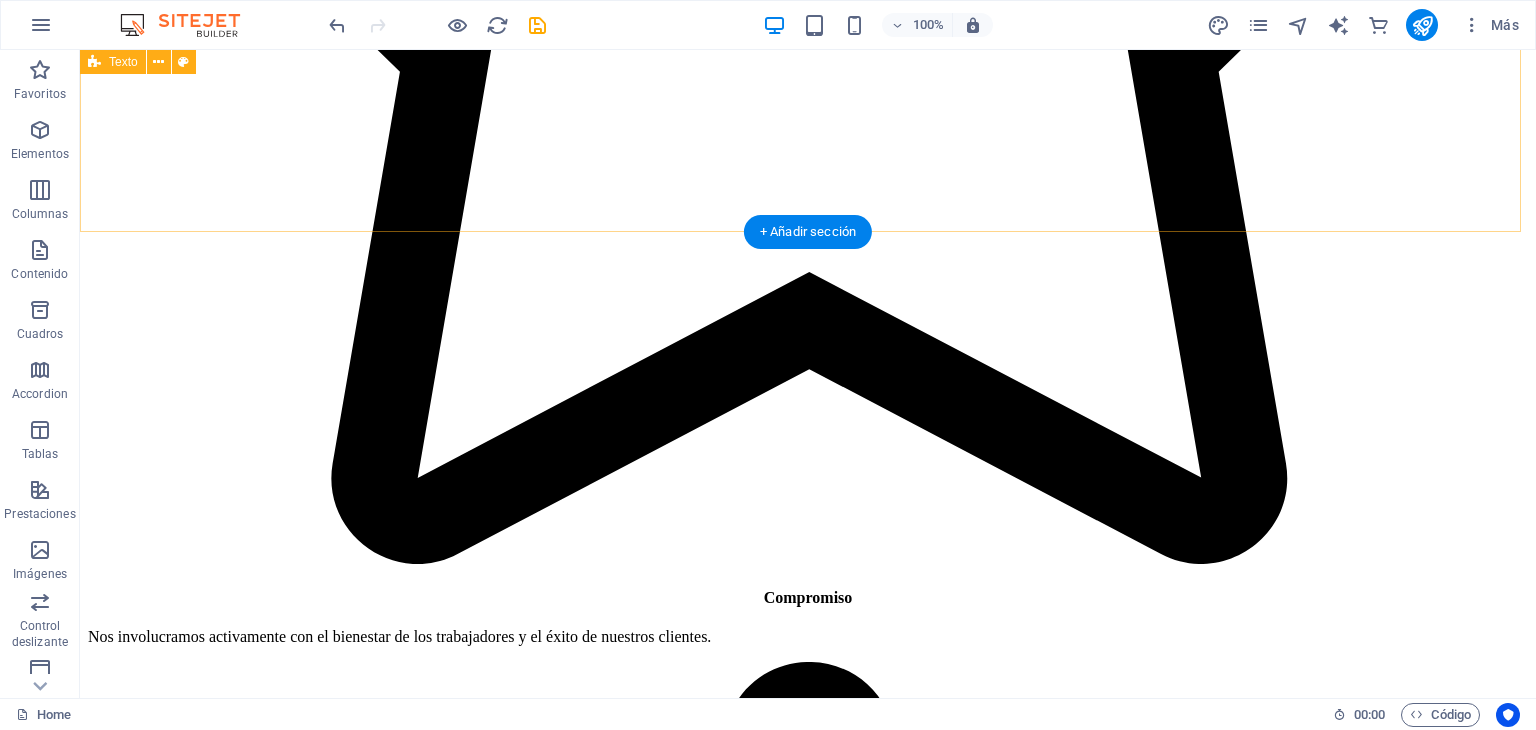 scroll, scrollTop: 5533, scrollLeft: 0, axis: vertical 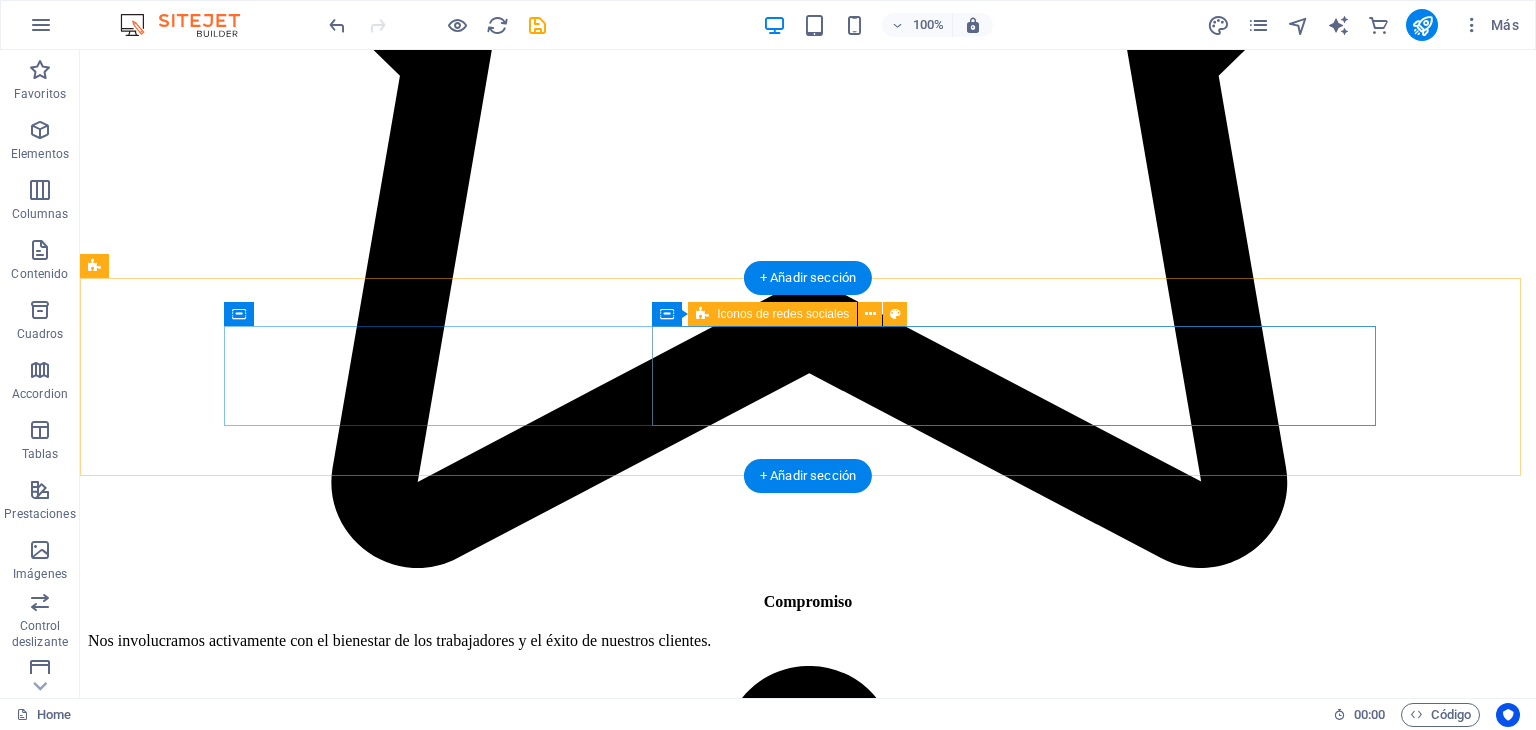 click at bounding box center [543, 27265] 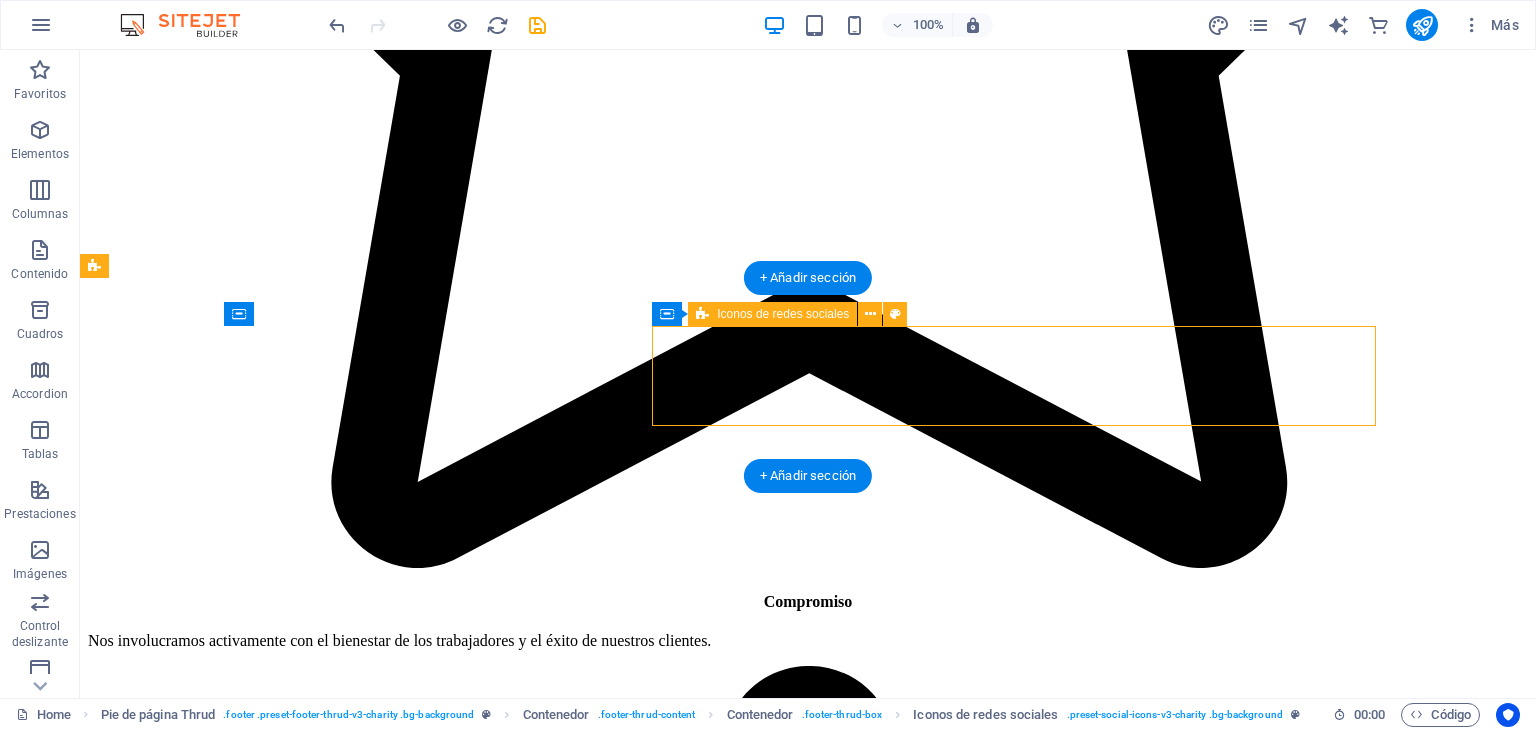 click at bounding box center [543, 27265] 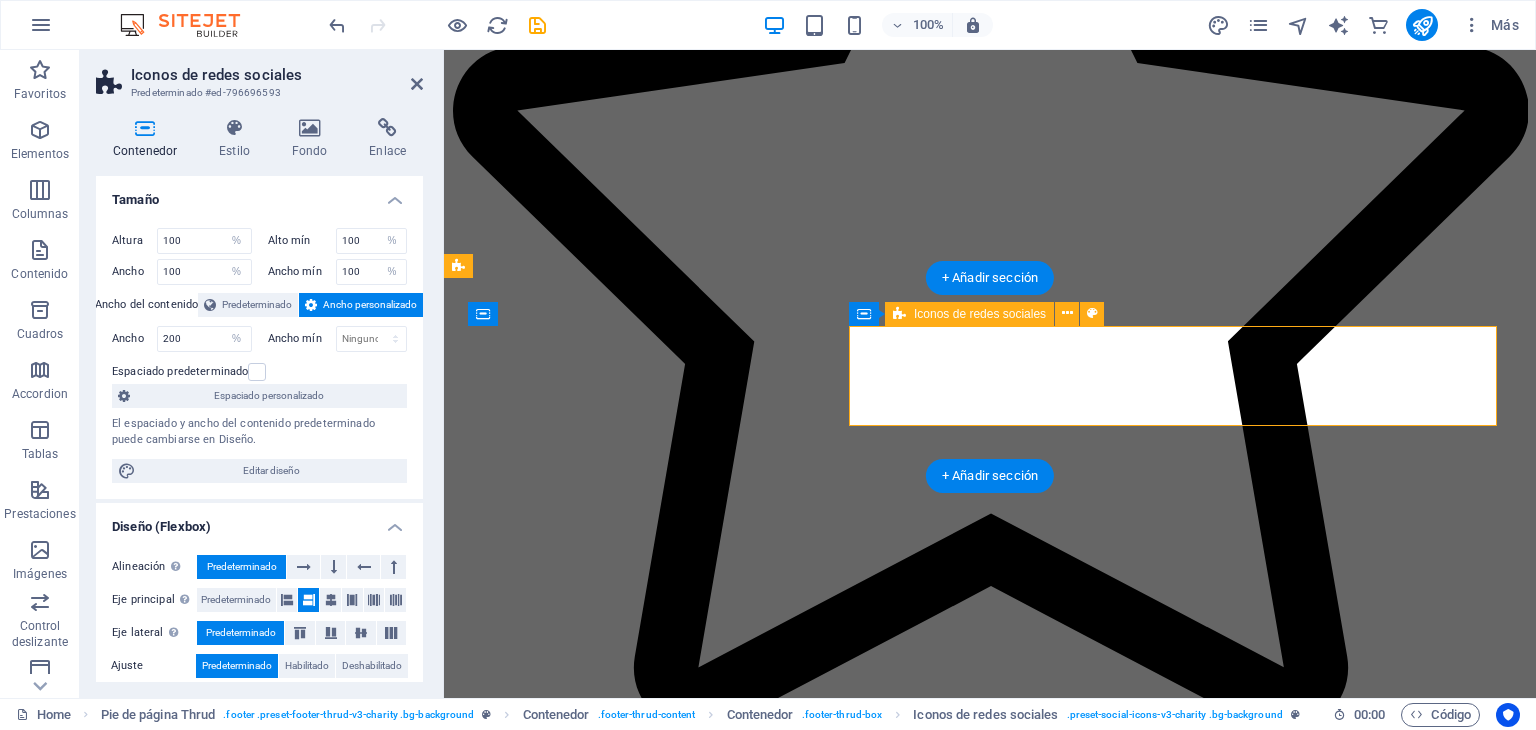 scroll, scrollTop: 5714, scrollLeft: 0, axis: vertical 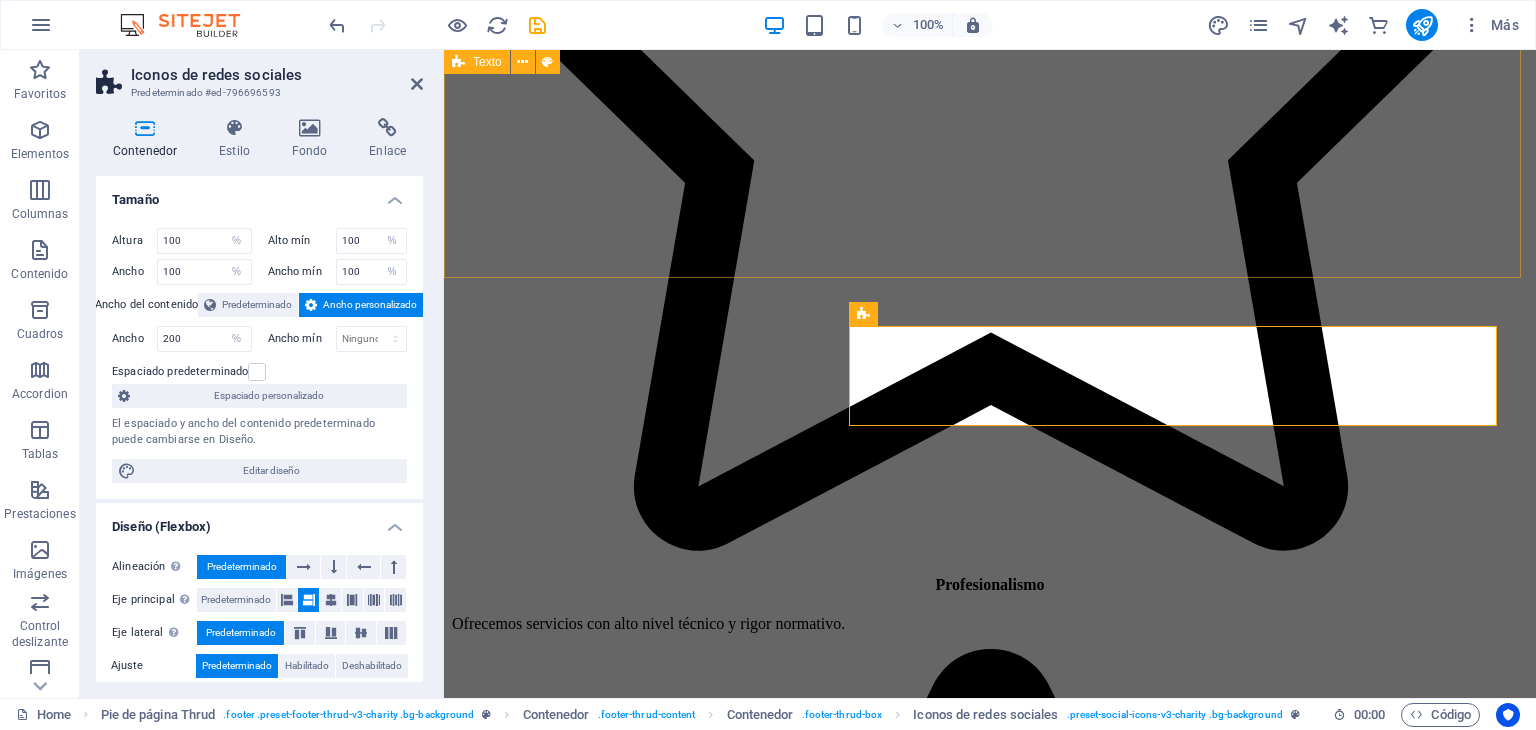 click on ""El prudente ve el peligro y lo evita; el inexperto sigue adelante y sufre las consecuencias". Proverbios 27:12" at bounding box center [990, 19316] 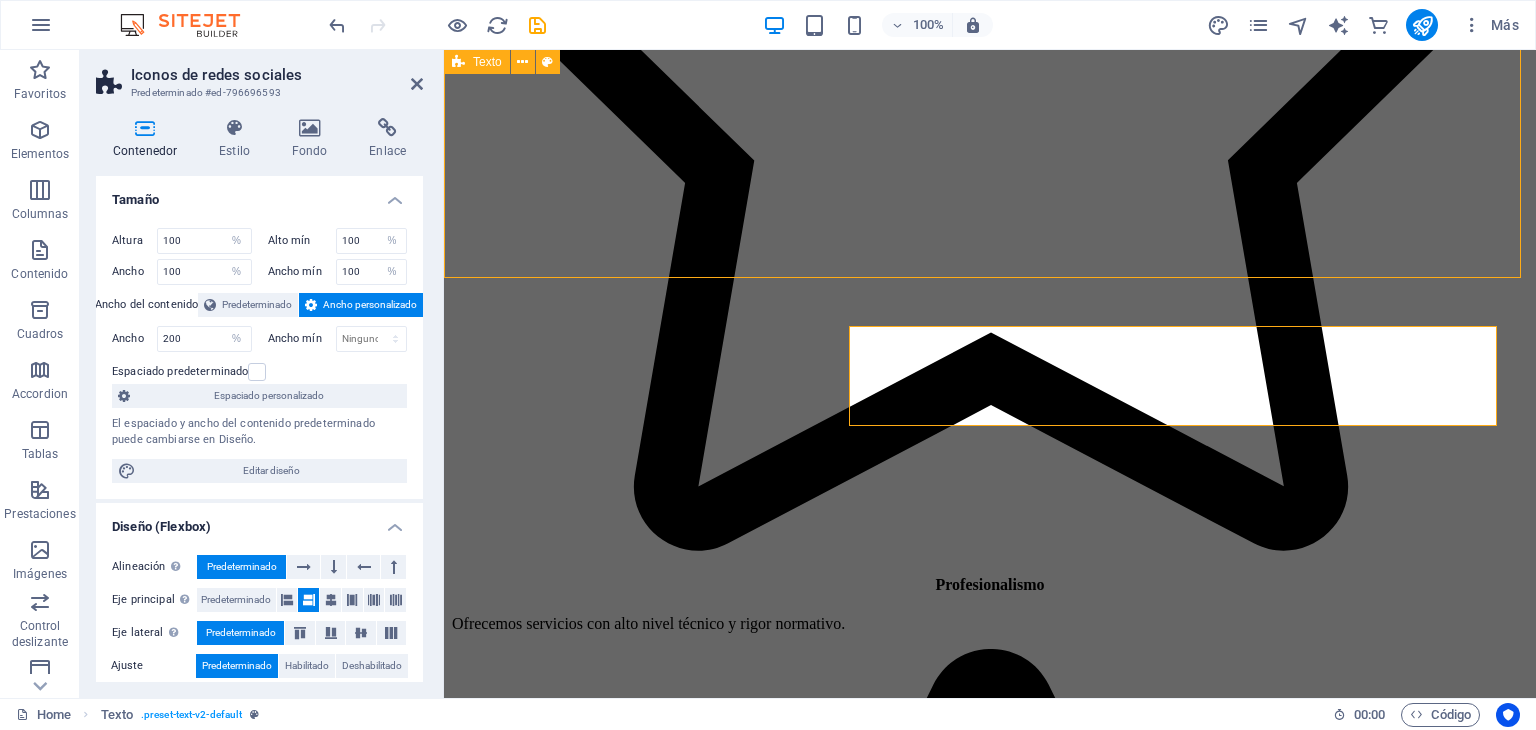scroll, scrollTop: 5533, scrollLeft: 0, axis: vertical 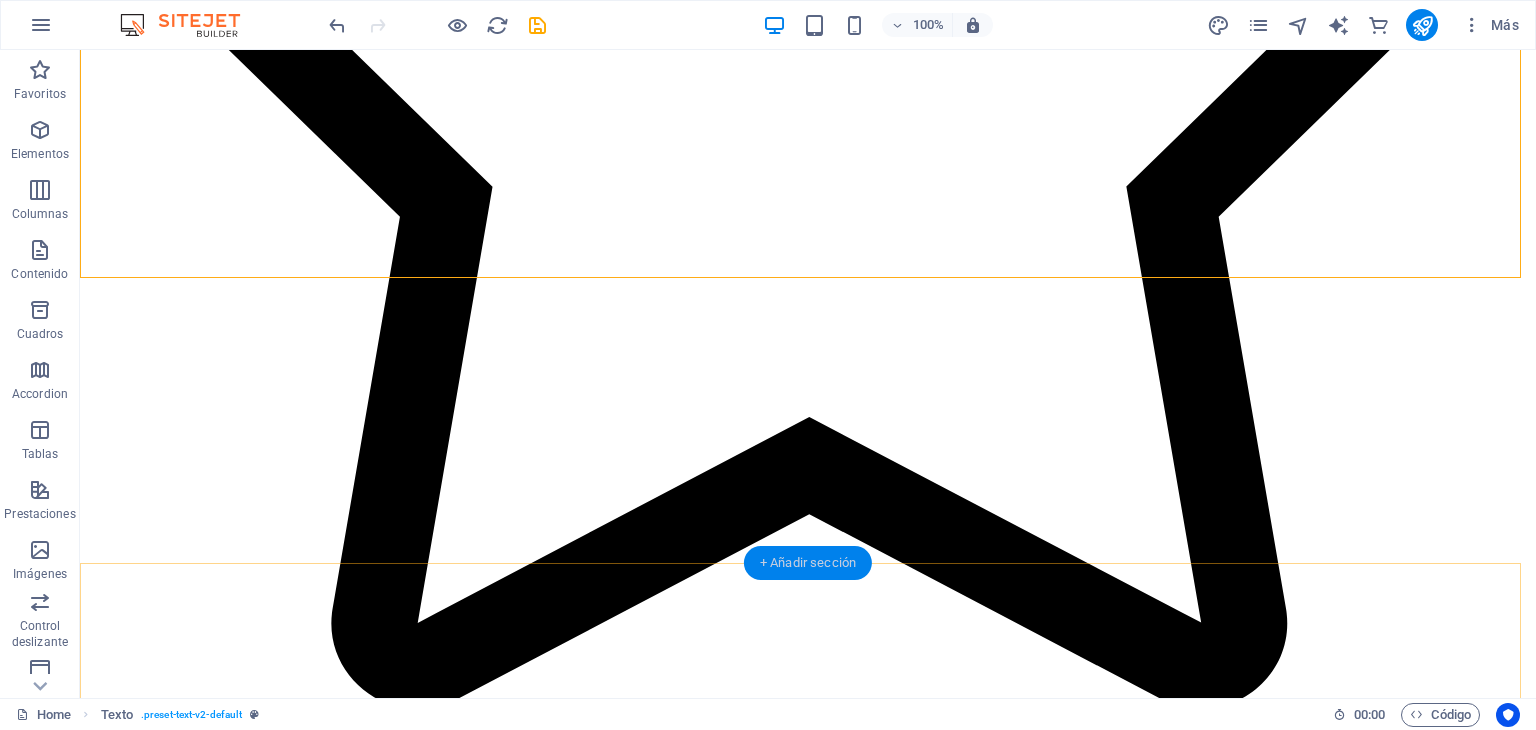 click on "+ Añadir sección" at bounding box center [808, 563] 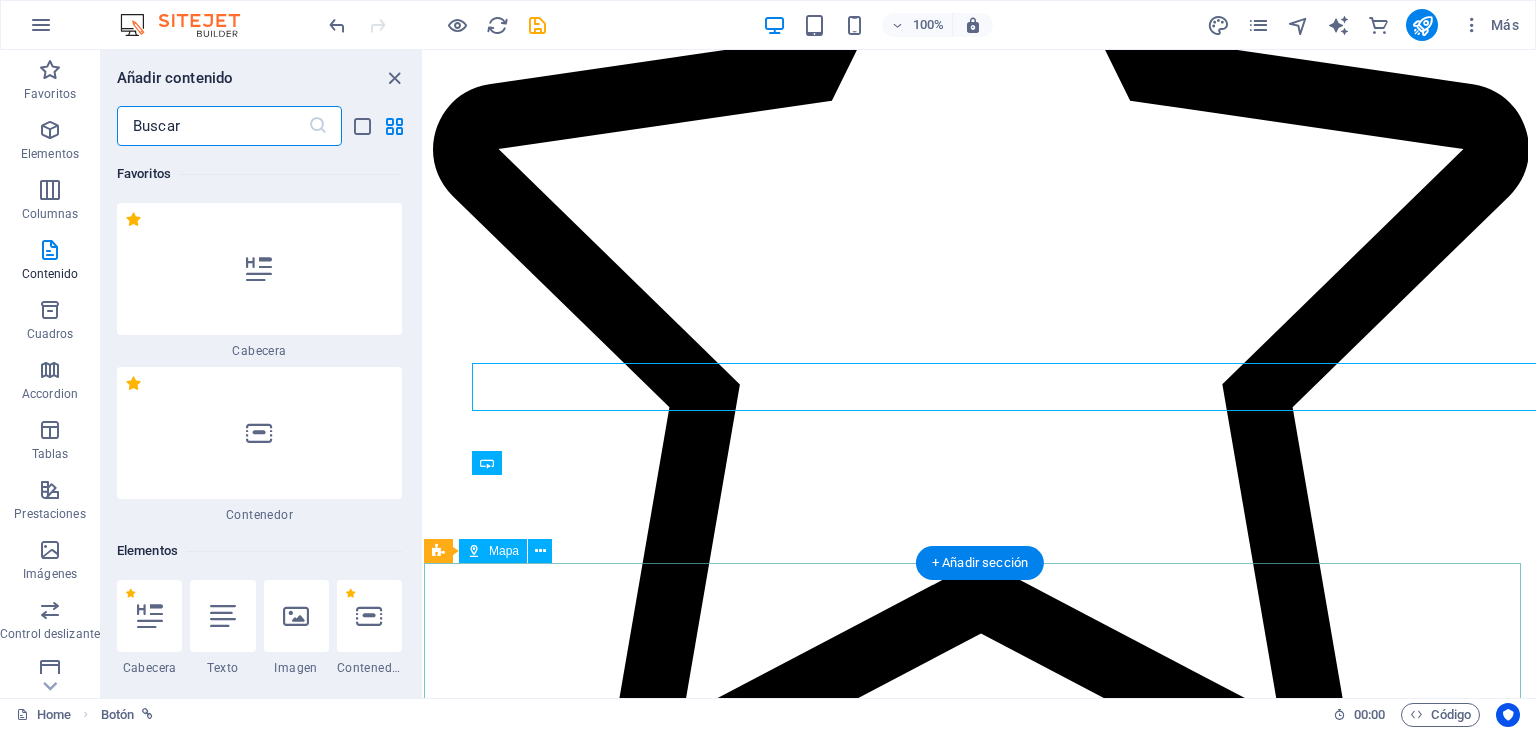 scroll, scrollTop: 5645, scrollLeft: 0, axis: vertical 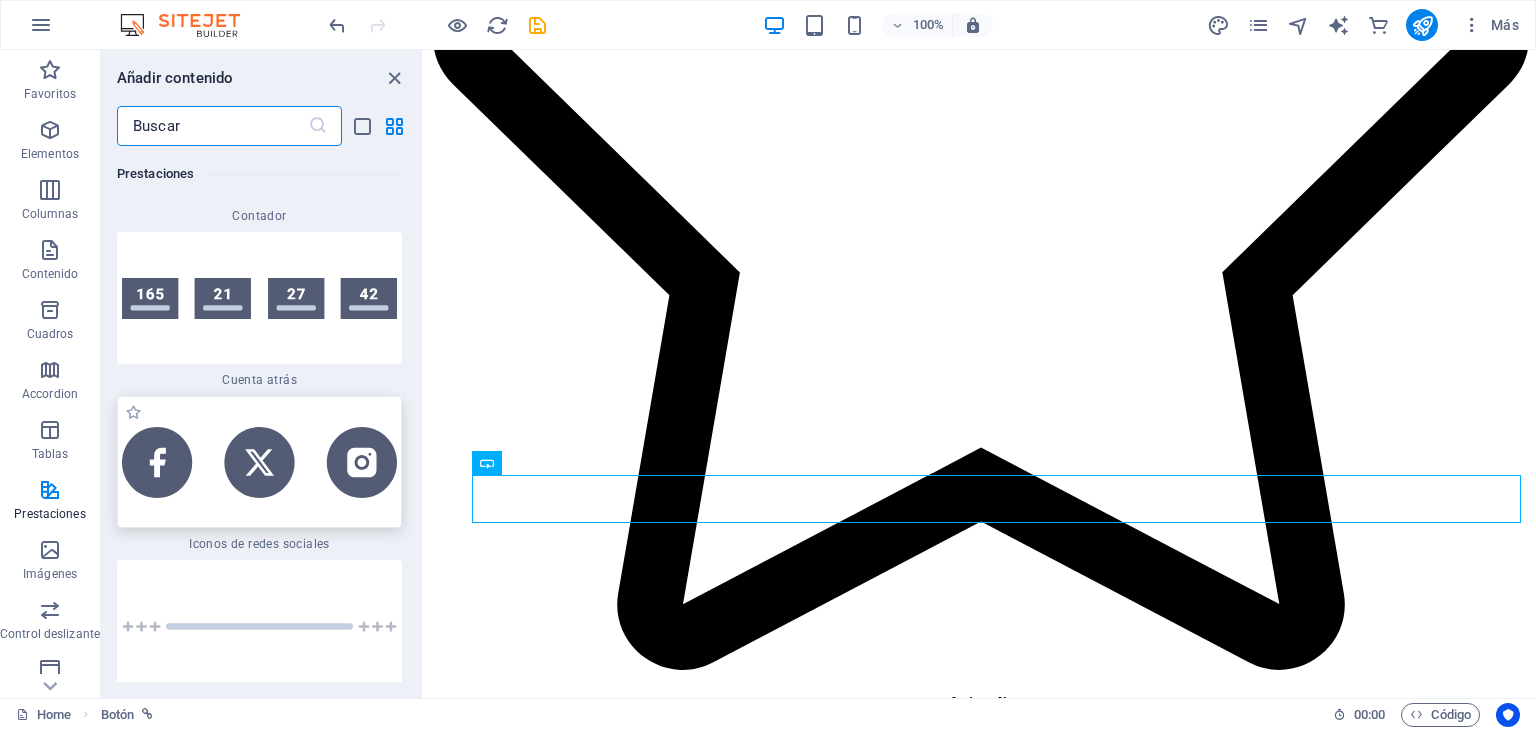 click at bounding box center [259, 462] 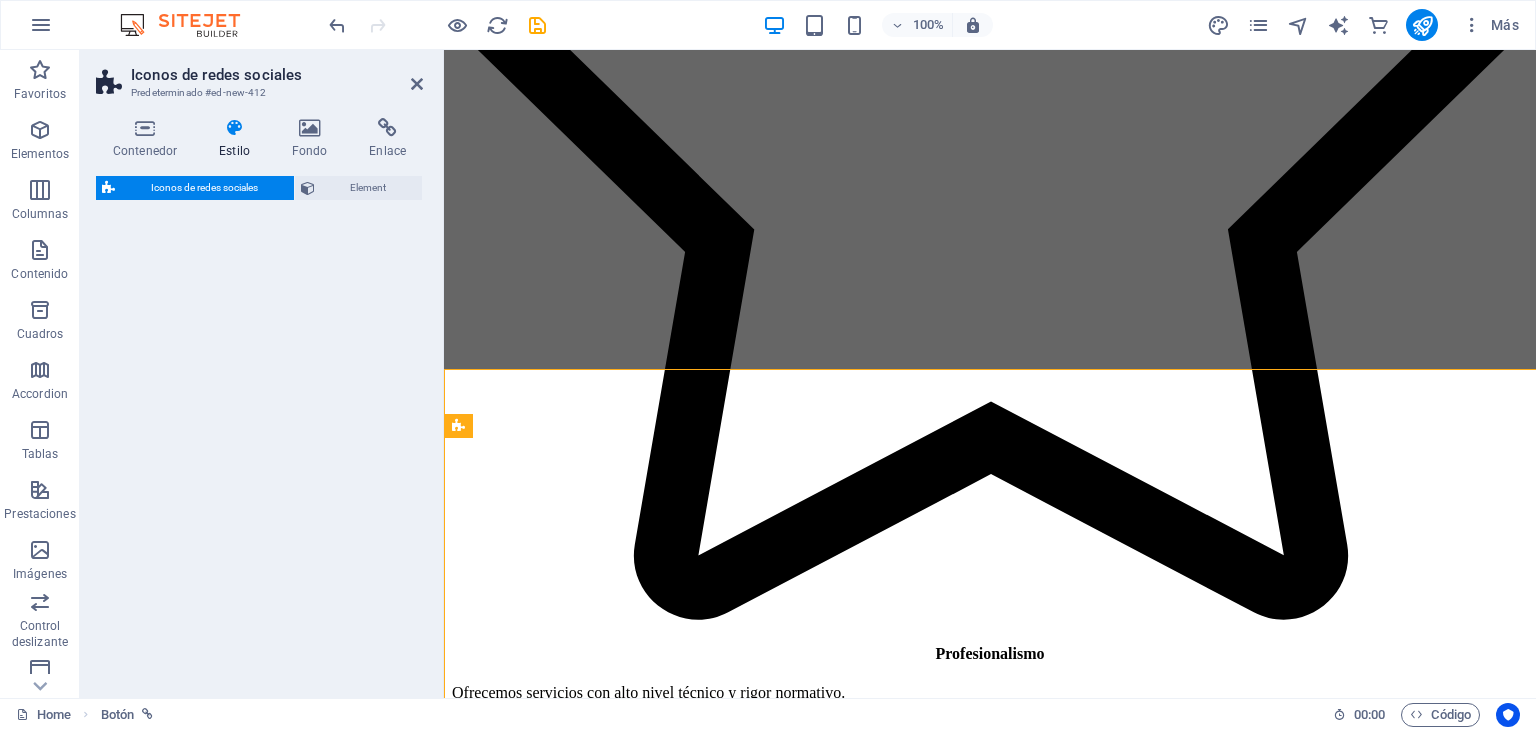 scroll, scrollTop: 5840, scrollLeft: 0, axis: vertical 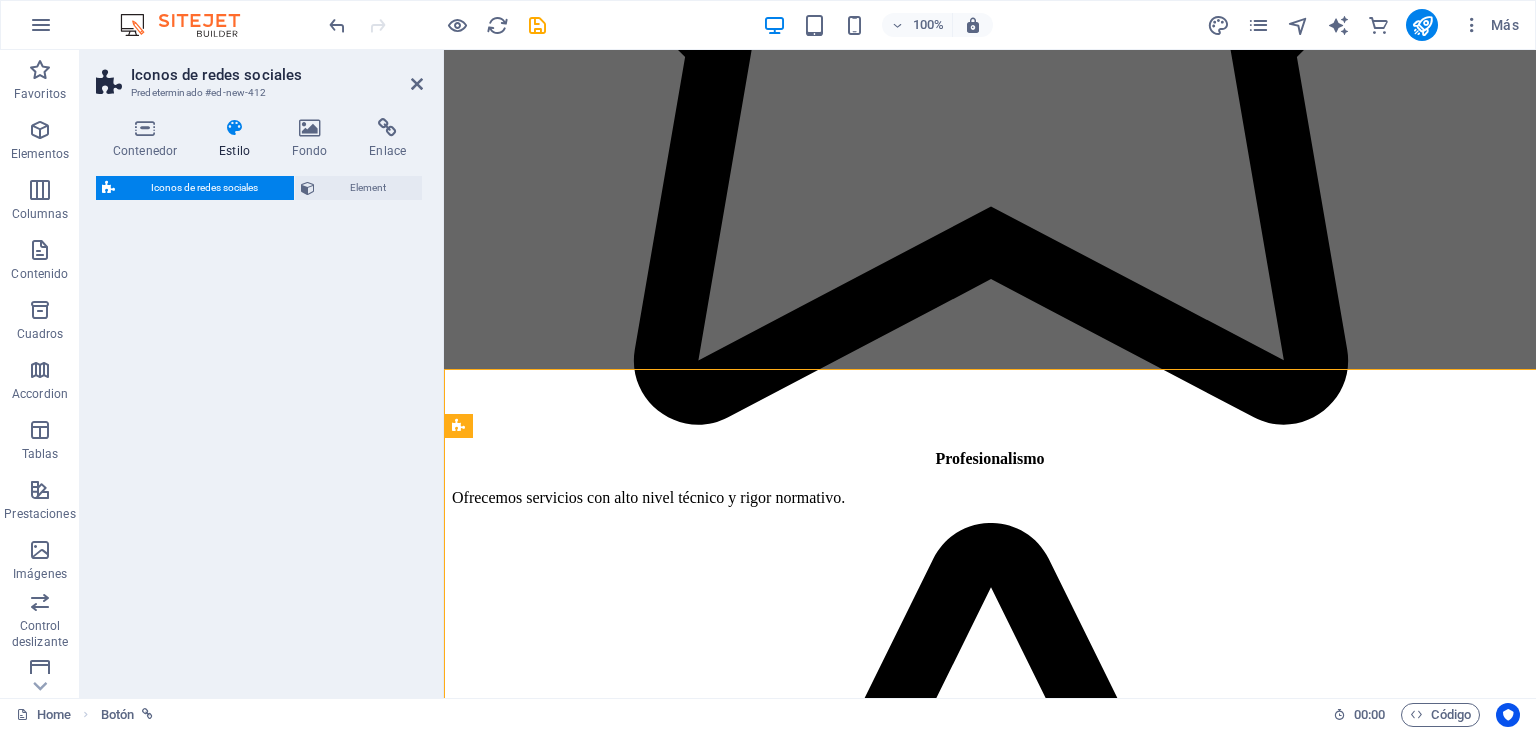 select on "rem" 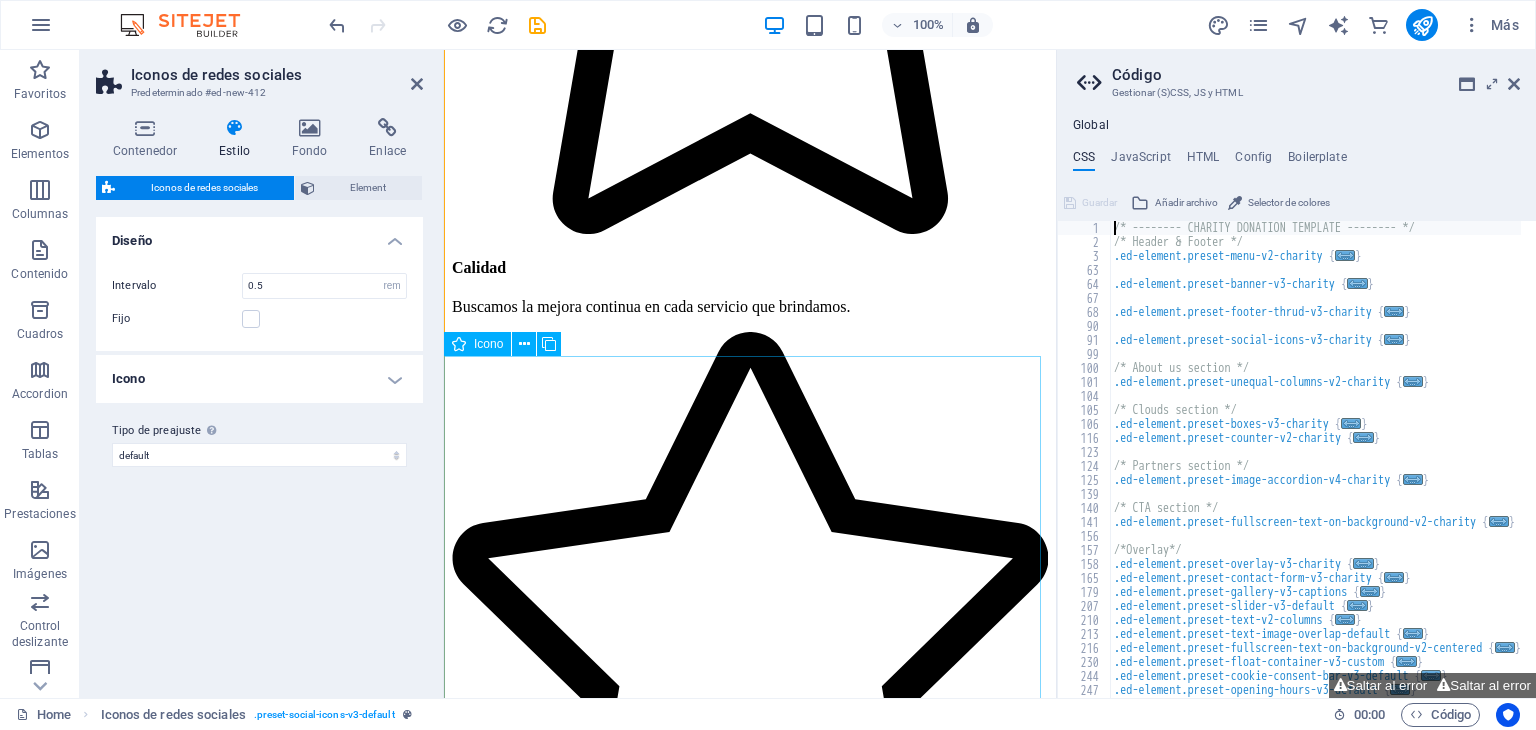 scroll, scrollTop: 8358, scrollLeft: 0, axis: vertical 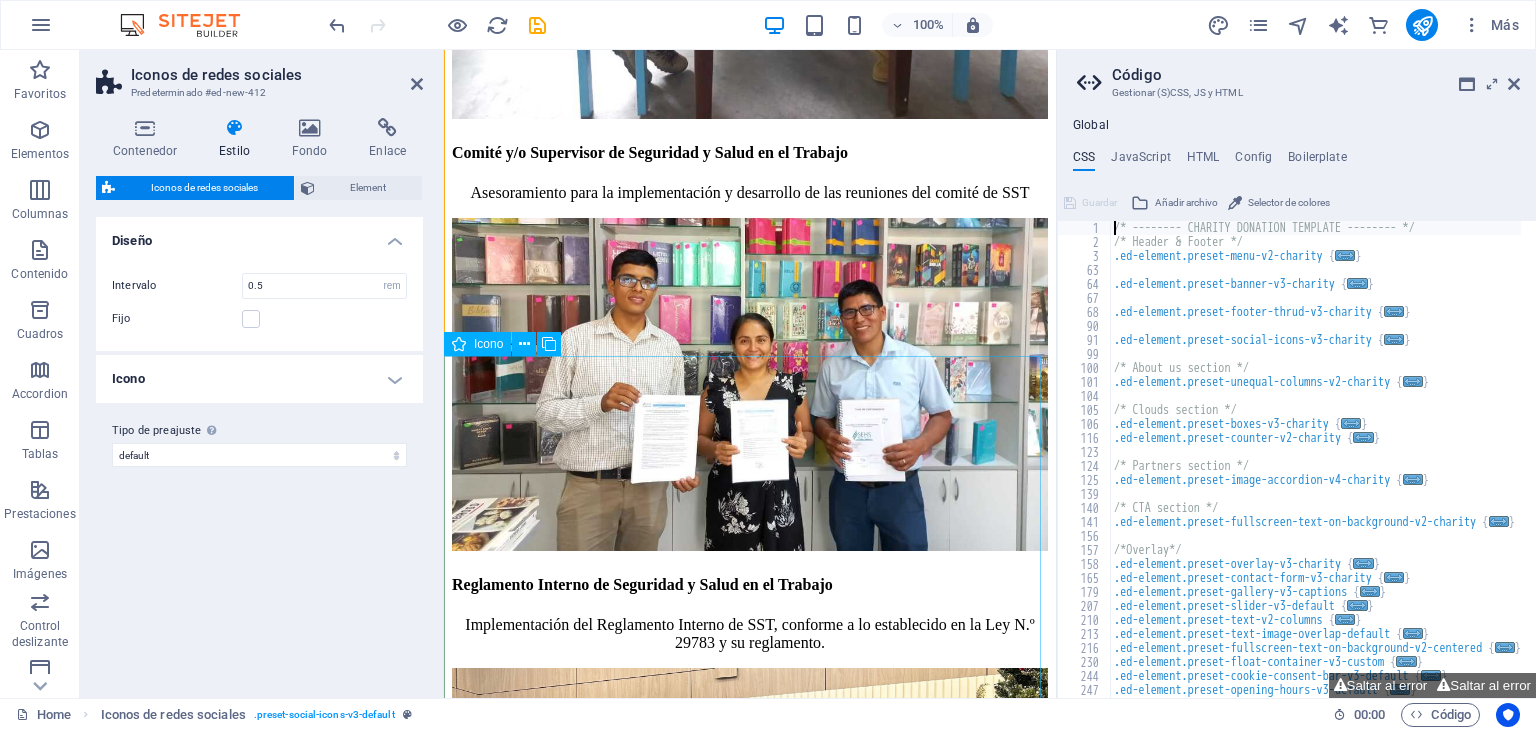 click at bounding box center (750, 12265) 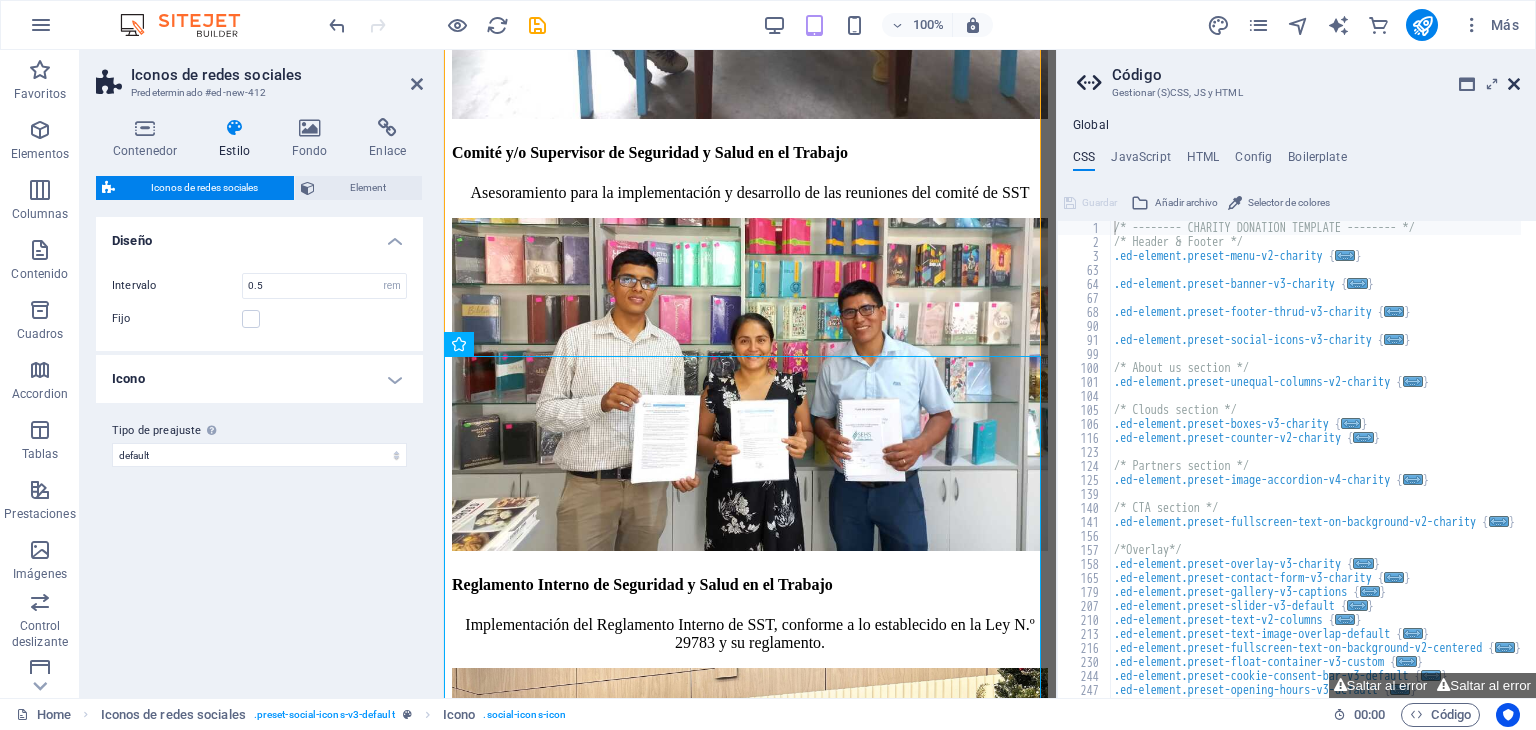 click at bounding box center (1514, 84) 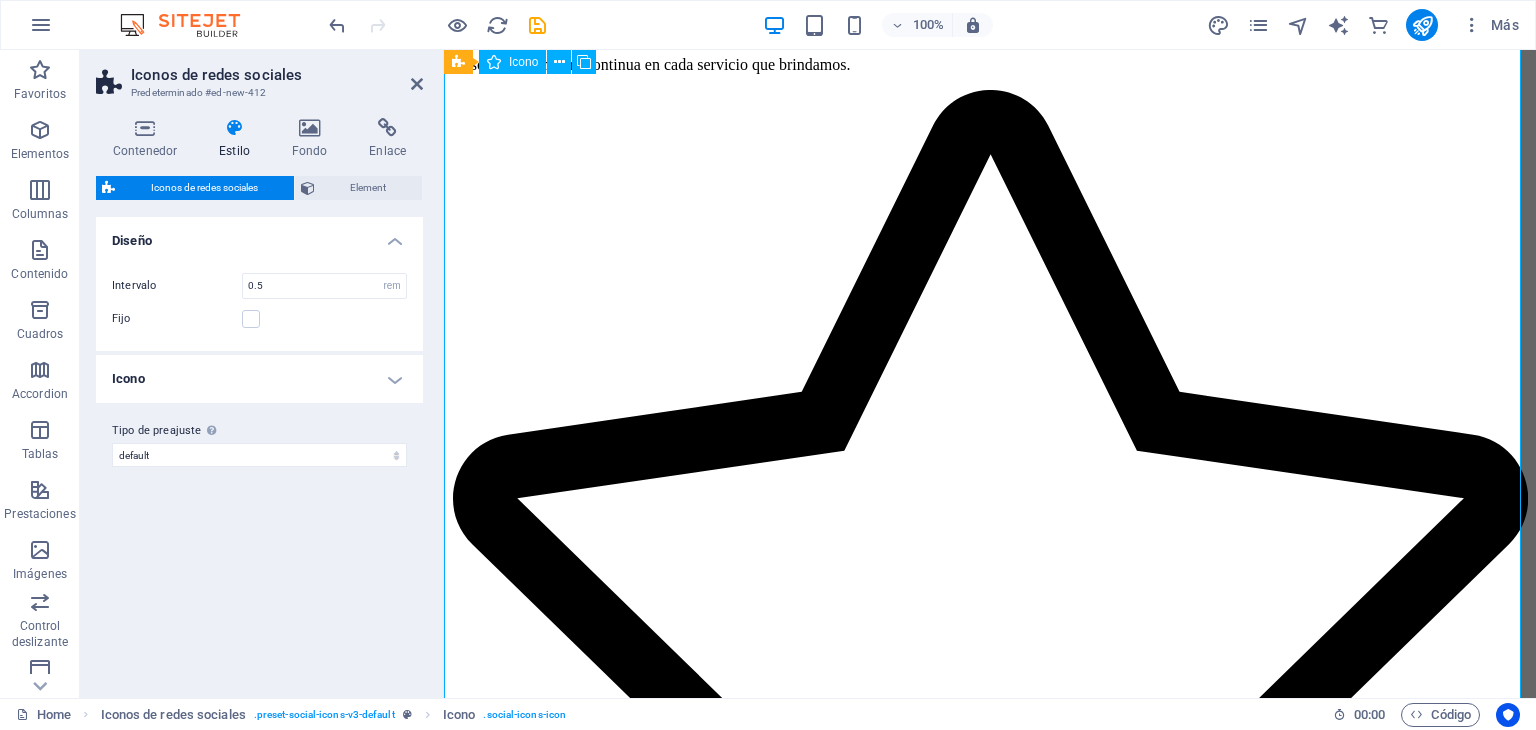 click at bounding box center [990, 21974] 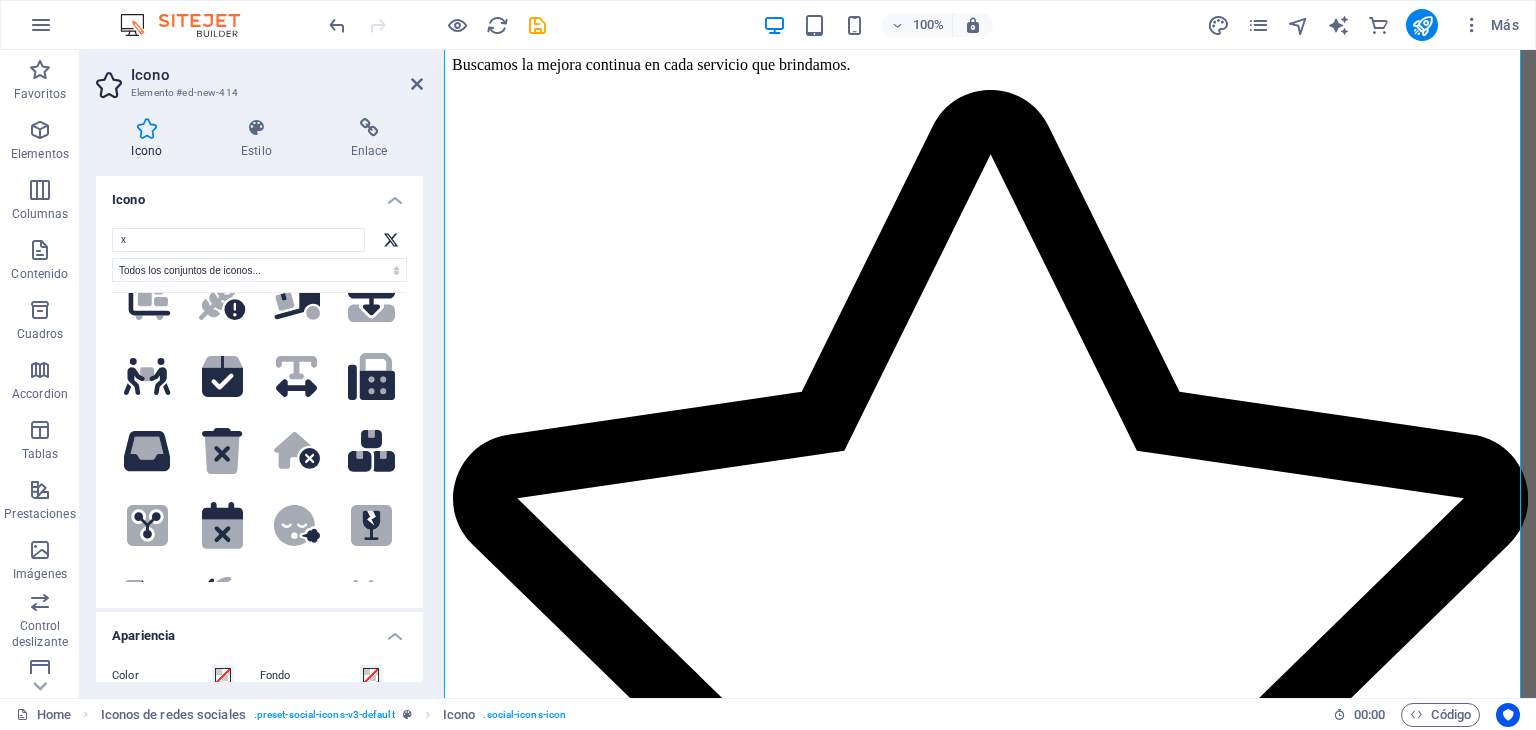 scroll, scrollTop: 3176, scrollLeft: 0, axis: vertical 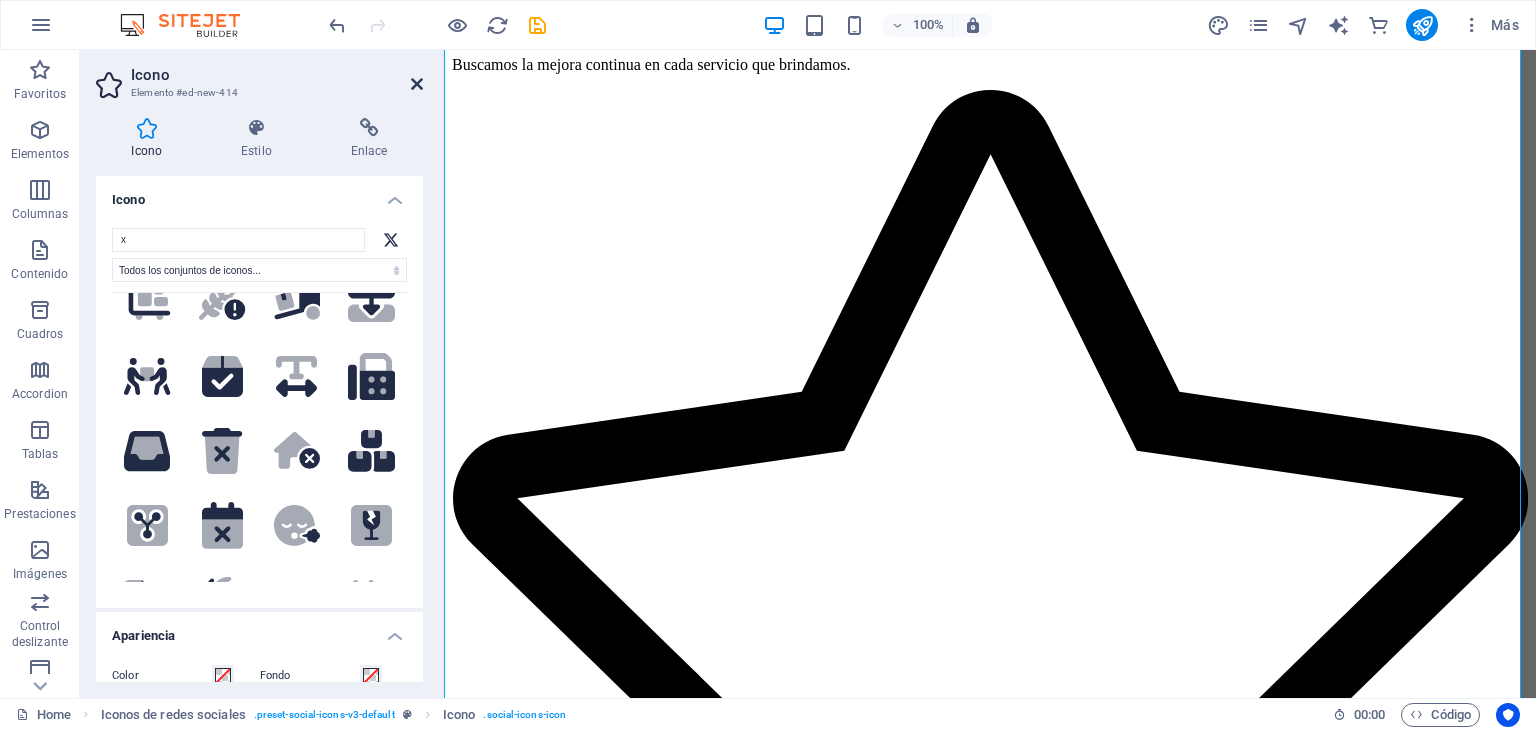 click at bounding box center (417, 84) 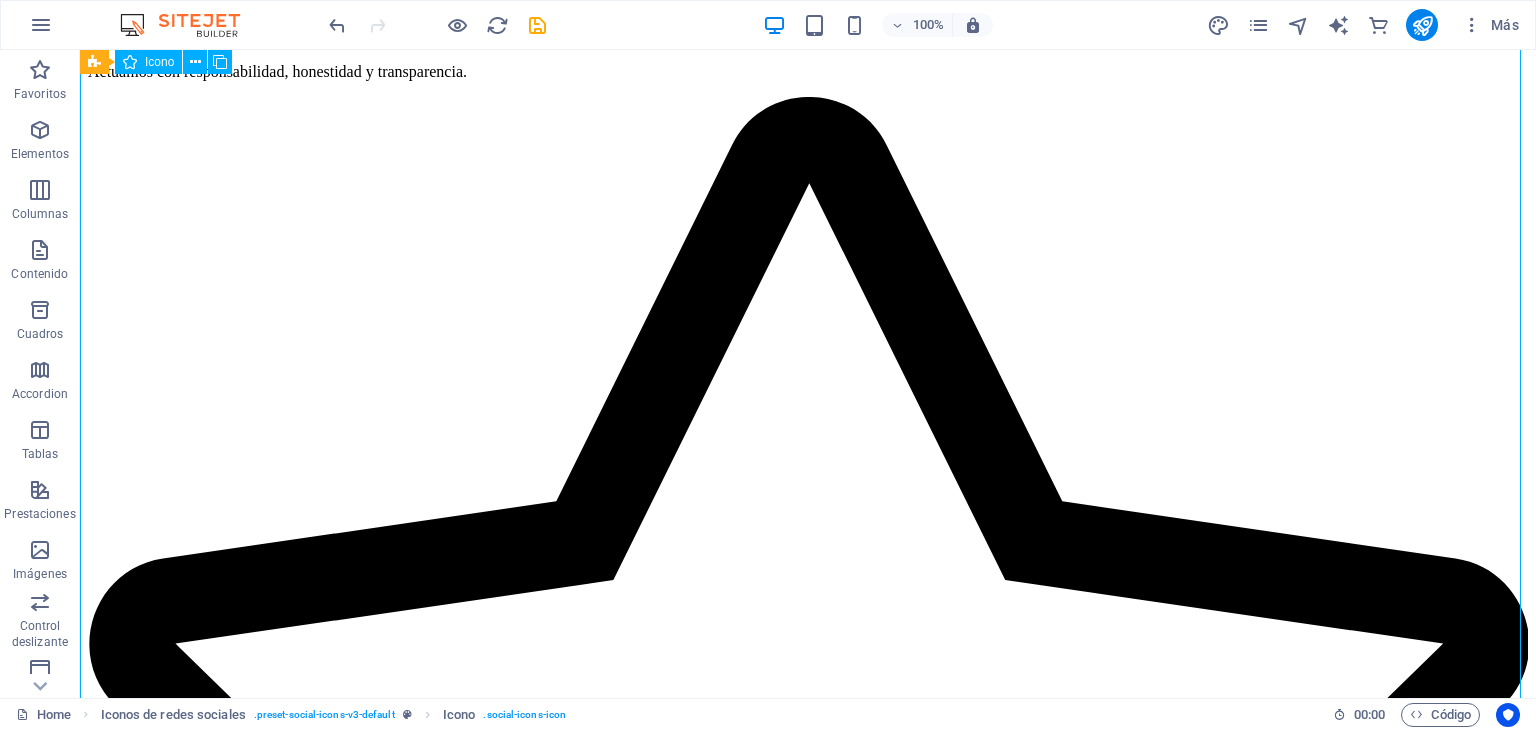 click at bounding box center (808, 29023) 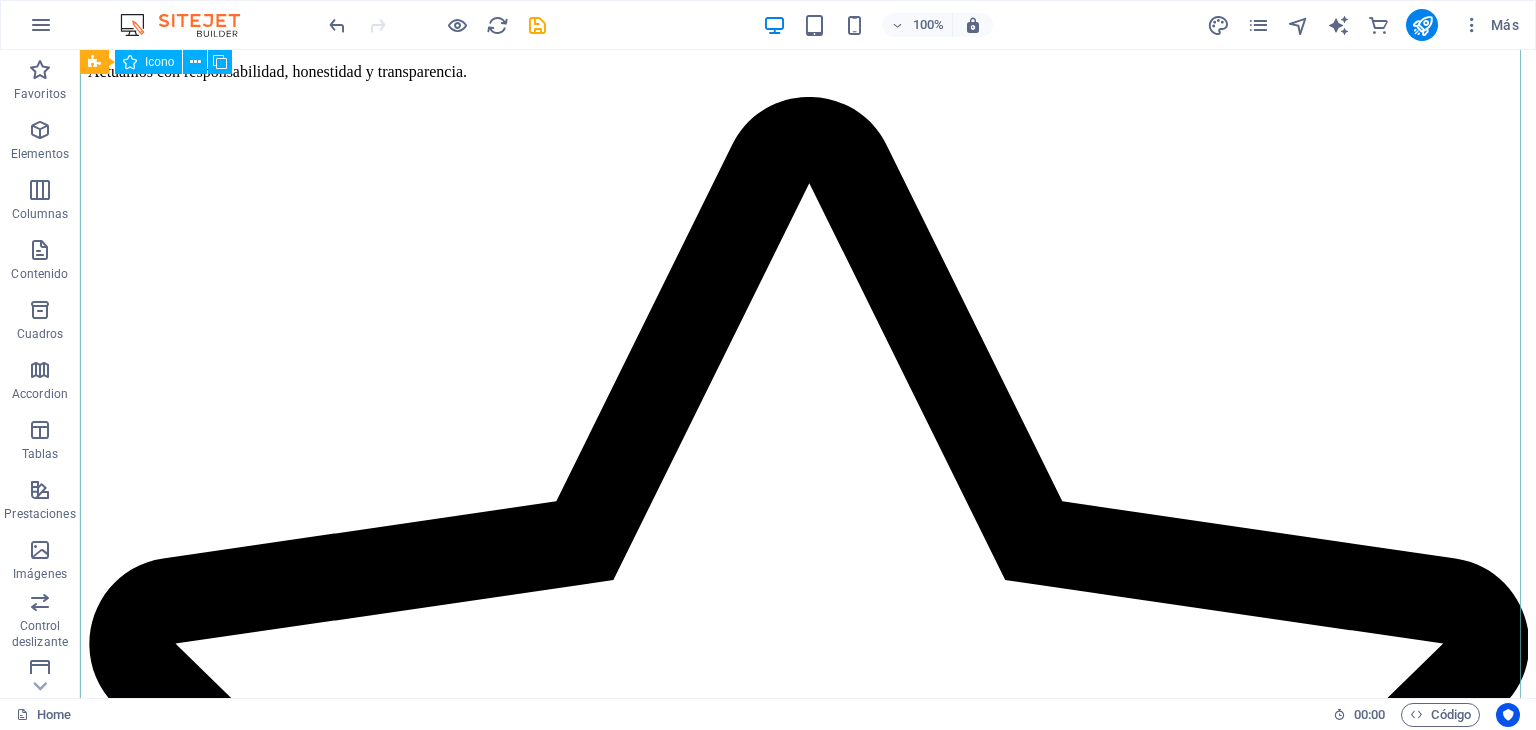 click at bounding box center [808, 29023] 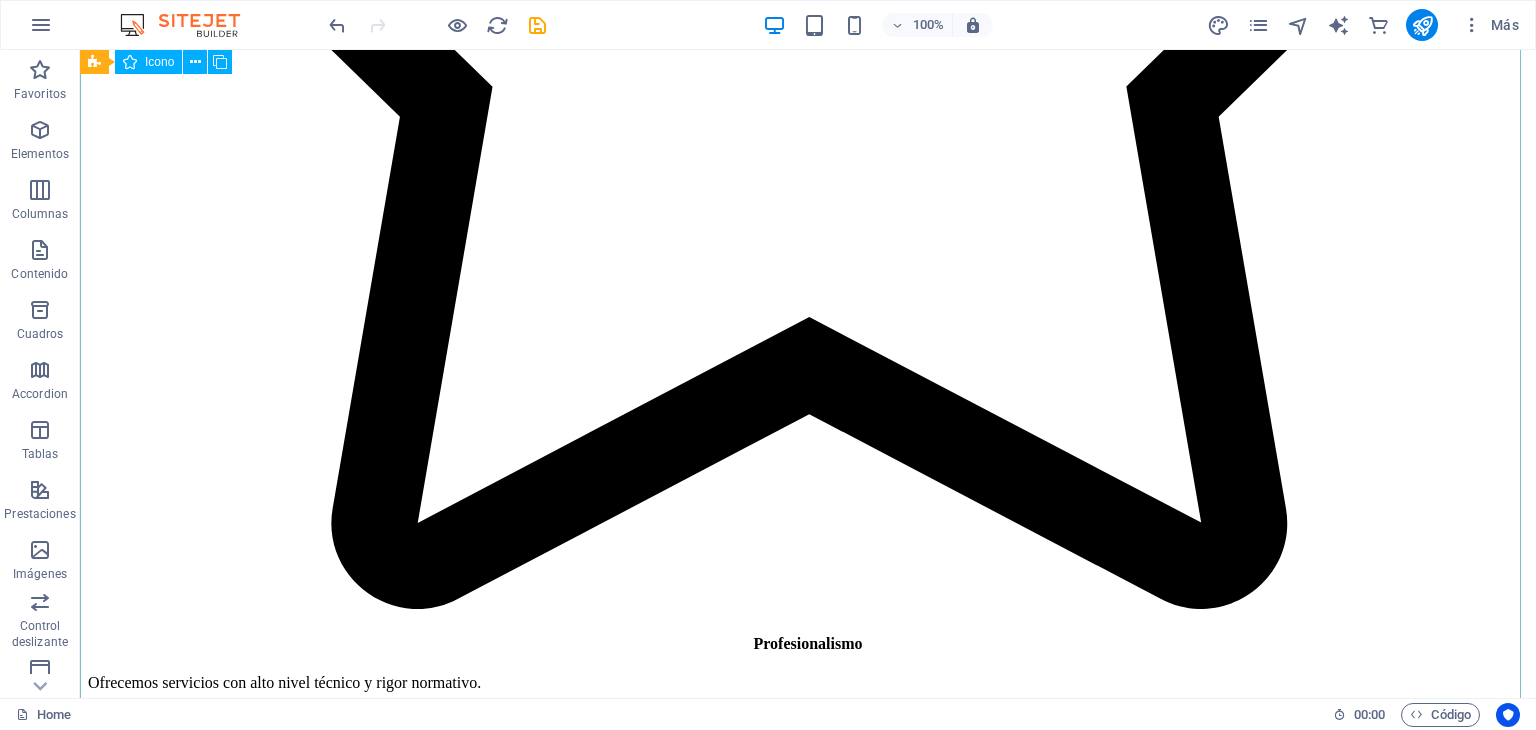 click at bounding box center (808, 28990) 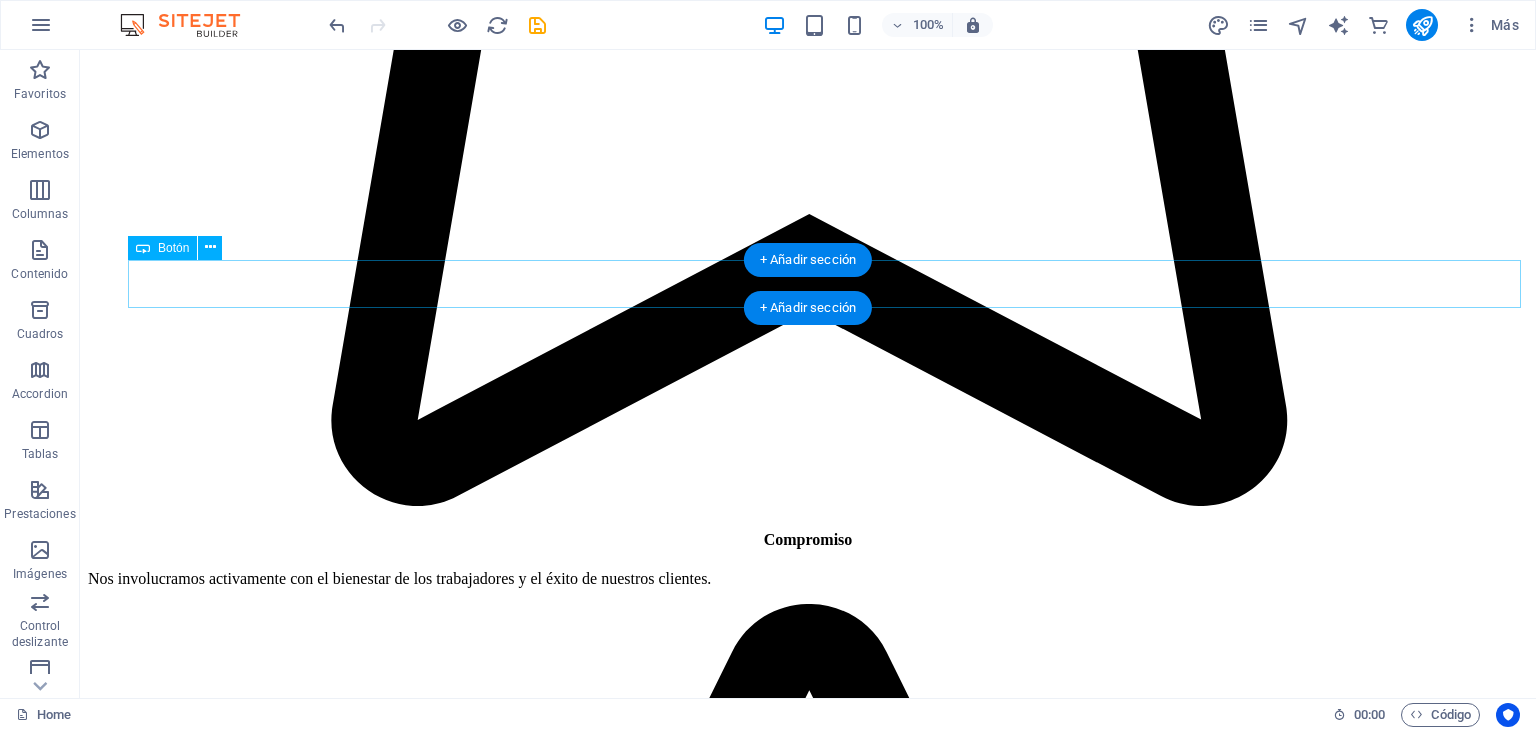 scroll, scrollTop: 5735, scrollLeft: 0, axis: vertical 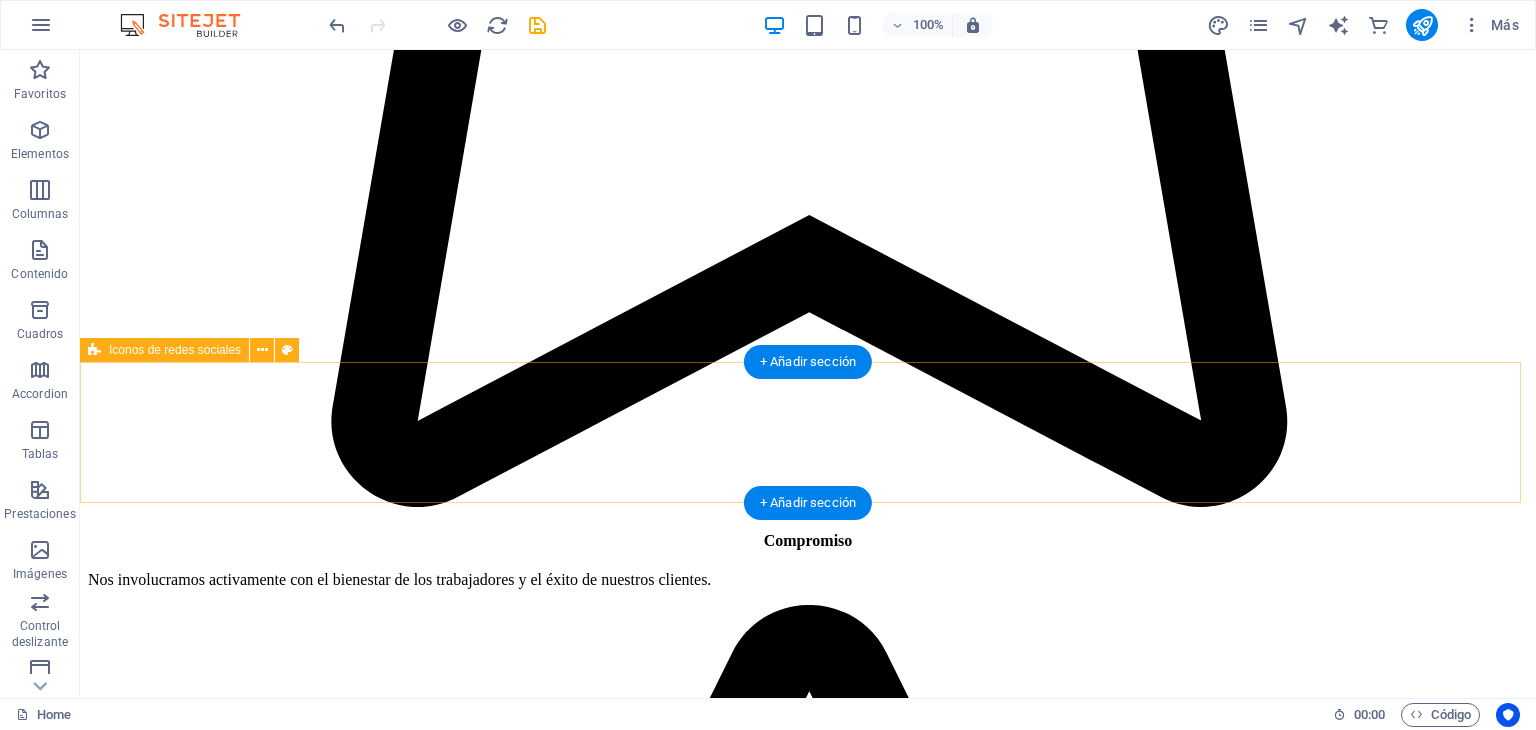 click on "Suelta el contenido aquí o  Añadir elementos  Pegar portapapeles" at bounding box center [808, 29037] 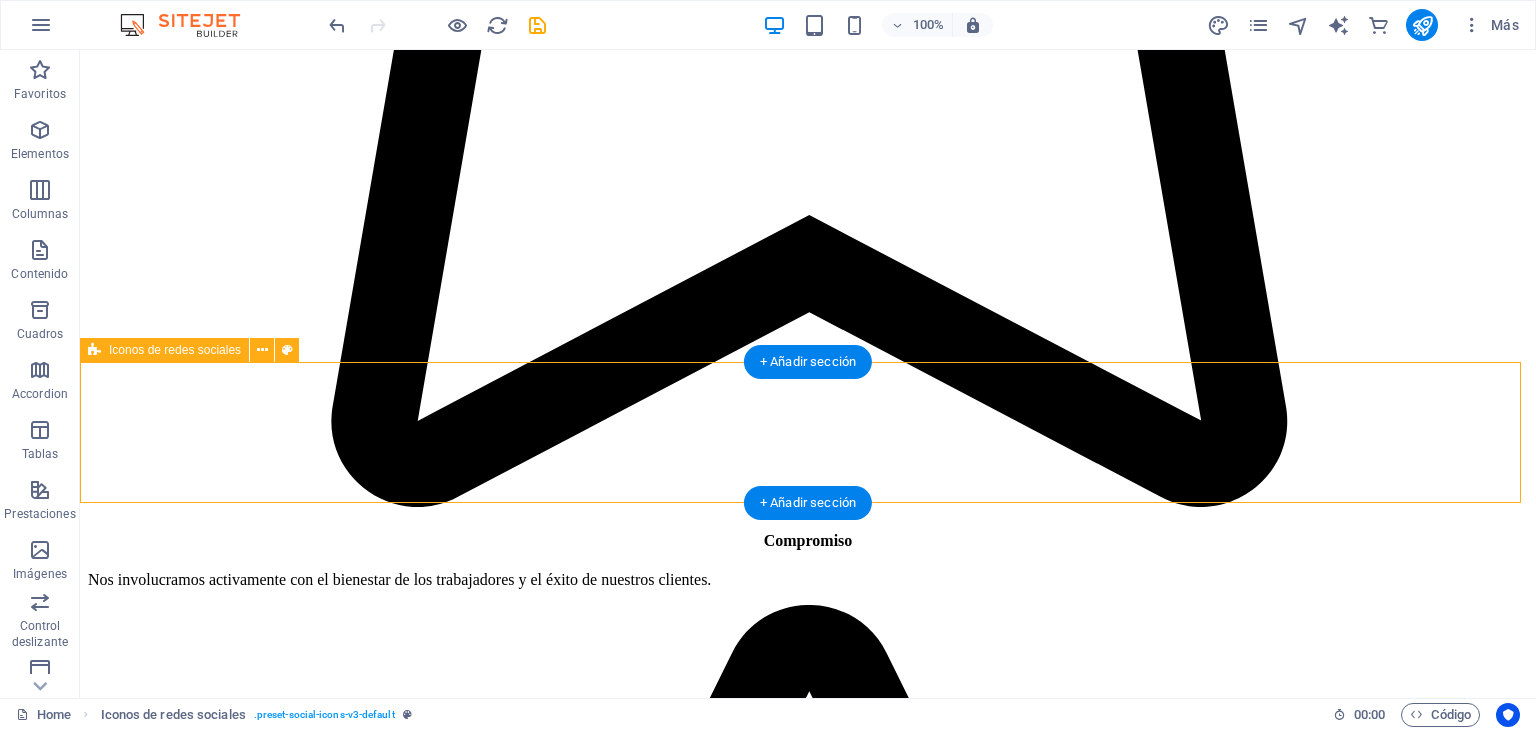 click on "Suelta el contenido aquí o  Añadir elementos  Pegar portapapeles" at bounding box center [808, 29037] 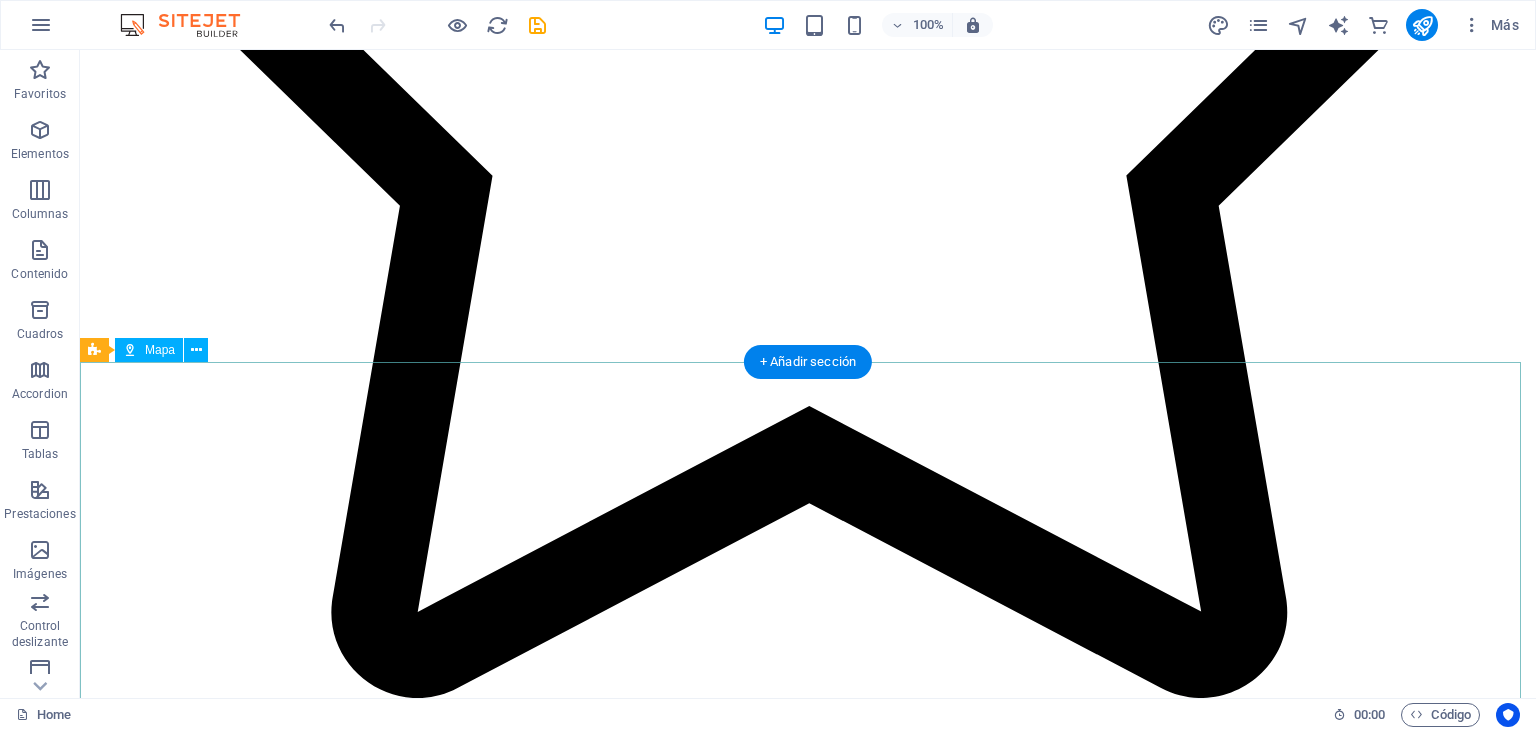 scroll, scrollTop: 5543, scrollLeft: 0, axis: vertical 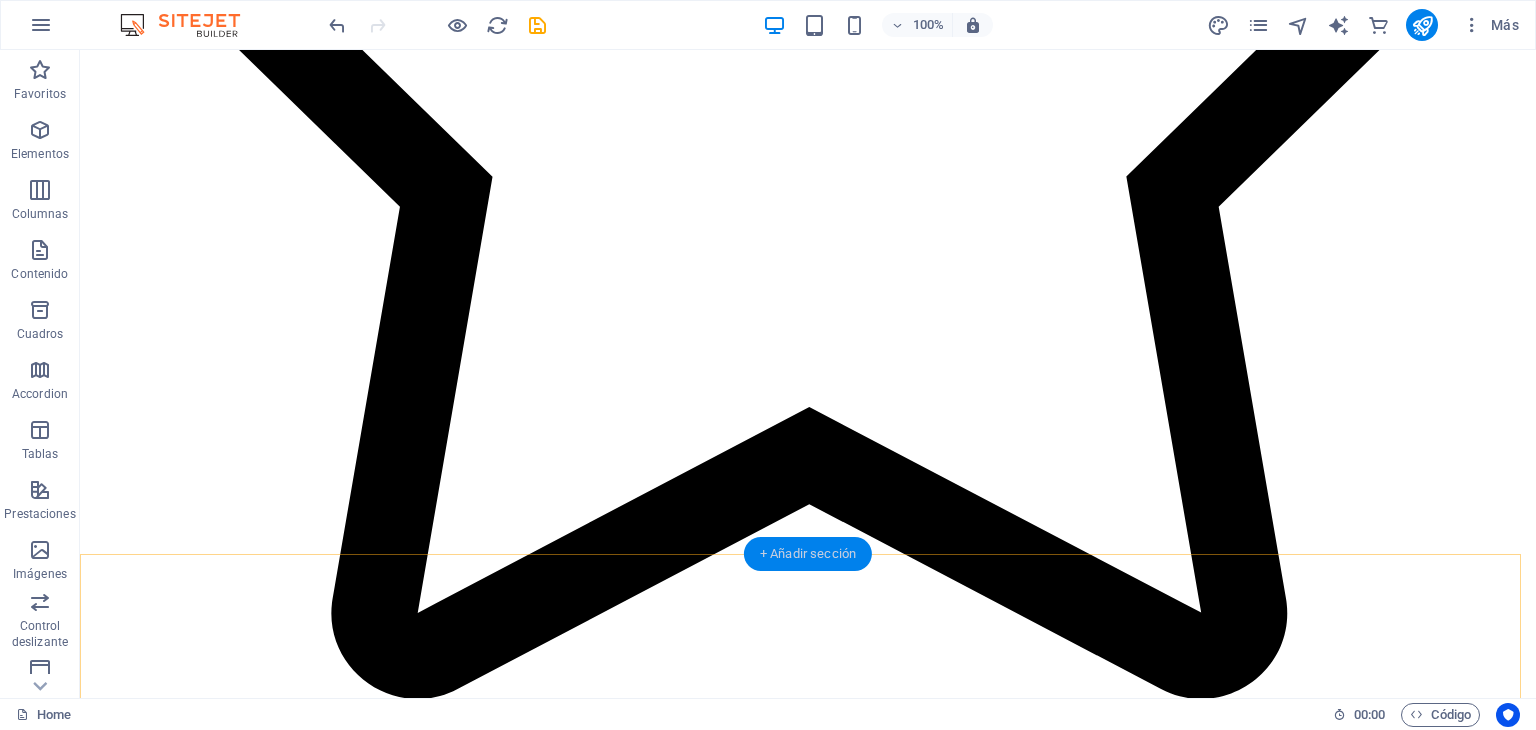 click on "+ Añadir sección" at bounding box center [808, 554] 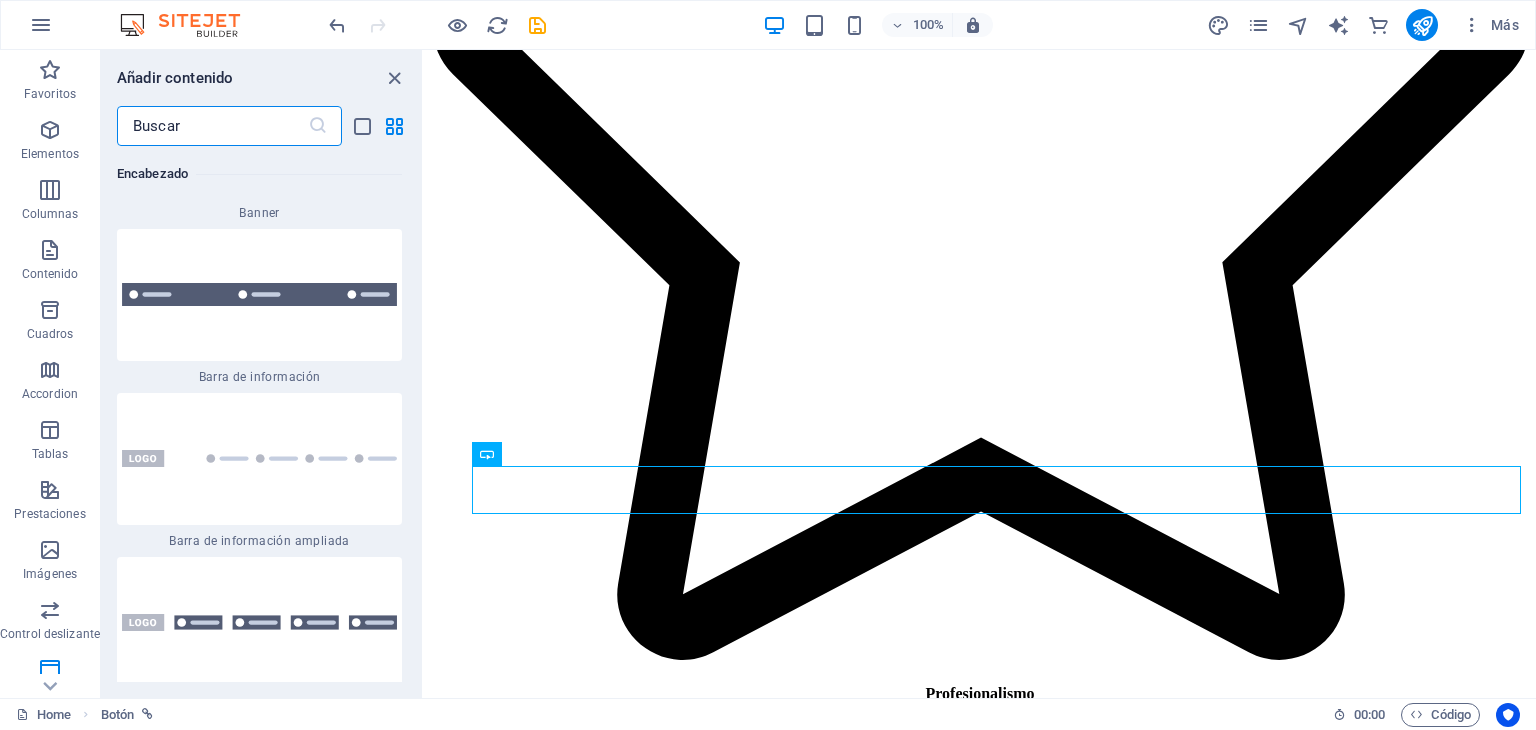 scroll, scrollTop: 25975, scrollLeft: 0, axis: vertical 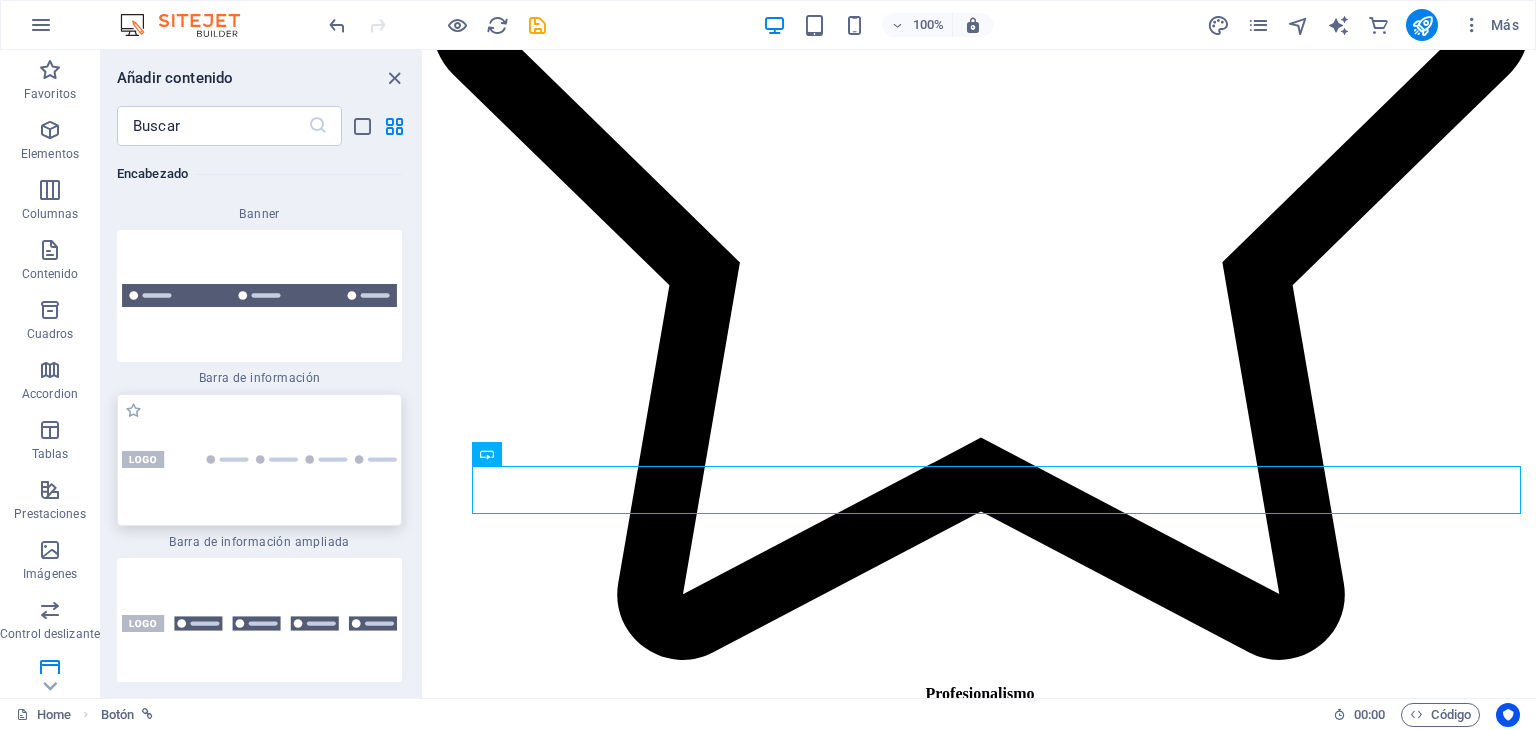 click at bounding box center (259, 460) 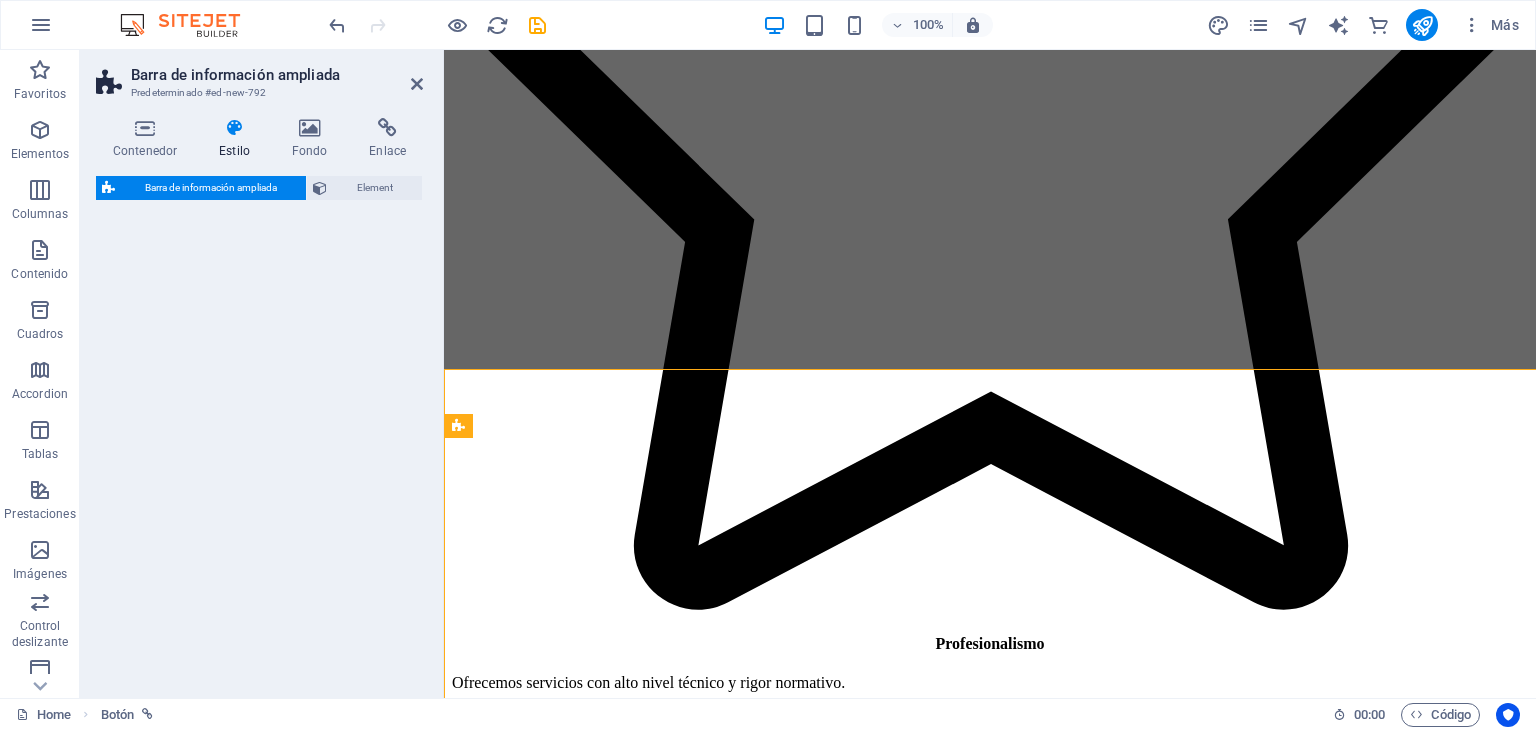 select on "rem" 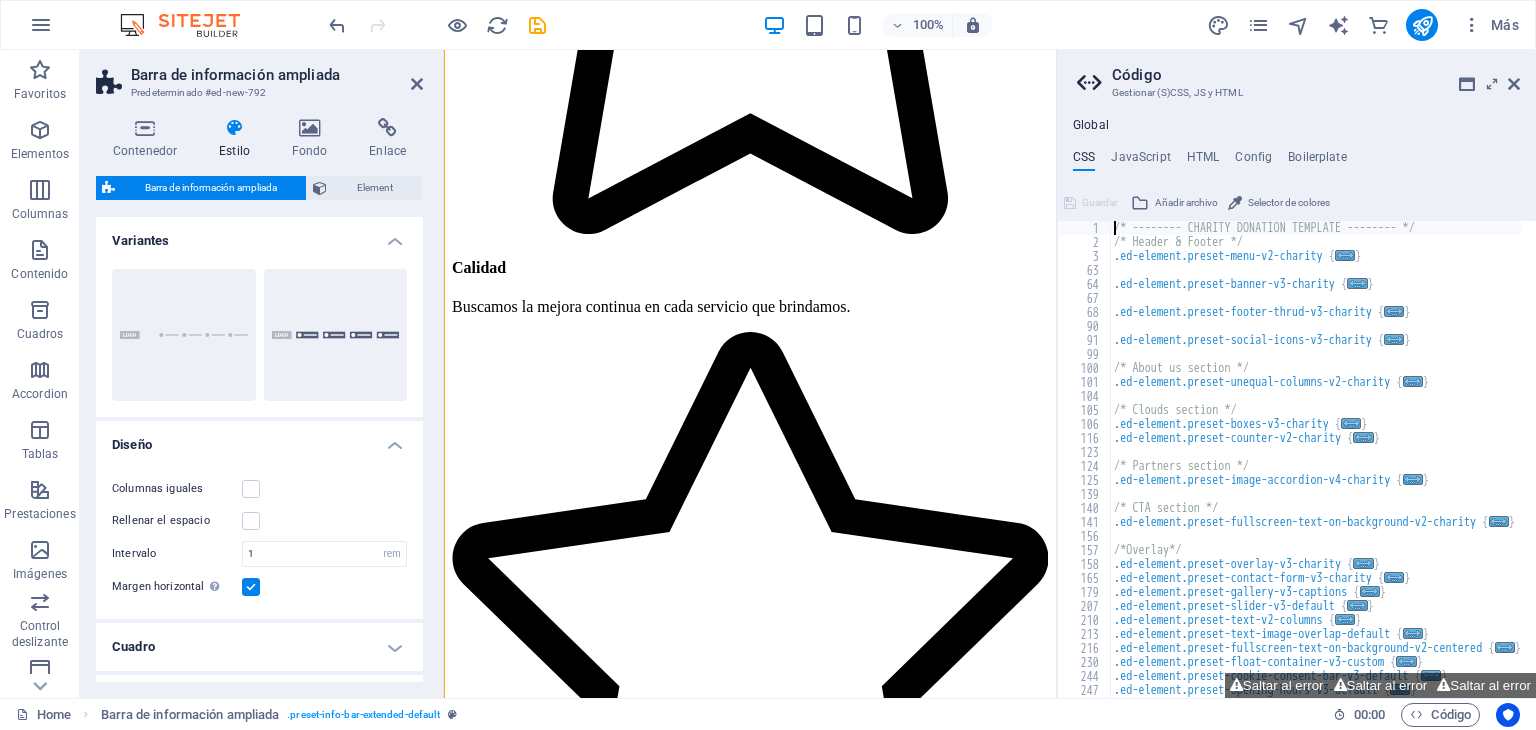 scroll, scrollTop: 8672, scrollLeft: 0, axis: vertical 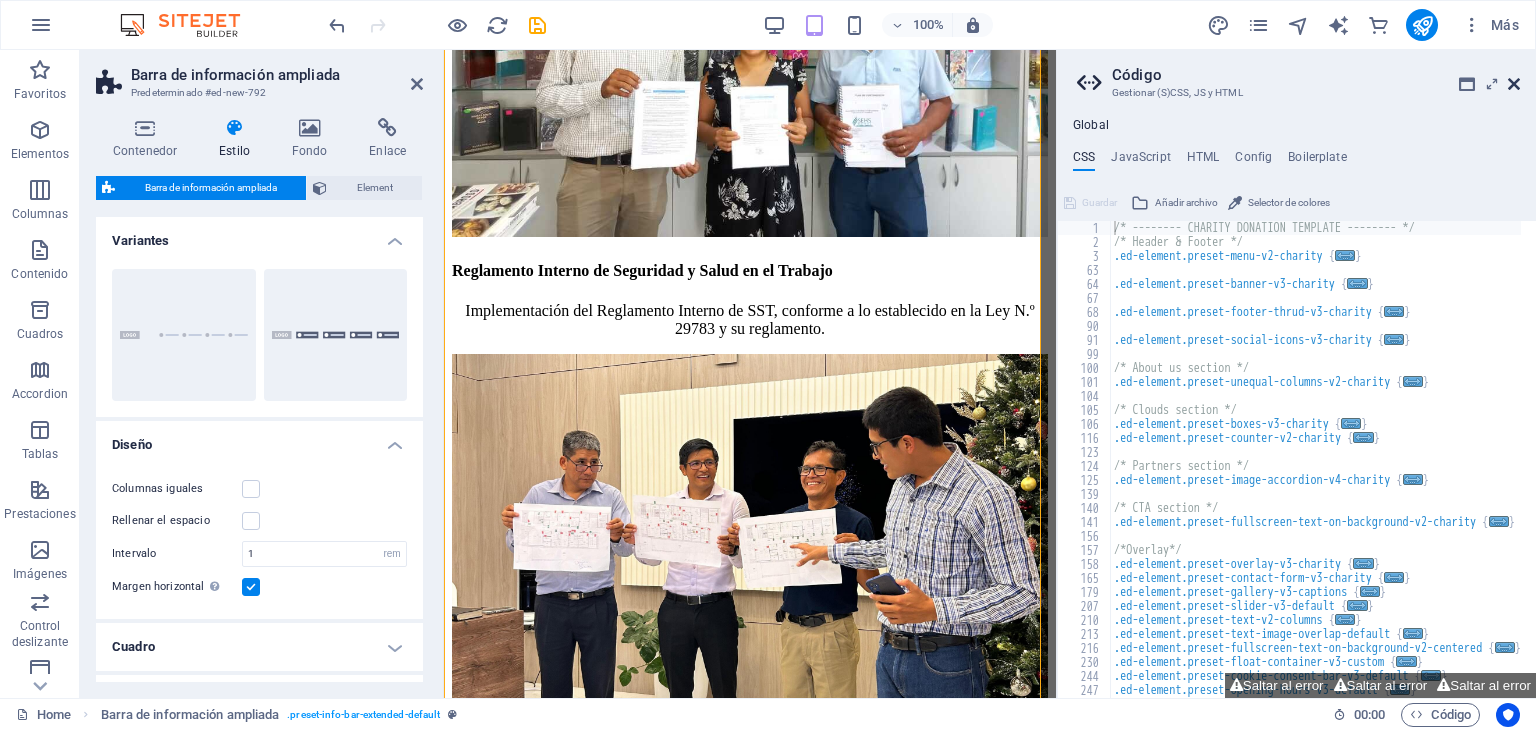 click at bounding box center [1514, 84] 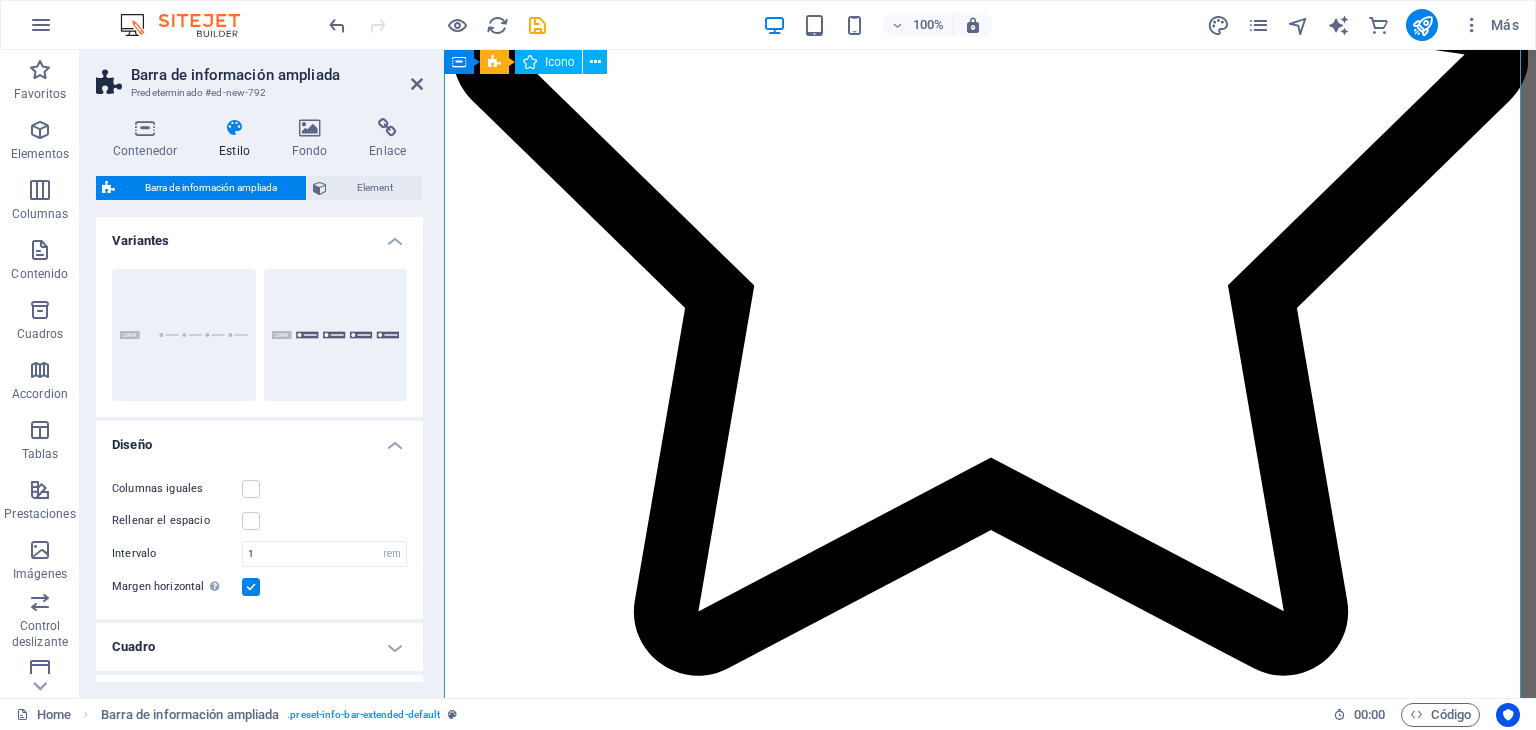 scroll, scrollTop: 7984, scrollLeft: 0, axis: vertical 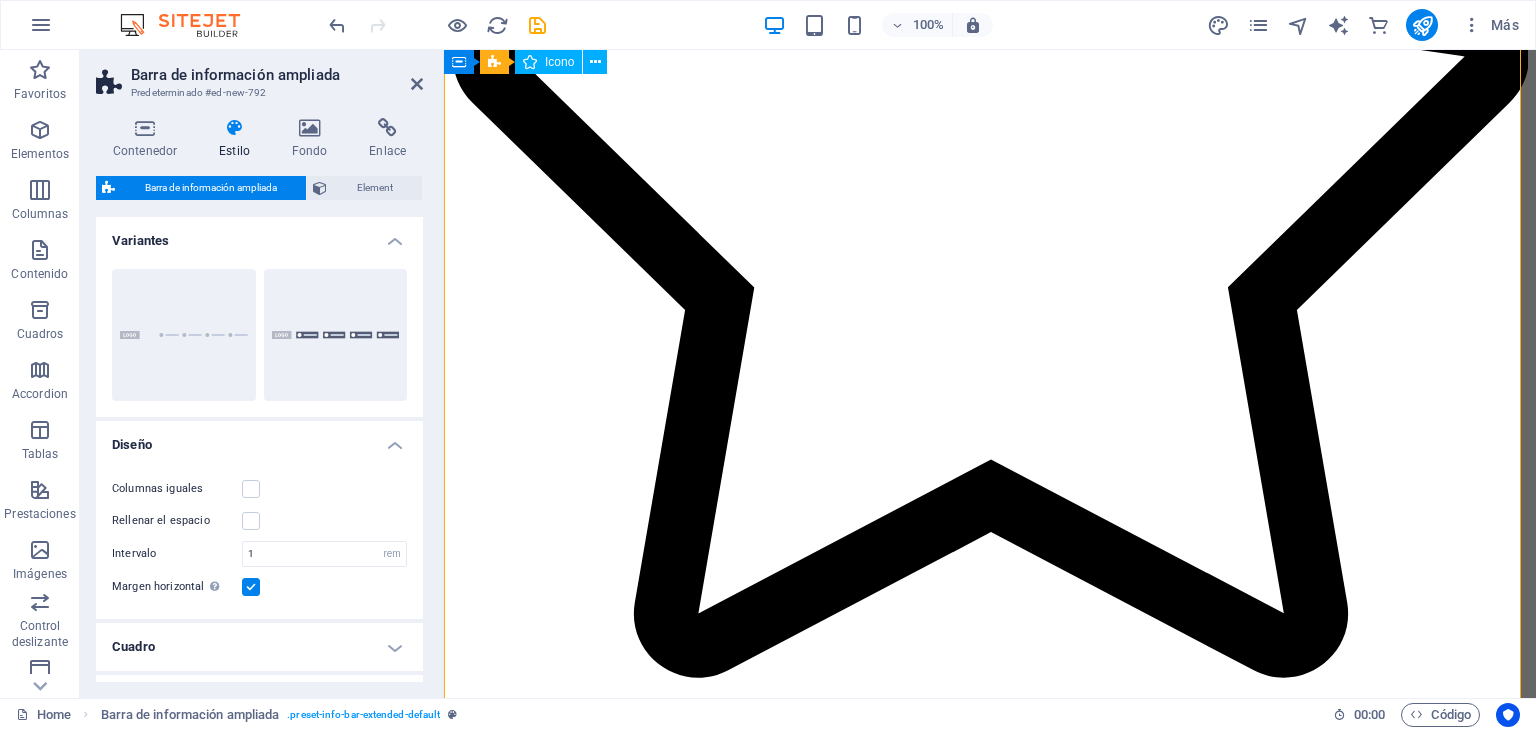click at bounding box center [990, 22169] 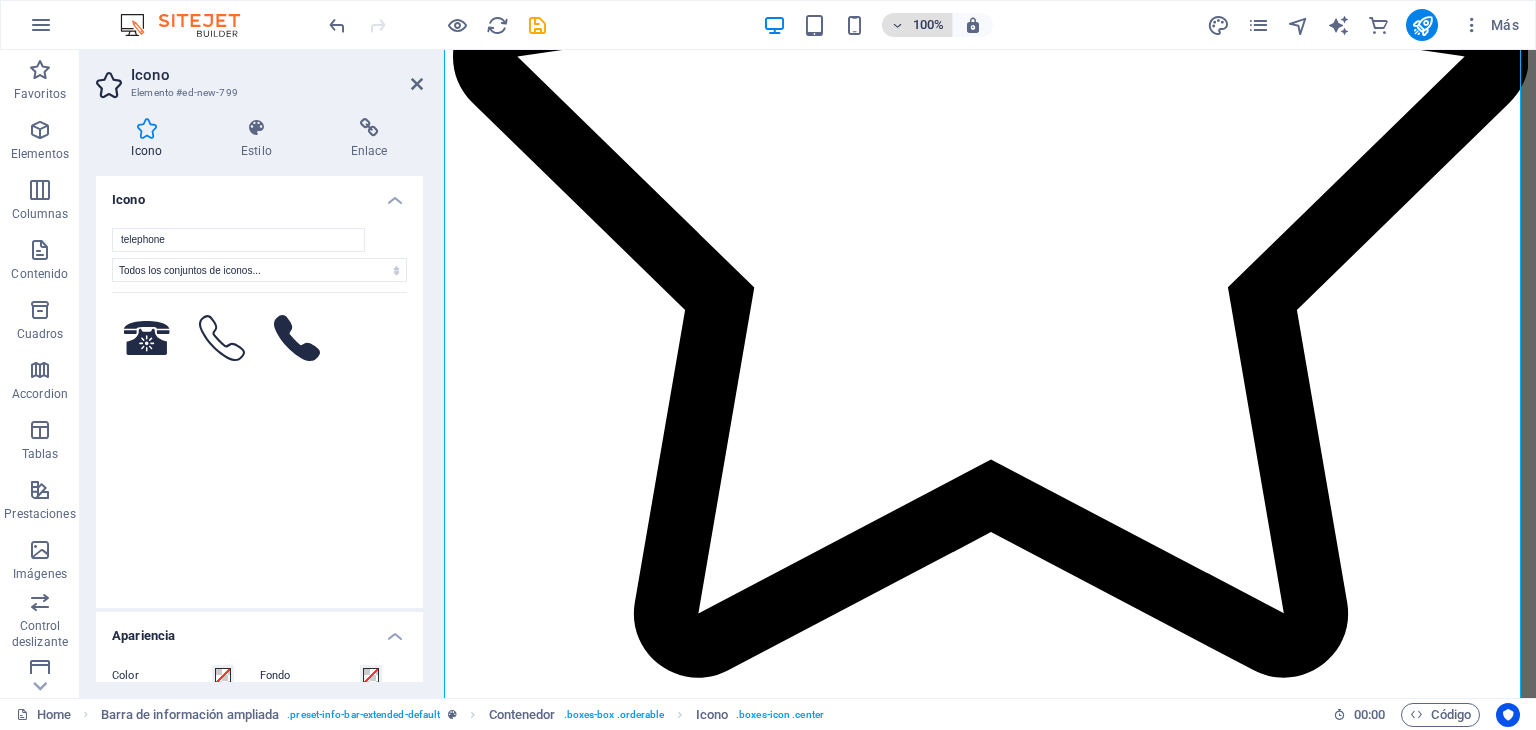 click on "100%" at bounding box center [928, 25] 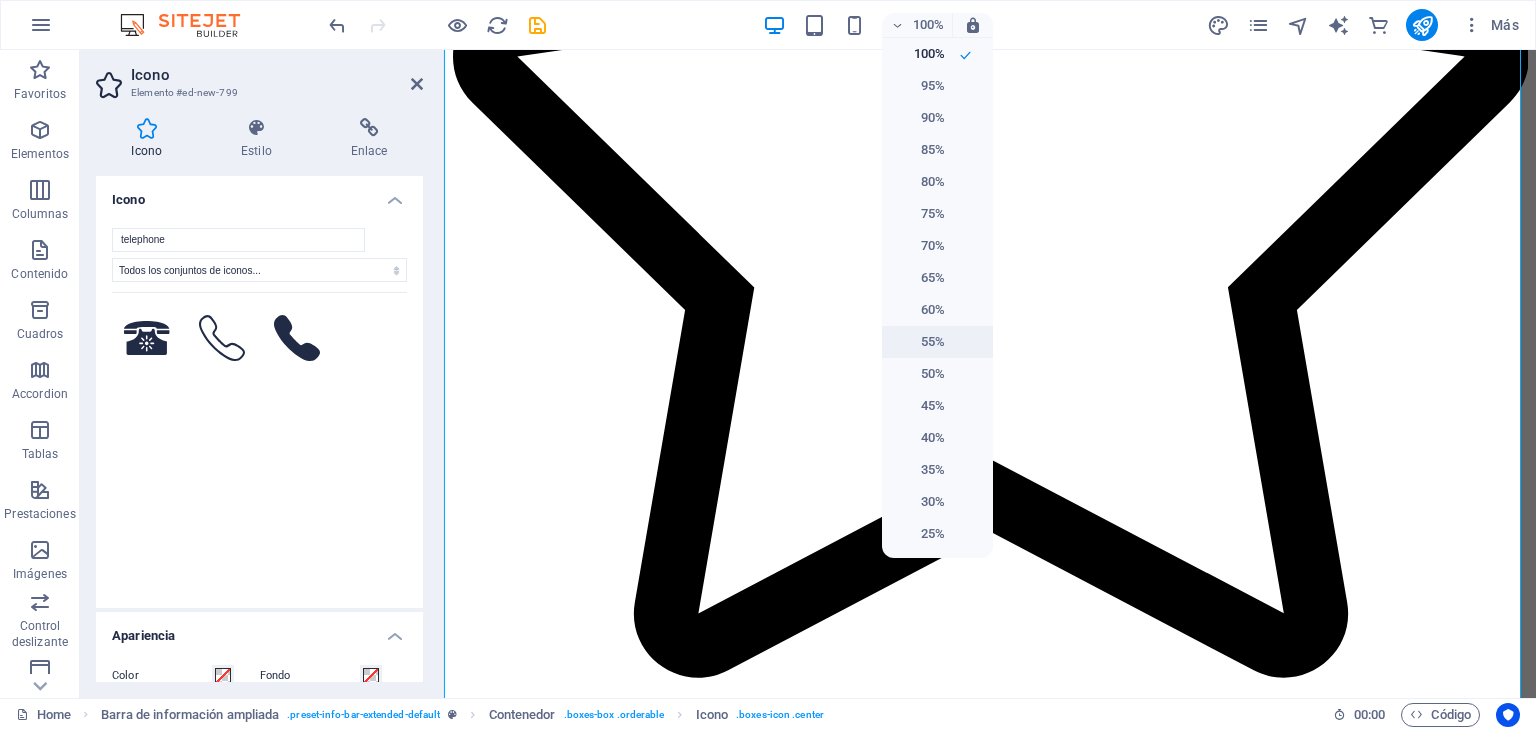click on "55%" at bounding box center [937, 342] 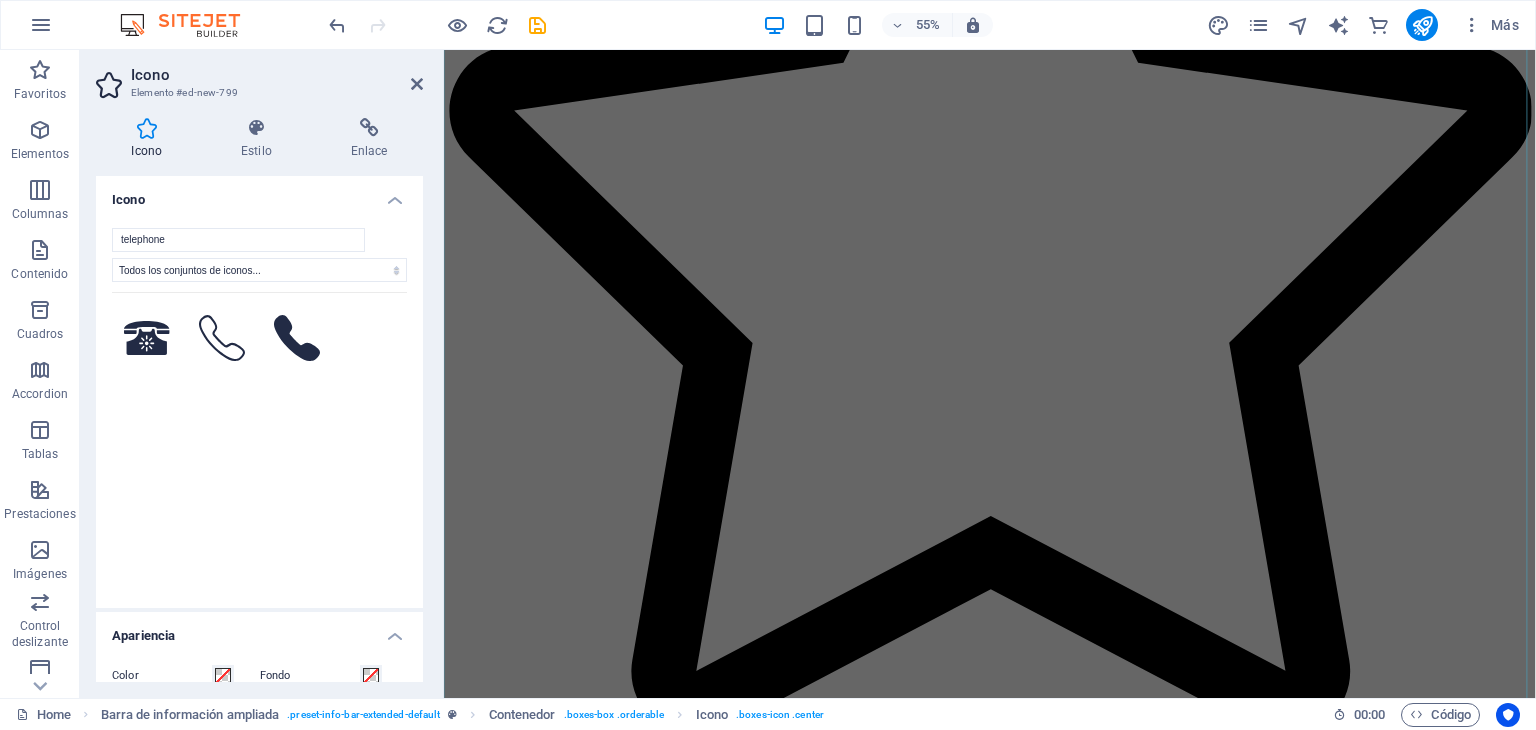scroll, scrollTop: 6729, scrollLeft: 0, axis: vertical 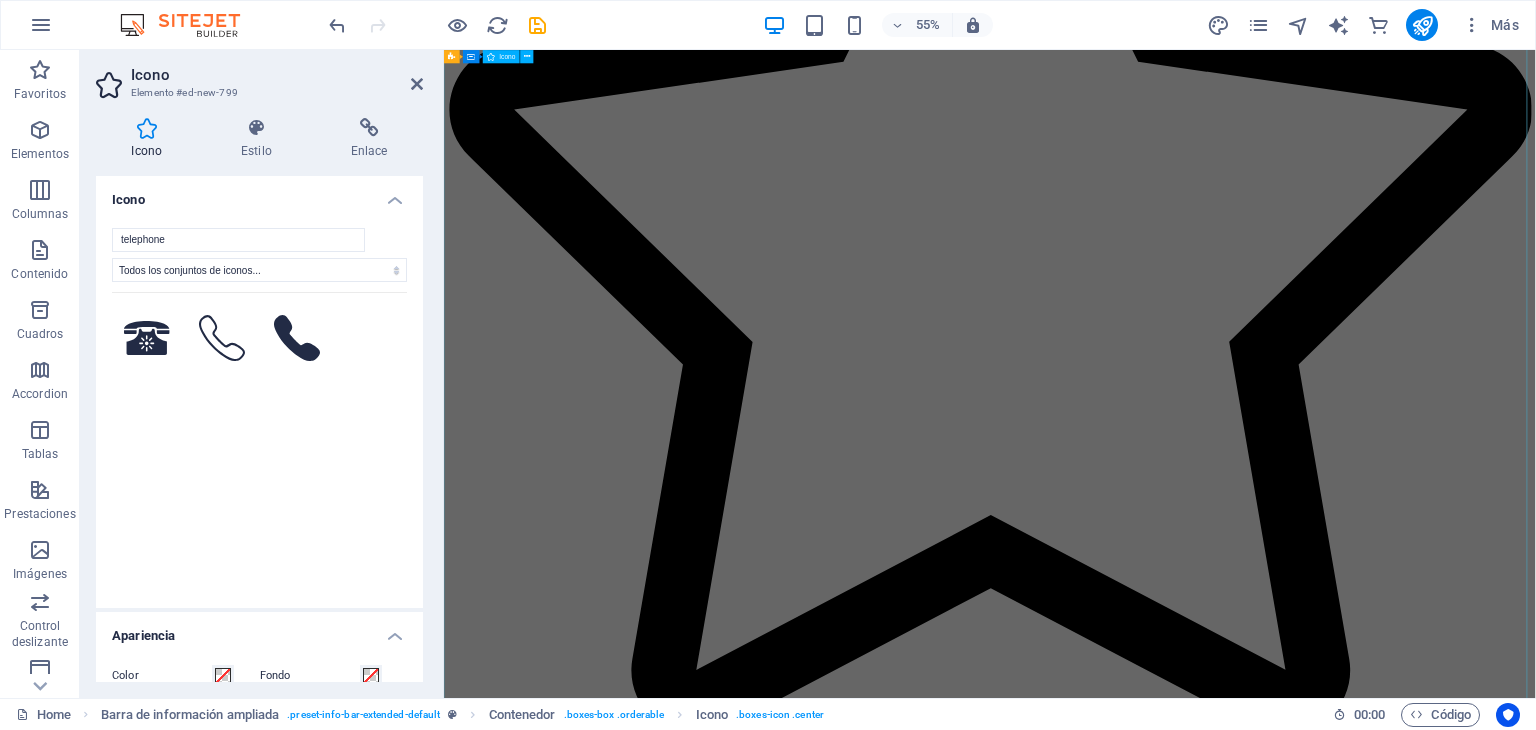 click at bounding box center [1436, 39661] 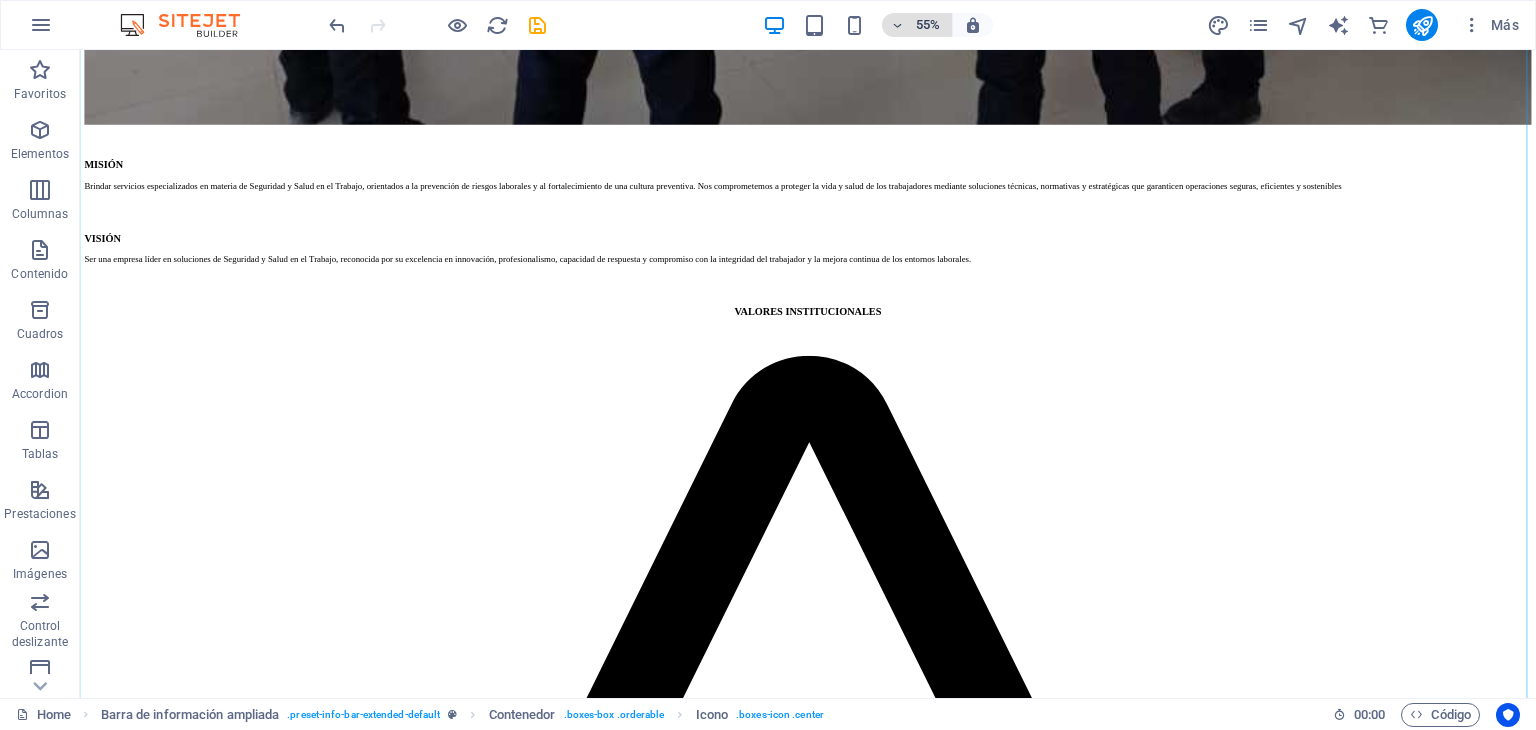 click on "55%" at bounding box center [928, 25] 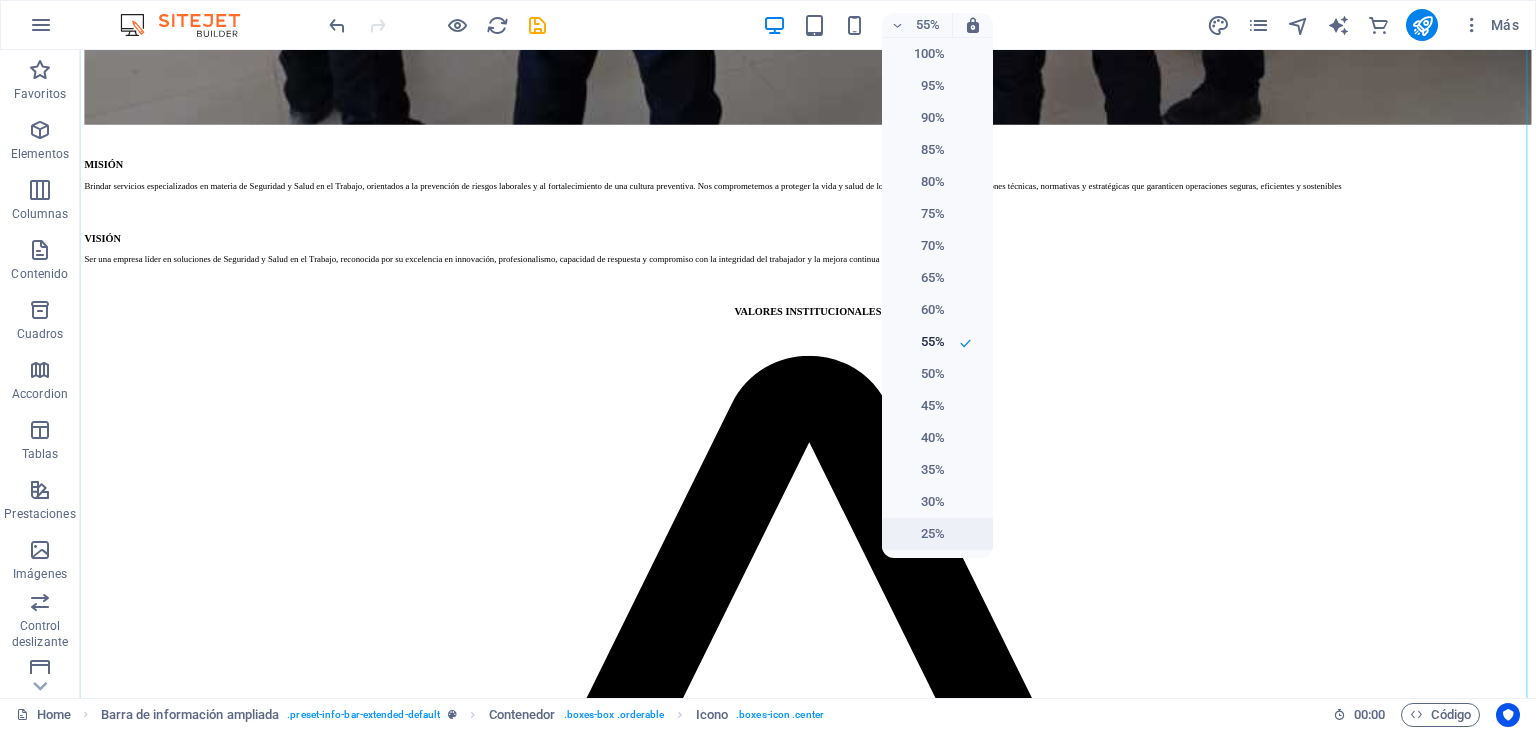 click on "25%" at bounding box center (919, 534) 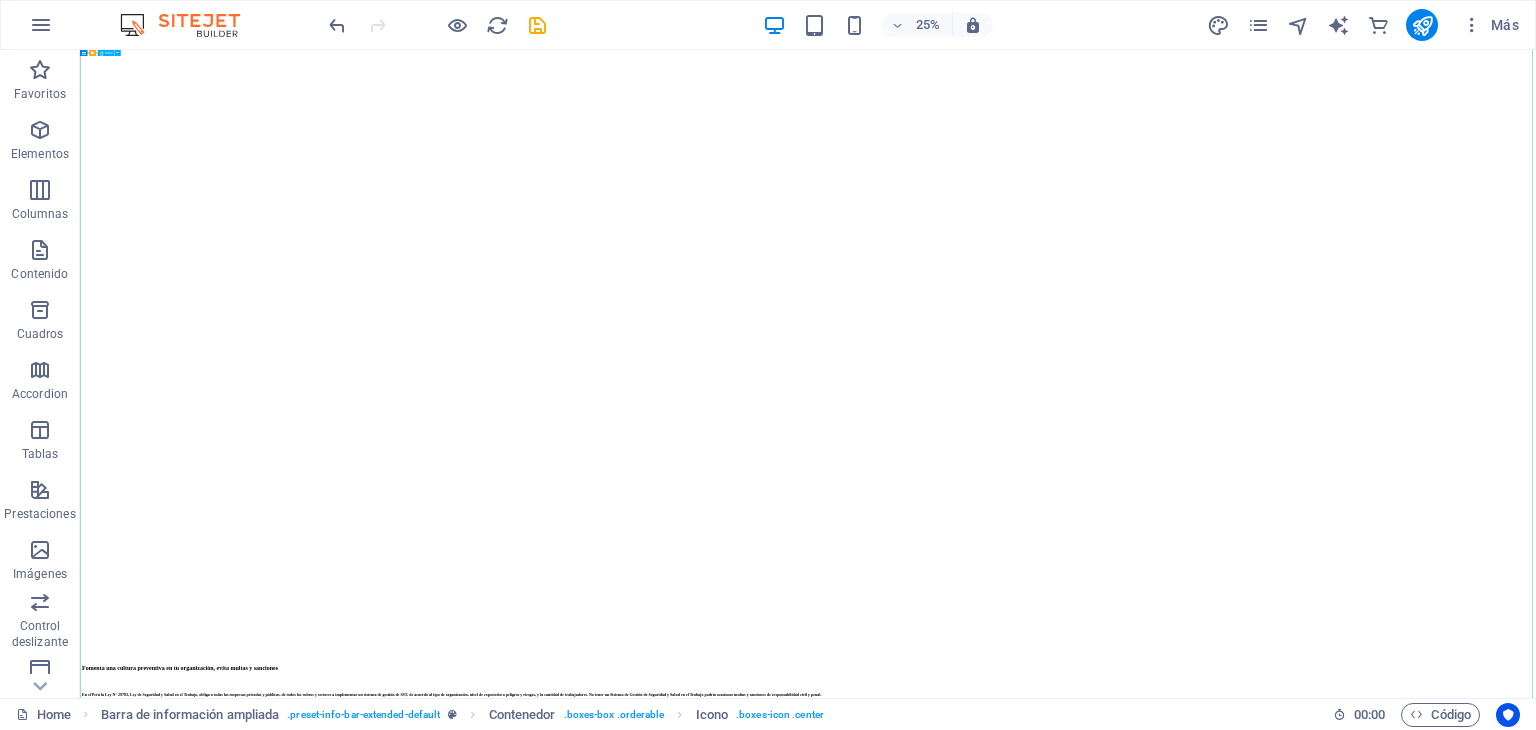 type 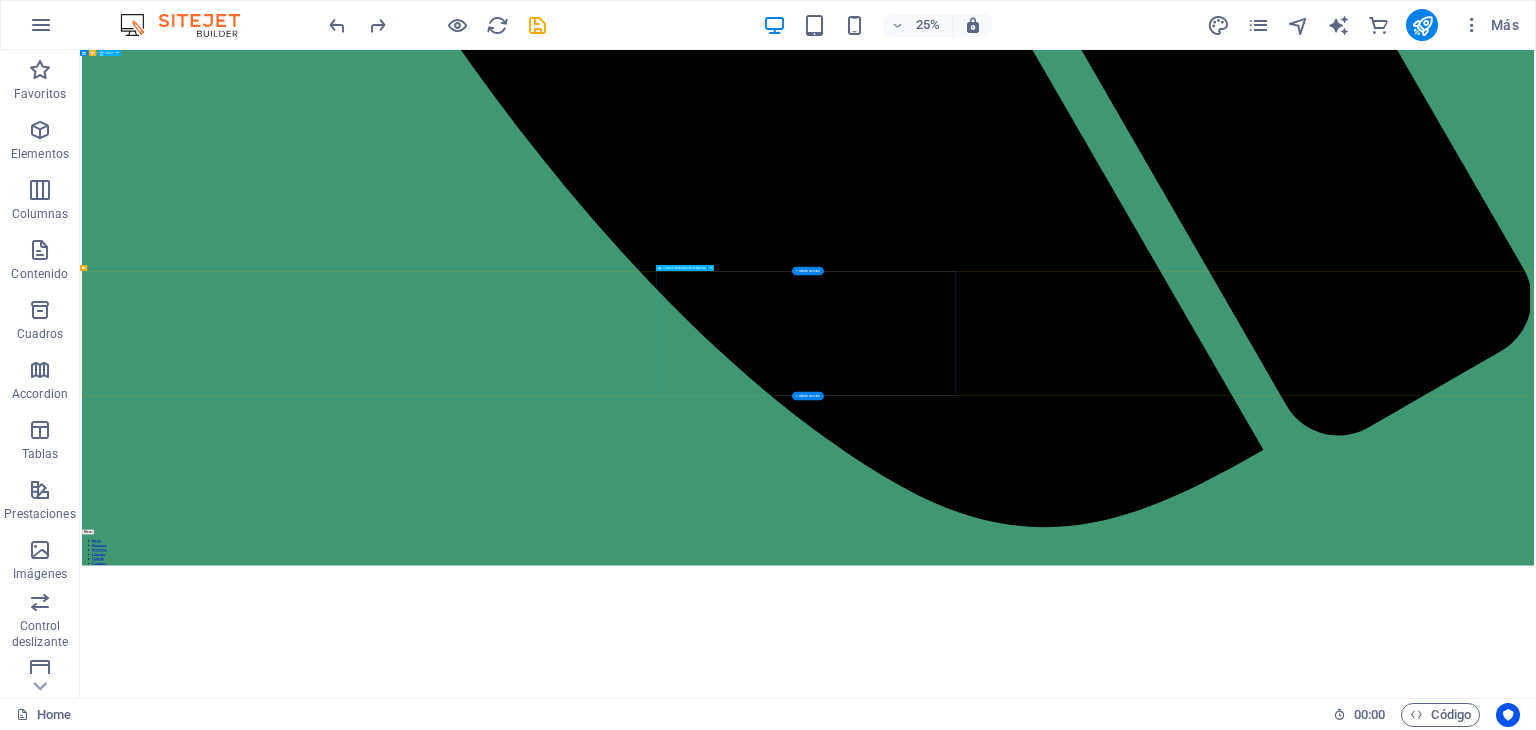 scroll, scrollTop: 6199, scrollLeft: 0, axis: vertical 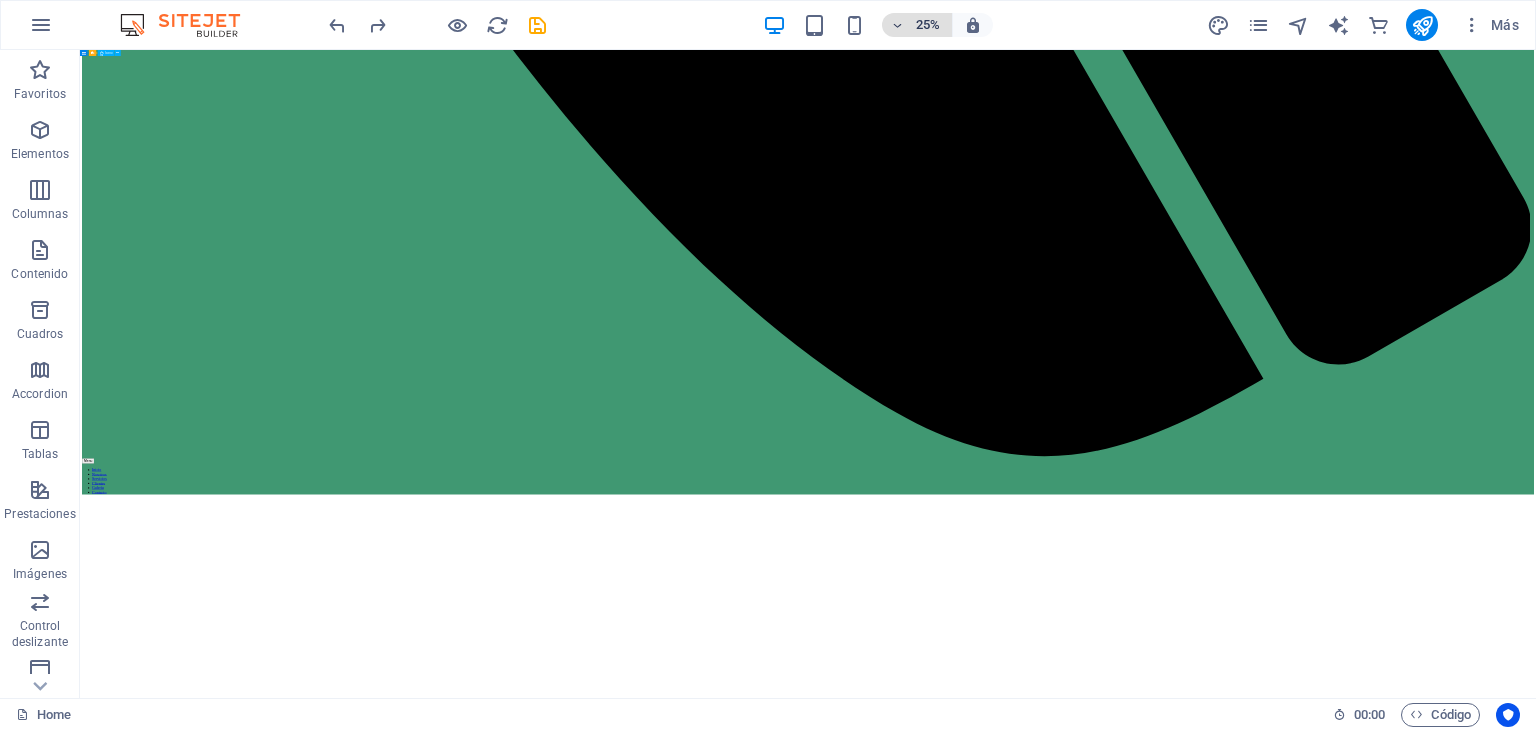 click on "25%" at bounding box center (928, 25) 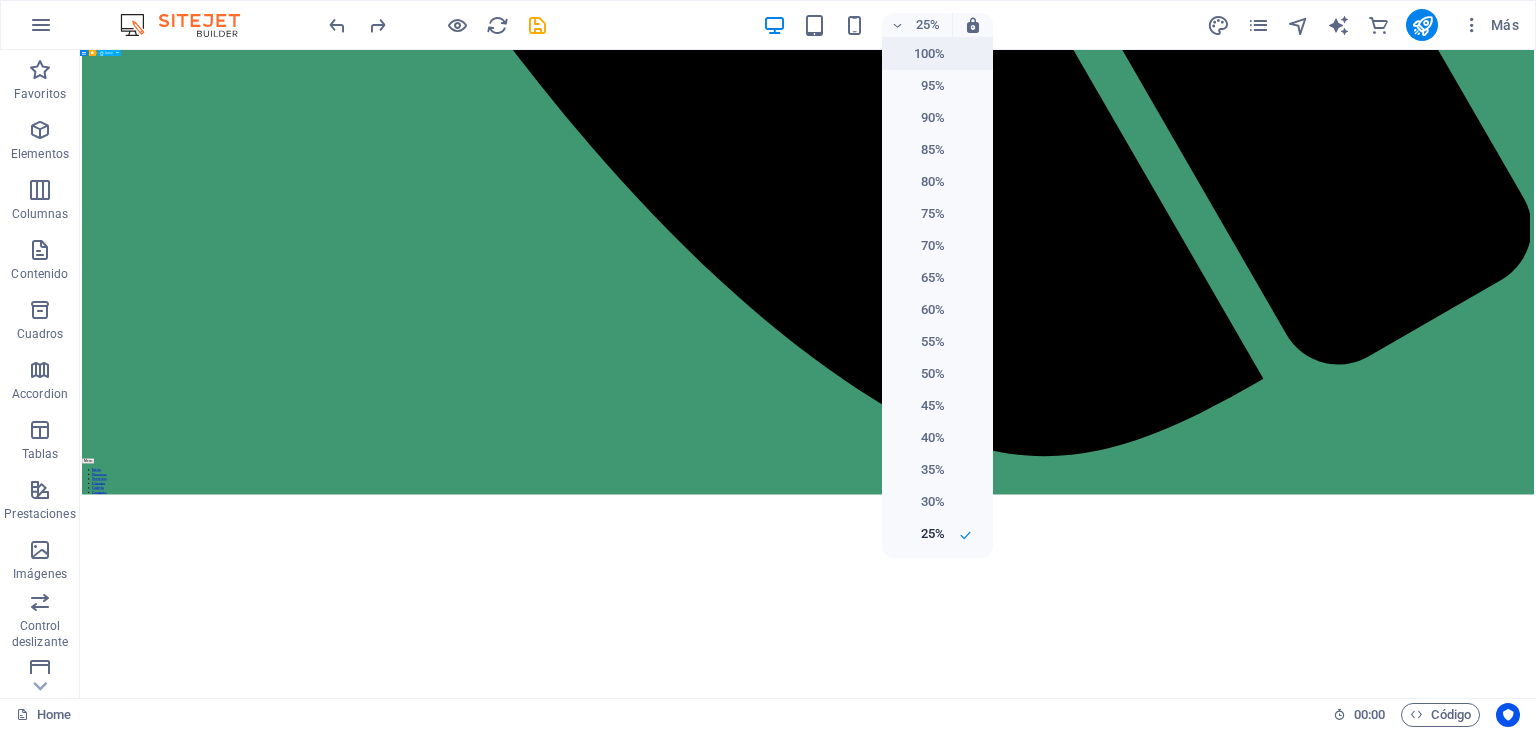 click on "100%" at bounding box center [919, 54] 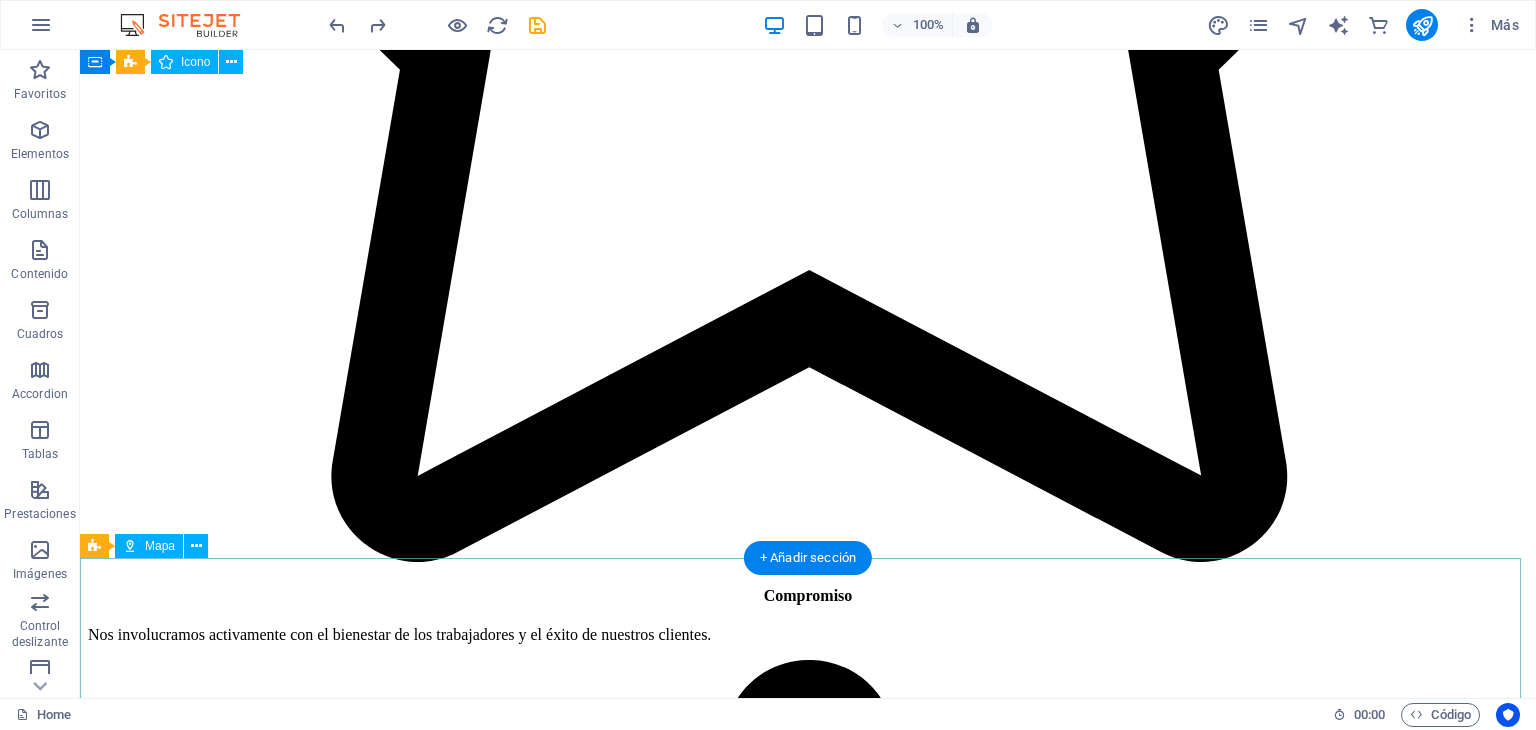 scroll, scrollTop: 5680, scrollLeft: 0, axis: vertical 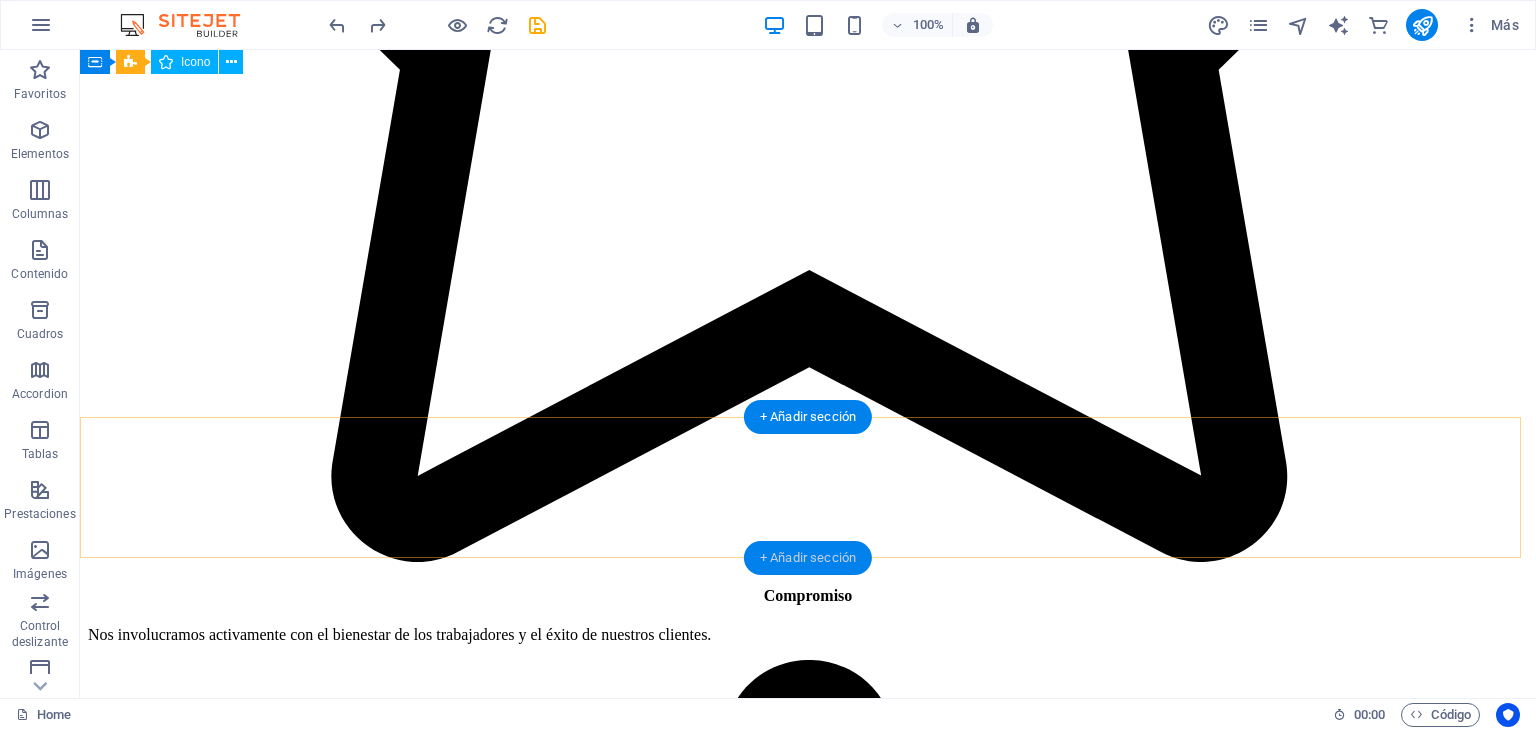 click on "+ Añadir sección" at bounding box center (808, 558) 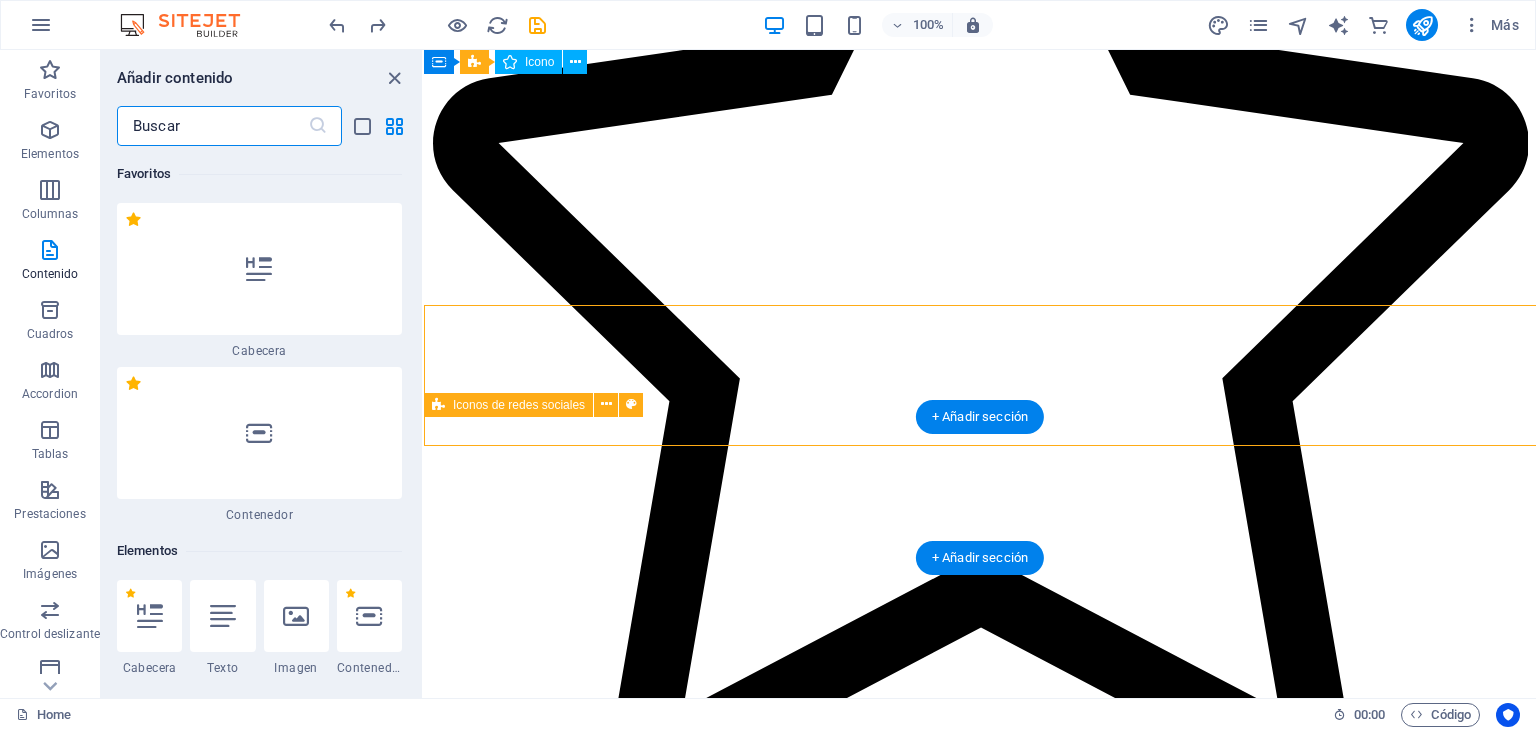 scroll, scrollTop: 5792, scrollLeft: 0, axis: vertical 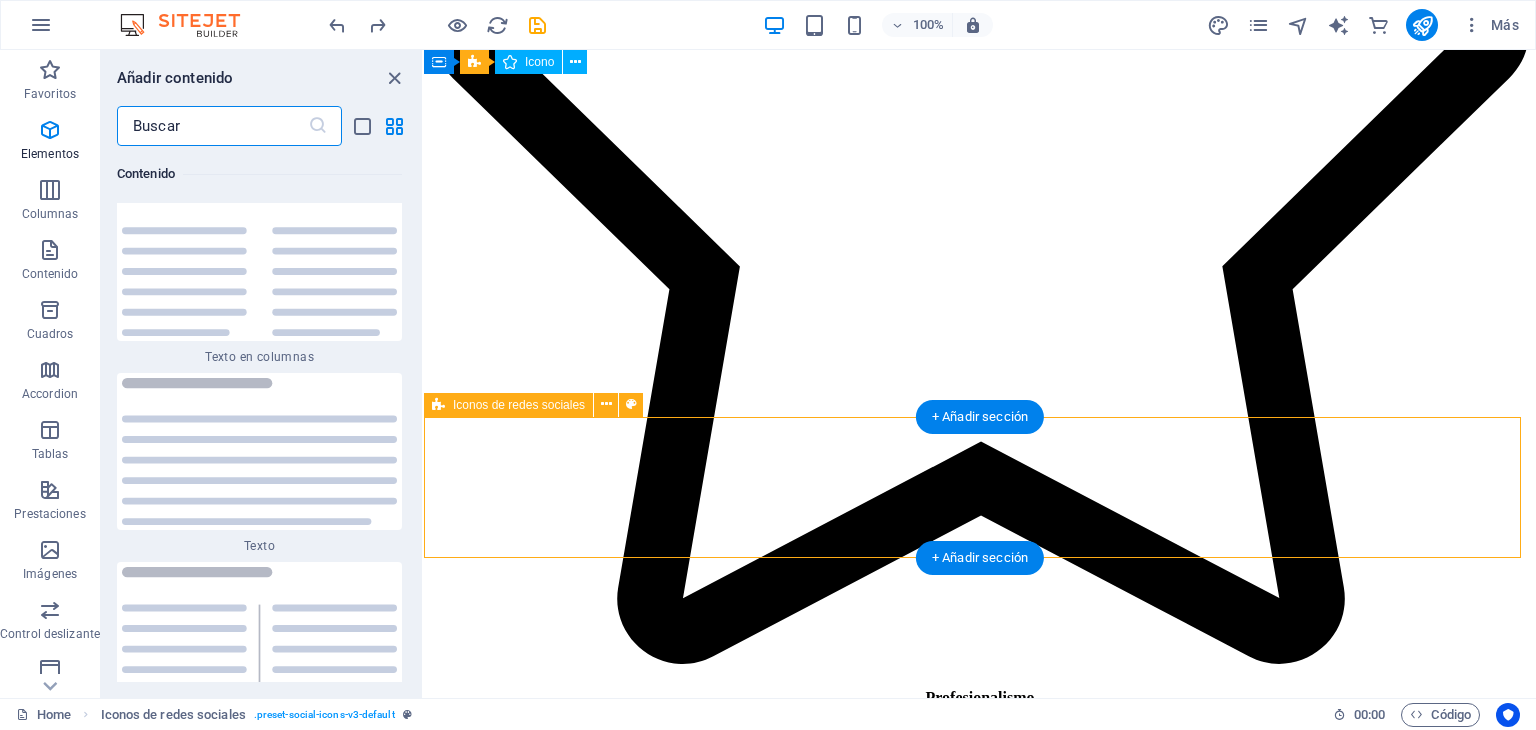 click on "Suelta el contenido aquí o  Añadir elementos  Pegar portapapeles" at bounding box center [980, 22646] 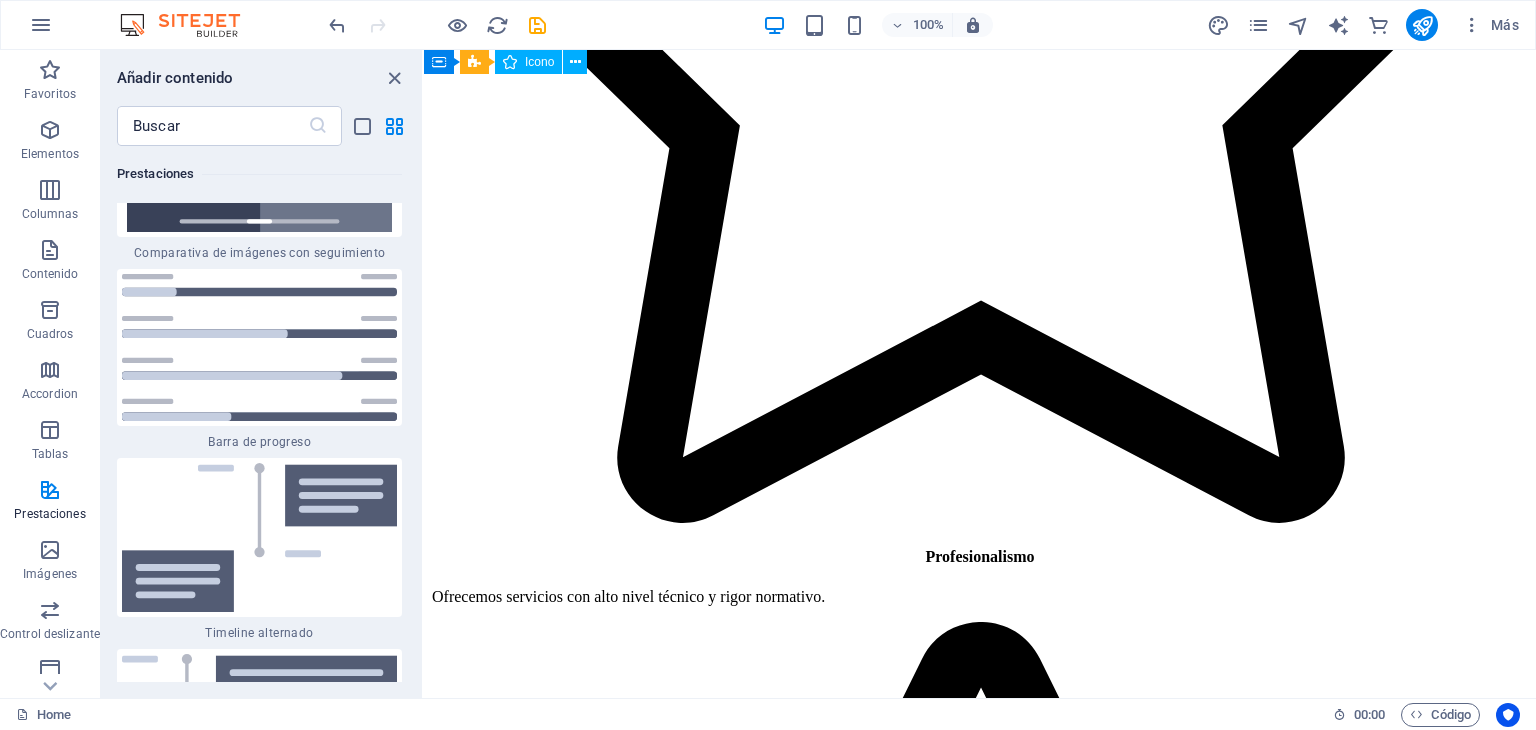 scroll, scrollTop: 16606, scrollLeft: 0, axis: vertical 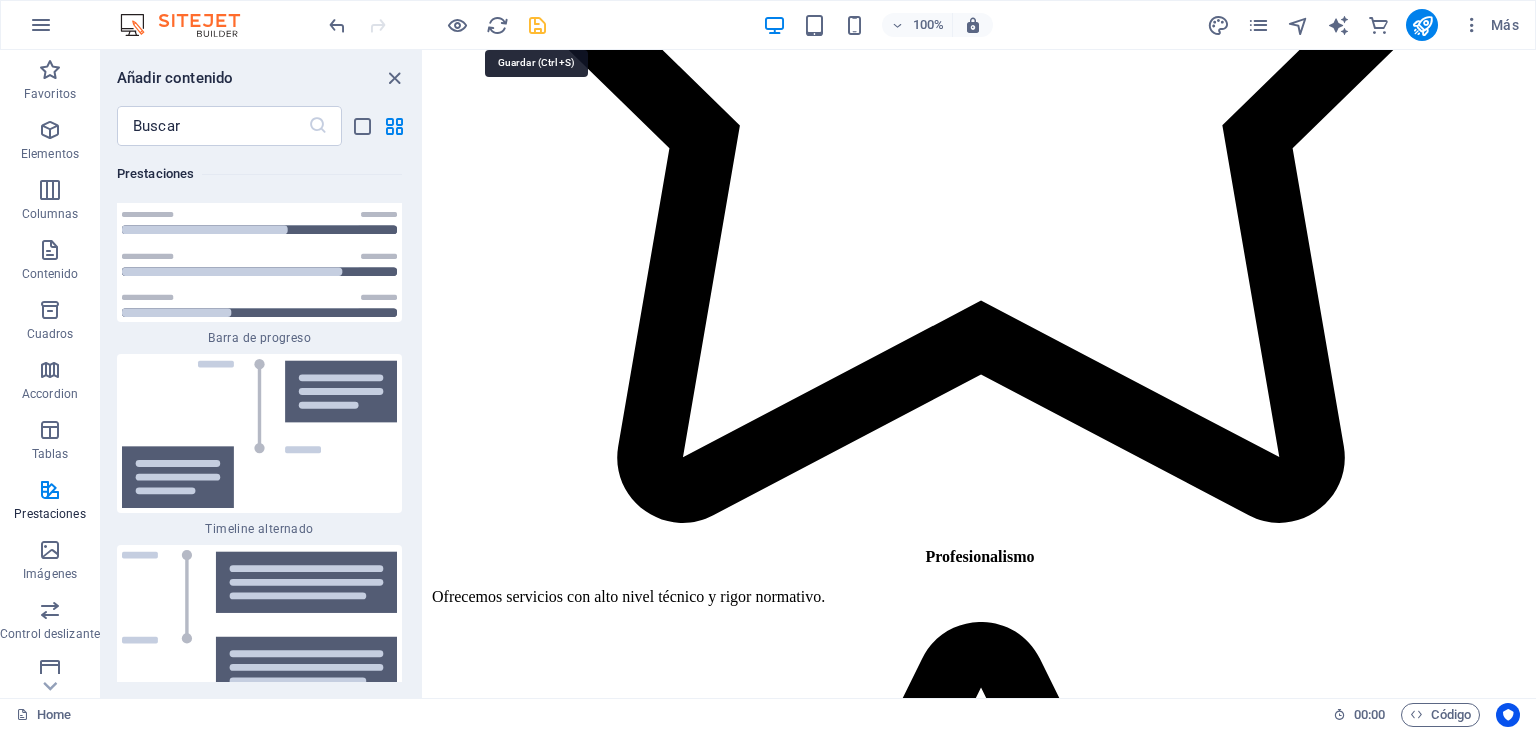 click at bounding box center [537, 25] 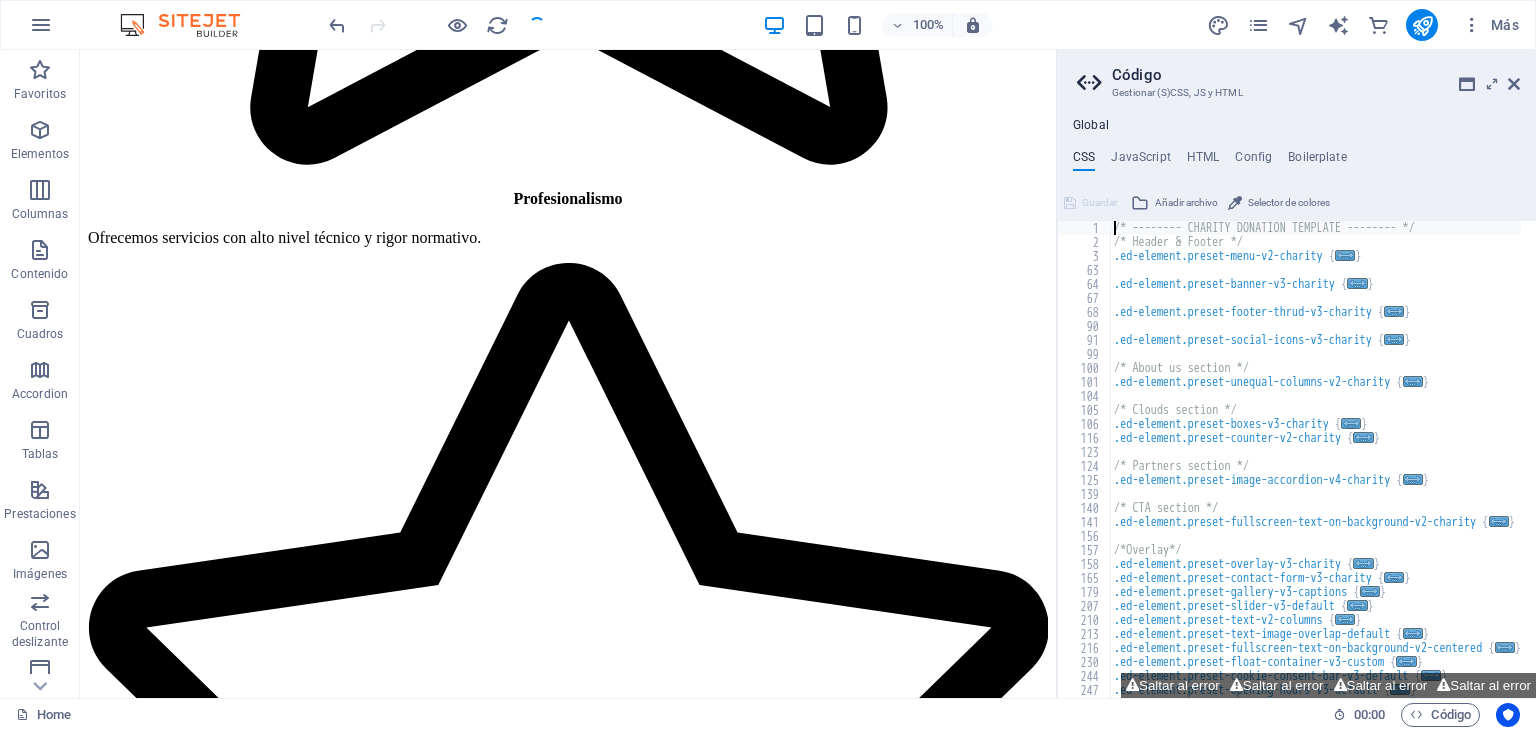 scroll, scrollTop: 5935, scrollLeft: 0, axis: vertical 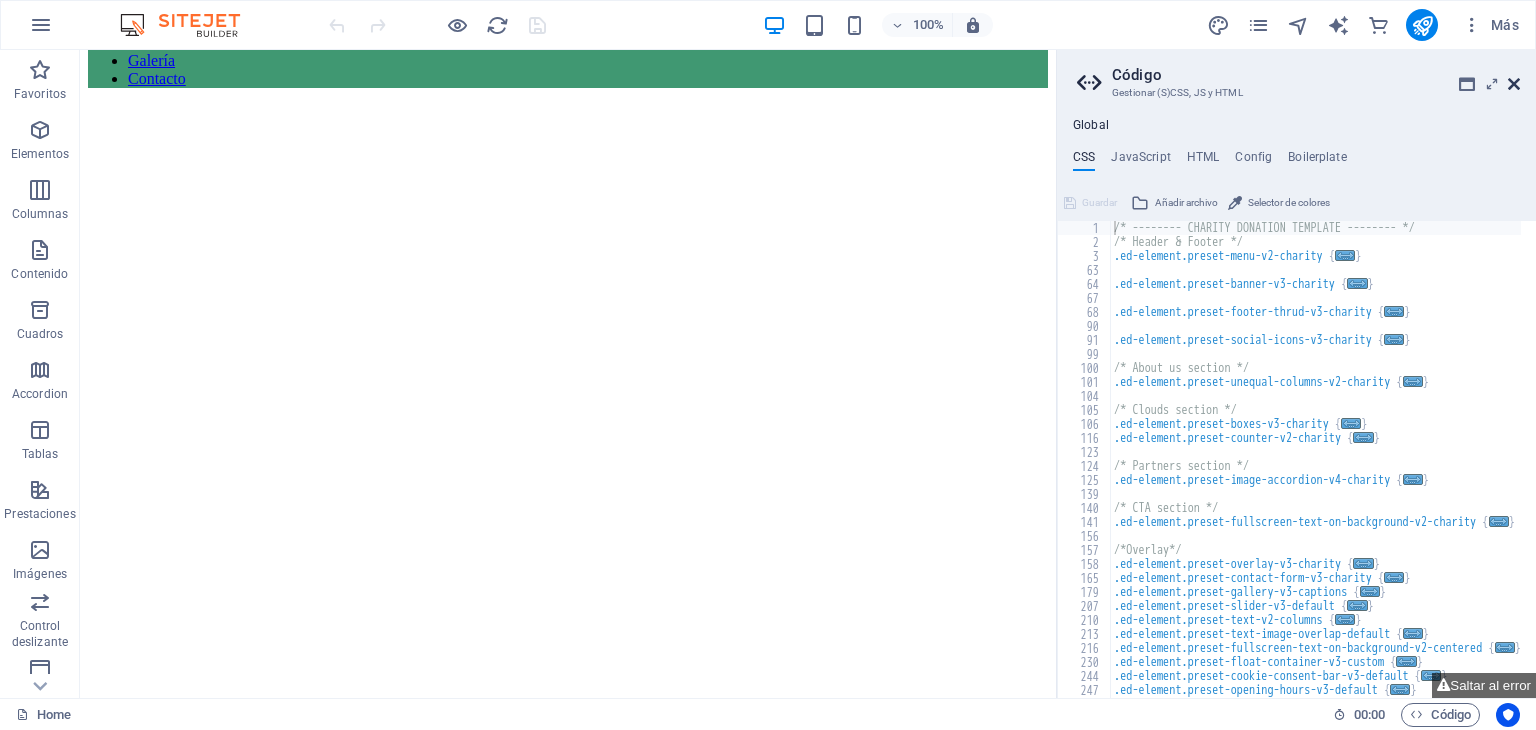 click at bounding box center [1514, 84] 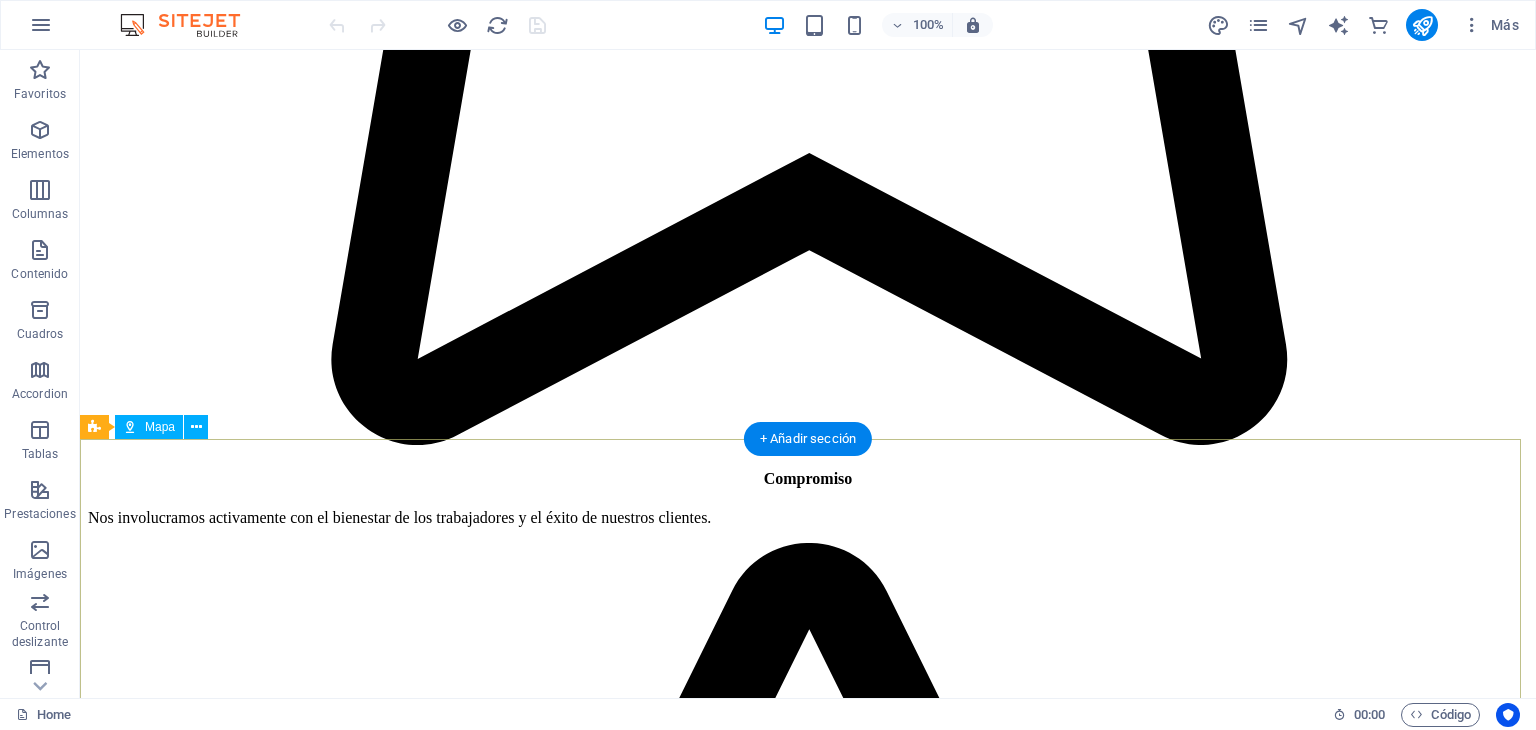 scroll, scrollTop: 5657, scrollLeft: 0, axis: vertical 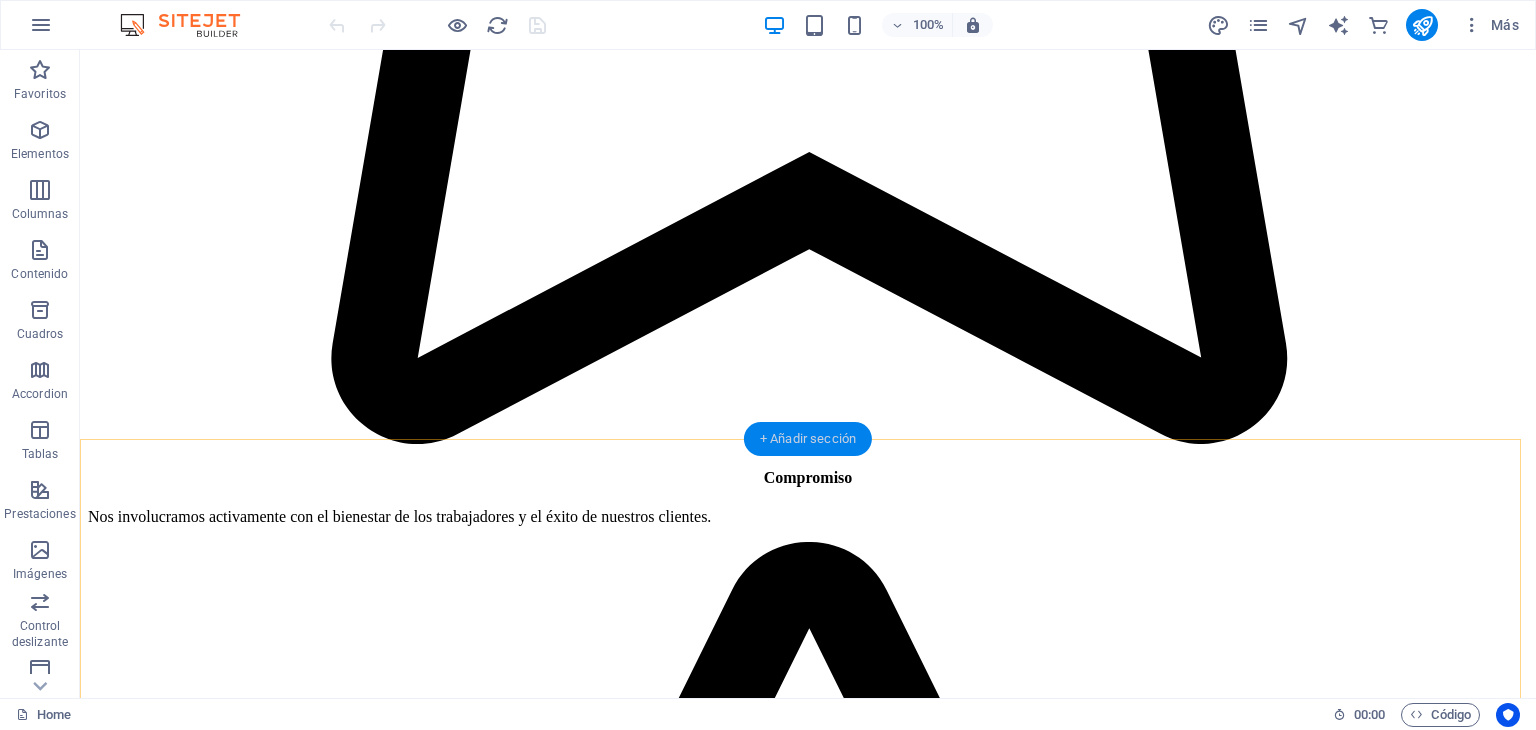click on "+ Añadir sección" at bounding box center (808, 439) 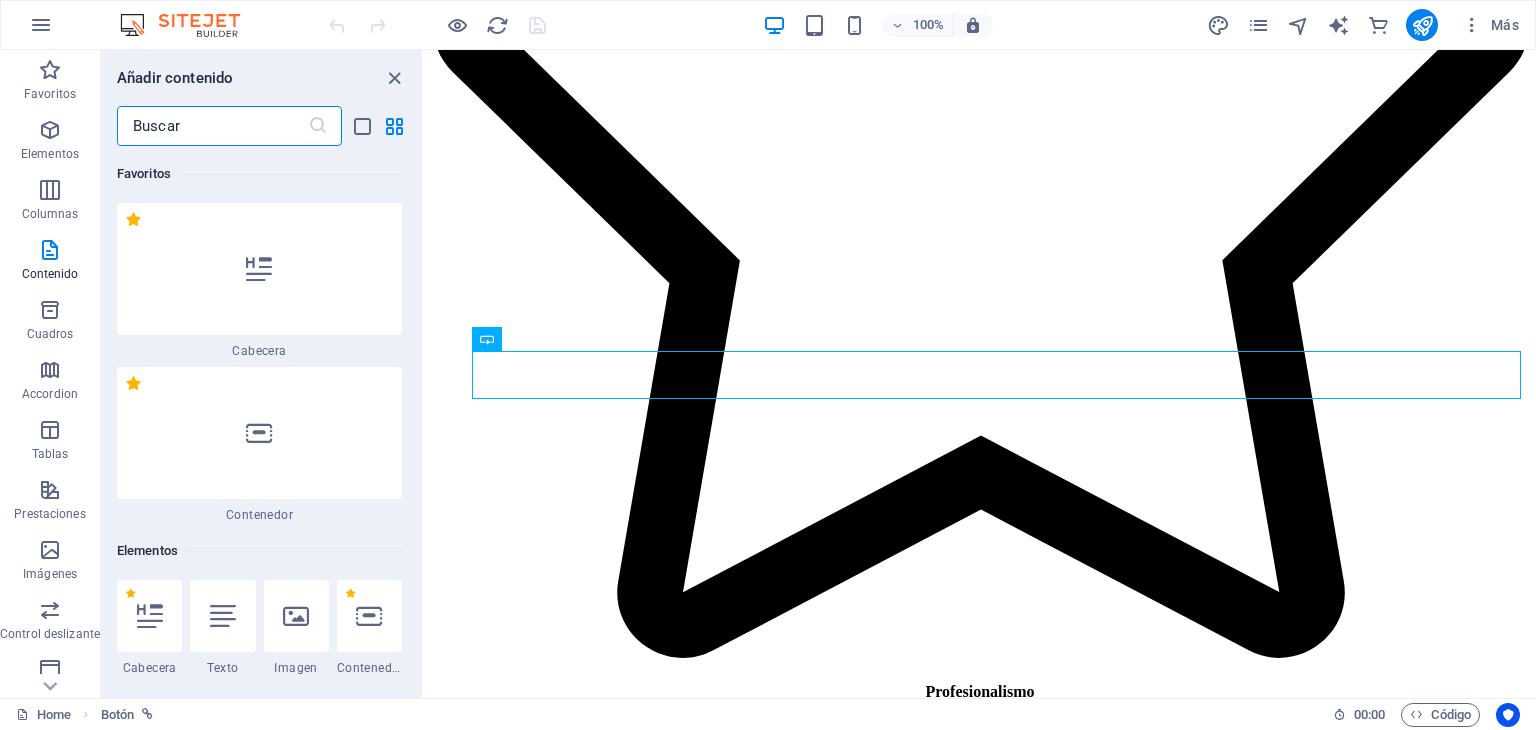 scroll, scrollTop: 5769, scrollLeft: 0, axis: vertical 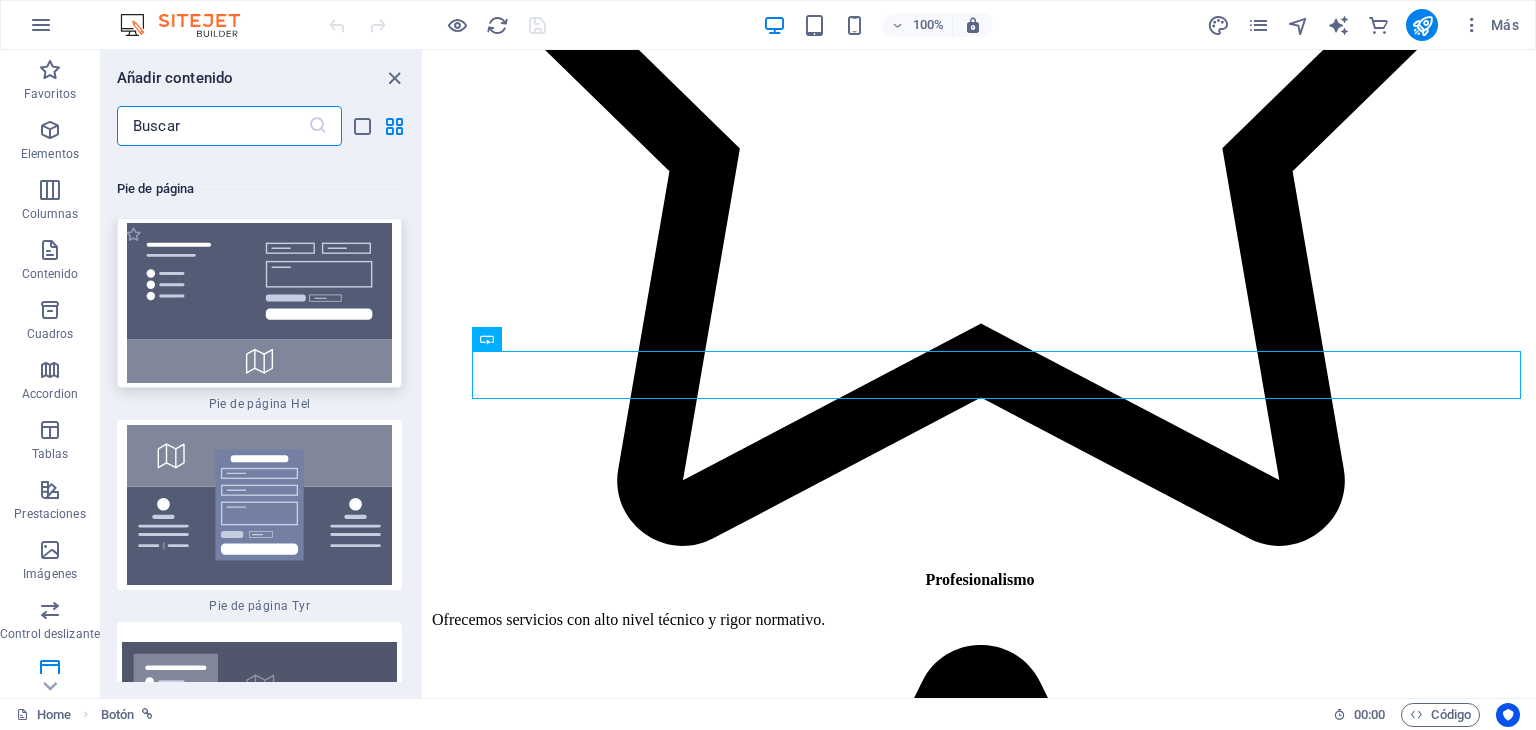 click at bounding box center [259, 303] 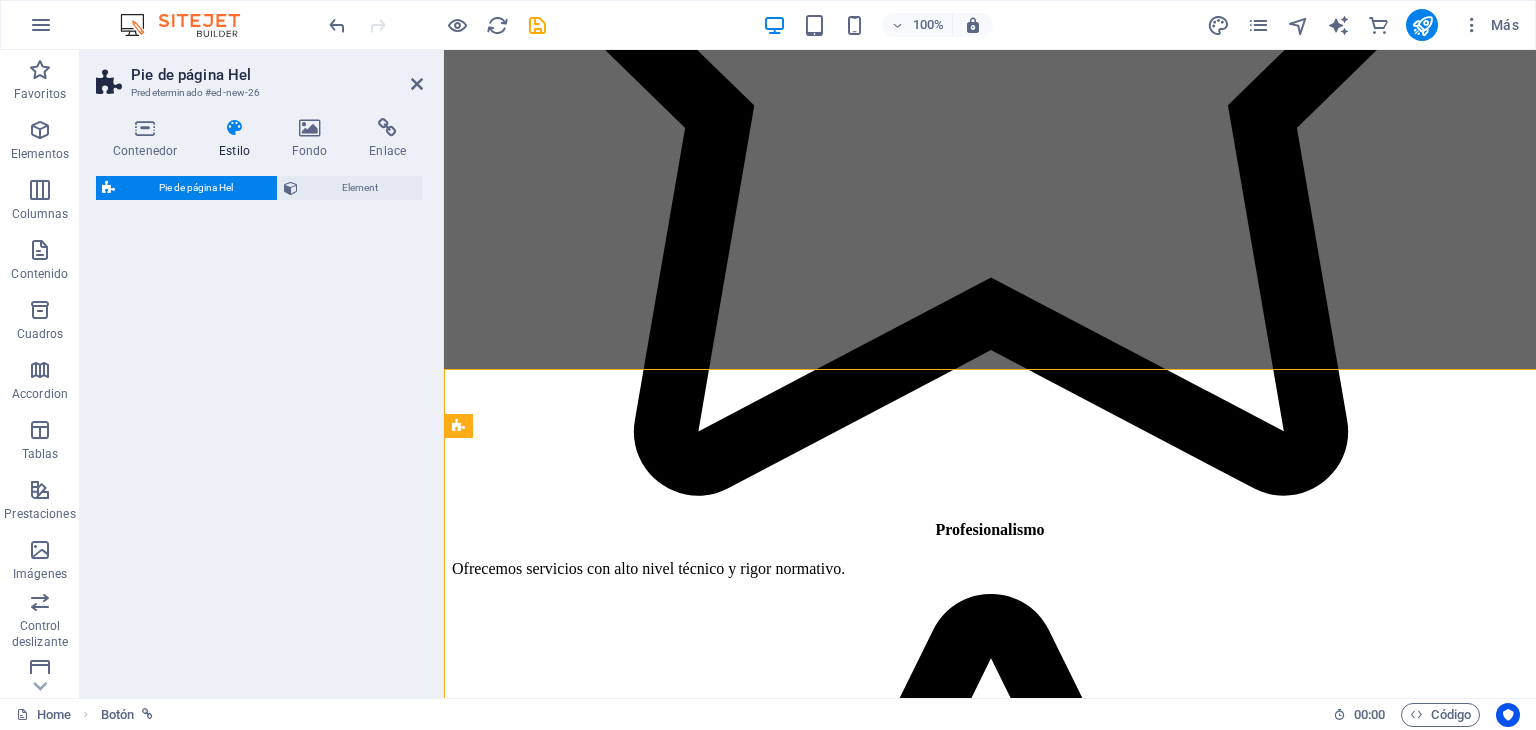 select on "%" 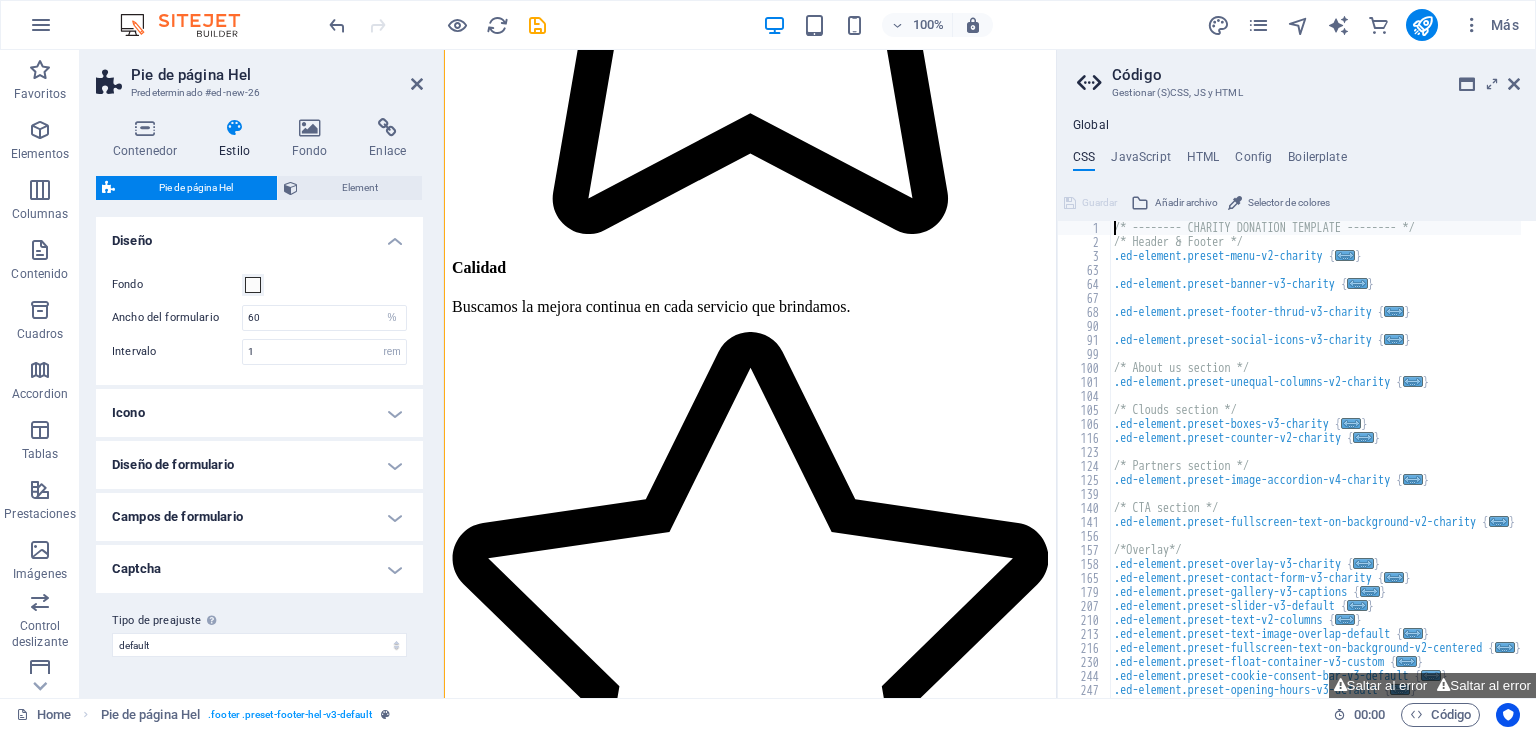 scroll, scrollTop: 9177, scrollLeft: 0, axis: vertical 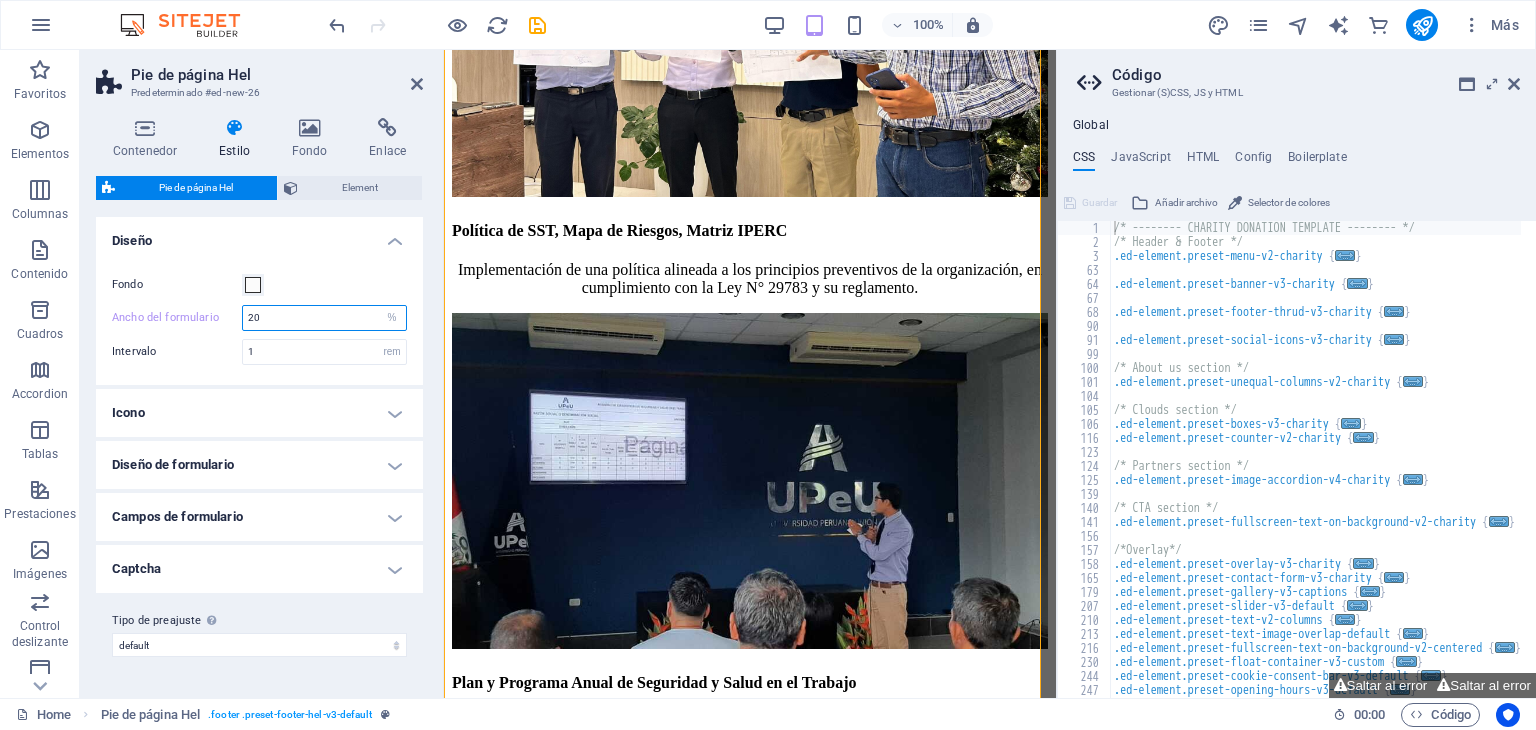 click on "20" at bounding box center [324, 318] 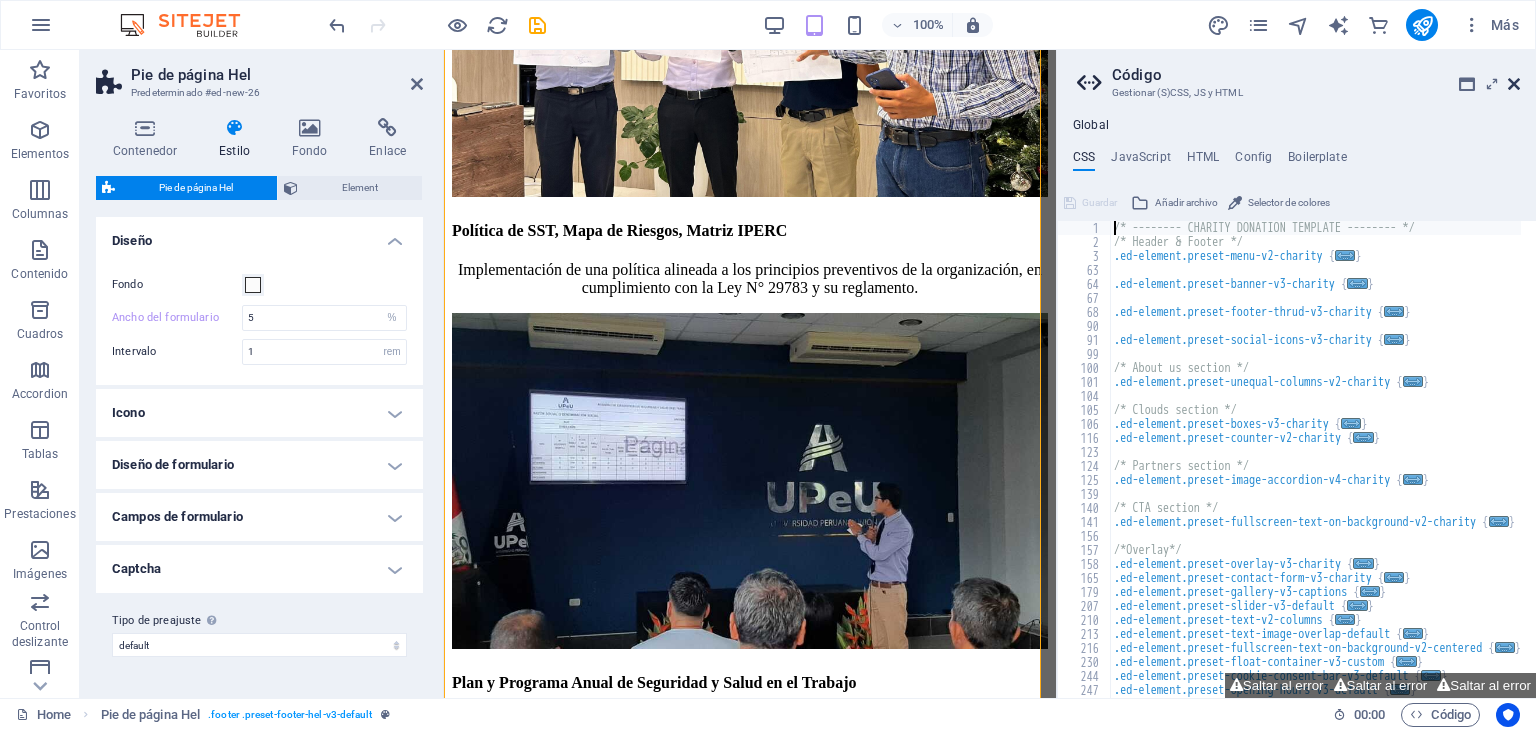 click at bounding box center [1514, 84] 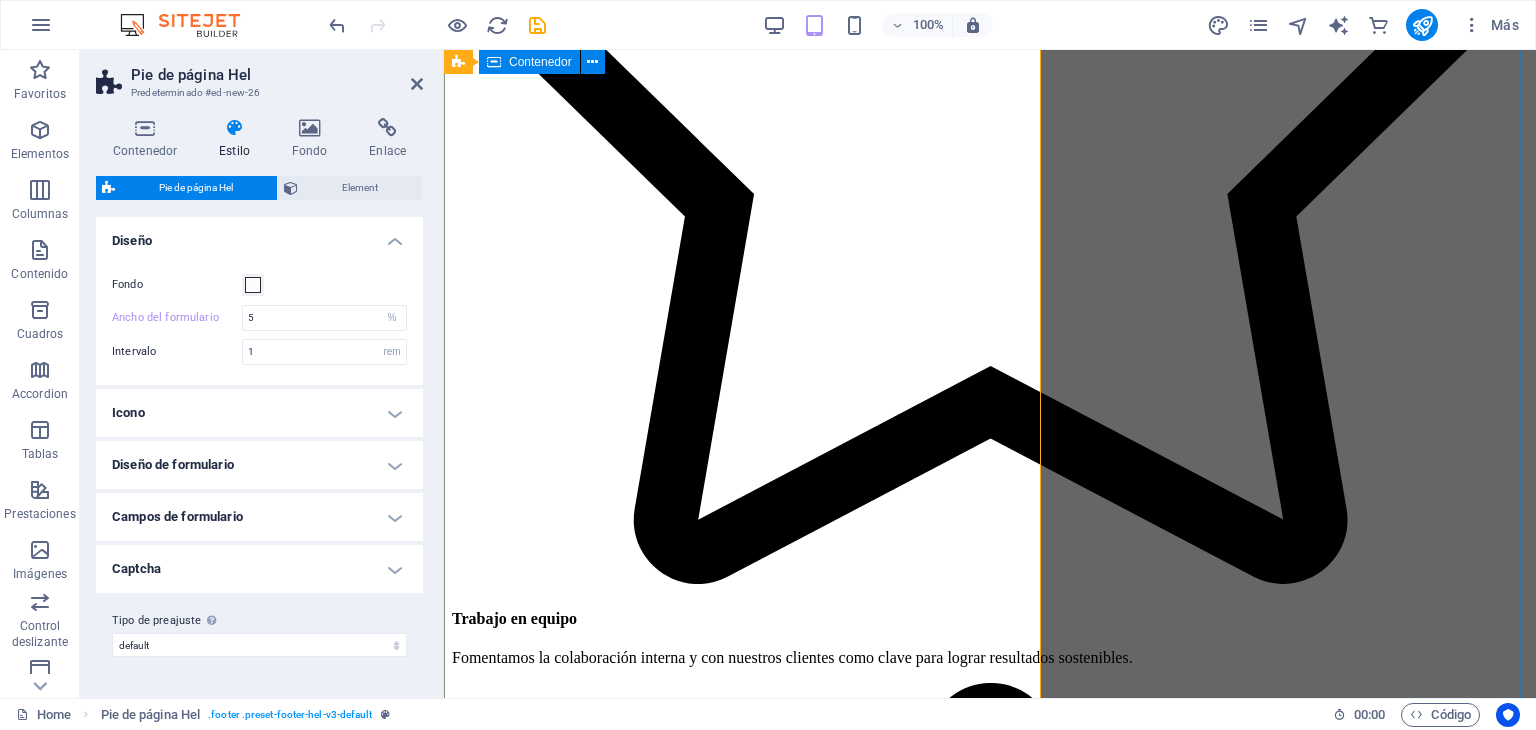 type on "60" 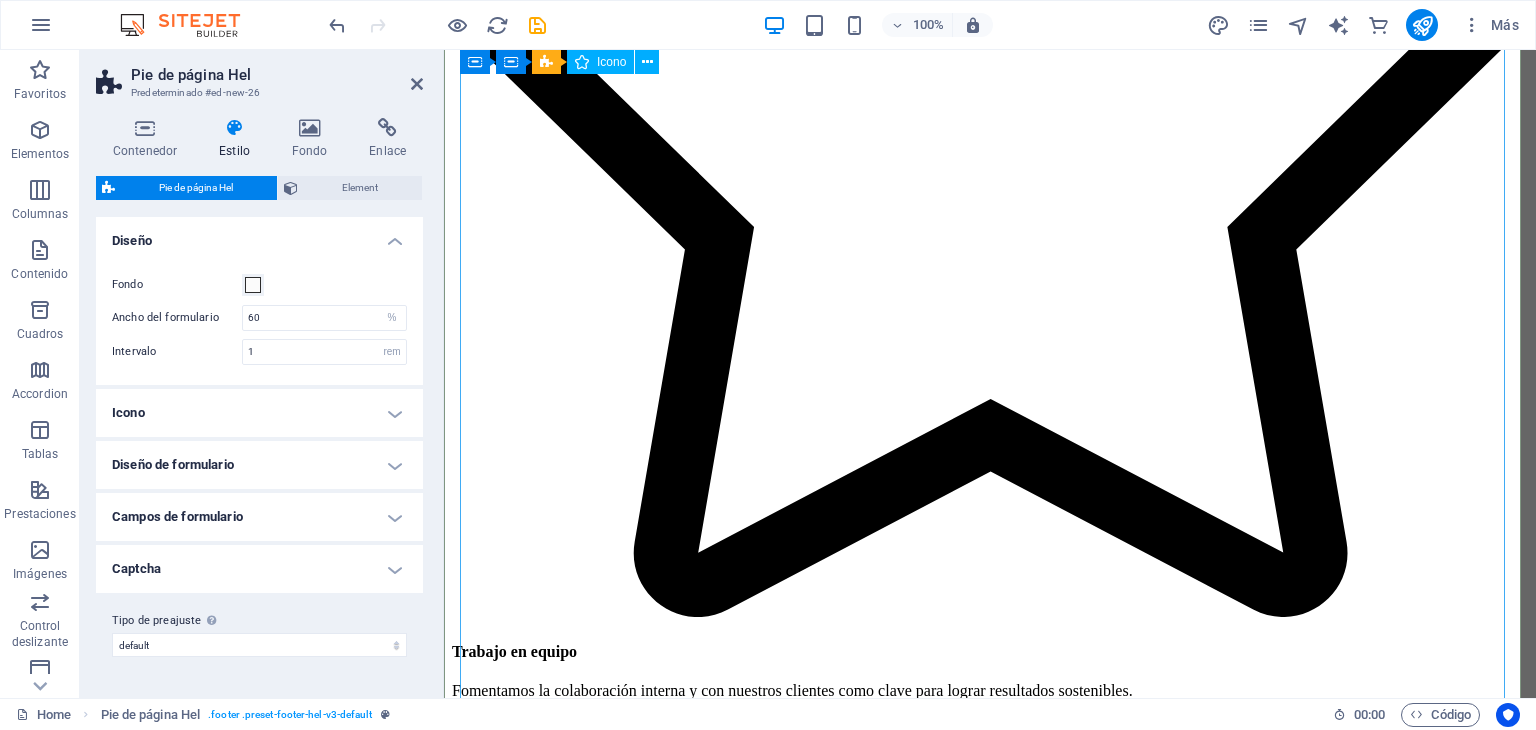 scroll, scrollTop: 9033, scrollLeft: 0, axis: vertical 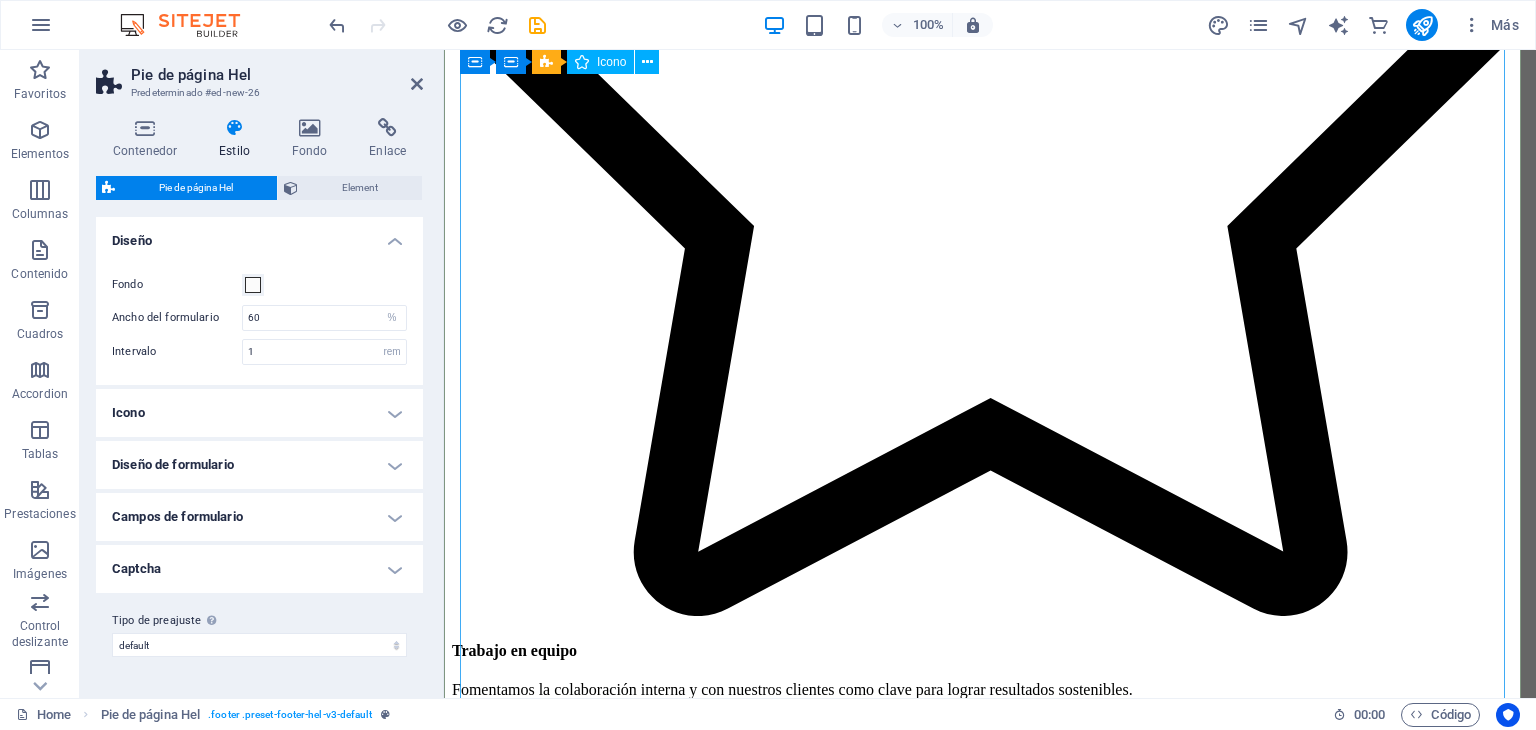 click at bounding box center (990, 21958) 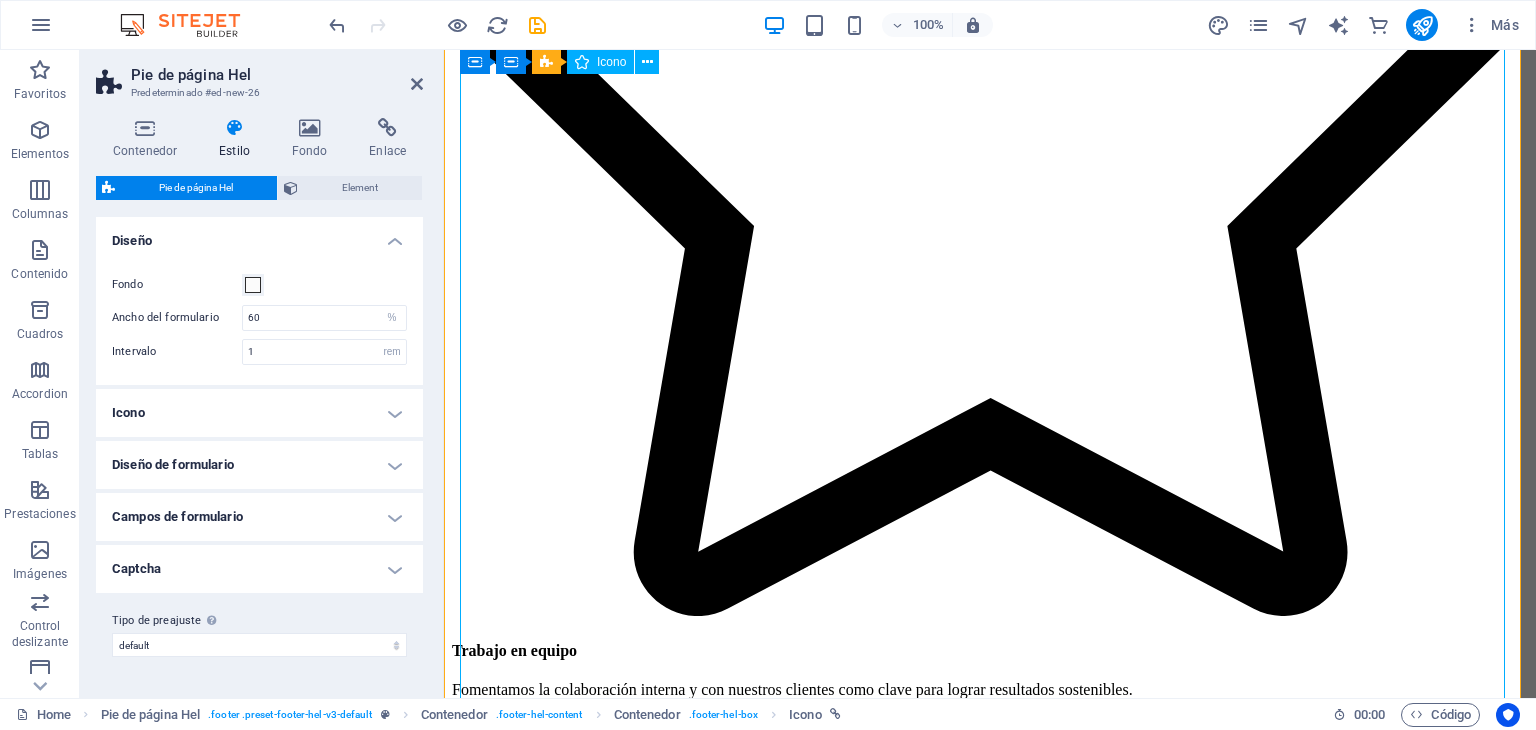 click at bounding box center [990, 21958] 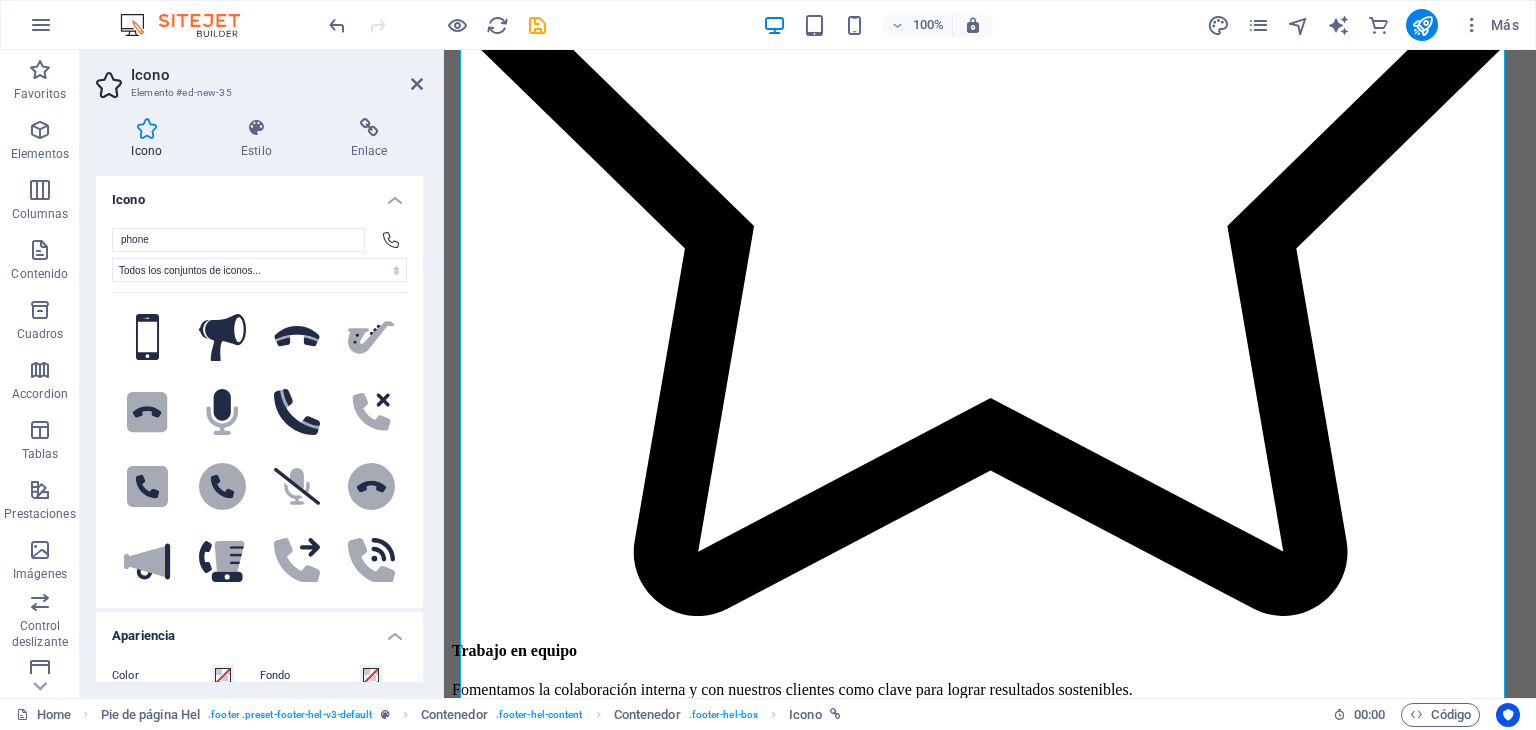 scroll, scrollTop: 560, scrollLeft: 0, axis: vertical 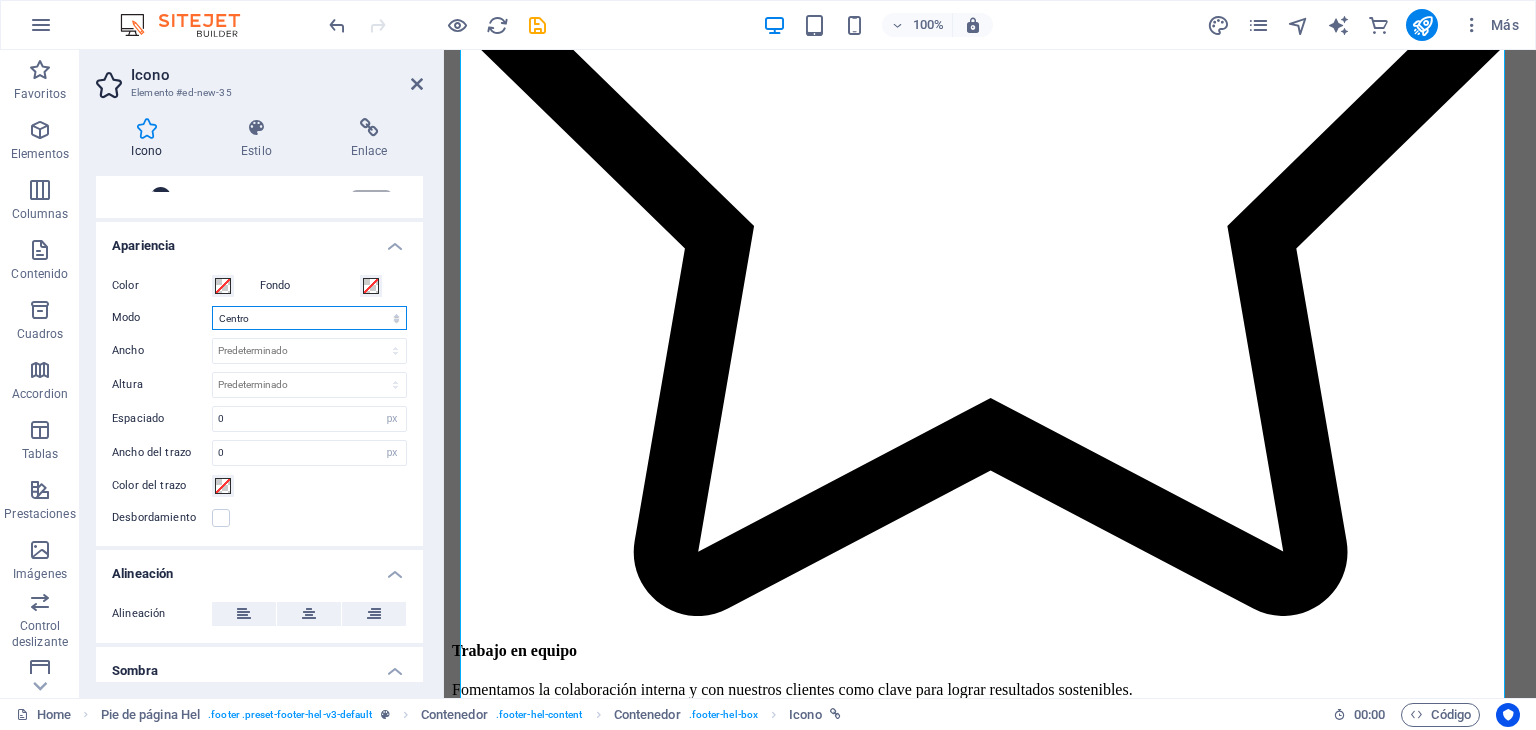 click on "Escalar Izquierda Centro Derecha" at bounding box center [309, 318] 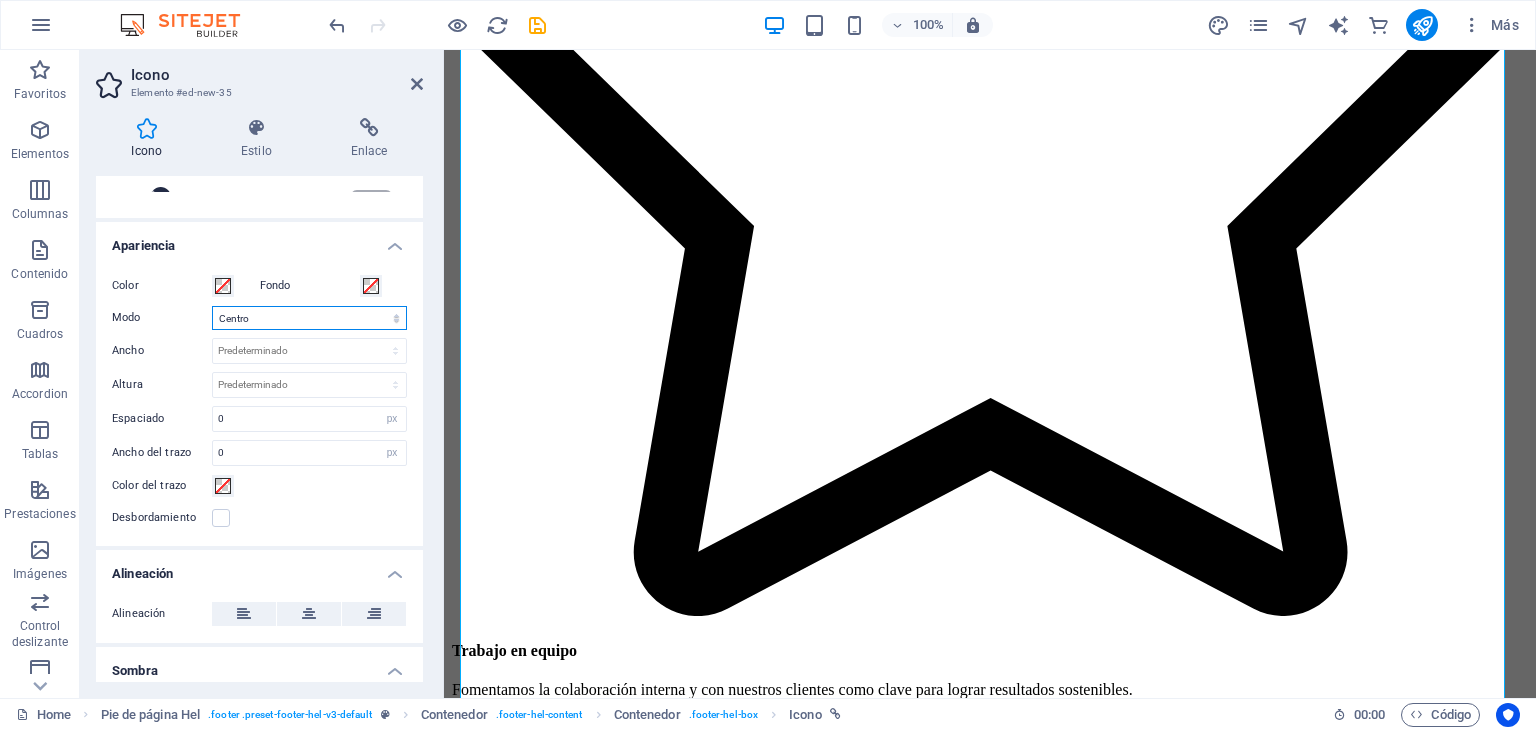 select on "xMinYMid" 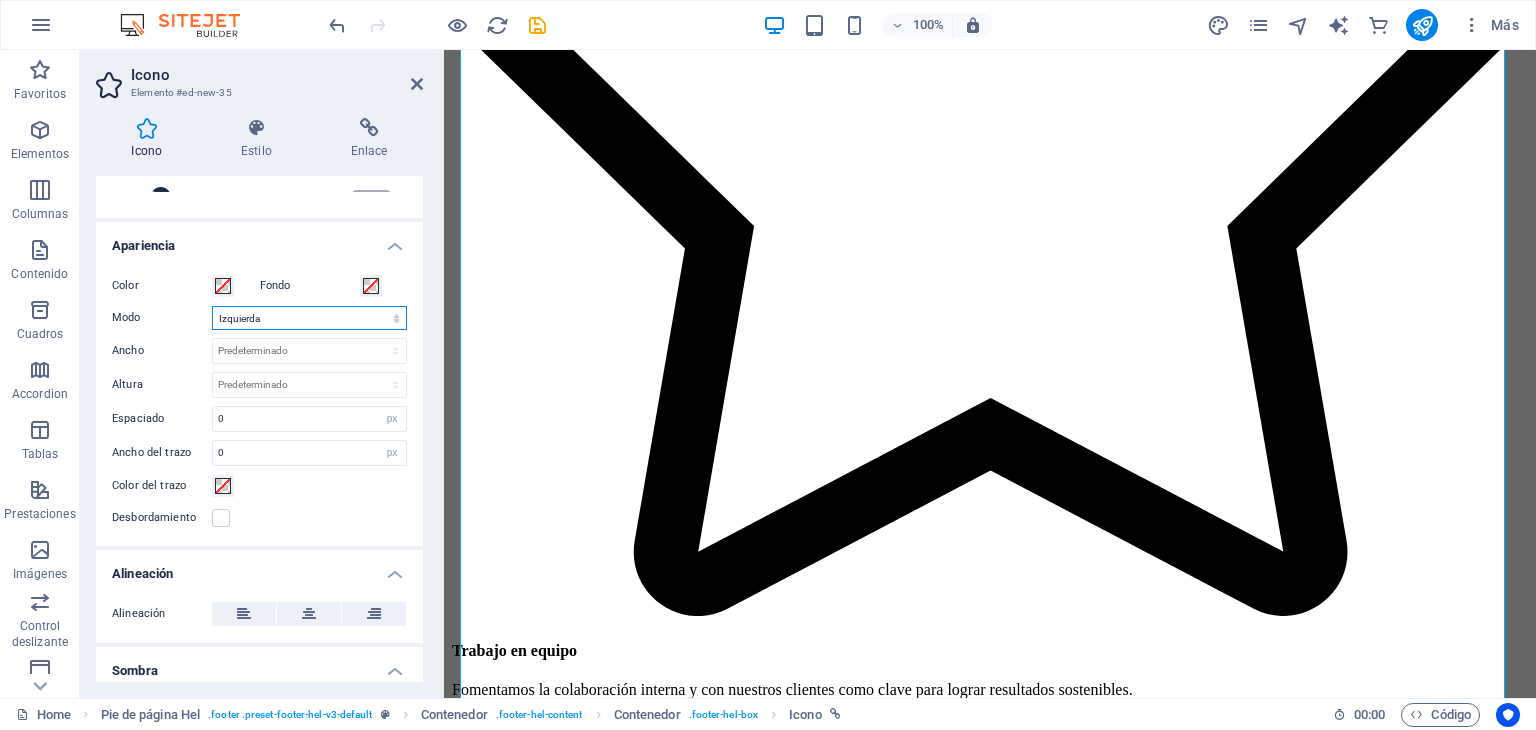 click on "Escalar Izquierda Centro Derecha" at bounding box center (309, 318) 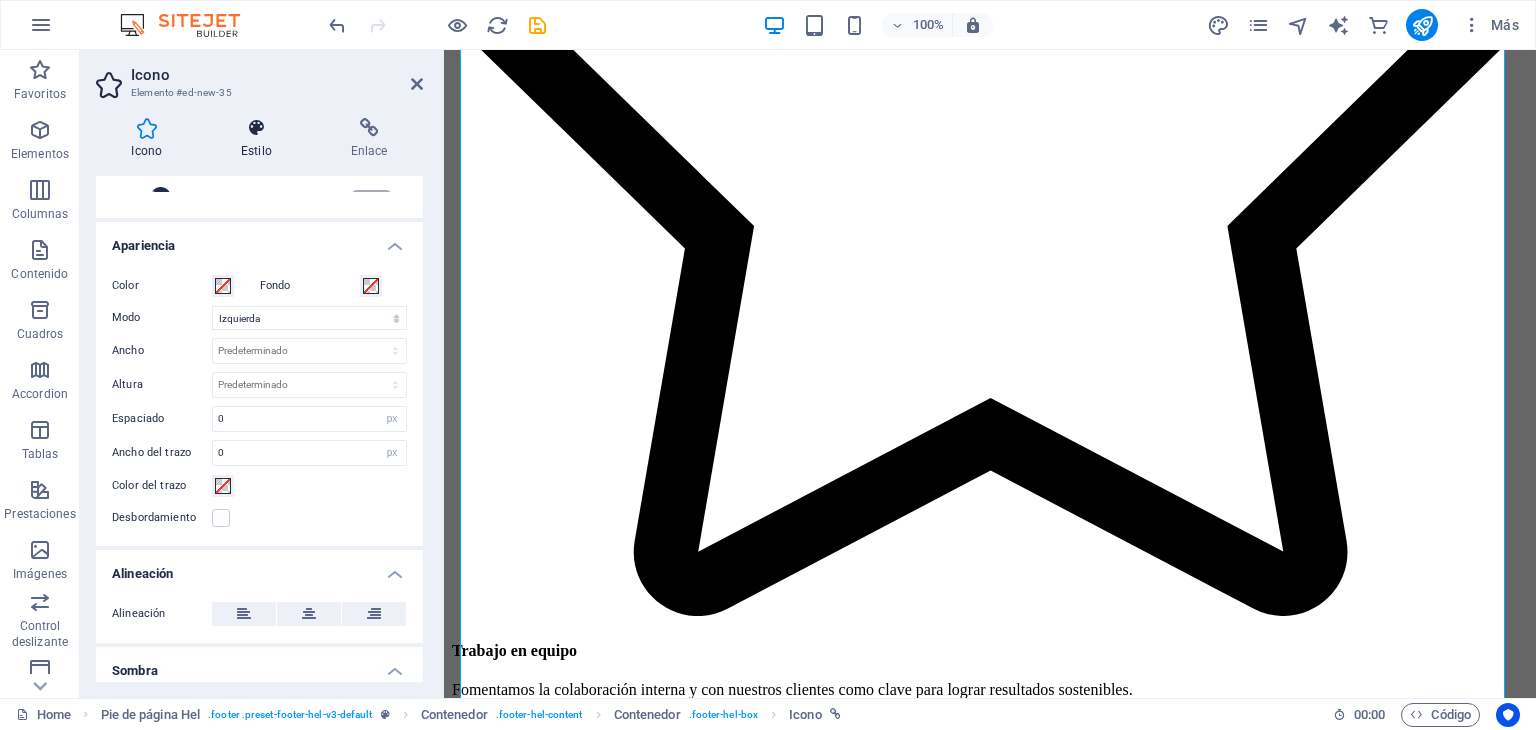 click at bounding box center (257, 128) 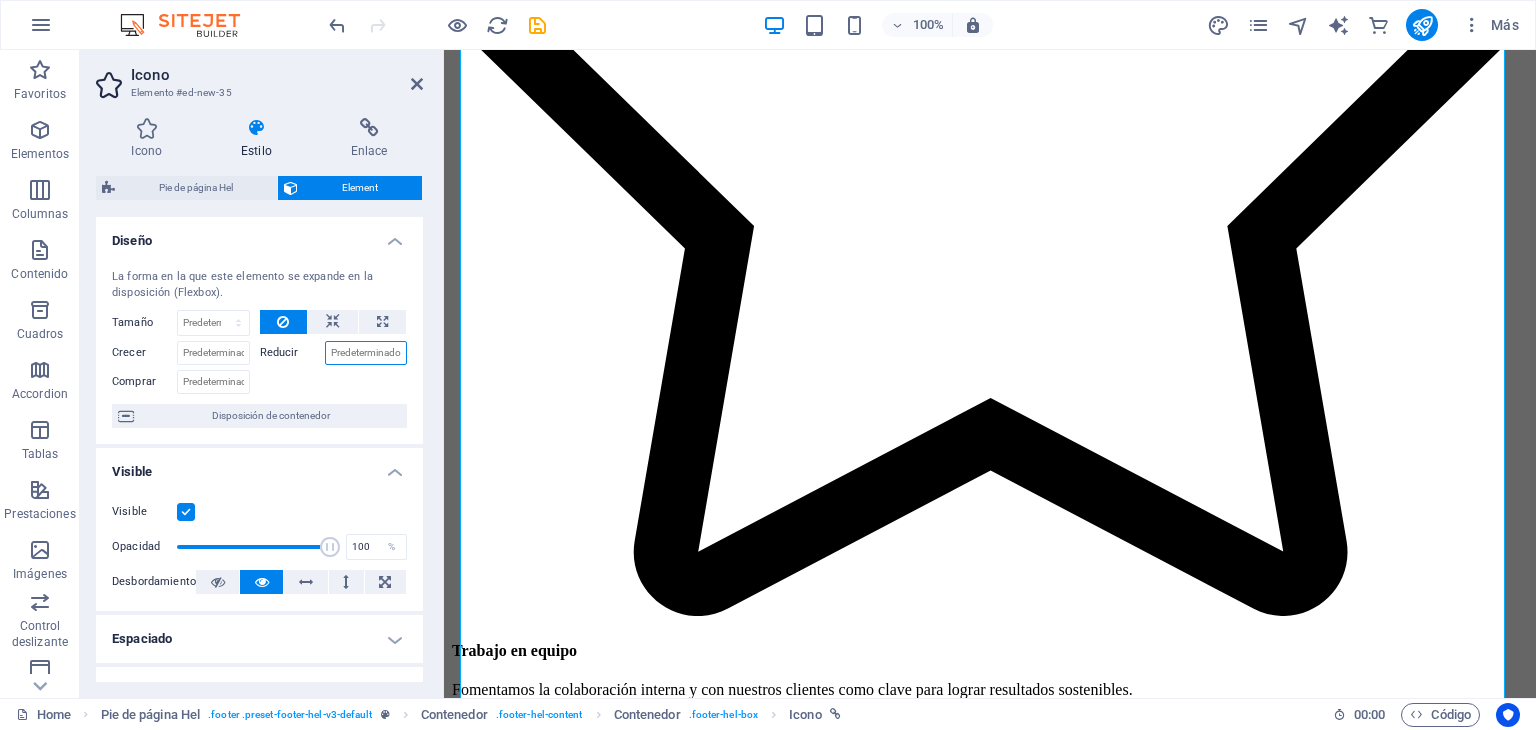 click on "Reducir" at bounding box center (366, 353) 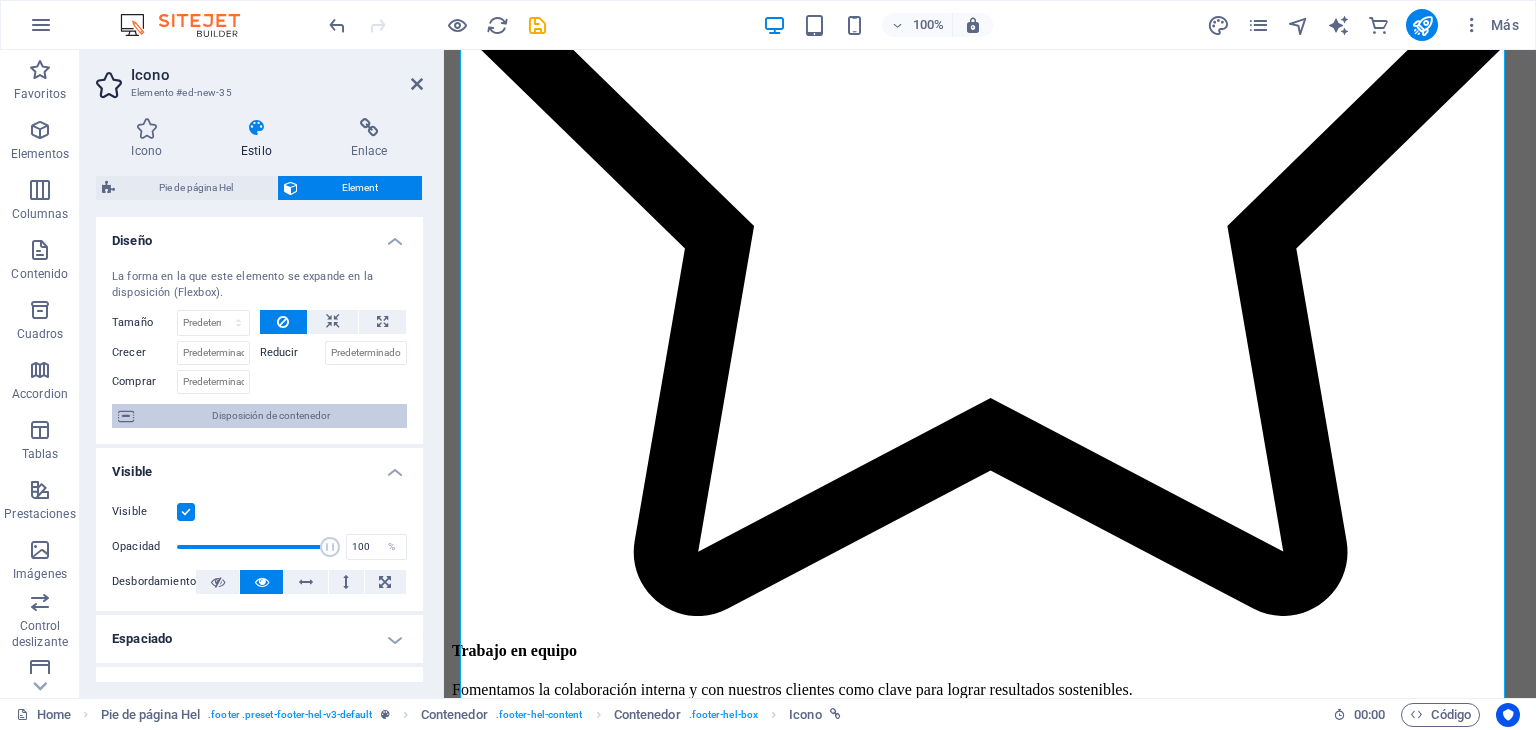 click on "Disposición de contenedor" at bounding box center [270, 416] 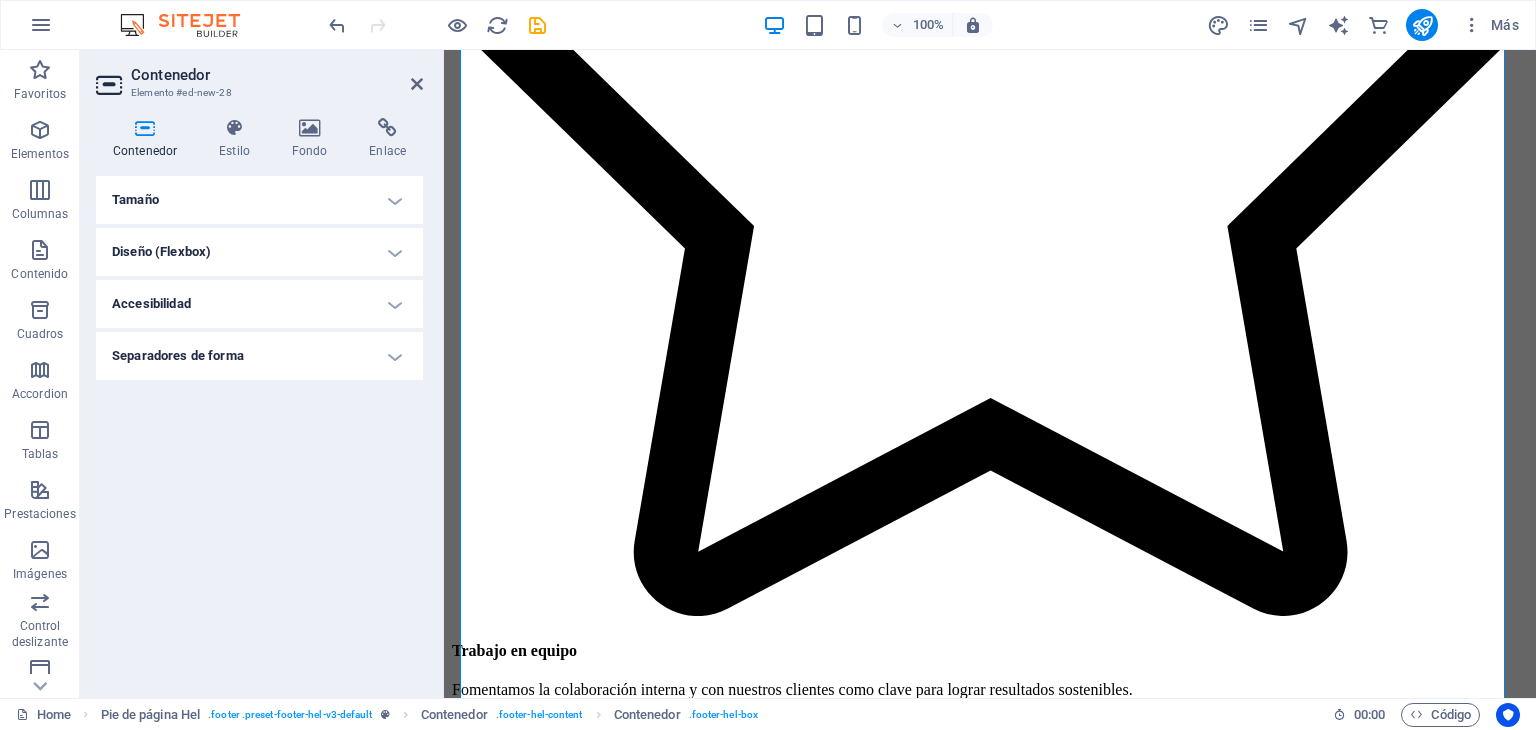 click on "Tamaño" at bounding box center (259, 200) 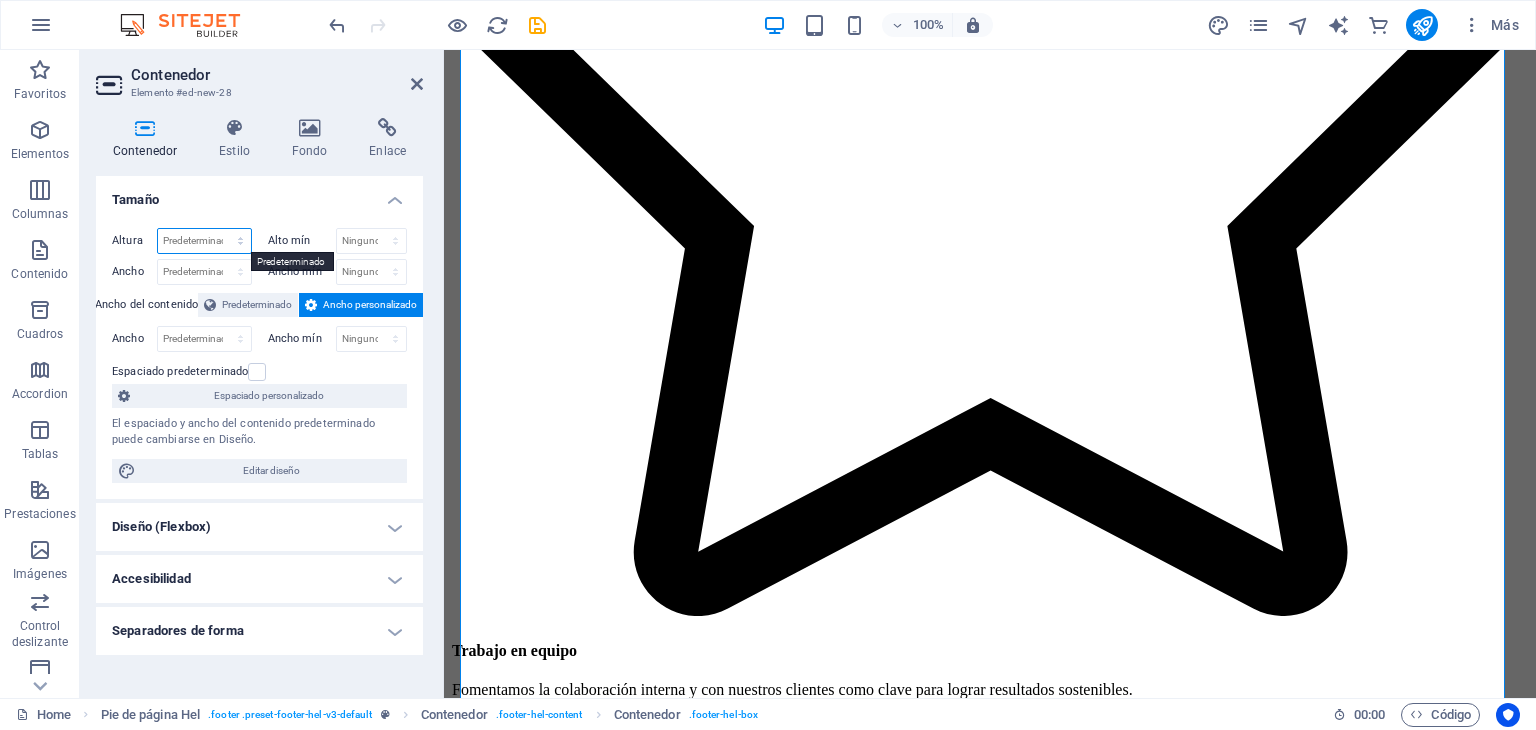 click on "Predeterminado px rem % vh vw" at bounding box center [204, 241] 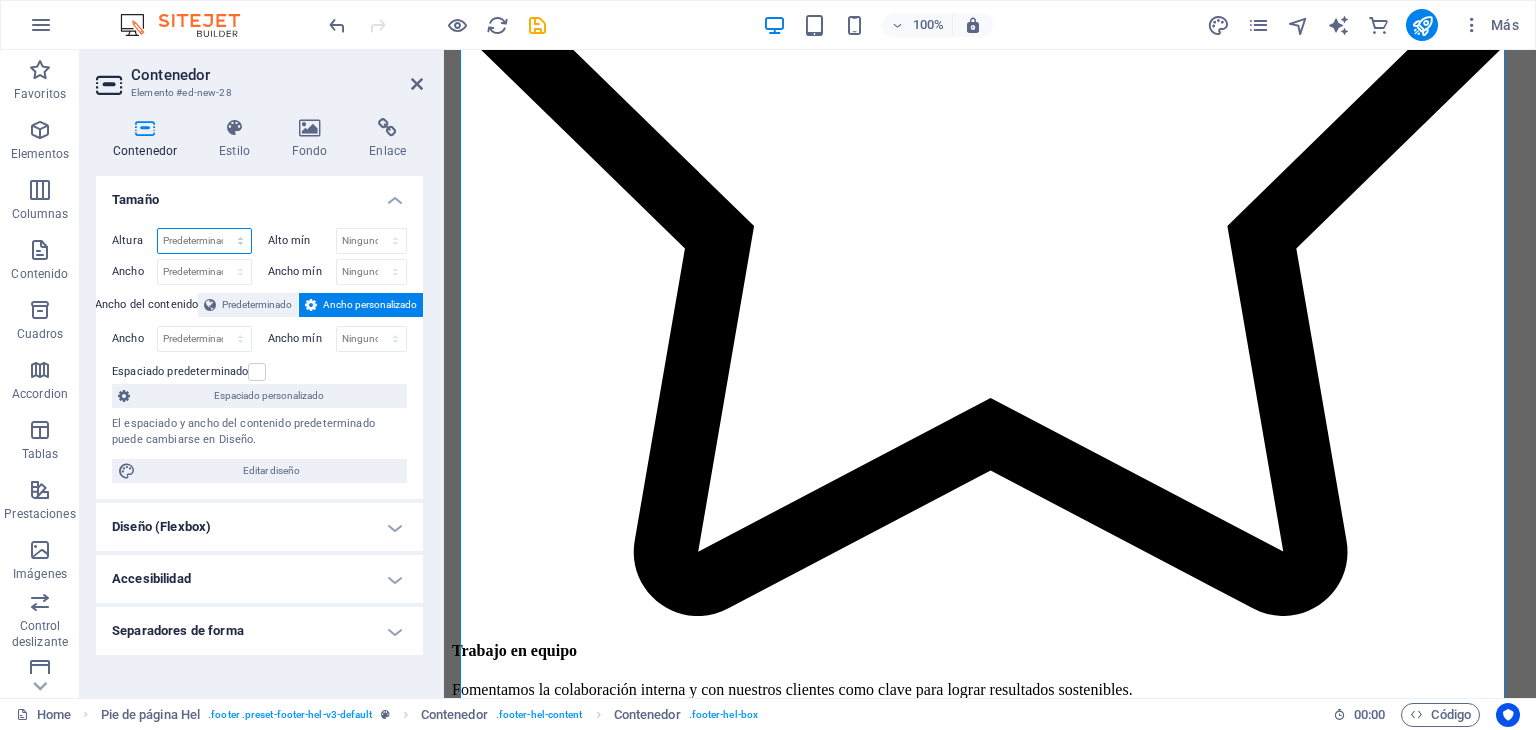 select on "px" 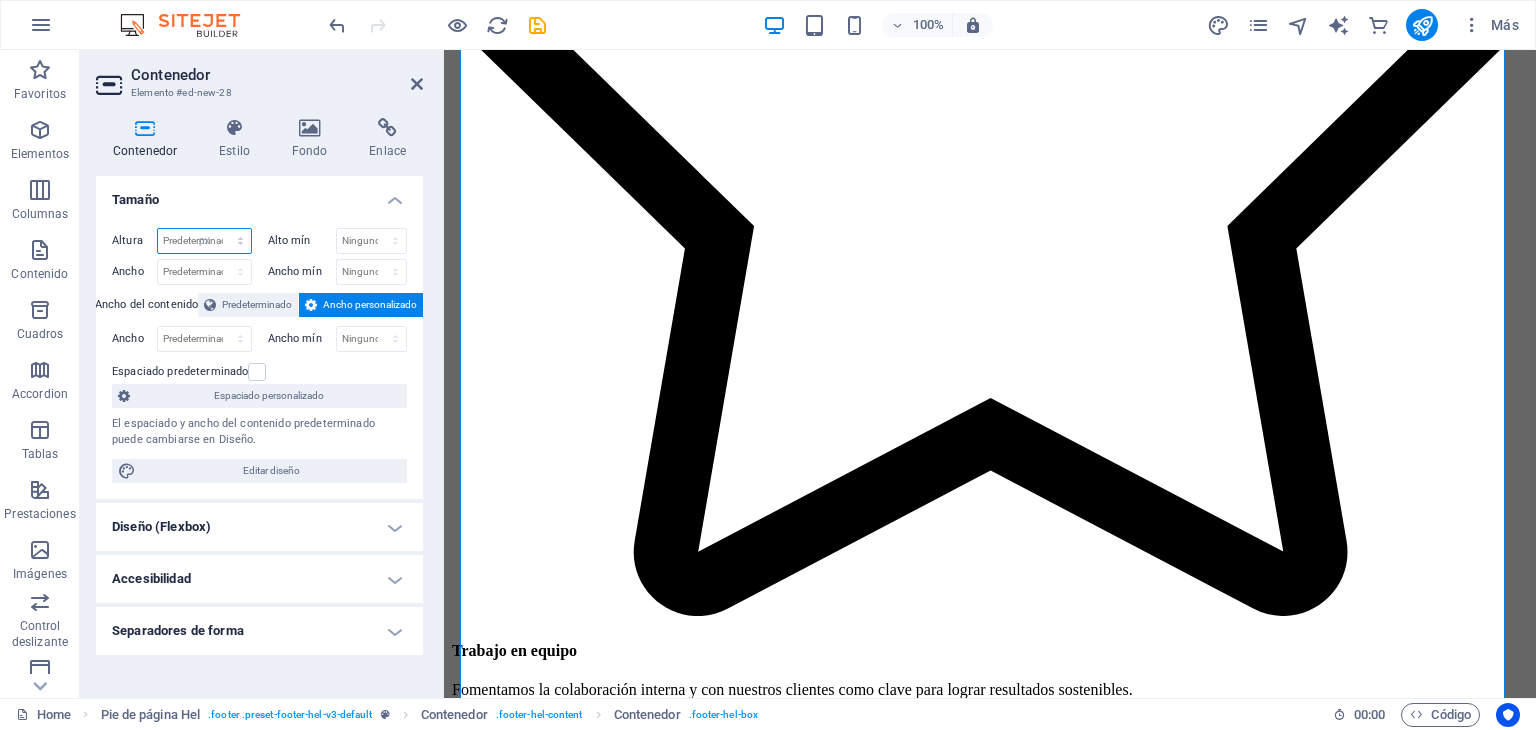 click on "Predeterminado px rem % vh vw" at bounding box center [204, 241] 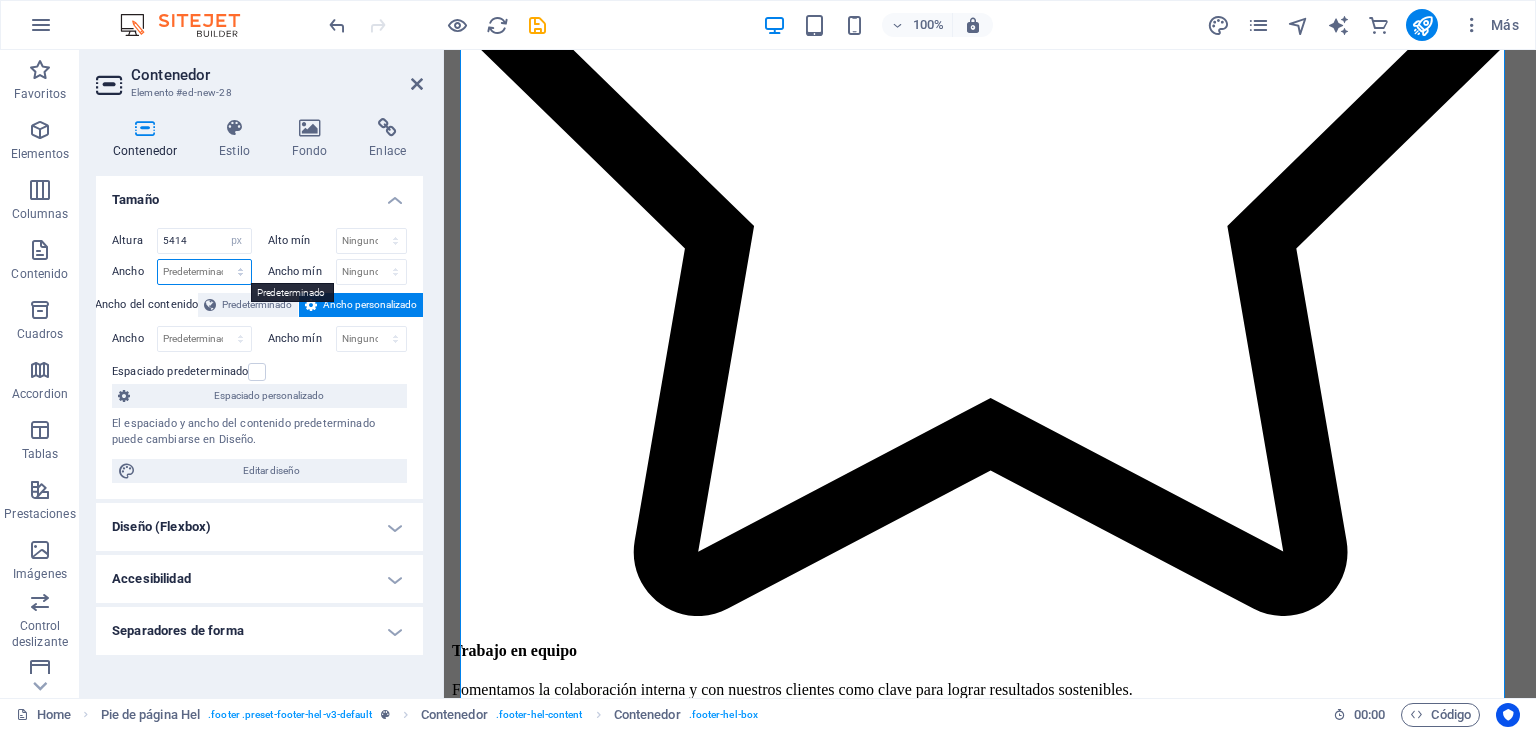 click on "Predeterminado px rem % em vh vw" at bounding box center (204, 272) 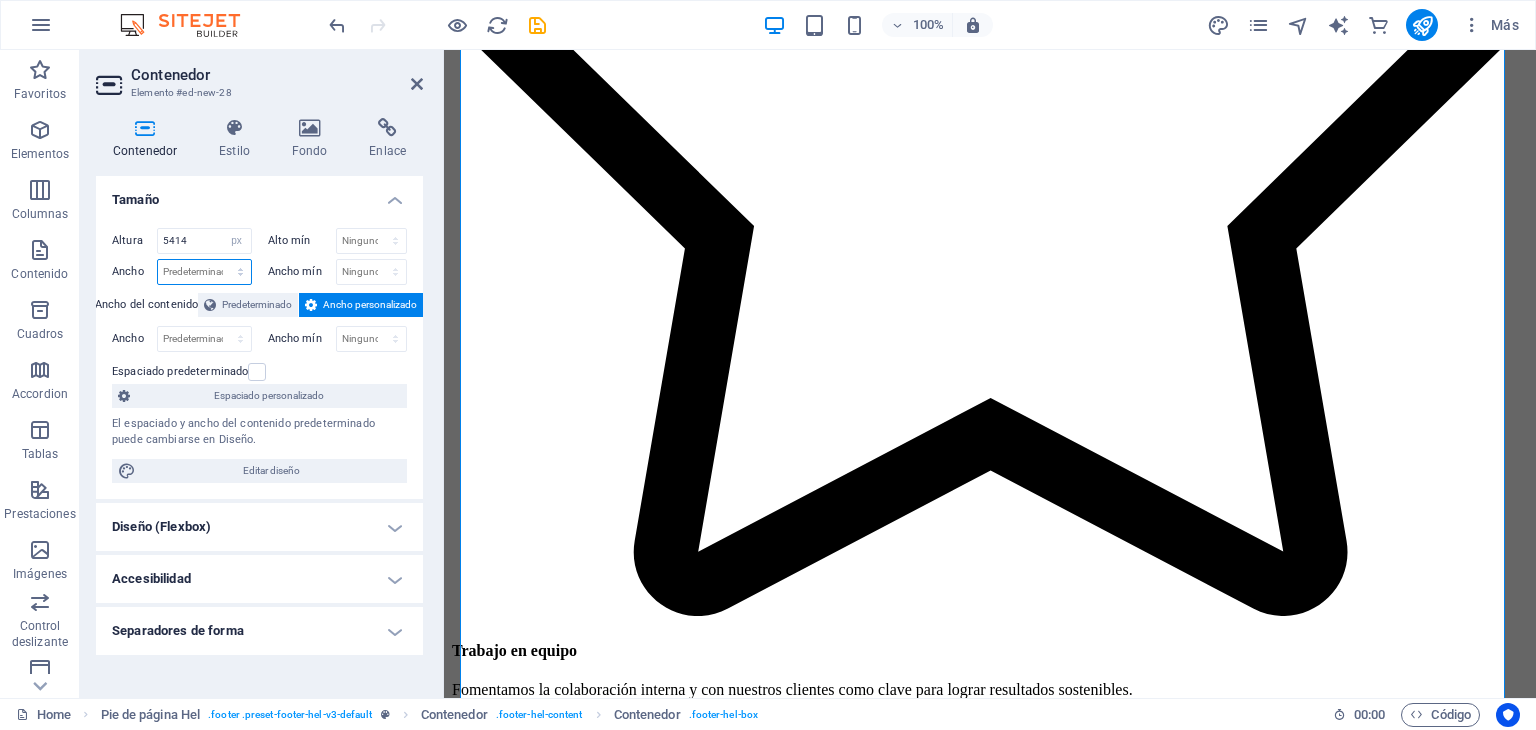 select on "px" 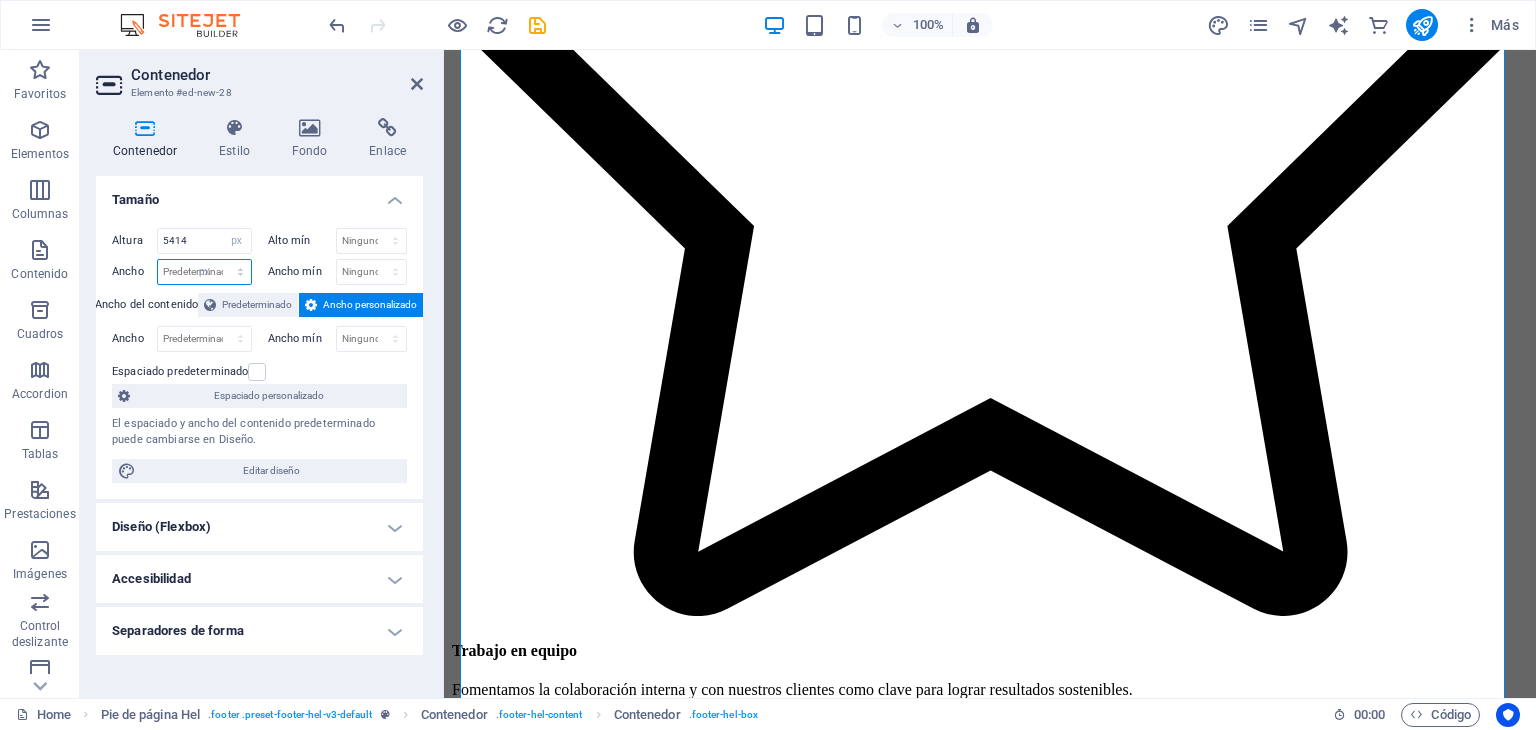 click on "Predeterminado px rem % em vh vw" at bounding box center (204, 272) 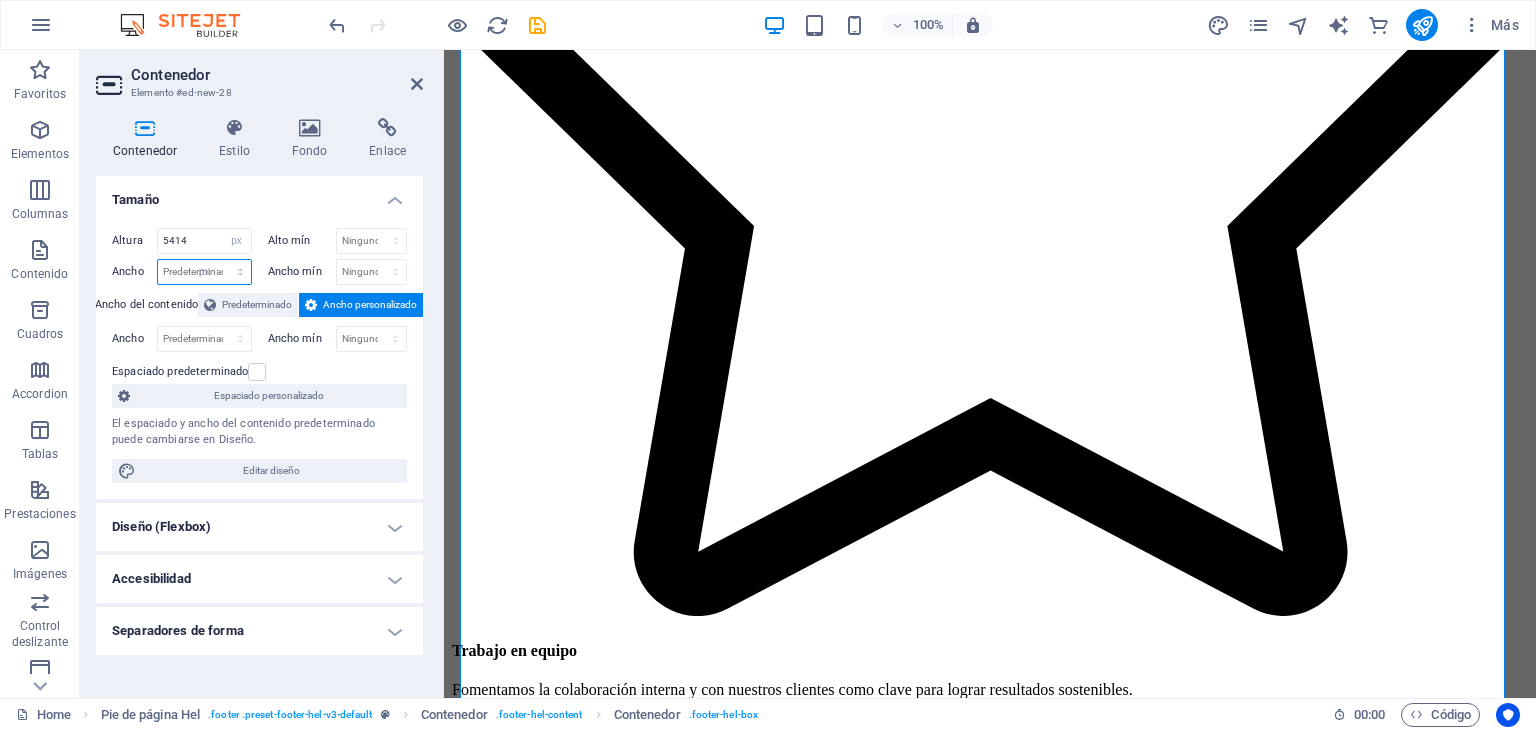 type on "1045" 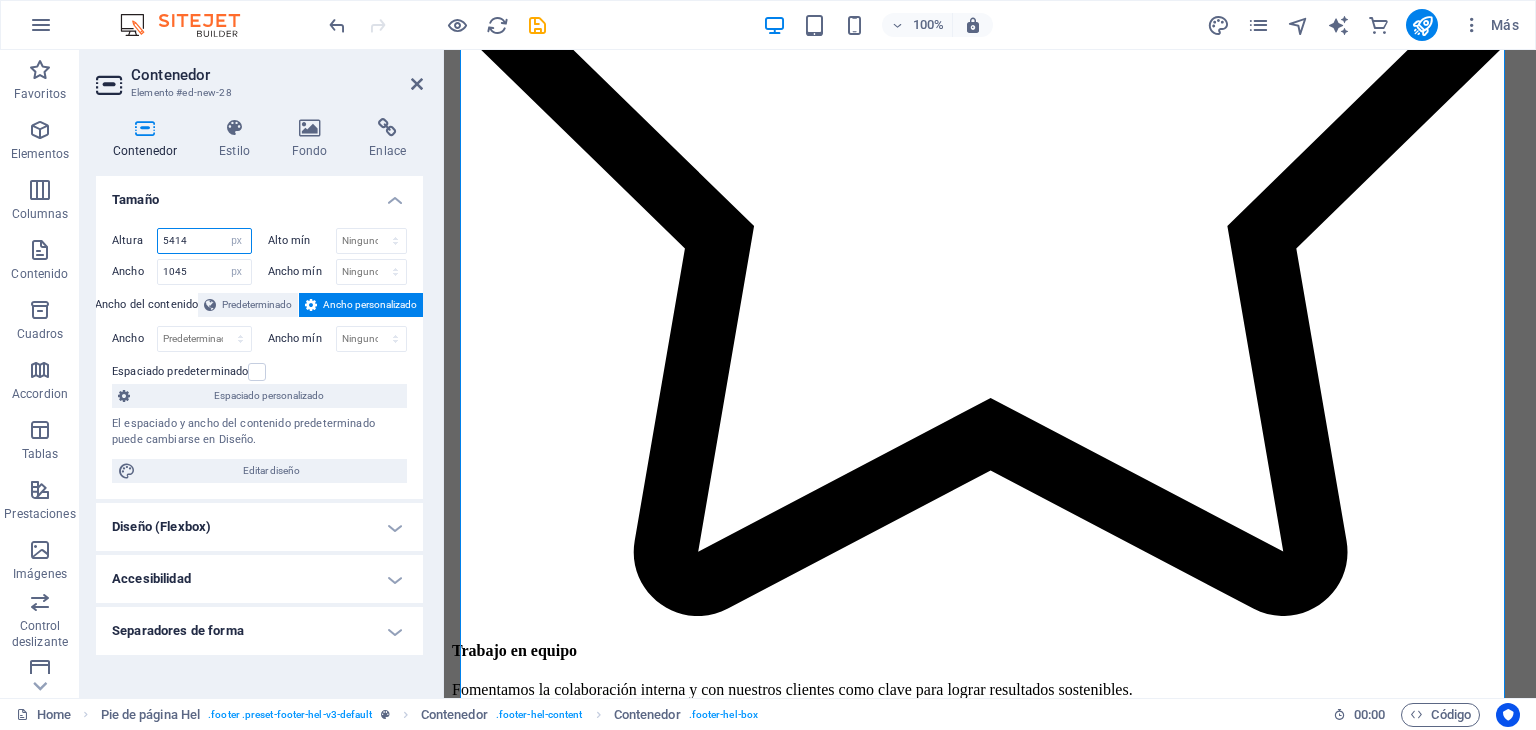 click on "5414" at bounding box center (204, 241) 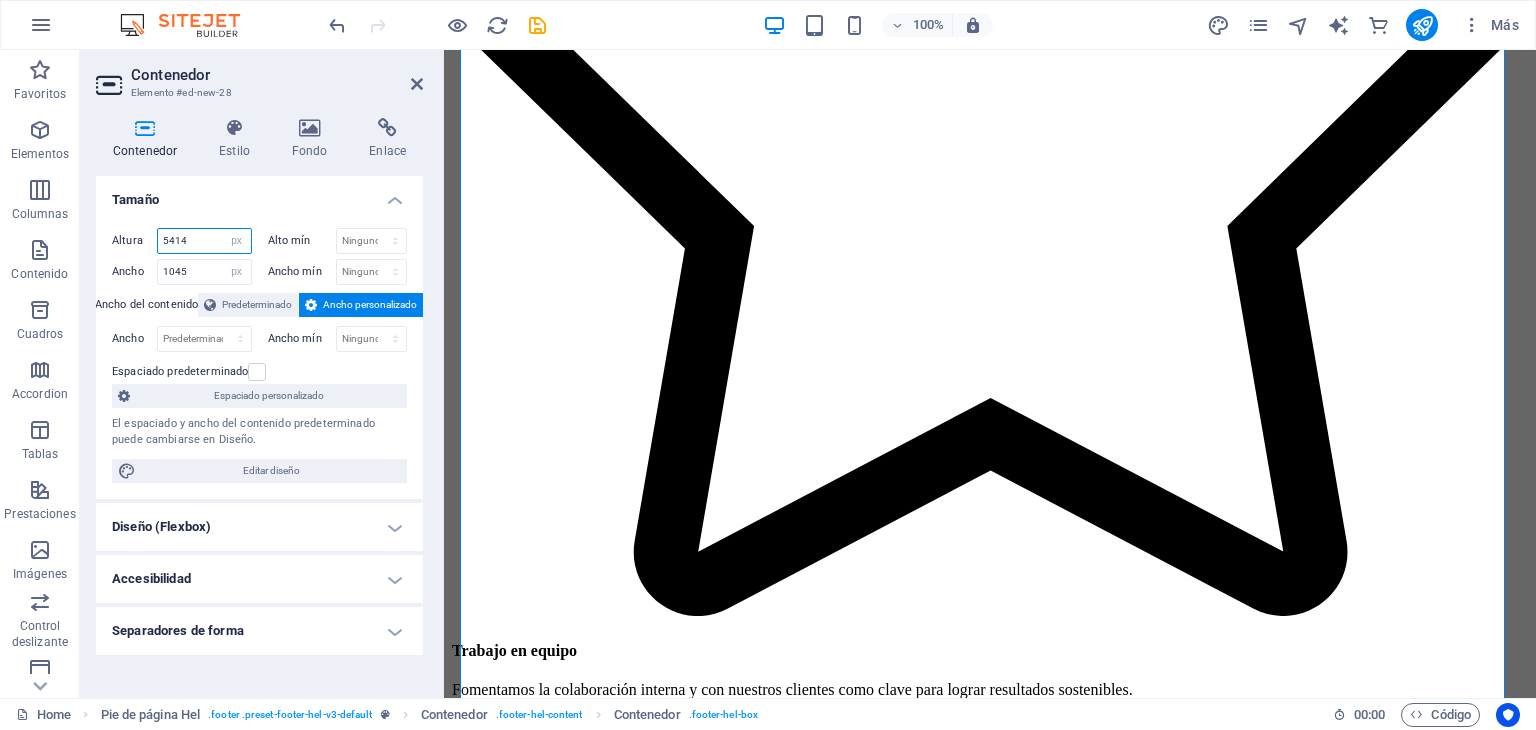 click on "5414" at bounding box center (204, 241) 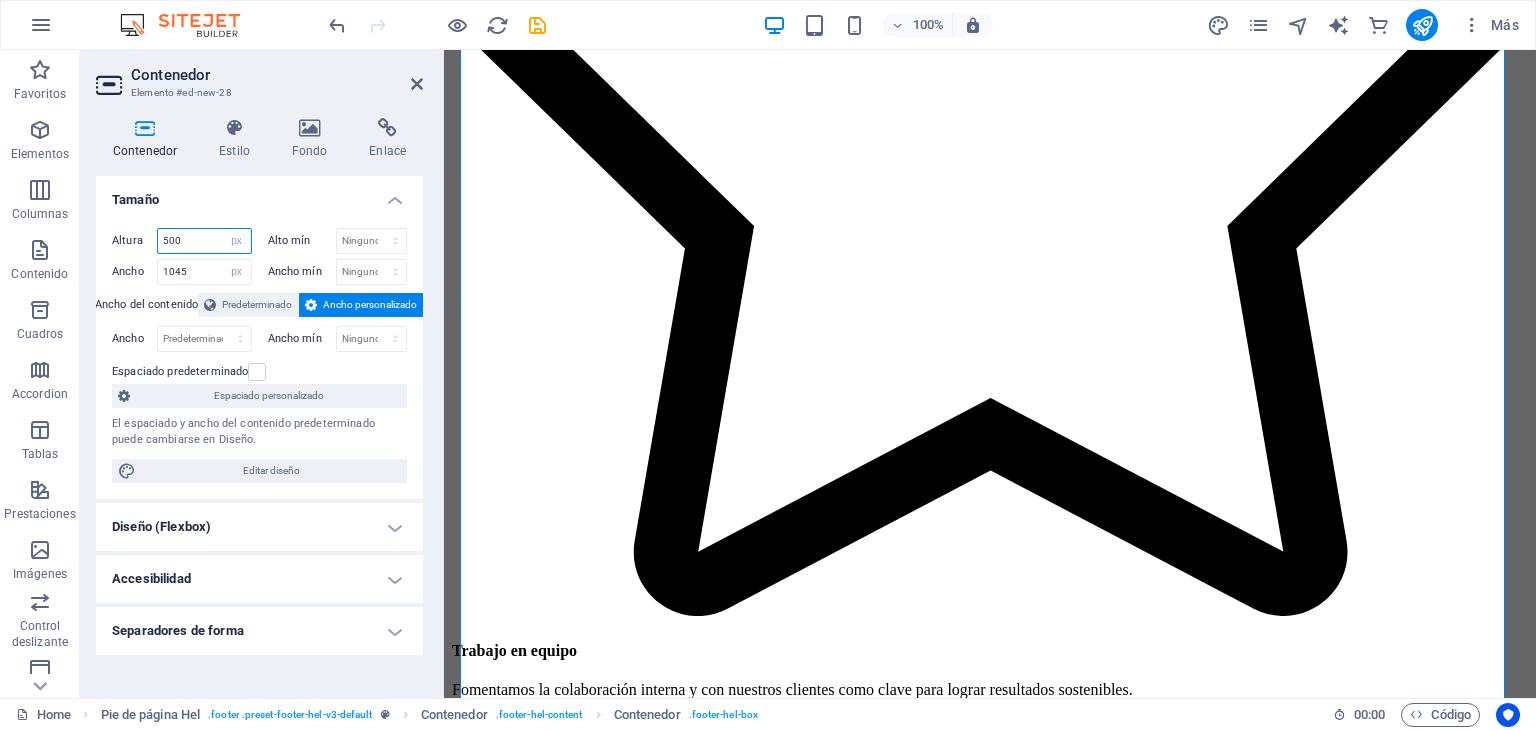 type on "500" 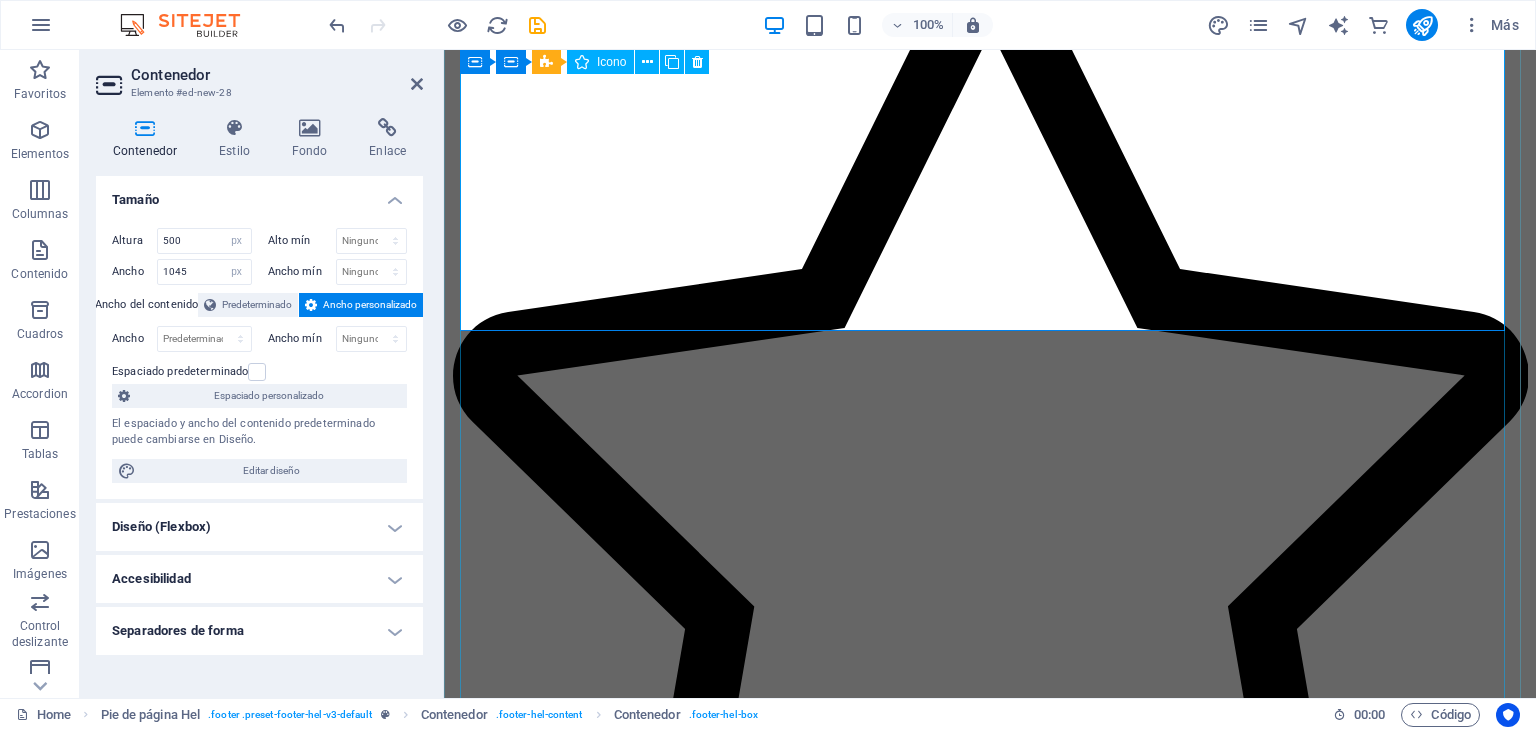scroll, scrollTop: 6392, scrollLeft: 0, axis: vertical 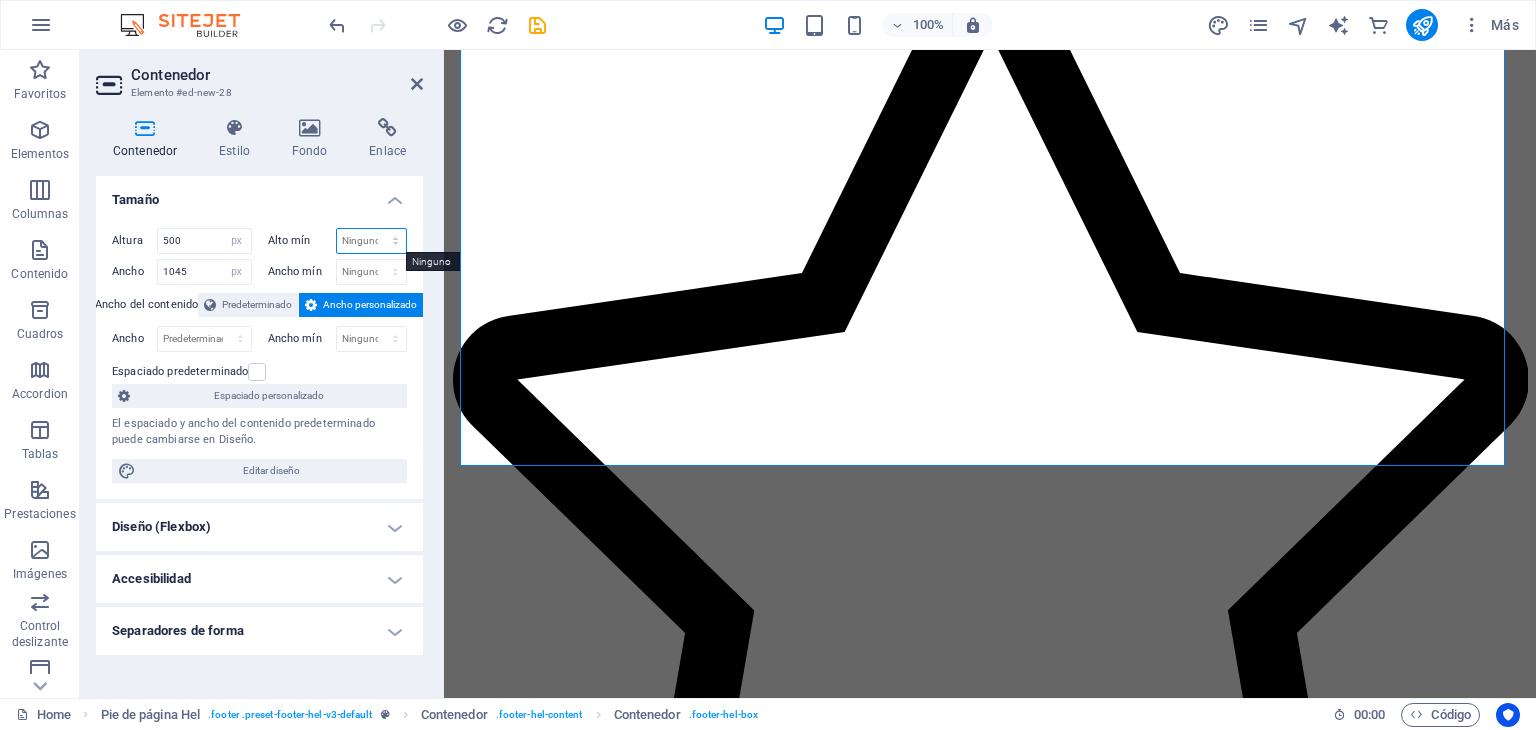 click on "Ninguno px rem % vh vw" at bounding box center (372, 241) 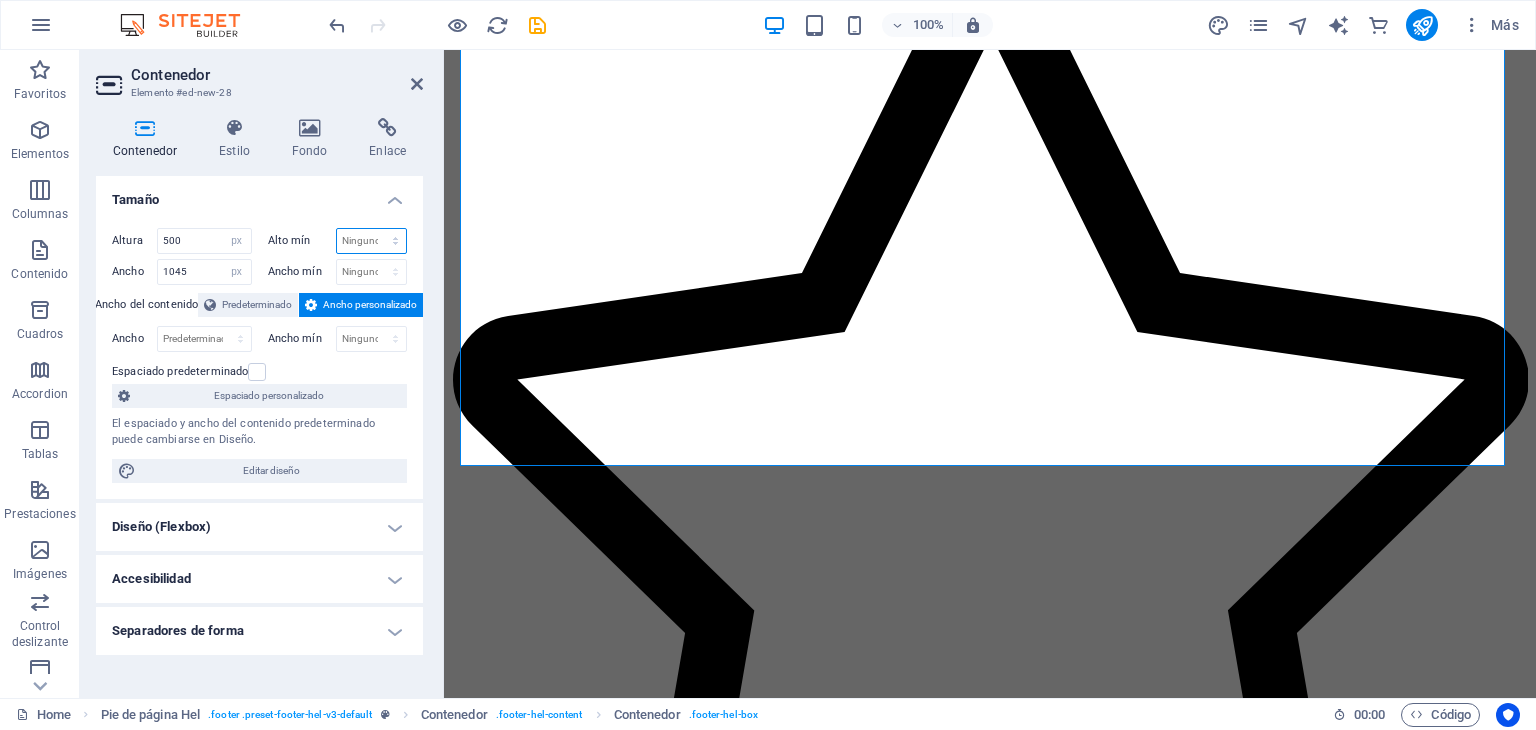 select on "px" 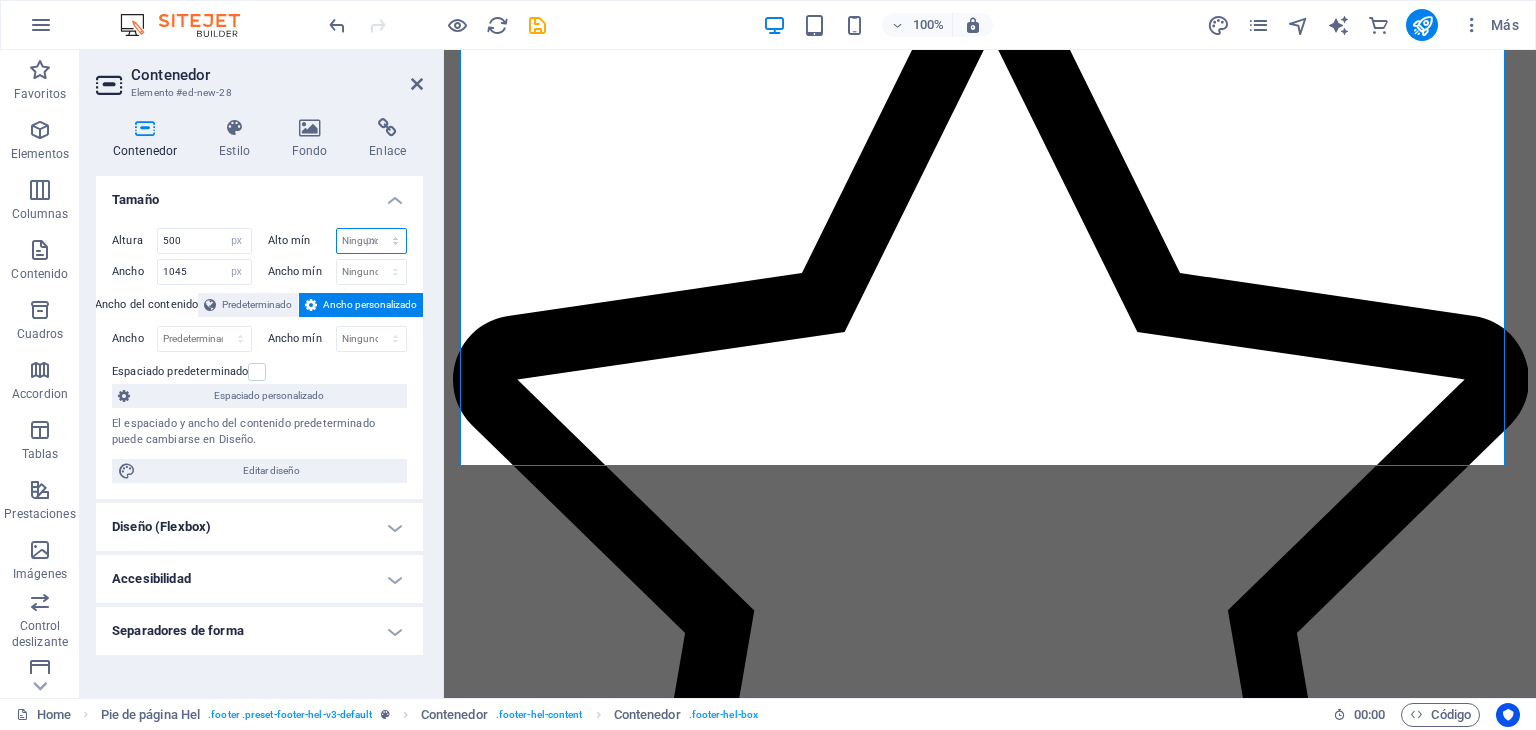 click on "Ninguno px rem % vh vw" at bounding box center (372, 241) 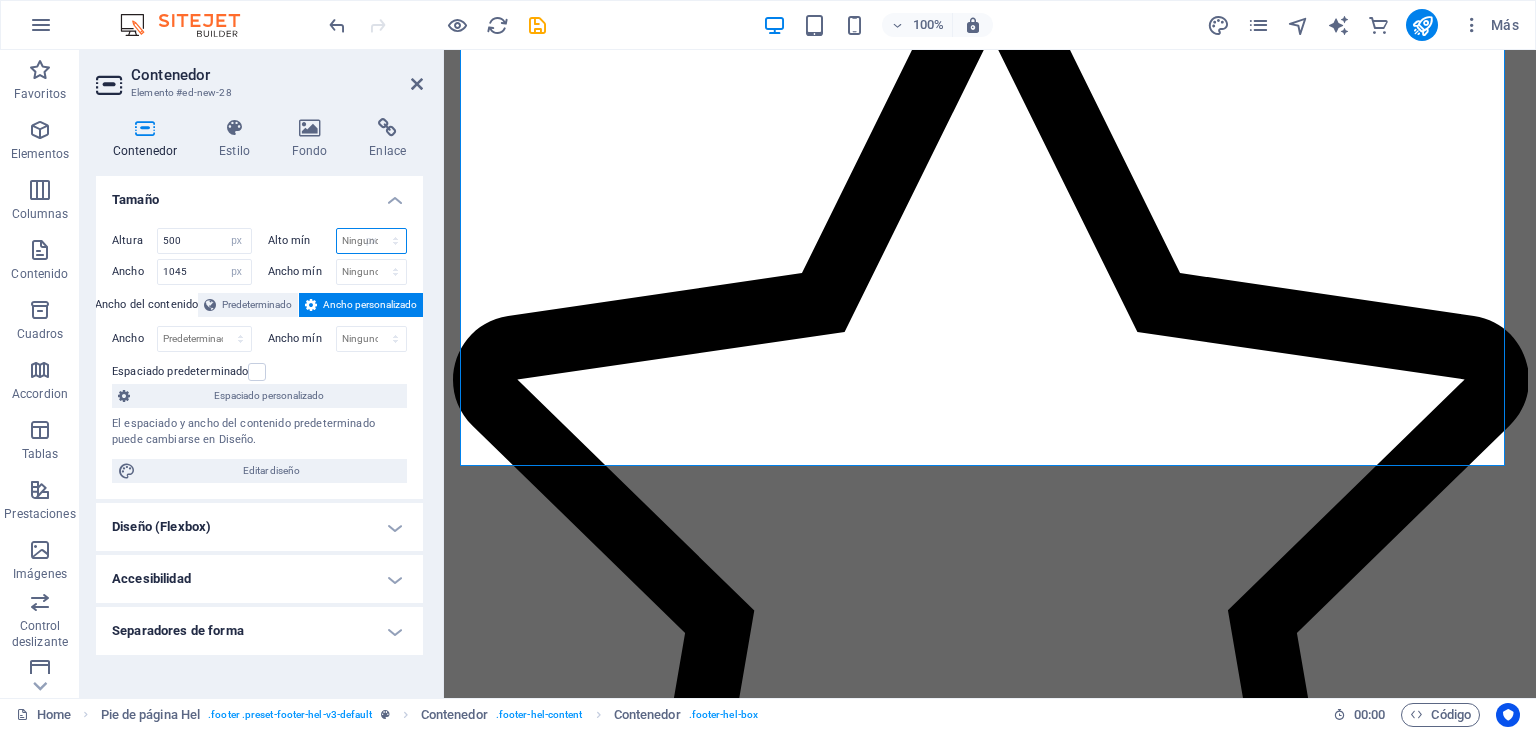type on "0" 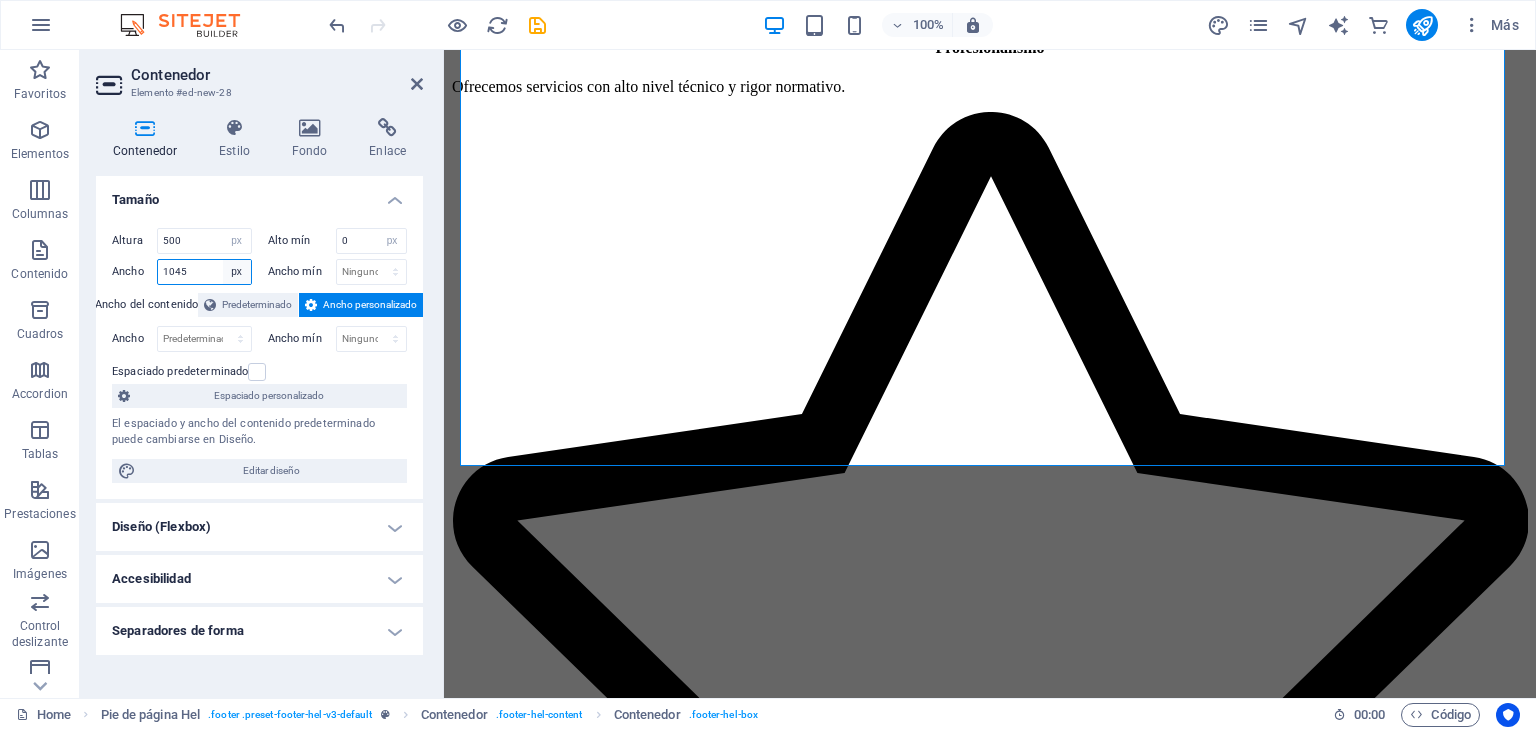 click on "Predeterminado px rem % em vh vw" at bounding box center [237, 272] 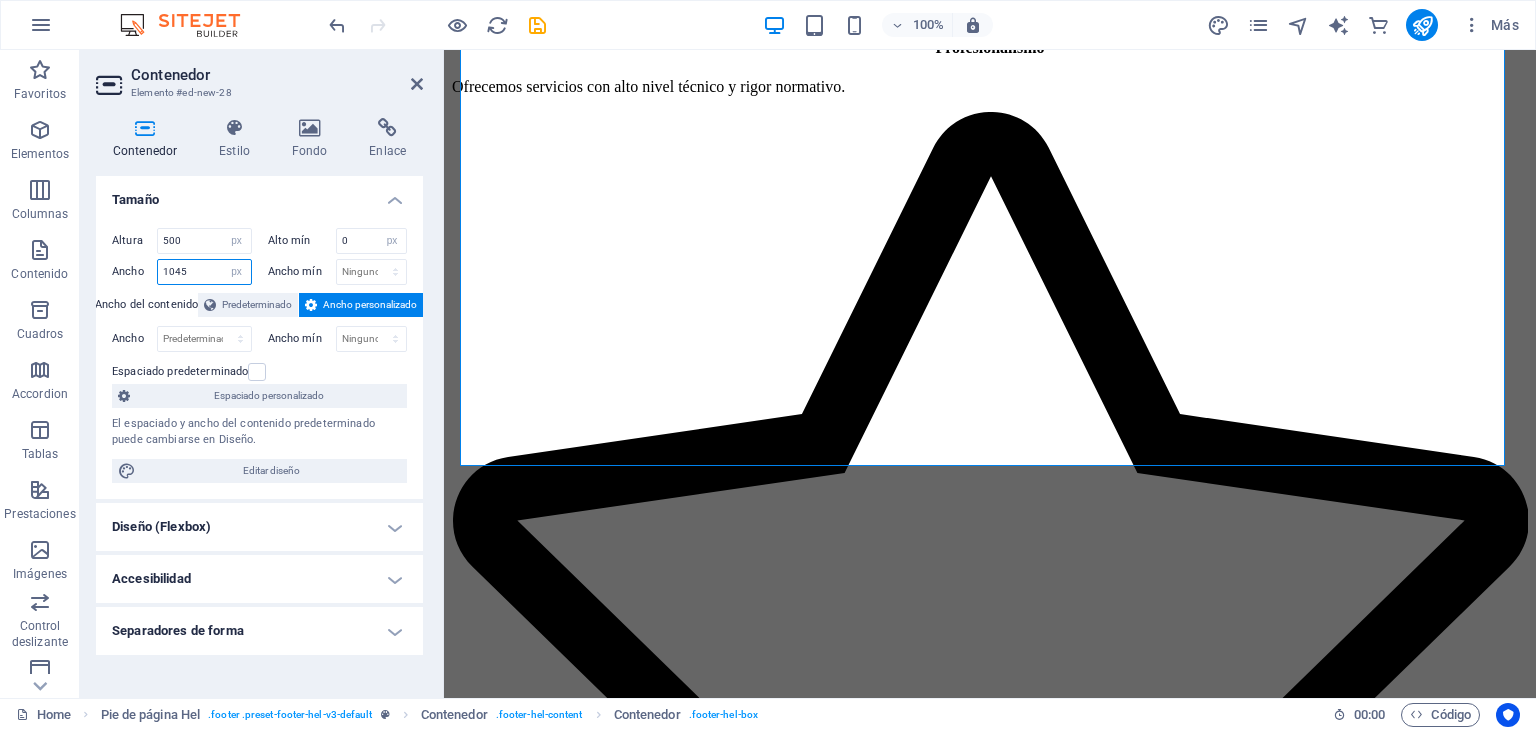 click on "1045" at bounding box center [204, 272] 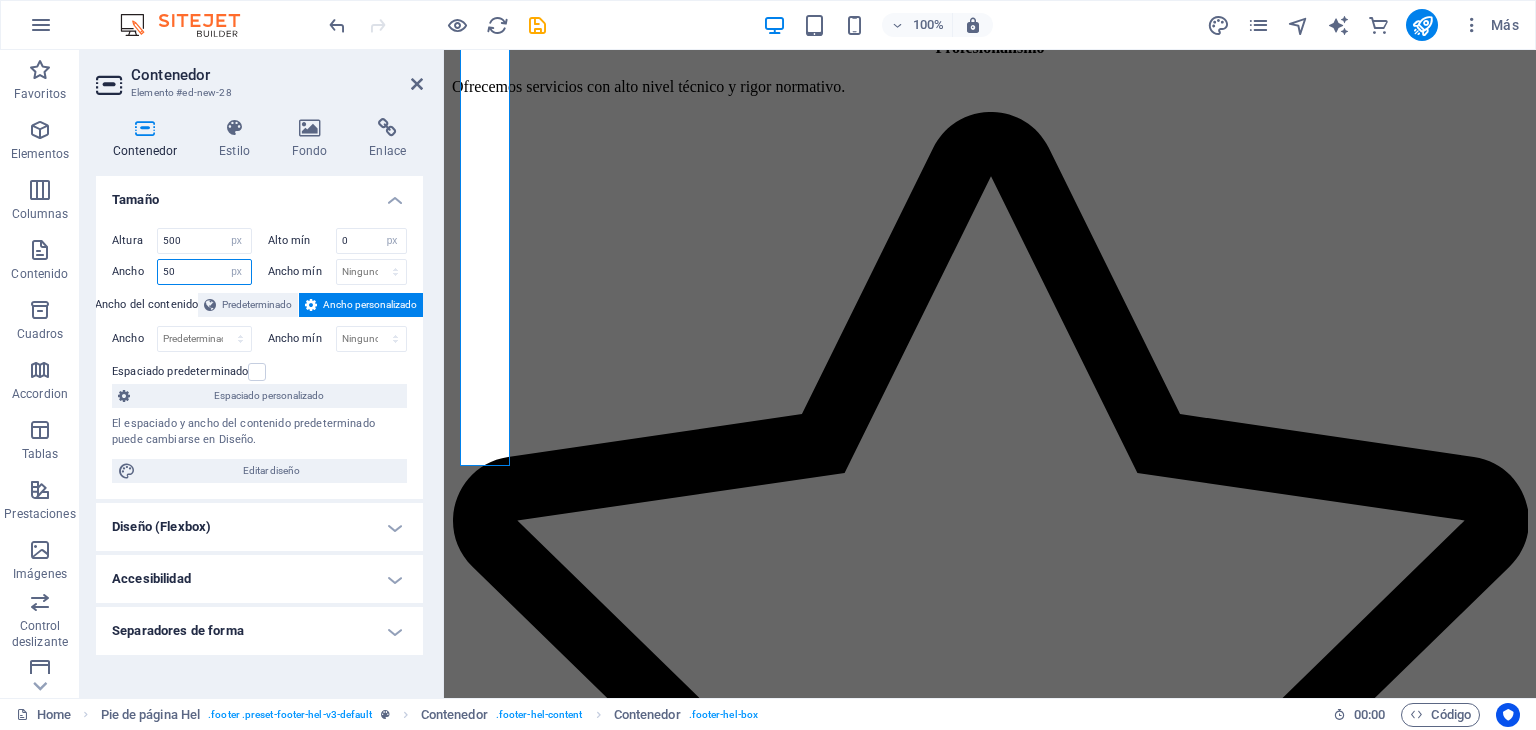 click on "50" at bounding box center [204, 272] 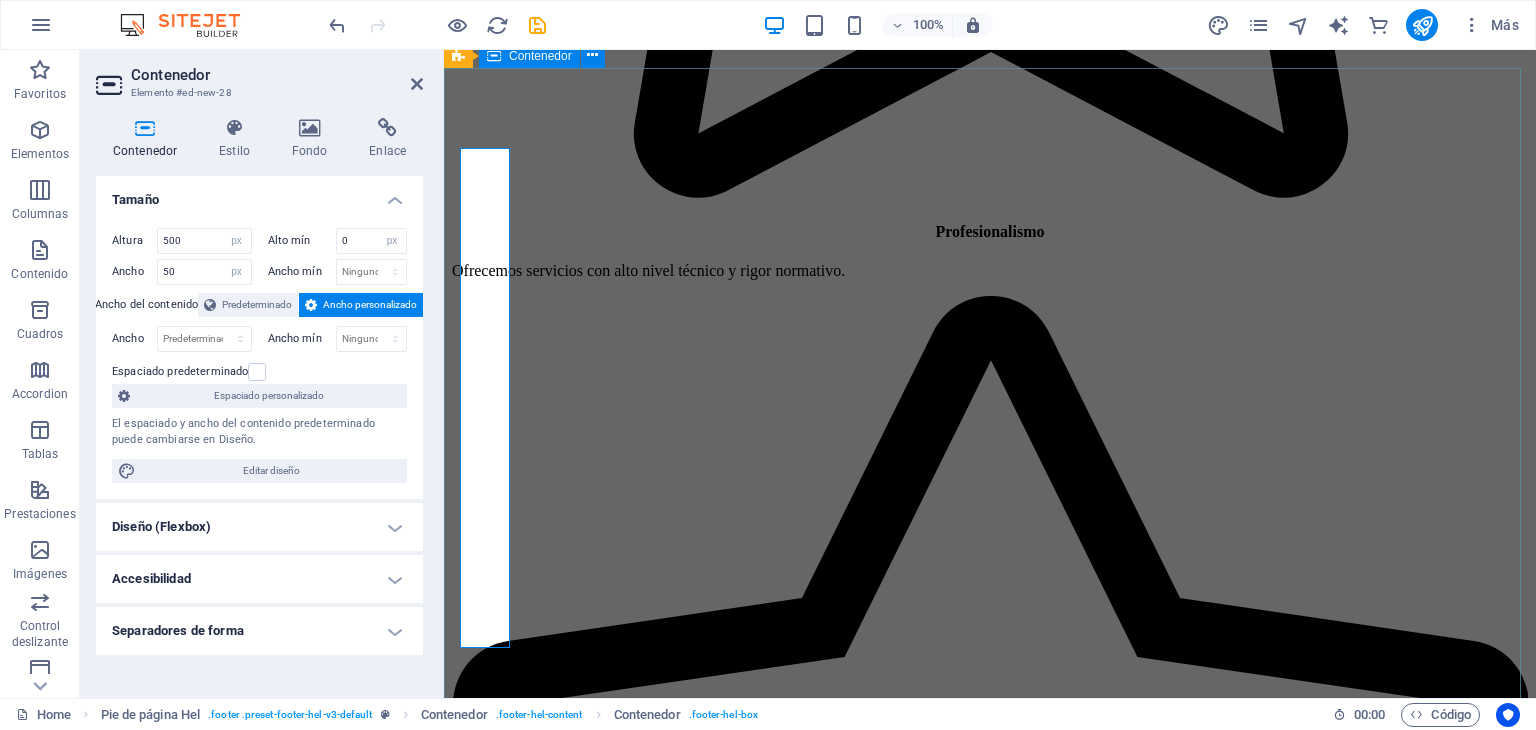 scroll, scrollTop: 6216, scrollLeft: 0, axis: vertical 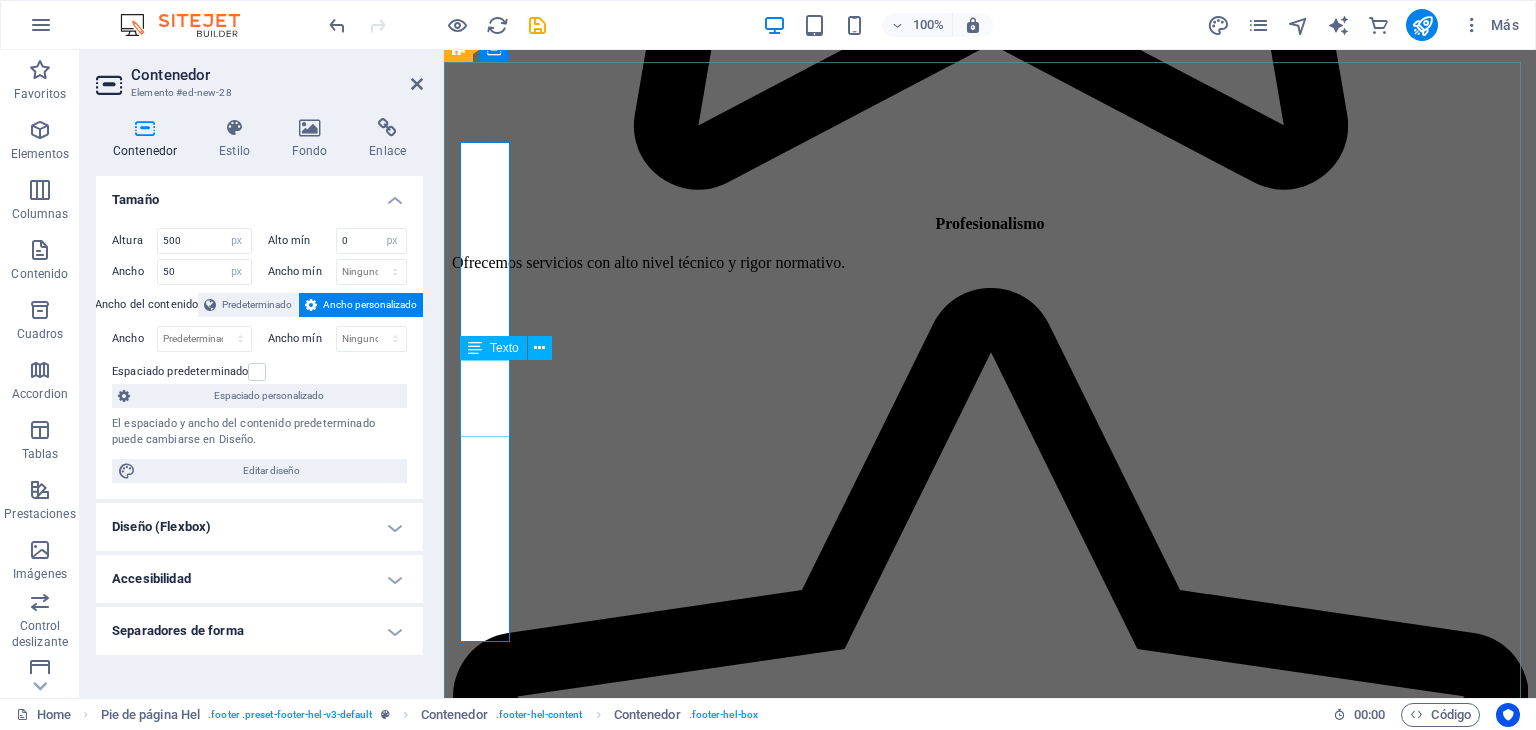 click on "12345" at bounding box center (472, 22087) 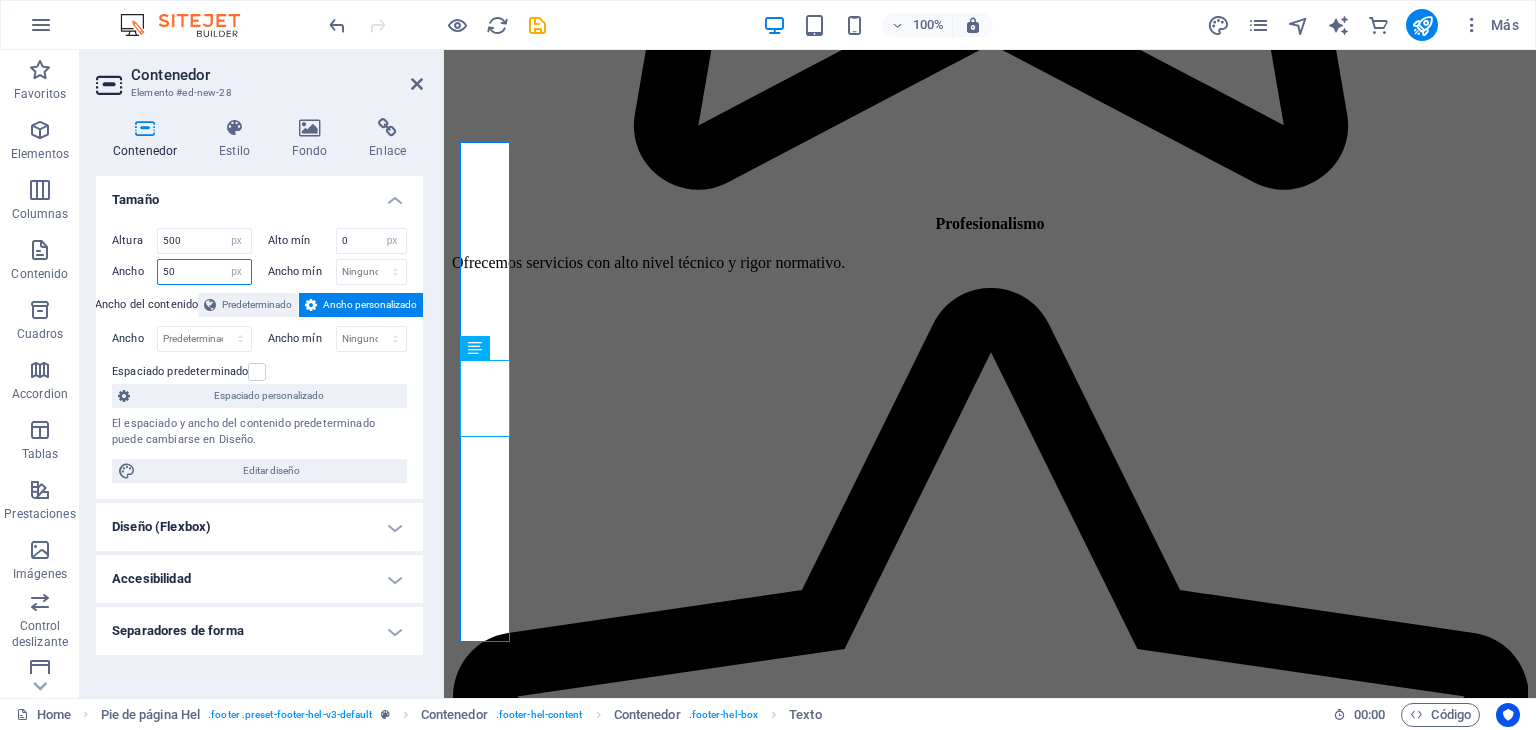 click on "50" at bounding box center (204, 272) 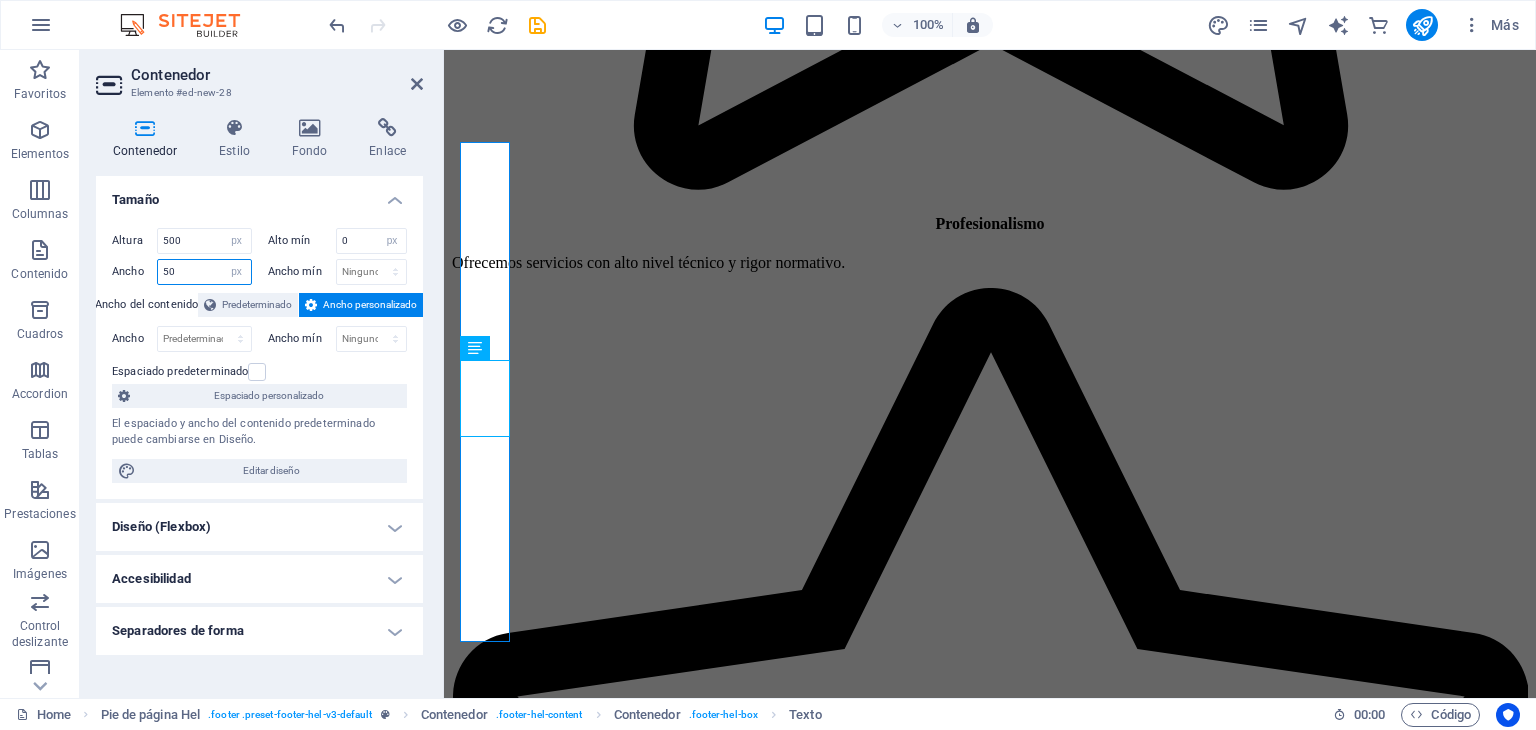 click on "50" at bounding box center [204, 272] 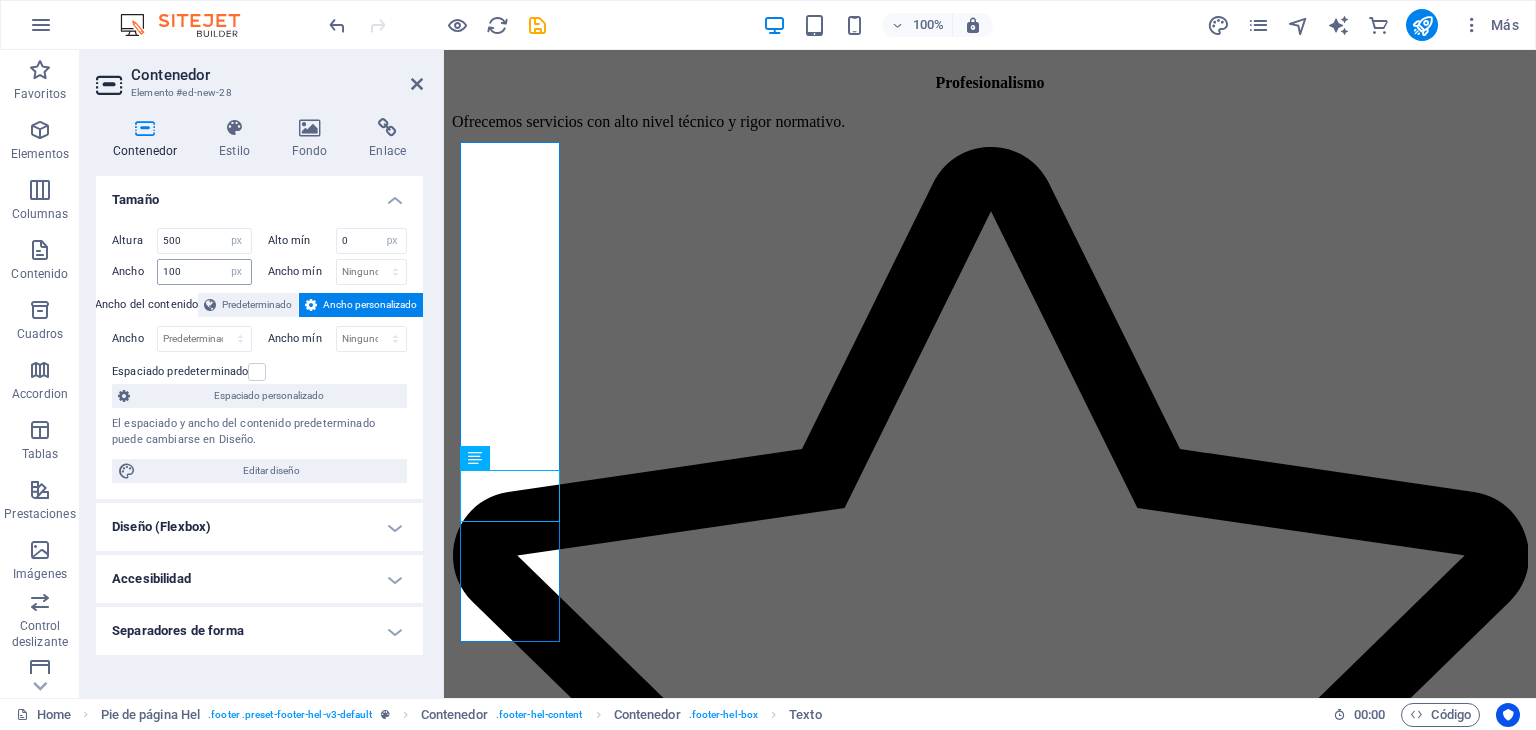 type on "50" 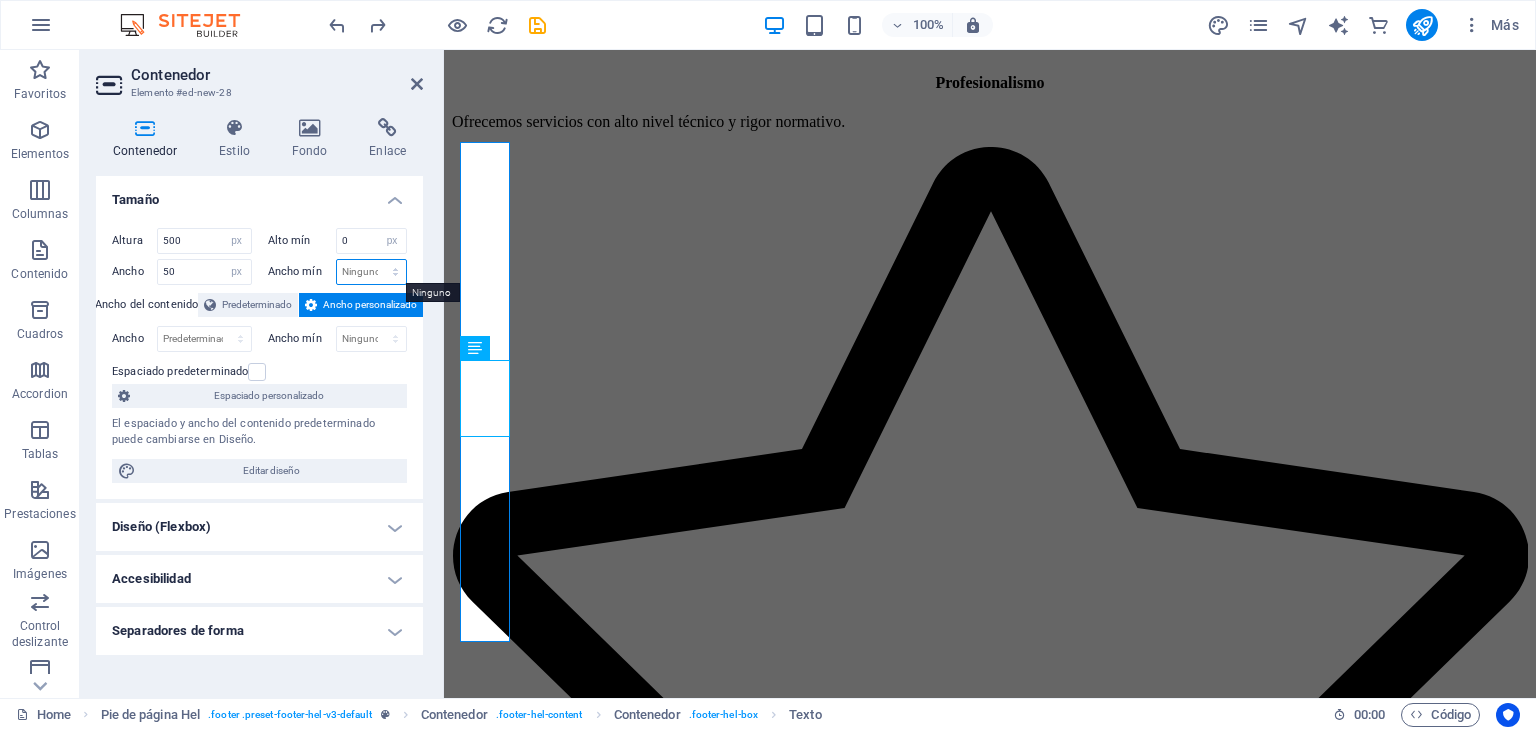 click on "Ninguno px rem % vh vw" at bounding box center [372, 272] 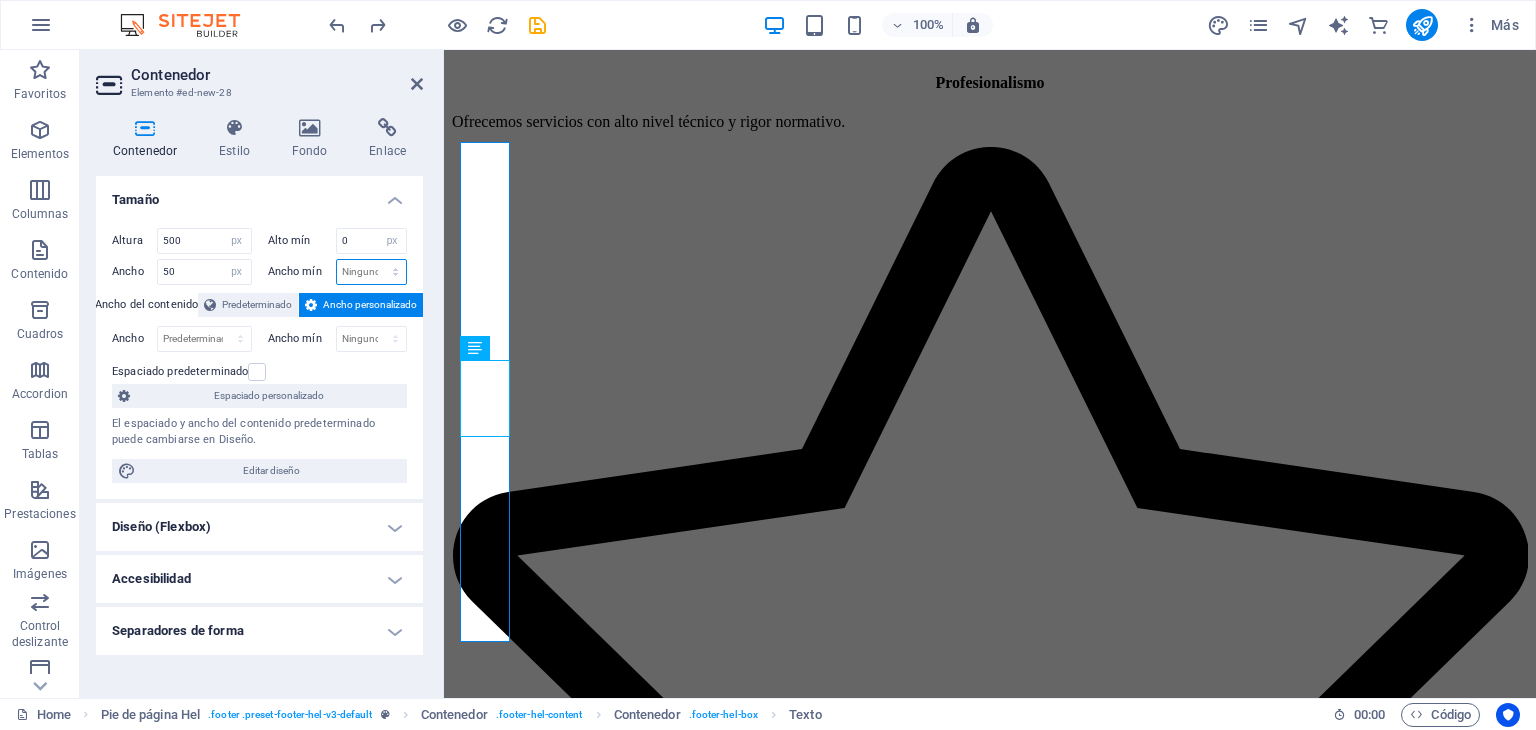 select on "px" 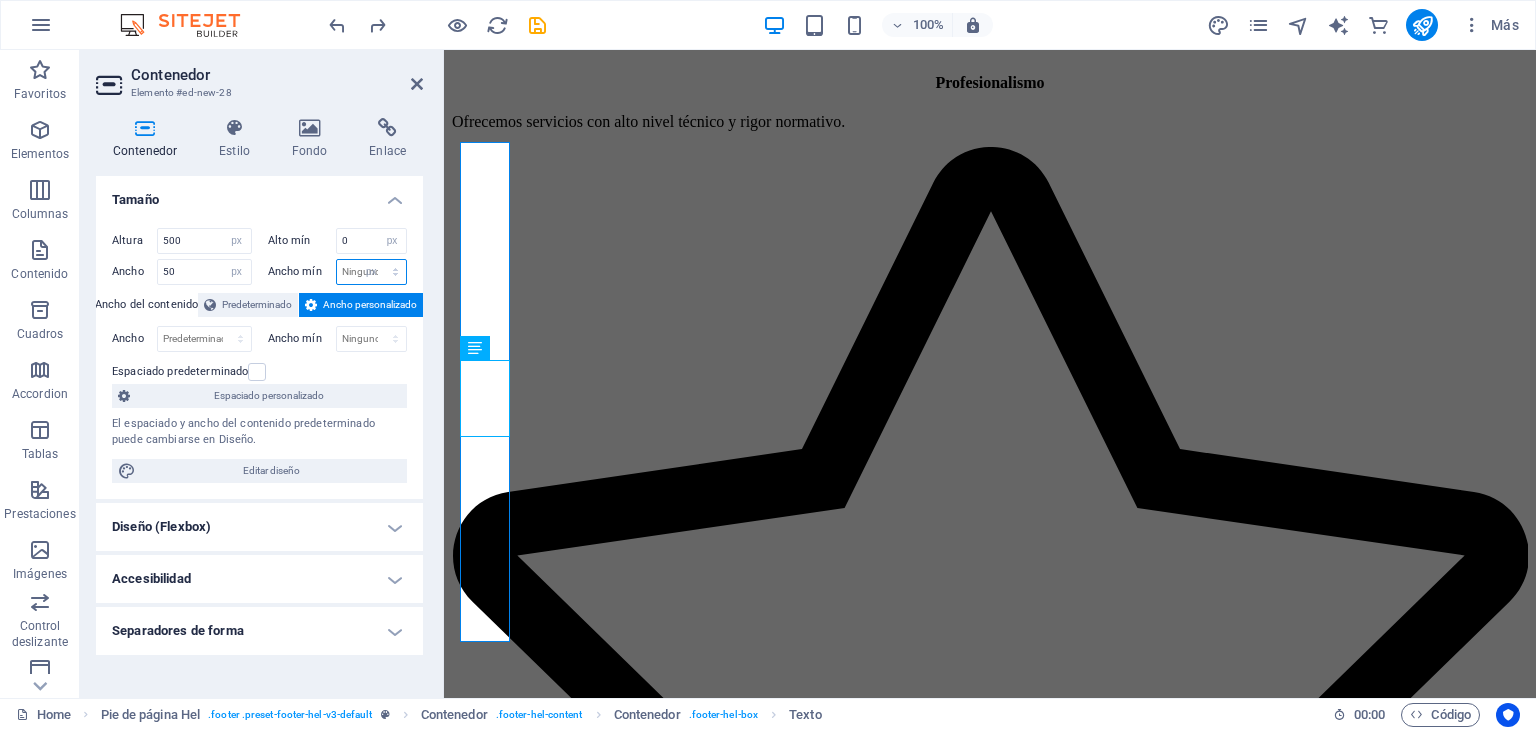 click on "Ninguno px rem % vh vw" at bounding box center (372, 272) 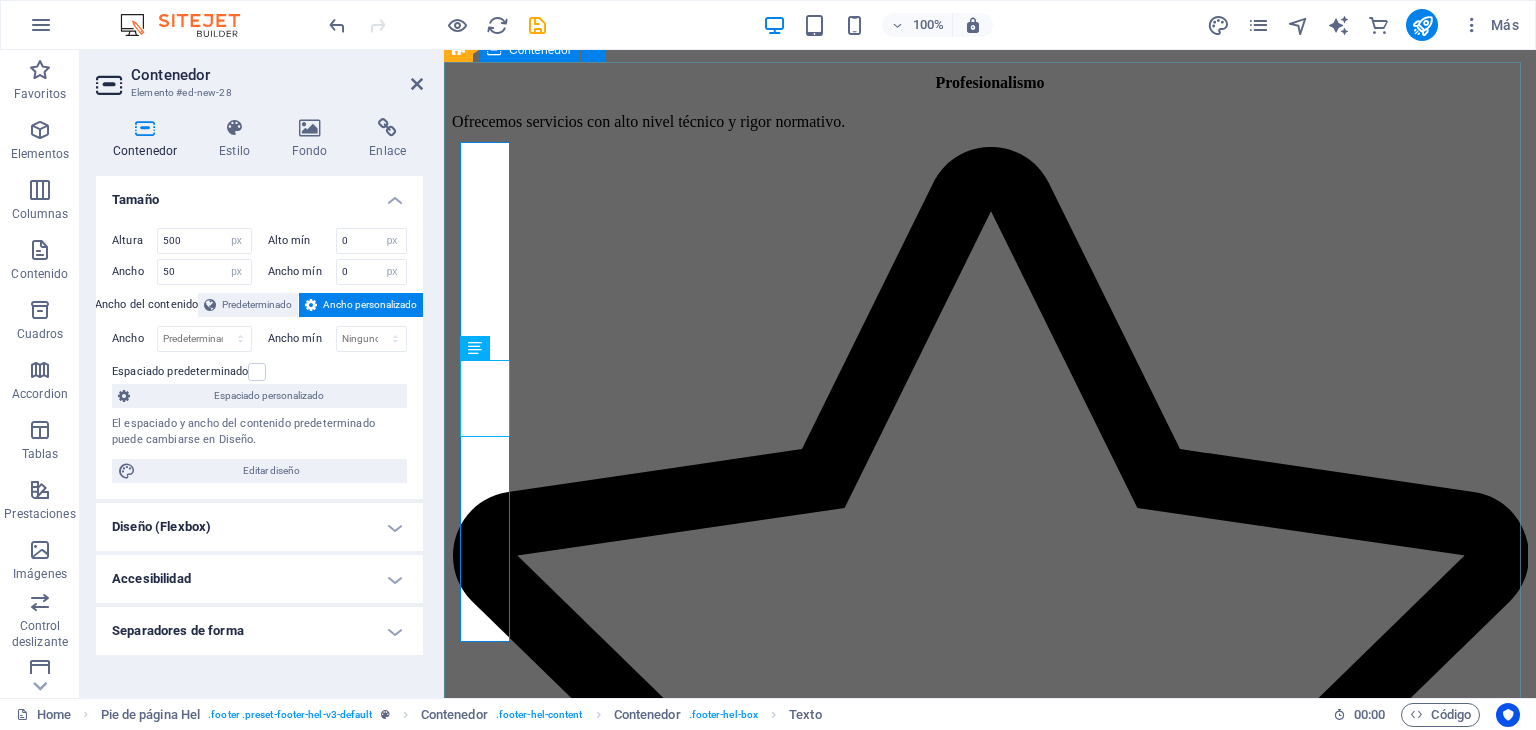 click on "Contáctenos Individual [STREET] , [POSTAL_CODE]   [CITY] [PHONE] [EMAIL] Aviso legal  |  Directiva de privacidad   {{ 'content.forms.privacy'|trans }} ¿Ilegible? Cargar nuevo Enviar" at bounding box center (990, 22086) 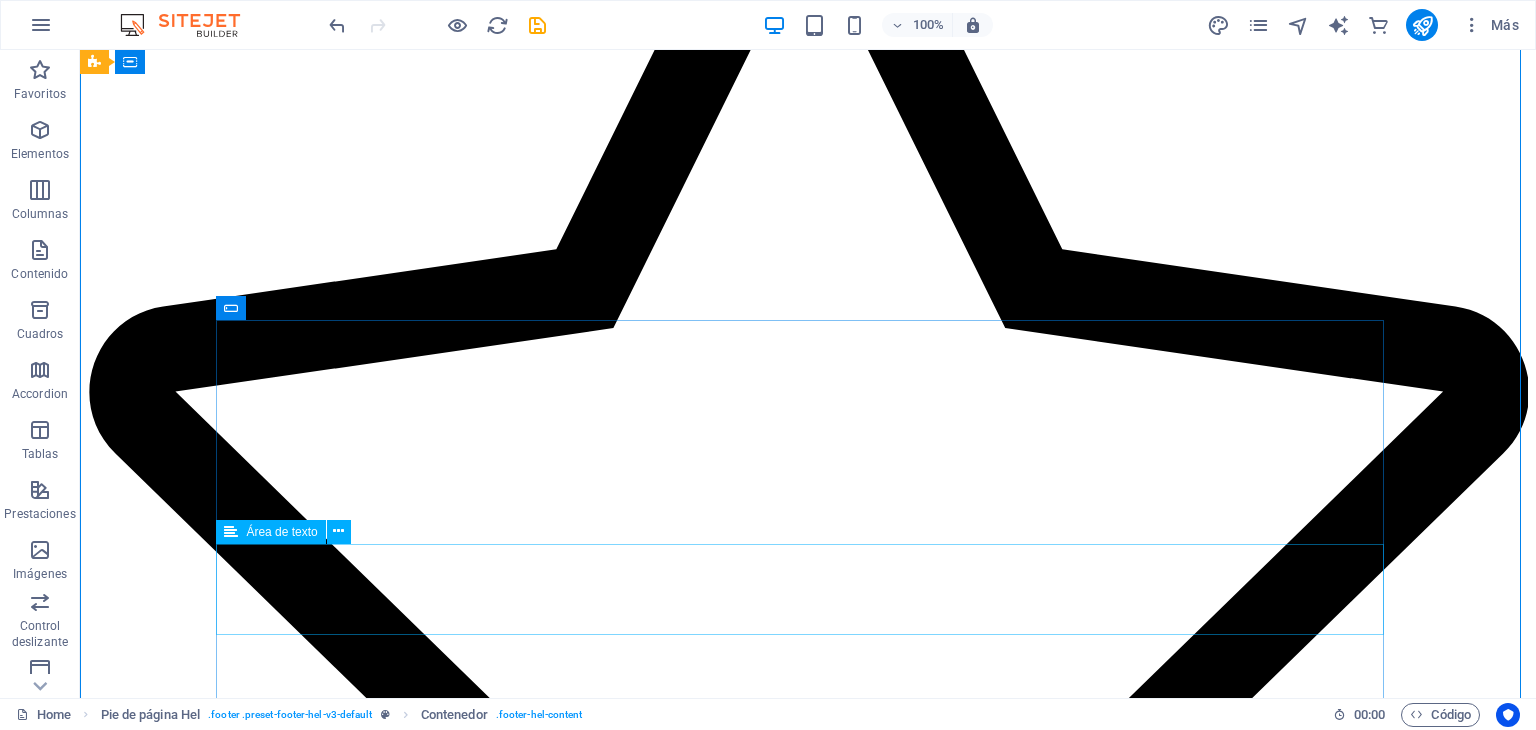 scroll, scrollTop: 6352, scrollLeft: 0, axis: vertical 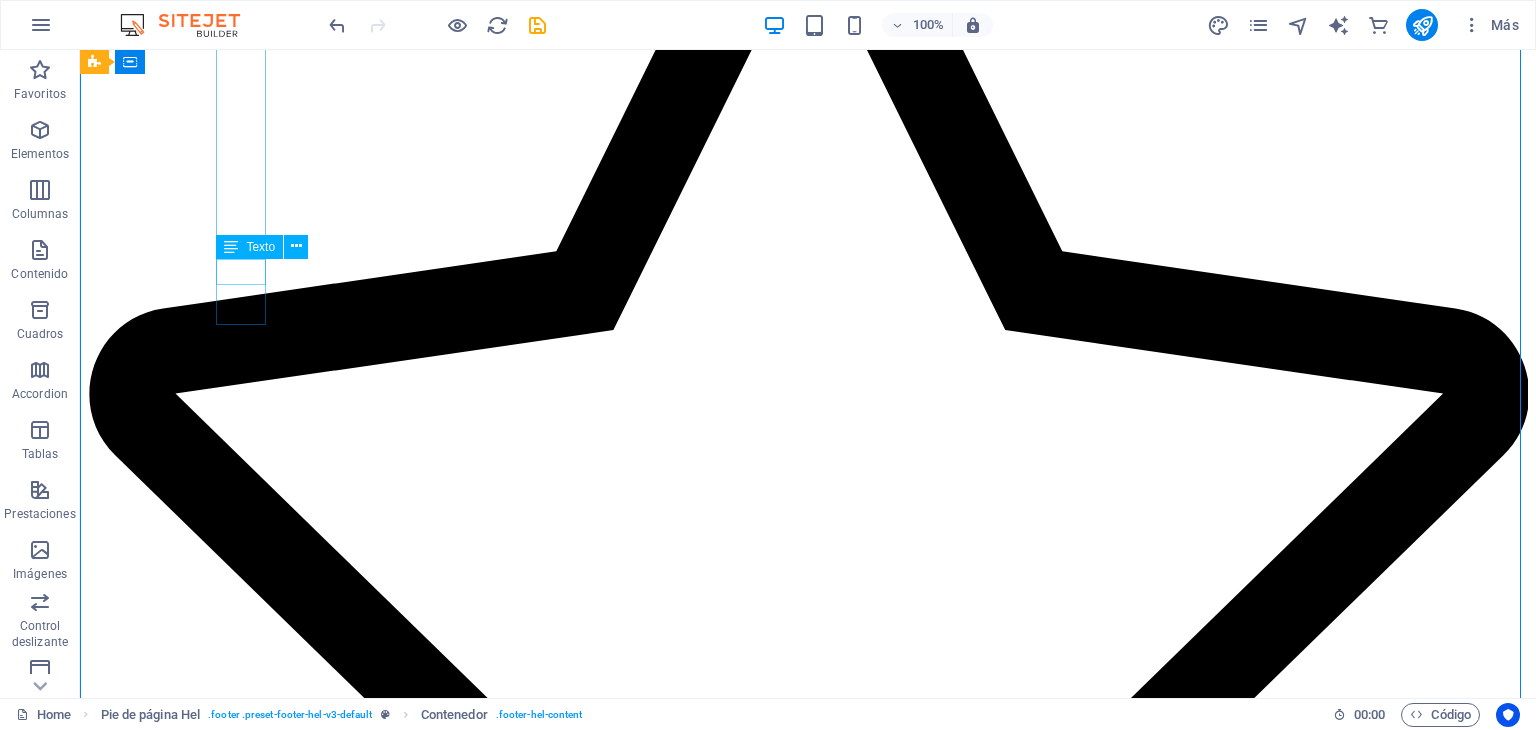click on "8f6348dc56ba31797a60be8ffc5465@cpanel.local" at bounding box center [247, 28728] 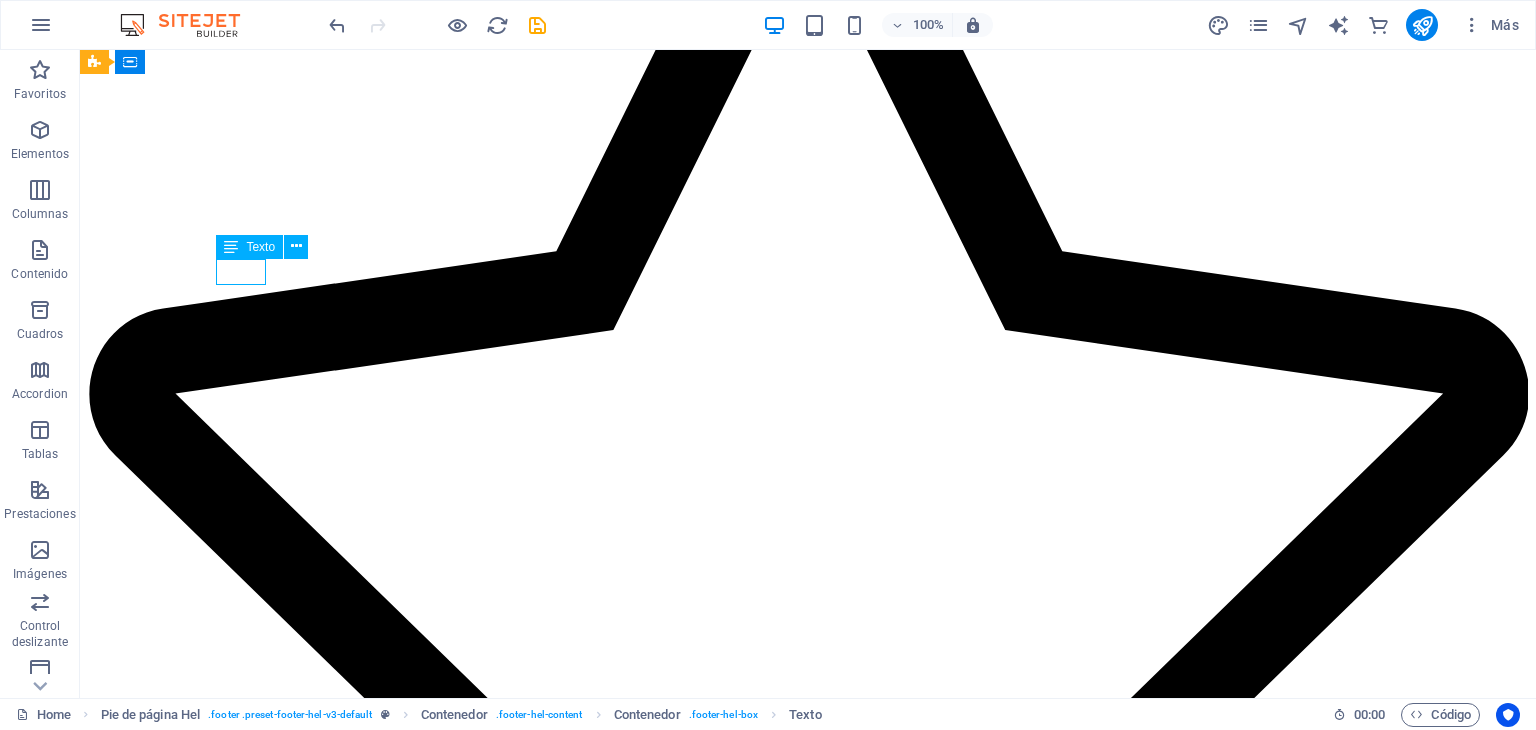 click on "8f6348dc56ba31797a60be8ffc5465@cpanel.local" at bounding box center [247, 28728] 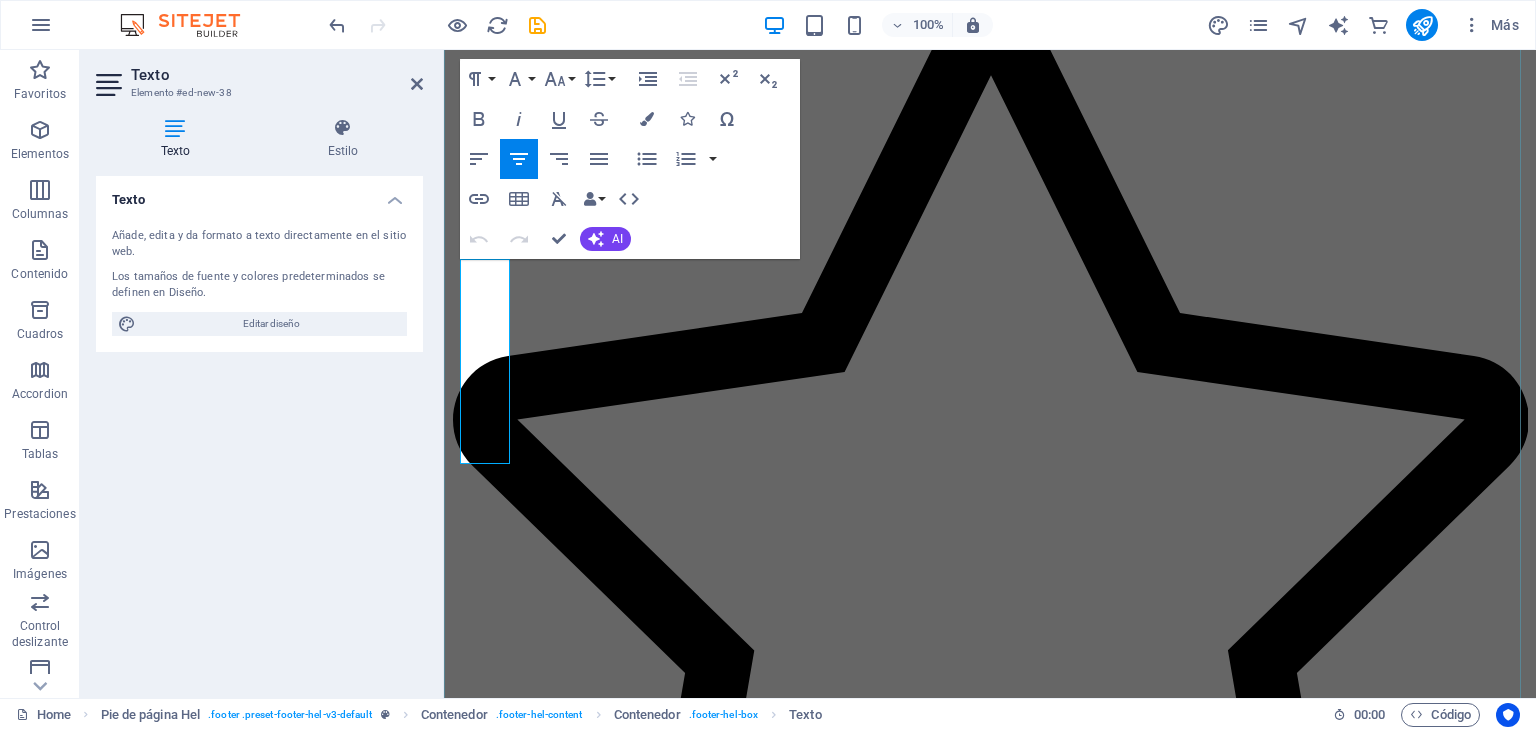 scroll, scrollTop: 6532, scrollLeft: 0, axis: vertical 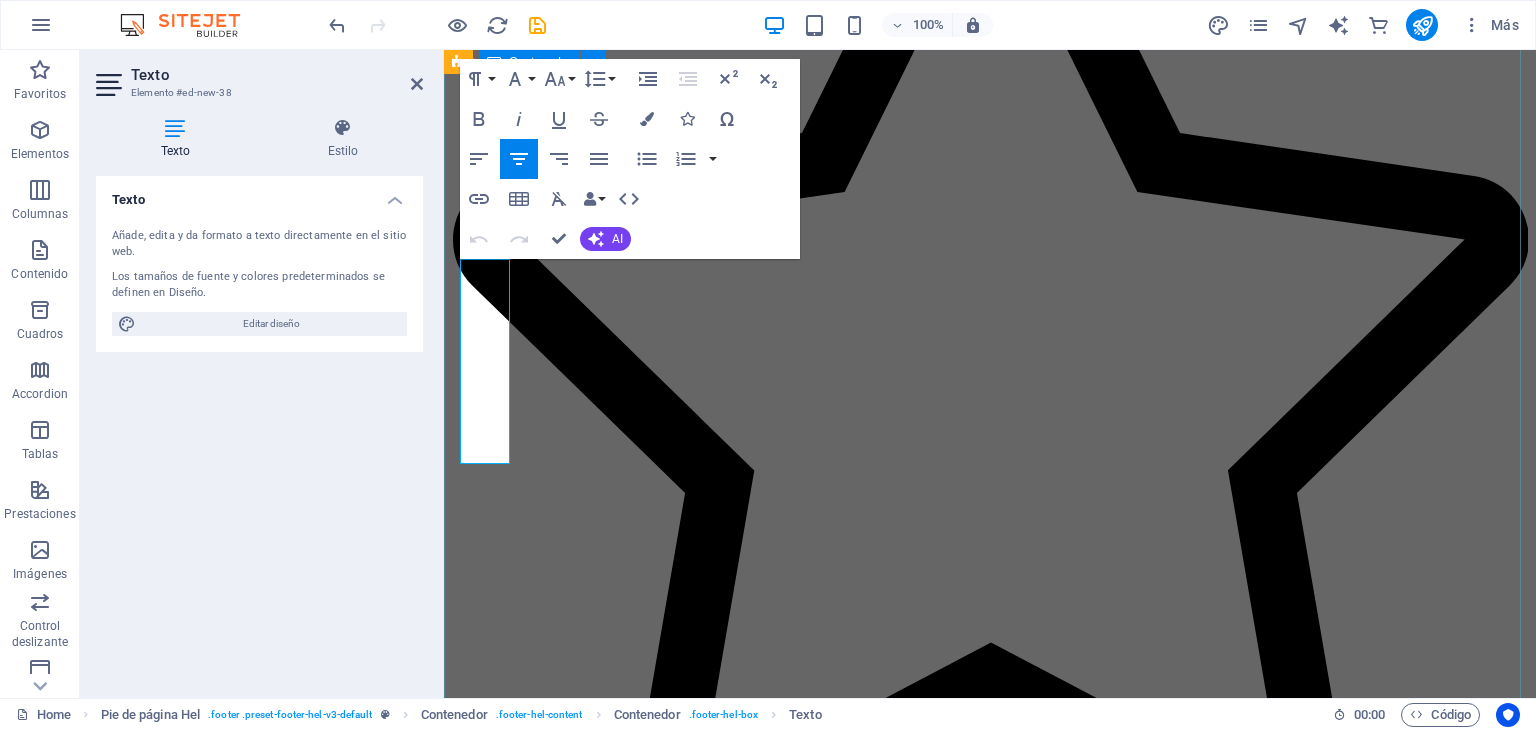 drag, startPoint x: 506, startPoint y: 449, endPoint x: 459, endPoint y: 277, distance: 178.30592 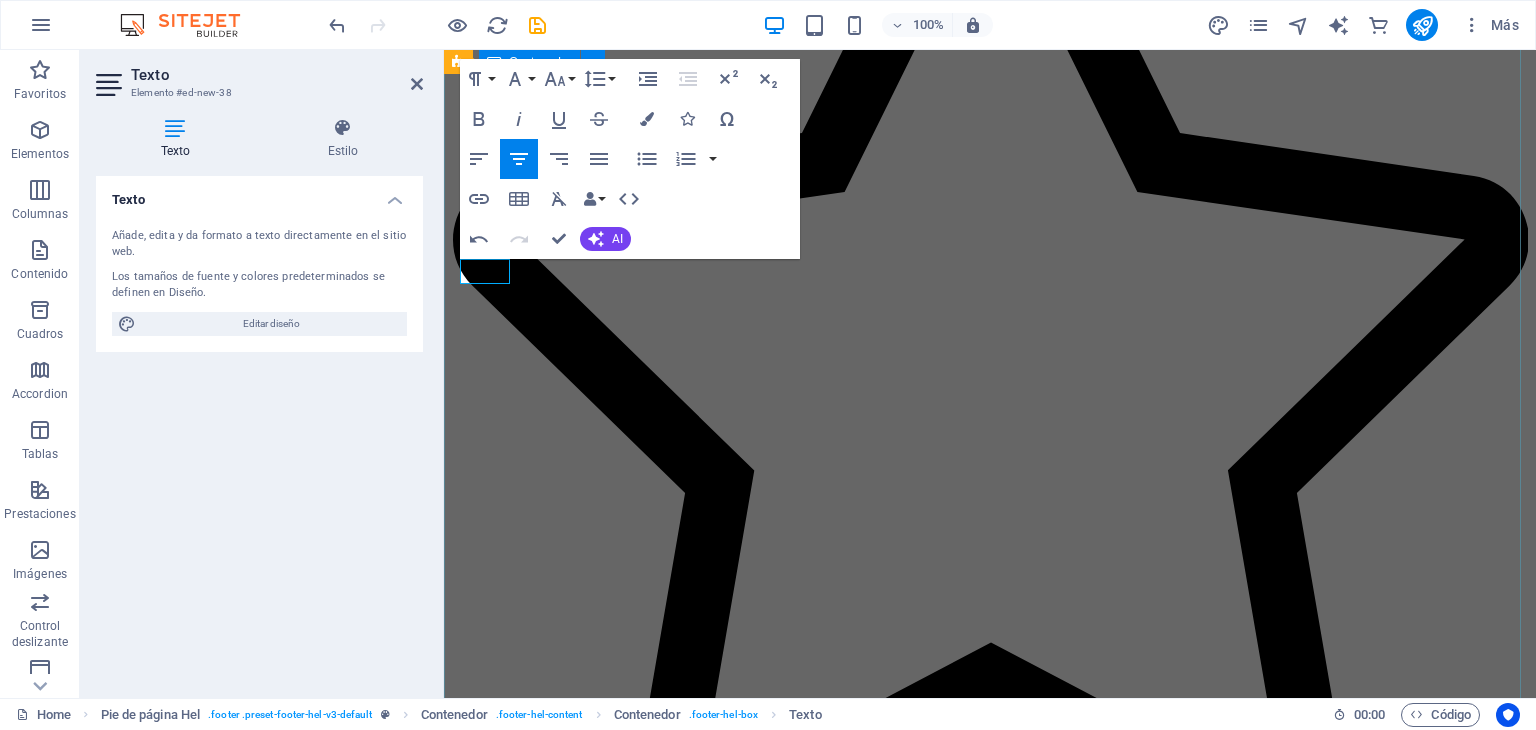 click on "Contáctenos Individual [STREET] , [POSTAL_CODE]   [CITY] [PHONE] Aviso legal  |  Directiva de privacidad   {{ 'content.forms.privacy'|trans }} ¿Ilegible? Cargar nuevo Enviar" at bounding box center (990, 21770) 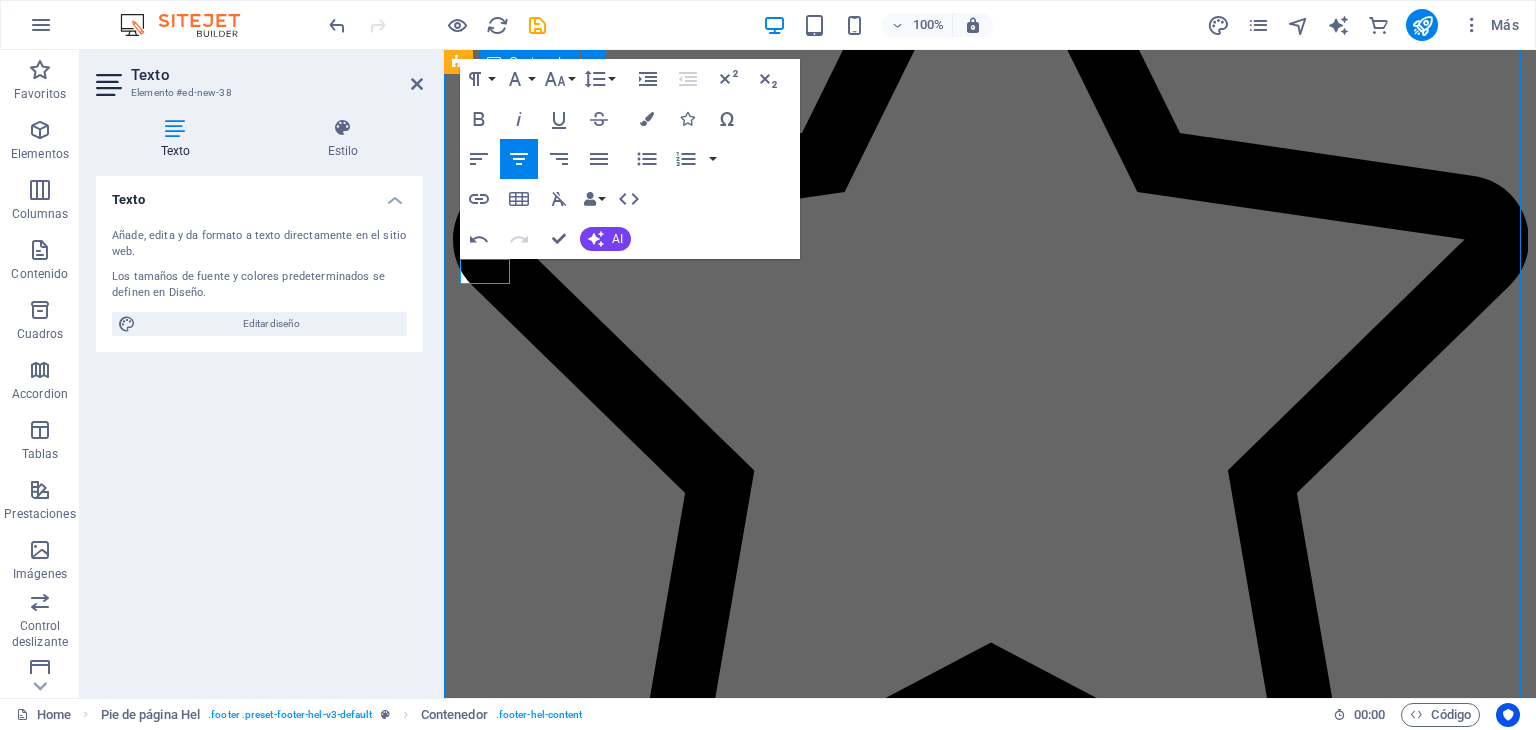 scroll, scrollTop: 6352, scrollLeft: 0, axis: vertical 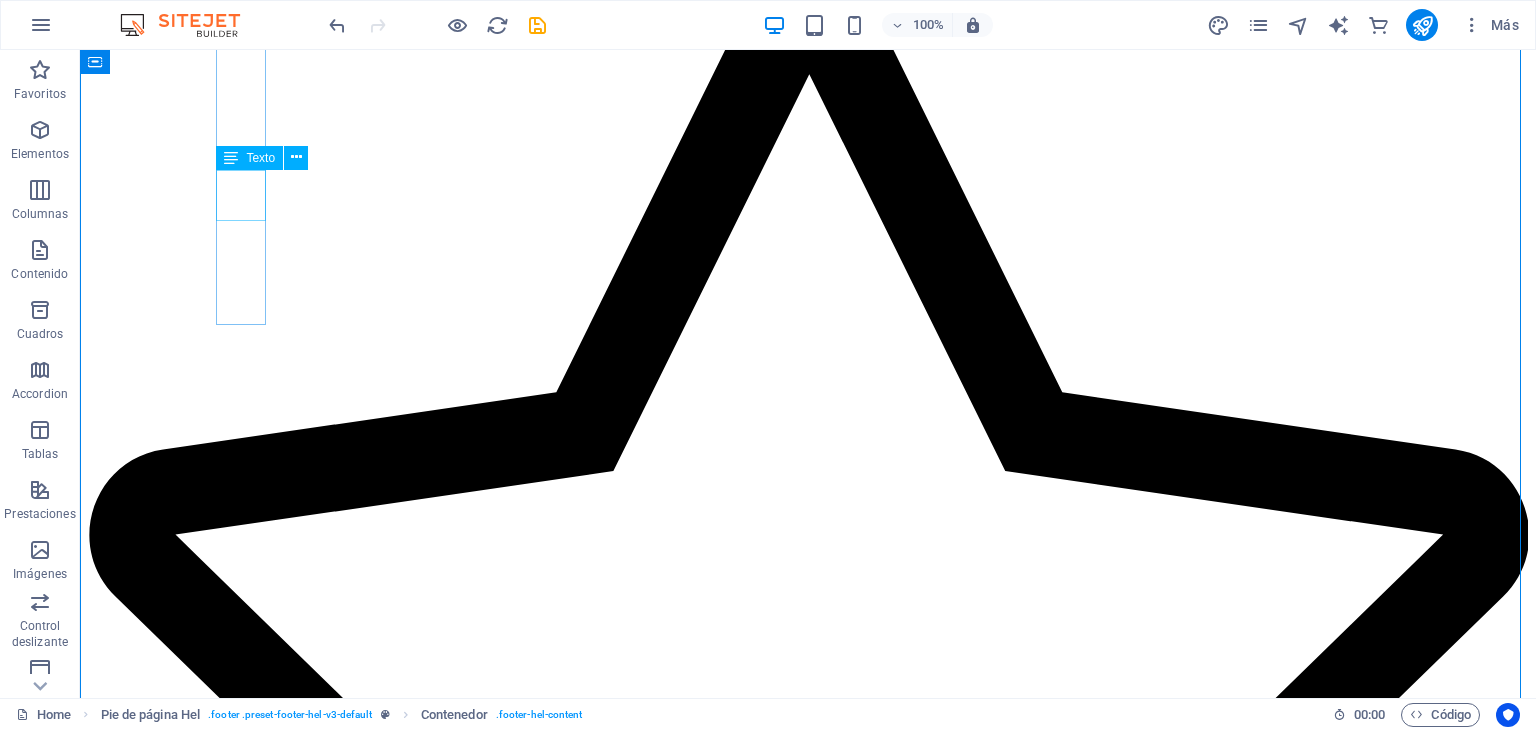 click on "0123 - 456789" at bounding box center (113, 28769) 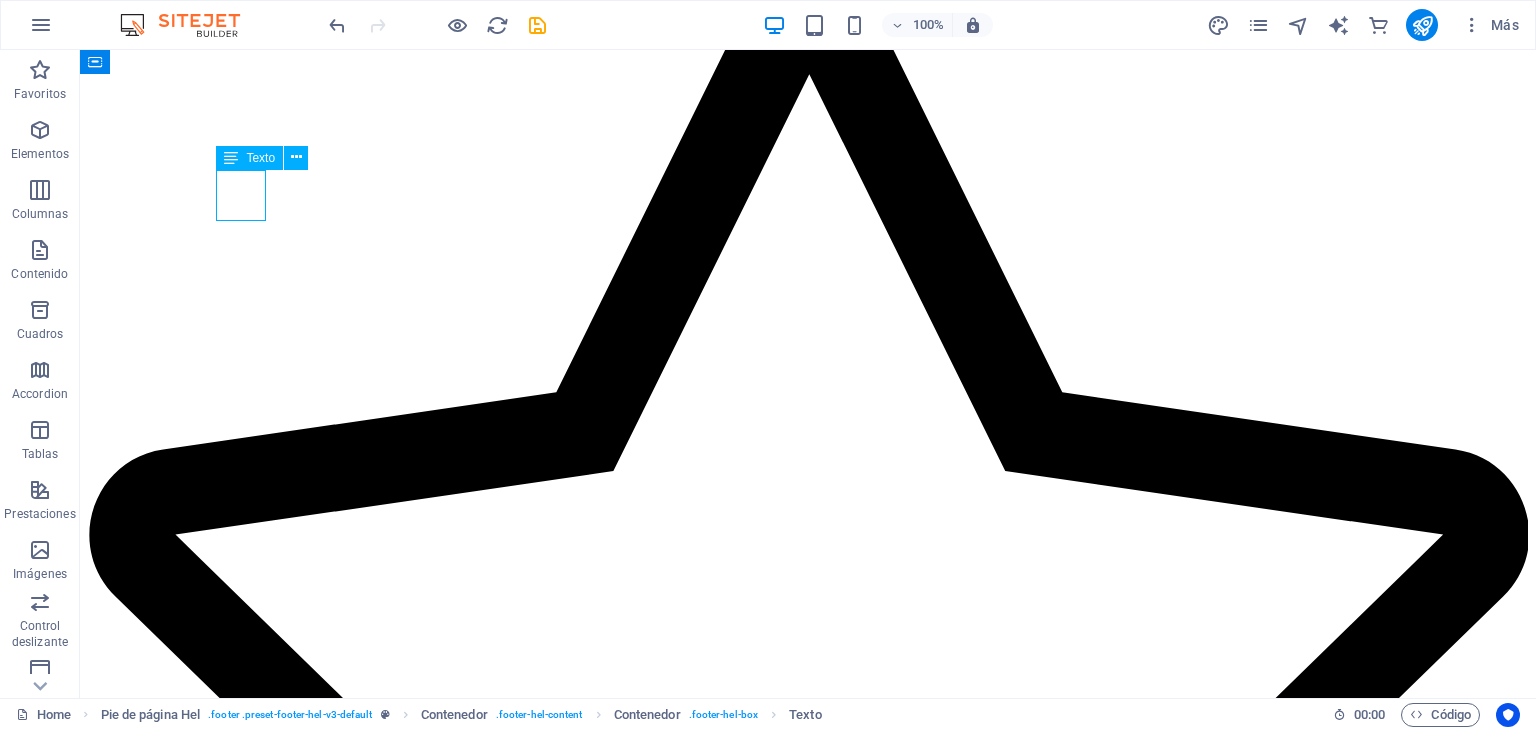 click on "0123 - 456789" at bounding box center (112, 28768) 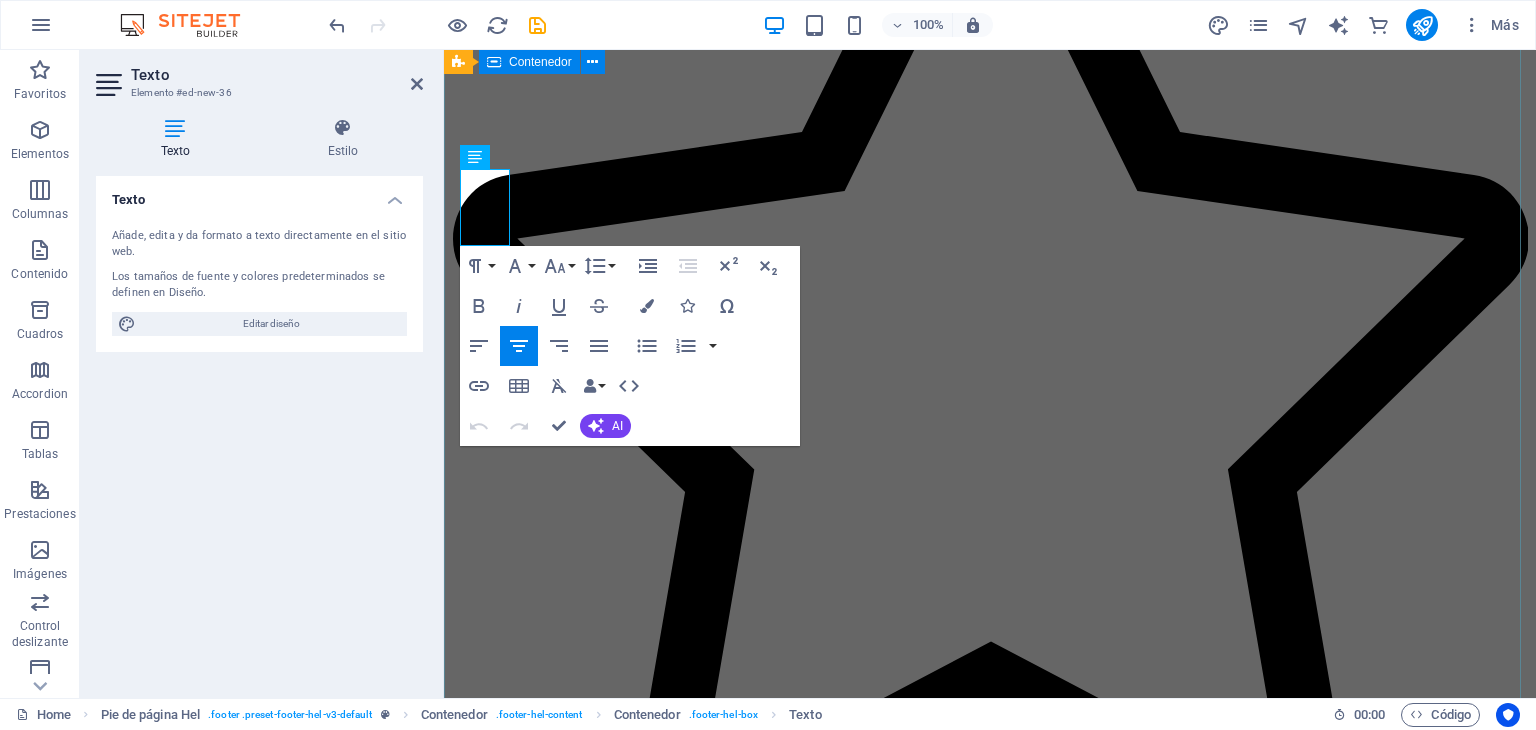 drag, startPoint x: 502, startPoint y: 231, endPoint x: 456, endPoint y: 145, distance: 97.52948 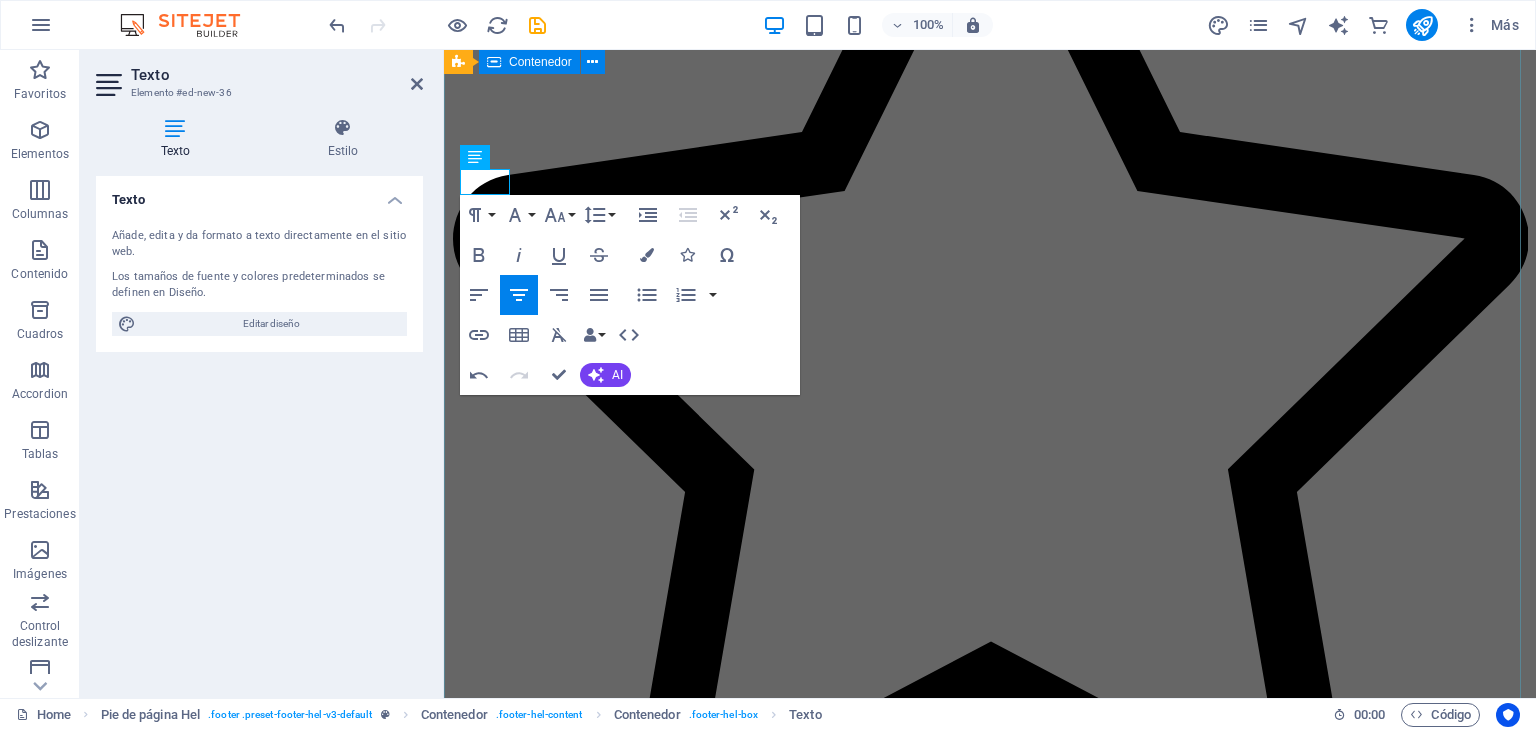 click on "Contáctenos Individual [STREET] , [POSTAL_CODE]   [CITY] Aviso legal  |  Directiva de privacidad   {{ 'content.forms.privacy'|trans }} ¿Ilegible? Cargar nuevo Enviar" at bounding box center [990, 21769] 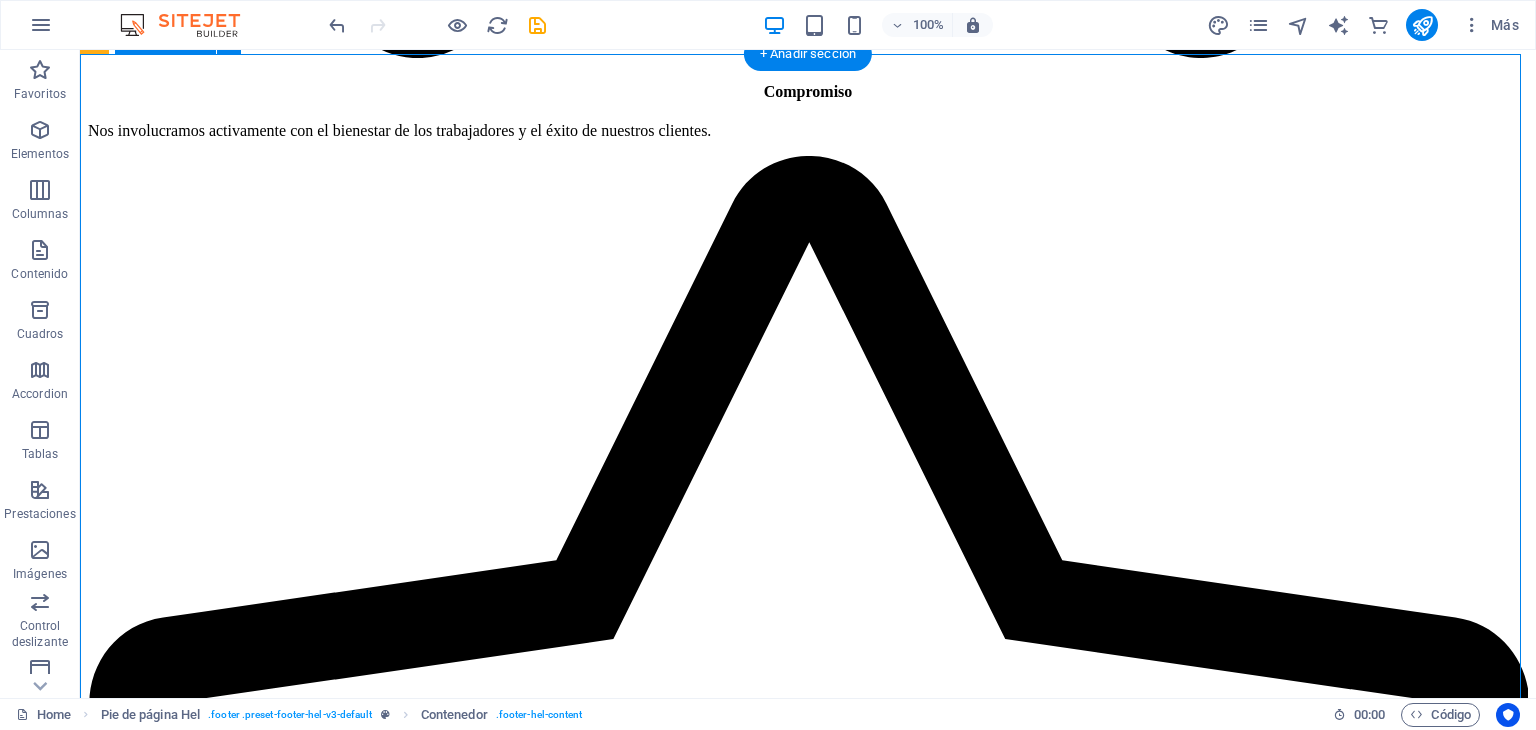 scroll, scrollTop: 6000, scrollLeft: 0, axis: vertical 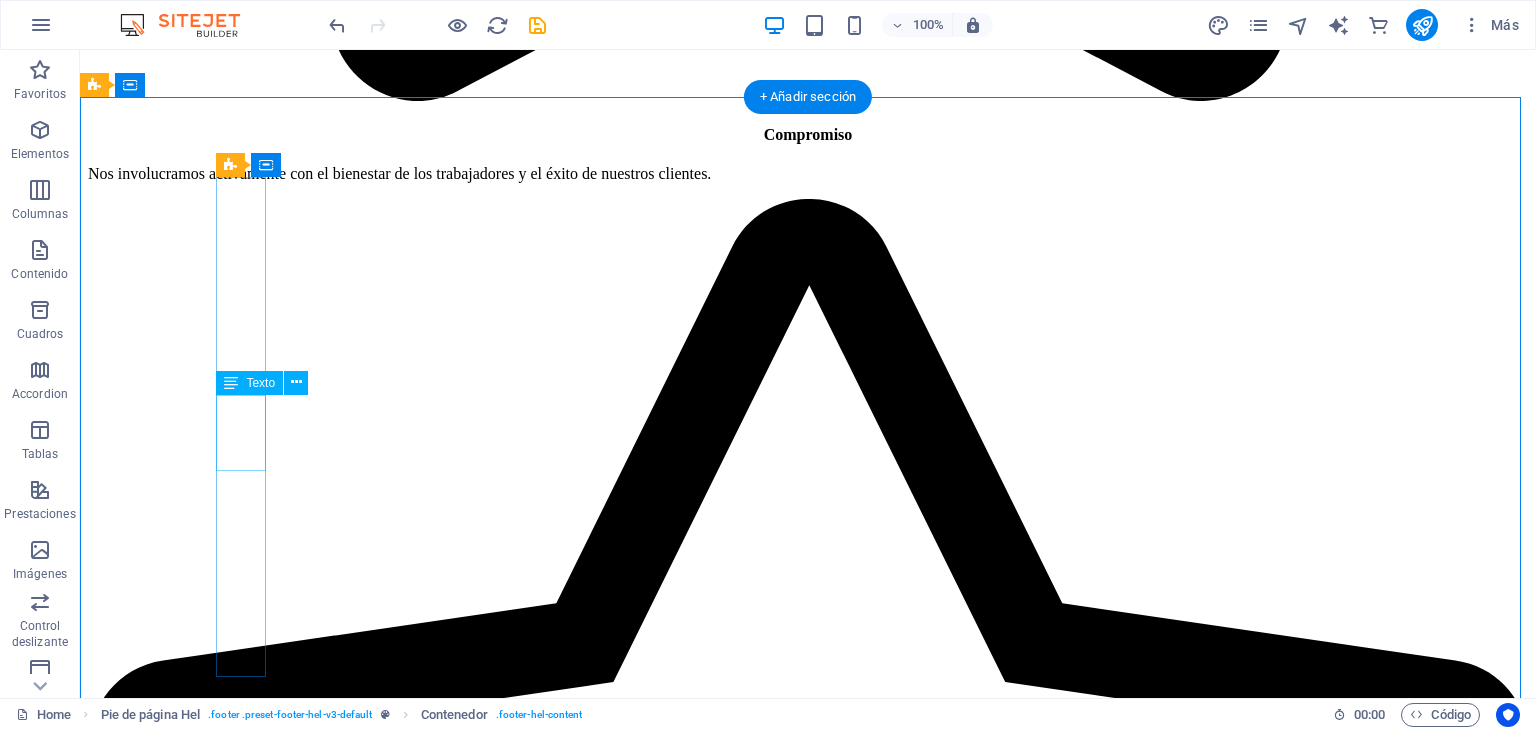 click on "Street" at bounding box center [106, 28814] 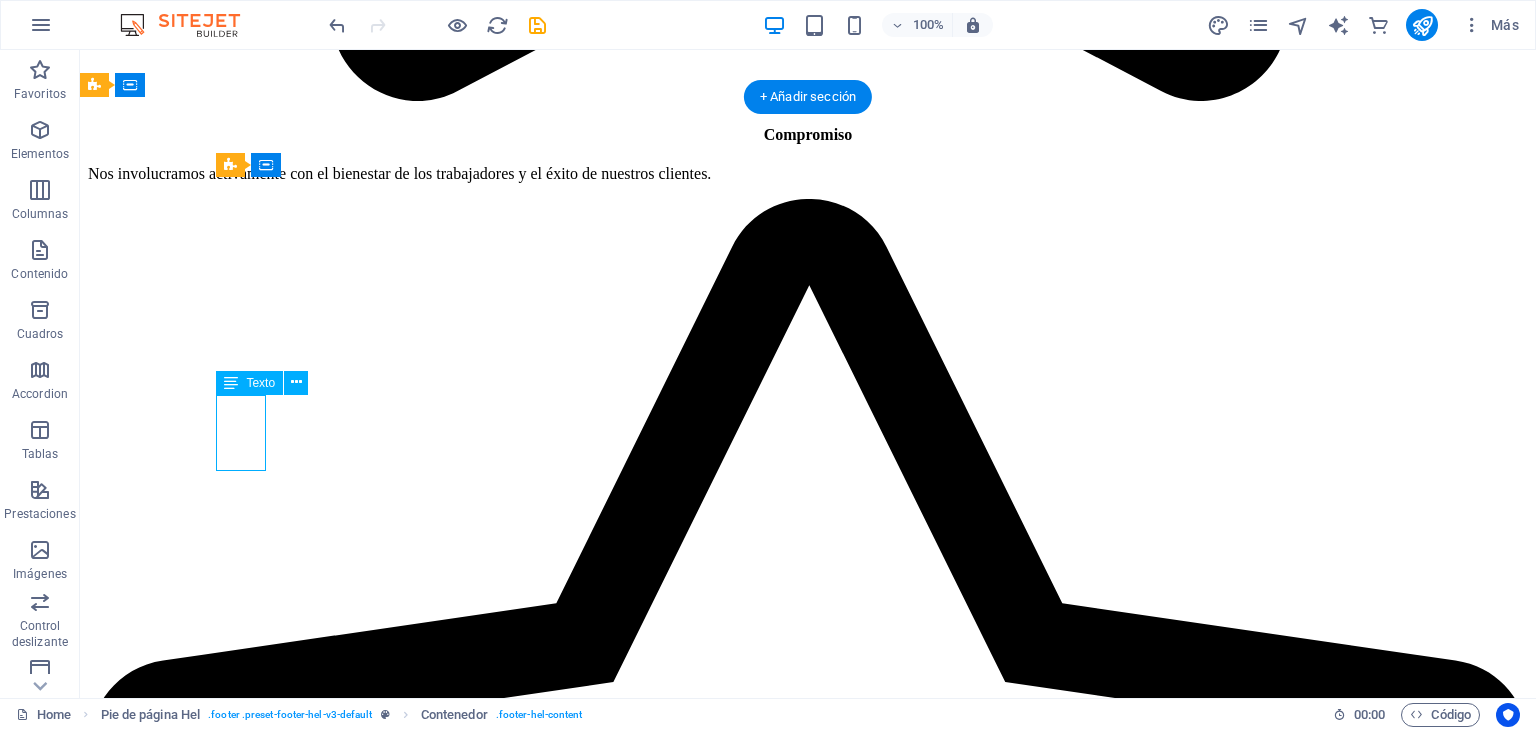 click on "Street" at bounding box center [106, 28814] 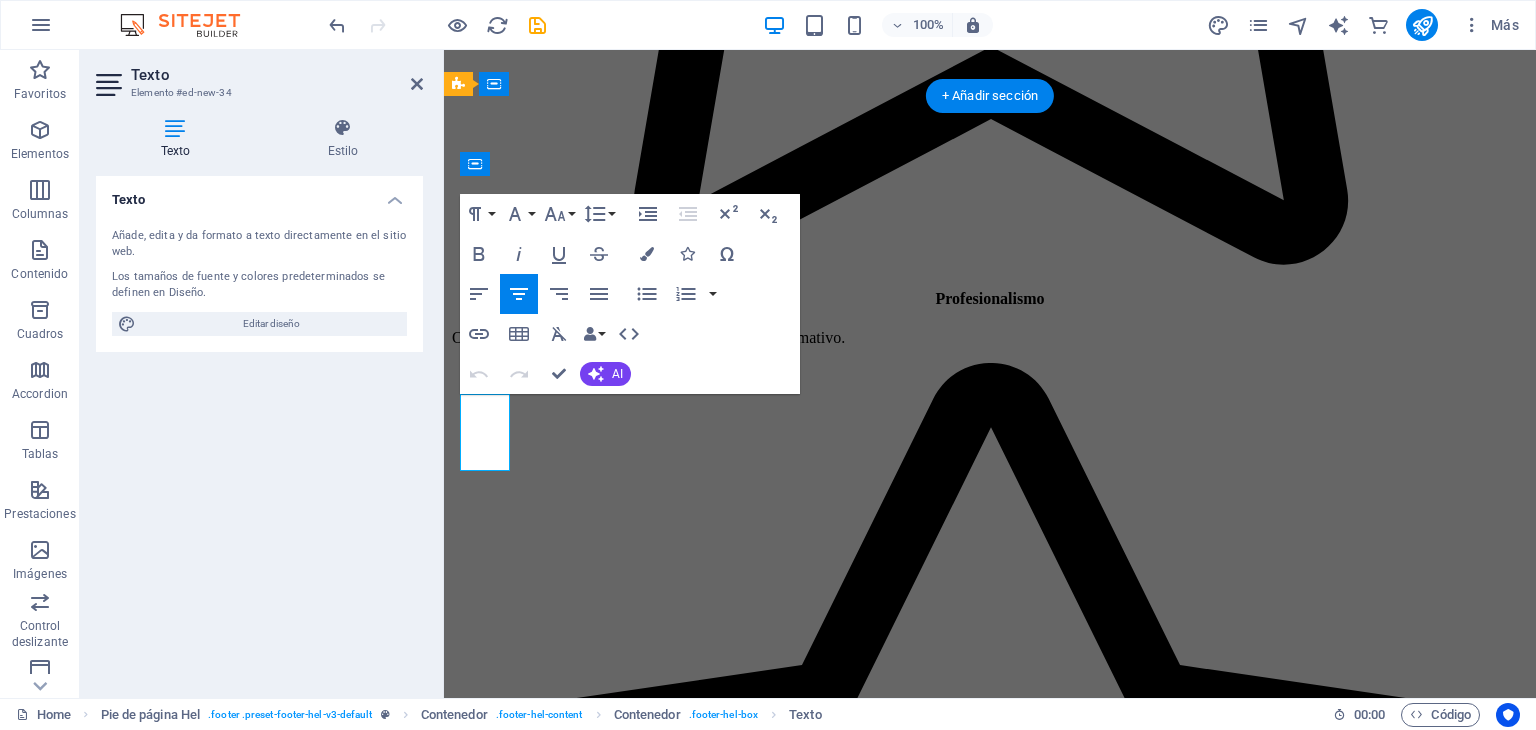 scroll, scrollTop: 6181, scrollLeft: 0, axis: vertical 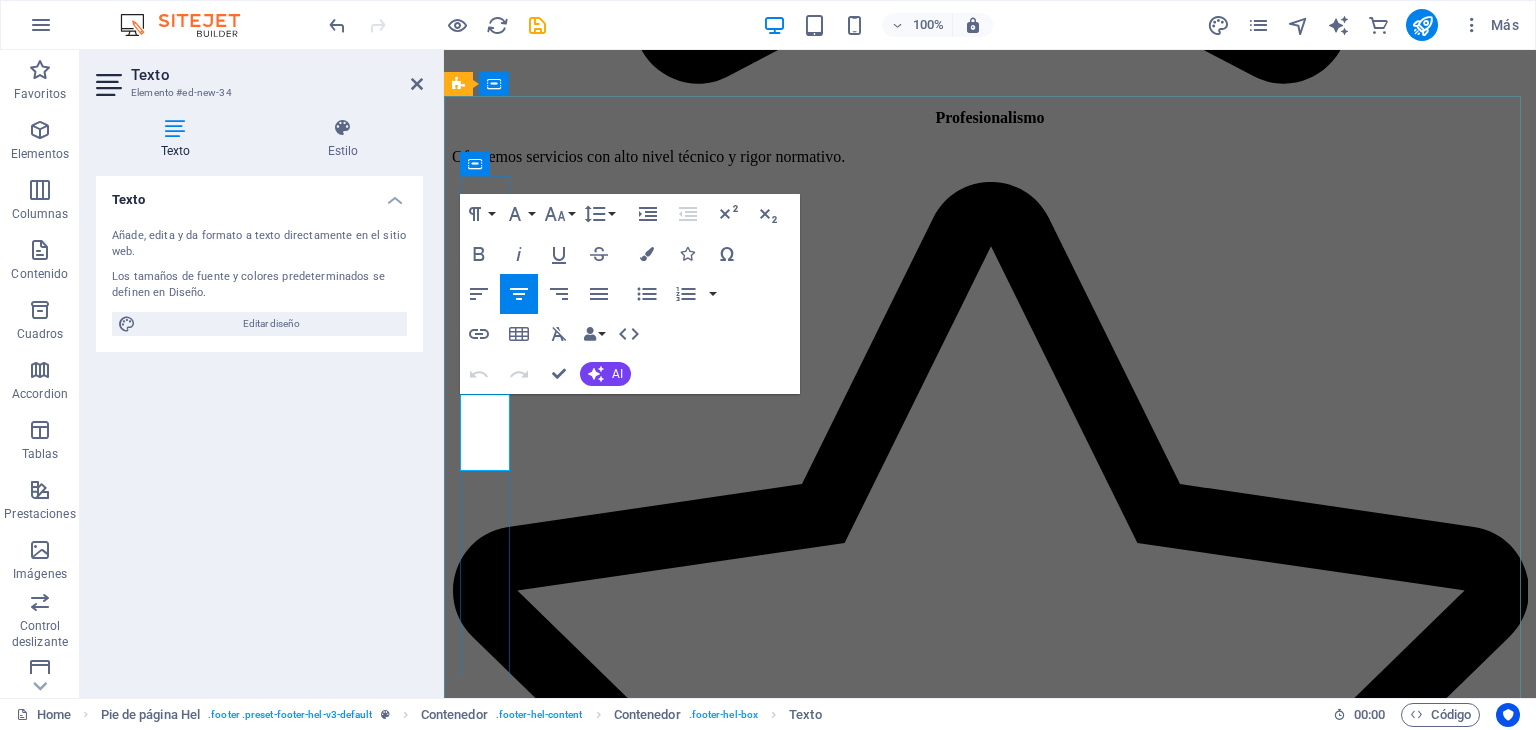 drag, startPoint x: 506, startPoint y: 459, endPoint x: 475, endPoint y: 405, distance: 62.26556 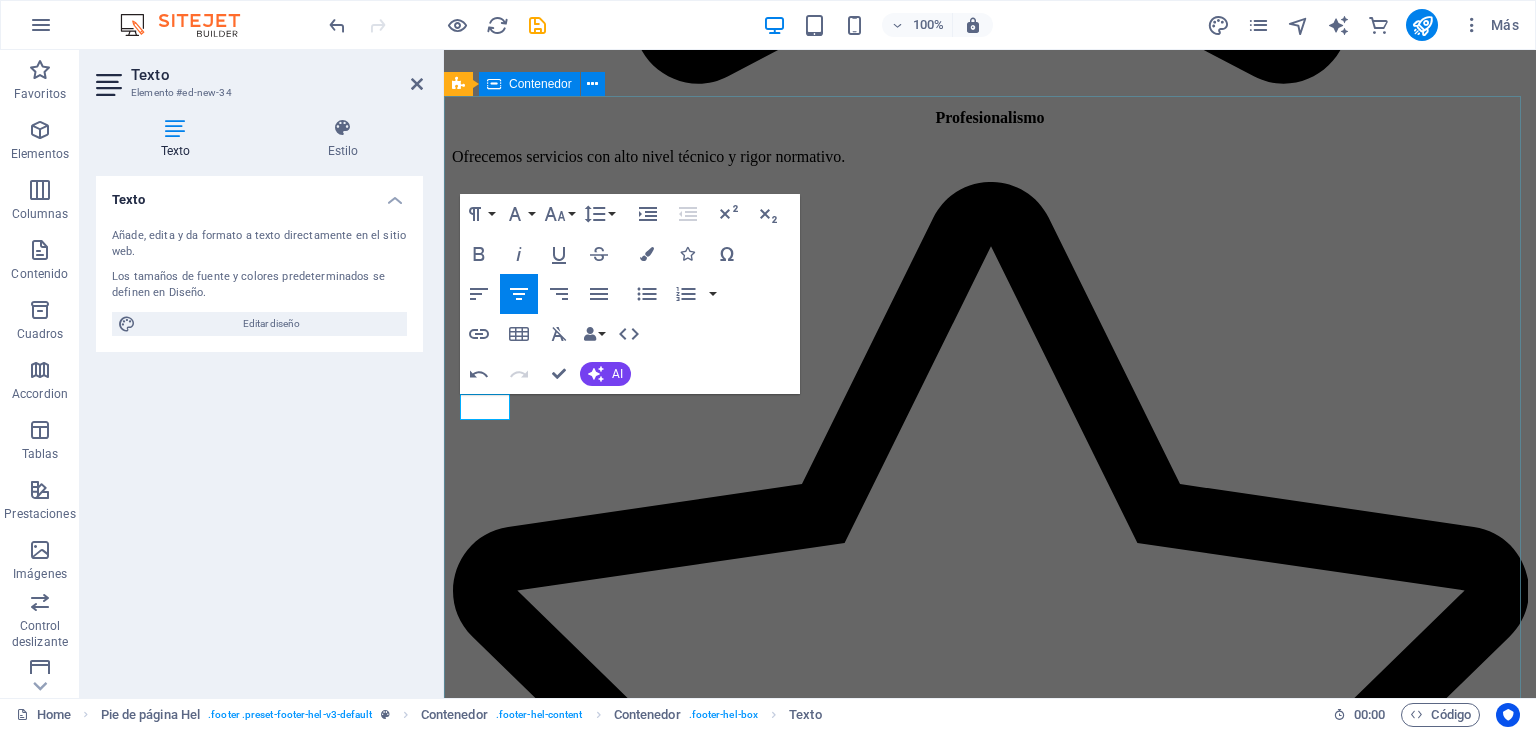 click on "Contáctenos Individual Street Aviso legal  |  Directiva de privacidad   {{ 'content.forms.privacy'|trans }} ¿Ilegible? Cargar nuevo Enviar" at bounding box center [990, 22121] 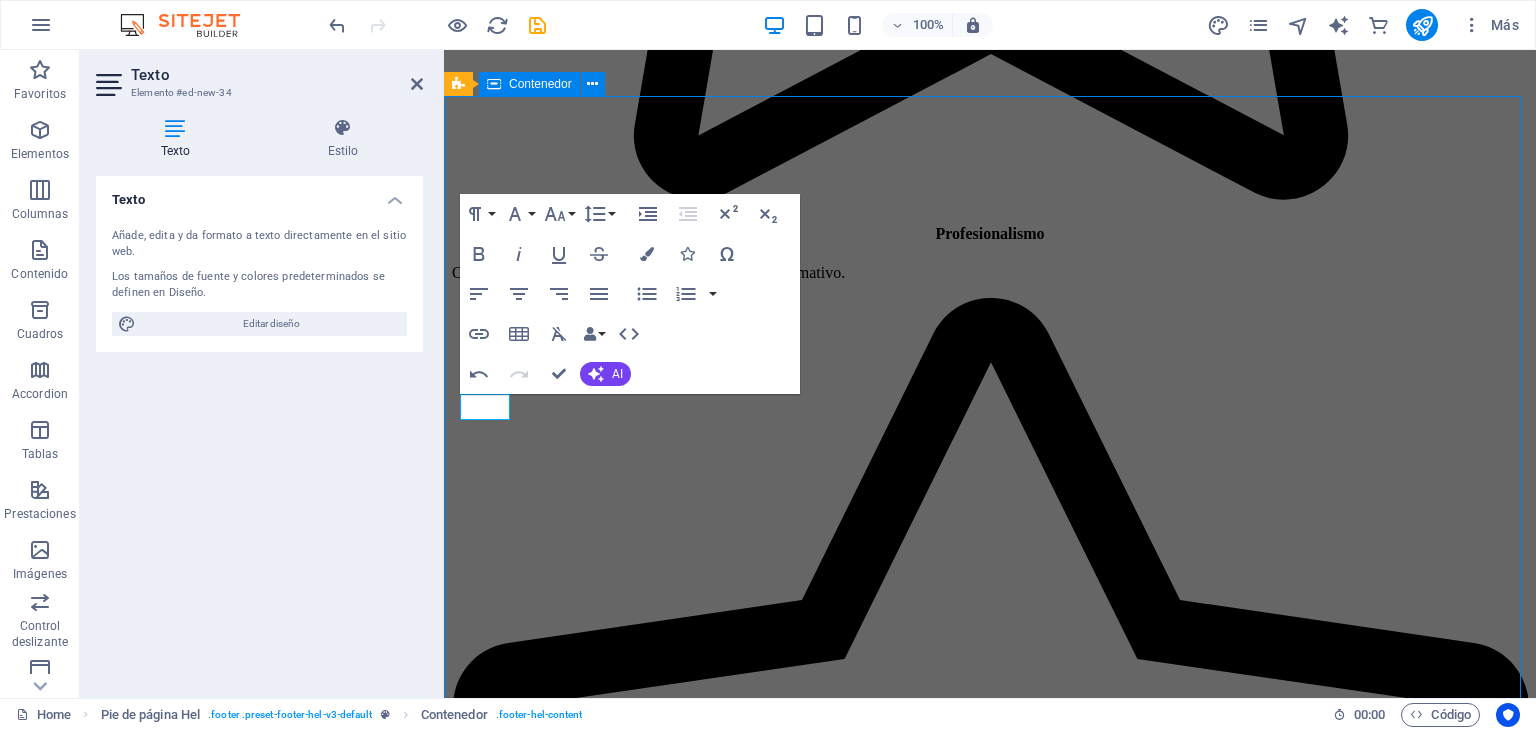scroll, scrollTop: 6000, scrollLeft: 0, axis: vertical 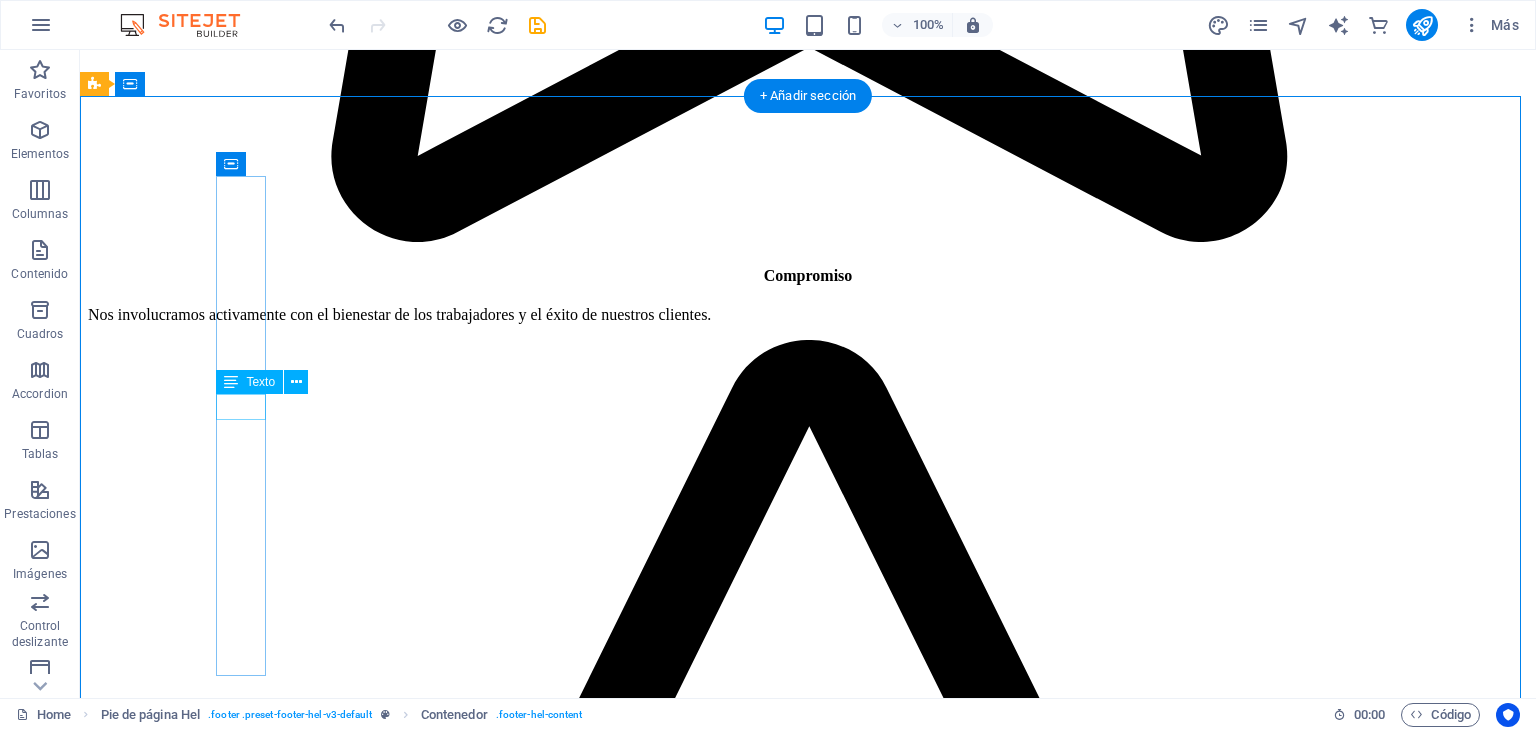 click on "Street" at bounding box center (106, 28955) 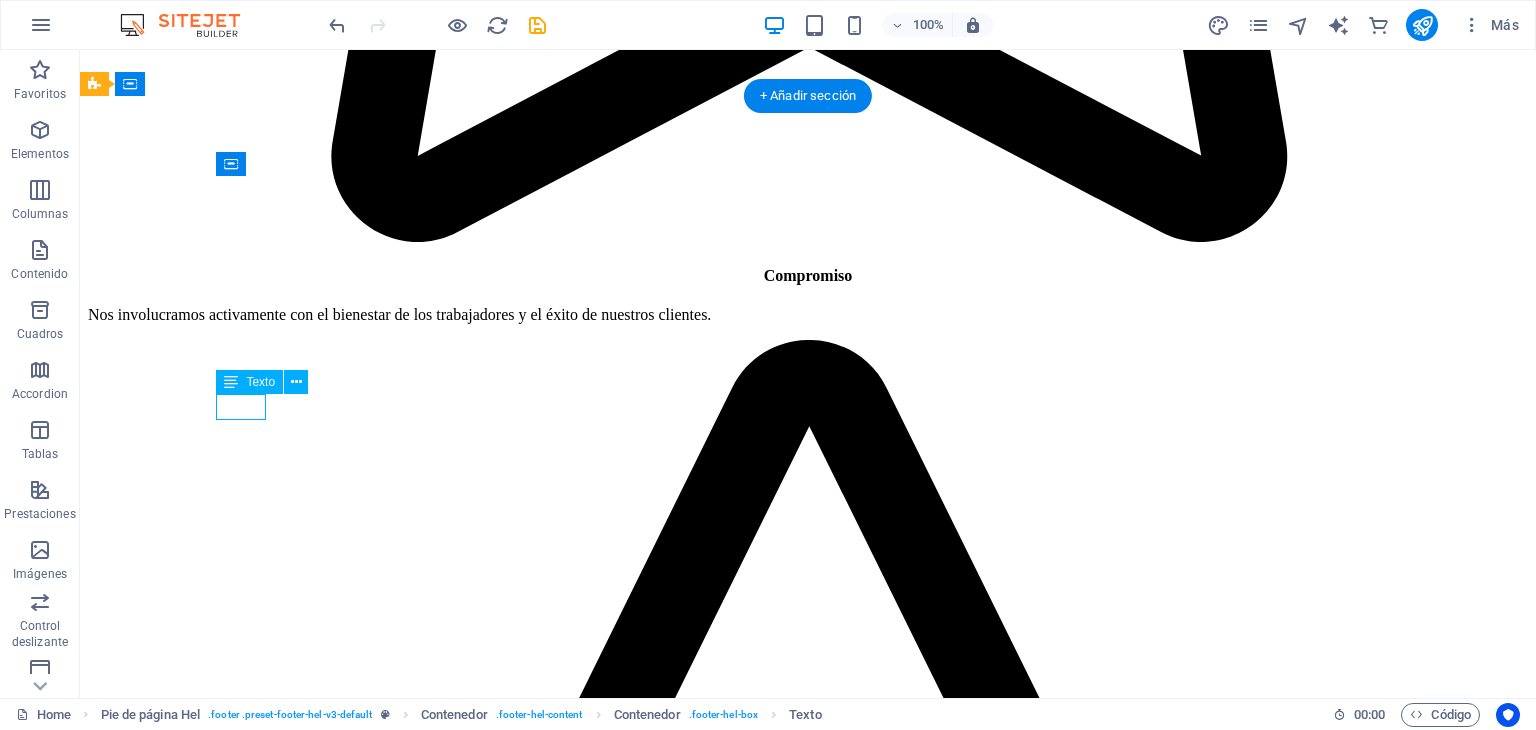 click on "Street" at bounding box center (106, 28955) 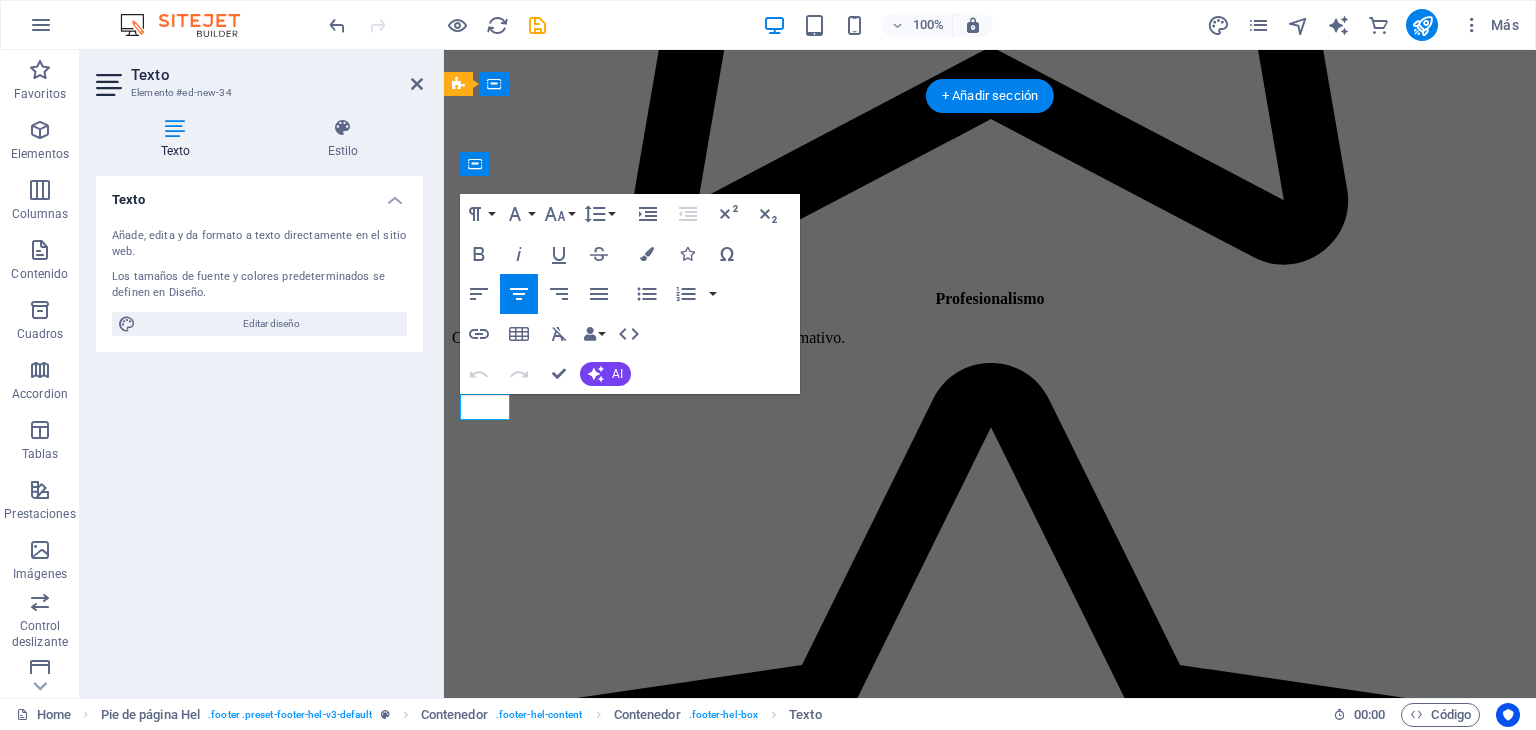 scroll, scrollTop: 6181, scrollLeft: 0, axis: vertical 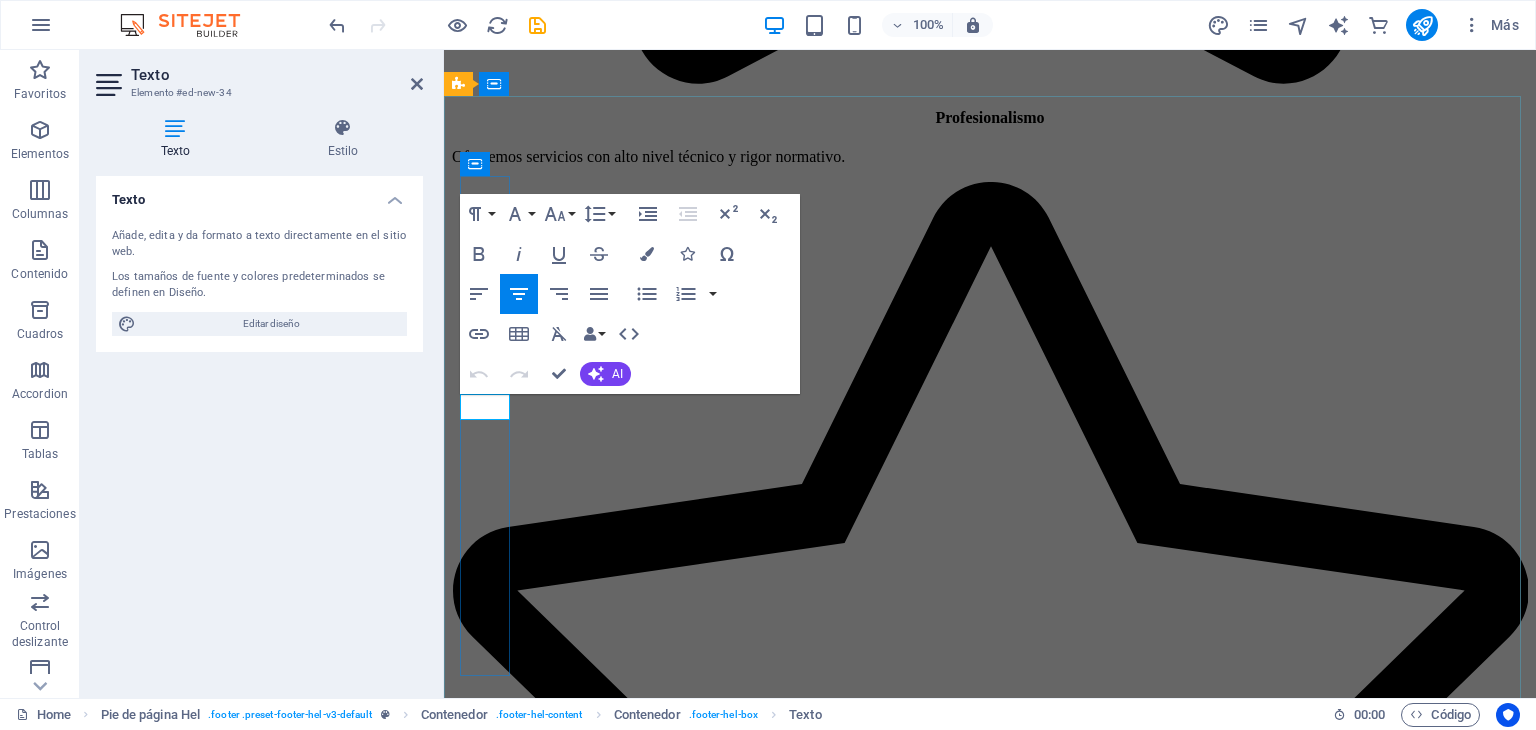 drag, startPoint x: 508, startPoint y: 403, endPoint x: 456, endPoint y: 405, distance: 52.03845 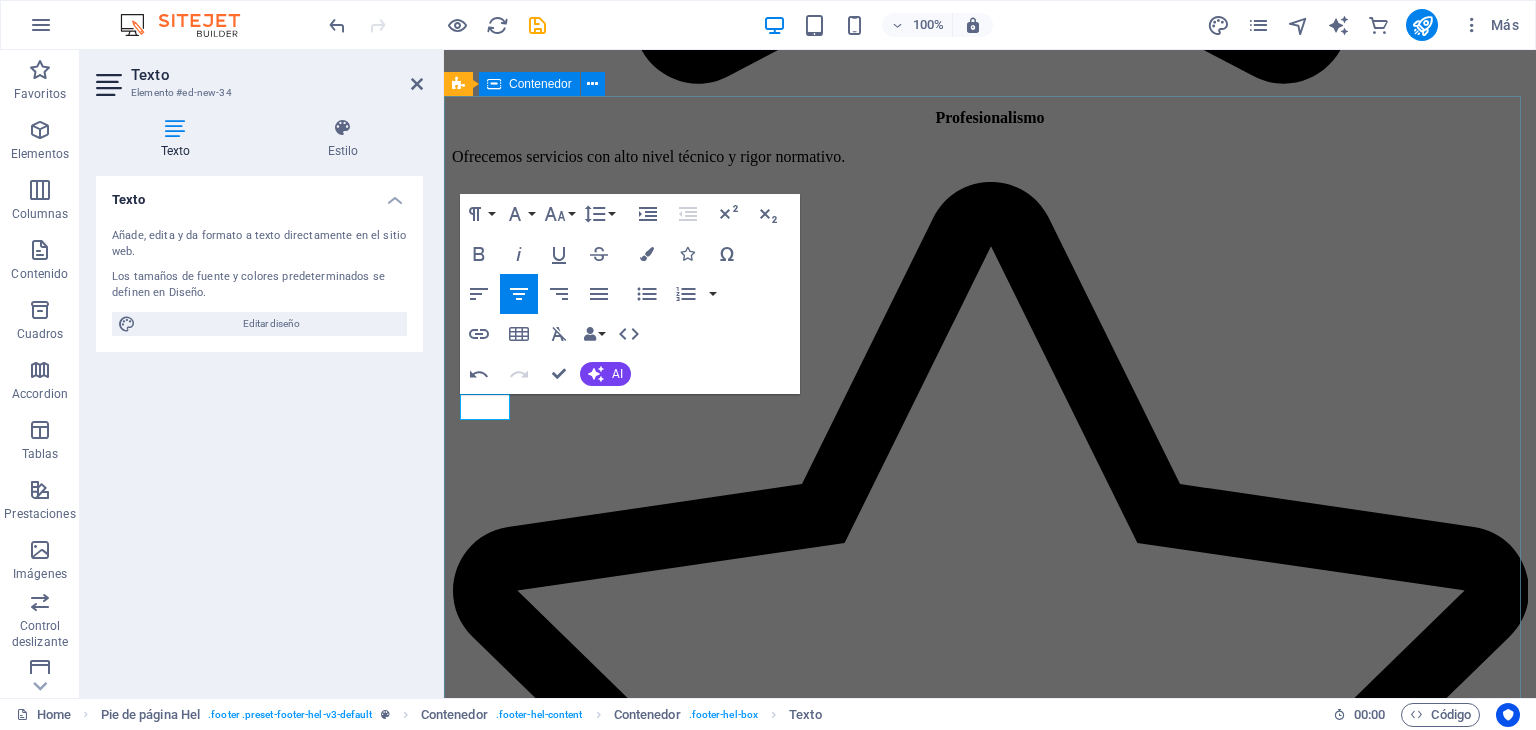click on "Contáctenos Individual Aviso legal  |  Directiva de privacidad   {{ 'content.forms.privacy'|trans }} ¿Ilegible? Cargar nuevo Enviar" at bounding box center [990, 22121] 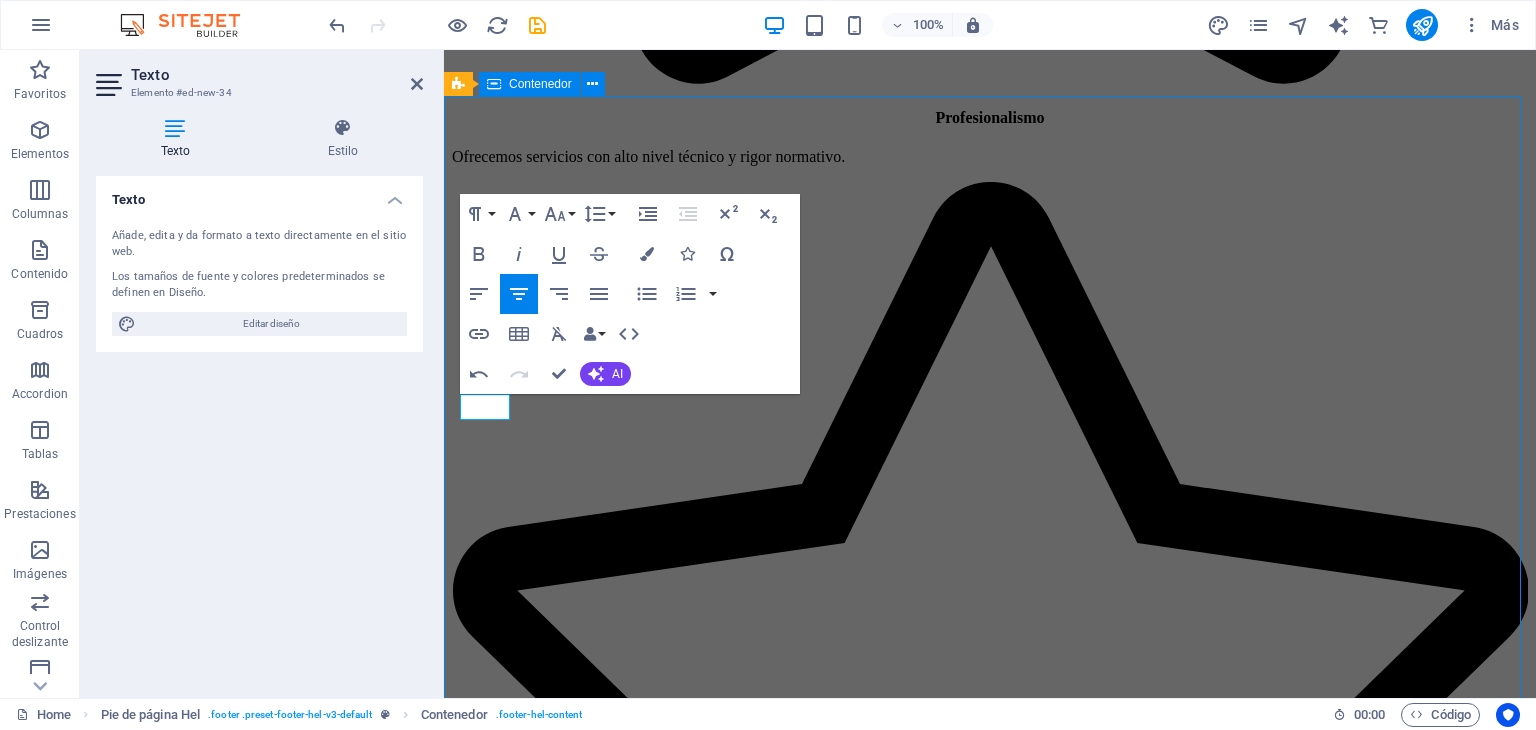 scroll, scrollTop: 6000, scrollLeft: 0, axis: vertical 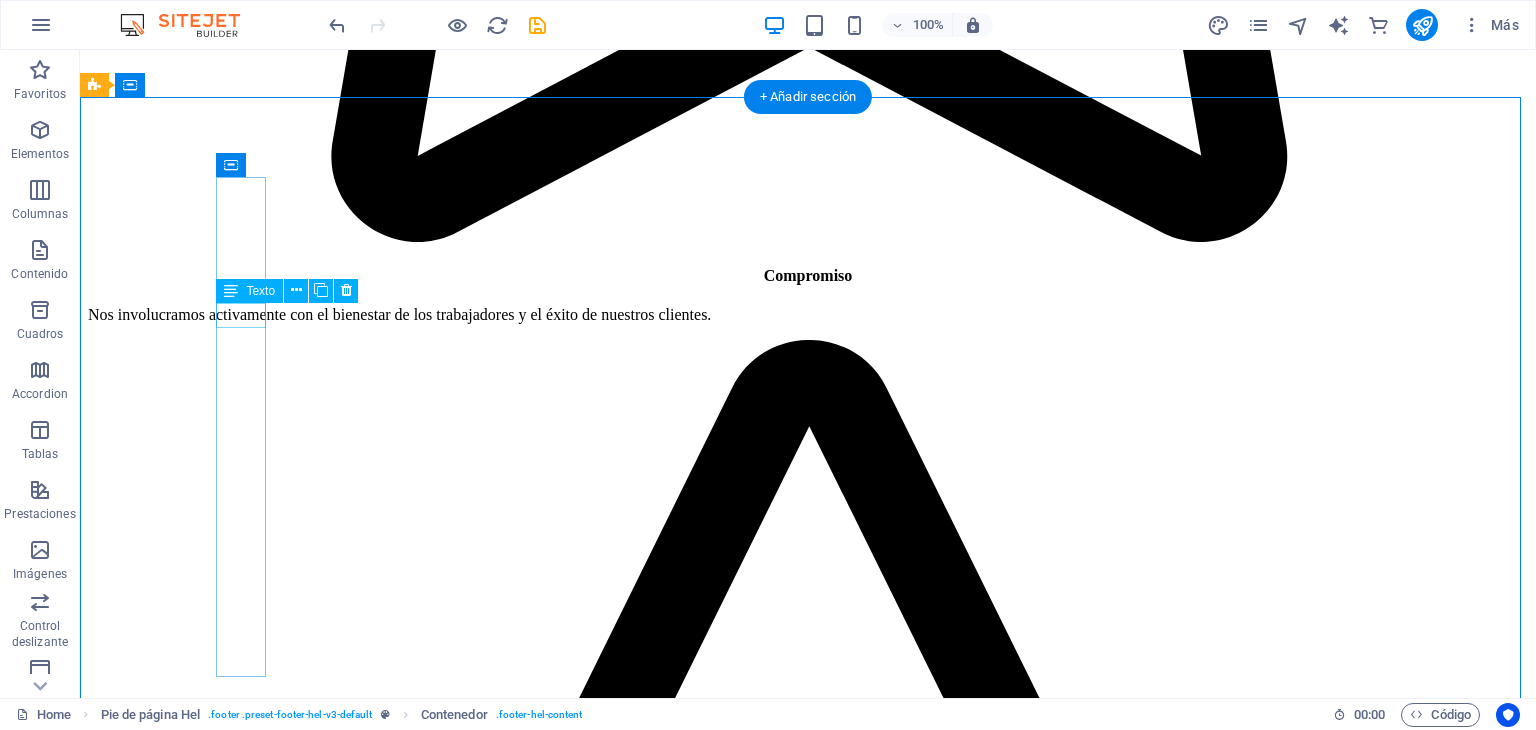 click on "Individual" at bounding box center [121, 28835] 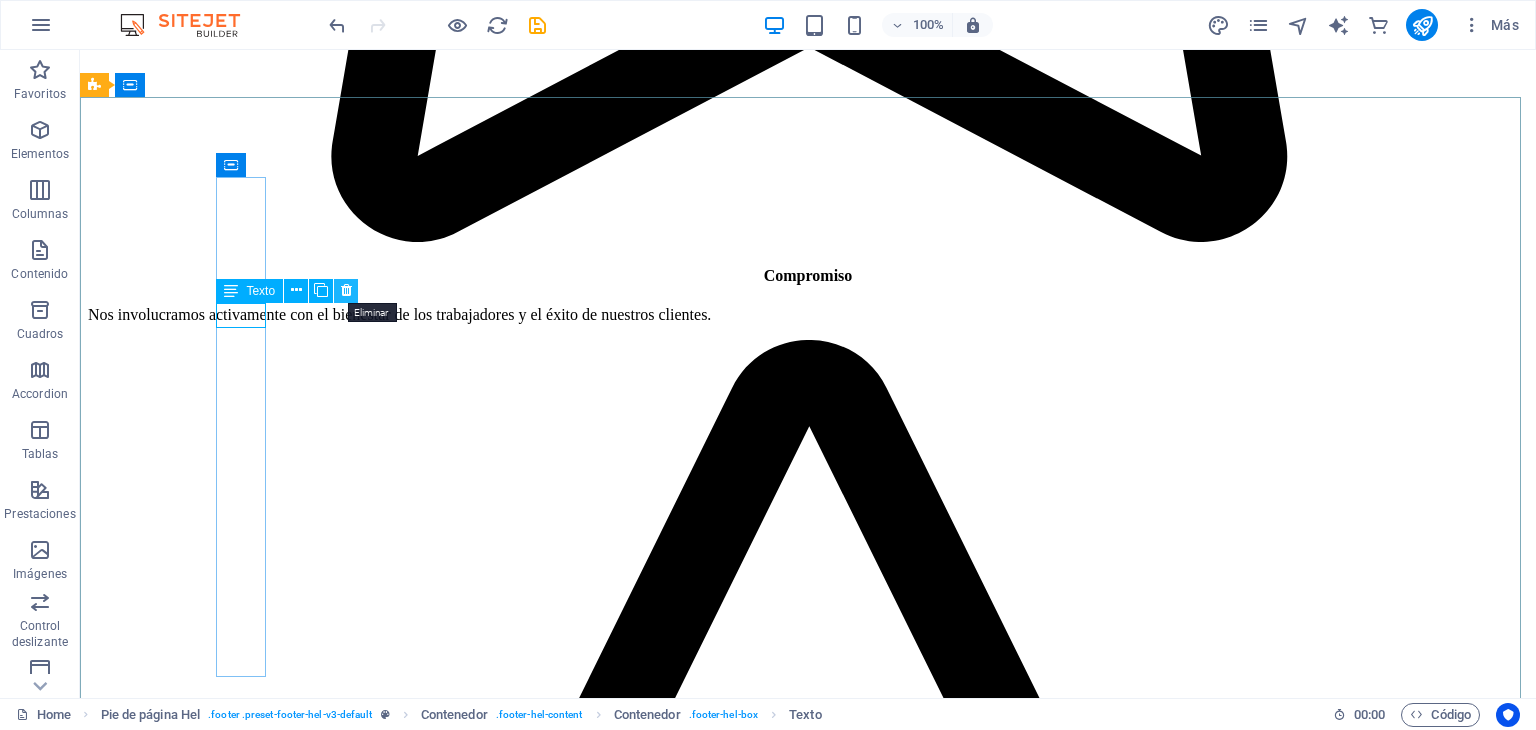 click at bounding box center (346, 290) 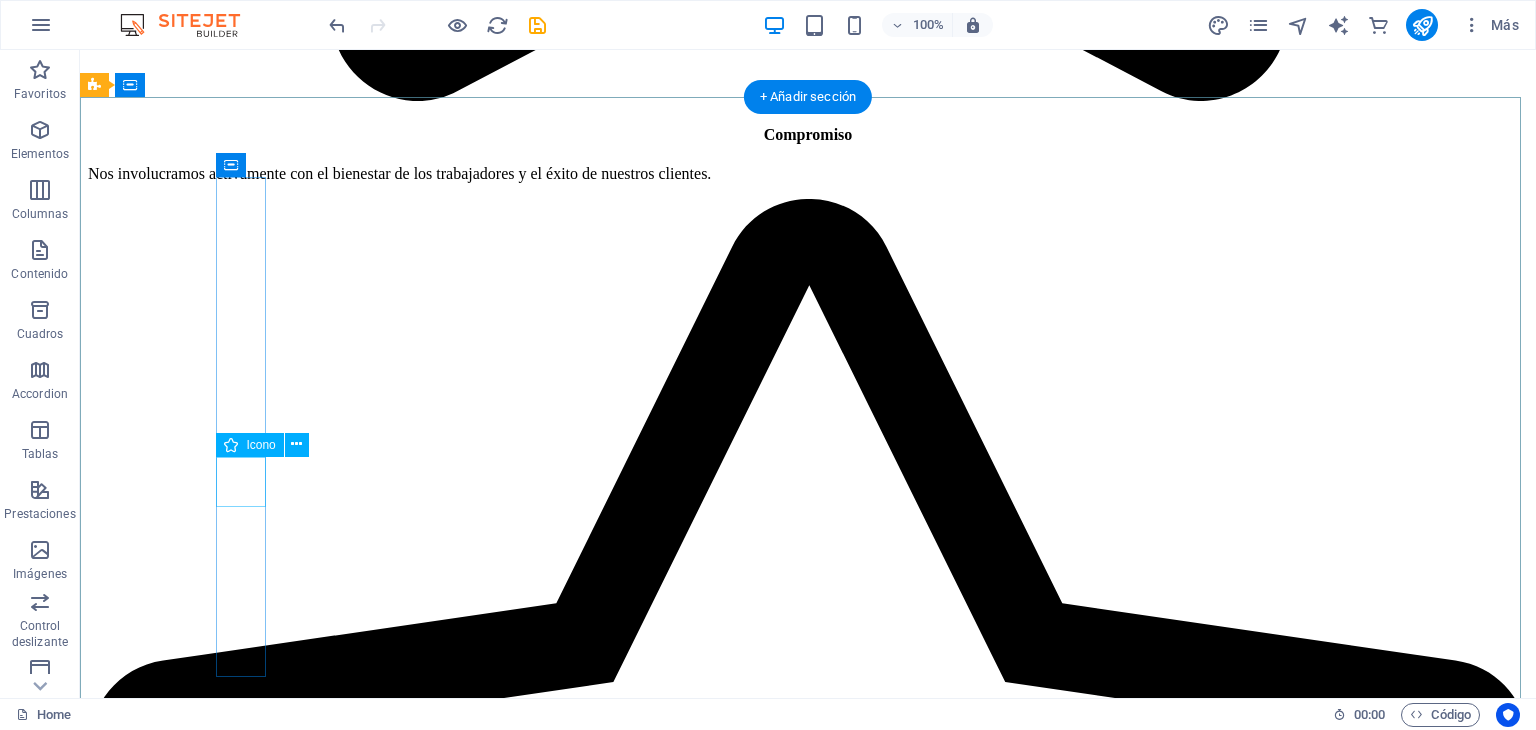 click at bounding box center (113, 28863) 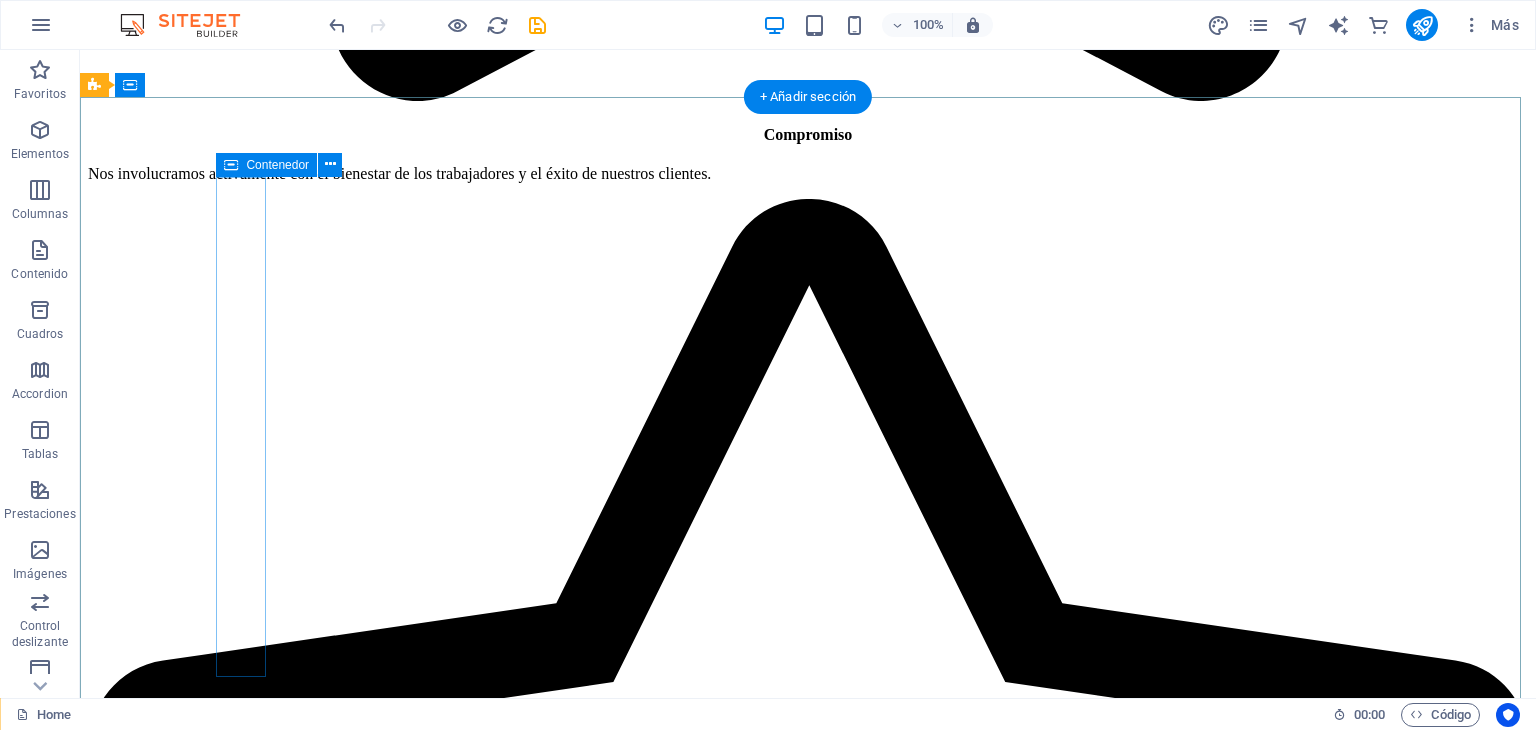 click on "Contáctenos" at bounding box center (113, 28810) 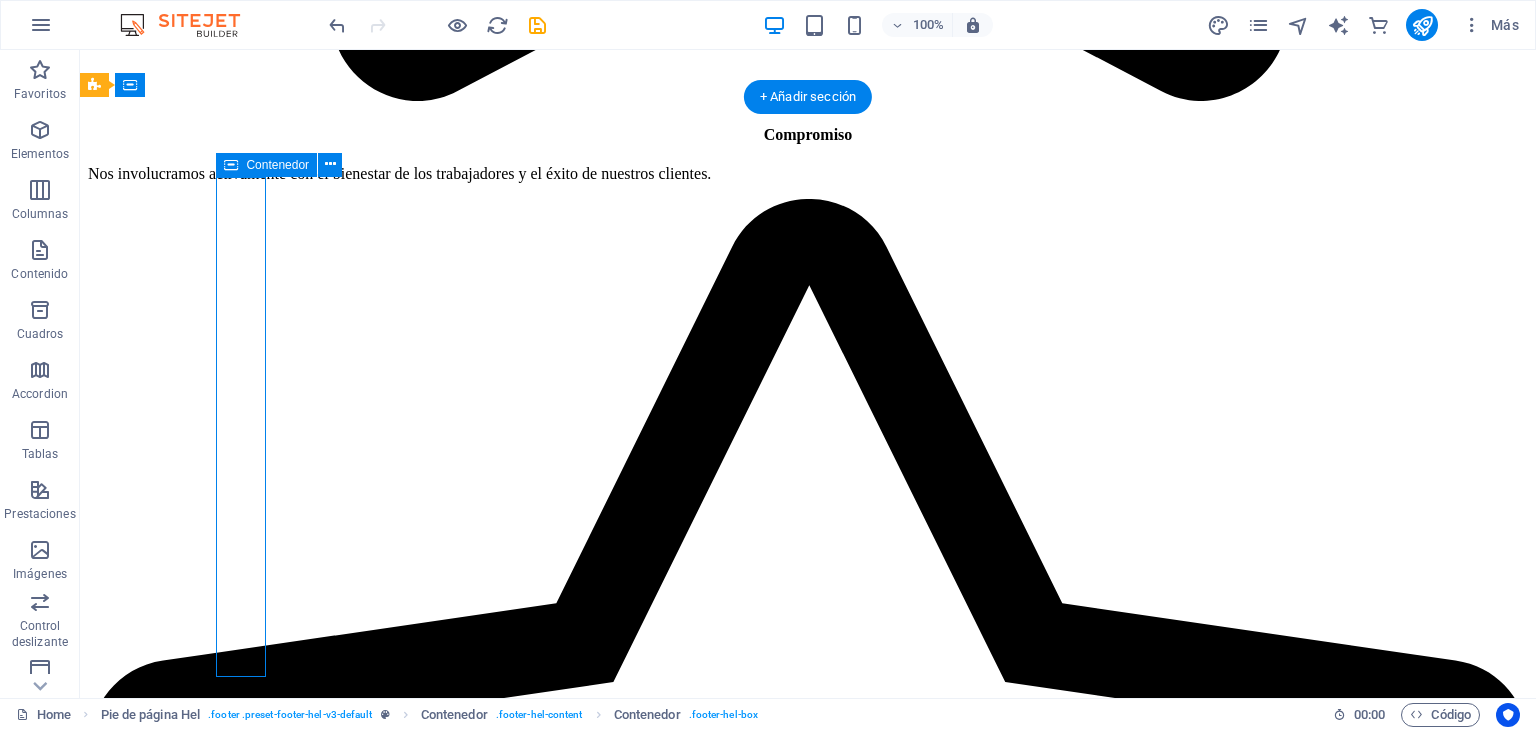 click on "Contáctenos" at bounding box center [113, 28810] 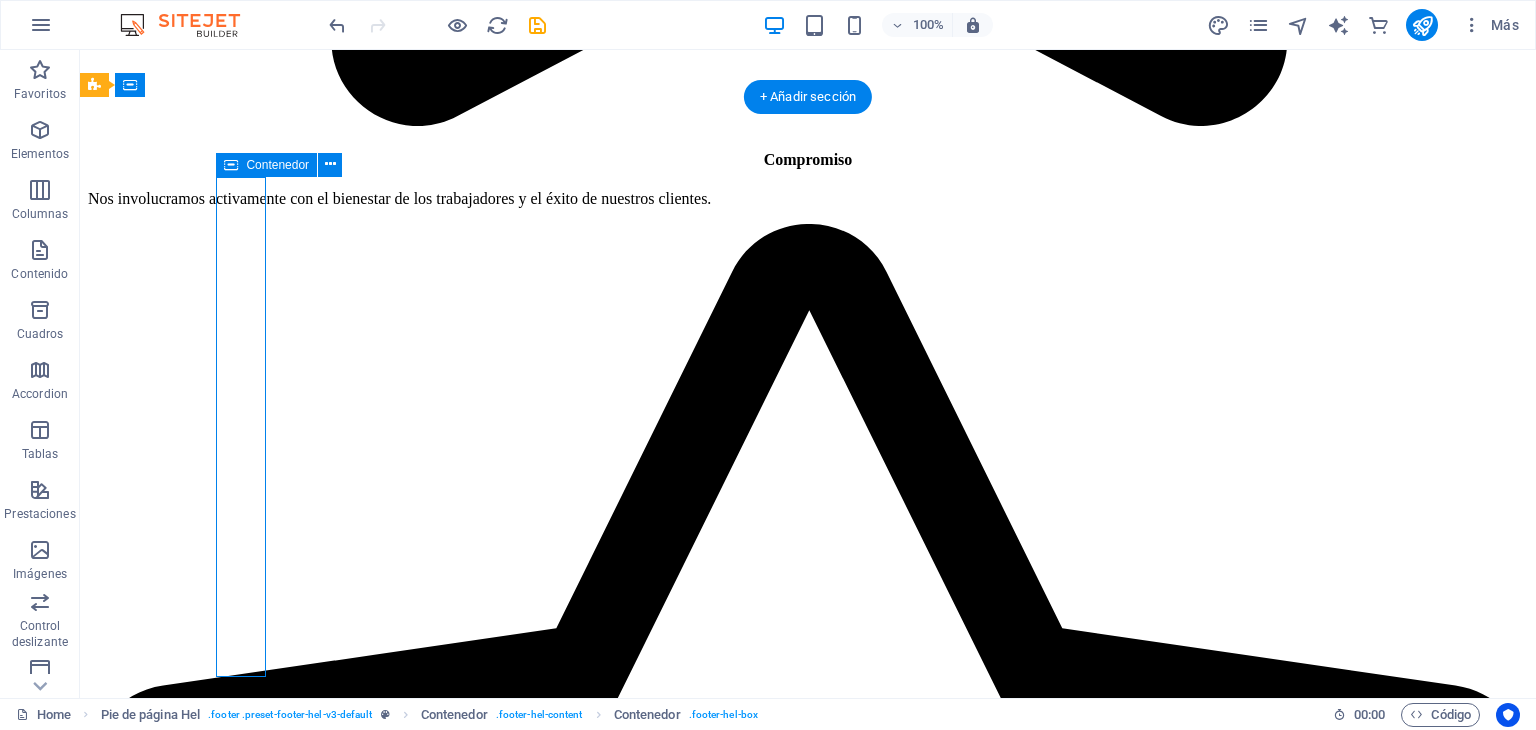 scroll, scrollTop: 6180, scrollLeft: 0, axis: vertical 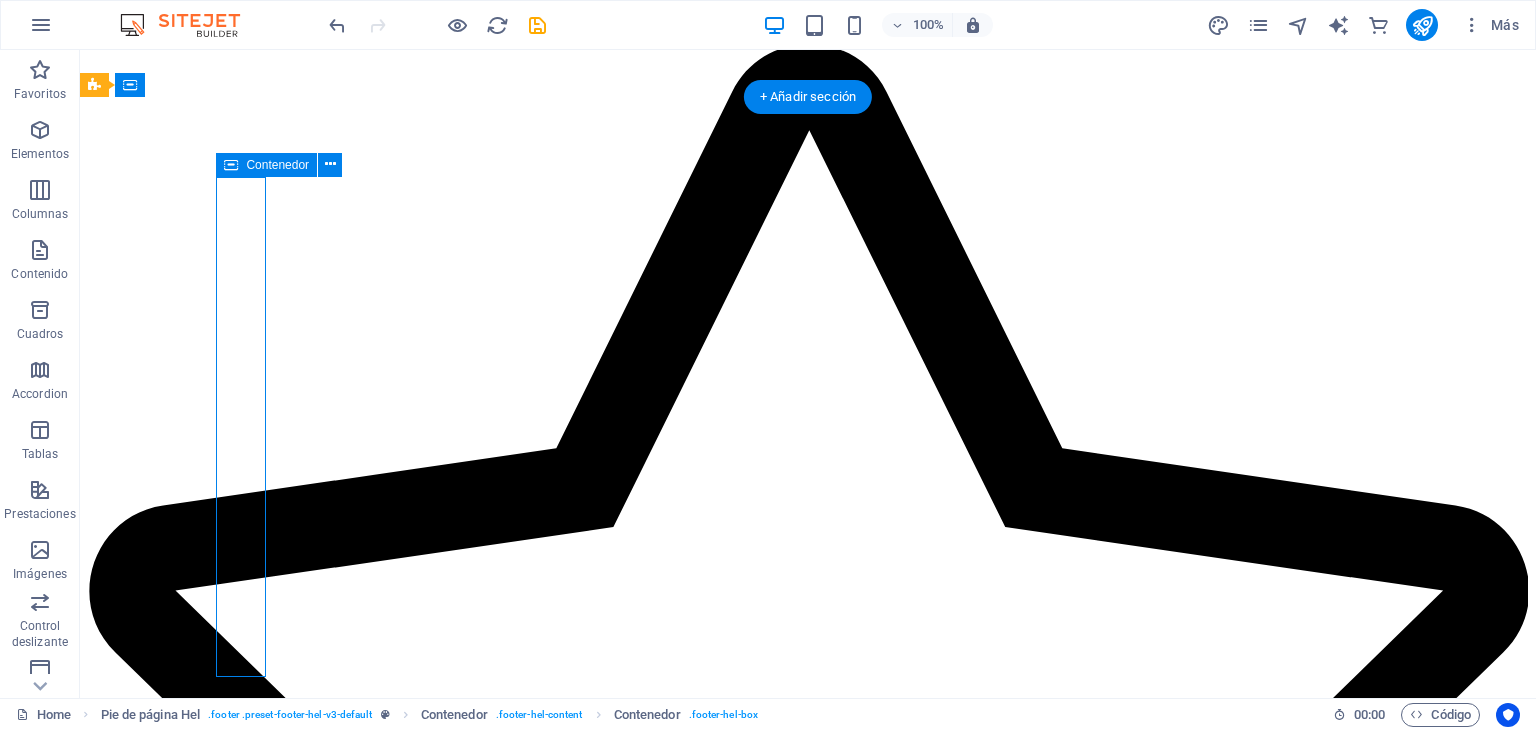 select on "px" 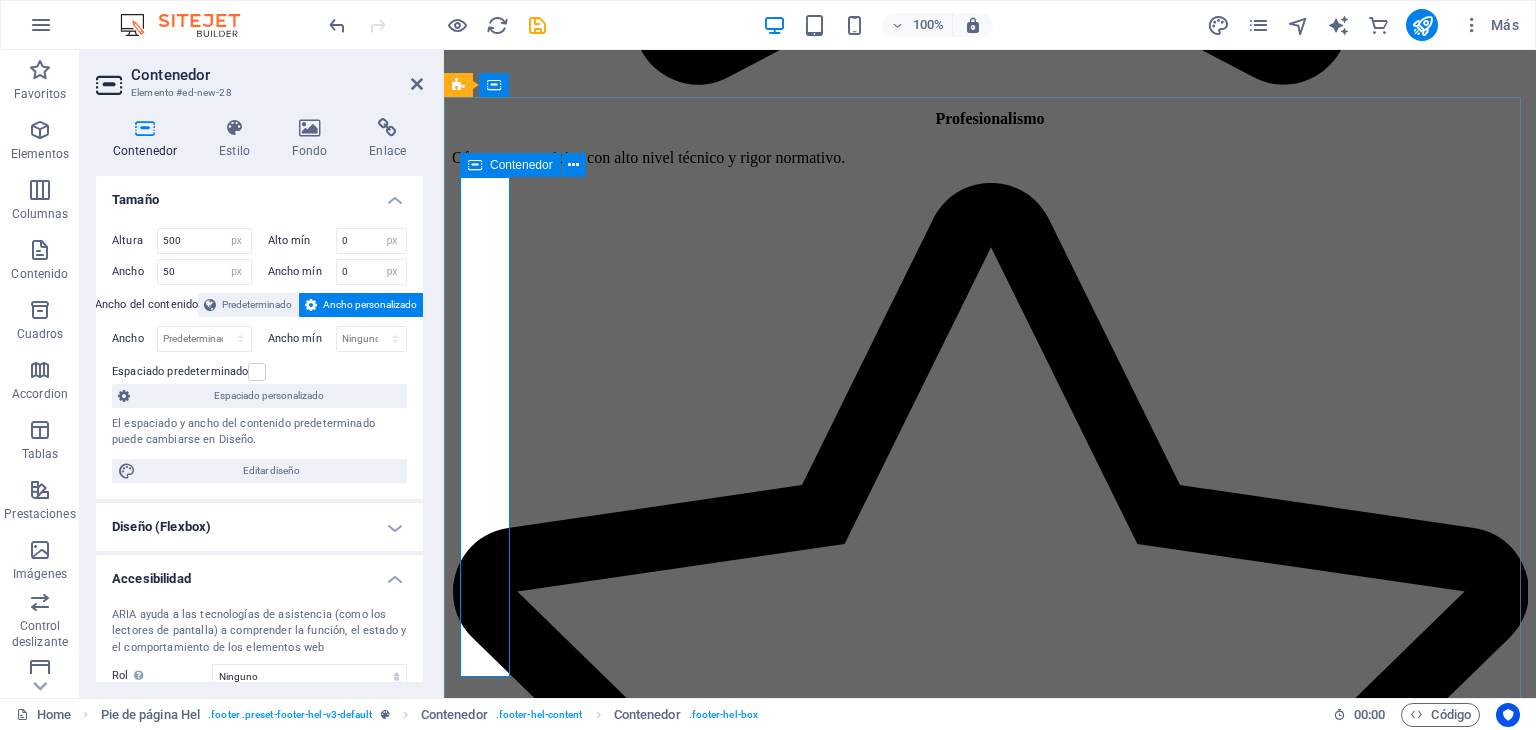 click on "Contáctenos" at bounding box center [477, 21944] 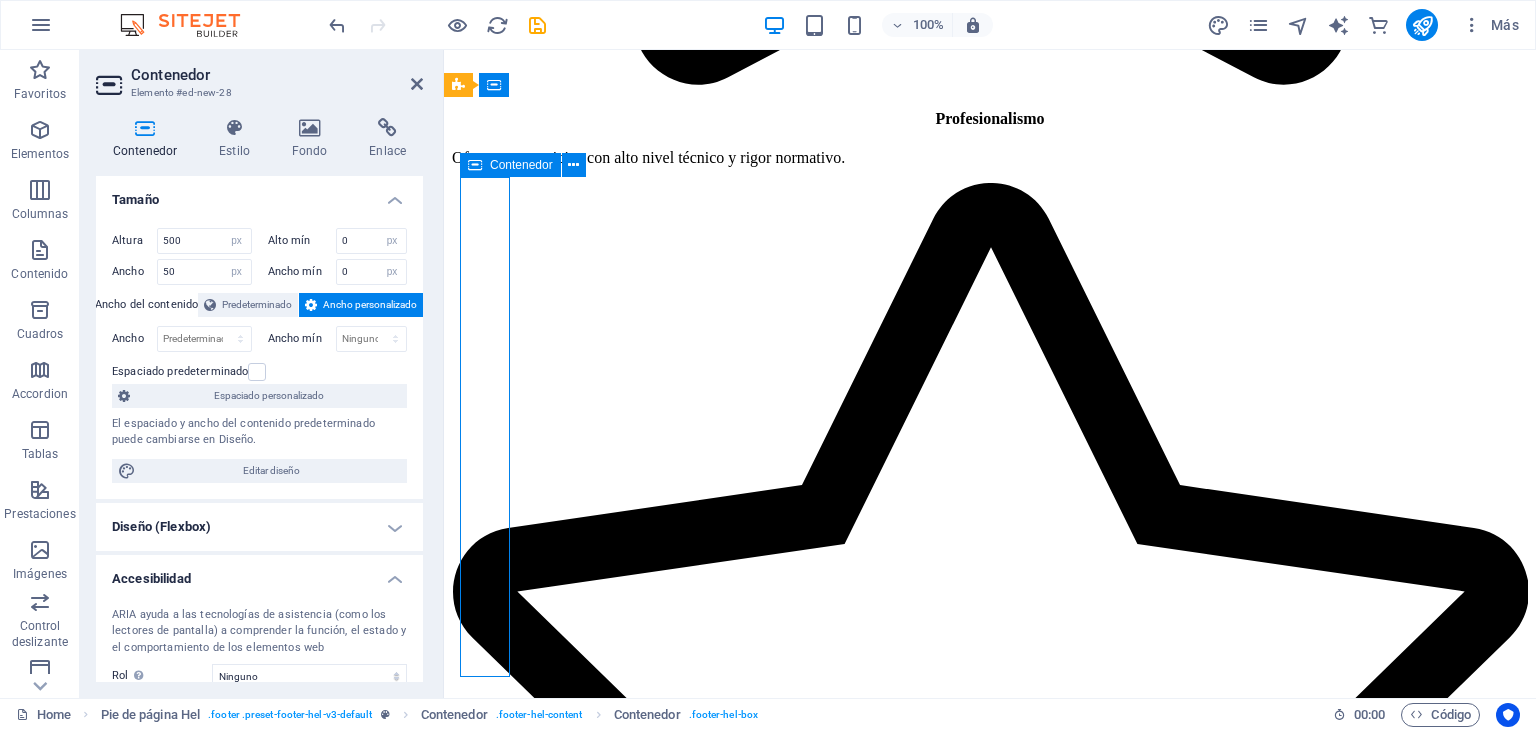 drag, startPoint x: 504, startPoint y: 636, endPoint x: 481, endPoint y: 547, distance: 91.92388 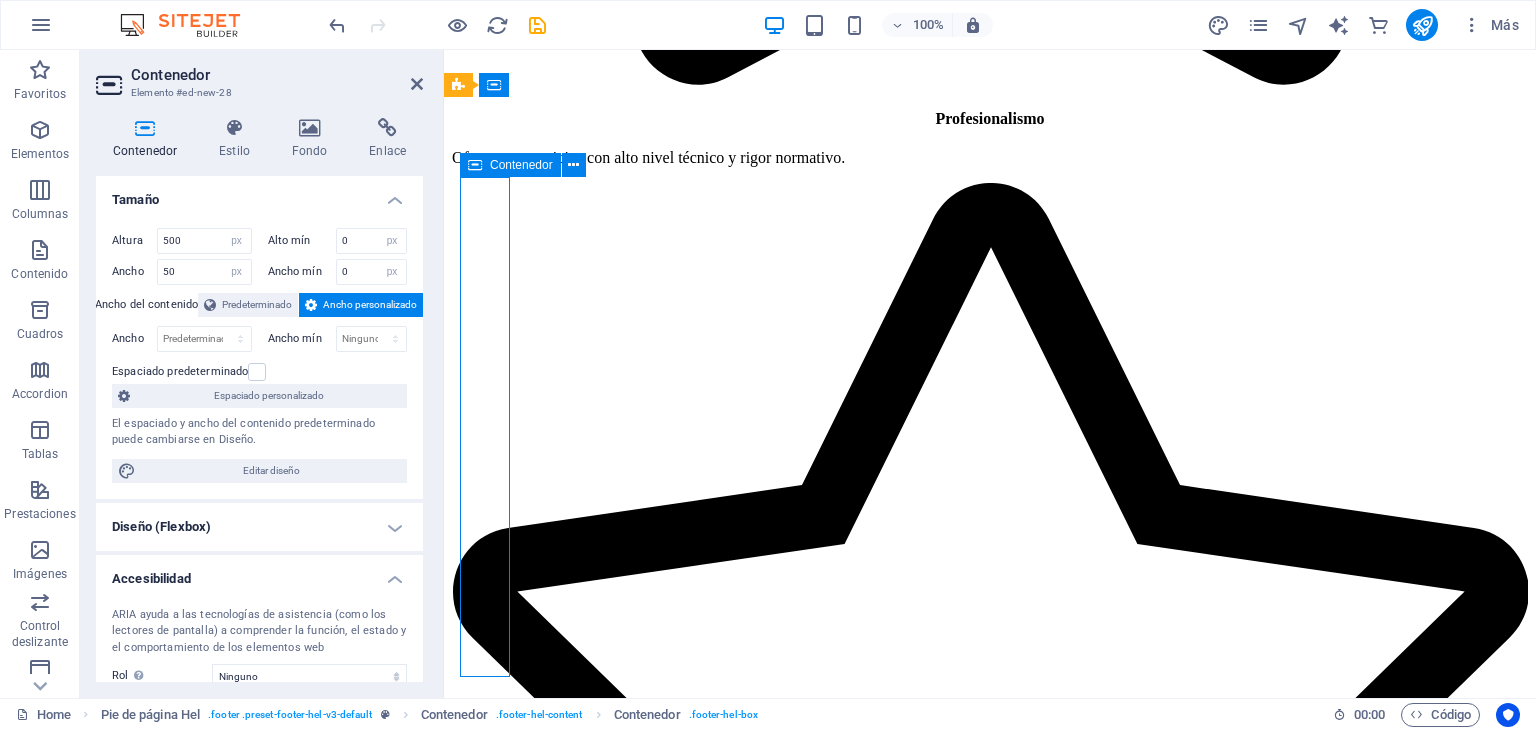 click on "Contáctenos" at bounding box center (477, 21944) 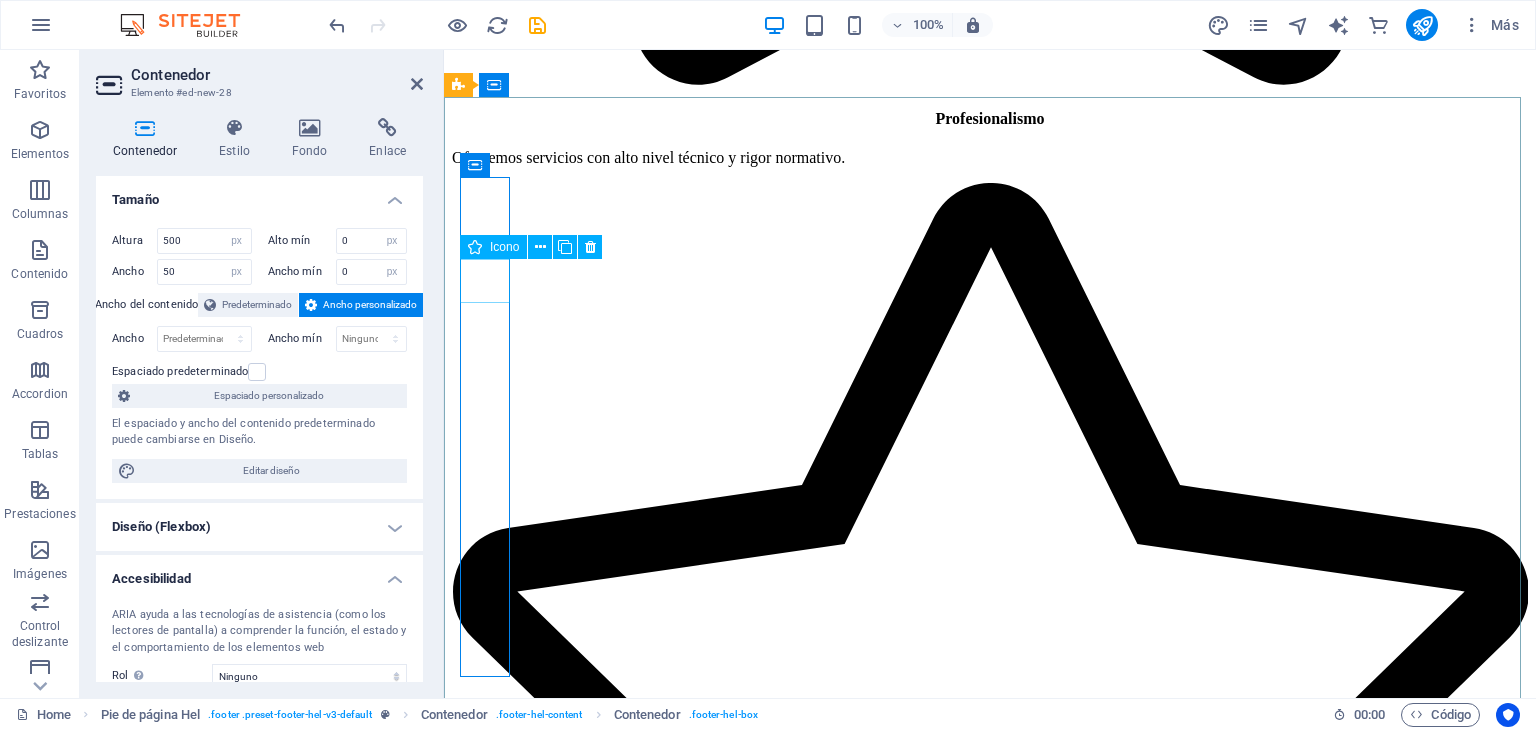 click at bounding box center (477, 21780) 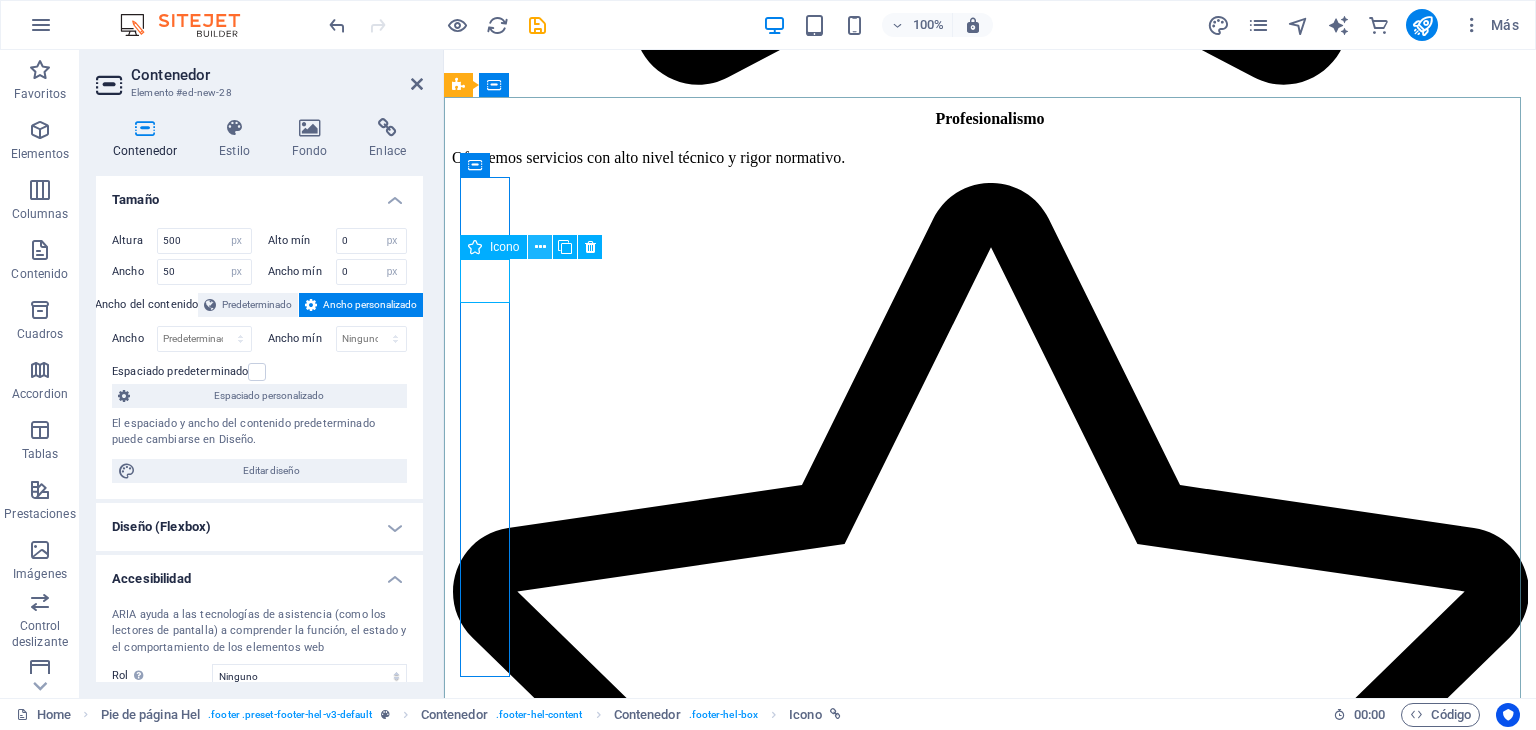 click at bounding box center [540, 247] 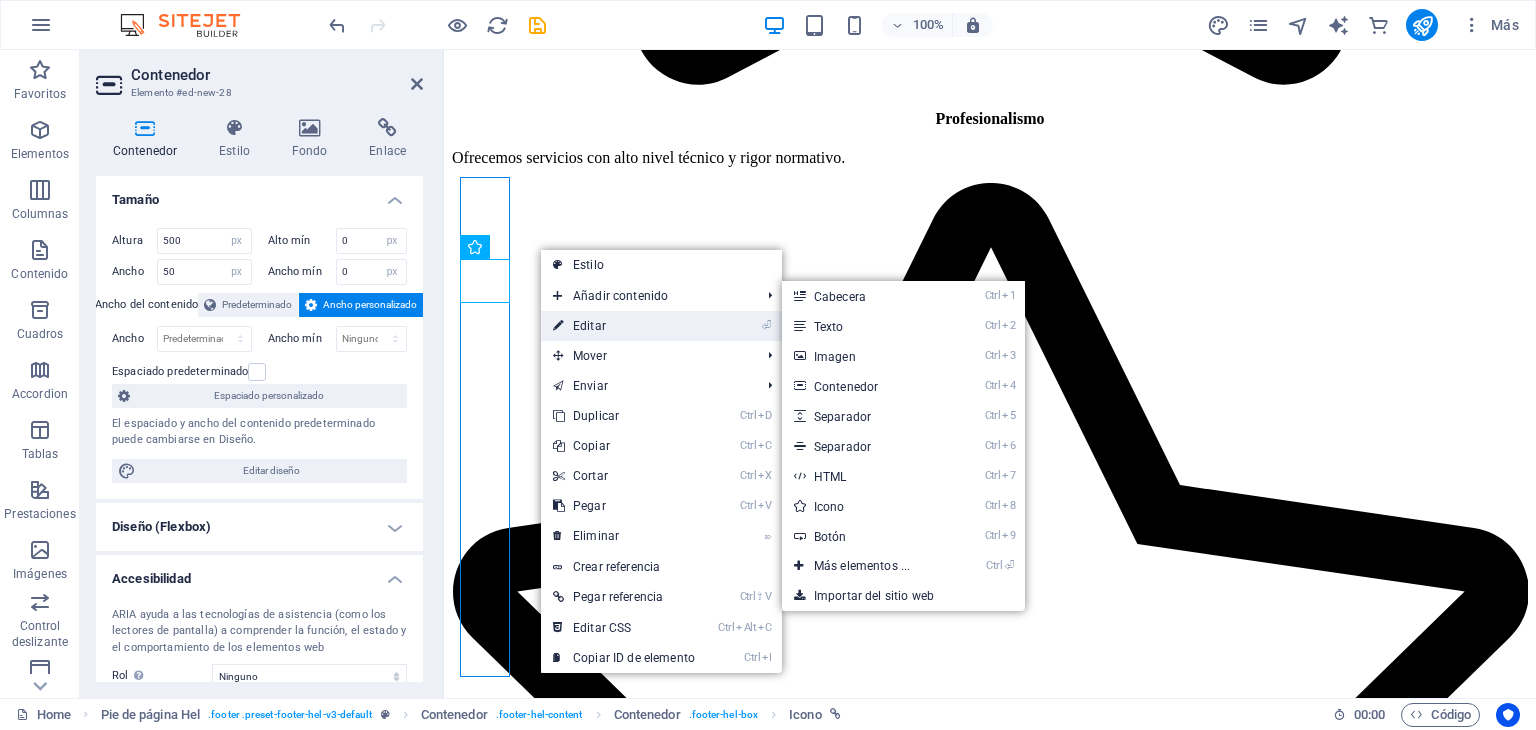 click on "⏎  Editar" at bounding box center (624, 326) 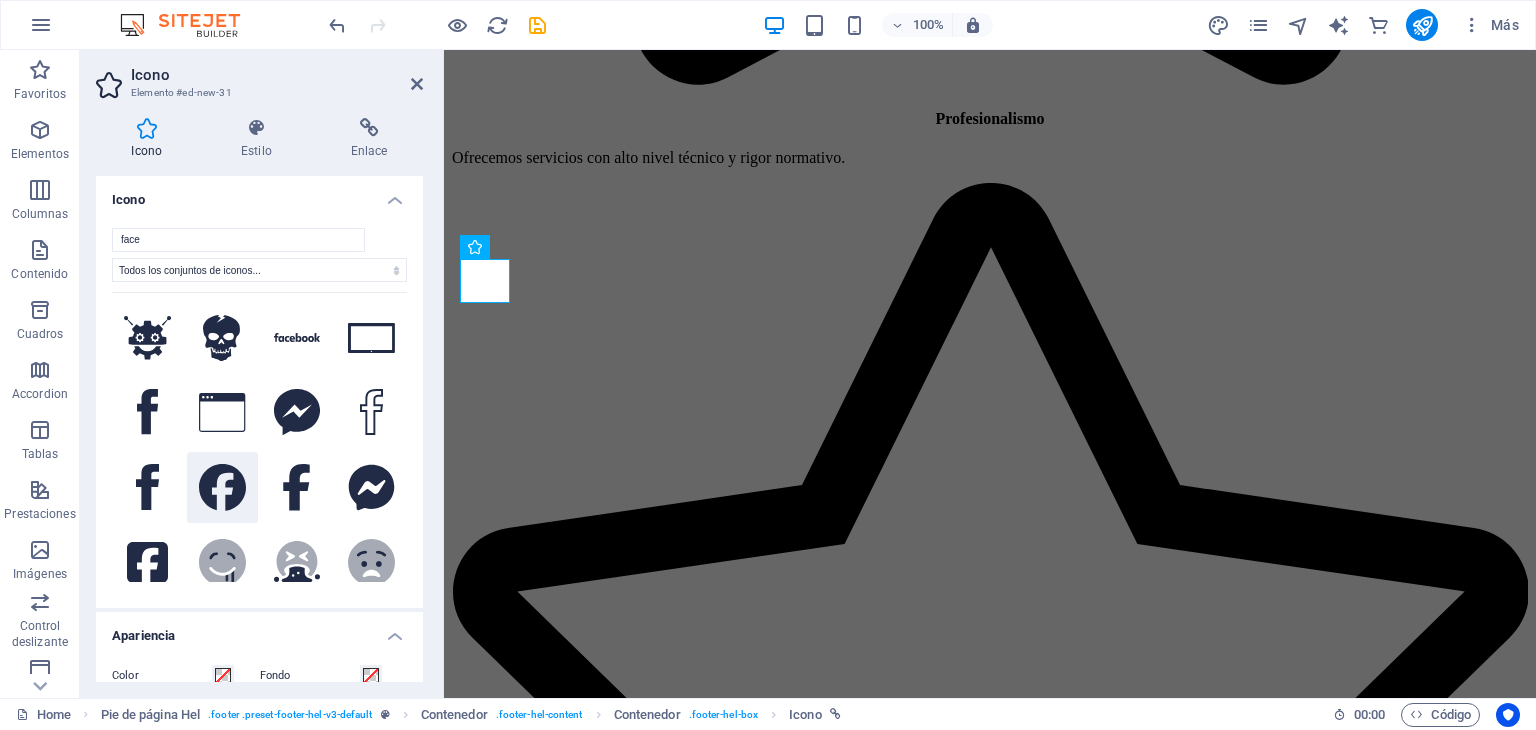 type on "face" 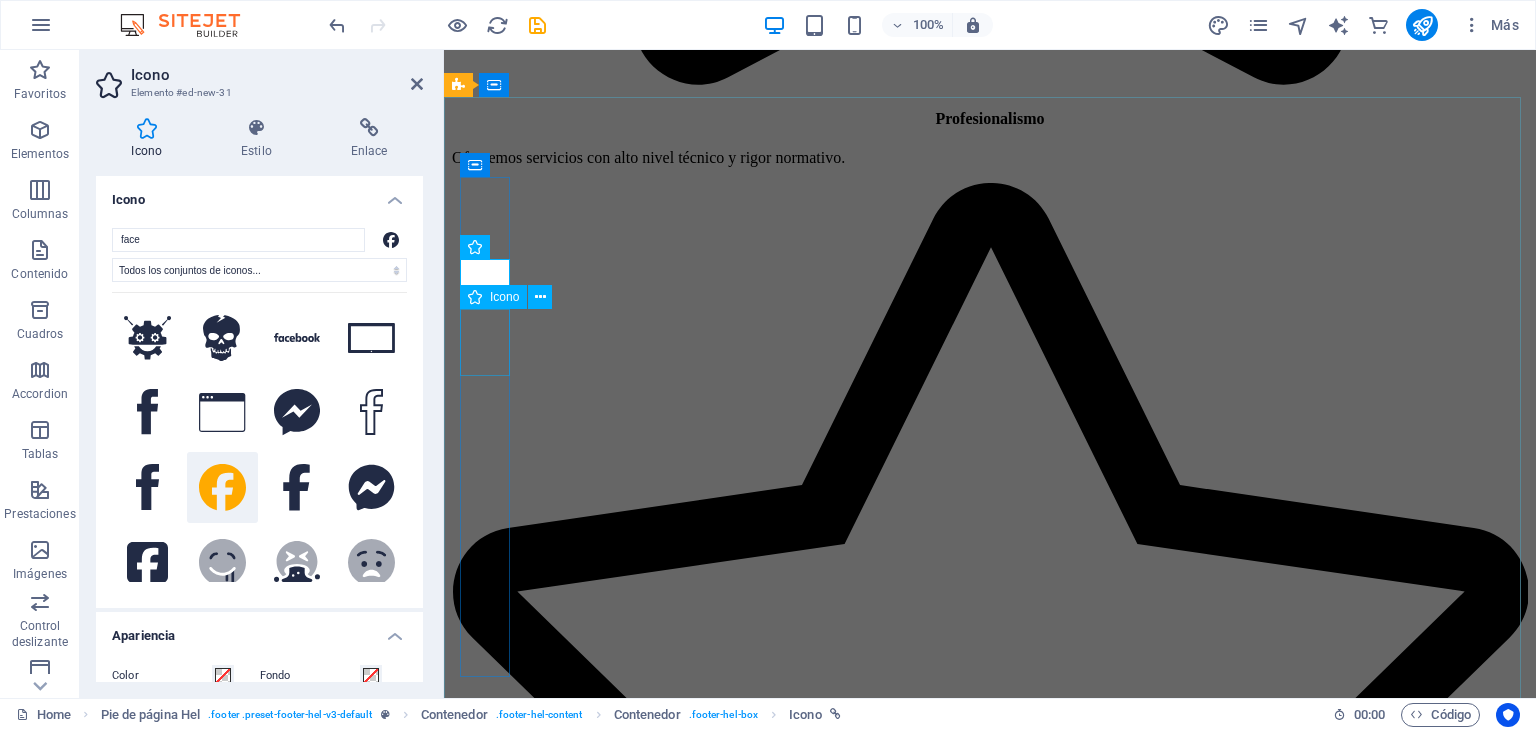click at bounding box center [477, 21845] 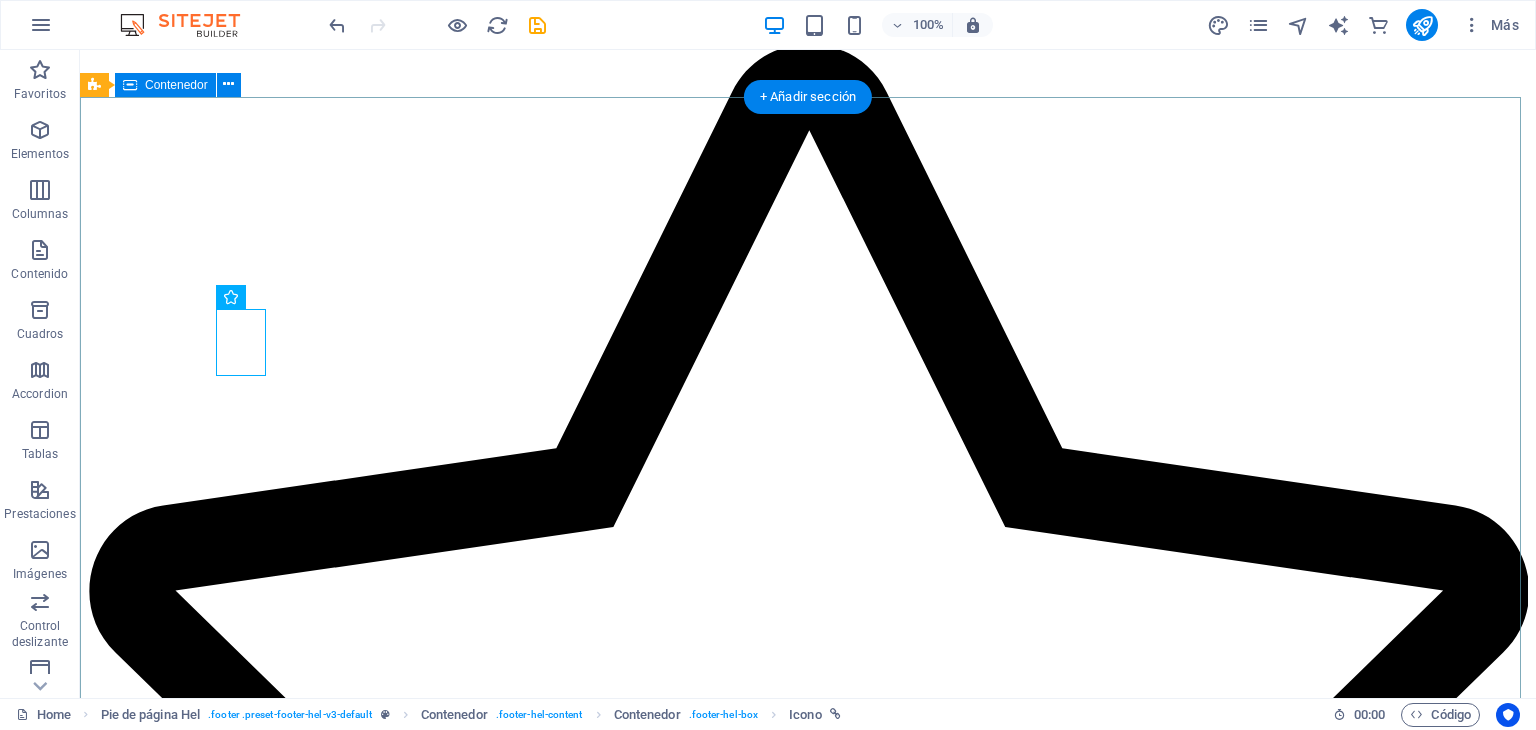scroll, scrollTop: 6000, scrollLeft: 0, axis: vertical 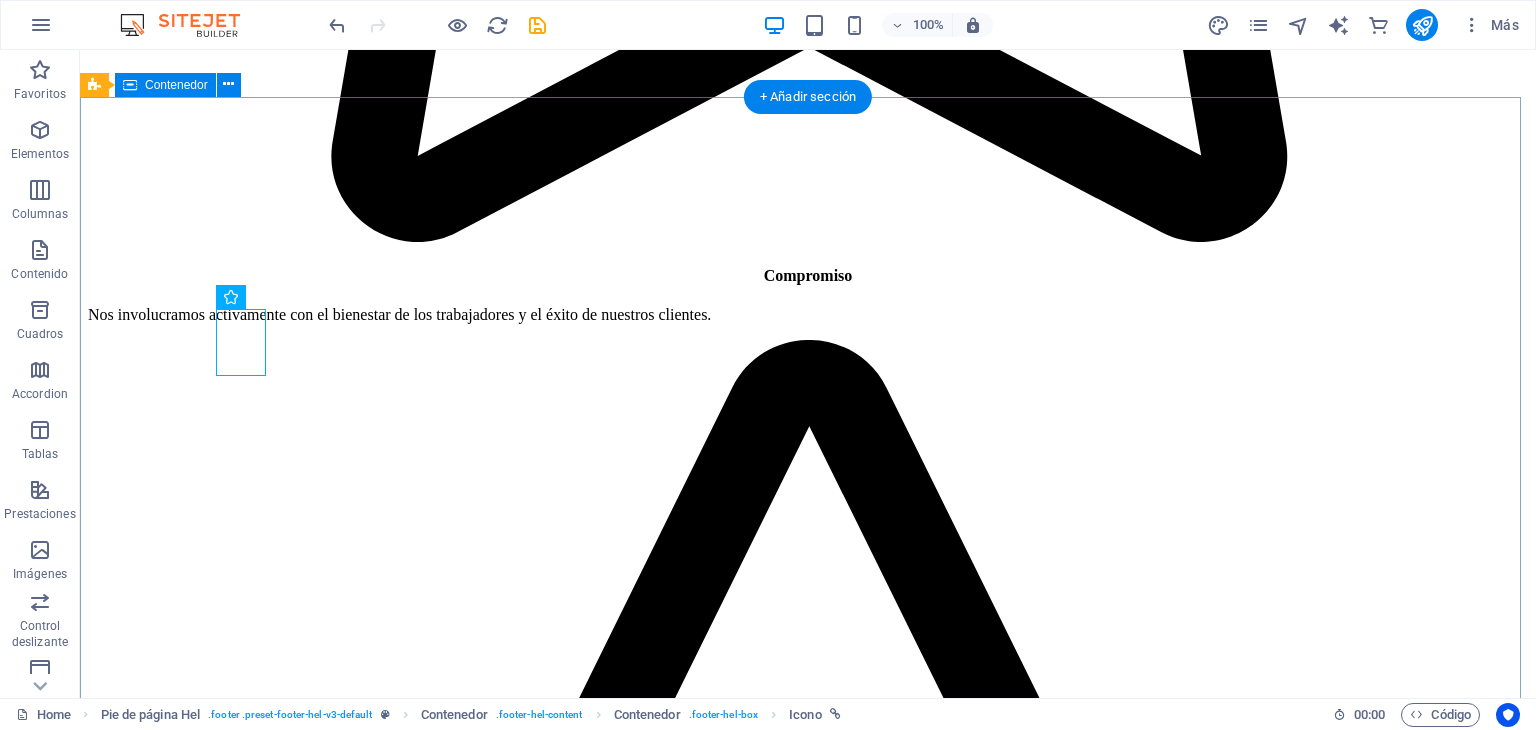 click on "Contáctenos   {{ 'content.forms.privacy'|trans }} ¿Ilegible? Cargar nuevo Enviar" at bounding box center (808, 29129) 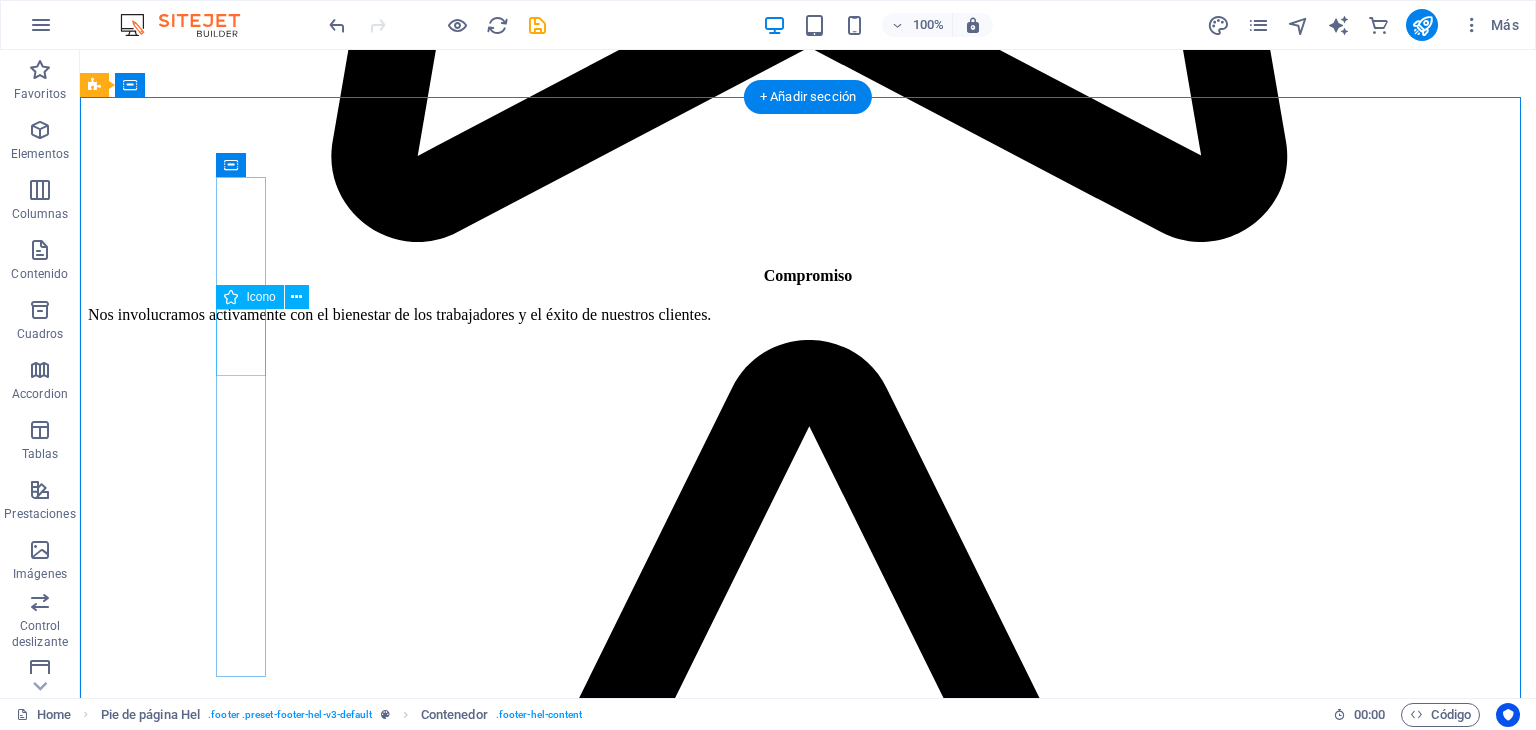 click at bounding box center [113, 28852] 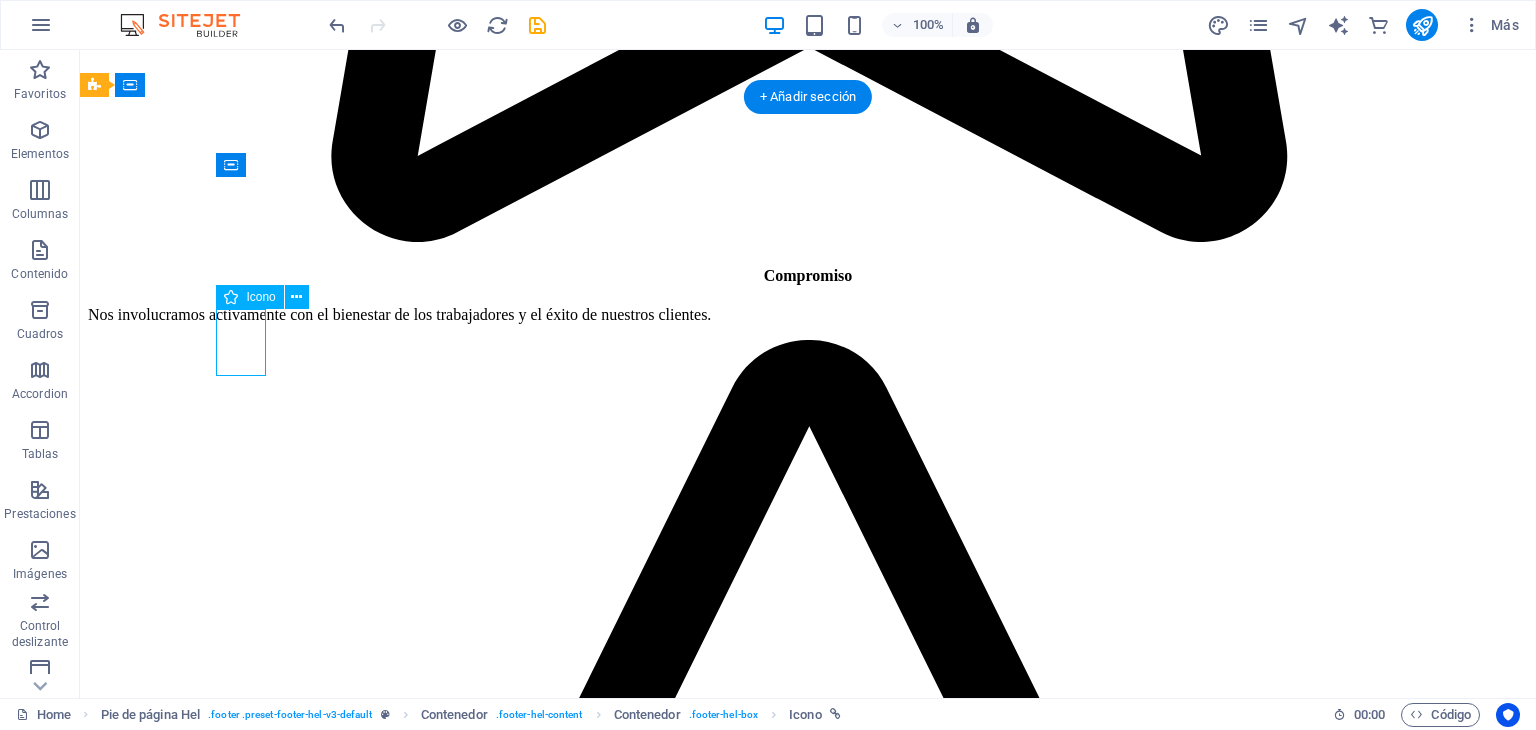click at bounding box center (113, 28852) 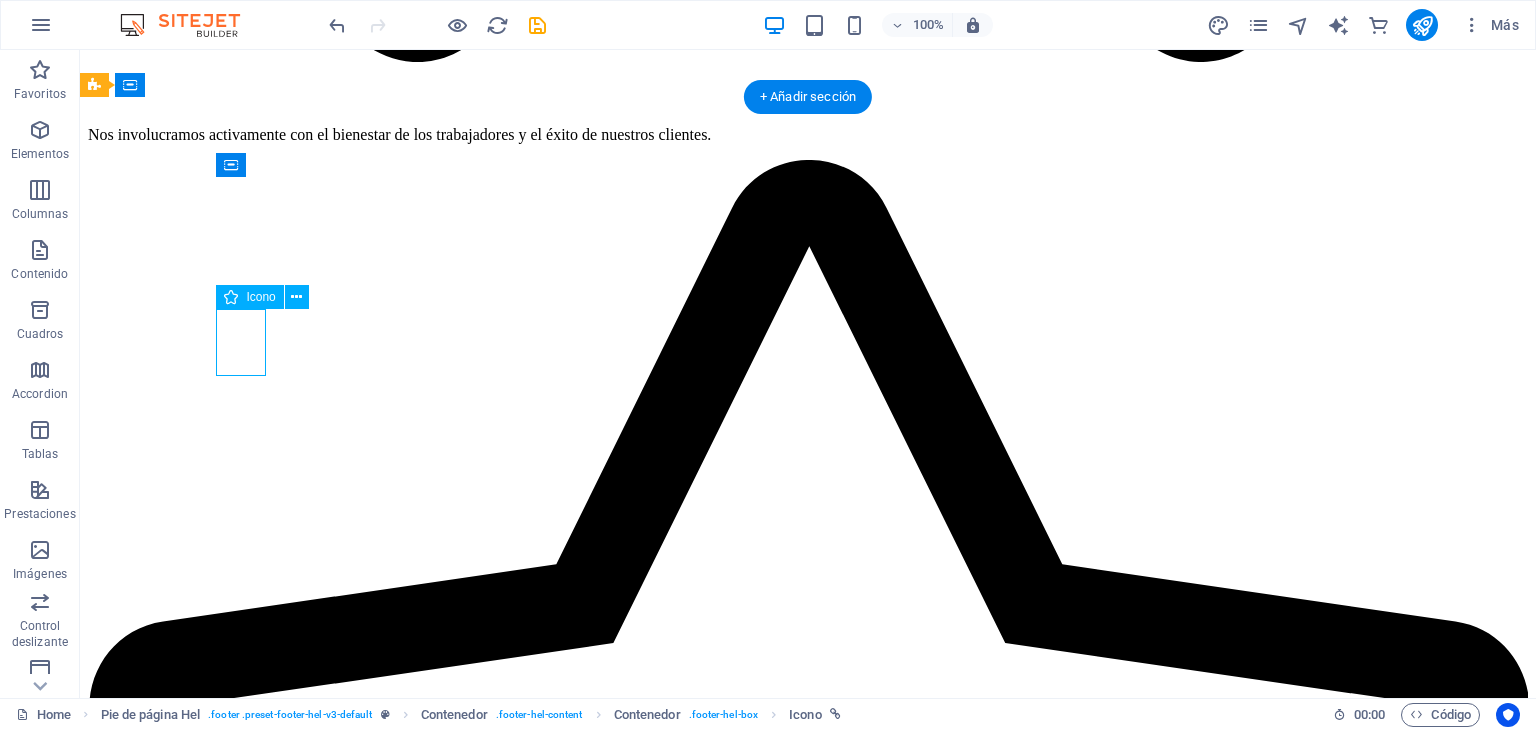 select on "xMidYMid" 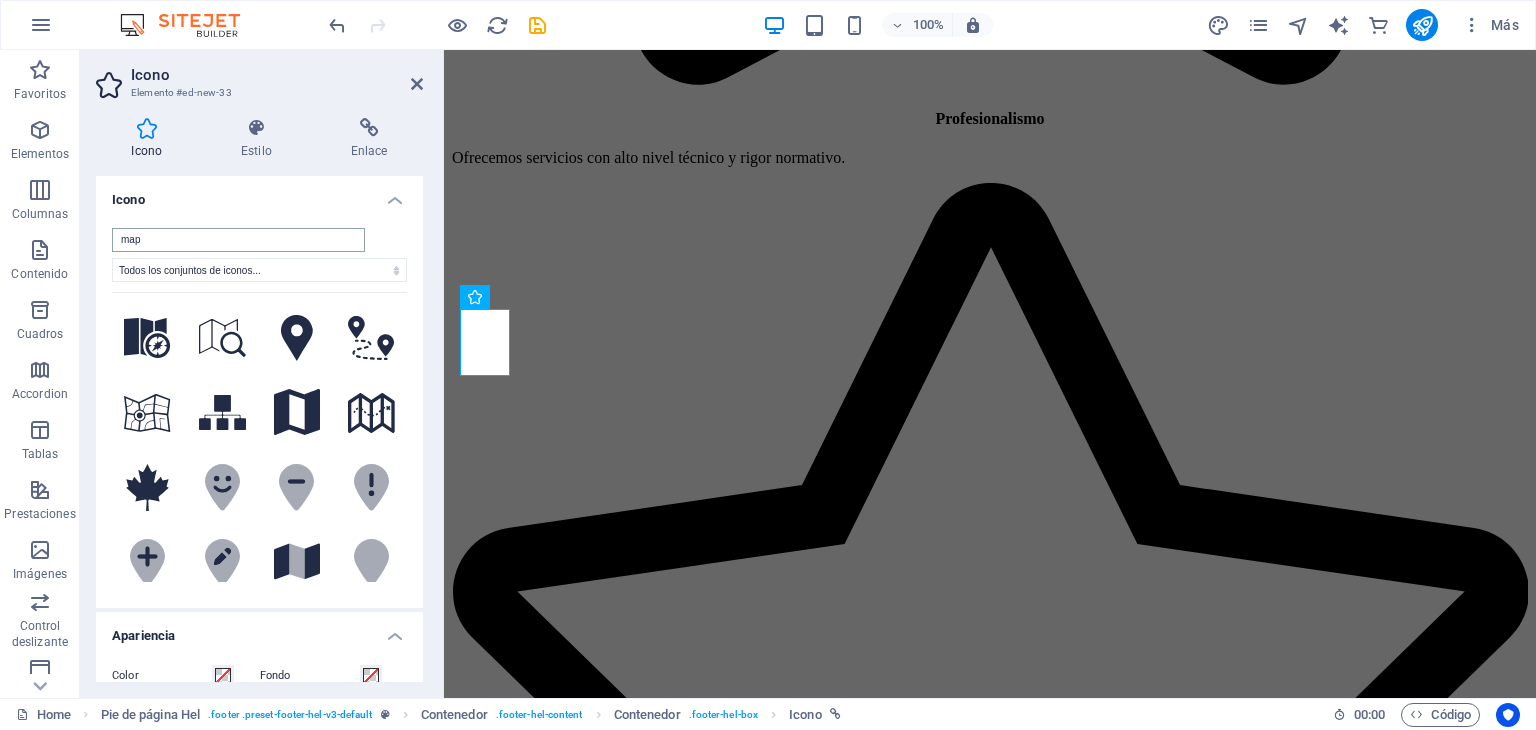 click on "map" at bounding box center [238, 240] 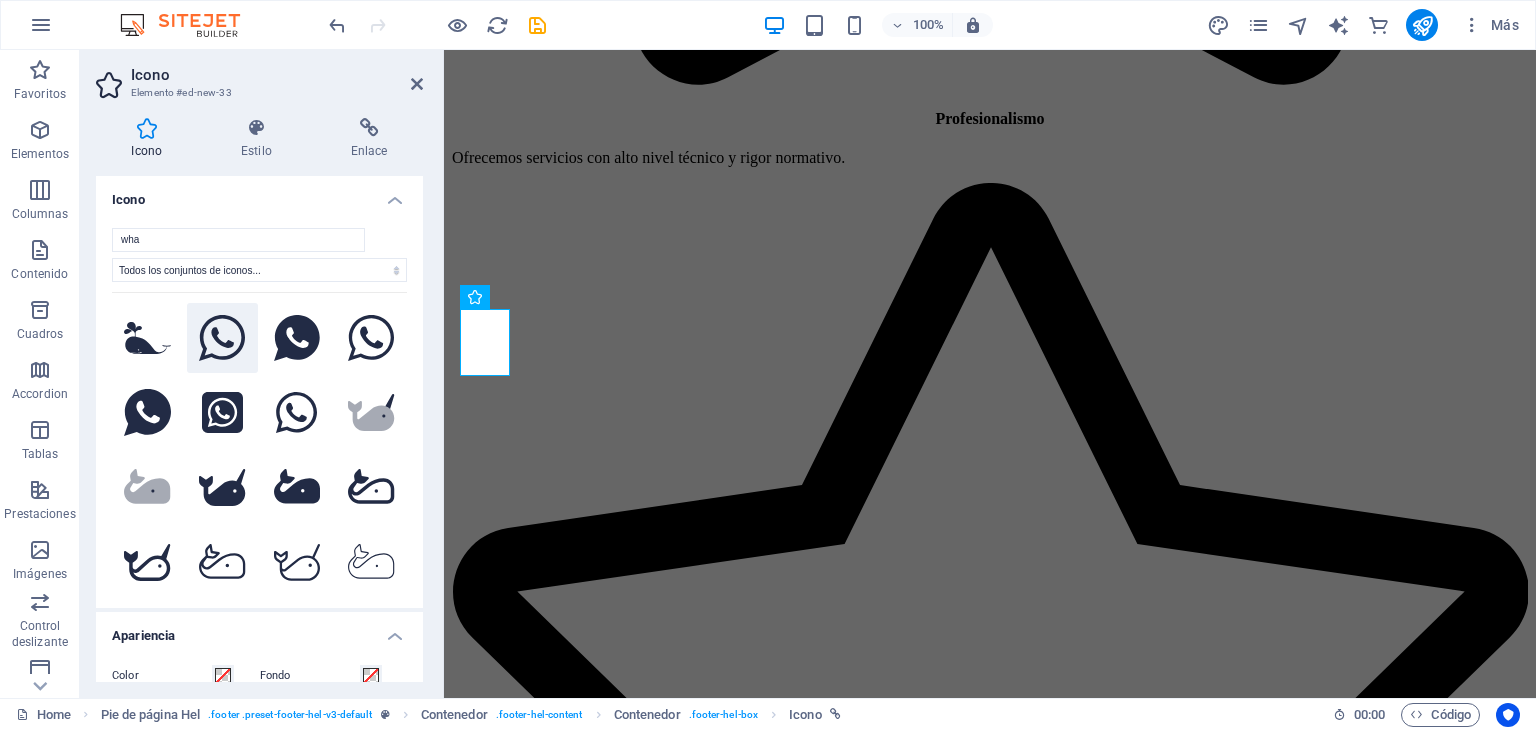 type on "wha" 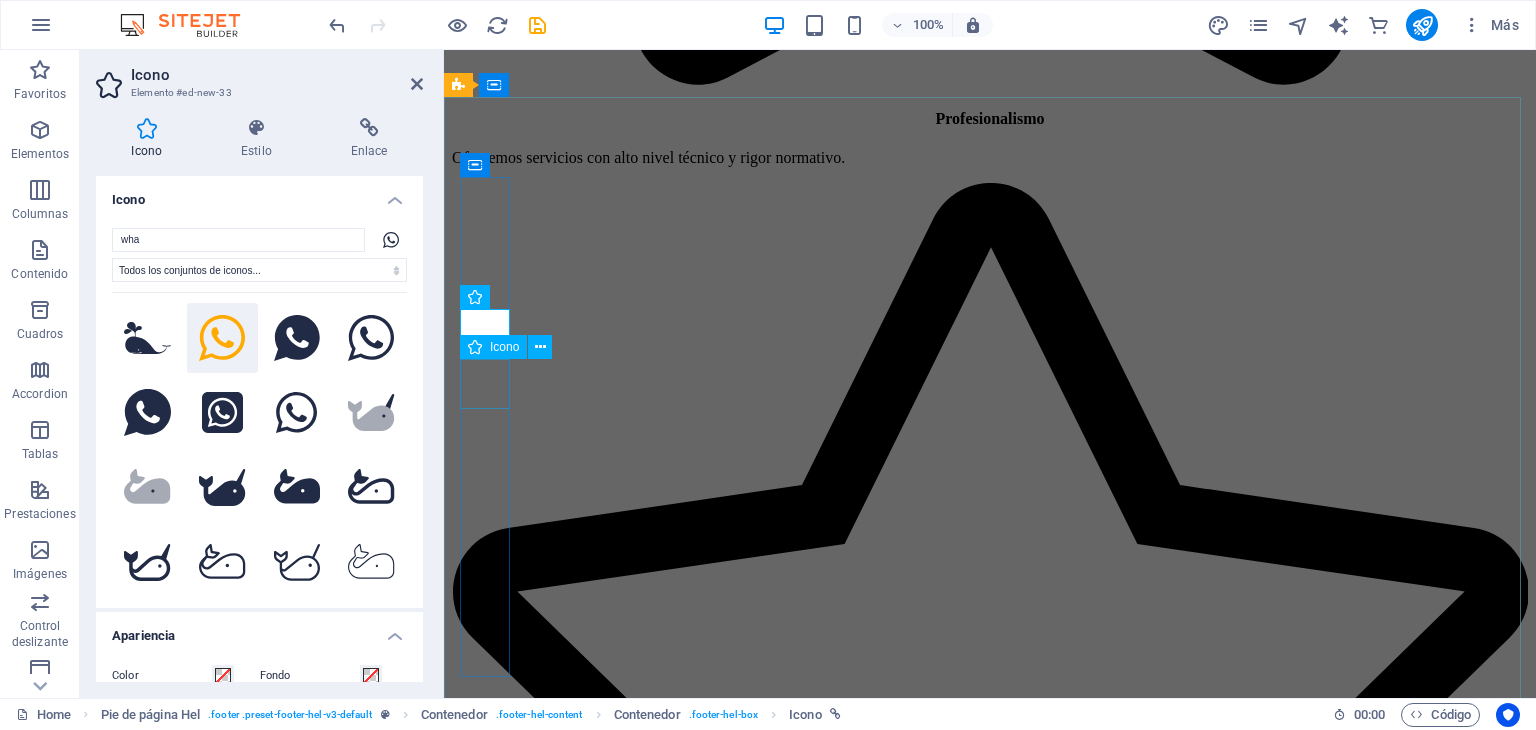 click at bounding box center (477, 21891) 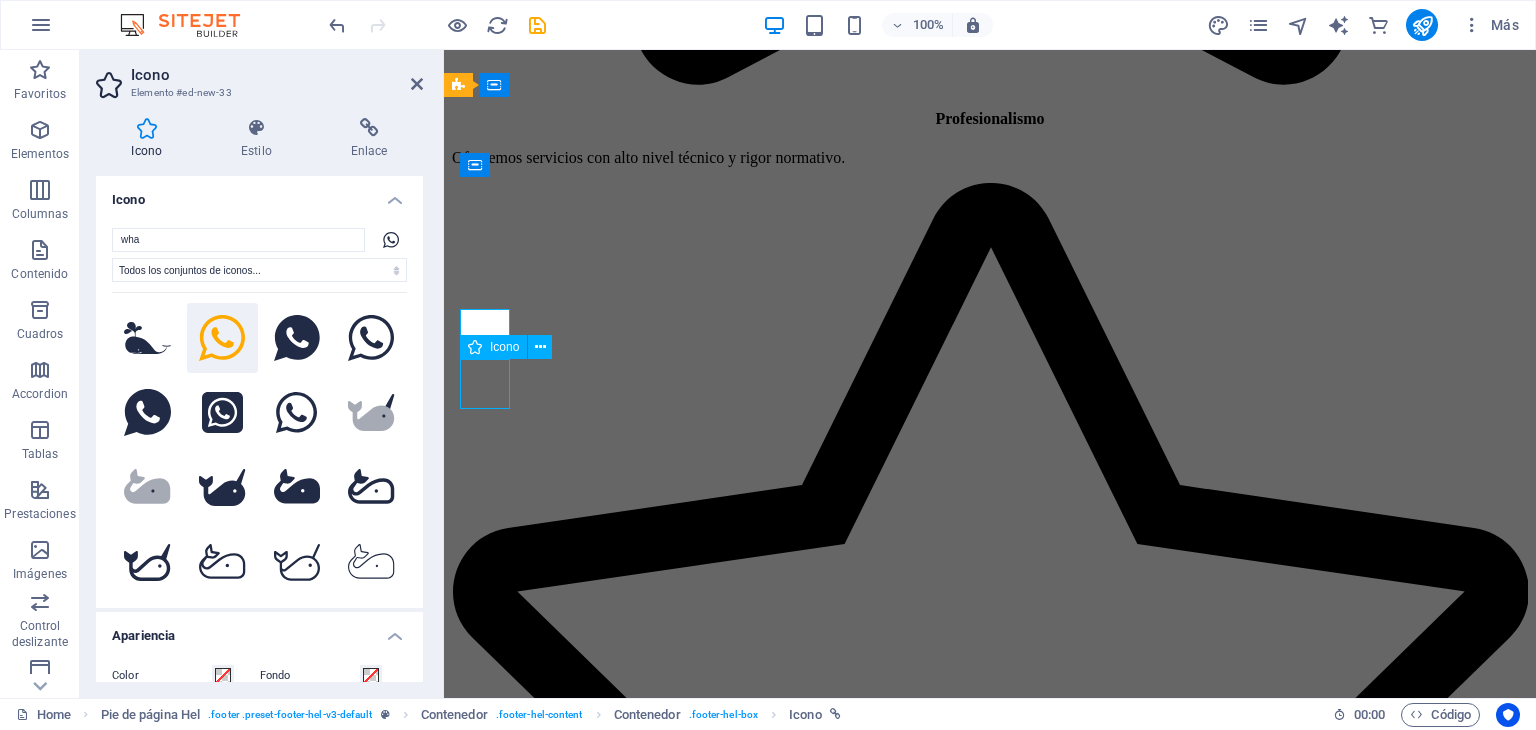 click at bounding box center (477, 21891) 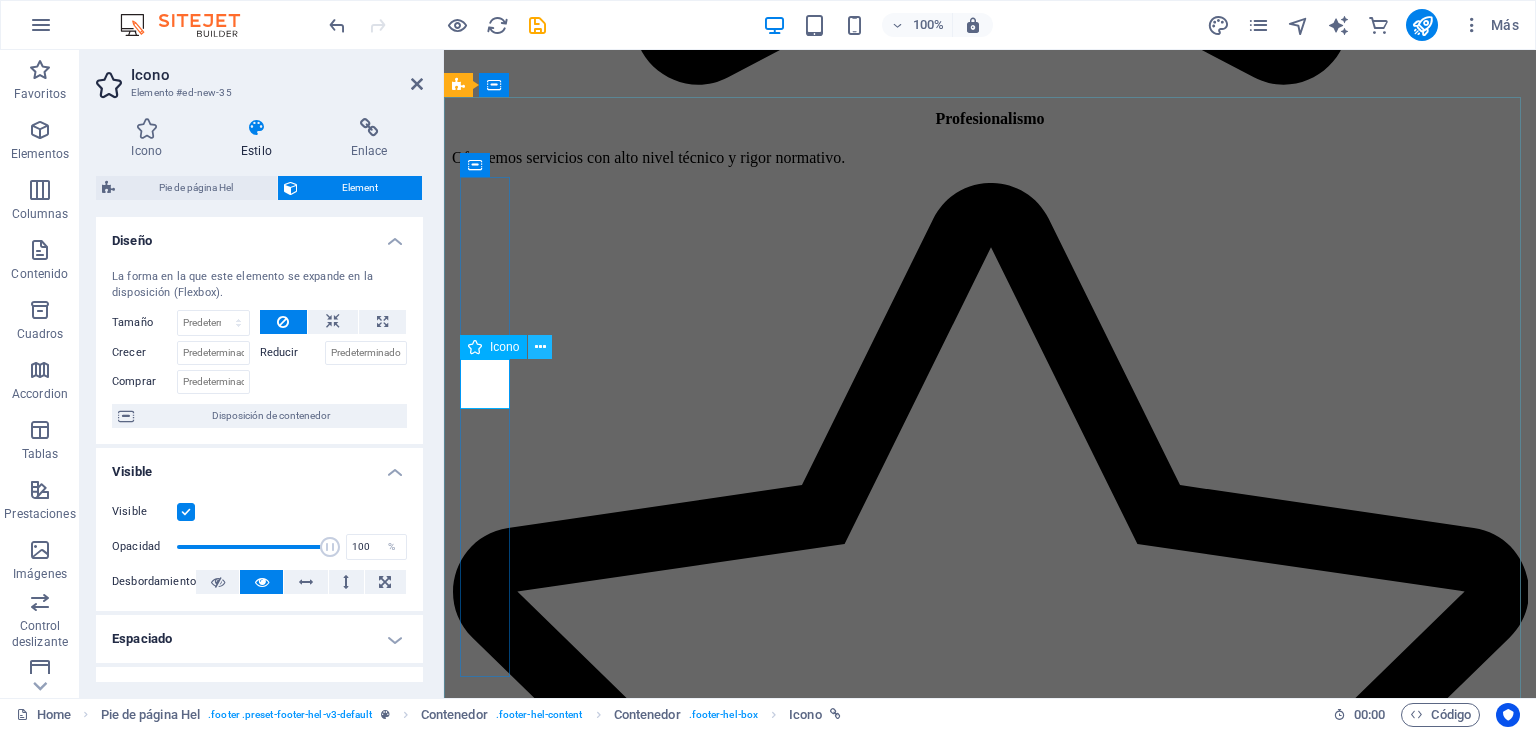 click at bounding box center [540, 347] 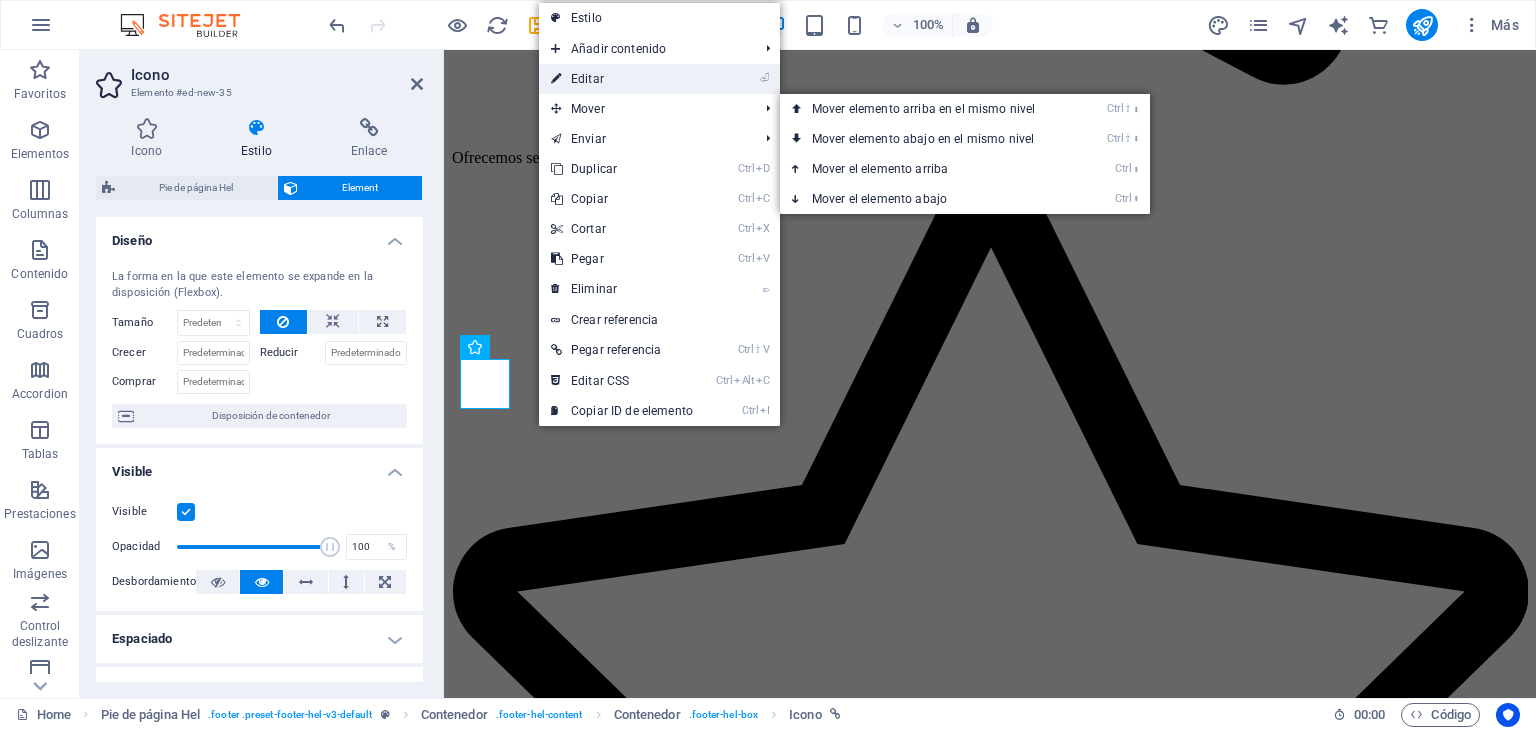 click on "⏎  Editar" at bounding box center [622, 79] 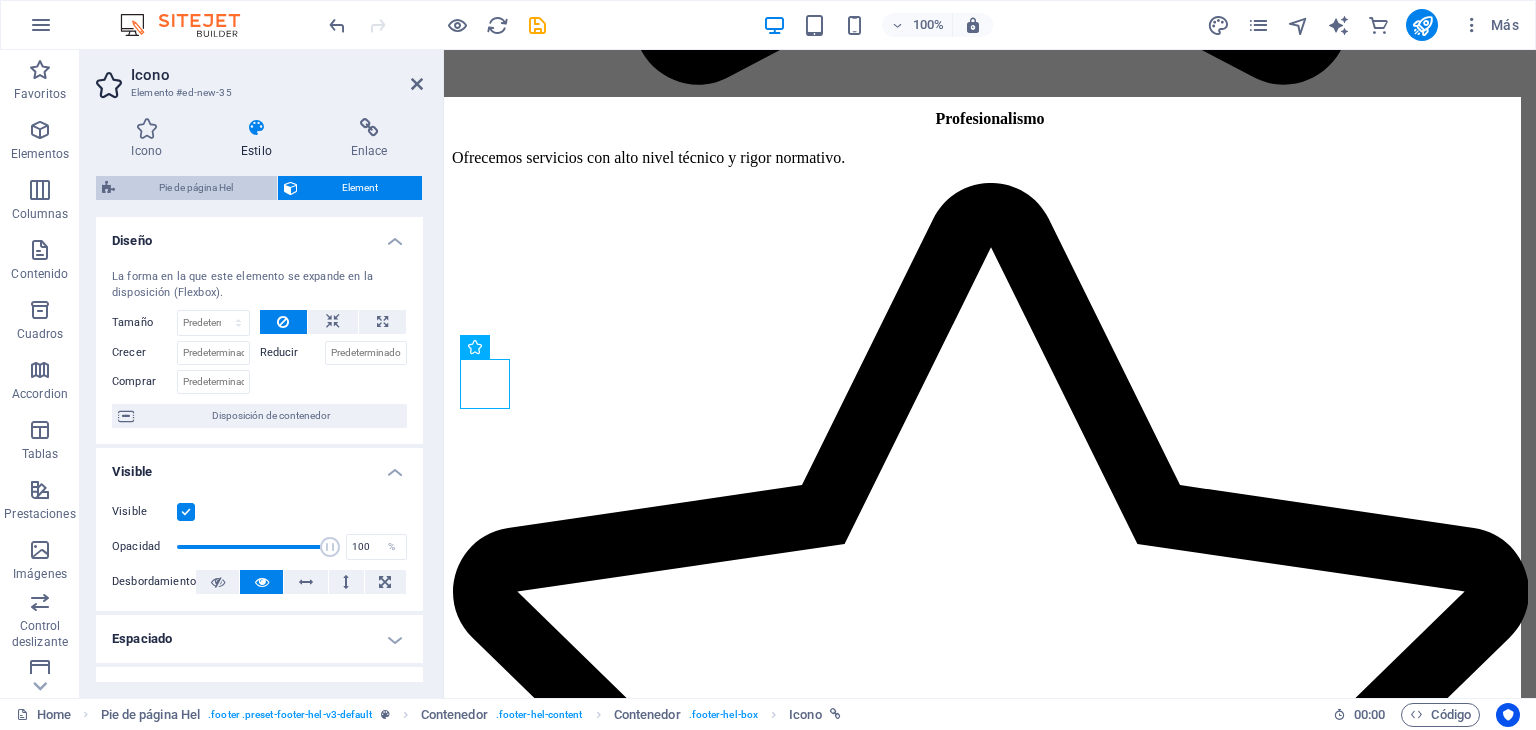 click on "Pie de página Hel" at bounding box center [196, 188] 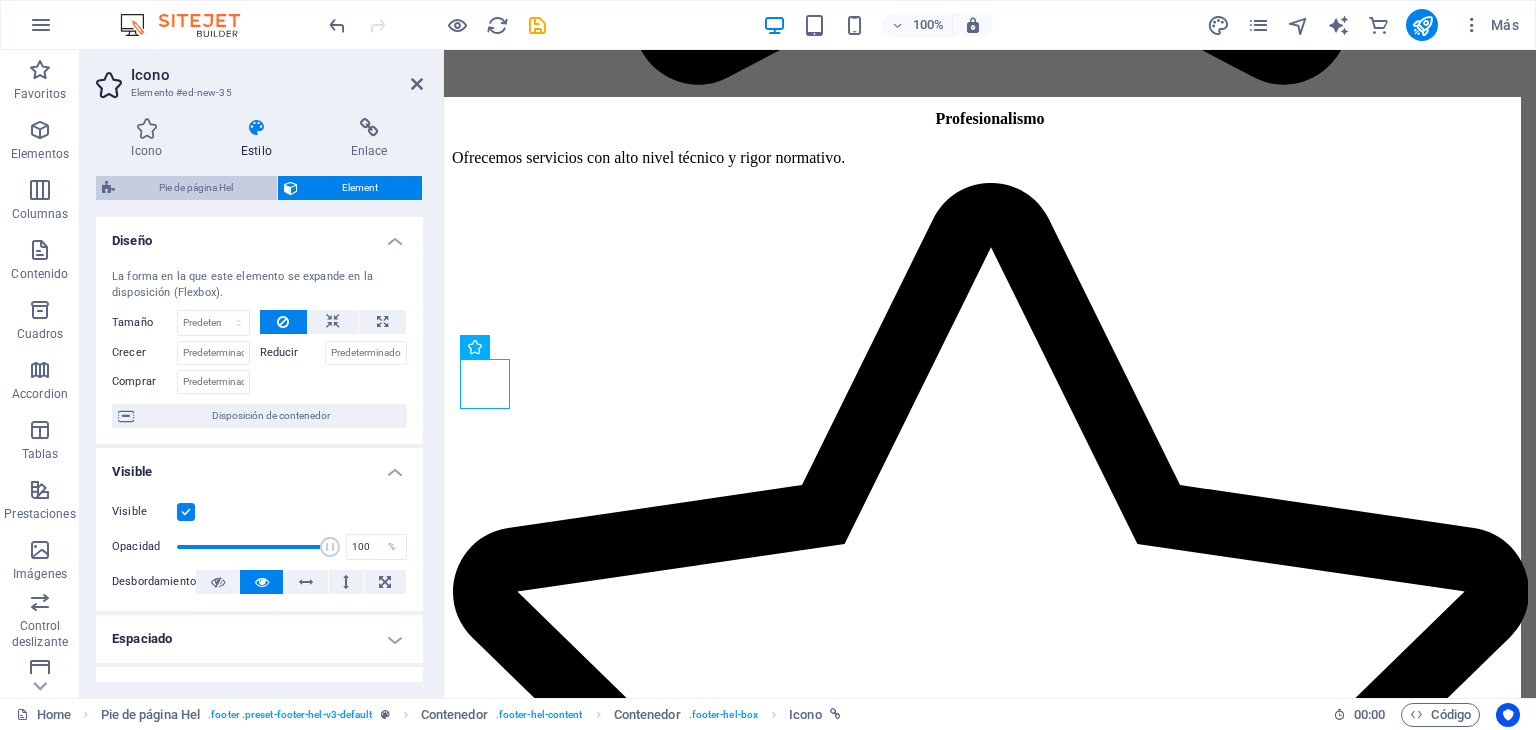 select on "%" 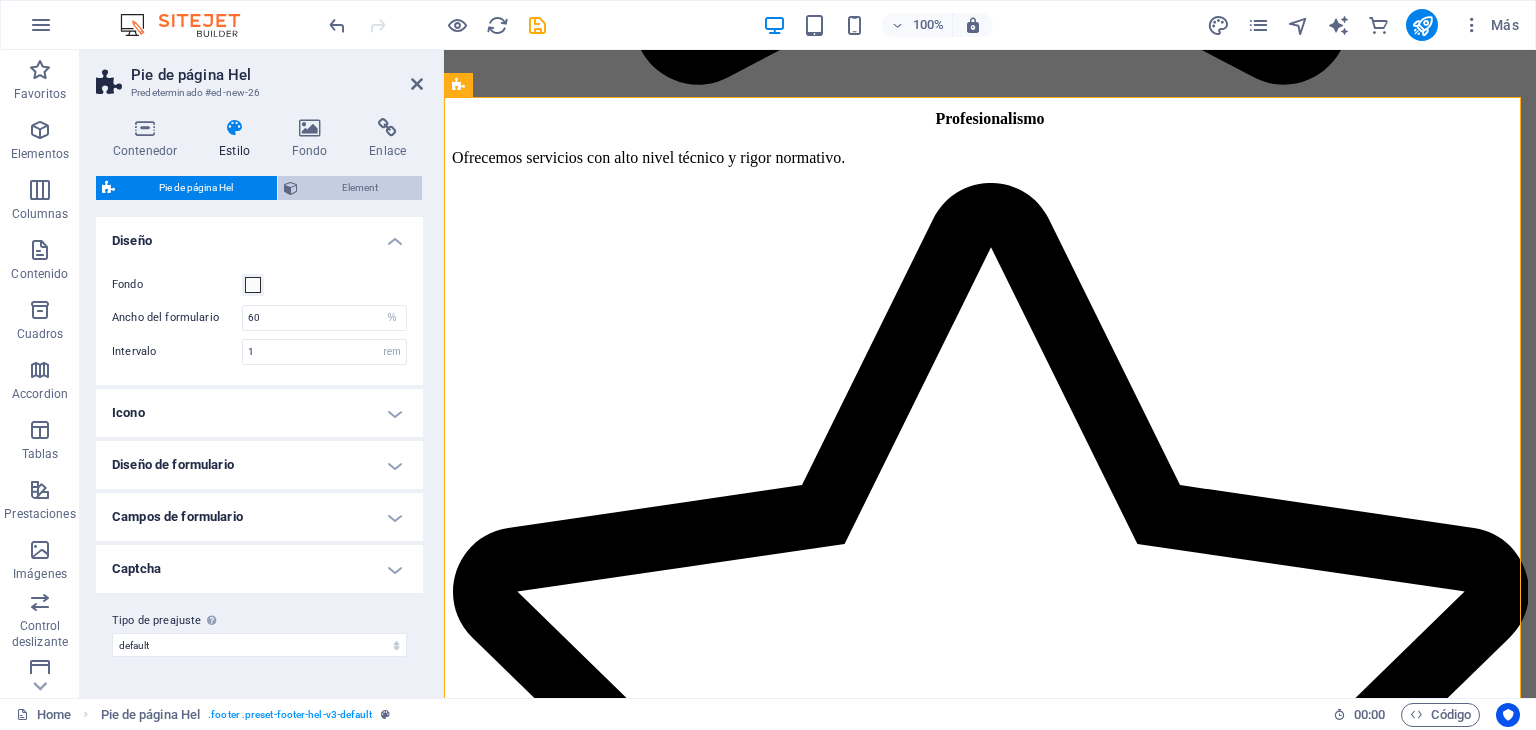 click on "Element" at bounding box center [360, 188] 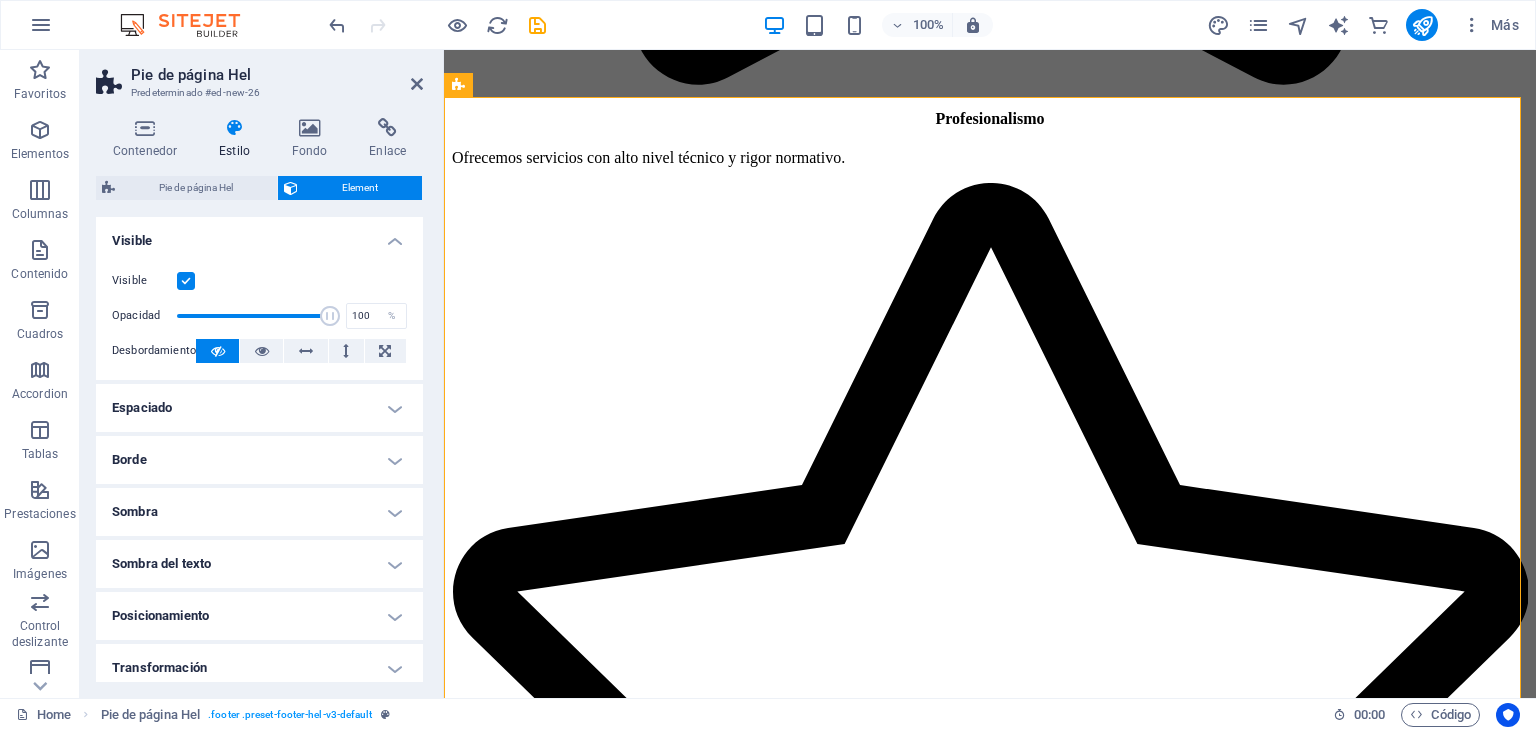 click on "Visible" at bounding box center [259, 235] 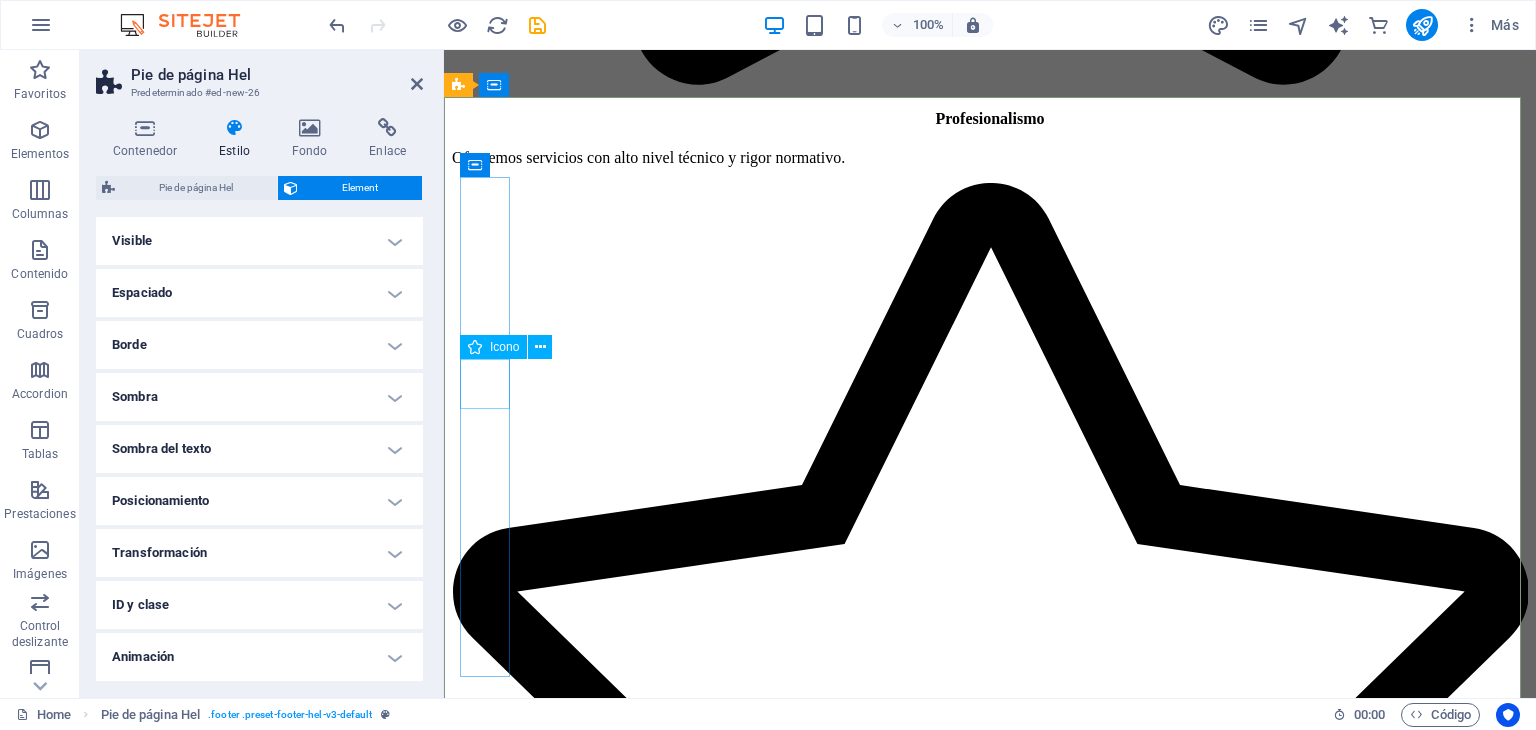click at bounding box center (477, 21891) 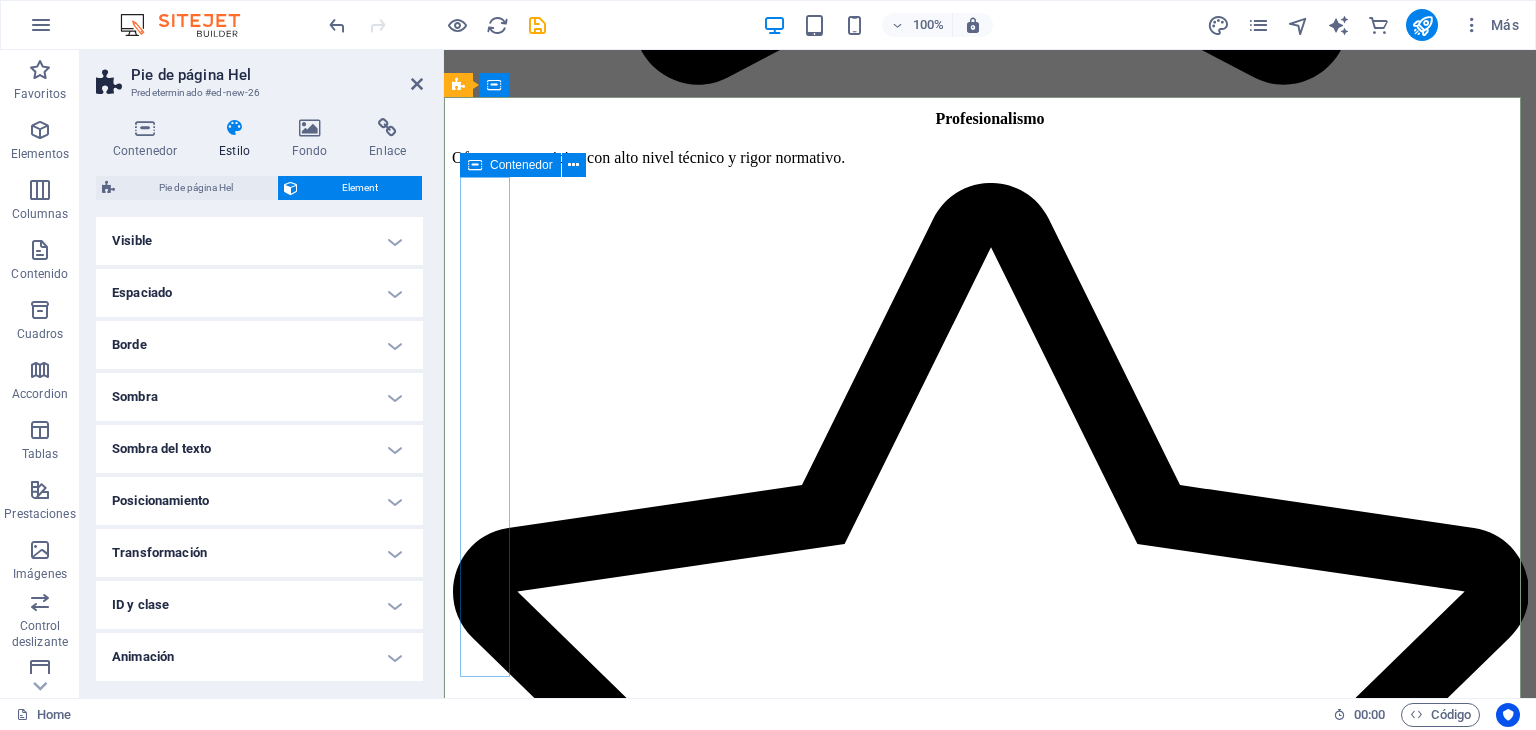 click on "Contáctenos" at bounding box center (477, 21944) 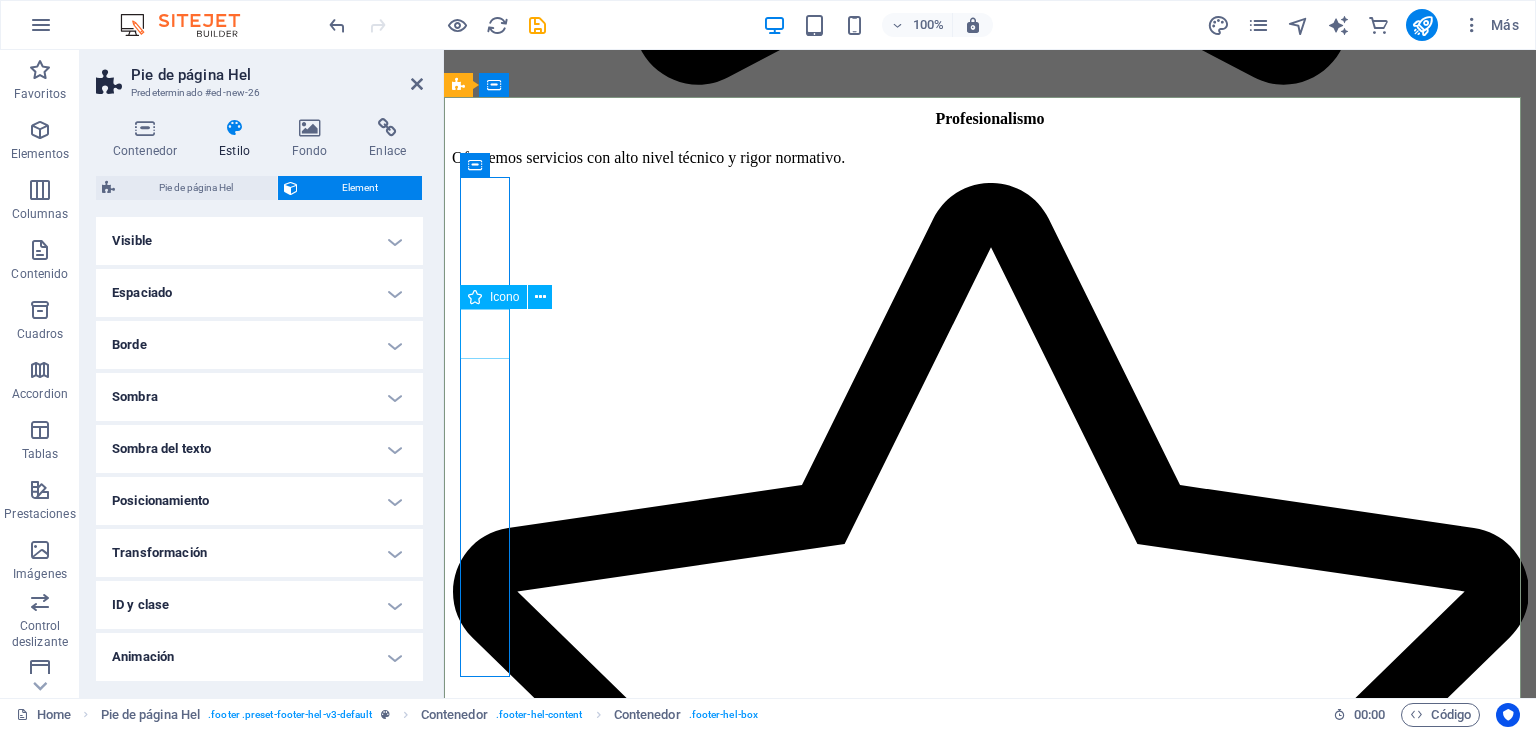 click at bounding box center [477, 21837] 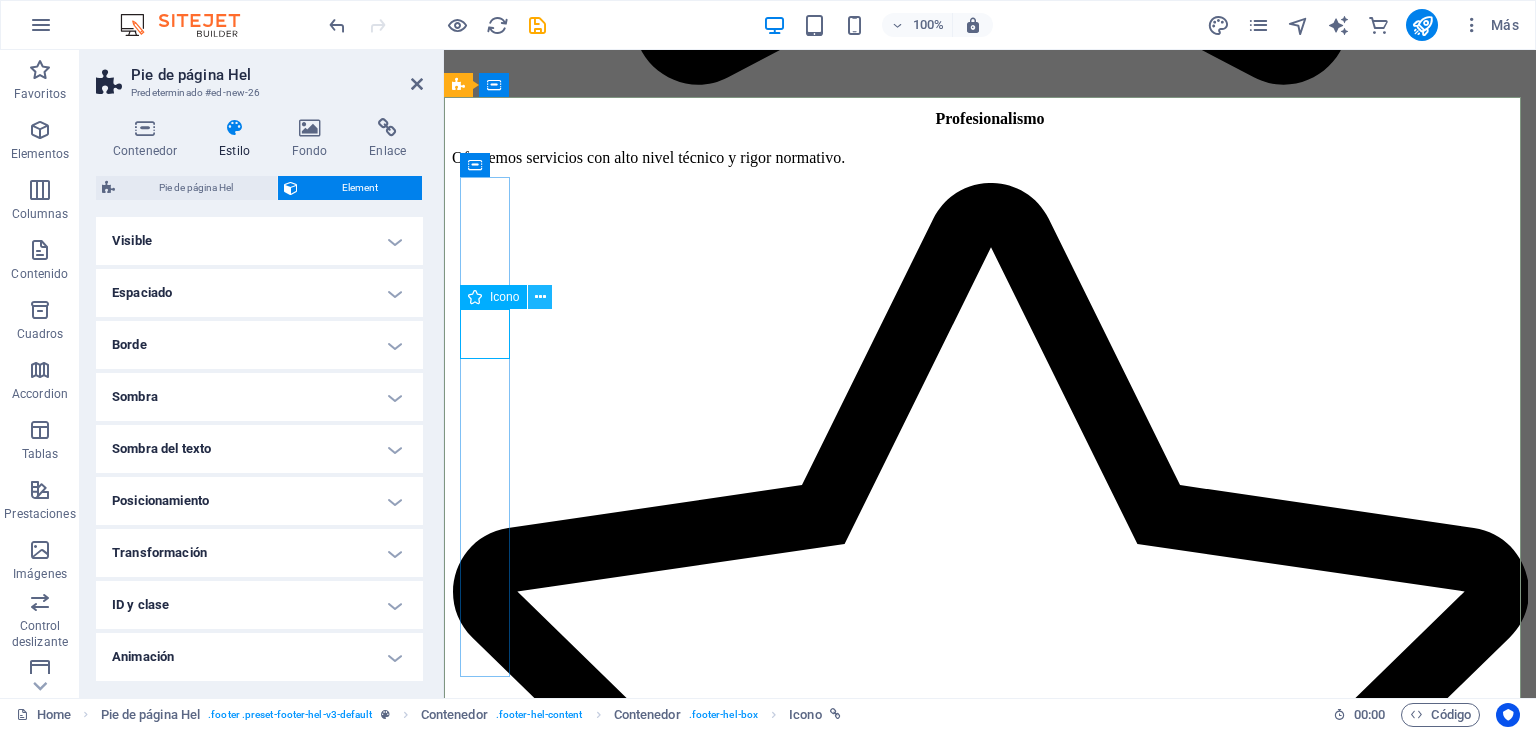 click at bounding box center [540, 297] 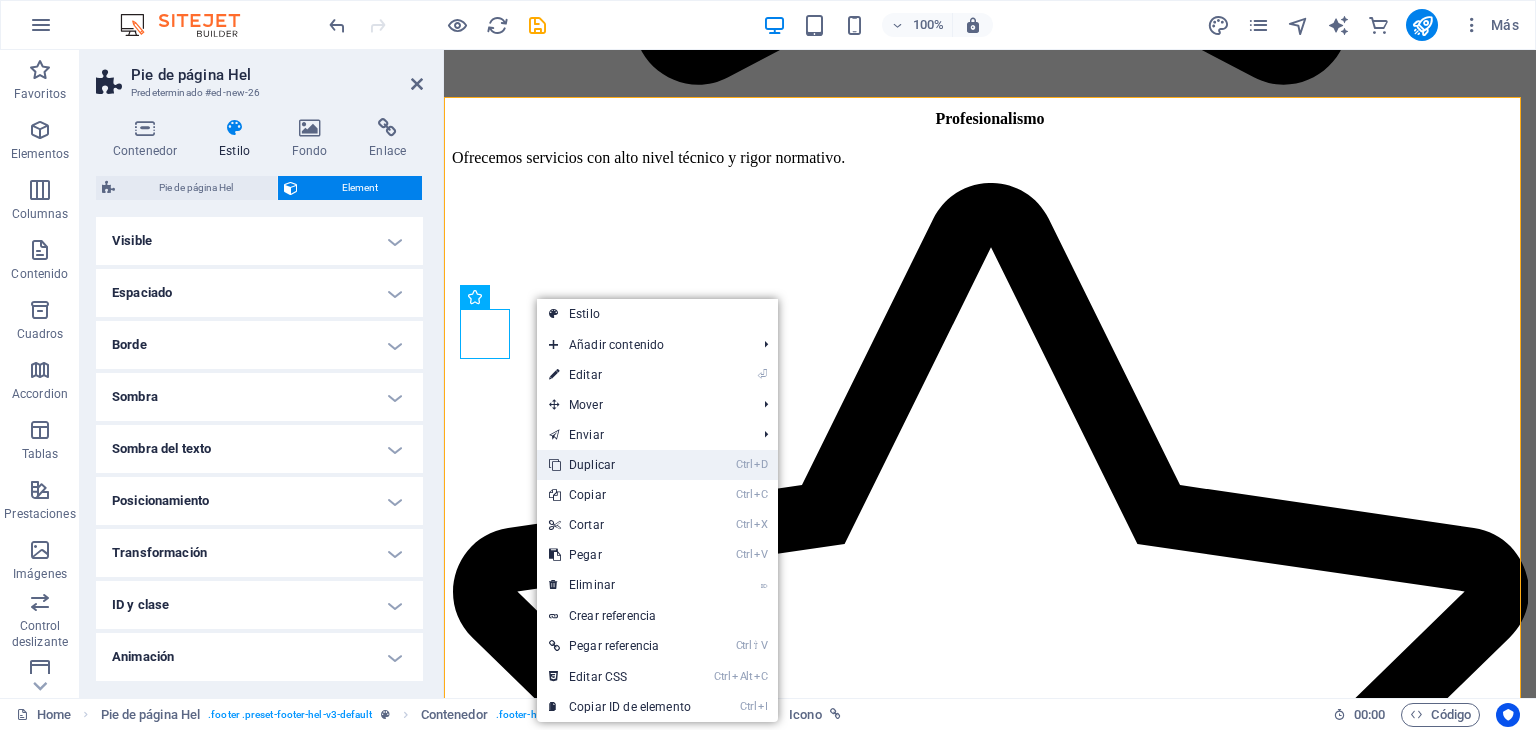 click on "Ctrl D  Duplicar" at bounding box center [620, 465] 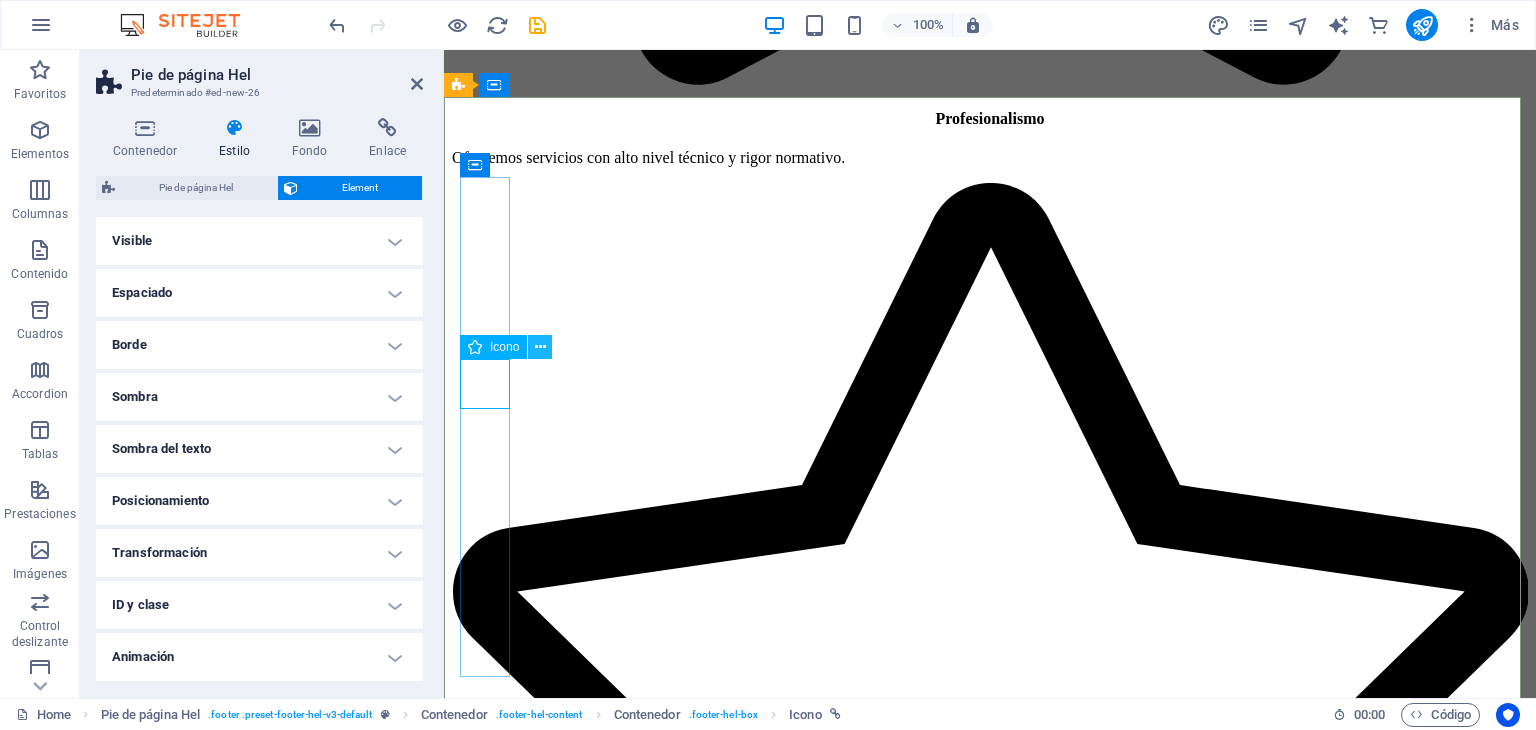 click at bounding box center (540, 347) 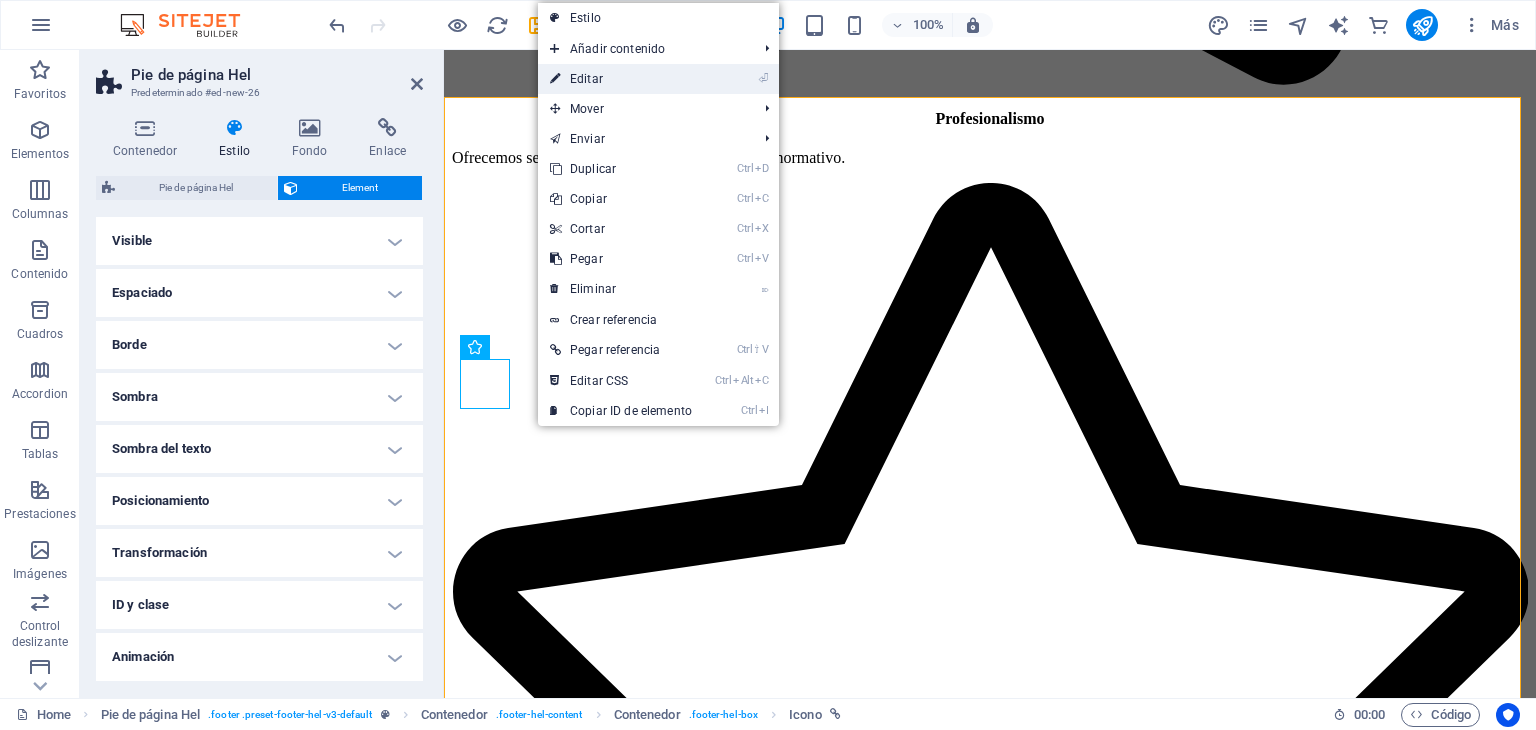 click on "⏎  Editar" at bounding box center [621, 79] 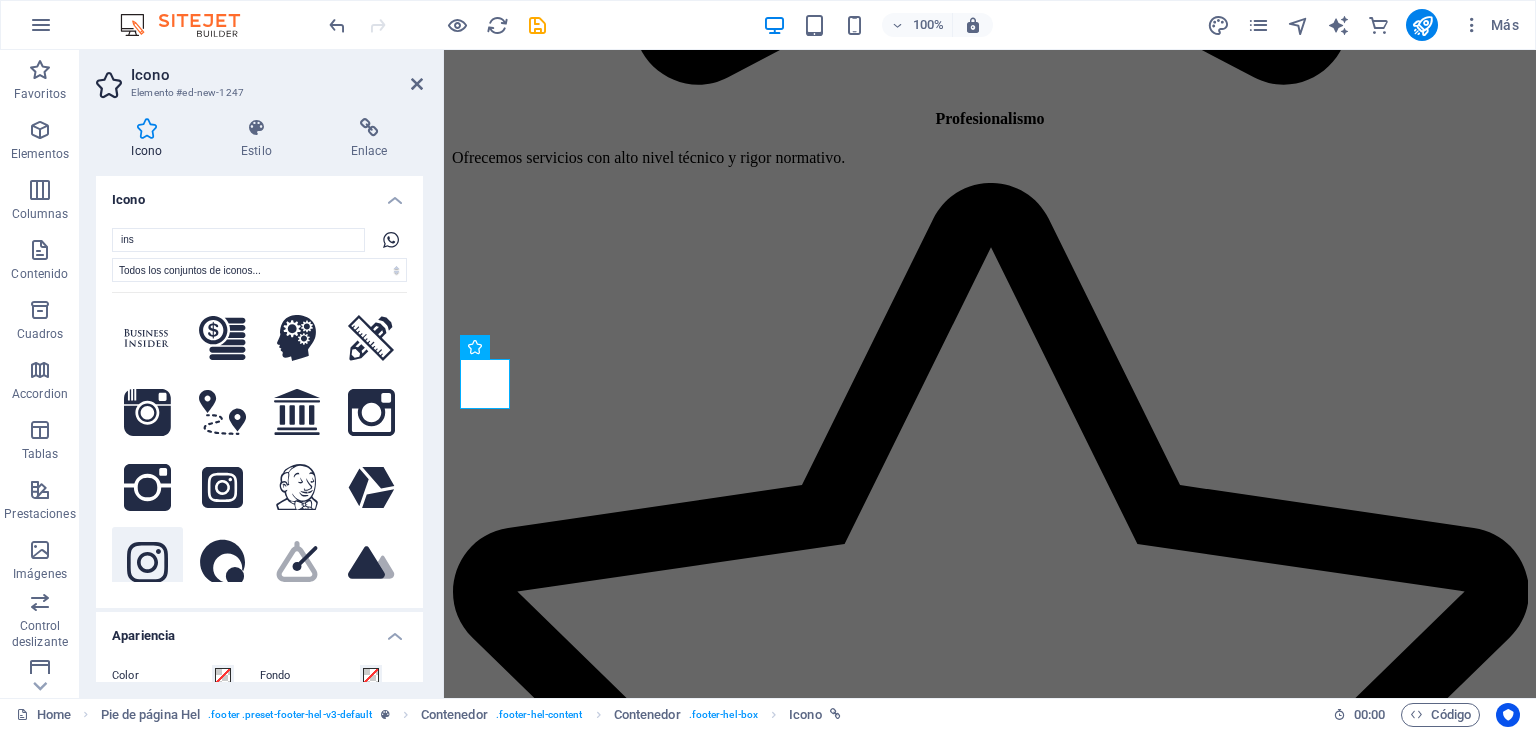 type on "ins" 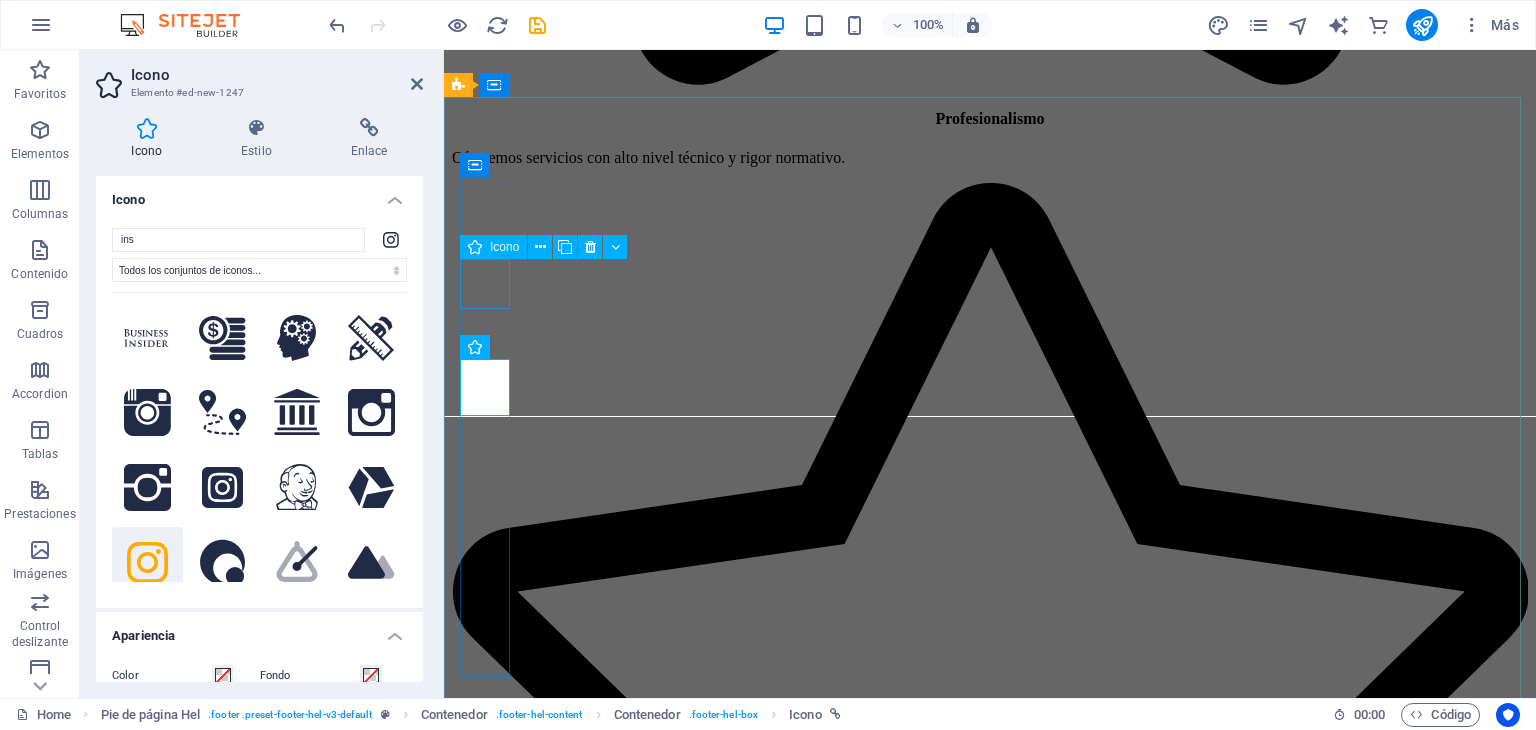 click at bounding box center [477, 21783] 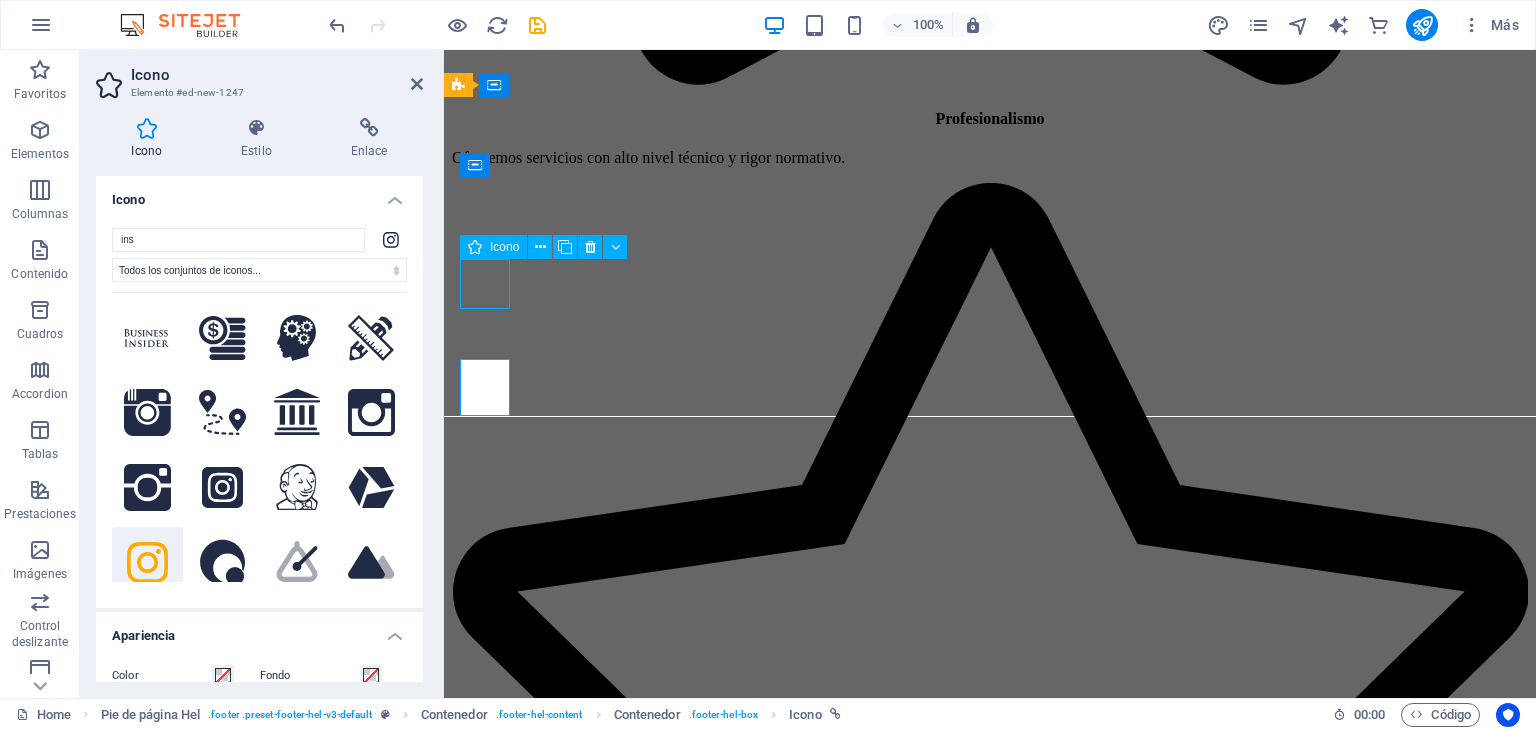 click at bounding box center [477, 21783] 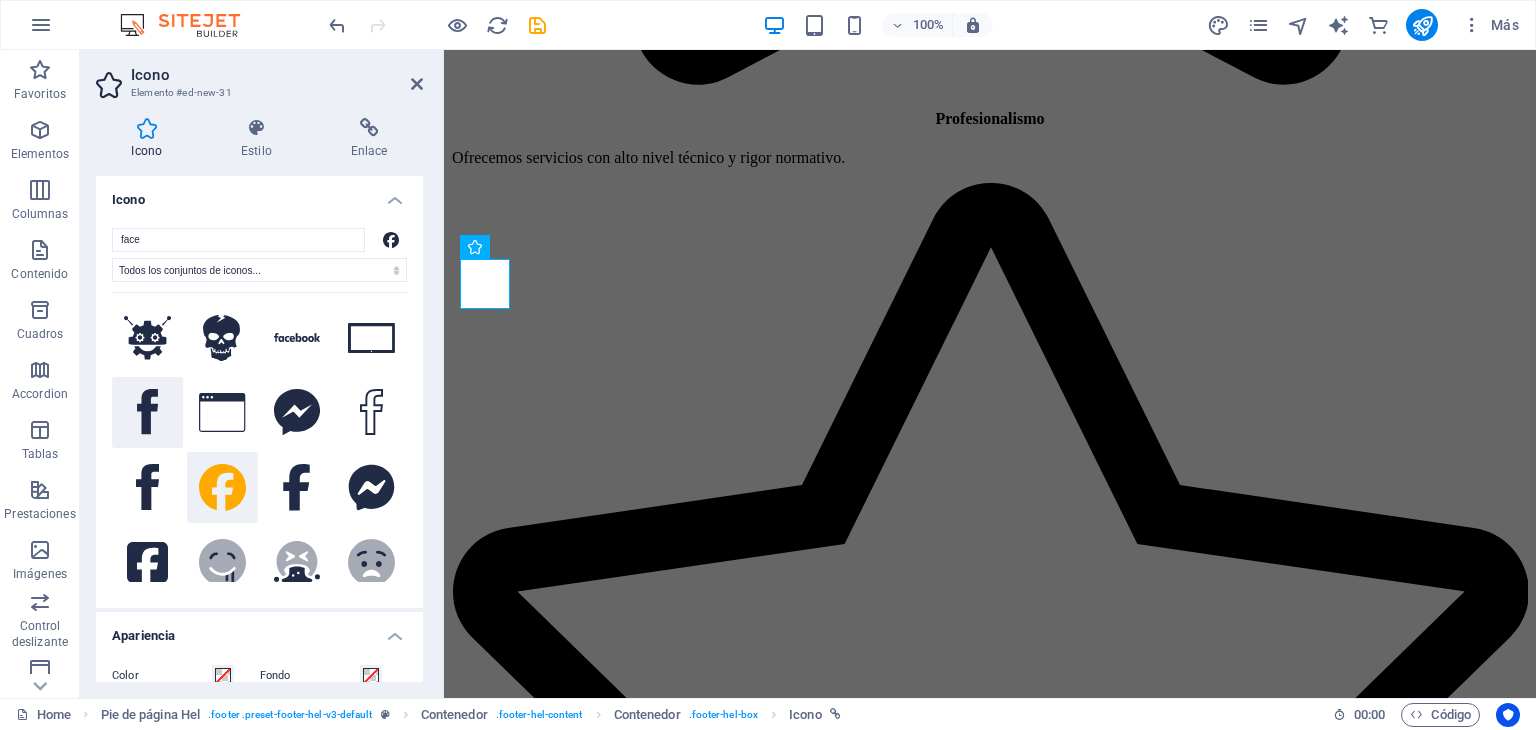 click 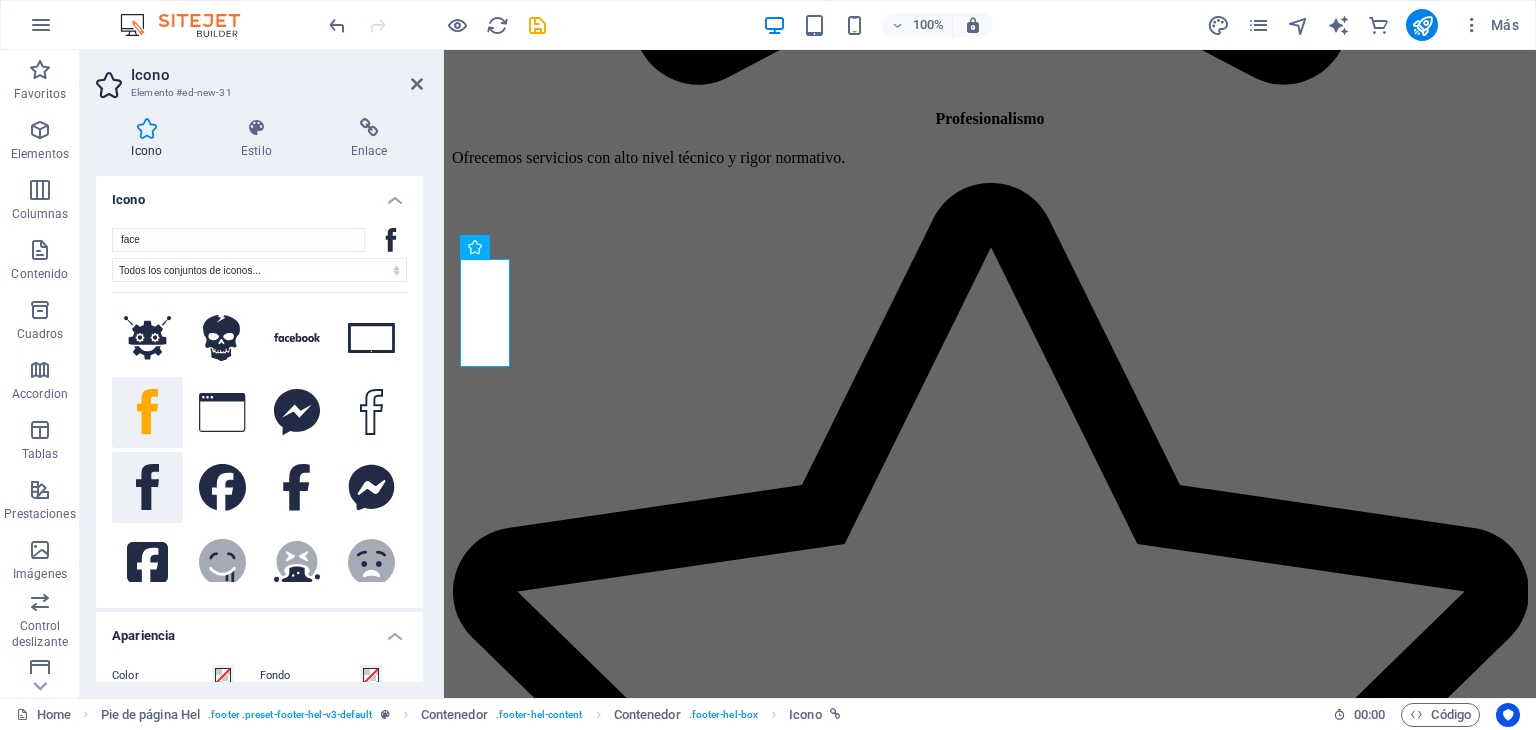 click 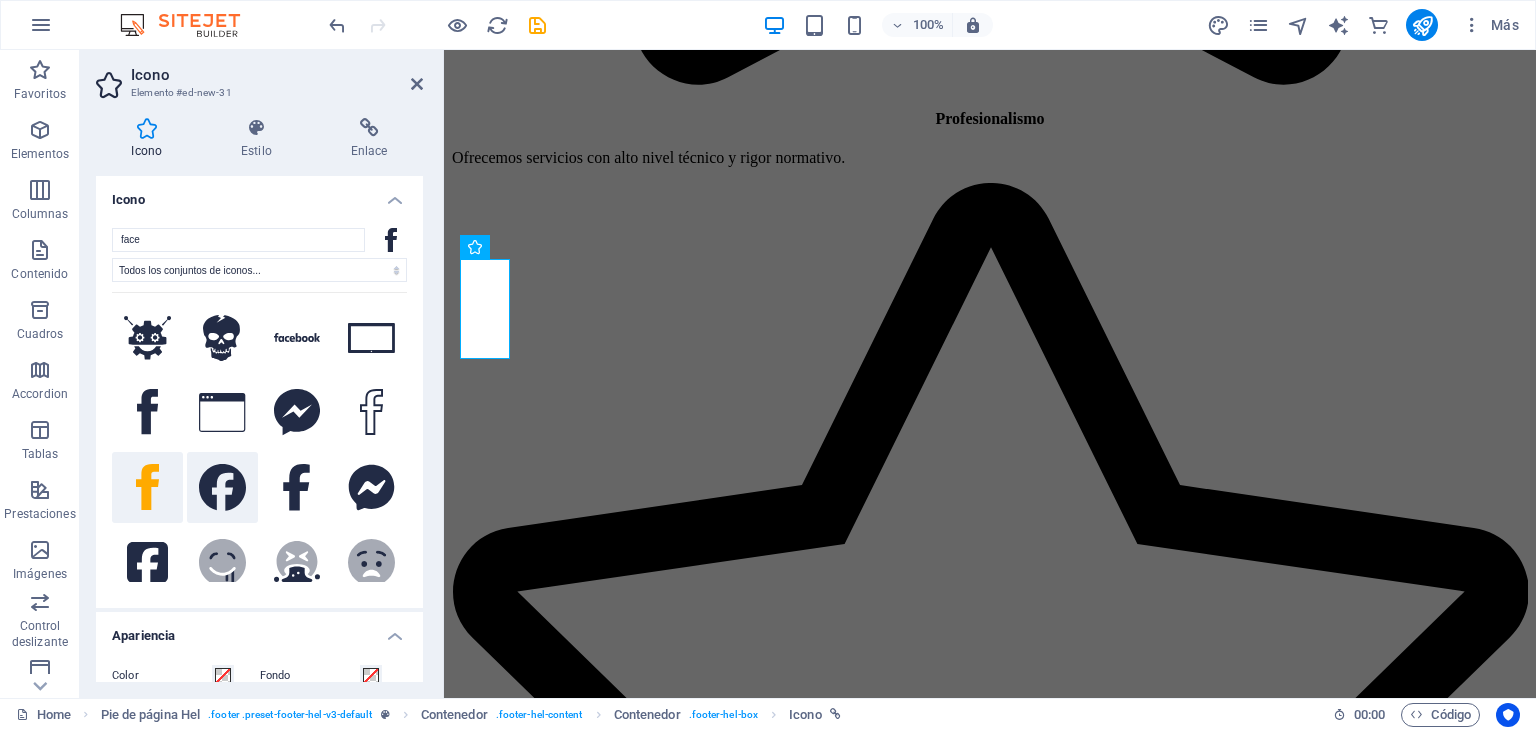 click 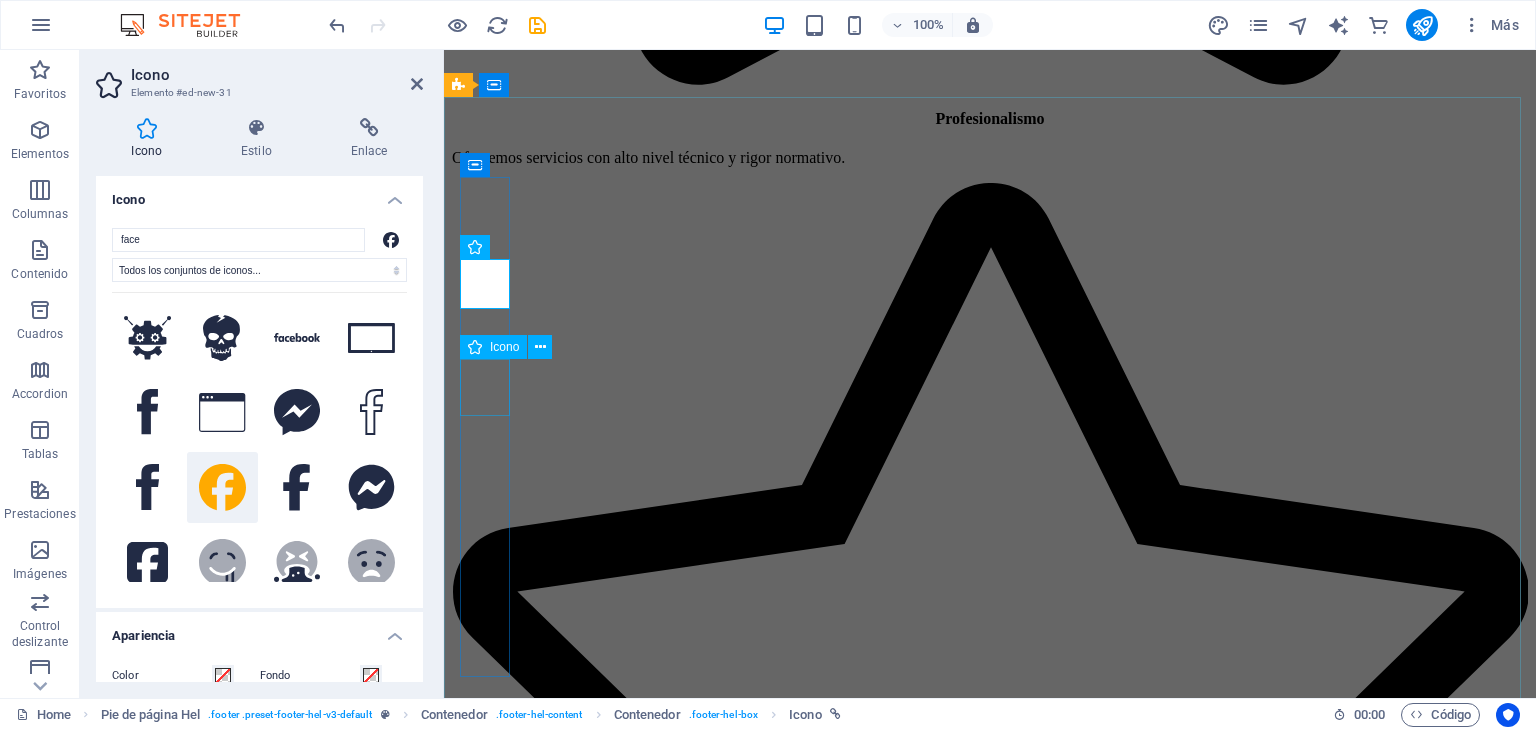 click at bounding box center [477, 21894] 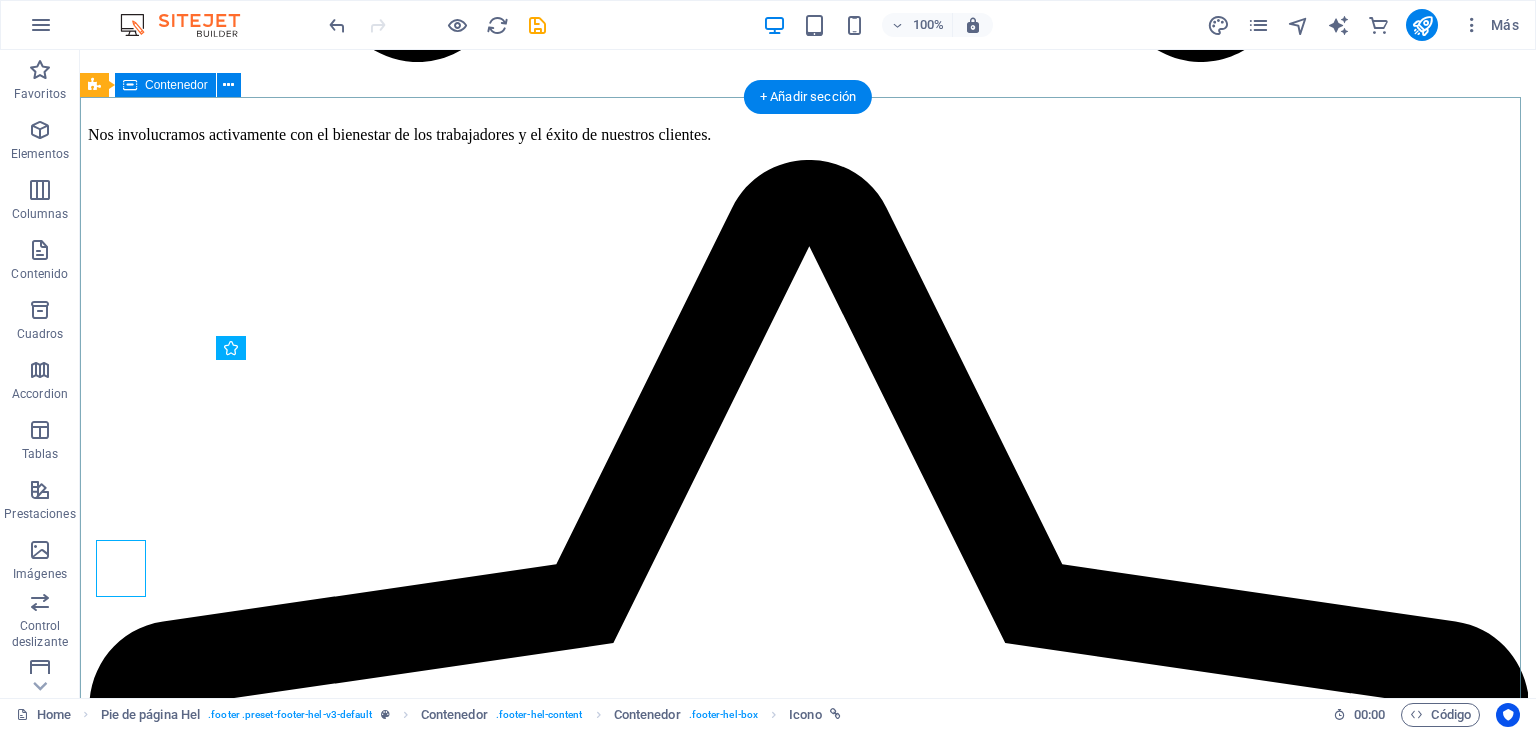 scroll, scrollTop: 6000, scrollLeft: 0, axis: vertical 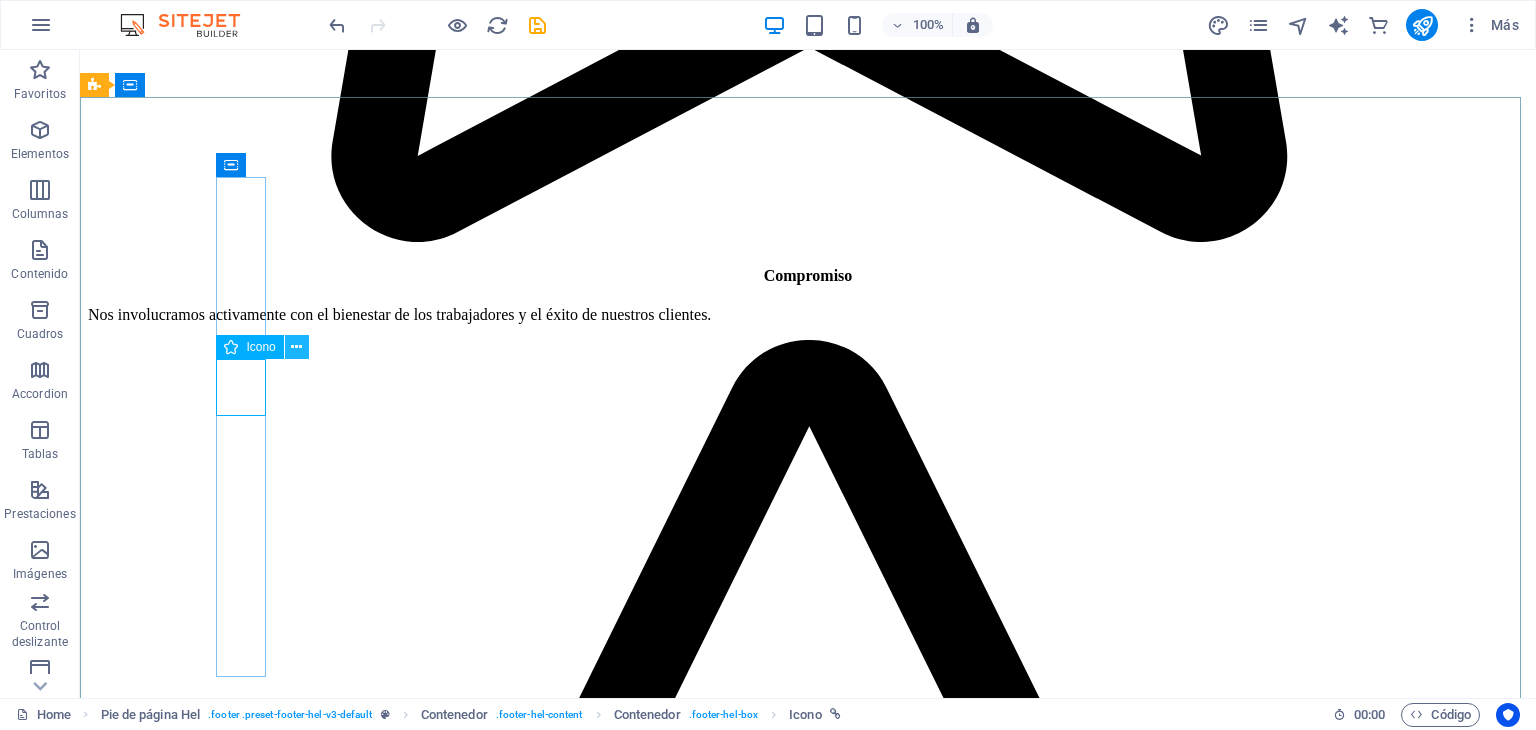 click at bounding box center [296, 347] 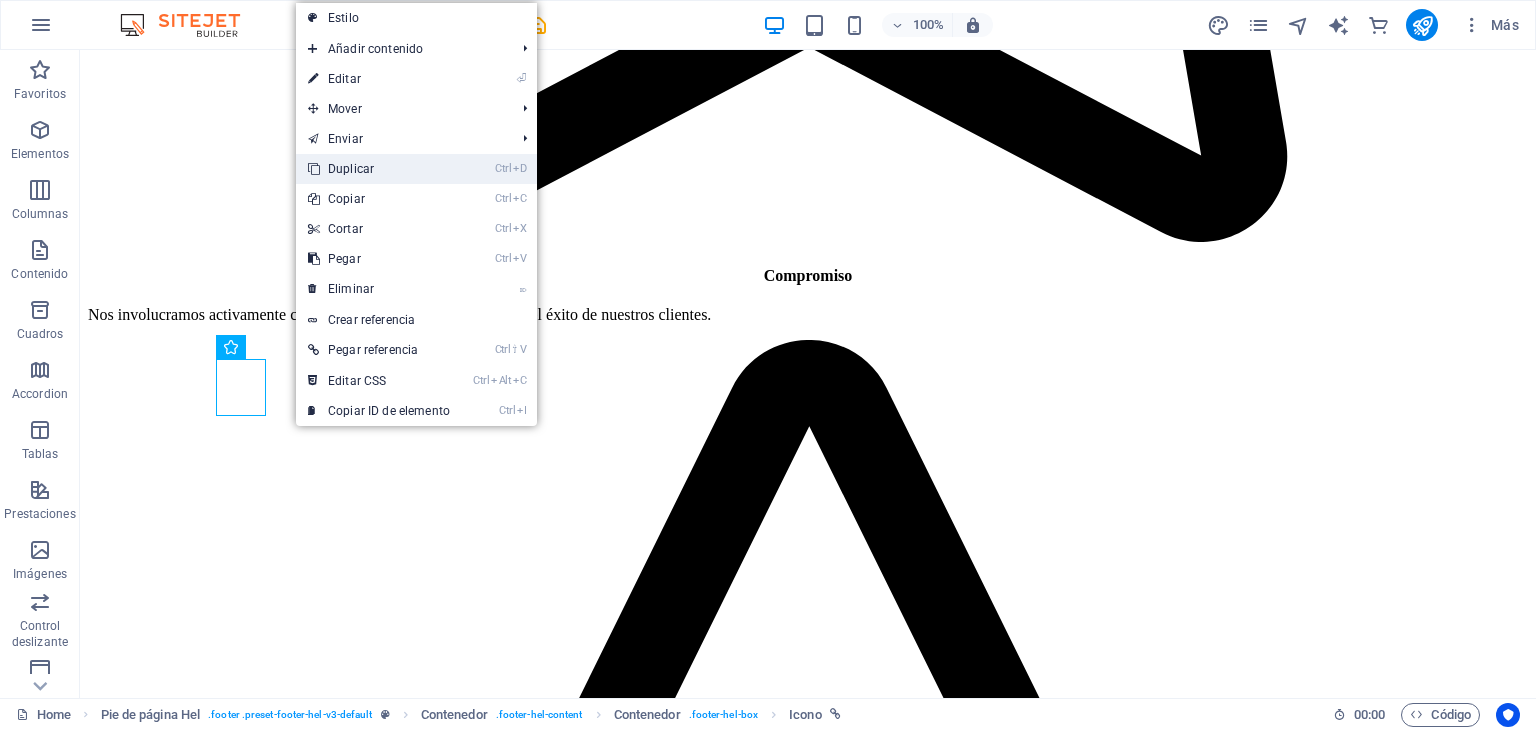 click on "Ctrl D  Duplicar" at bounding box center [379, 169] 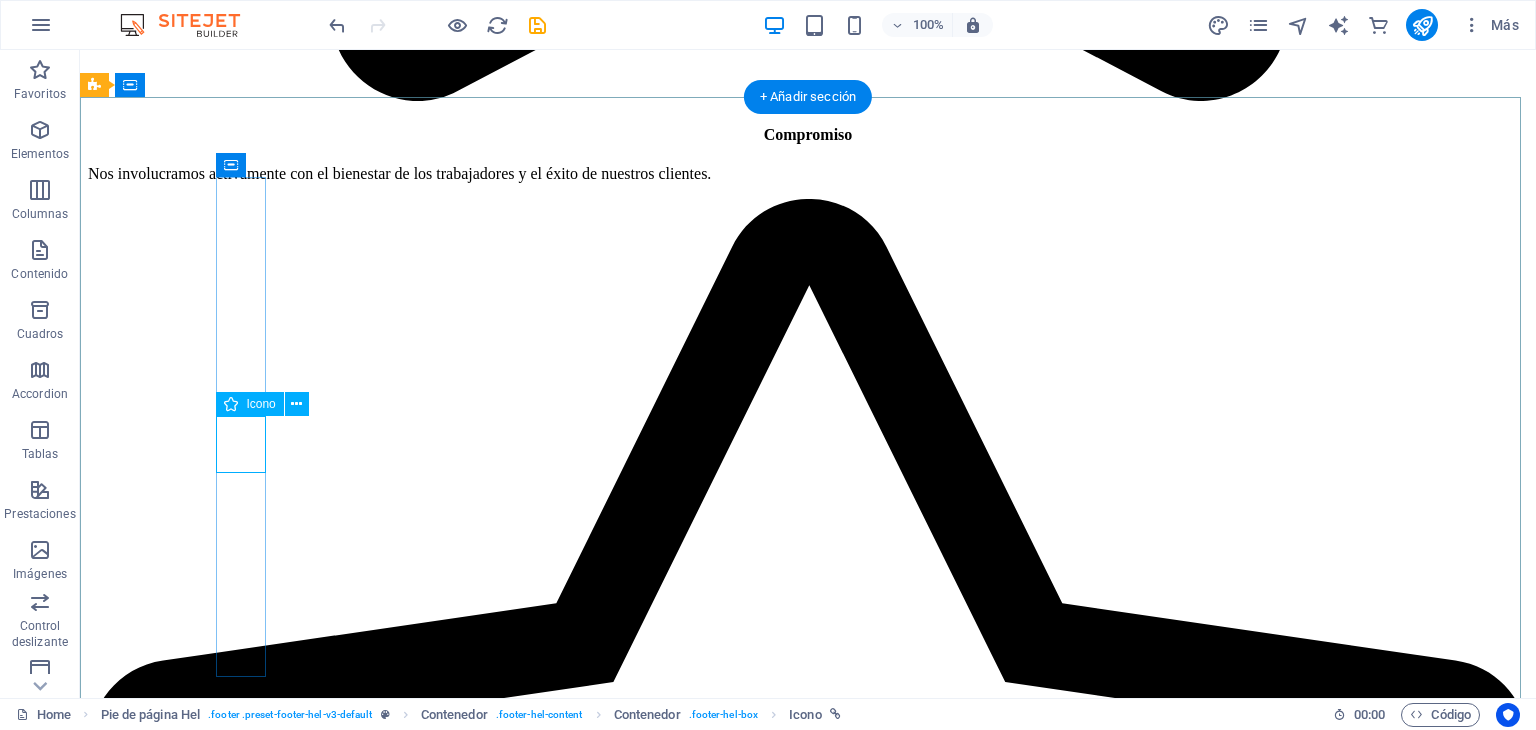 click at bounding box center [113, 28821] 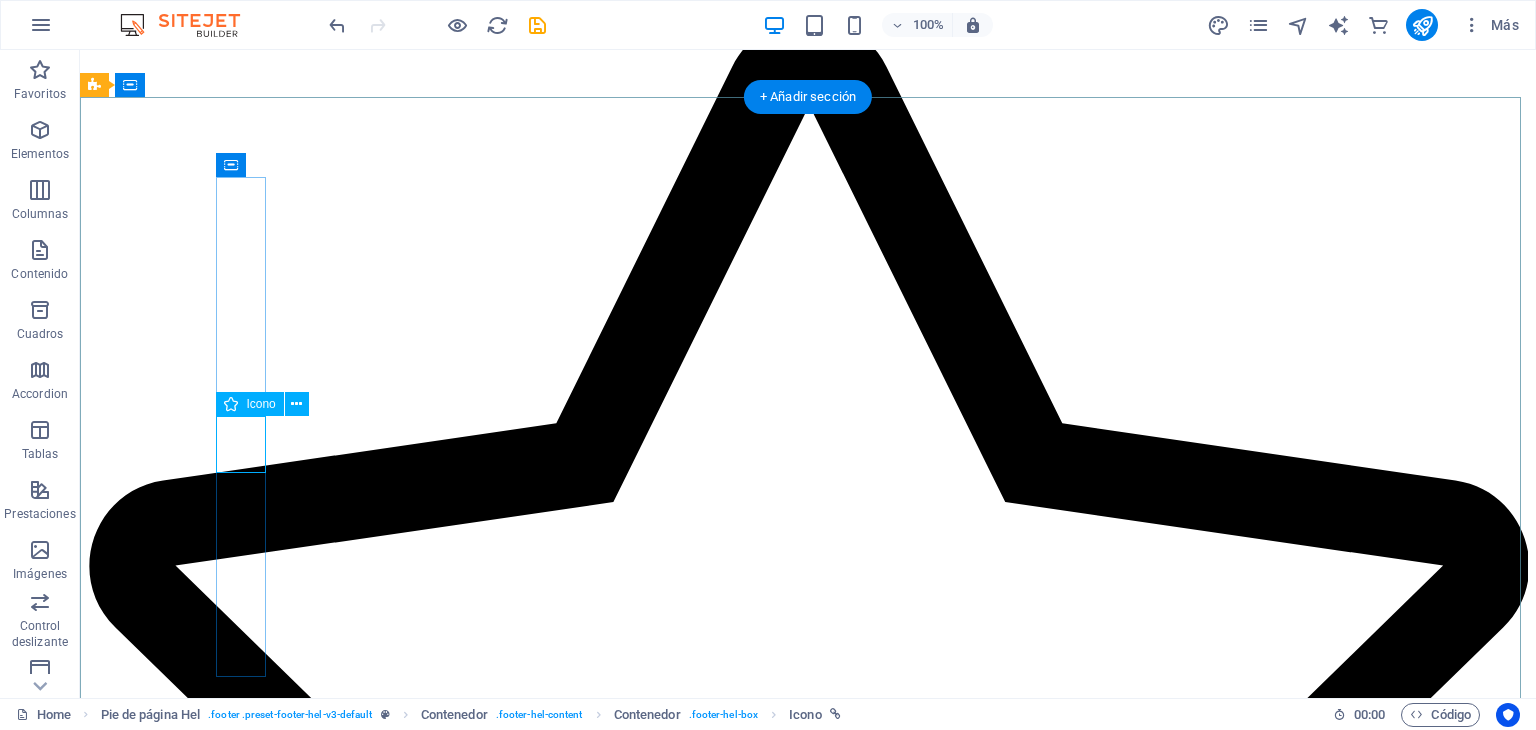 select on "xMidYMid" 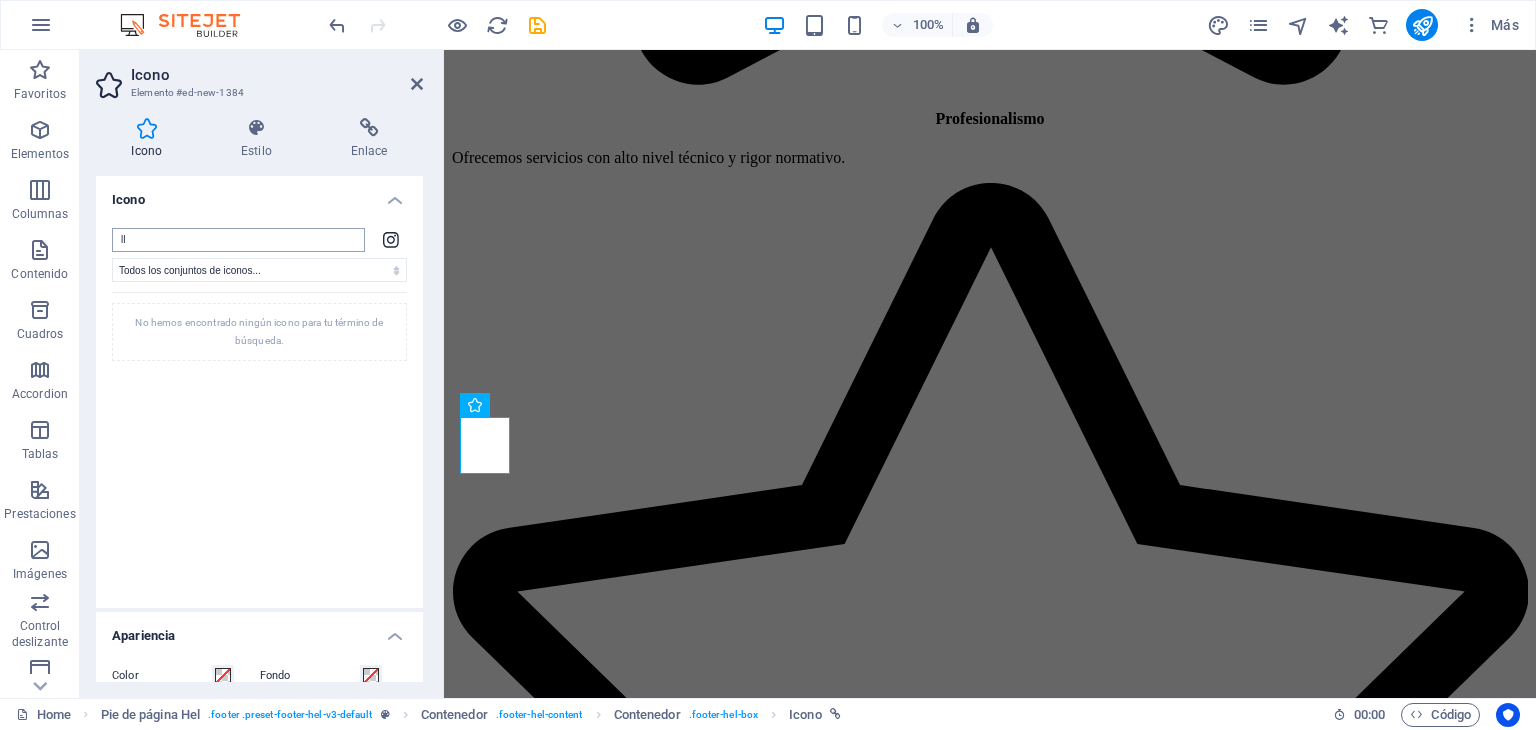 type on "l" 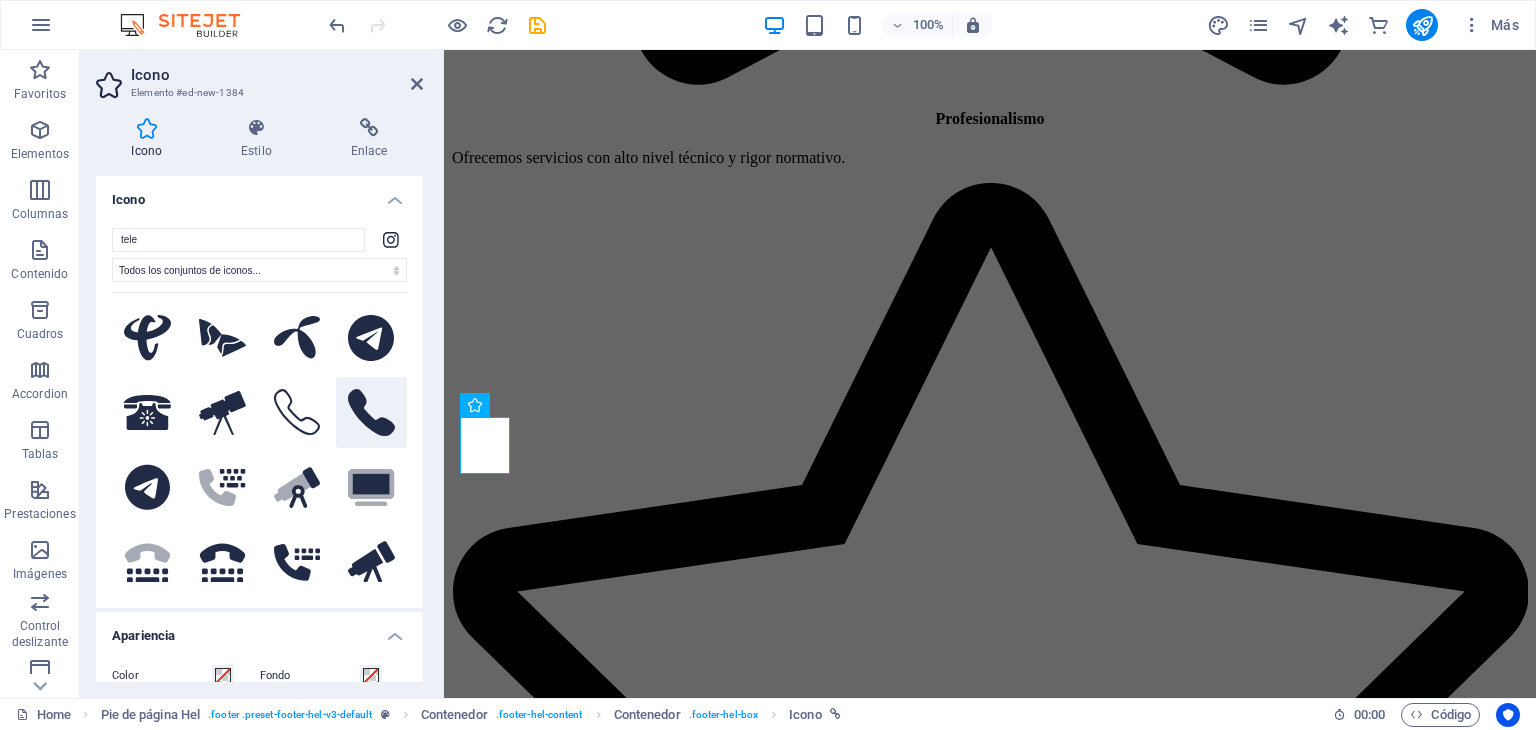 type on "tele" 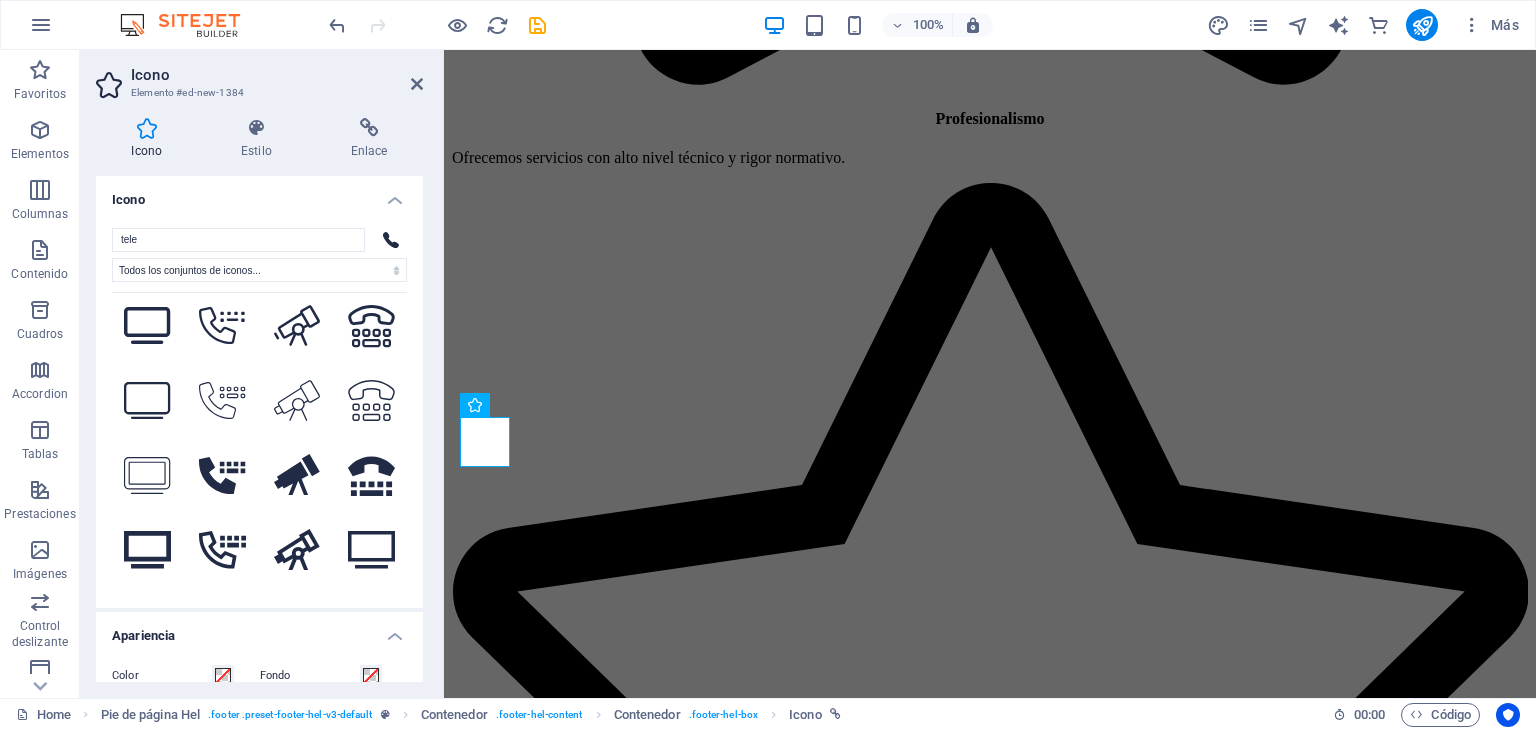 scroll, scrollTop: 590, scrollLeft: 0, axis: vertical 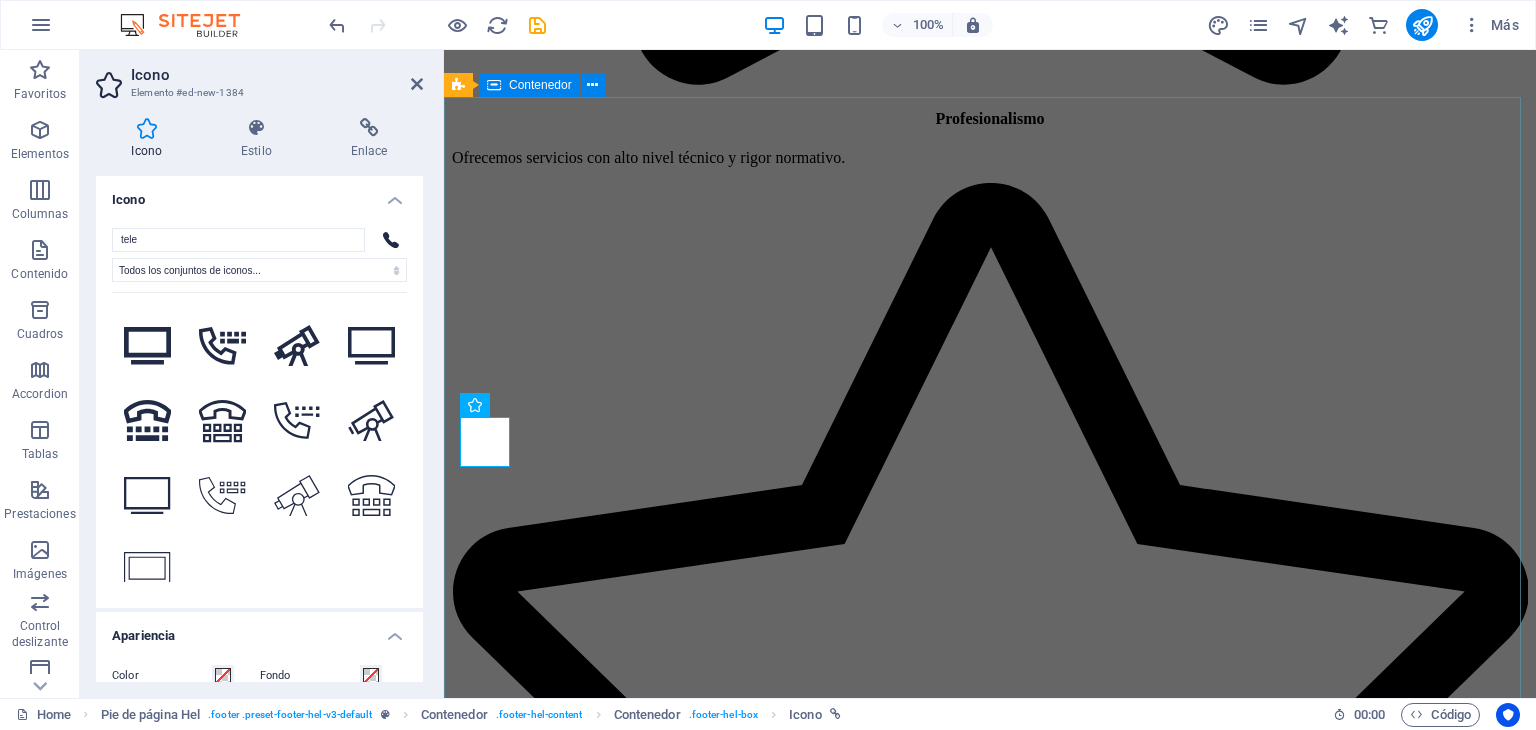 click on "Contáctenos   {{ 'content.forms.privacy'|trans }} ¿Ilegible? Cargar nuevo Enviar" at bounding box center (990, 22122) 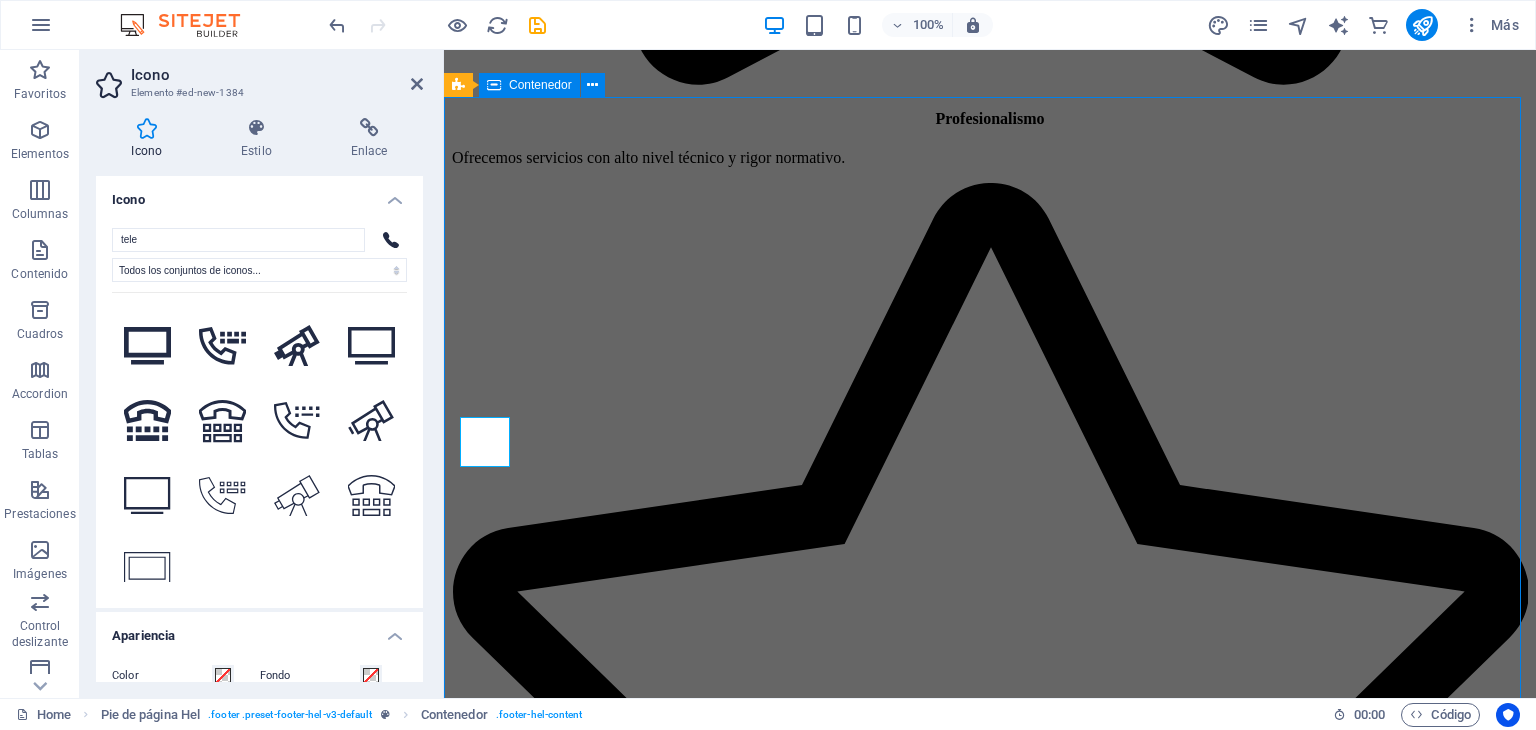 scroll, scrollTop: 6000, scrollLeft: 0, axis: vertical 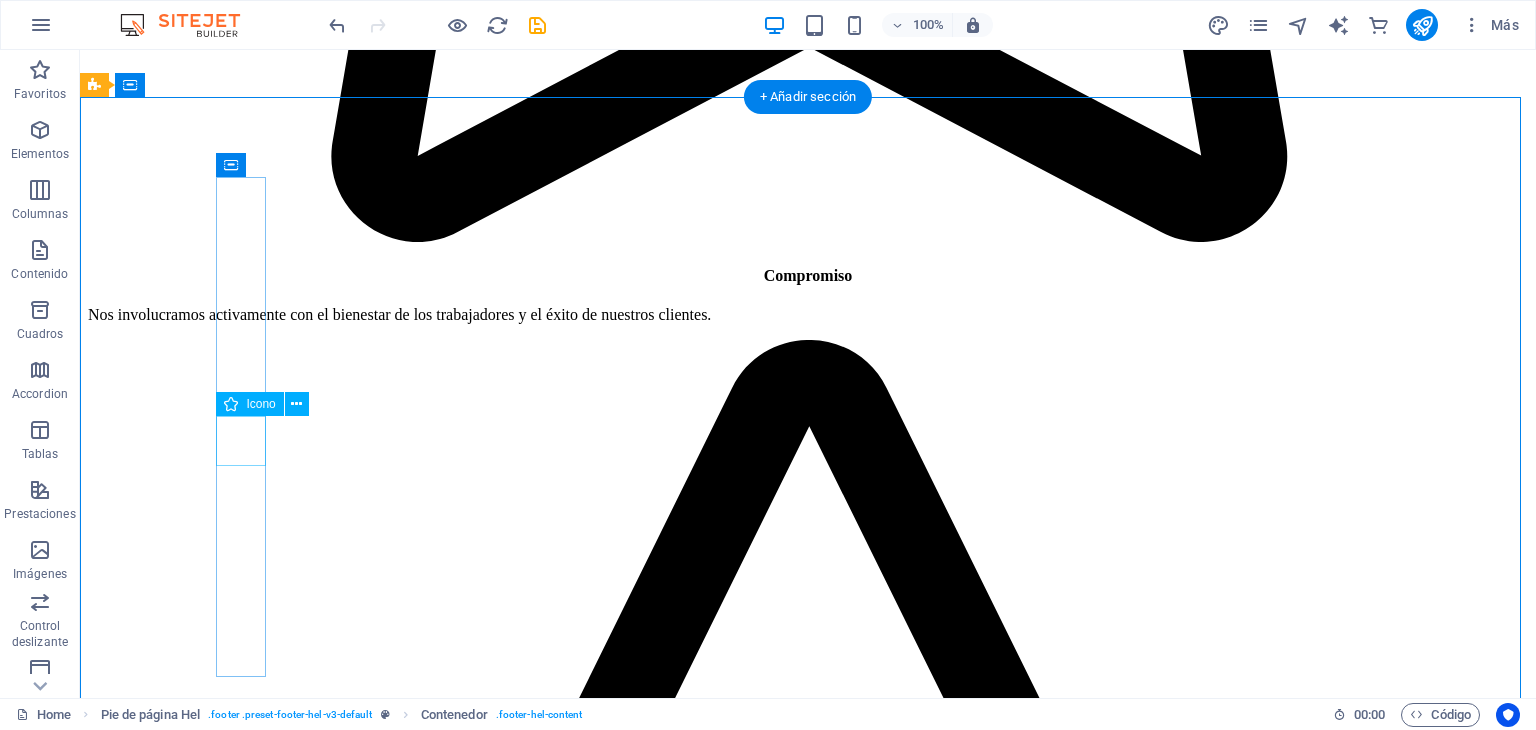 click at bounding box center [113, 28959] 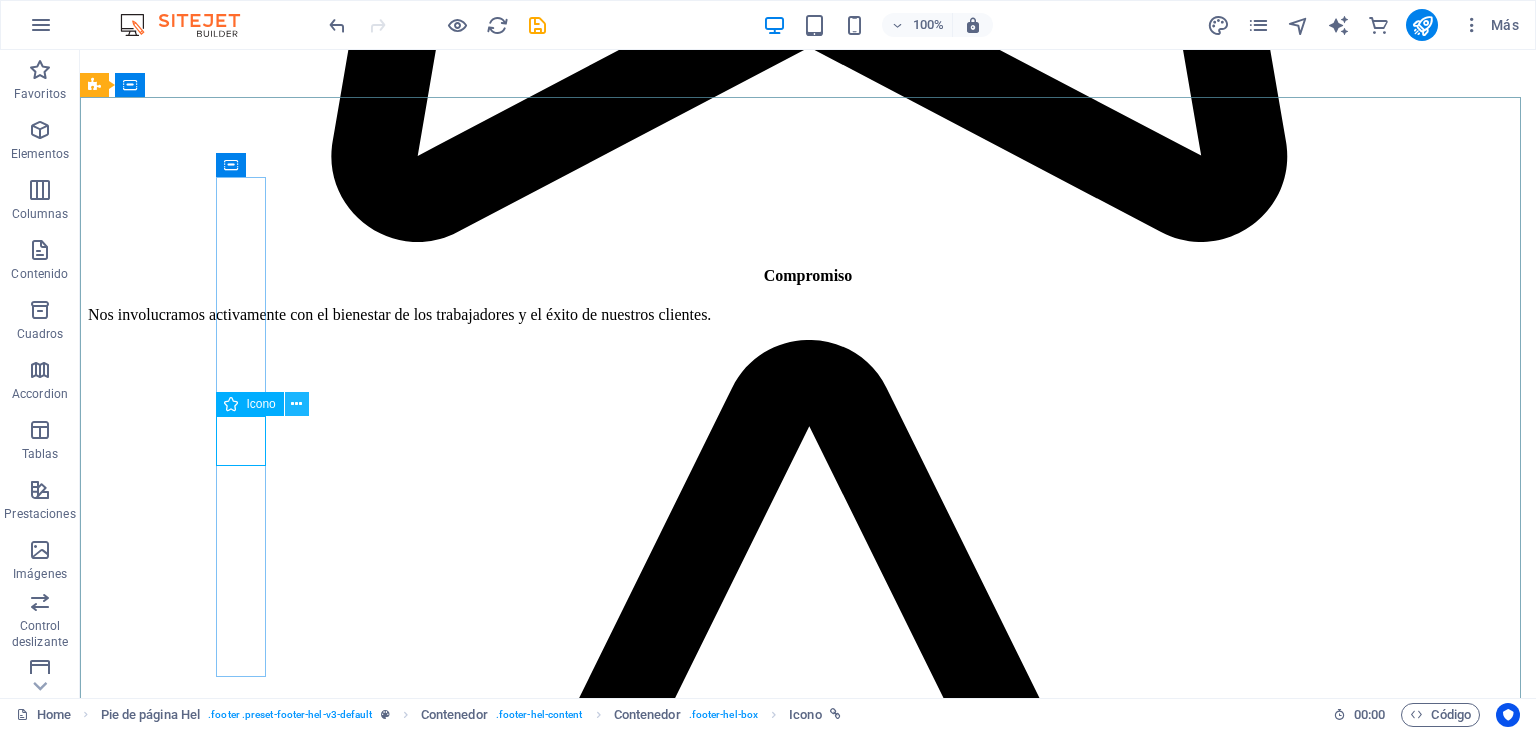 click at bounding box center (296, 404) 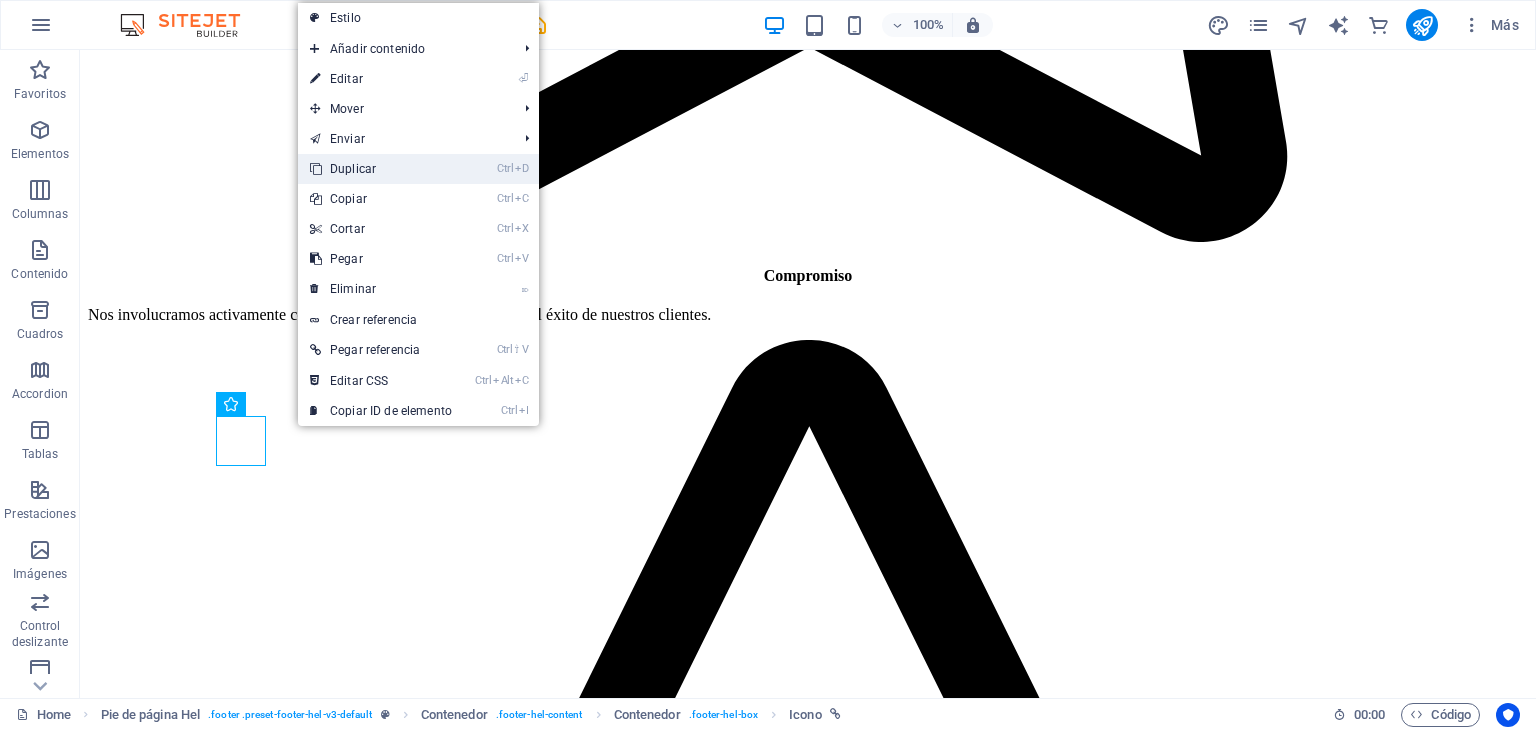 click on "Ctrl D  Duplicar" at bounding box center (381, 169) 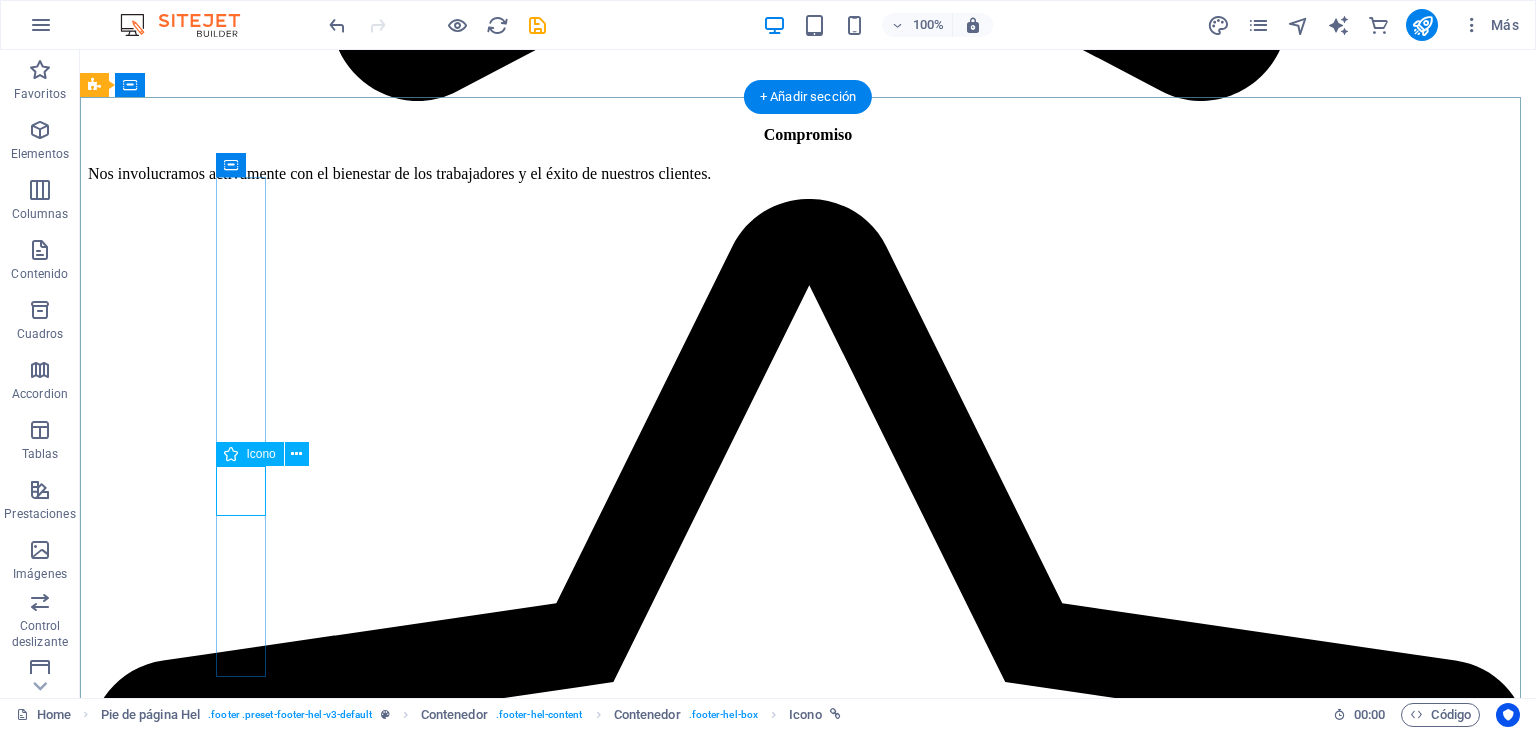 click at bounding box center [113, 28872] 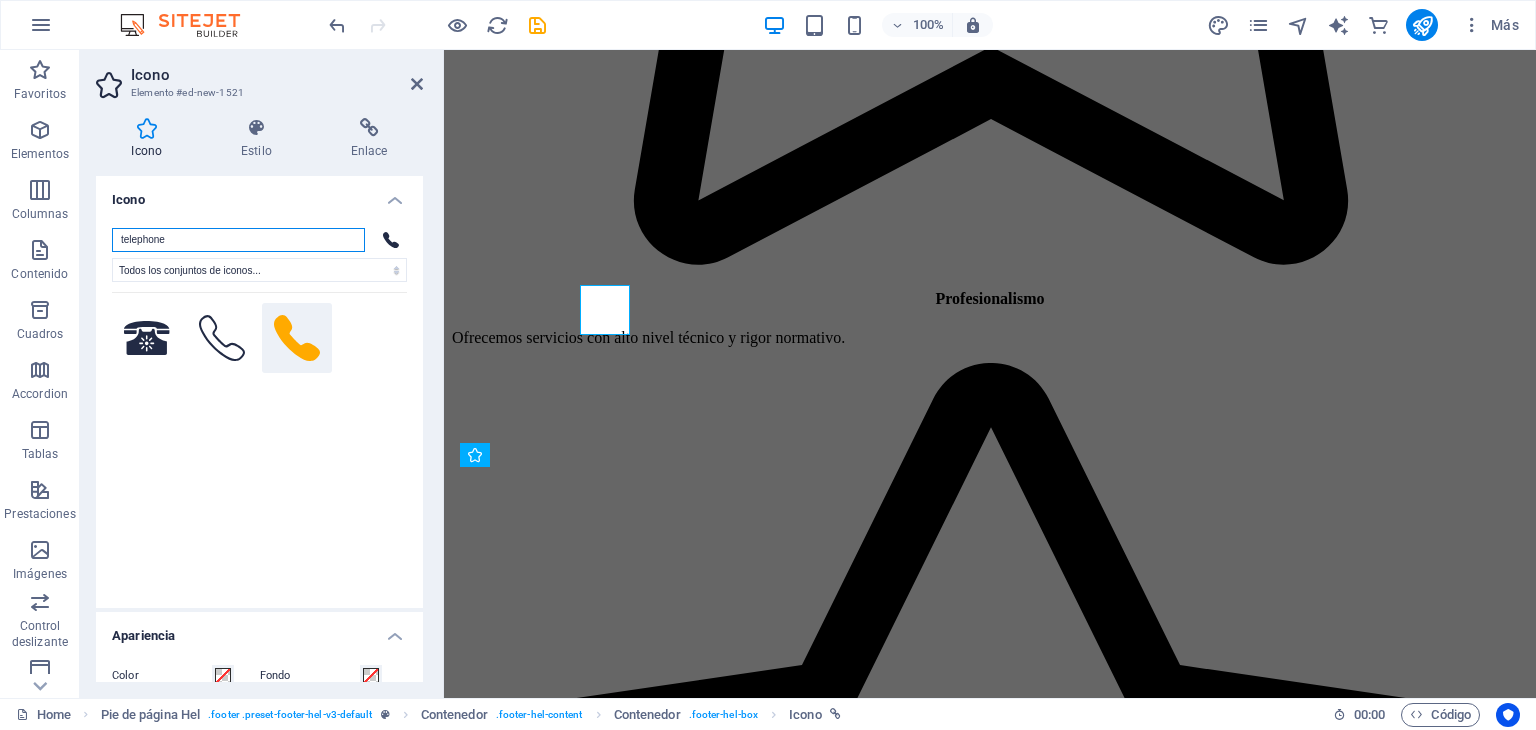 scroll, scrollTop: 6180, scrollLeft: 0, axis: vertical 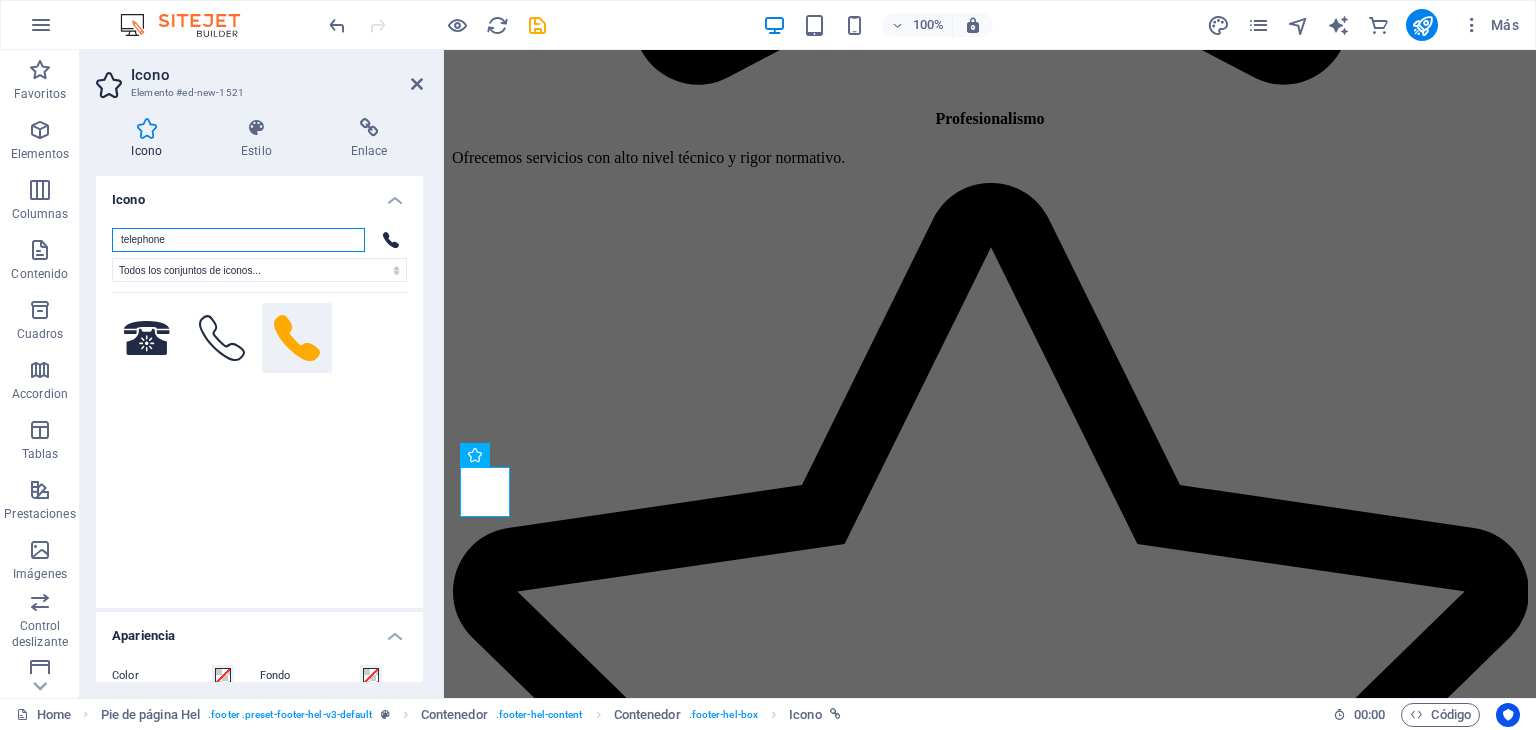 click on "telephone" at bounding box center (238, 240) 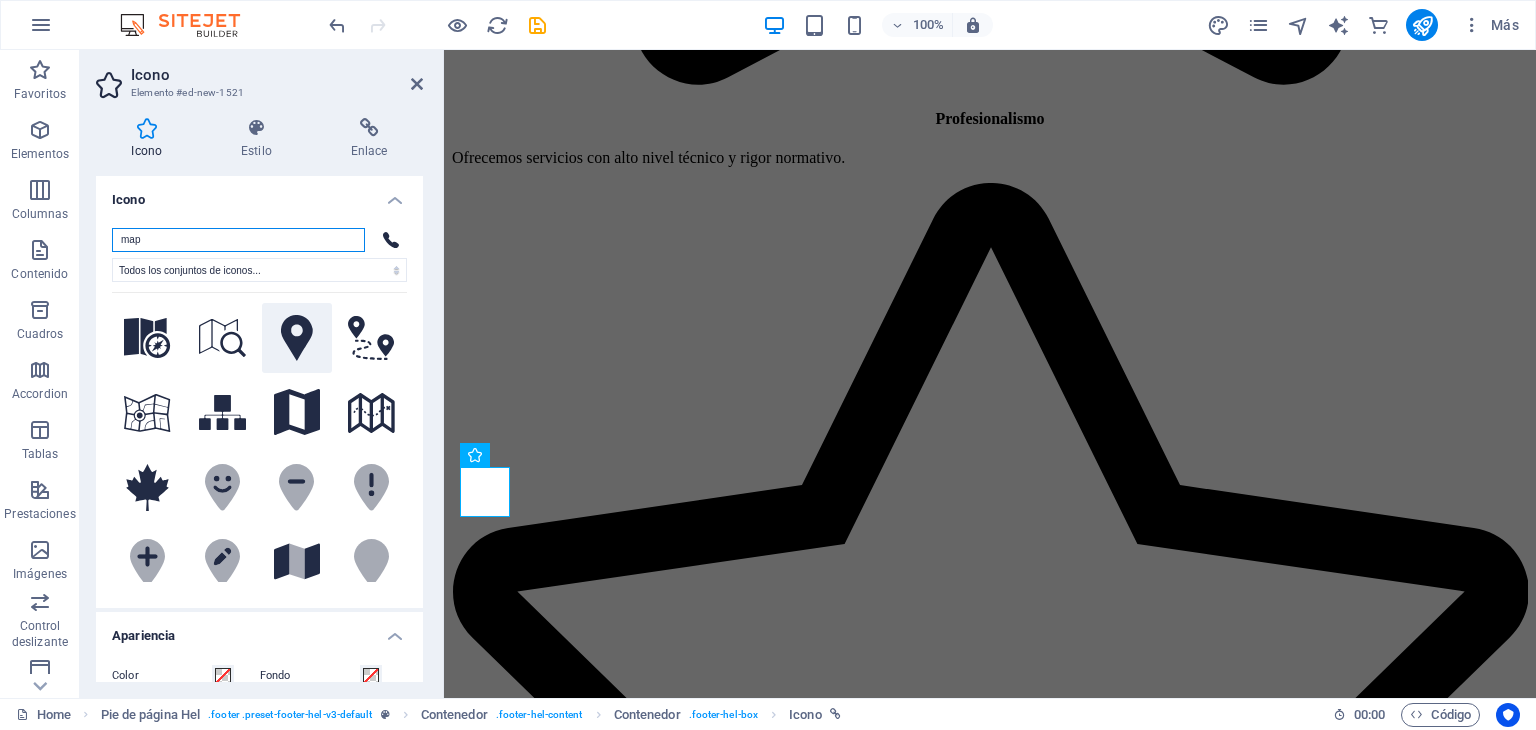 type on "map" 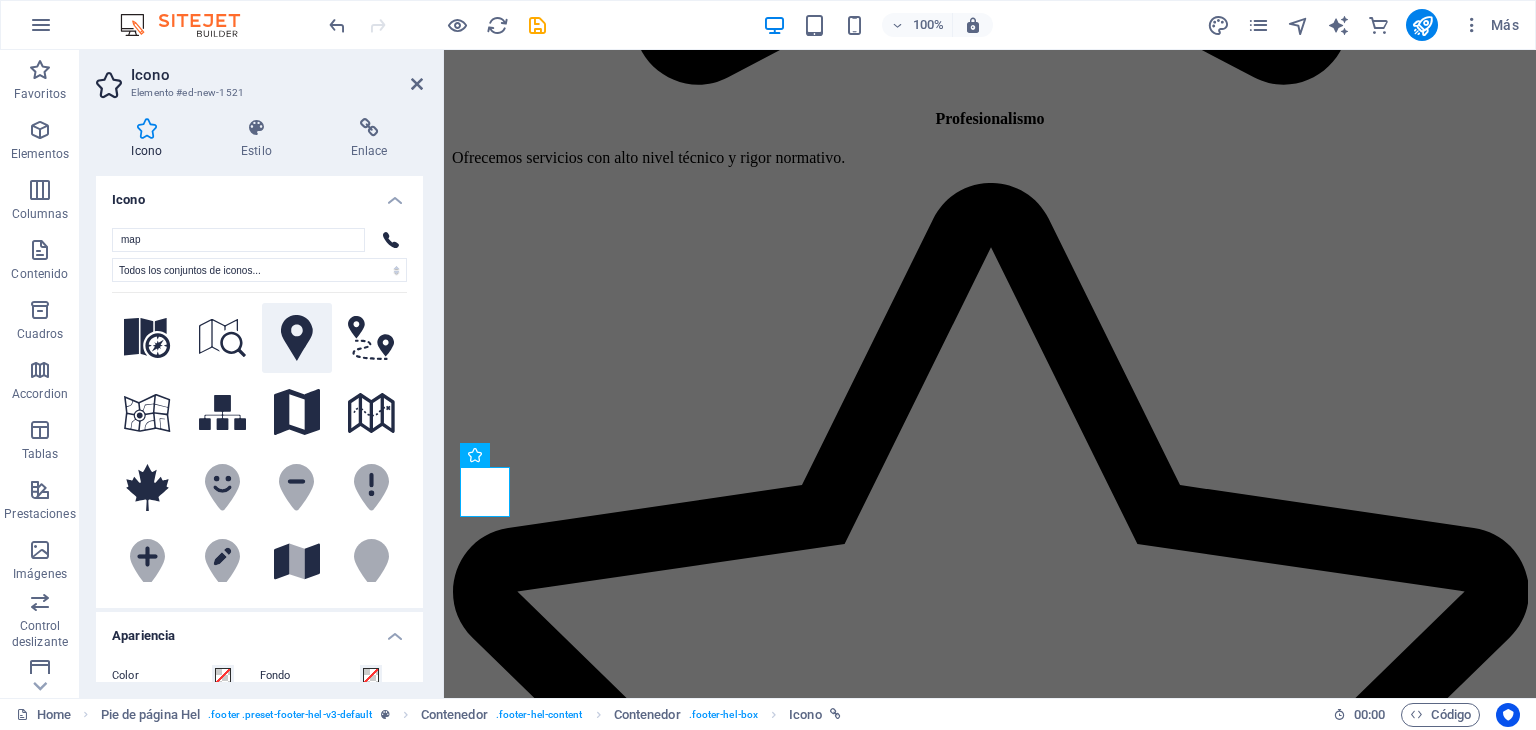 click 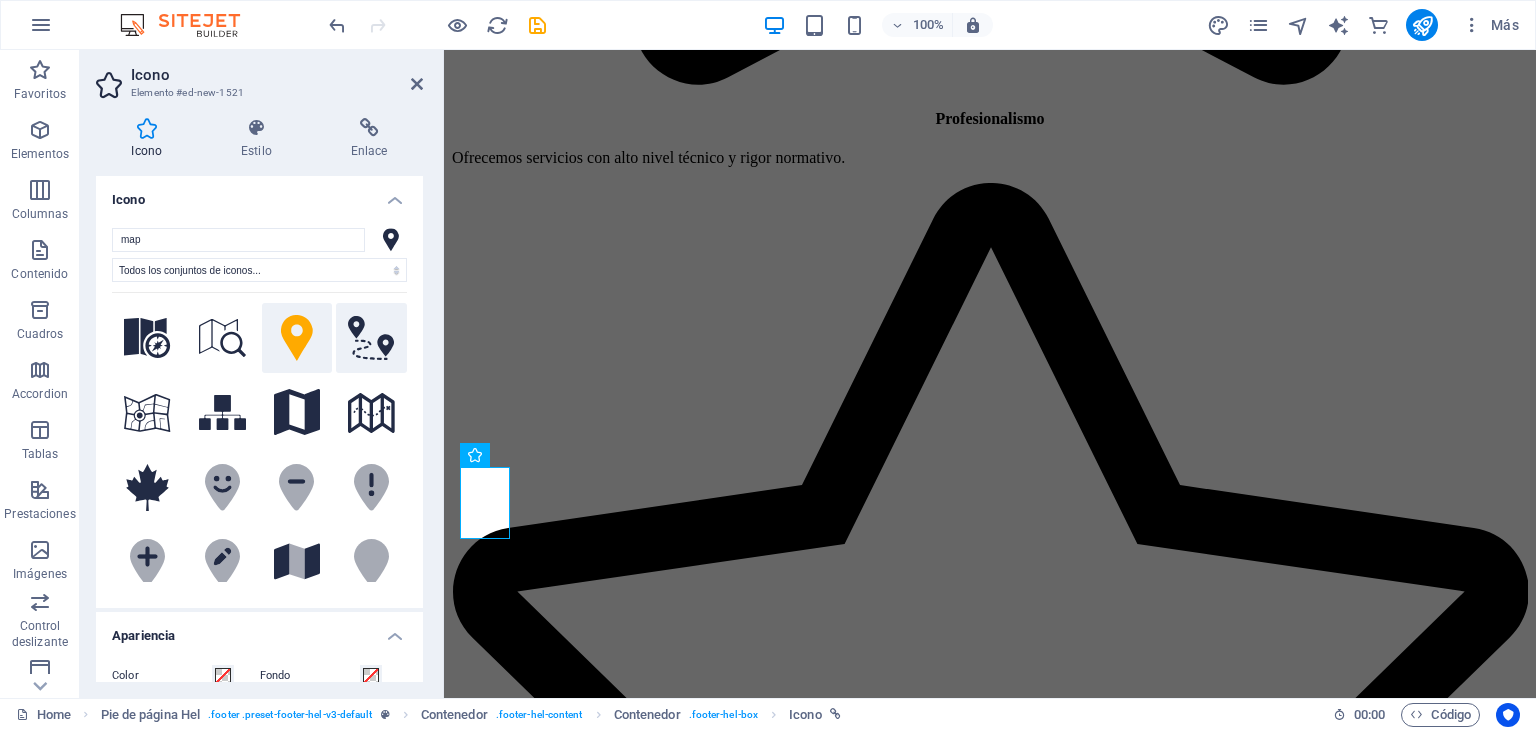 click 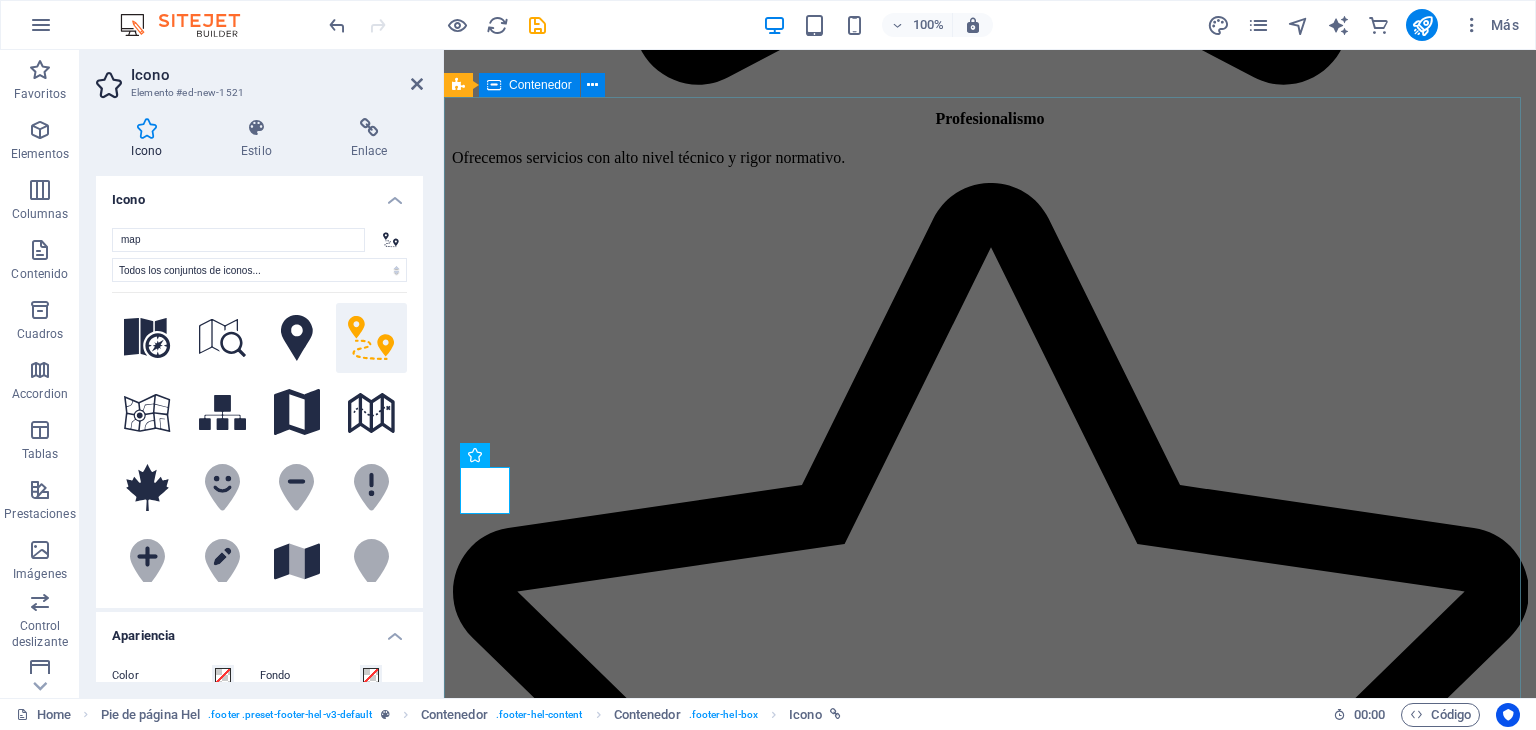 click on "Contáctenos   {{ 'content.forms.privacy'|trans }} ¿Ilegible? Cargar nuevo Enviar" at bounding box center (990, 22122) 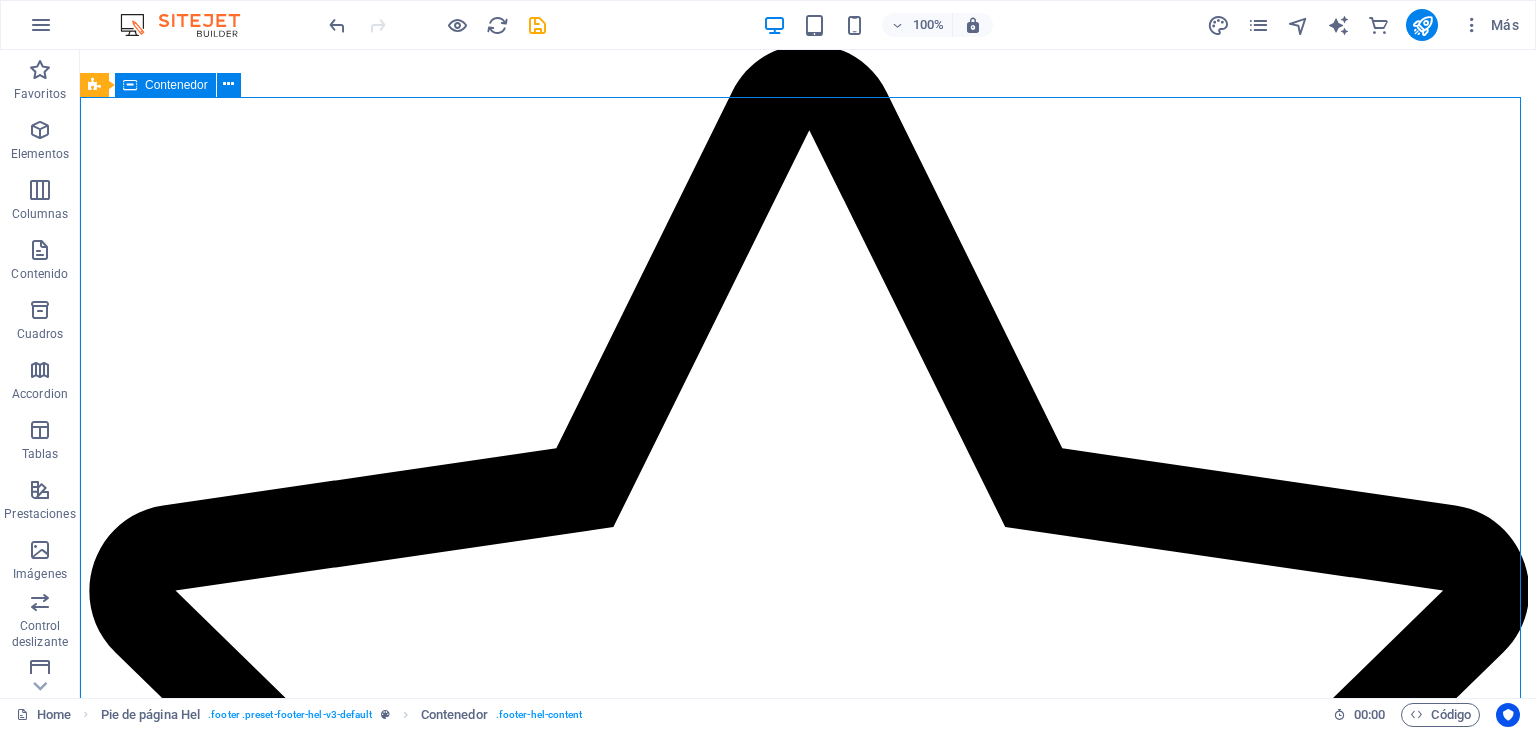 scroll, scrollTop: 6000, scrollLeft: 0, axis: vertical 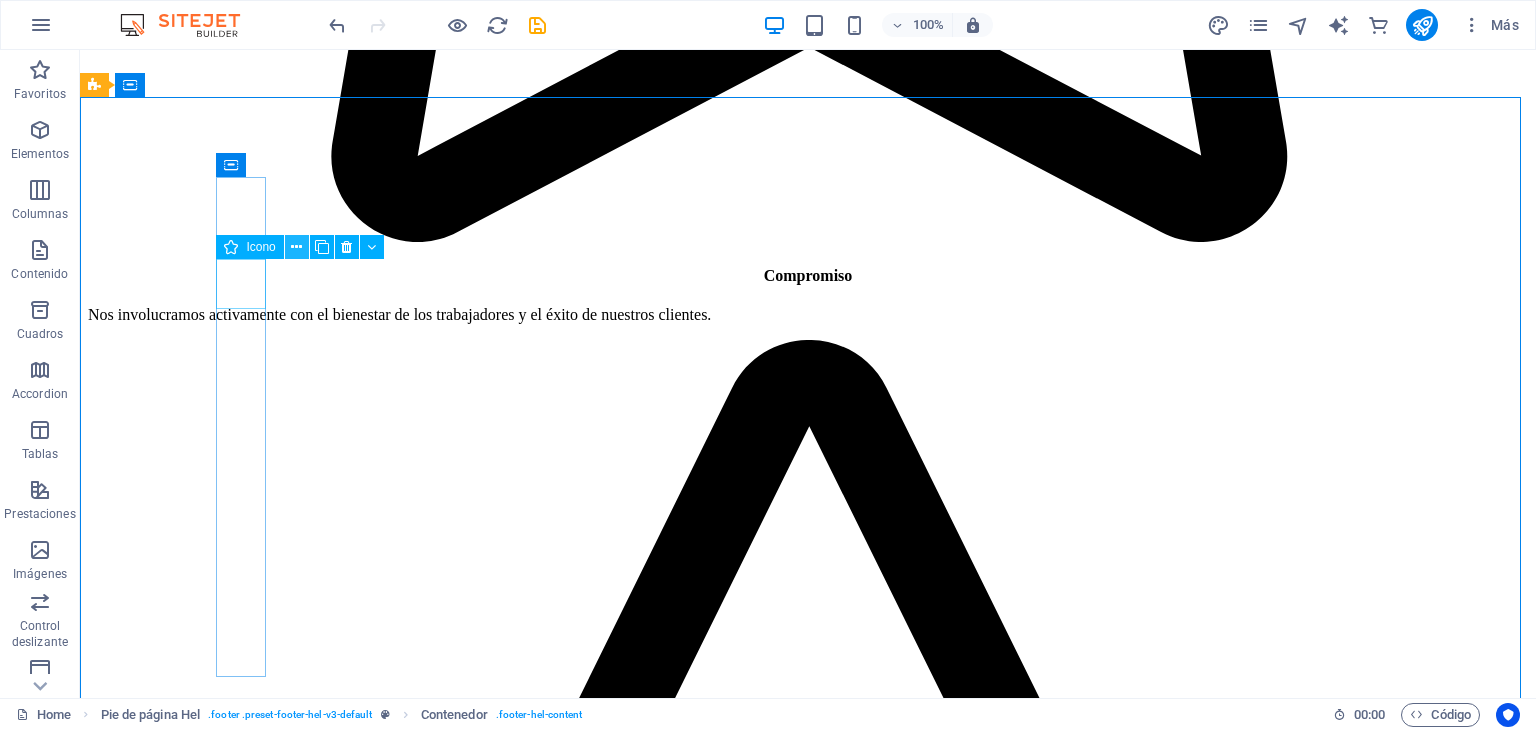 click at bounding box center [297, 247] 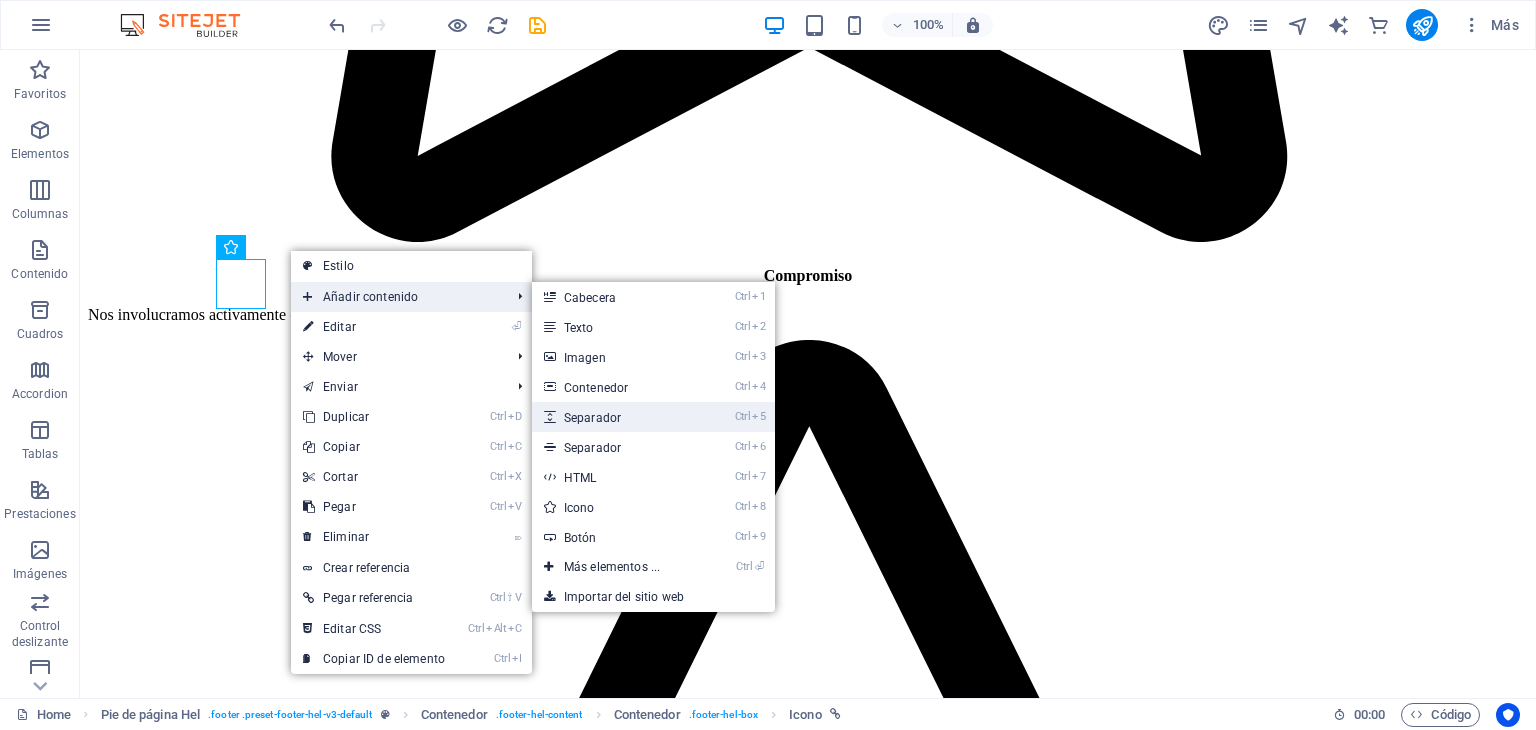 click on "Ctrl 5  Separador" at bounding box center [616, 417] 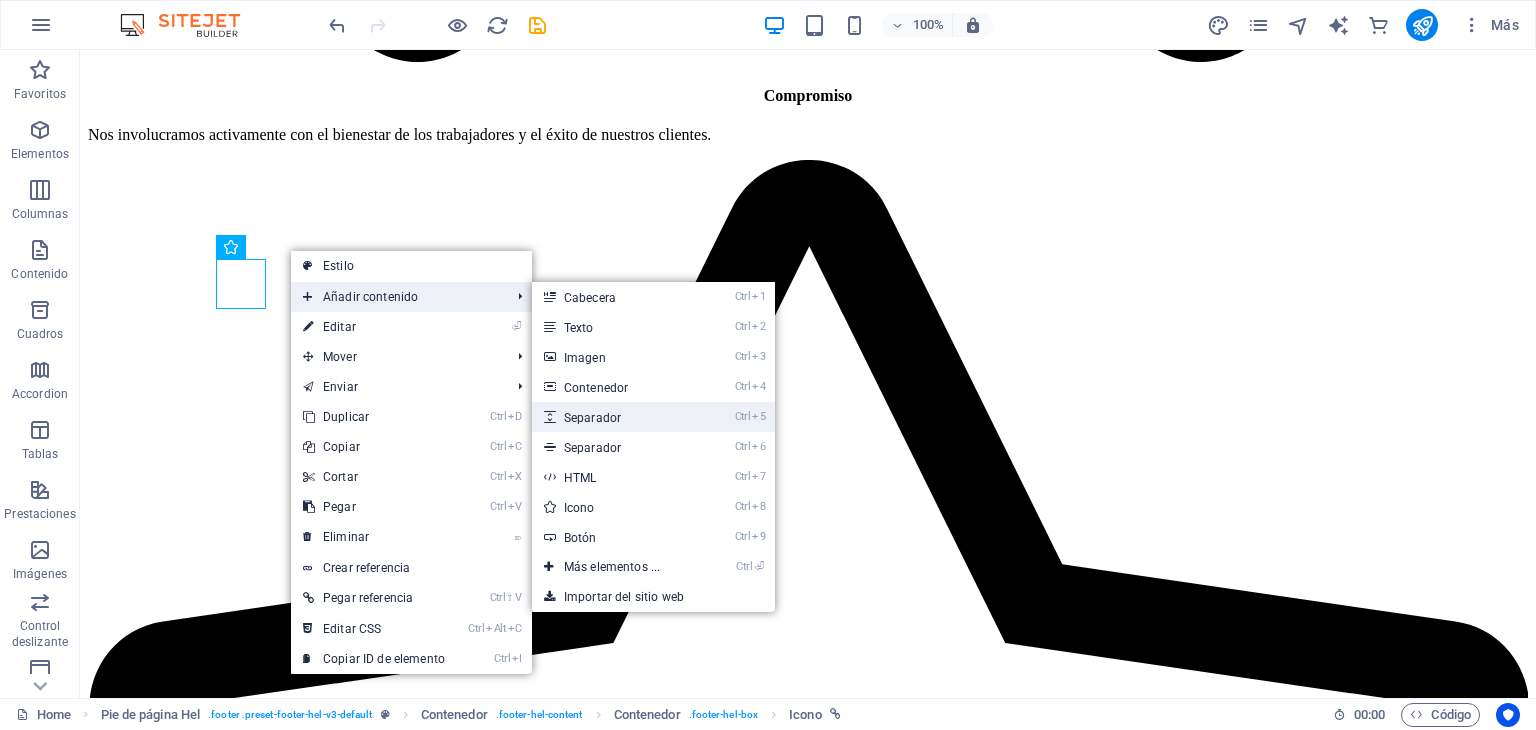 select on "px" 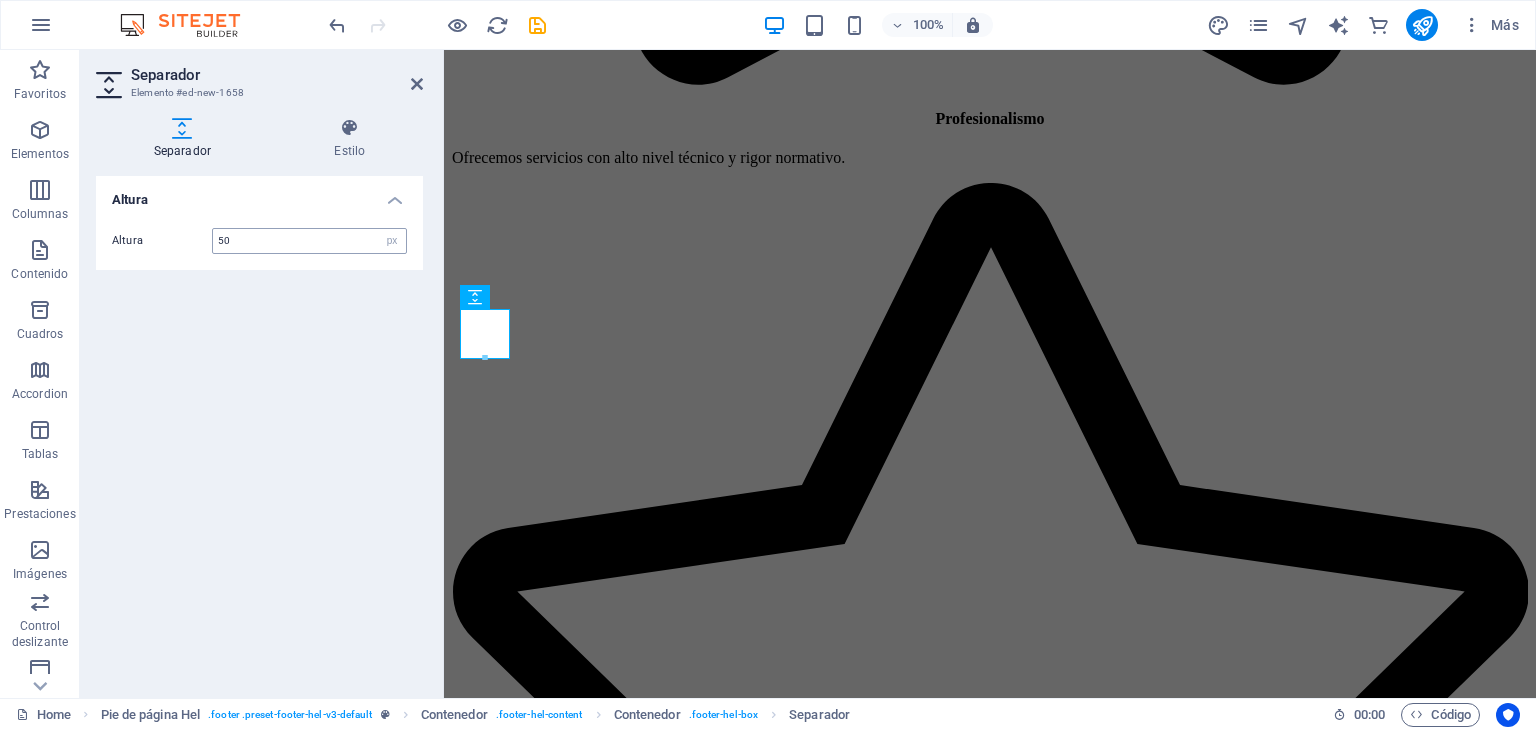 click on "50" at bounding box center (309, 241) 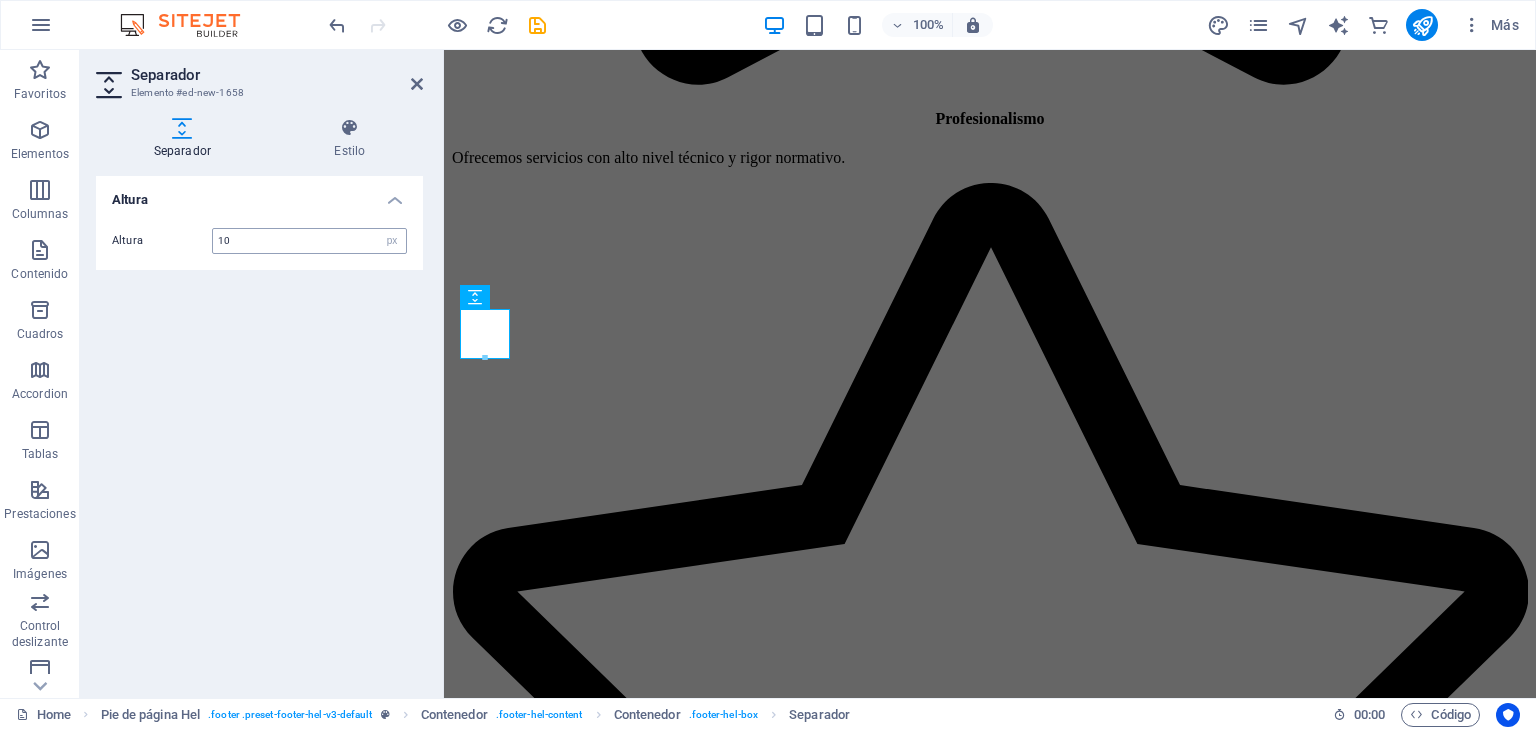 type on "10" 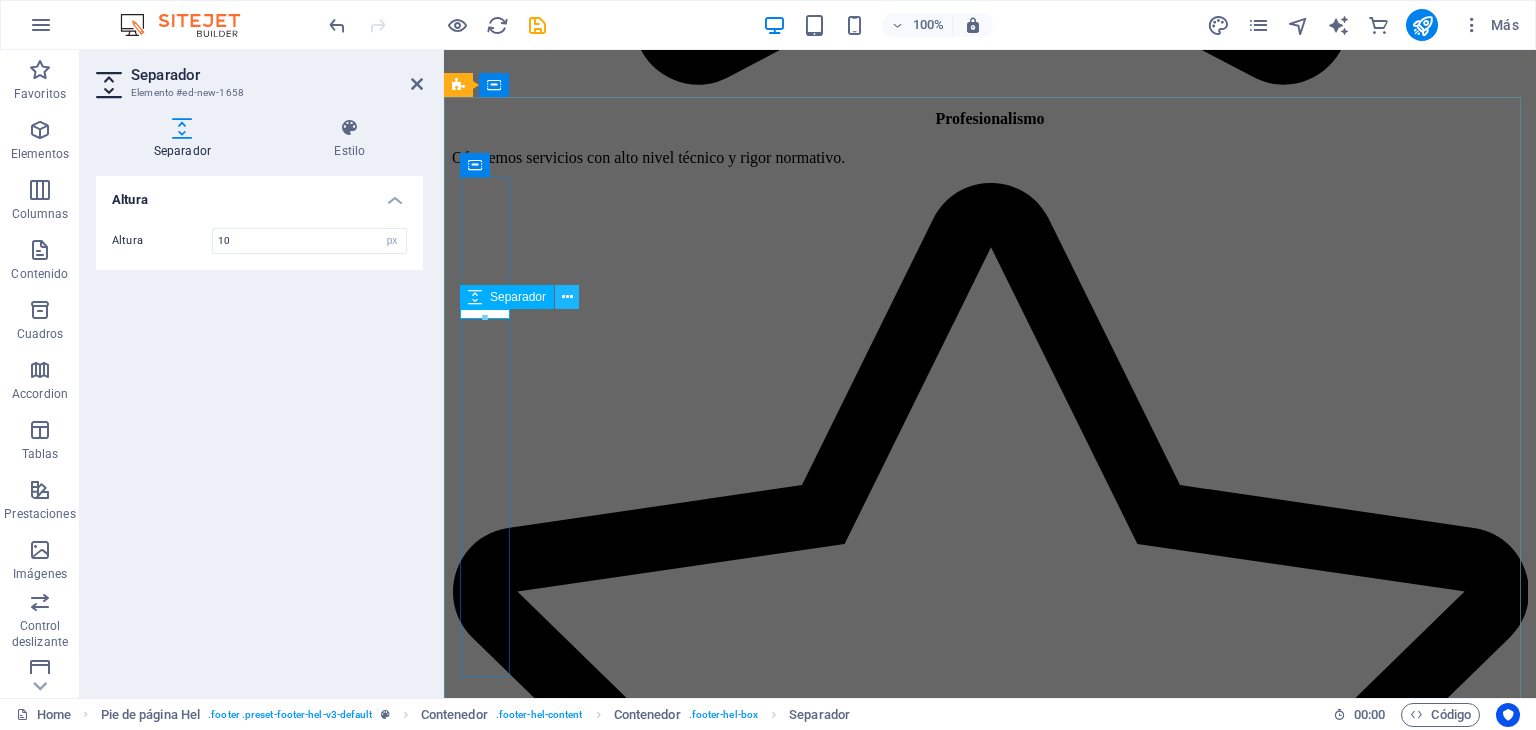 click at bounding box center [567, 297] 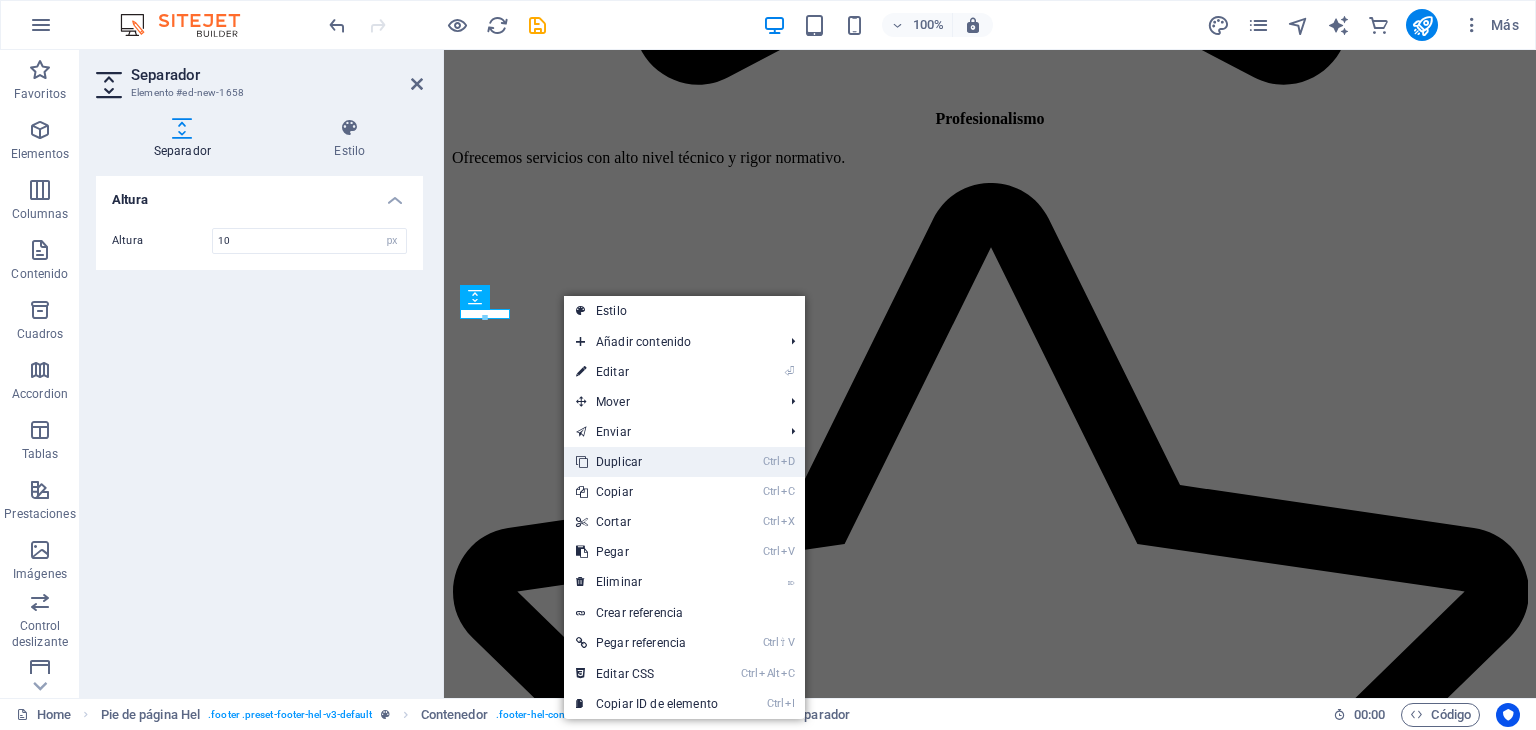 click on "Ctrl D  Duplicar" at bounding box center [647, 462] 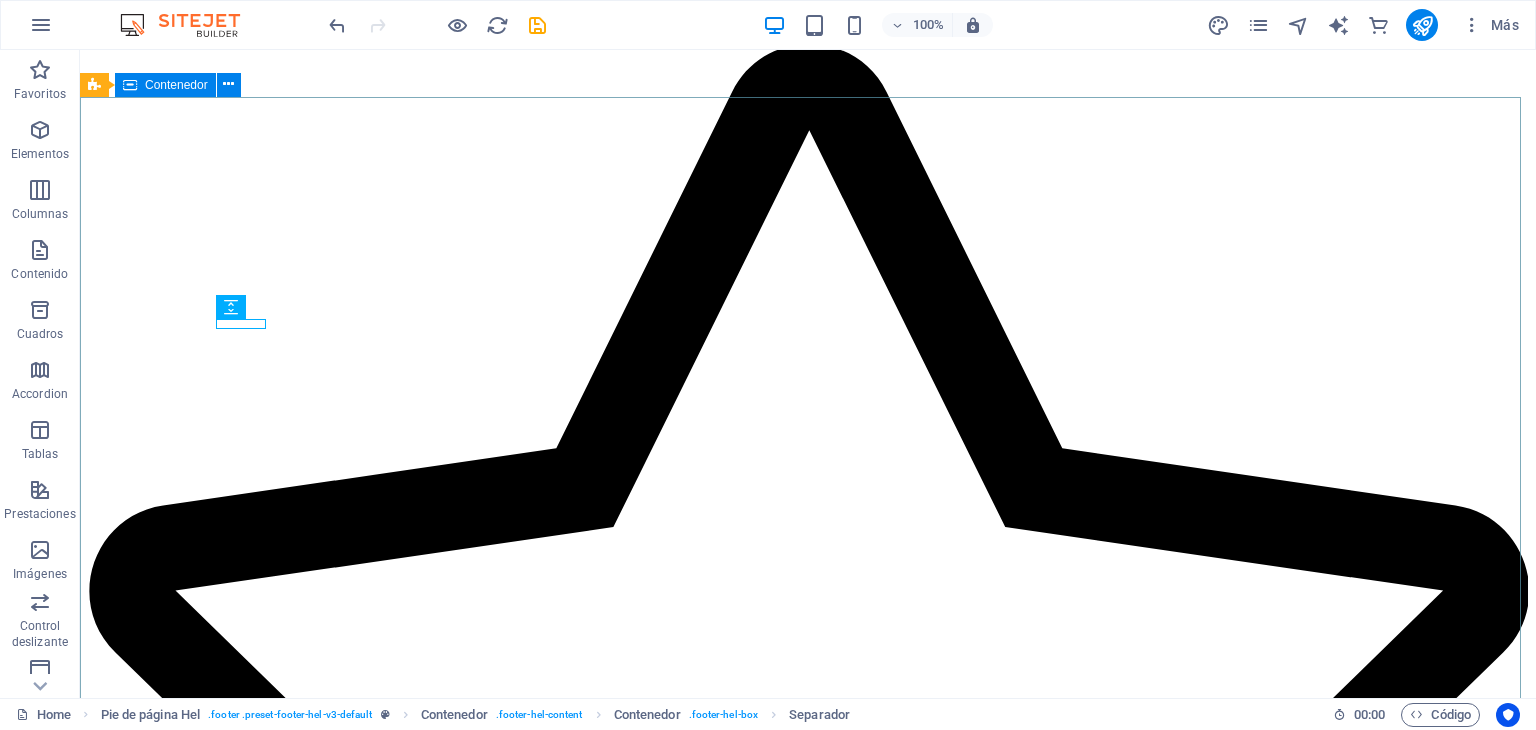 scroll, scrollTop: 6000, scrollLeft: 0, axis: vertical 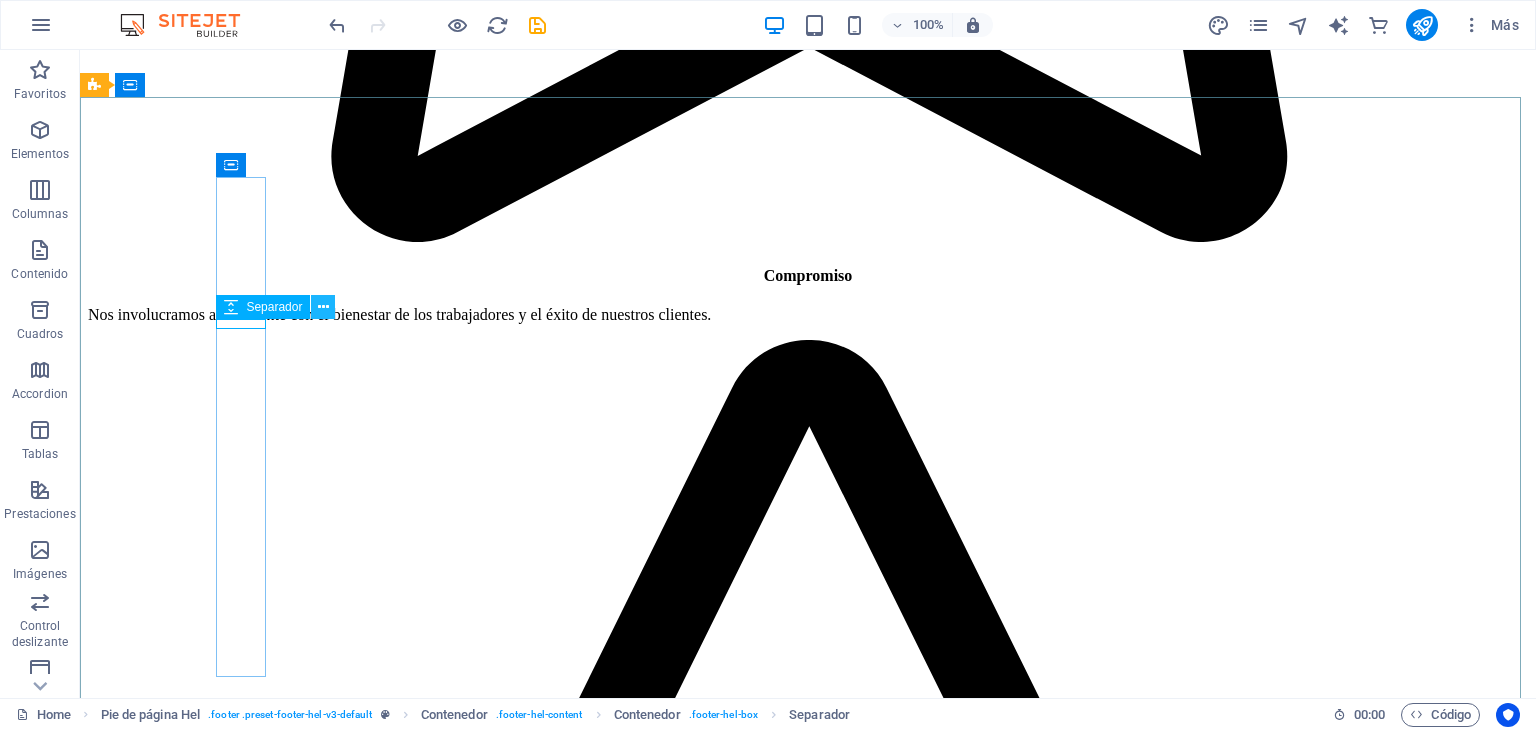 click at bounding box center [323, 307] 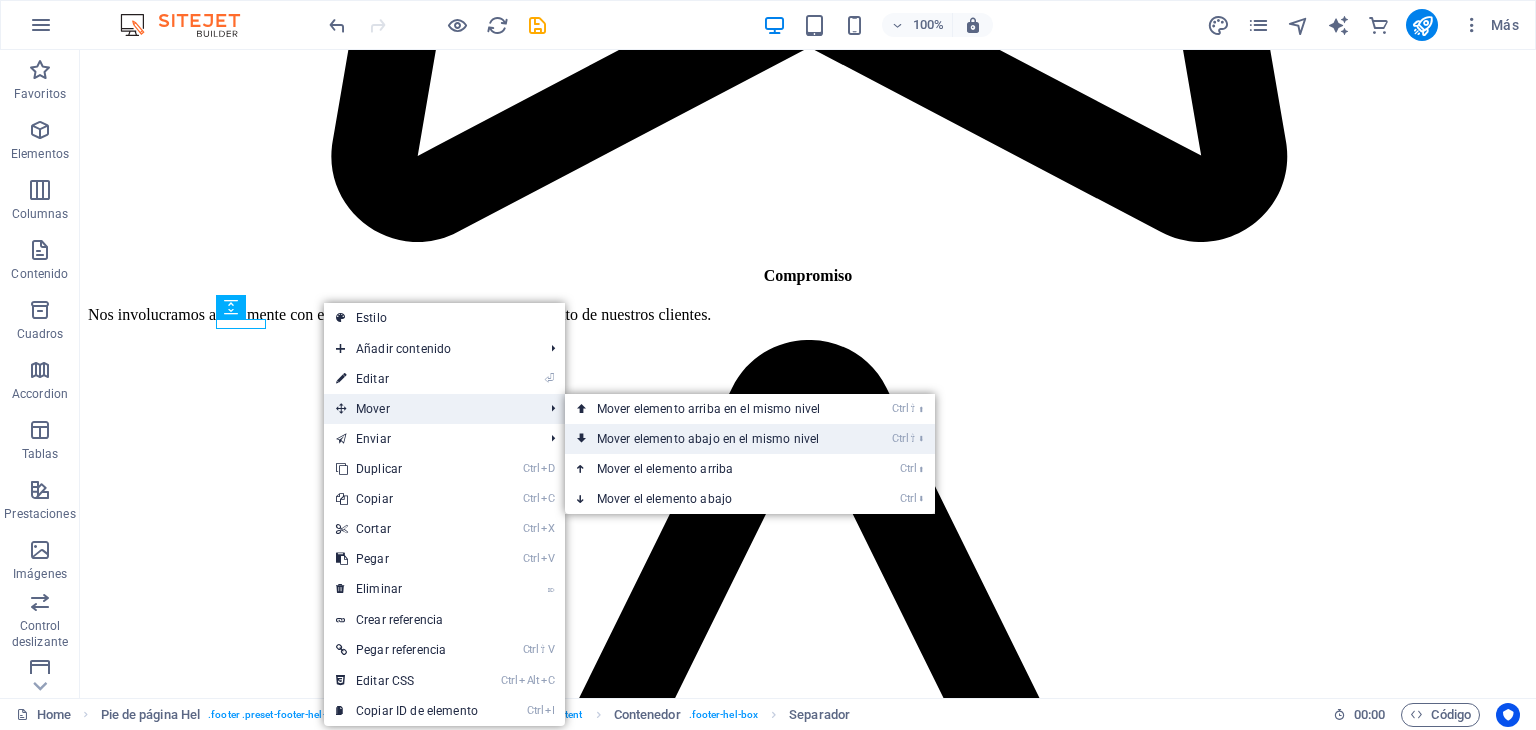 click on "Ctrl ⇧ ⬇  Mover elemento abajo en el mismo nivel" at bounding box center (712, 439) 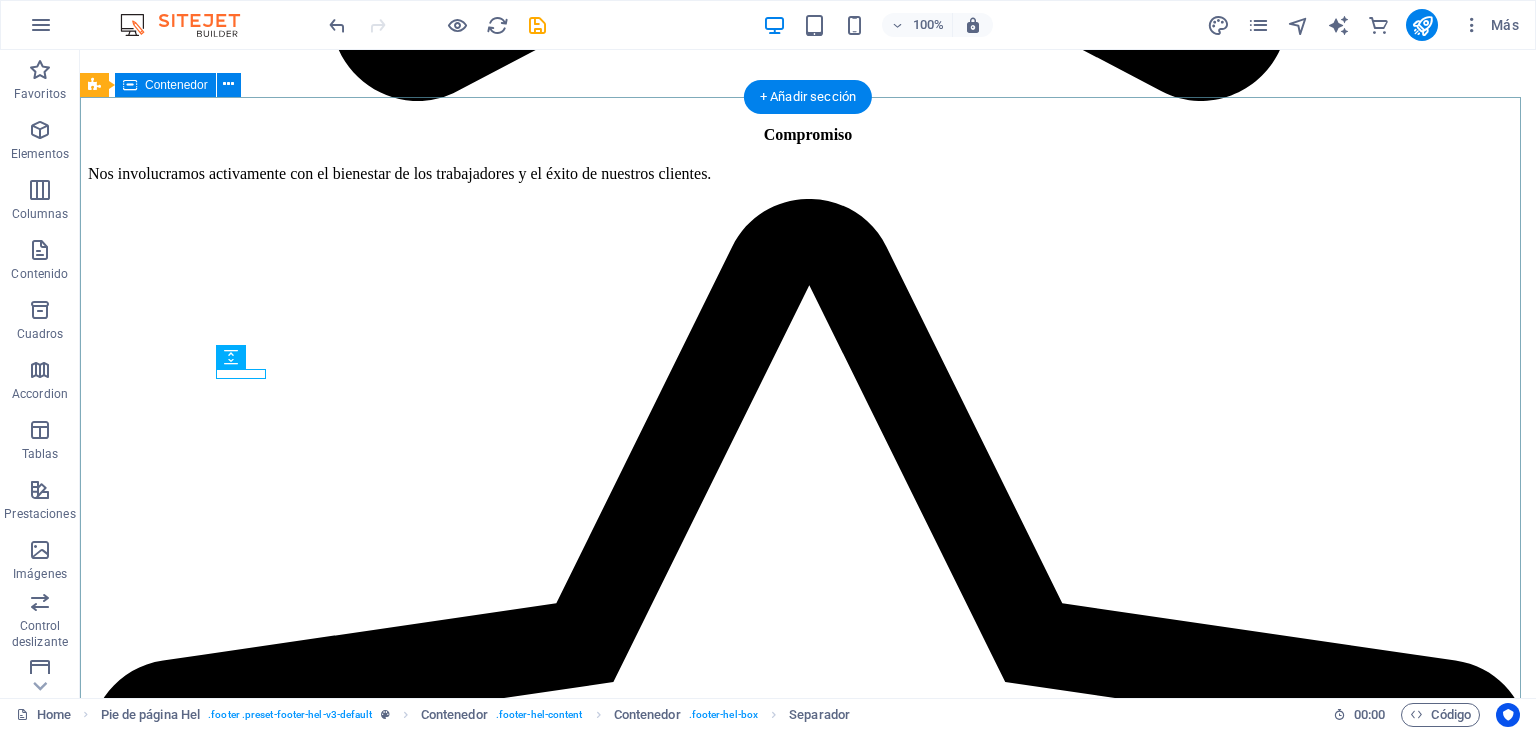click on "Contáctenos   {{ 'content.forms.privacy'|trans }} ¿Ilegible? Cargar nuevo Enviar" at bounding box center (808, 28988) 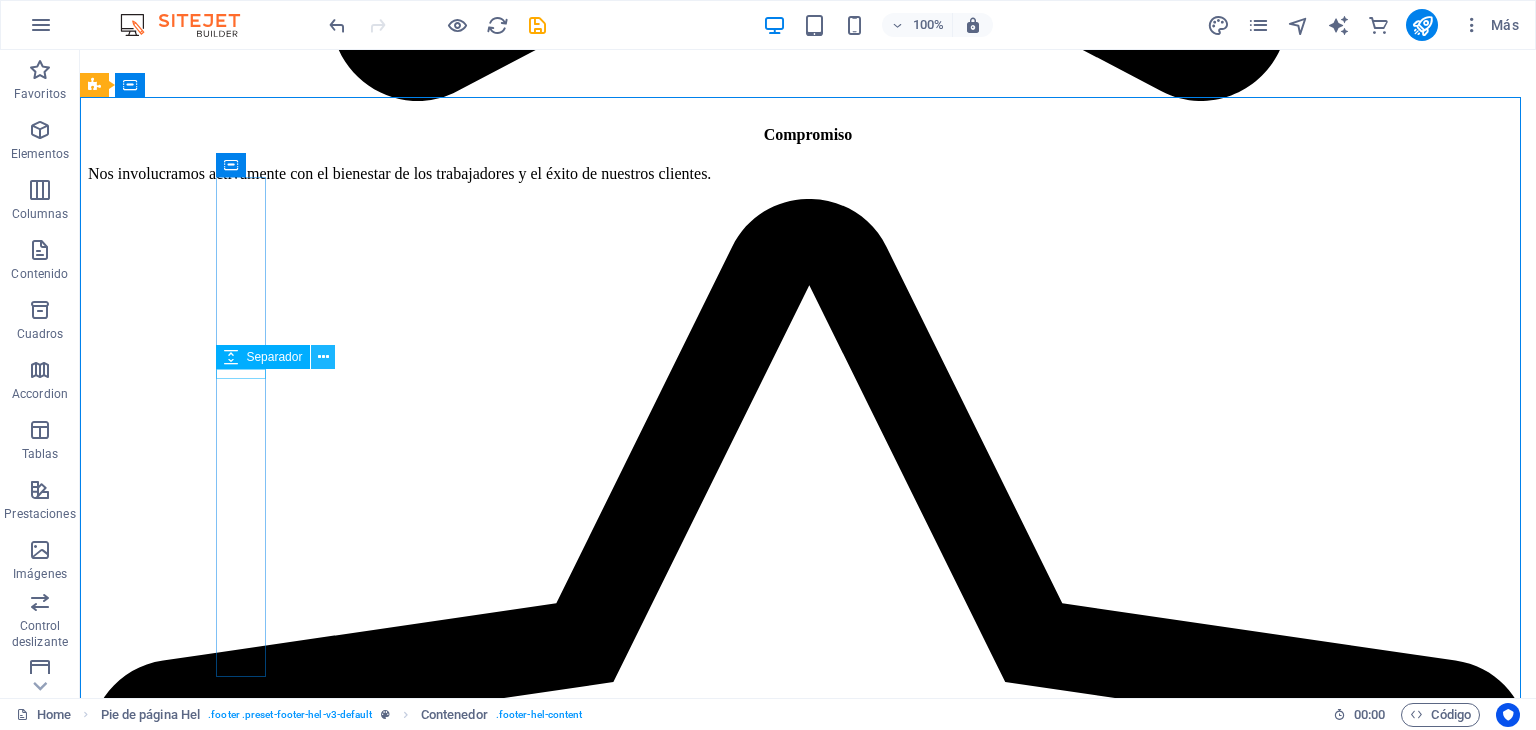 click at bounding box center (323, 357) 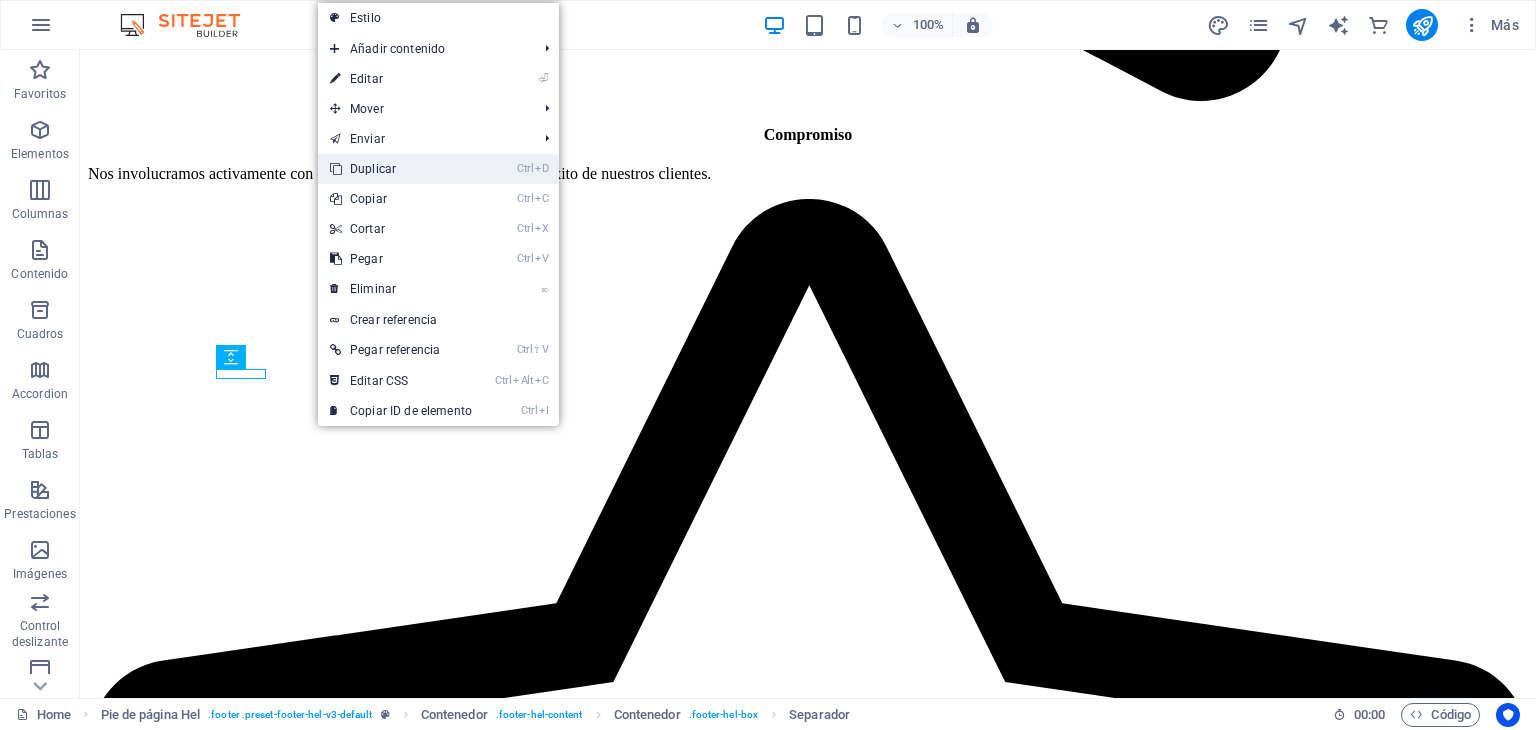 click on "Ctrl D  Duplicar" at bounding box center (401, 169) 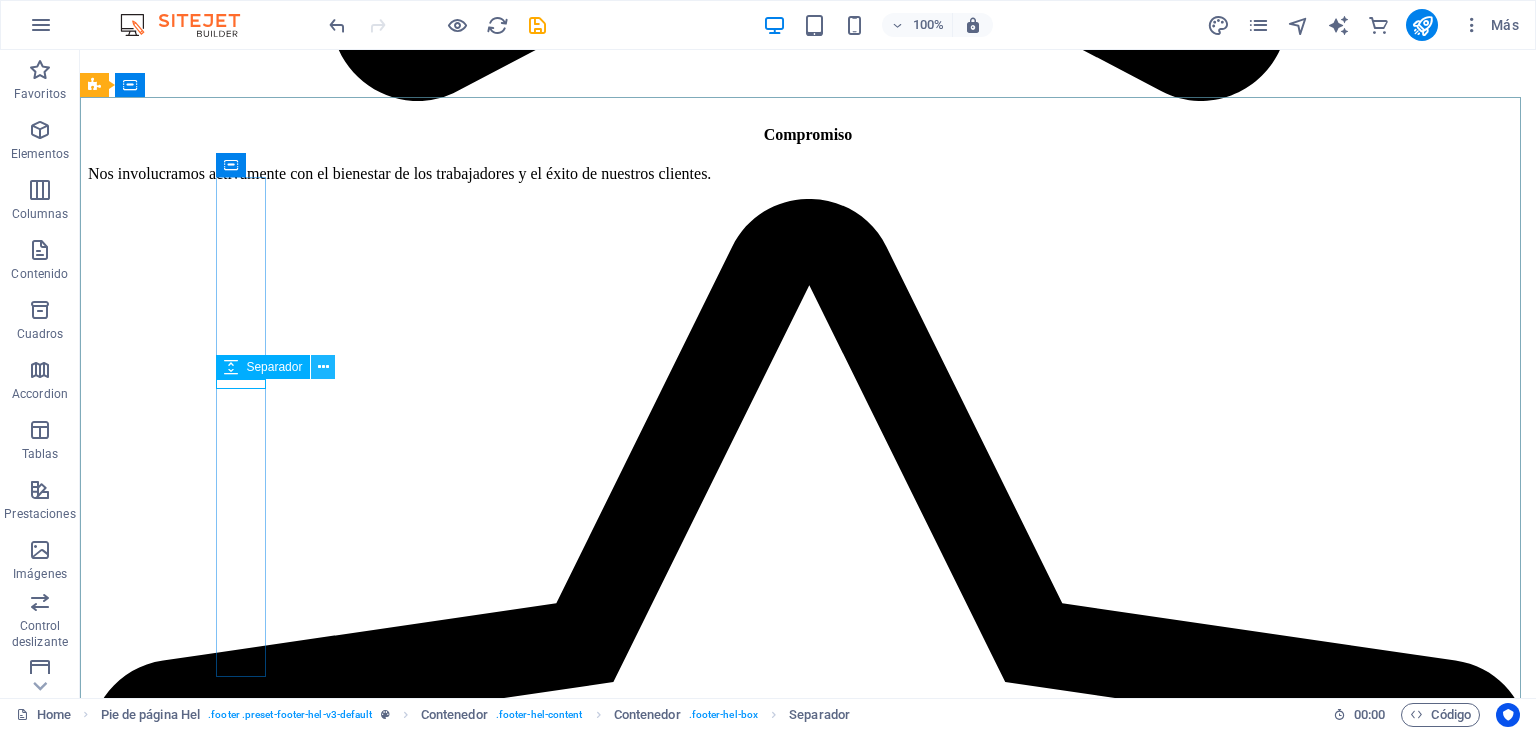 click at bounding box center (323, 367) 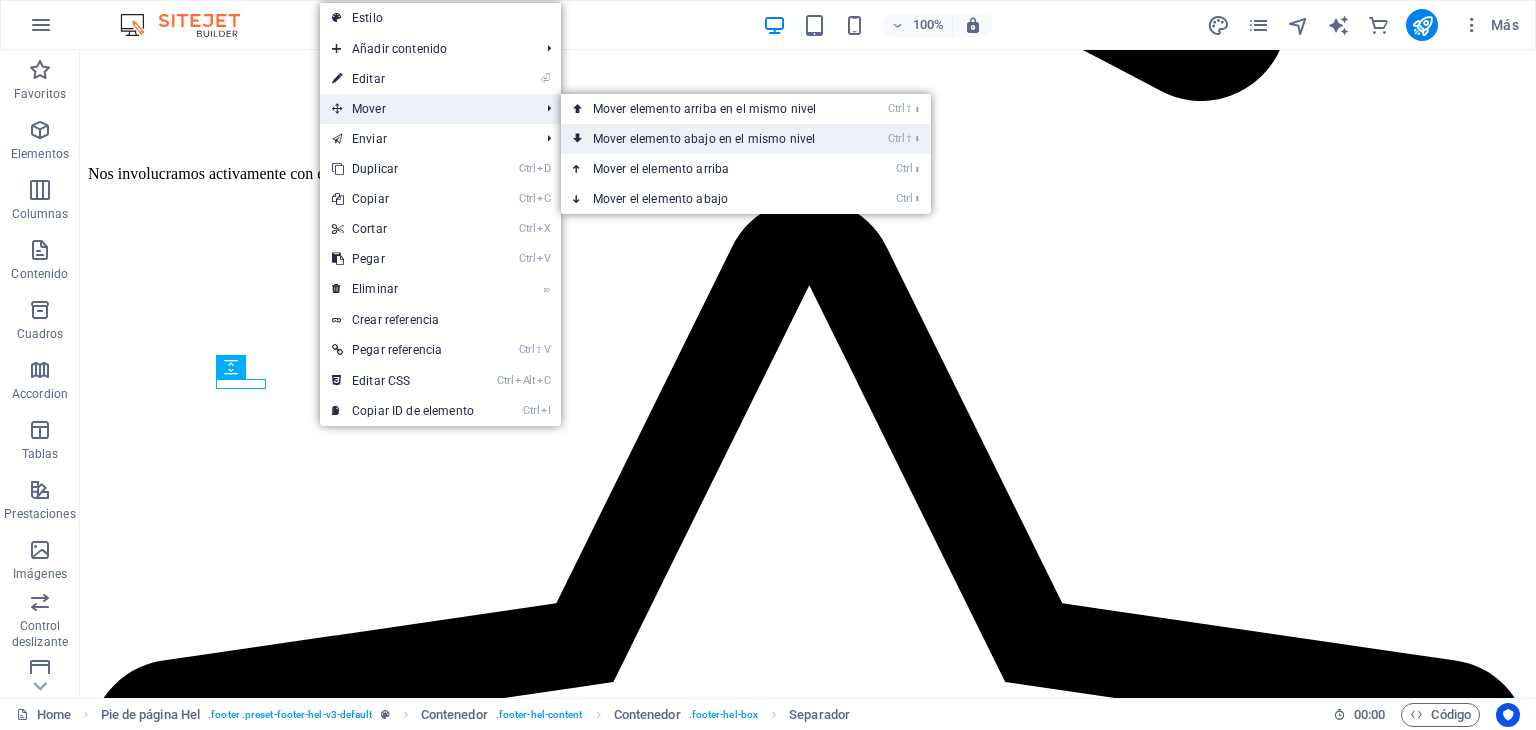 click on "Ctrl ⇧ ⬇  Mover elemento abajo en el mismo nivel" at bounding box center (708, 139) 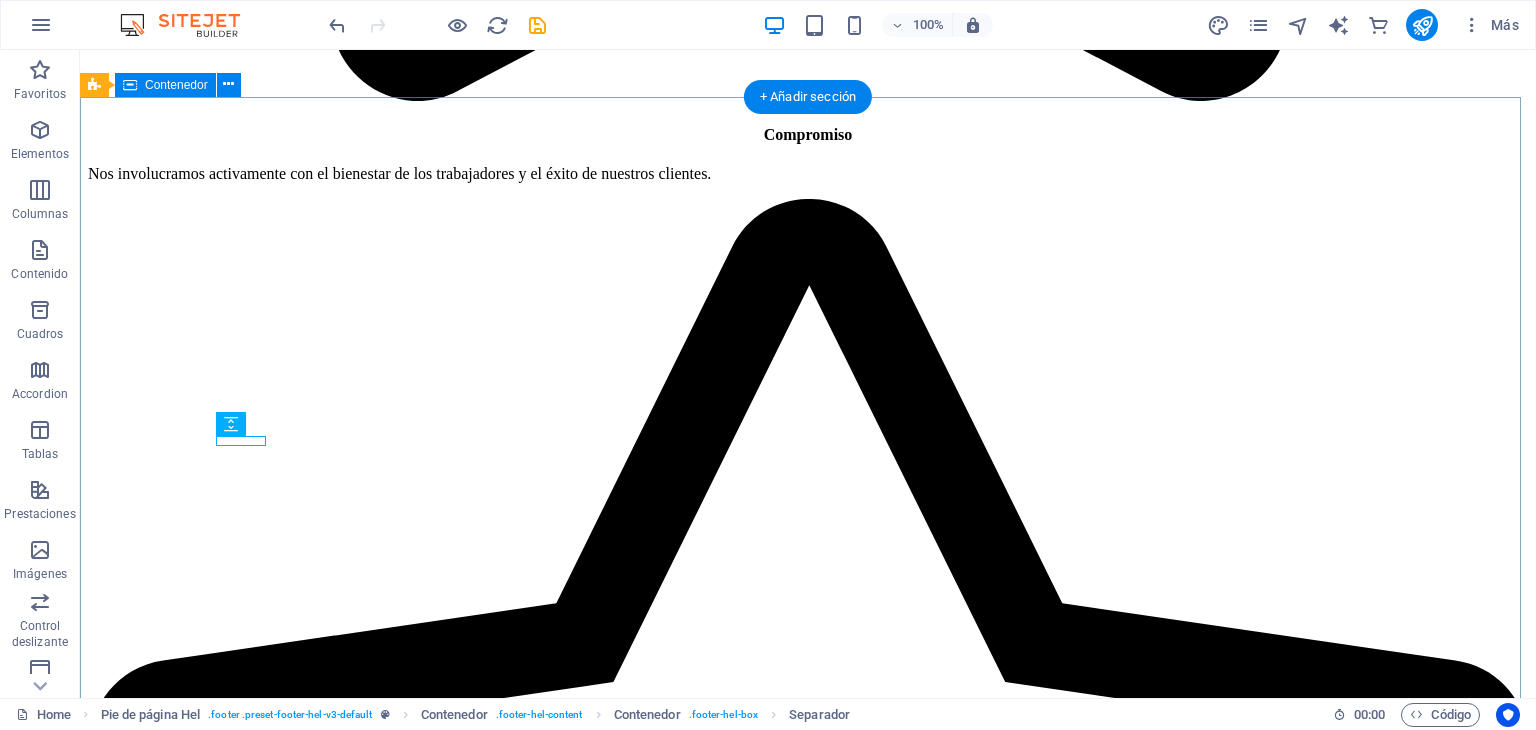 click on "Contáctenos   {{ 'content.forms.privacy'|trans }} ¿Ilegible? Cargar nuevo Enviar" at bounding box center (808, 28988) 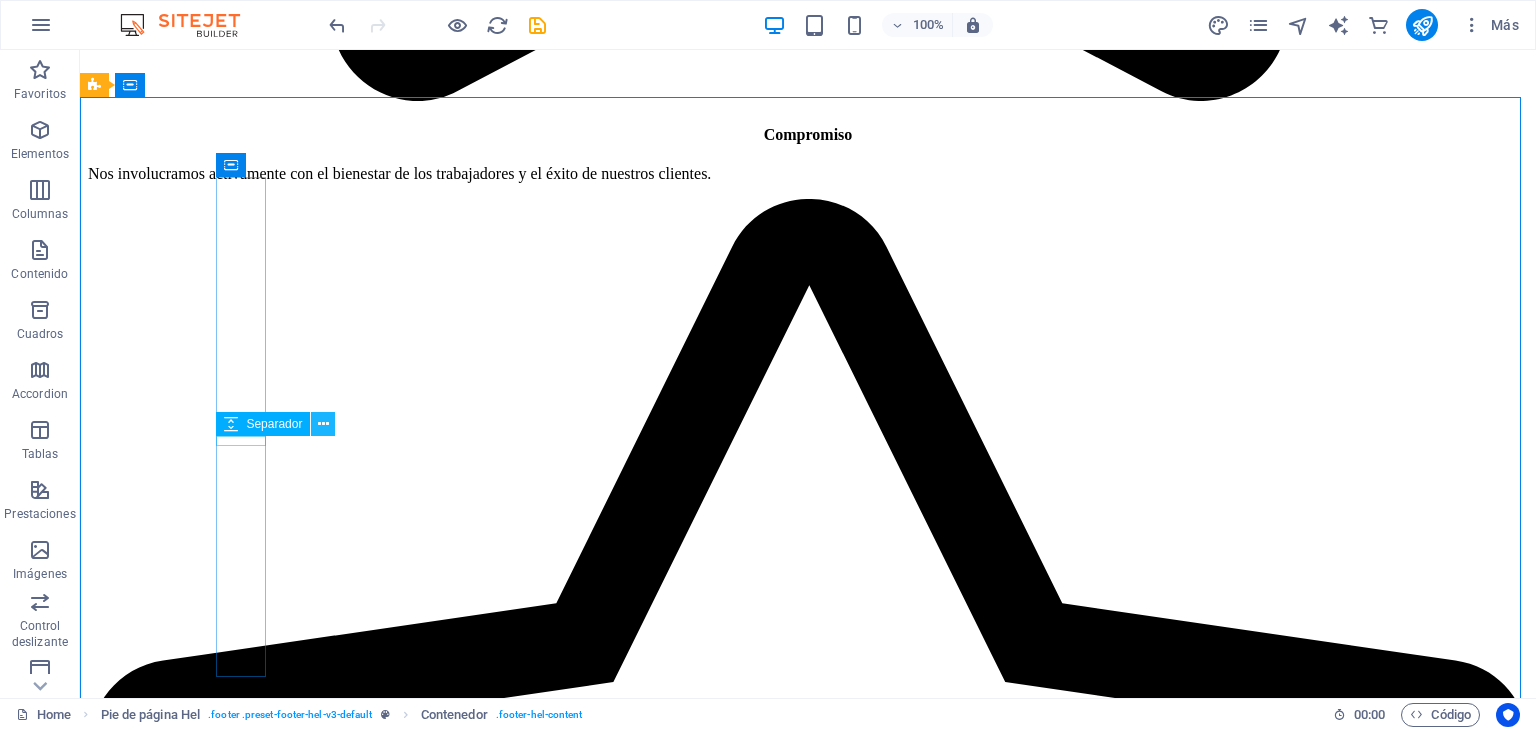 click at bounding box center (323, 424) 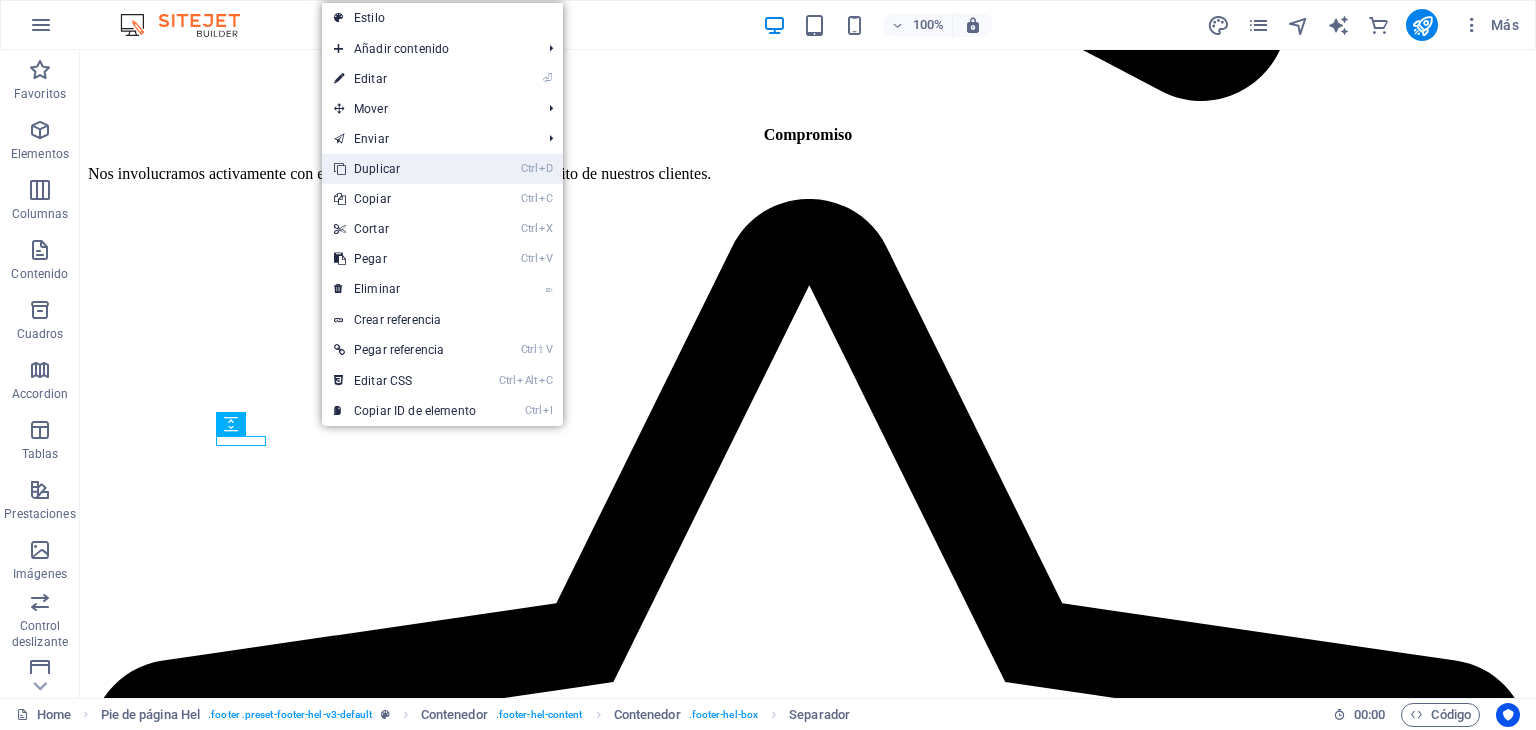 click on "Ctrl D  Duplicar" at bounding box center [405, 169] 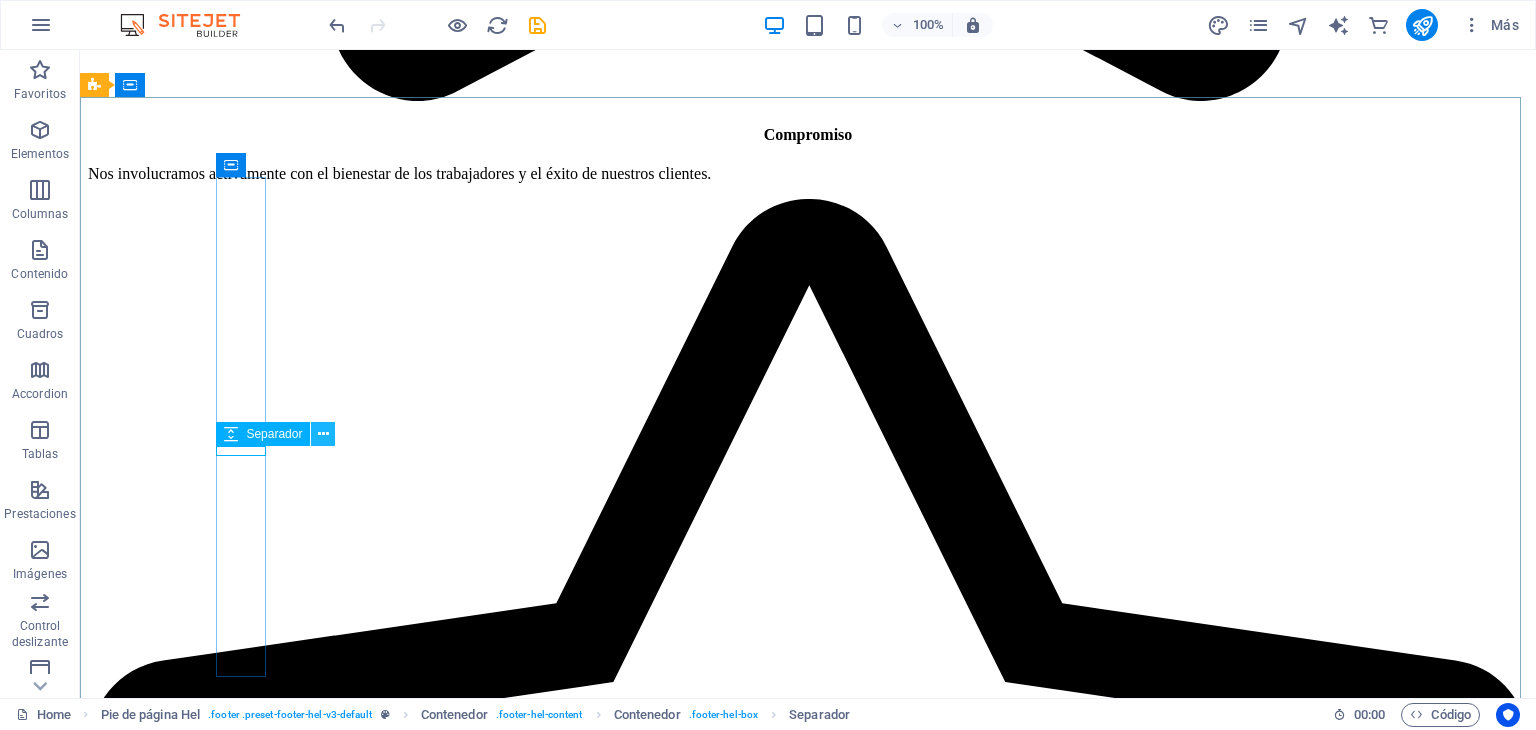 click at bounding box center [323, 434] 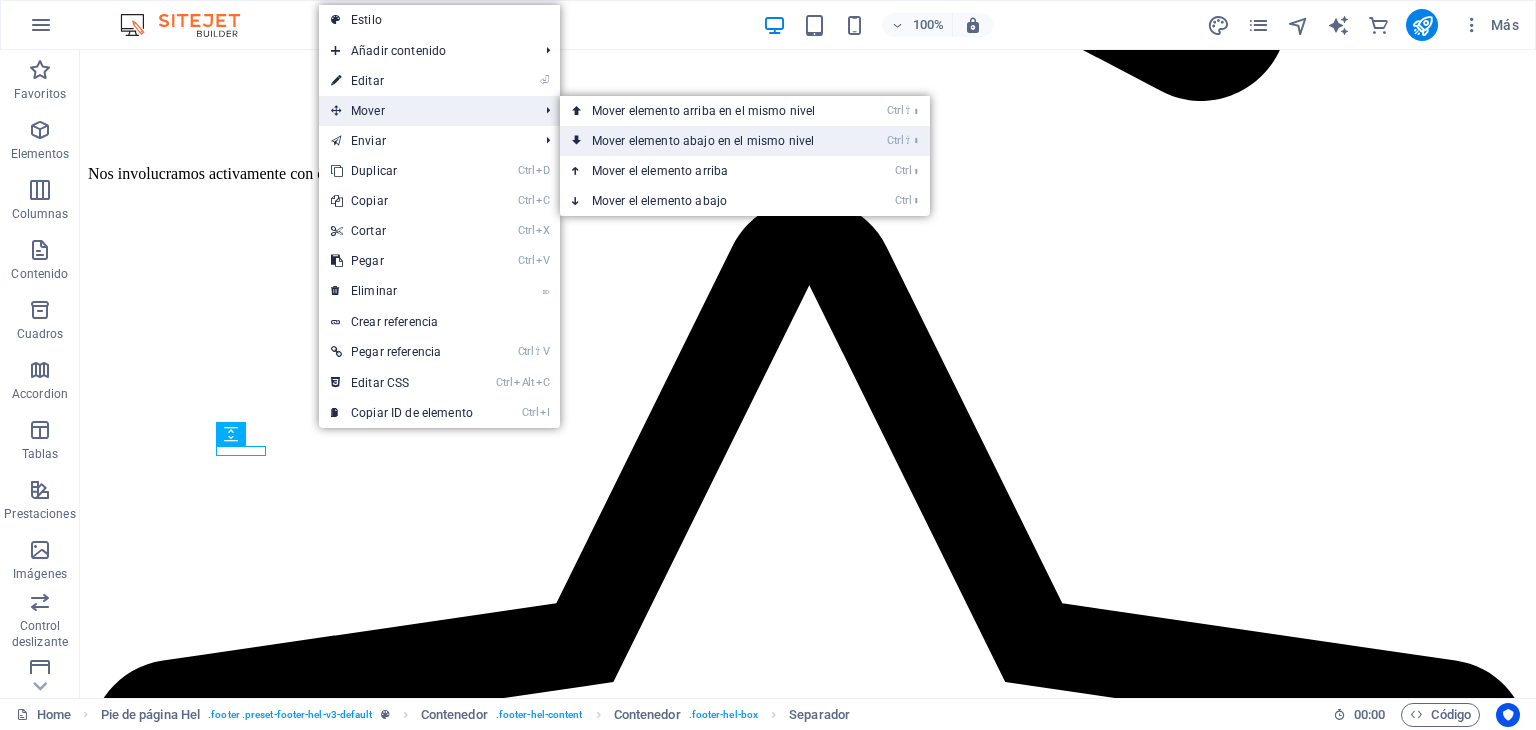 click on "Ctrl ⇧ ⬇  Mover elemento abajo en el mismo nivel" at bounding box center (707, 141) 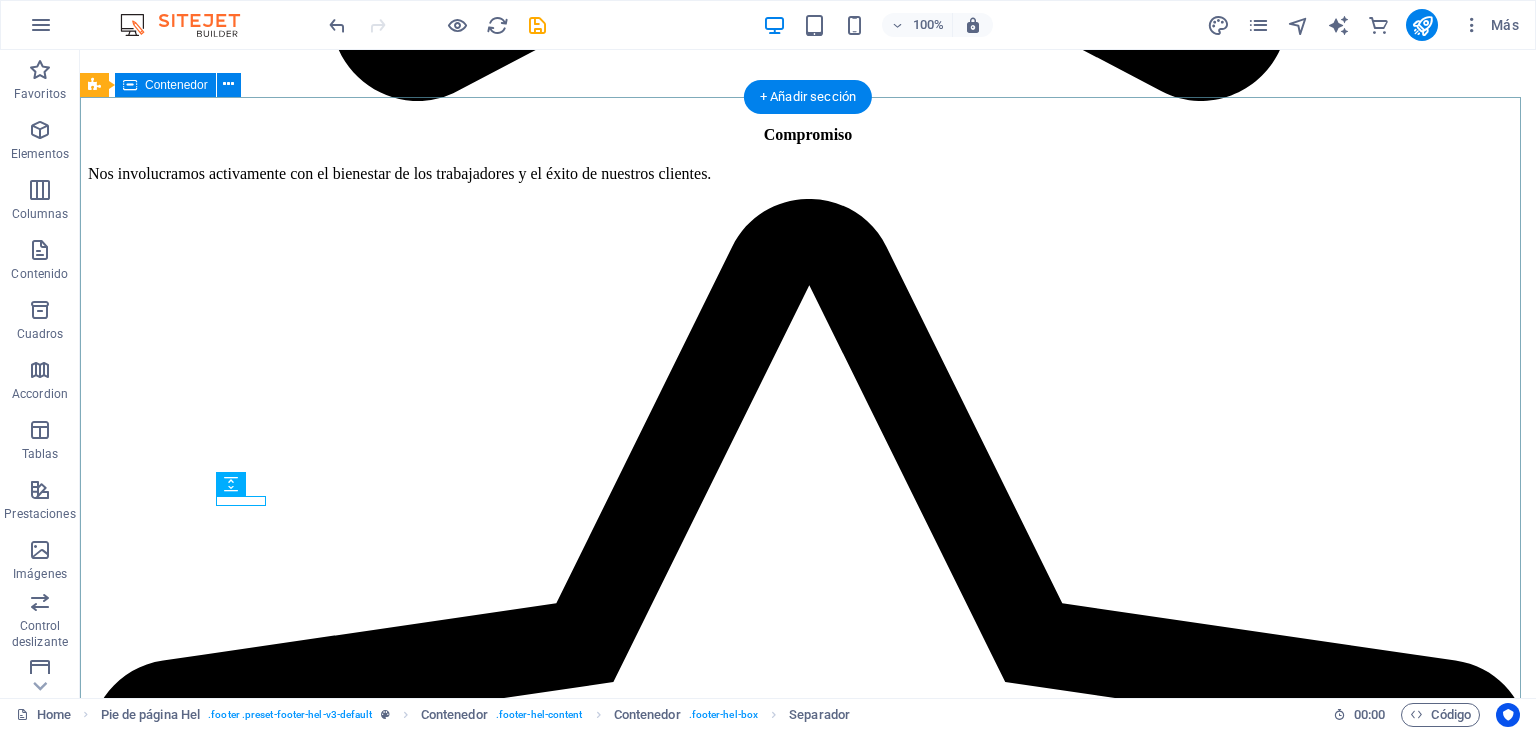 click on "Contáctenos   {{ 'content.forms.privacy'|trans }} ¿Ilegible? Cargar nuevo Enviar" at bounding box center [808, 28988] 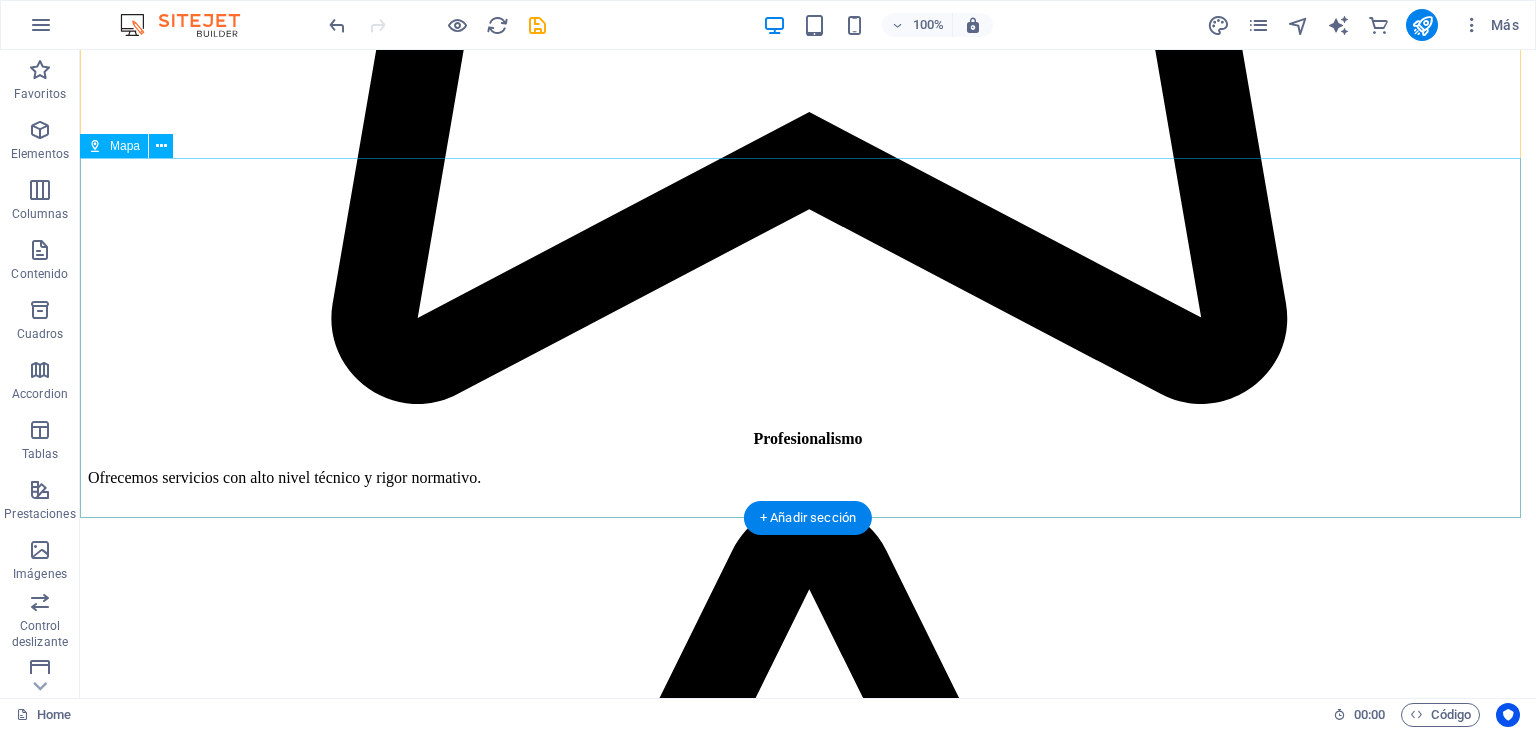 scroll, scrollTop: 7178, scrollLeft: 0, axis: vertical 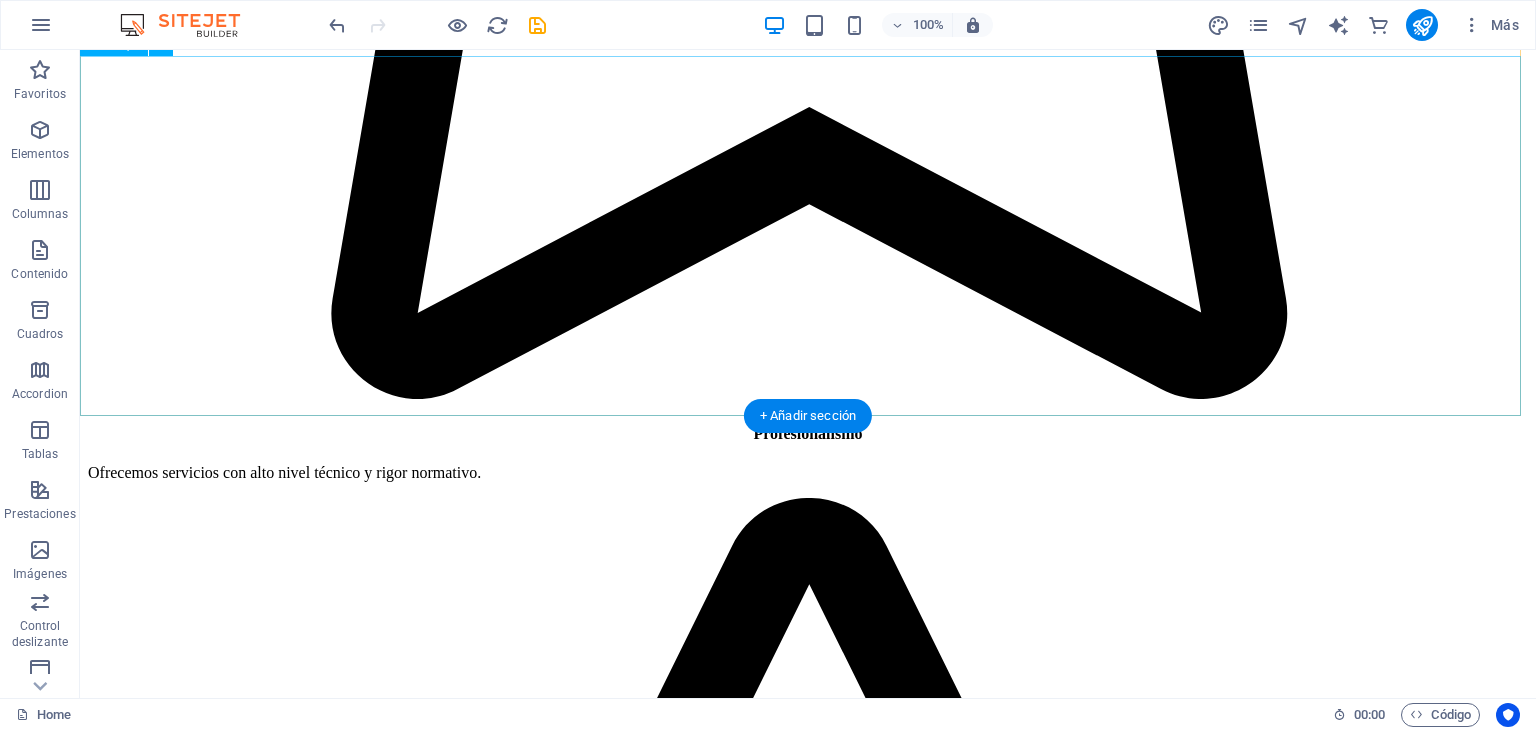 click at bounding box center [808, 28418] 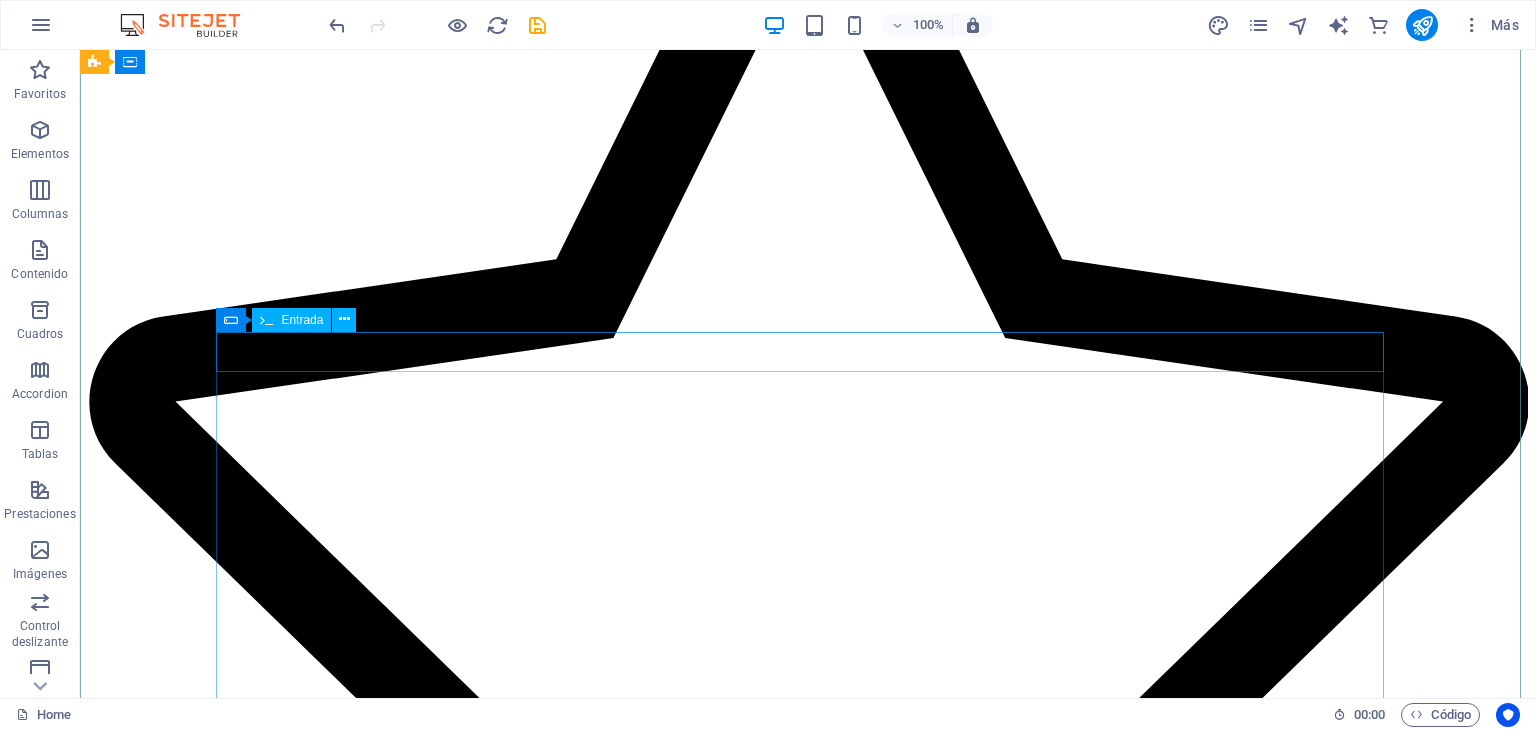 scroll, scrollTop: 6343, scrollLeft: 0, axis: vertical 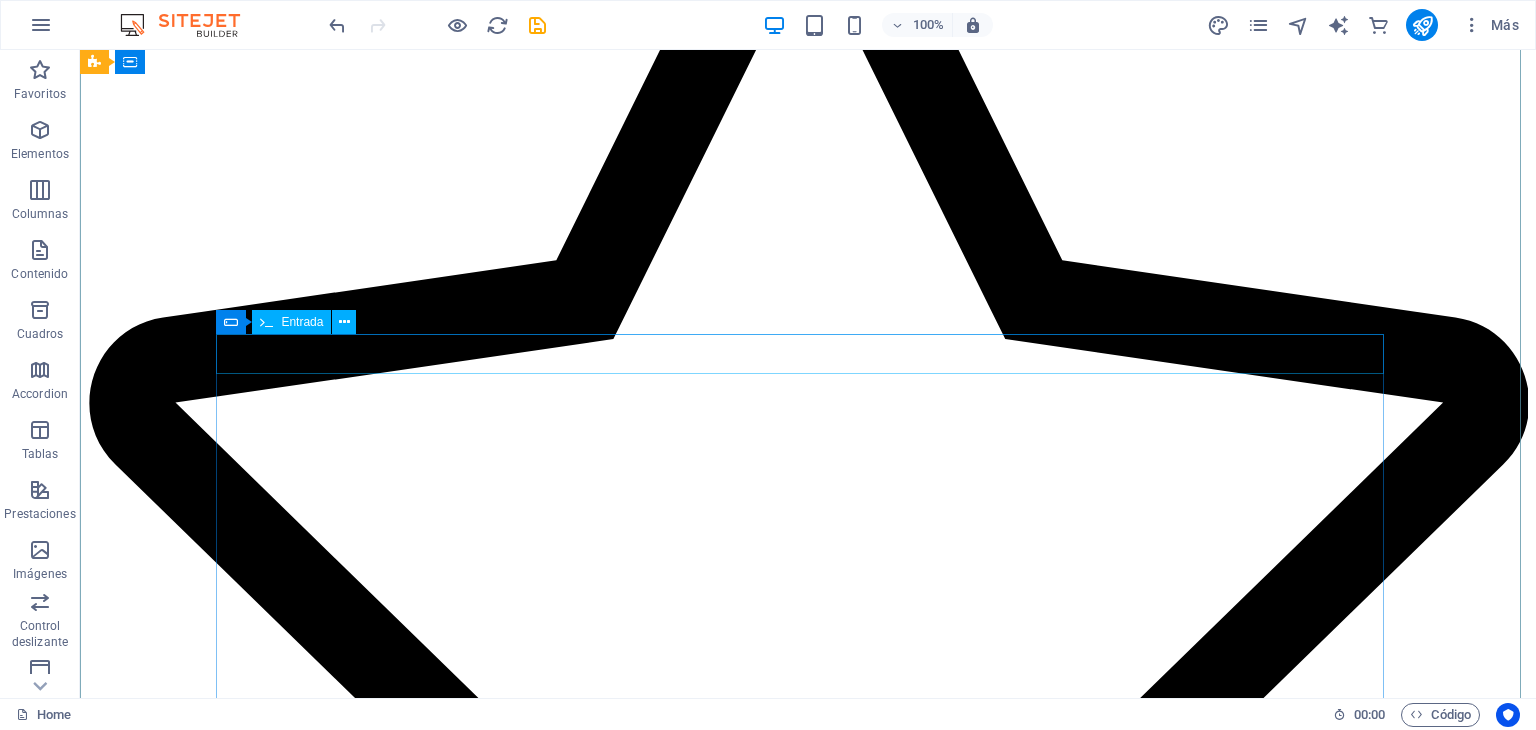 click at bounding box center [808, 28727] 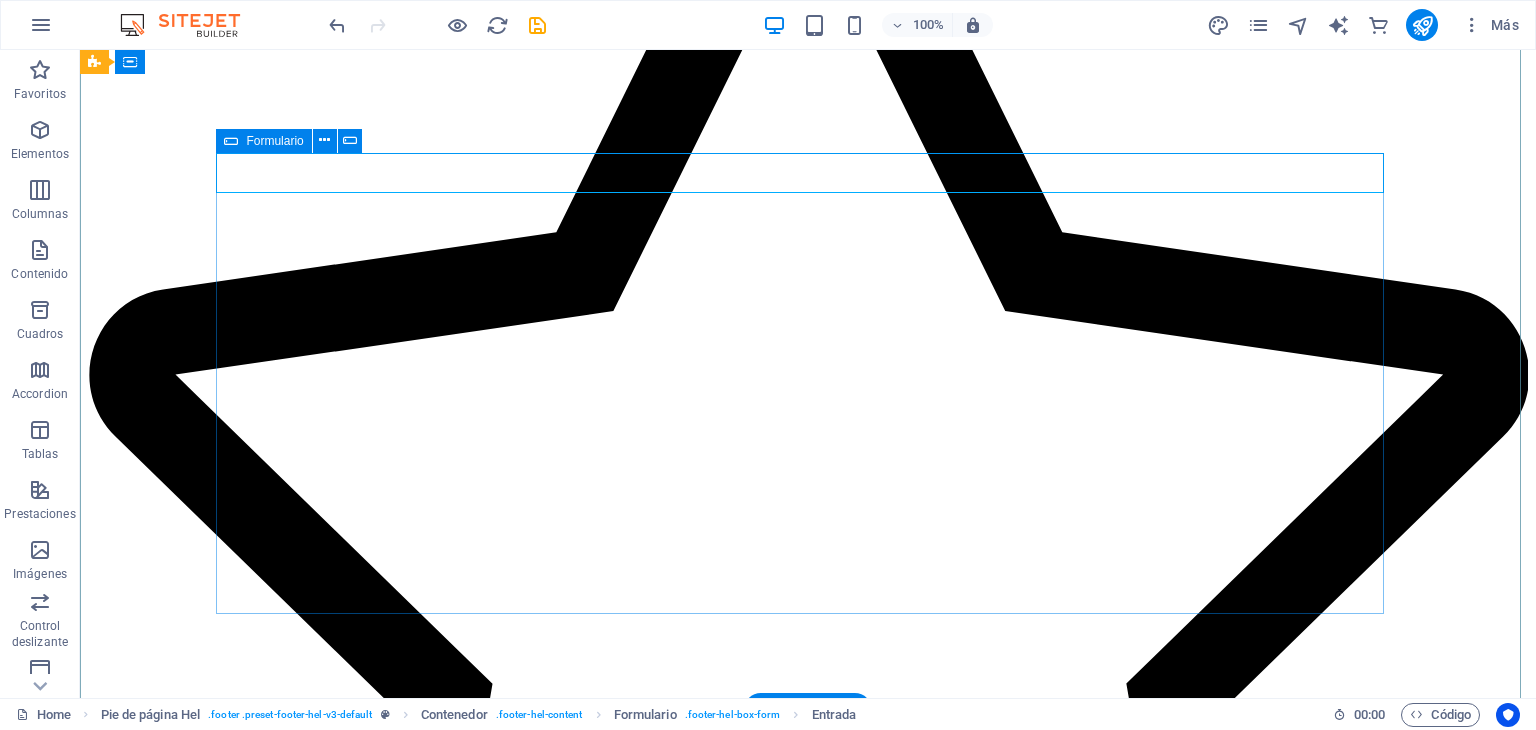 scroll, scrollTop: 6559, scrollLeft: 0, axis: vertical 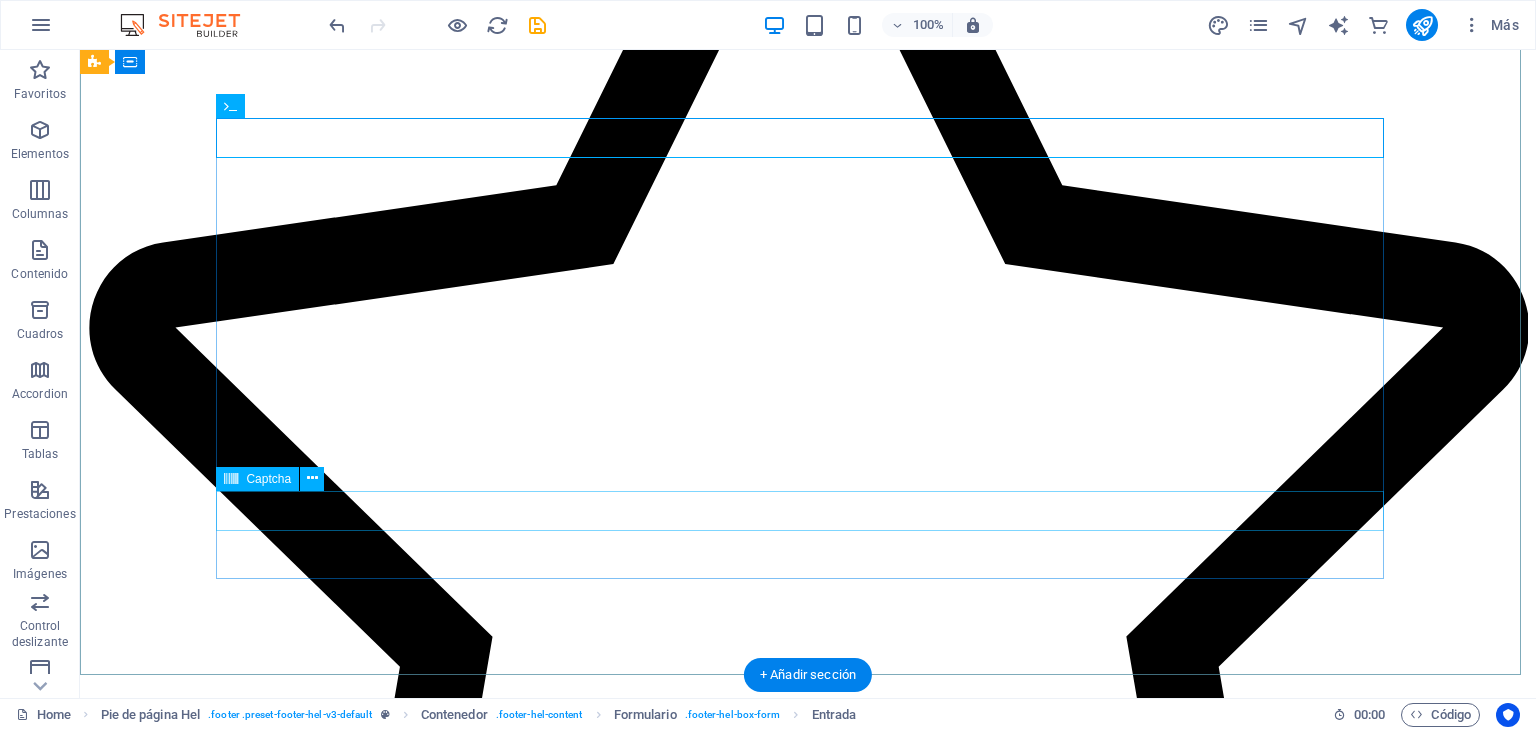 click on "¿Ilegible? Cargar nuevo" at bounding box center [808, 28935] 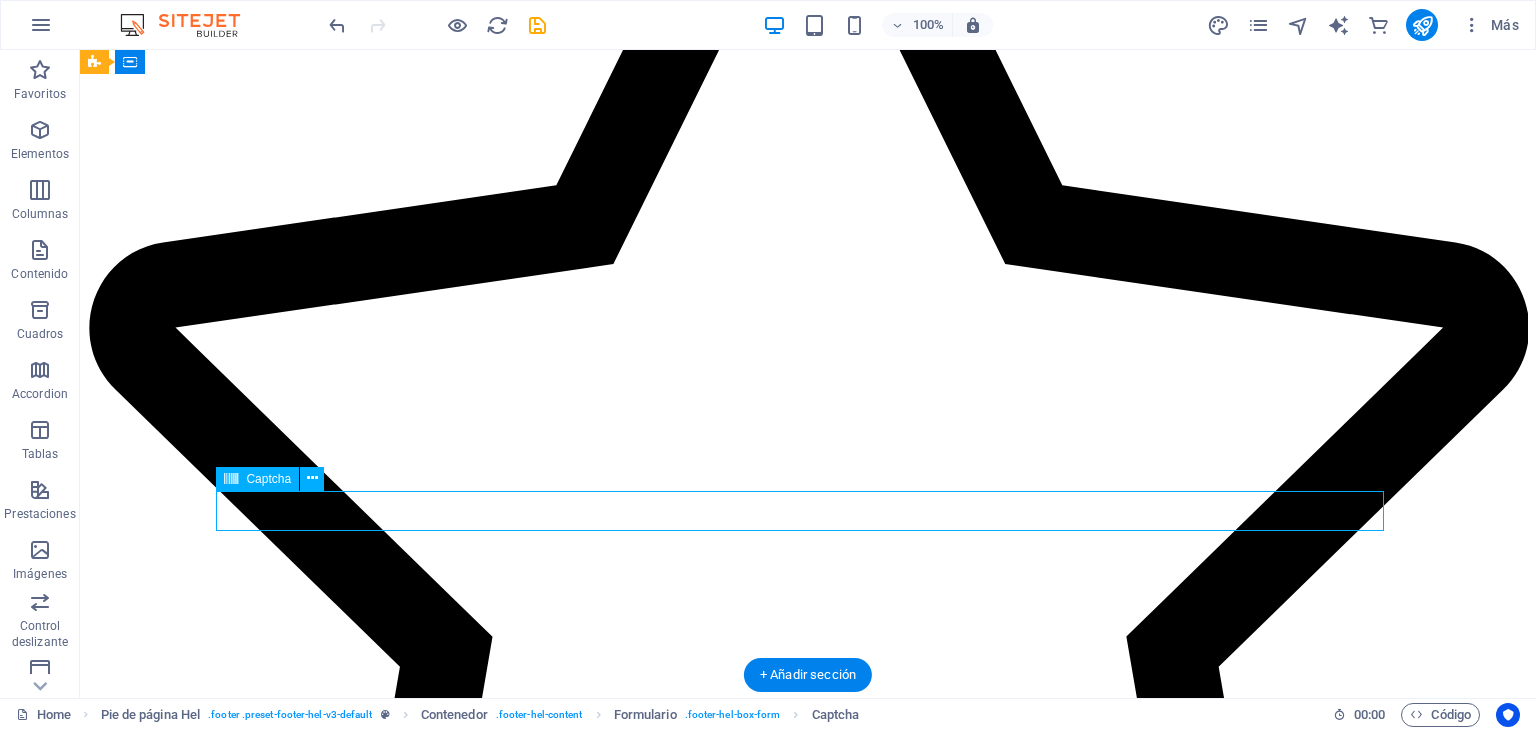 click on "¿Ilegible? Cargar nuevo" at bounding box center (808, 28935) 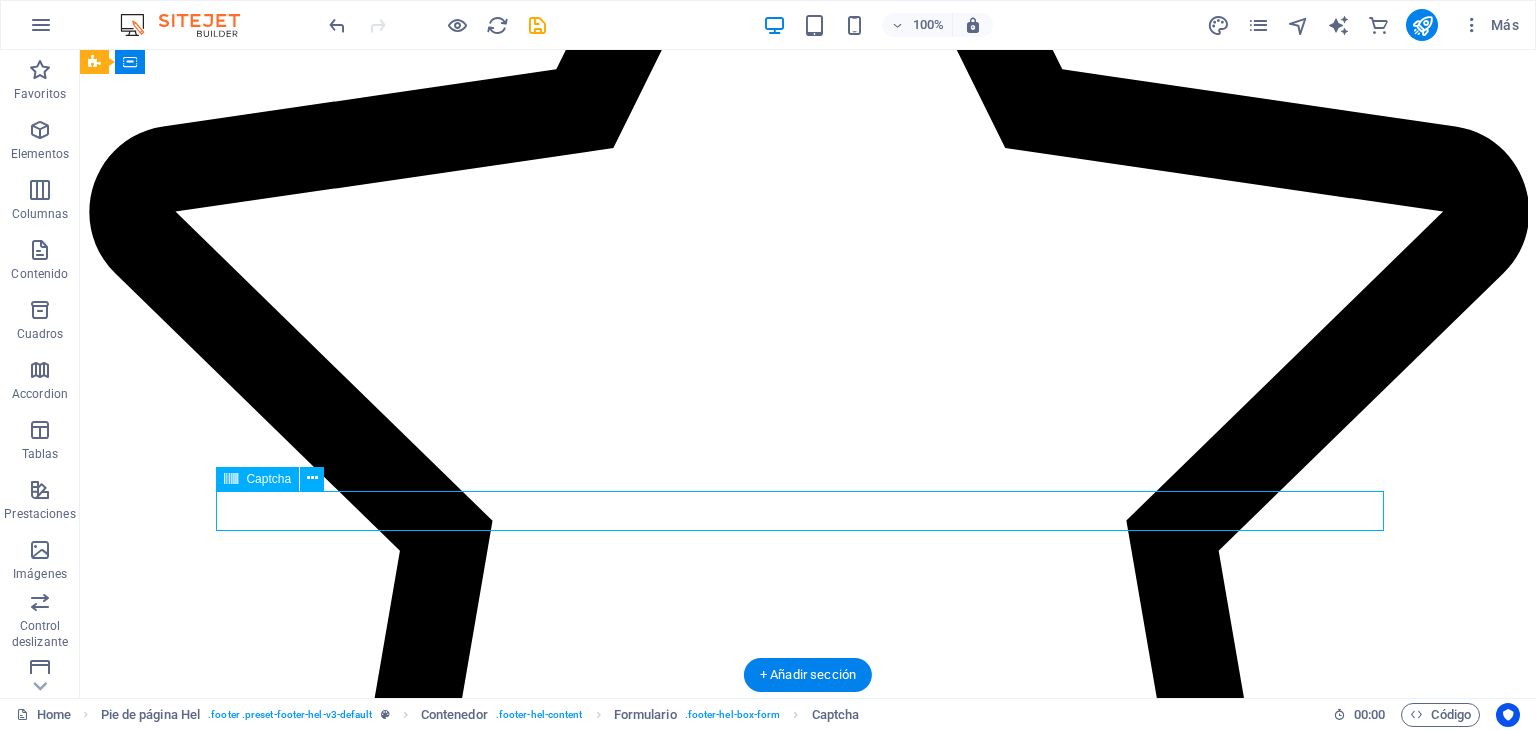 scroll, scrollTop: 6740, scrollLeft: 0, axis: vertical 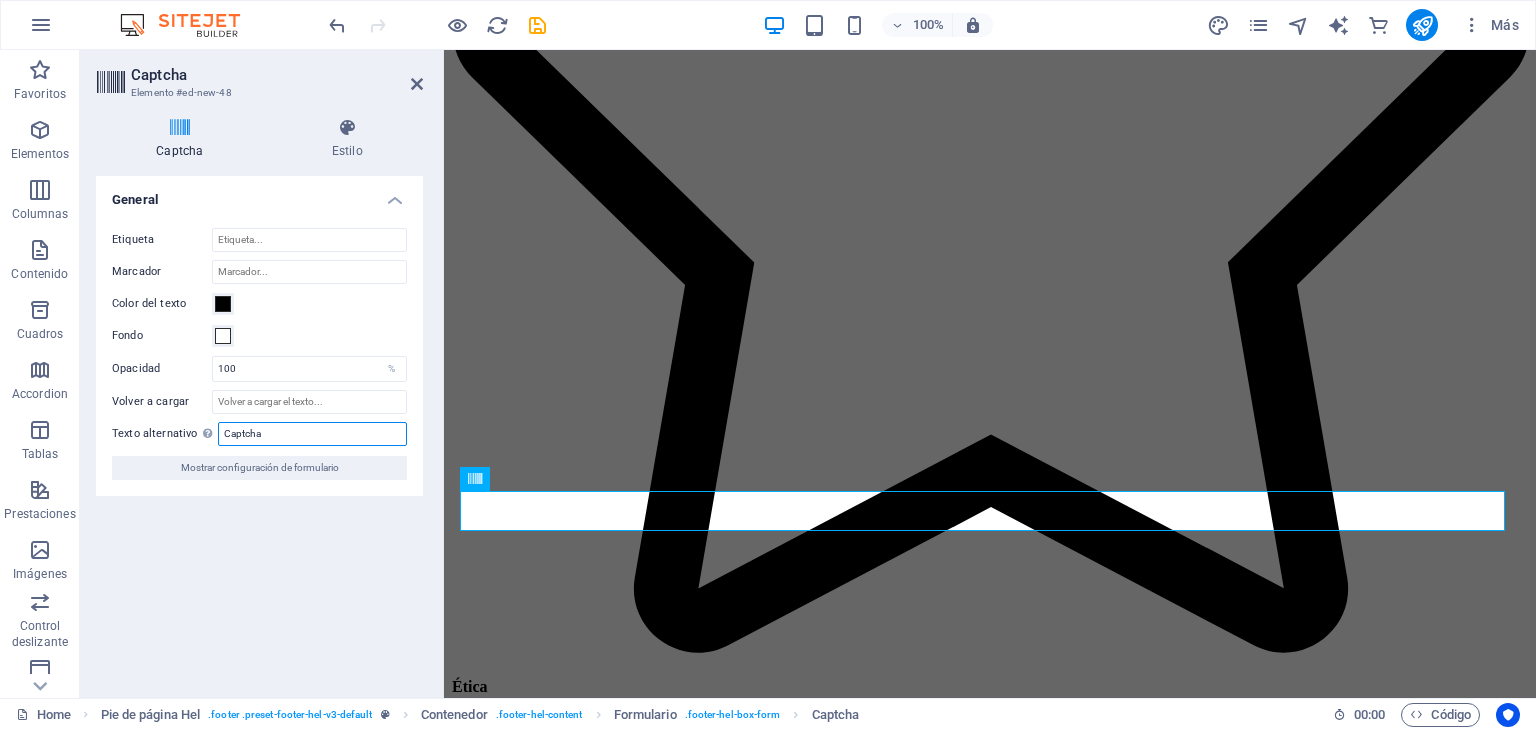 click on "Captcha" at bounding box center [312, 434] 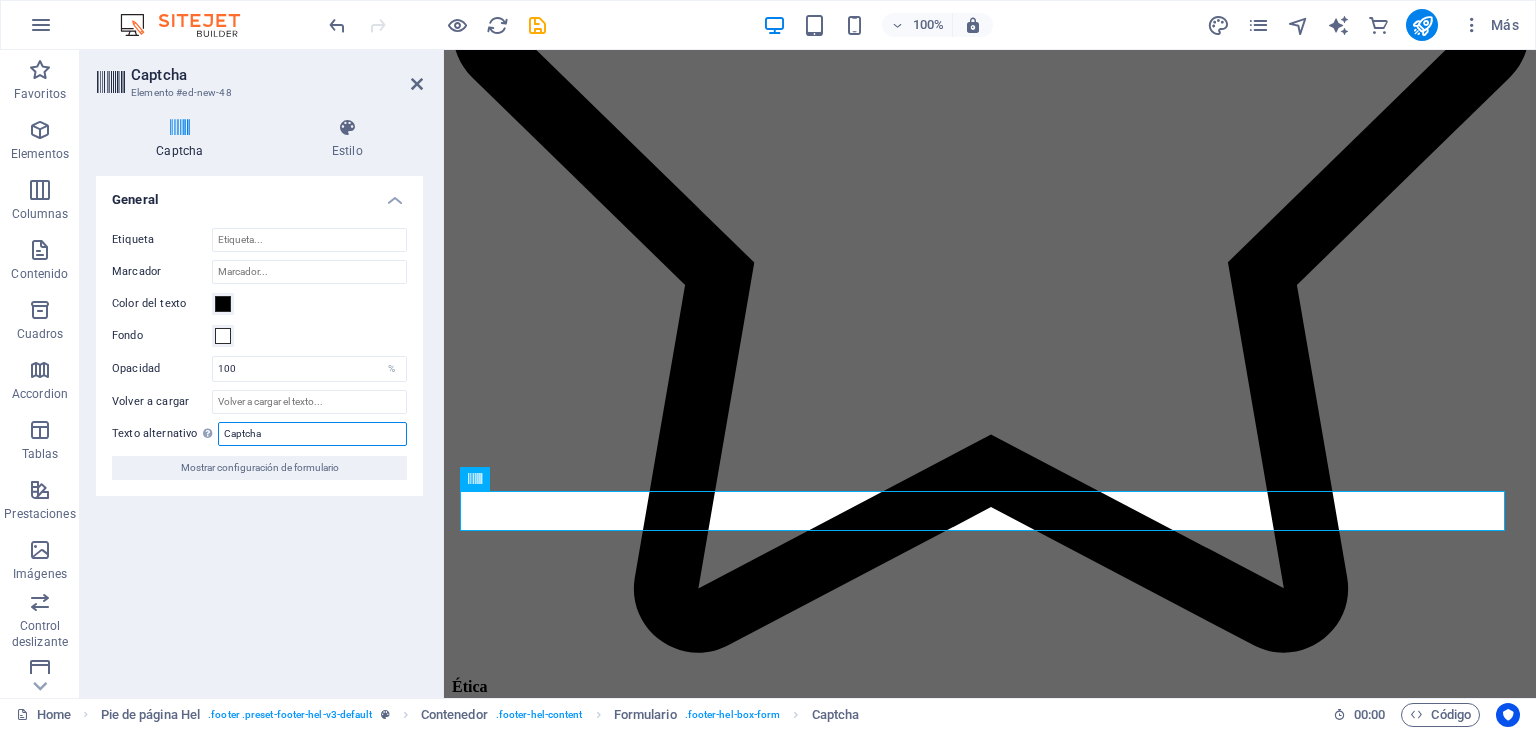 click on "Captcha" at bounding box center (312, 434) 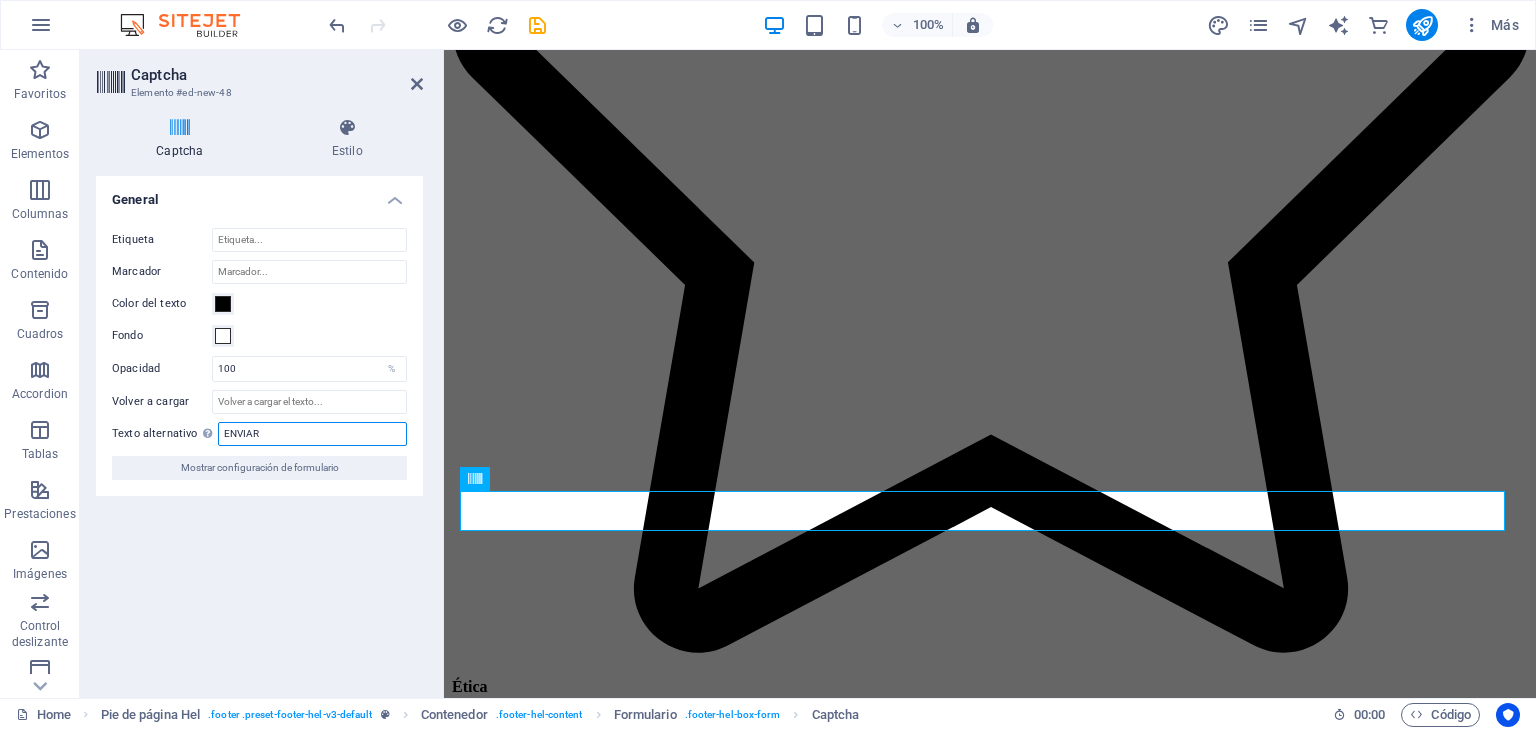 type on "ENVIAR" 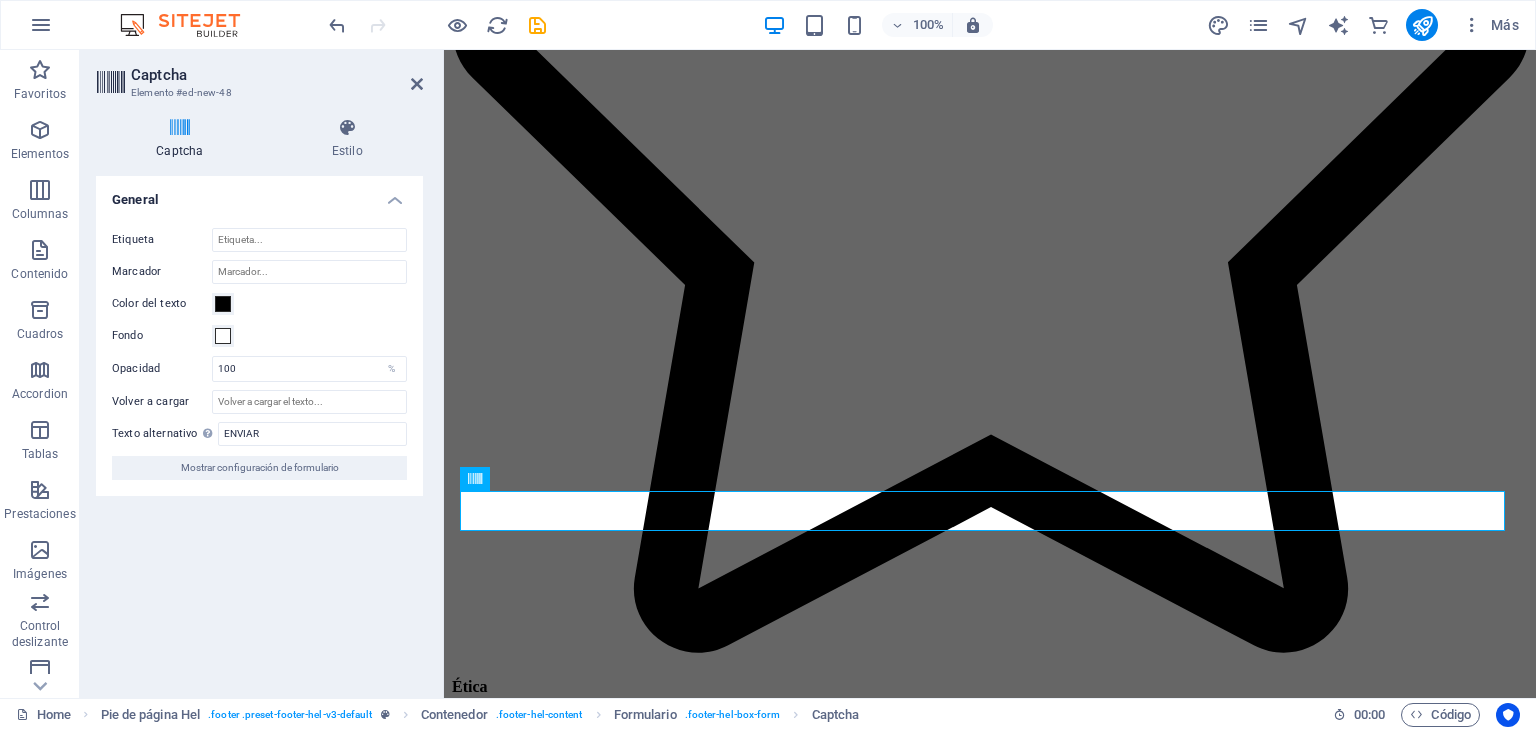 click on "Turnstile Turnstile de Cloudfare es una integración de terceros que ofrece captchas accesibles. La integración requiere que configures una cuenta en Cloudflare para crear un captcha. Como se trata de una integración de terceros, deberás asegurarte de que cualquier solución de gestión del consentimiento que añadas a tu sitio web reconozca Turnstile como una cookie necesaria; de lo contrario, es posible que el captcha no funcione. Configuración de Turnstile
Debes añadir los siguientes nombres de host a tu cuenta de Turnstile para que el captcha funcione en tu sitio web. Haz clic en el nombre de servidor para copiarlo en el portapapeles.
preview.sitehub.io
Dominio del sitio web
Gestionar captcha Añade la clave del sitio y la clave secreta que encontrarás en tu cuenta de Turnstile para configurar el captcha en el formulario. El captcha solo funcionará si ambas claves son correctas. Clave del sitio Clave secreta General Etiqueta Tema Automático" at bounding box center (259, 429) 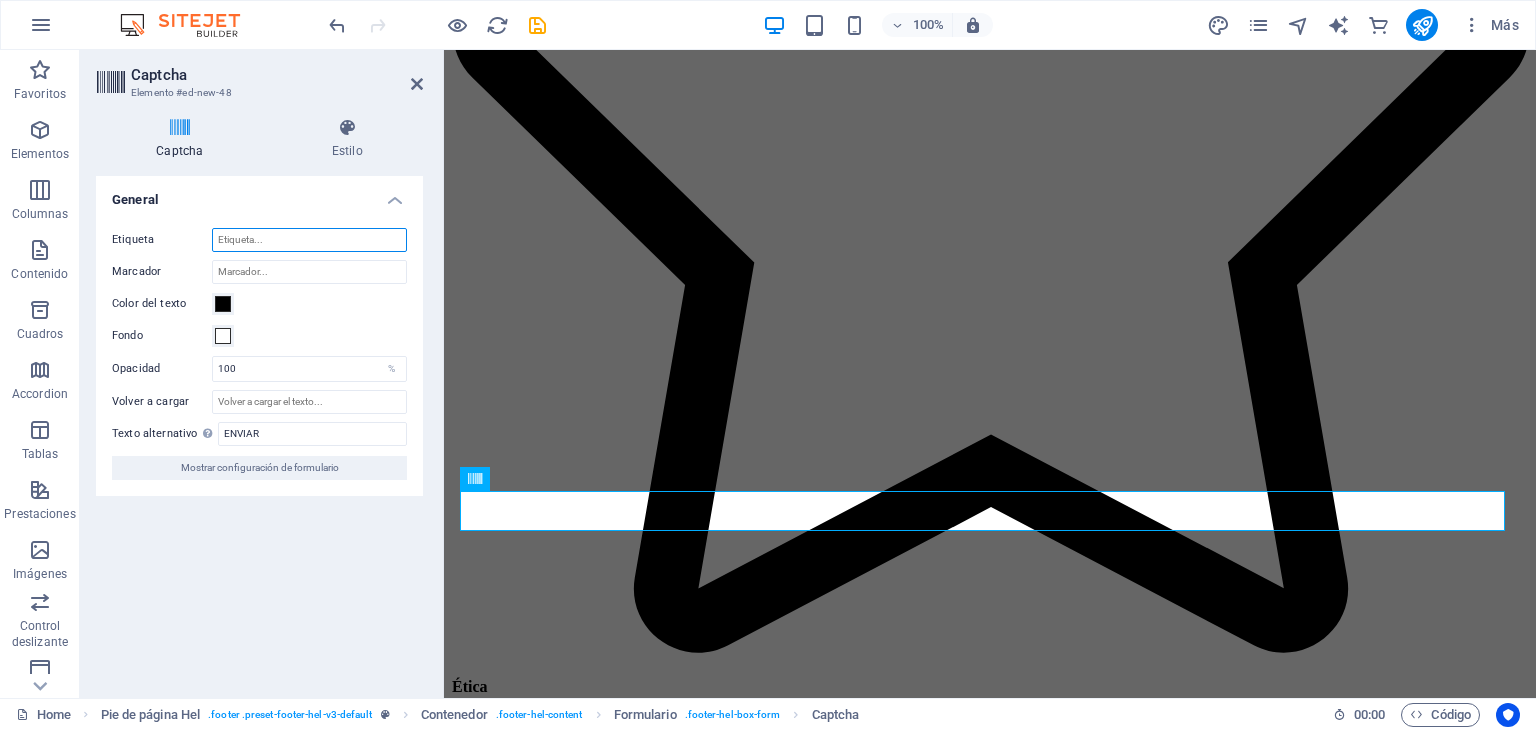 click on "Etiqueta" at bounding box center (309, 240) 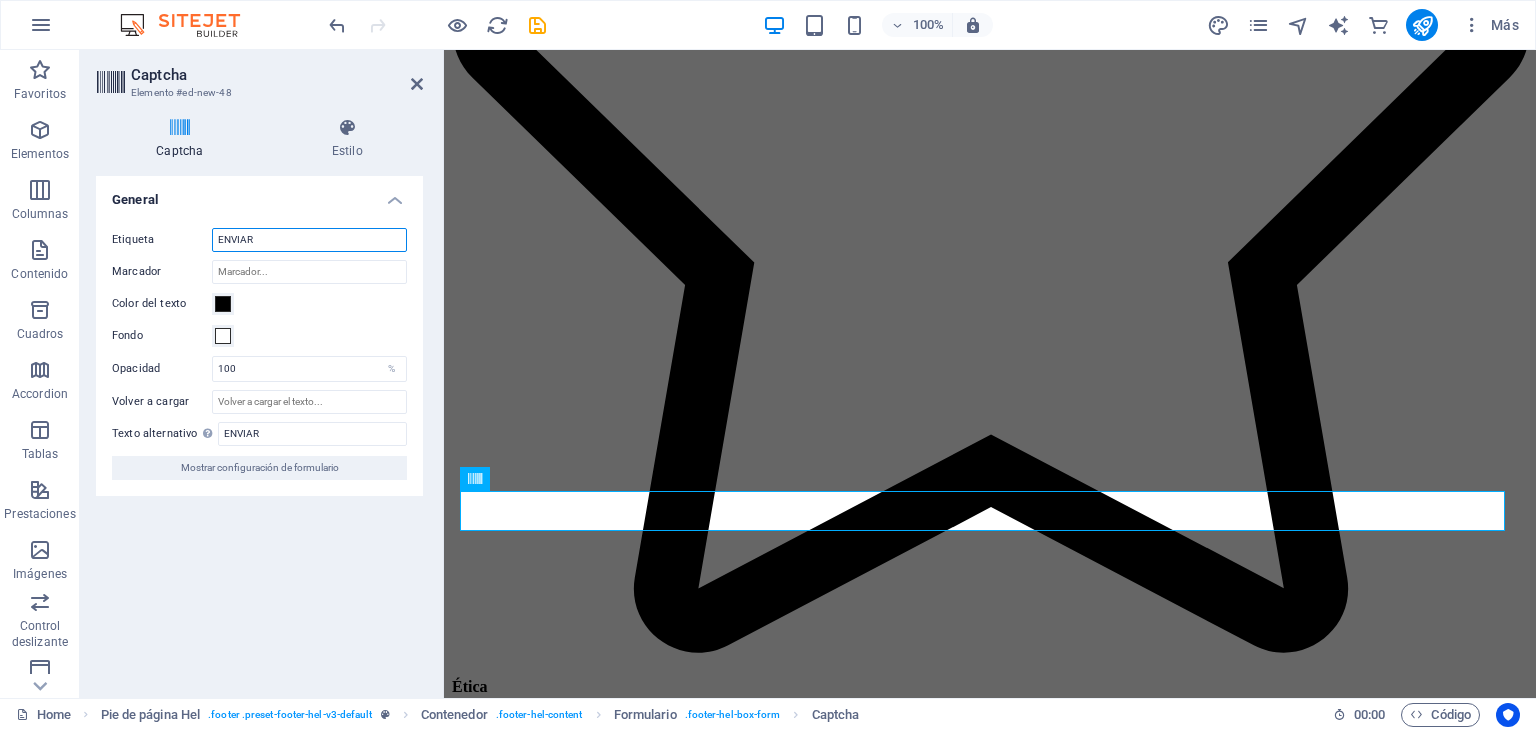 type on "ENVIAR" 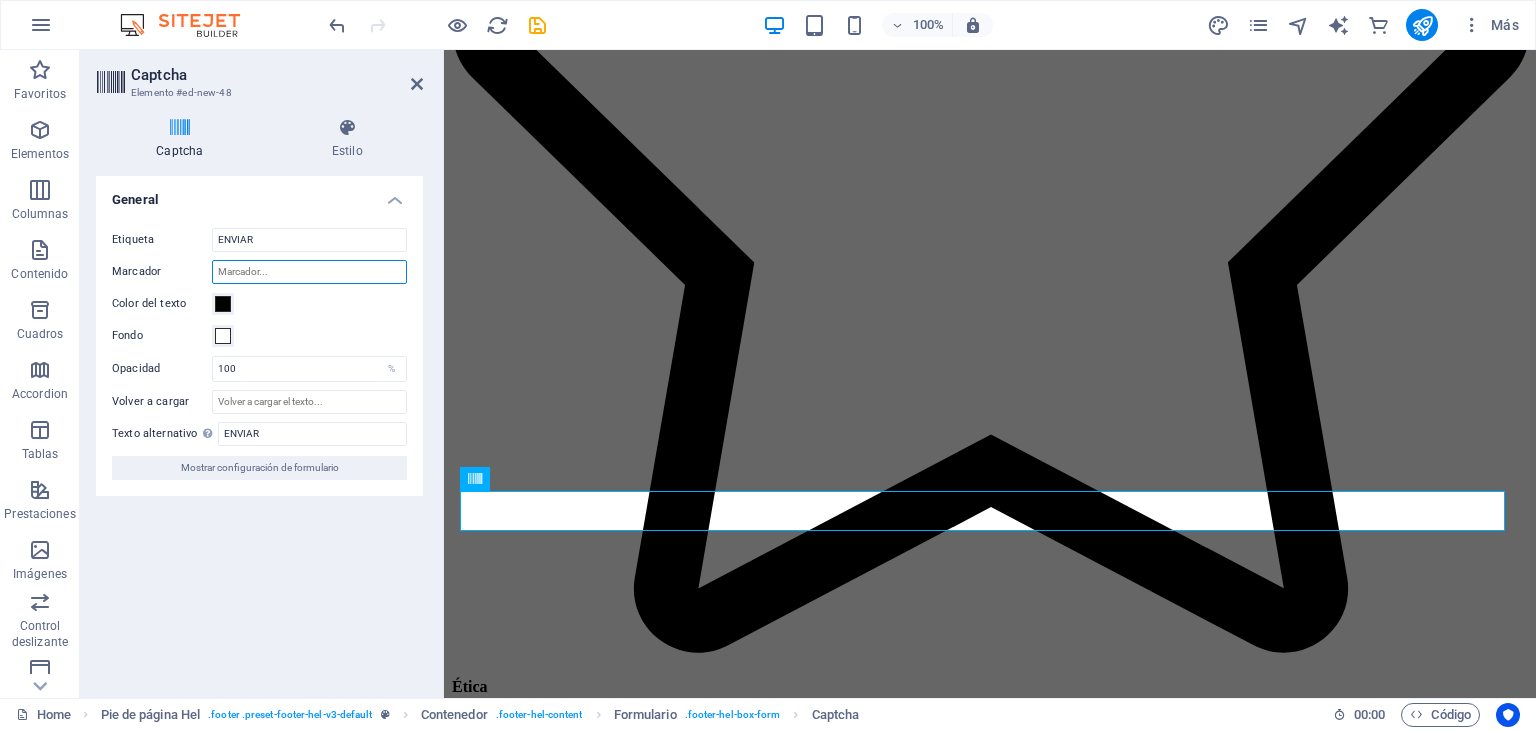 click on "Marcador" at bounding box center (309, 272) 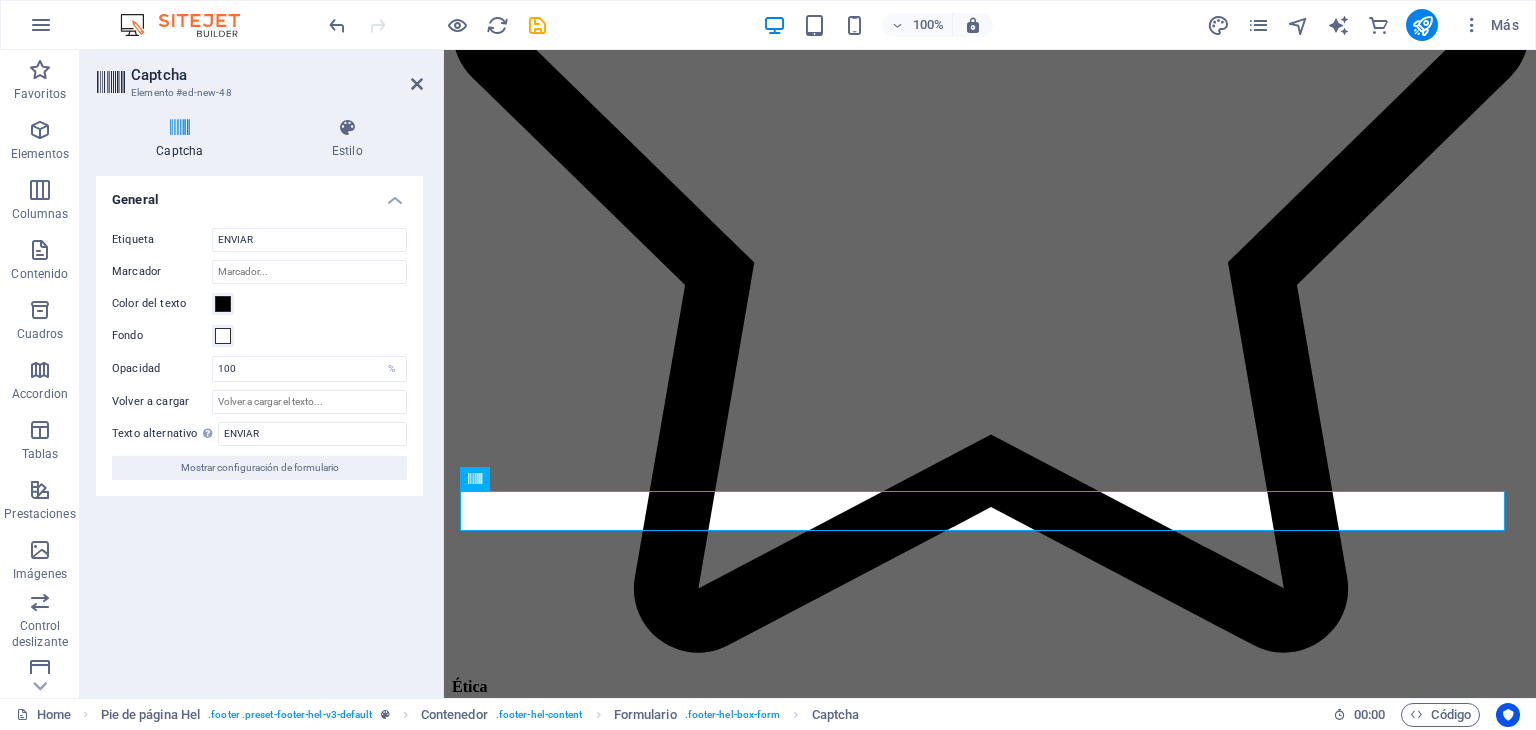 click on "Etiqueta ENVIAR Marcador Color del texto Fondo Opacidad 100  % Volver a cargar Texto alternativo El texto alternativo es usado por aquellos dispositivos que no pueden mostrar imágenes (por ejemplo, motores de búsqueda de imágenes) y debería añadirse a cada imagen para así mejorar la accesibilidad al sitio web. ENVIAR Mostrar configuración de formulario" at bounding box center [259, 354] 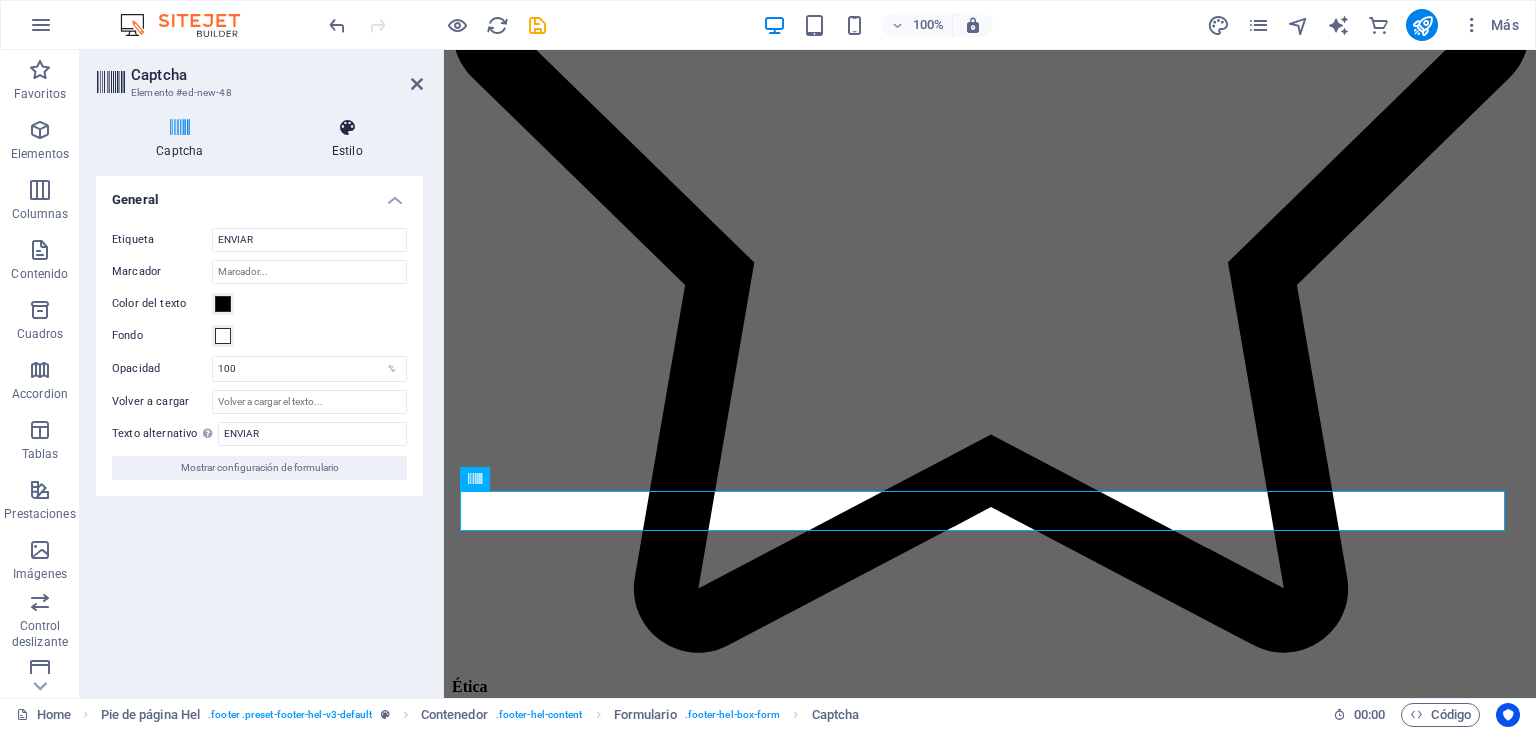 click at bounding box center [347, 128] 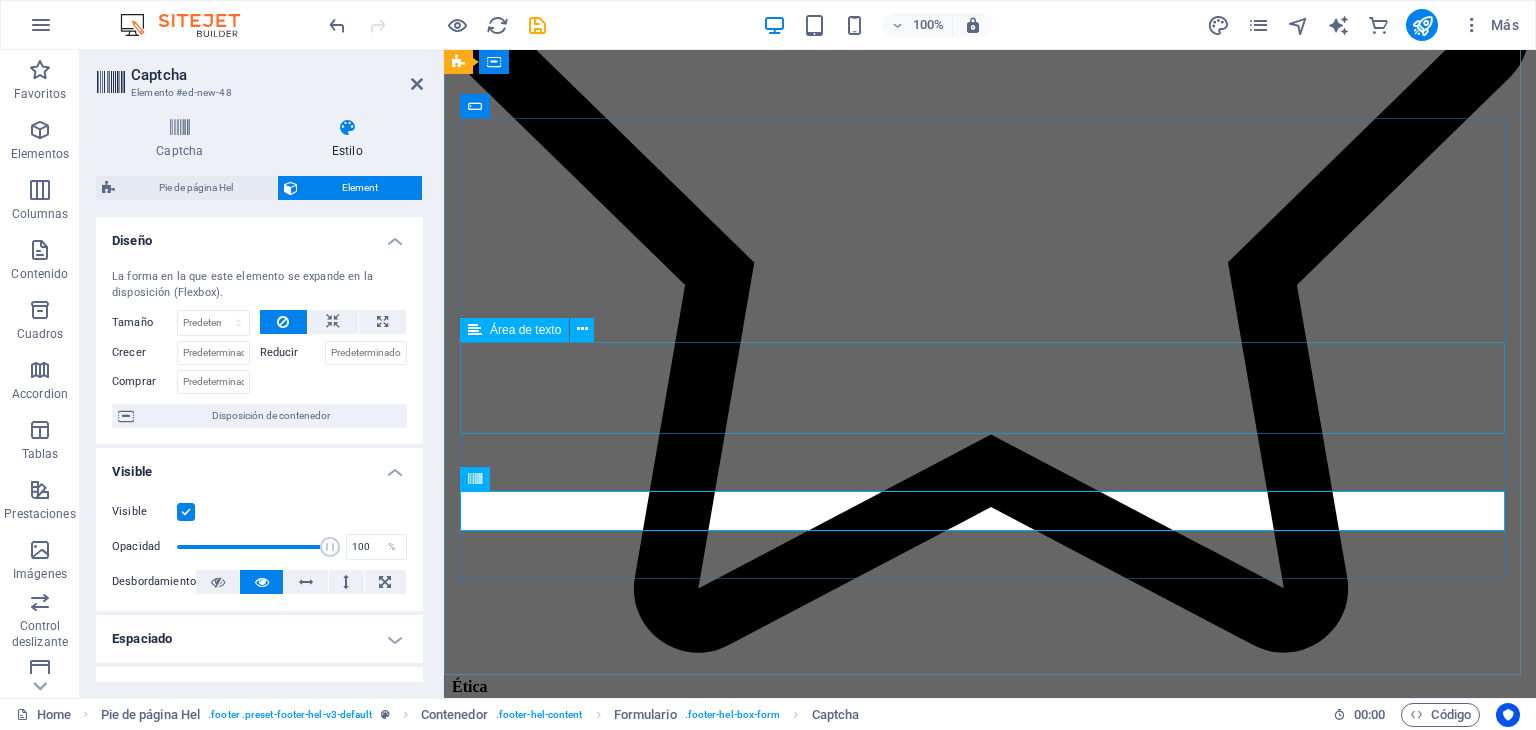 click at bounding box center [990, 21759] 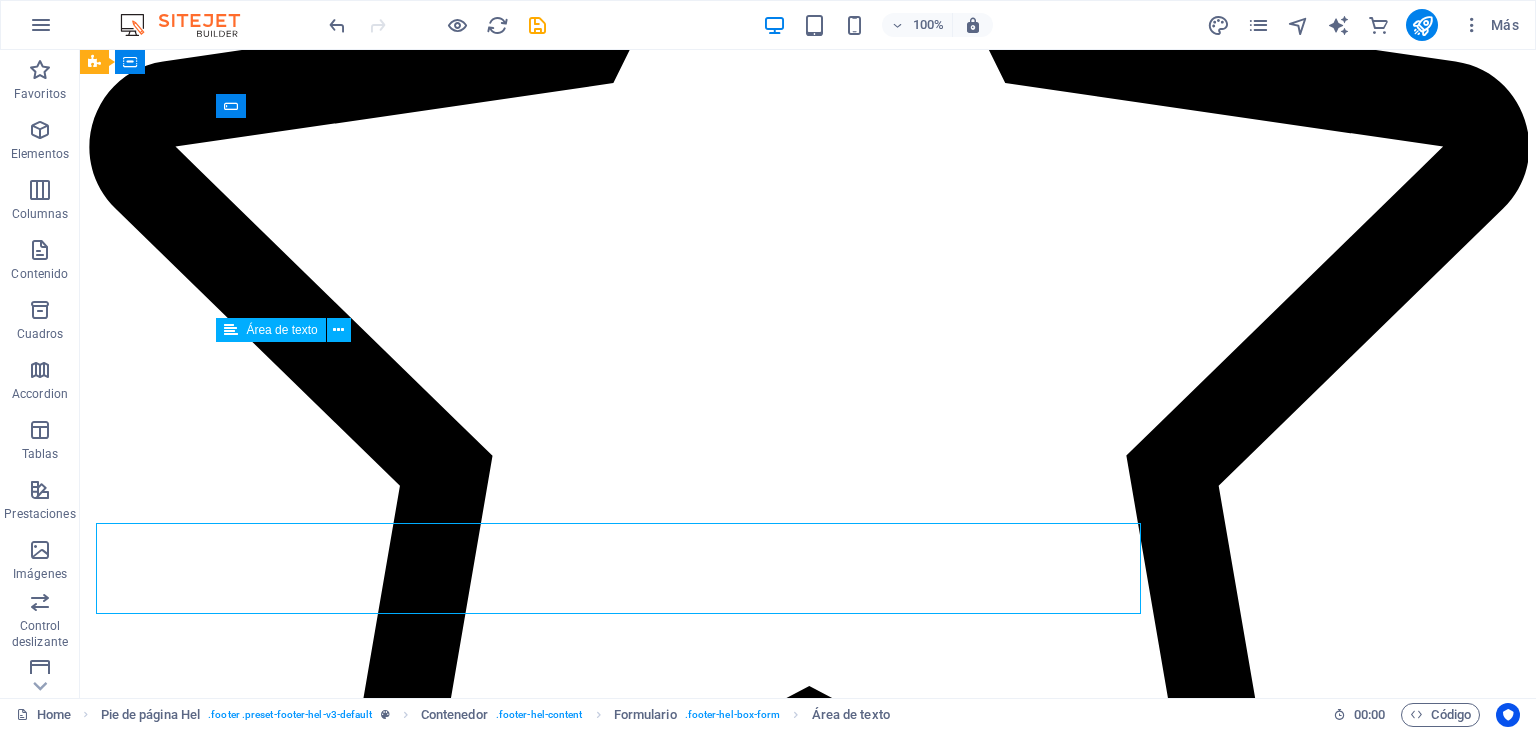 scroll, scrollTop: 6559, scrollLeft: 0, axis: vertical 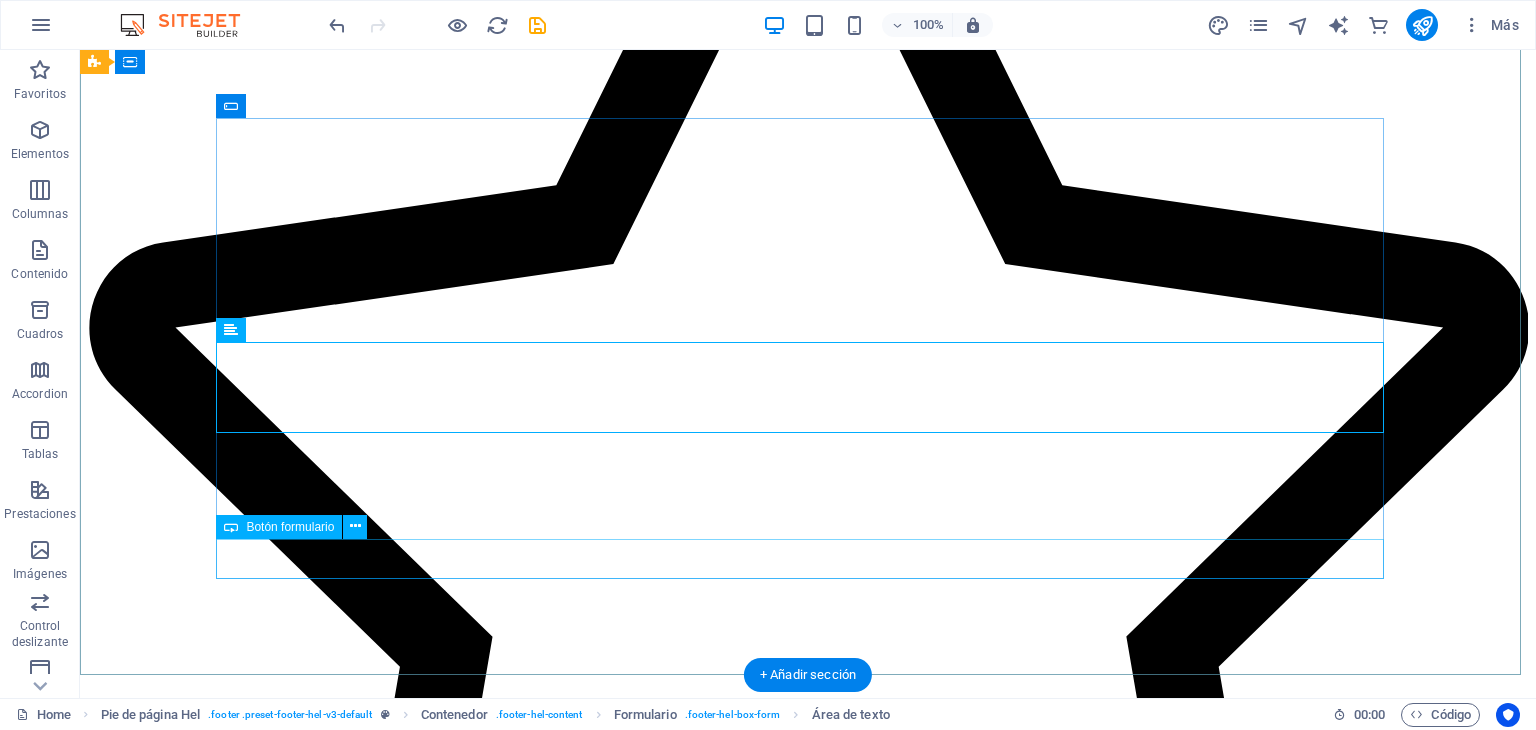 click on "Enviar" at bounding box center (808, 28987) 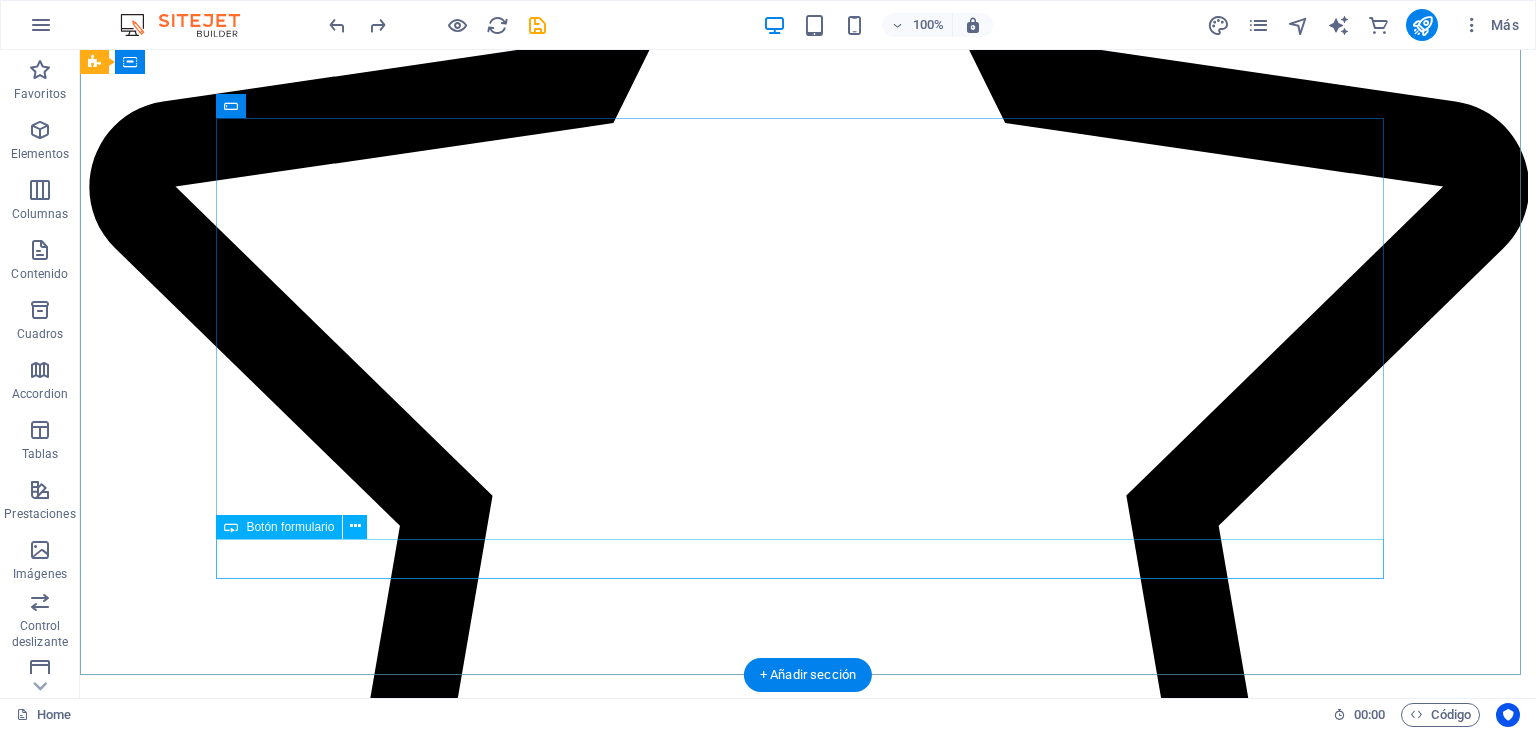 click on "Enviar" at bounding box center [808, 28846] 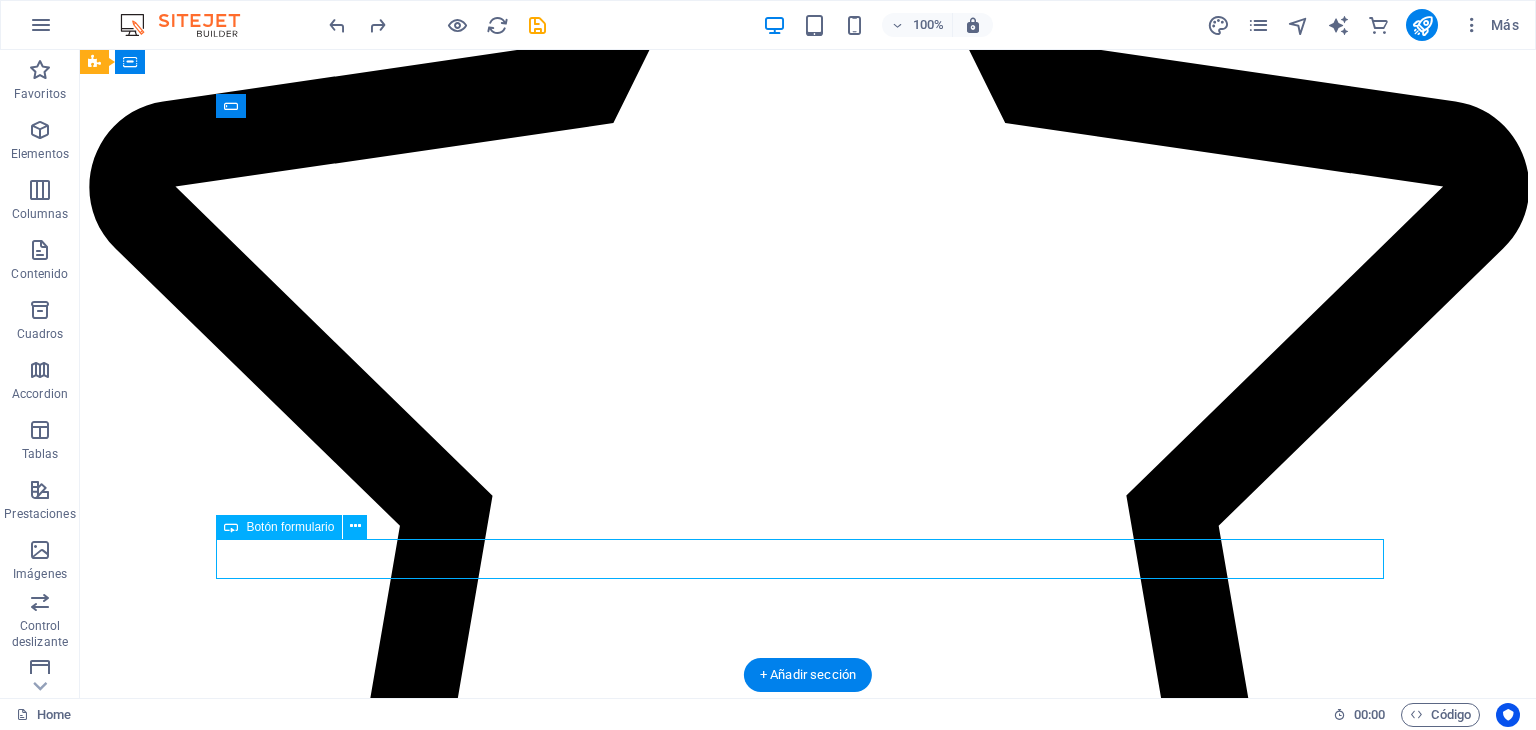 click on "Enviar" at bounding box center [808, 28846] 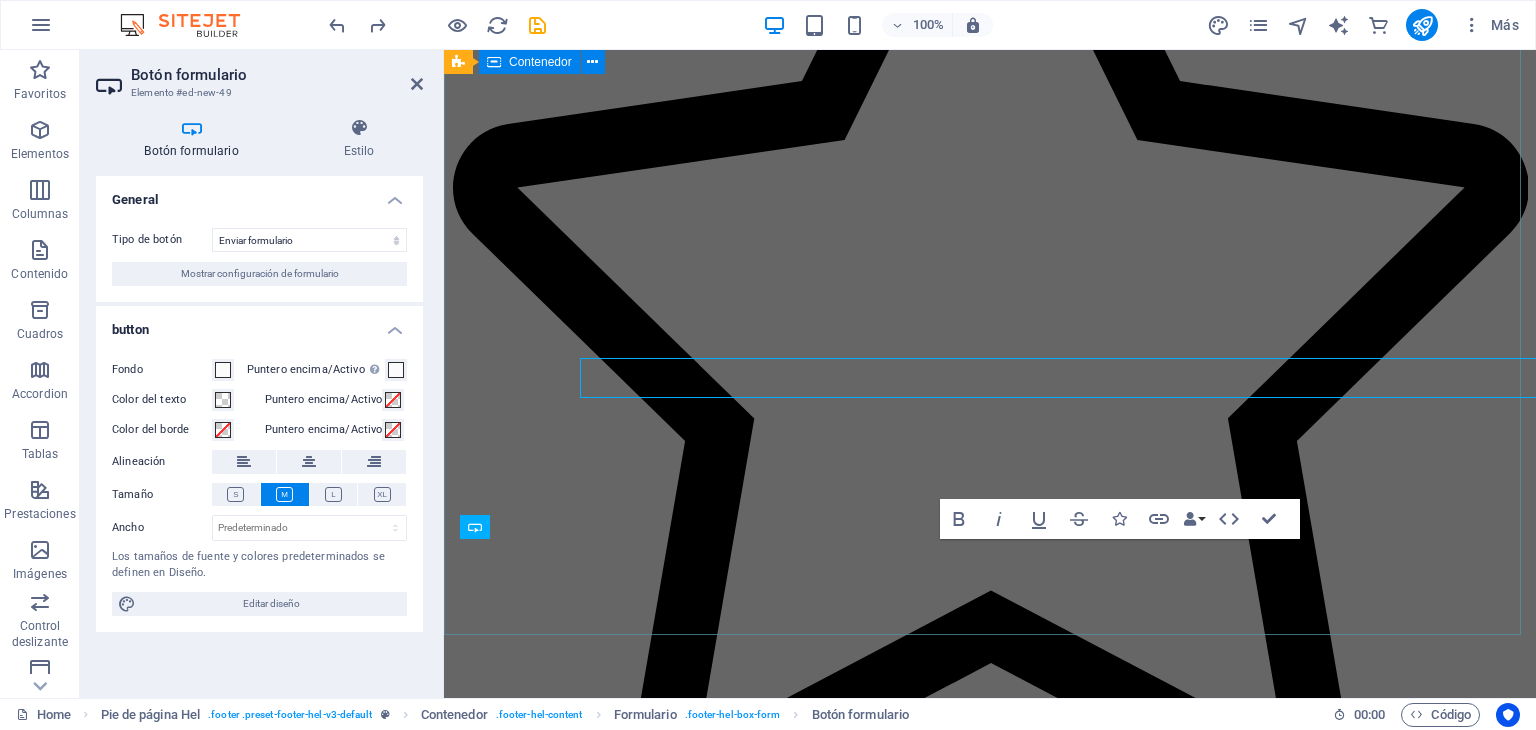 scroll, scrollTop: 6740, scrollLeft: 0, axis: vertical 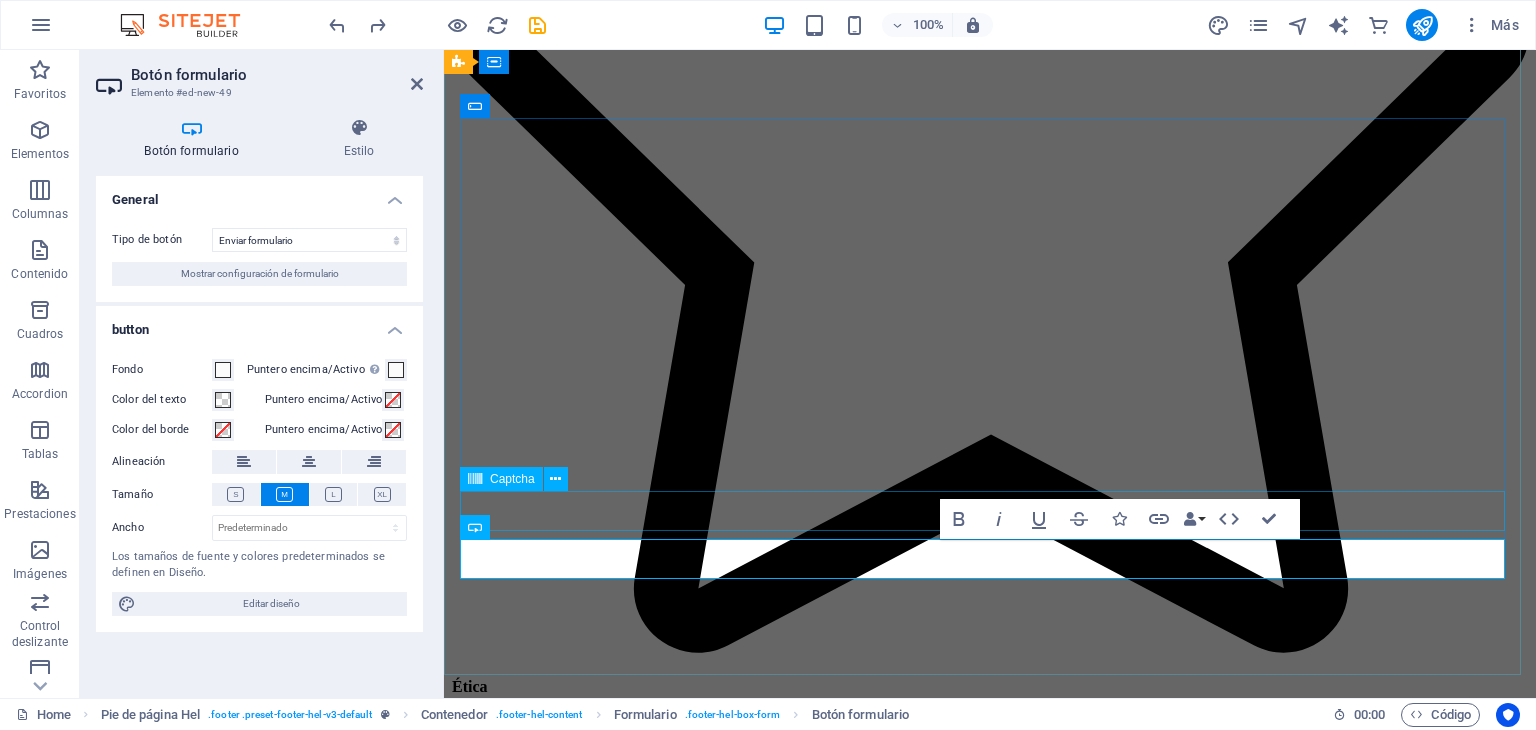 click on "¿Ilegible? Cargar nuevo" at bounding box center [990, 21927] 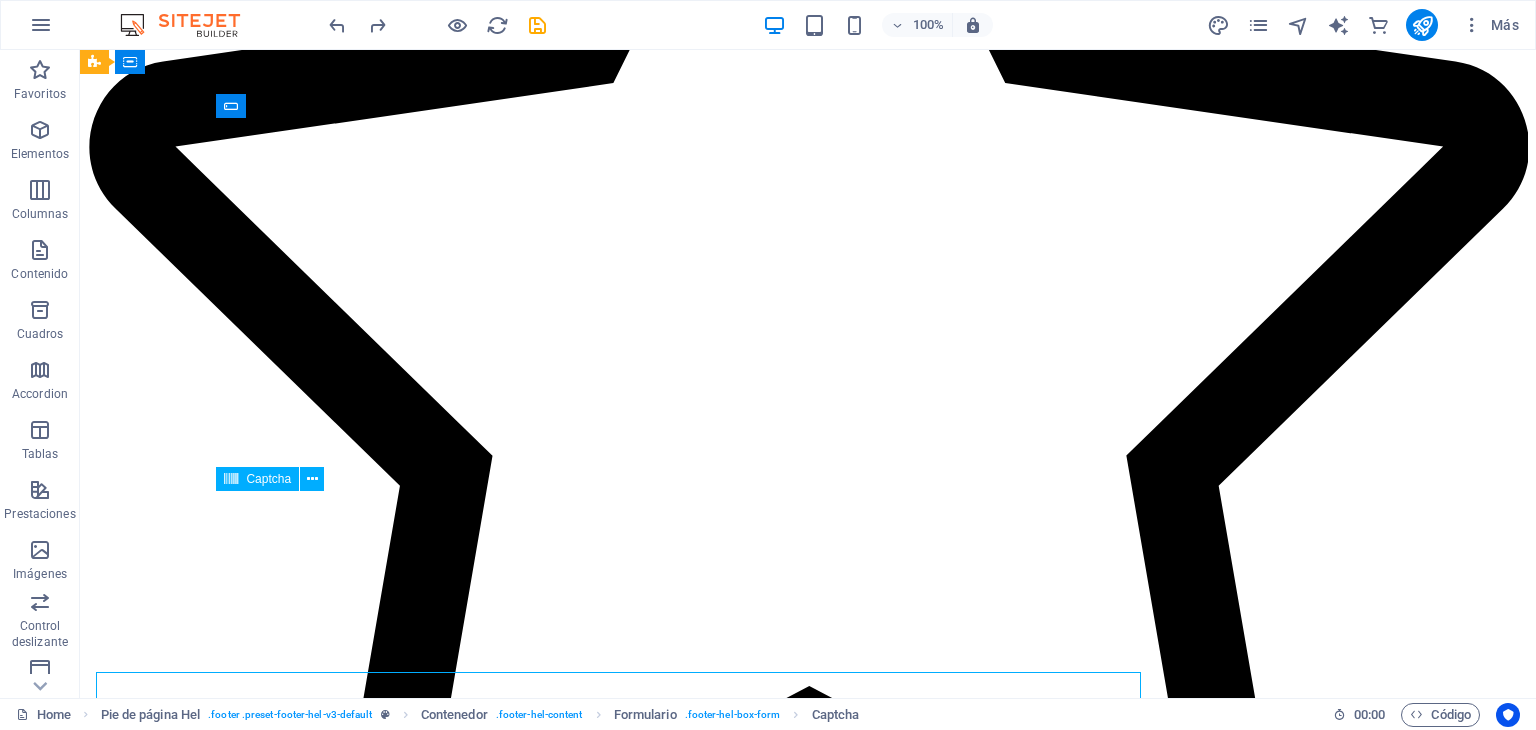 scroll, scrollTop: 6559, scrollLeft: 0, axis: vertical 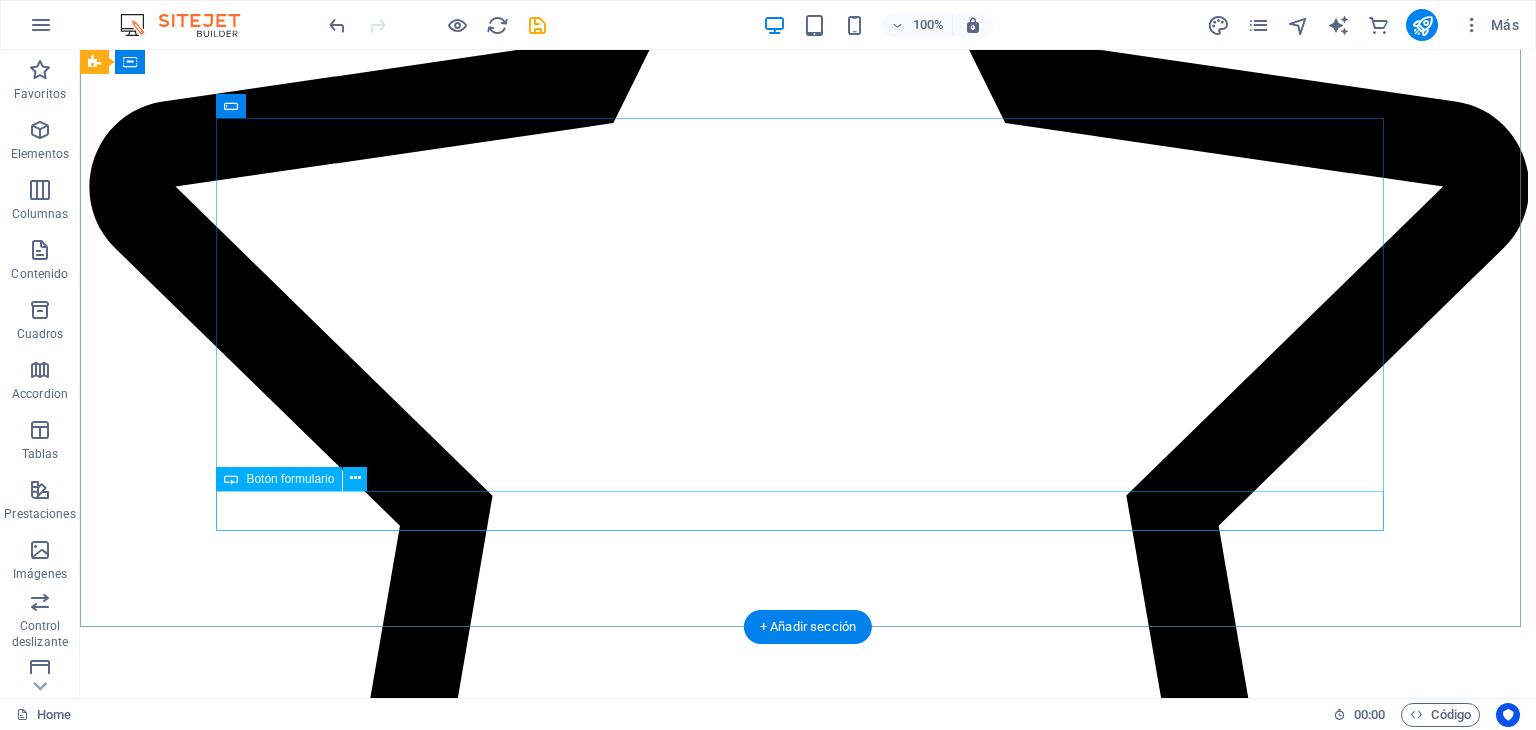 click on "Enviar" at bounding box center [808, 28763] 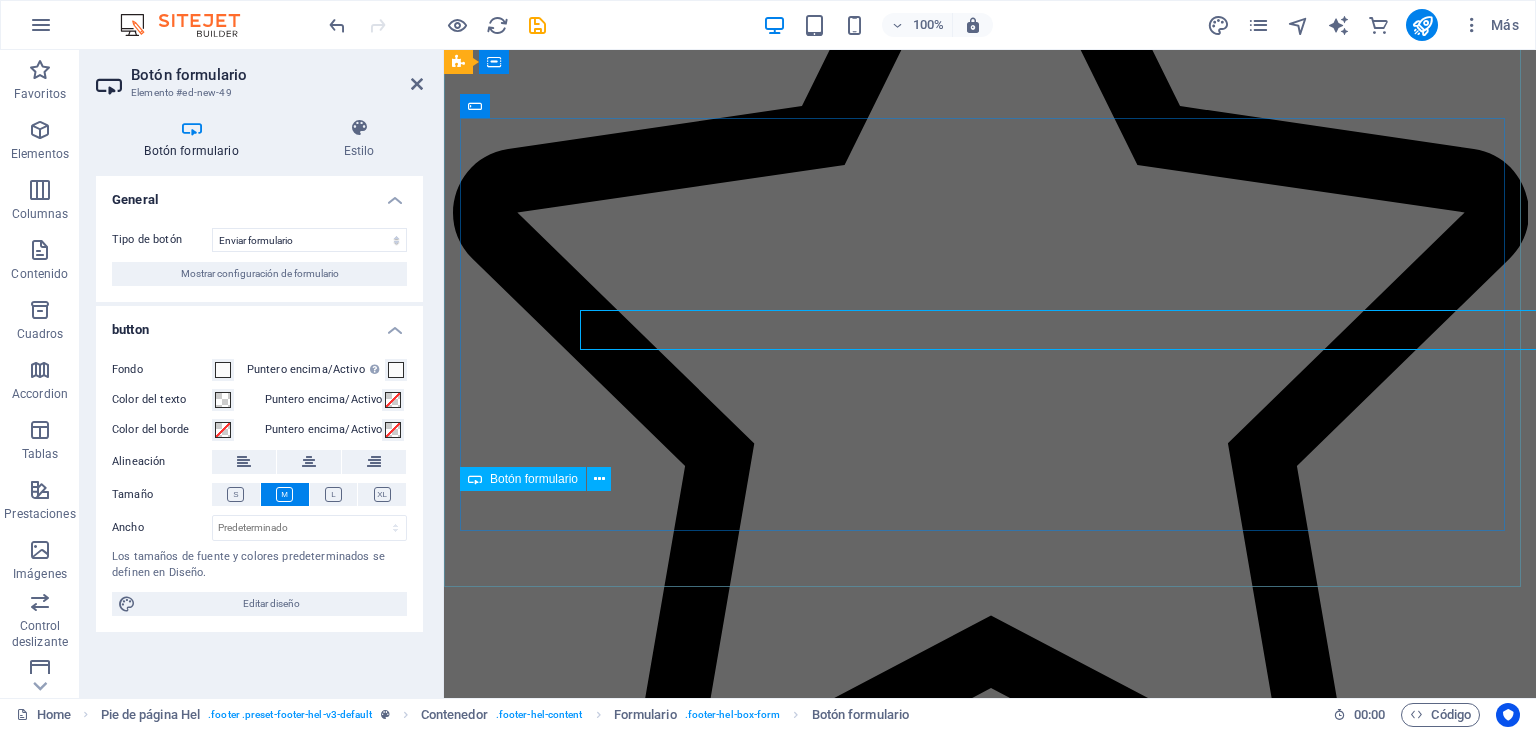 scroll, scrollTop: 6740, scrollLeft: 0, axis: vertical 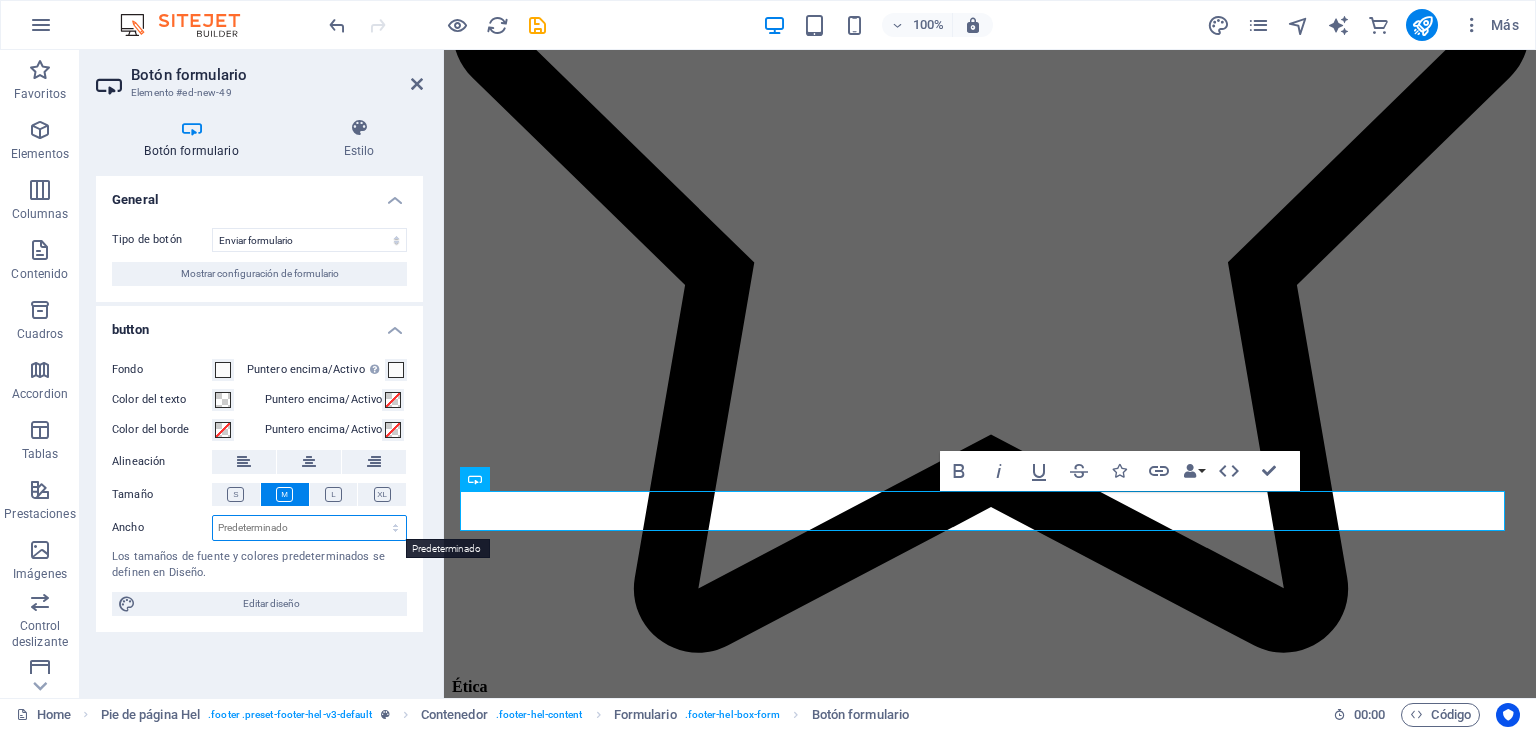 click on "Predeterminado px rem % em vh vw" at bounding box center (309, 528) 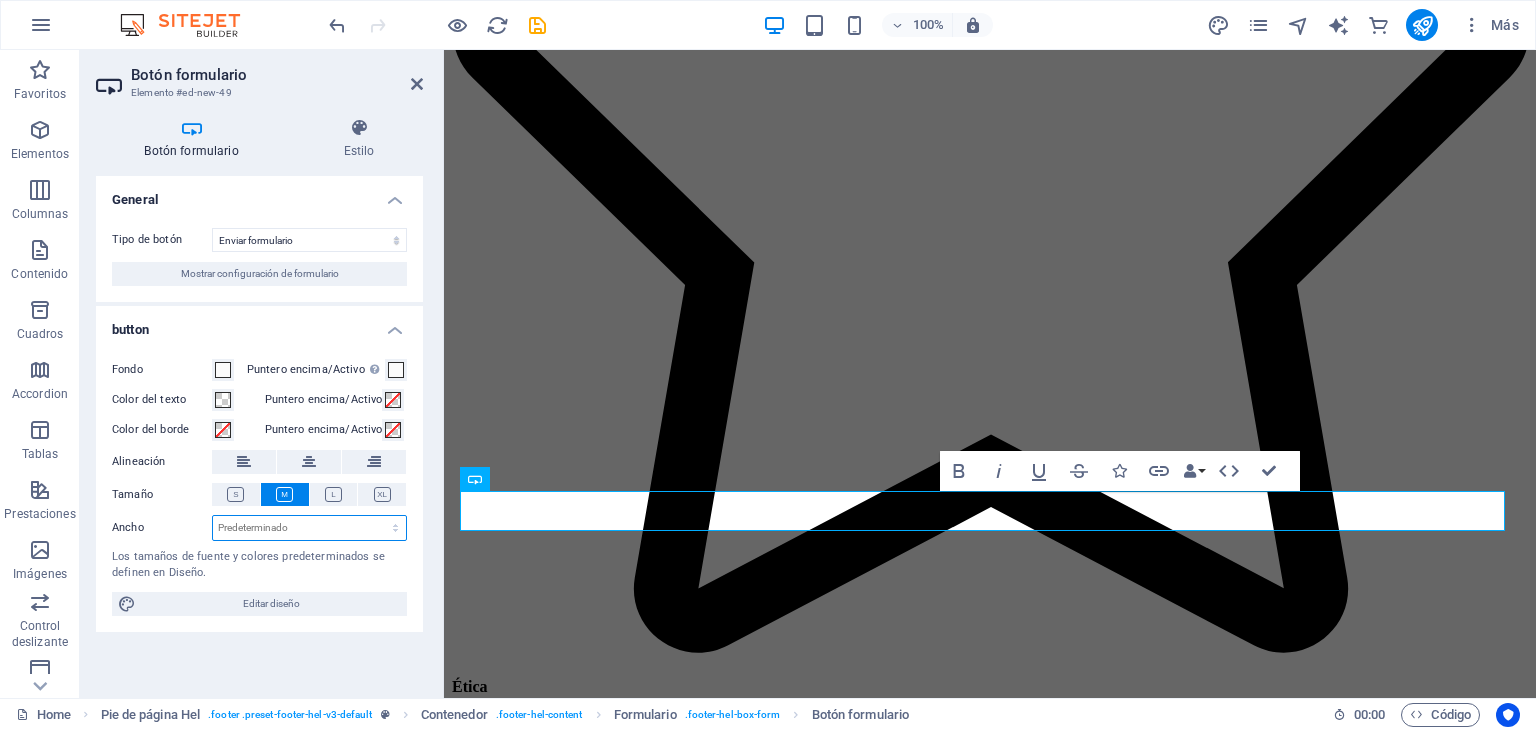 click on "Predeterminado px rem % em vh vw" at bounding box center [309, 528] 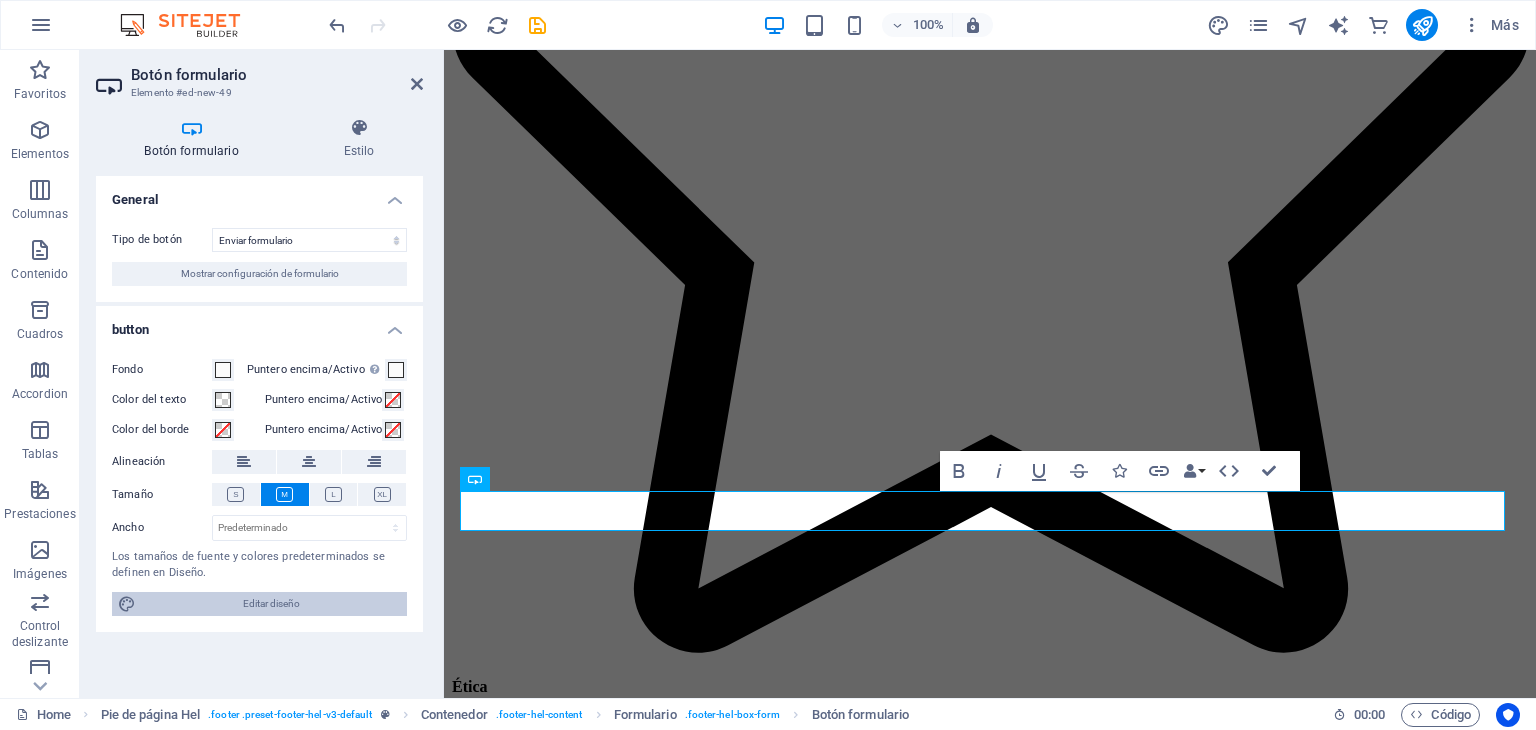 click on "Editar diseño" at bounding box center [271, 604] 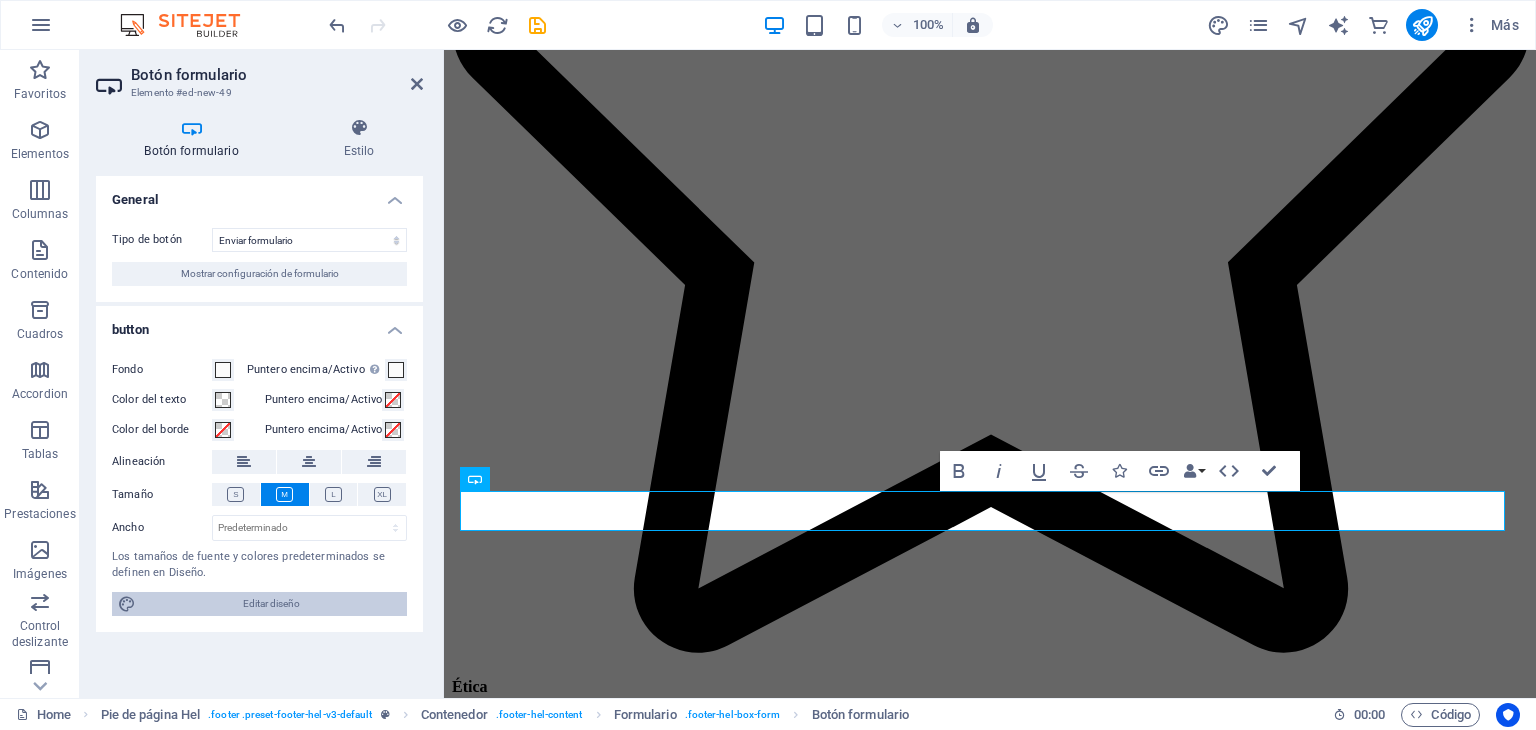 select on "700" 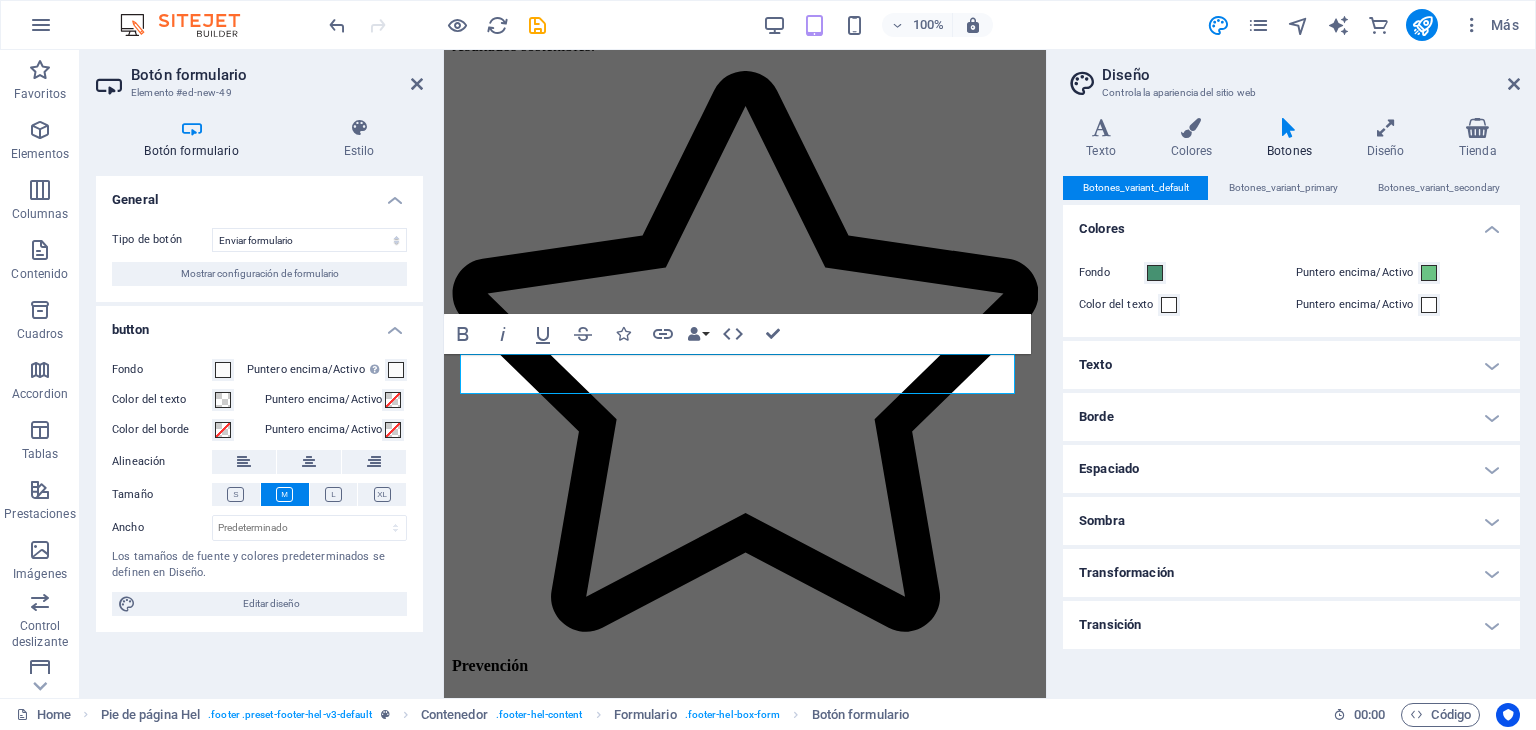 scroll, scrollTop: 8159, scrollLeft: 0, axis: vertical 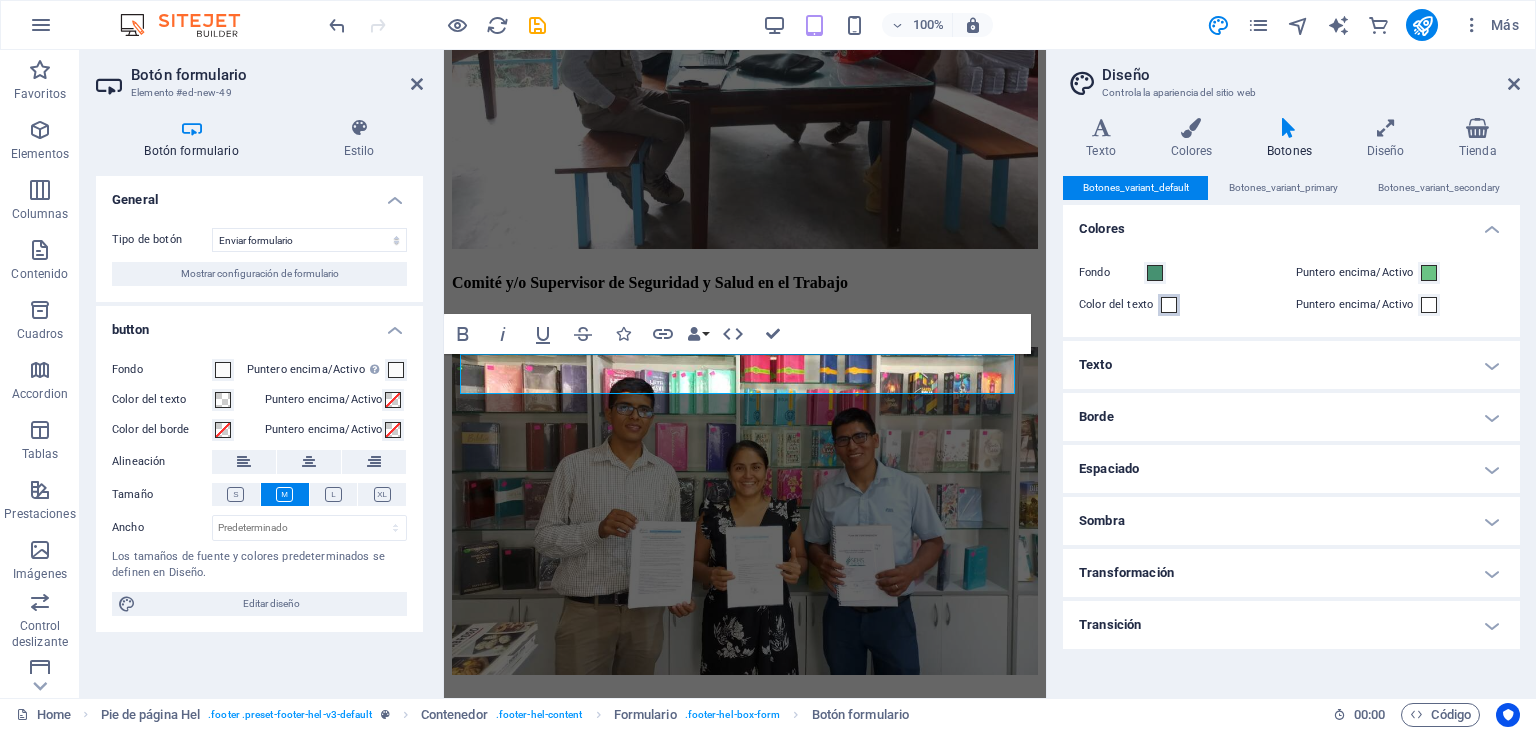 click at bounding box center (1169, 305) 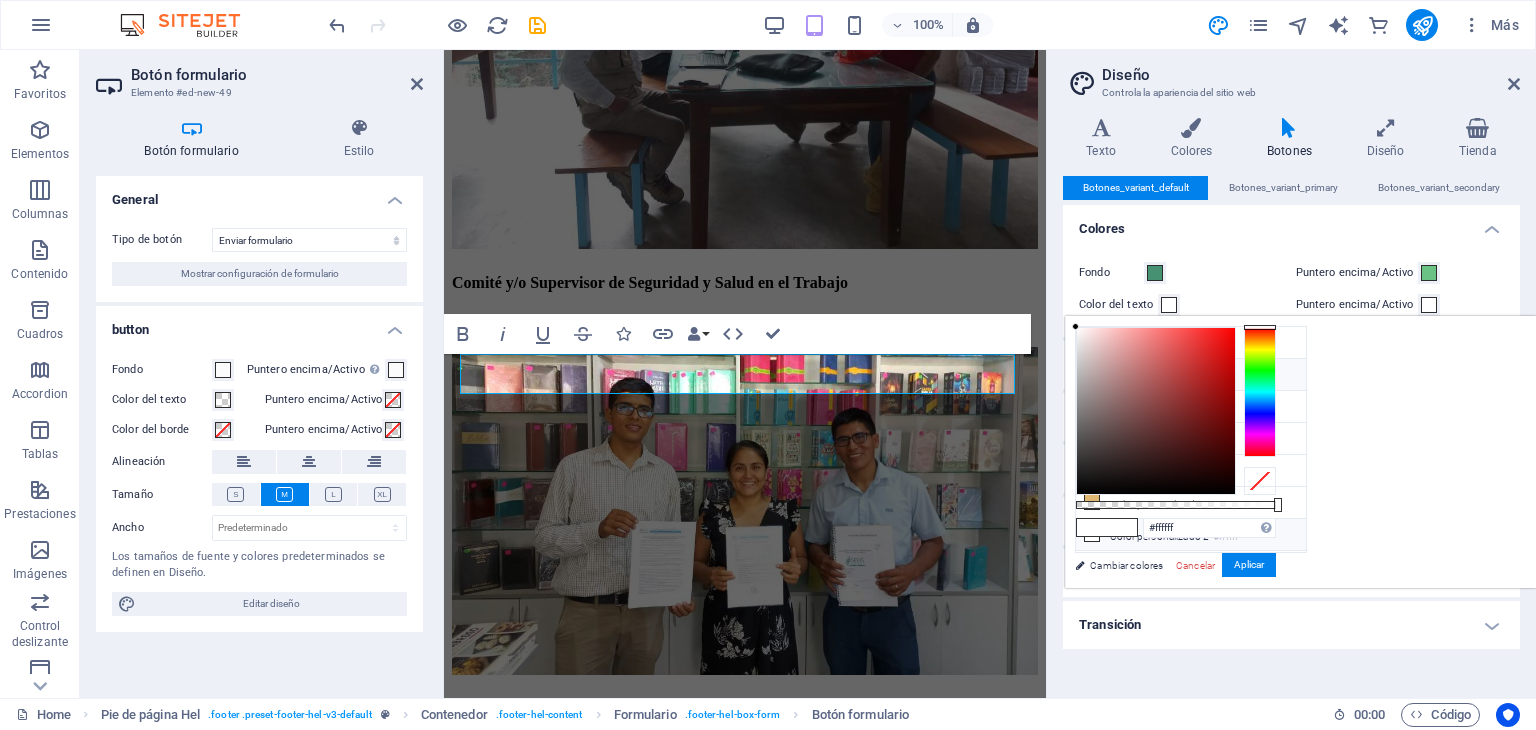 click on "Color principal
#1d3439" at bounding box center [1191, 375] 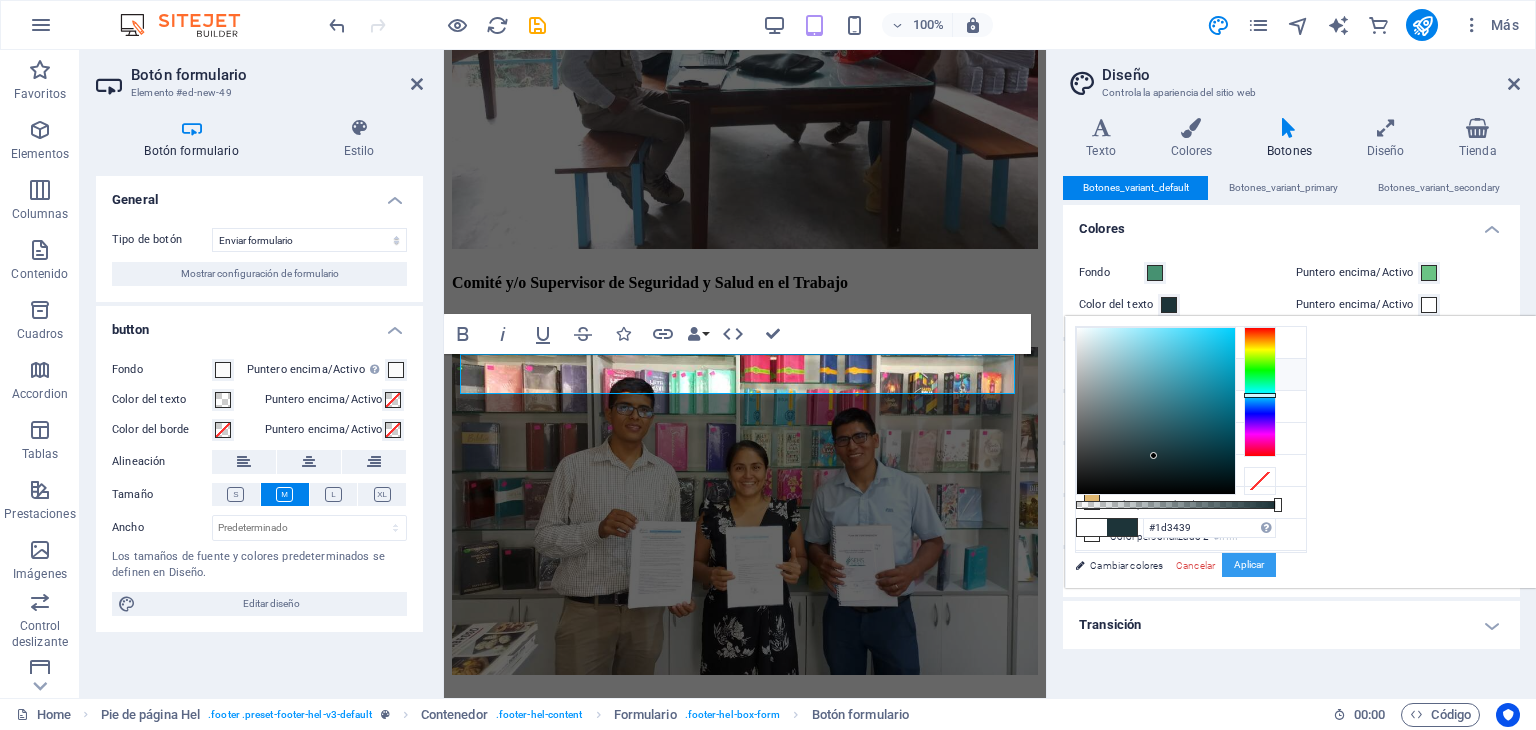 click on "Aplicar" at bounding box center [1249, 565] 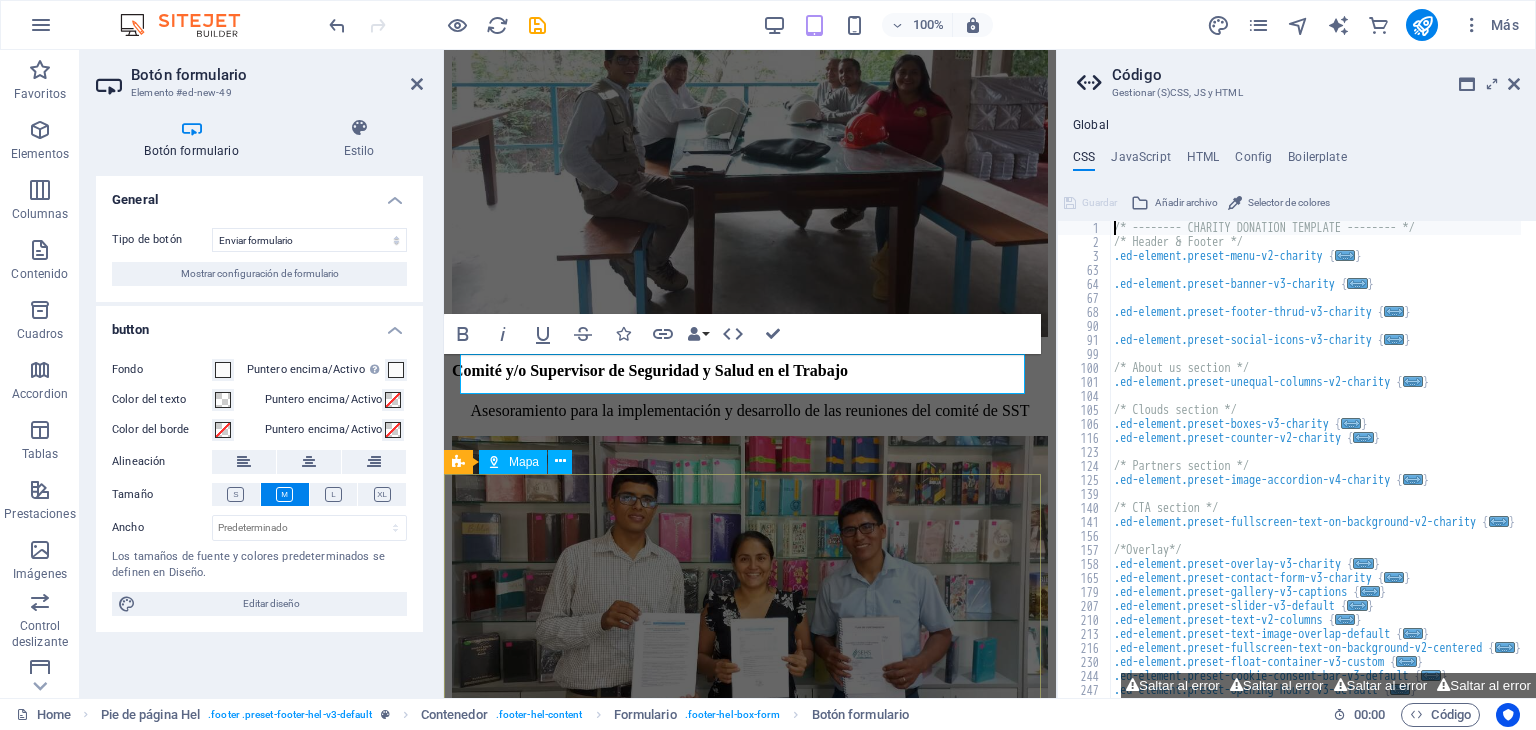 click on "Contáctenos   {{ 'content.forms.privacy'|trans }} Enviar" at bounding box center (750, 11409) 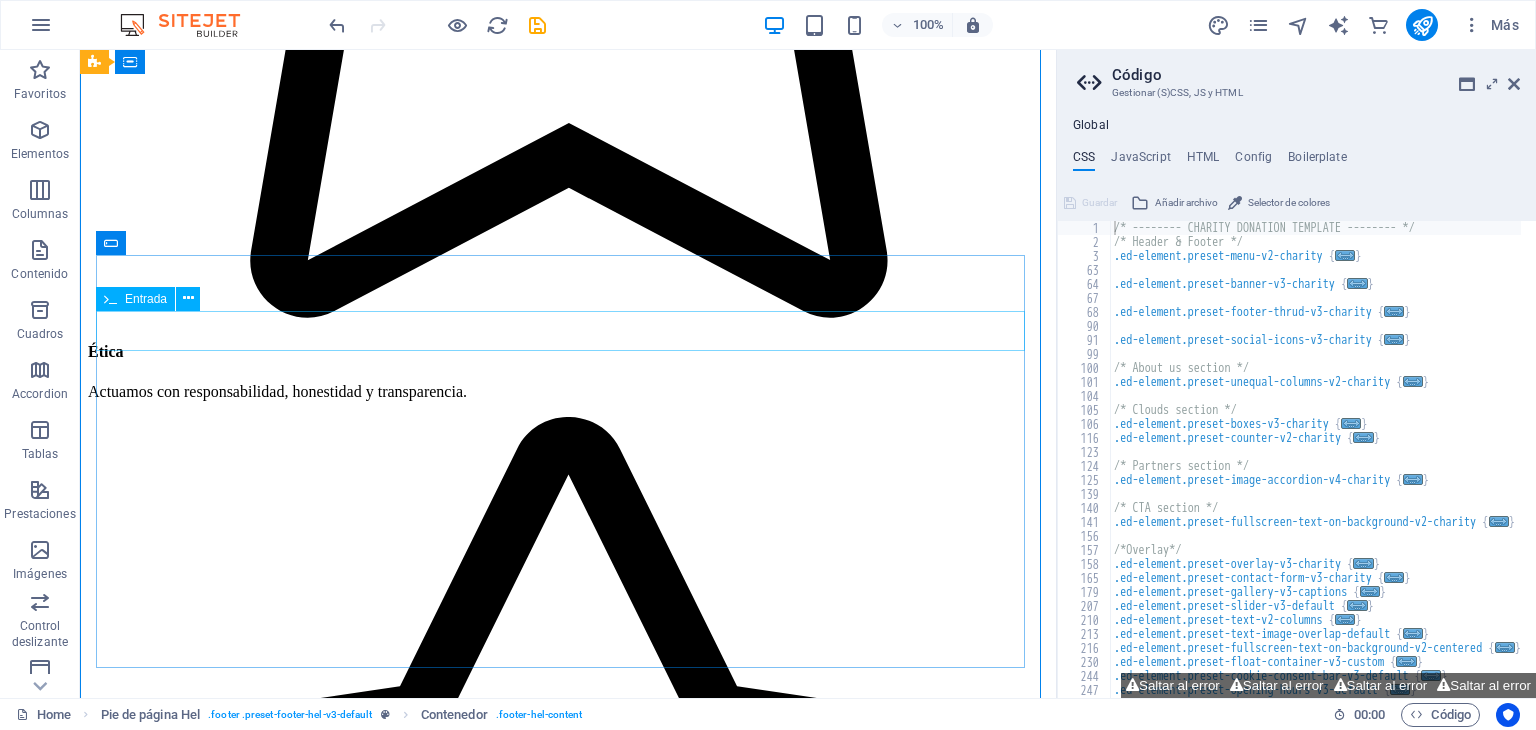 scroll, scrollTop: 6648, scrollLeft: 0, axis: vertical 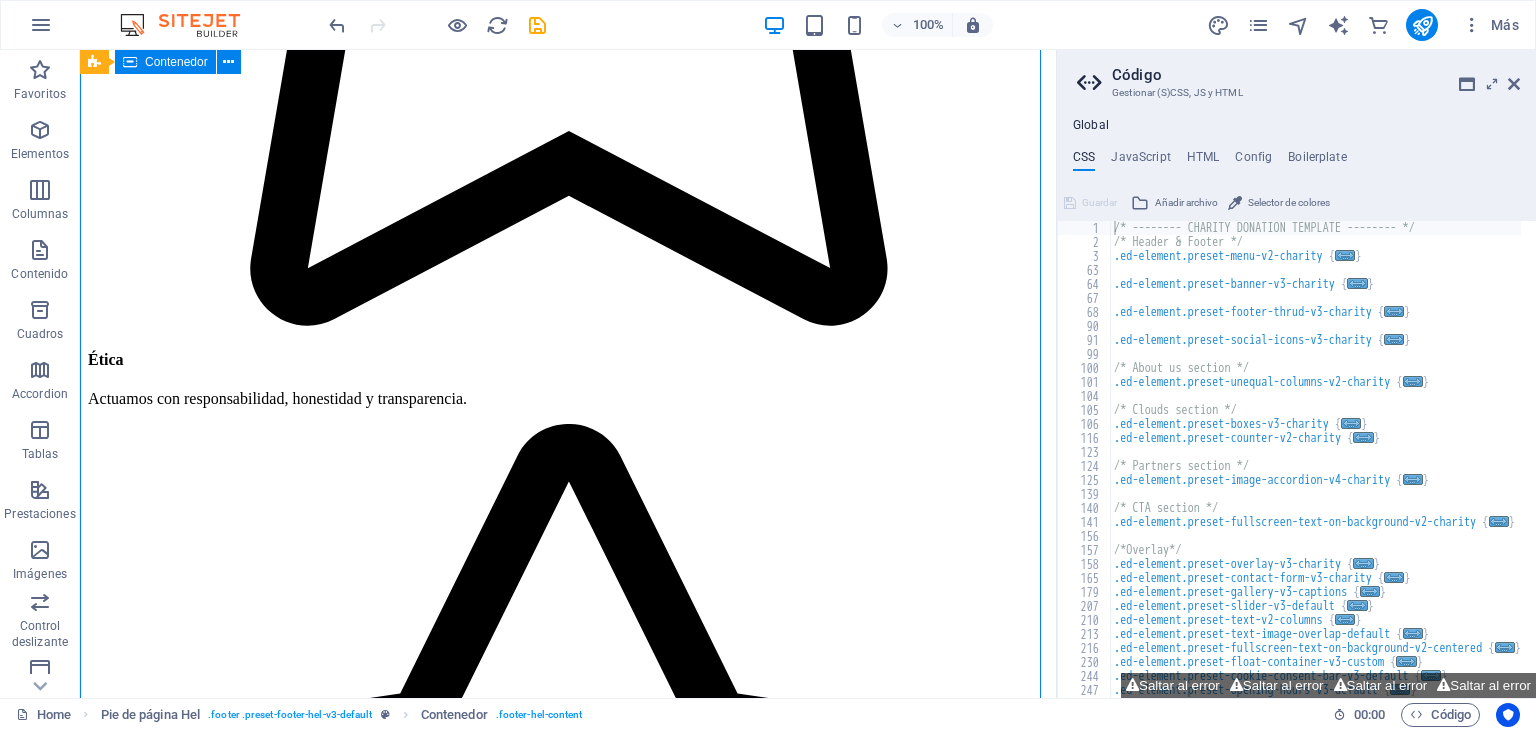 click on "Contáctenos   {{ 'content.forms.privacy'|trans }} Enviar" at bounding box center [568, 19503] 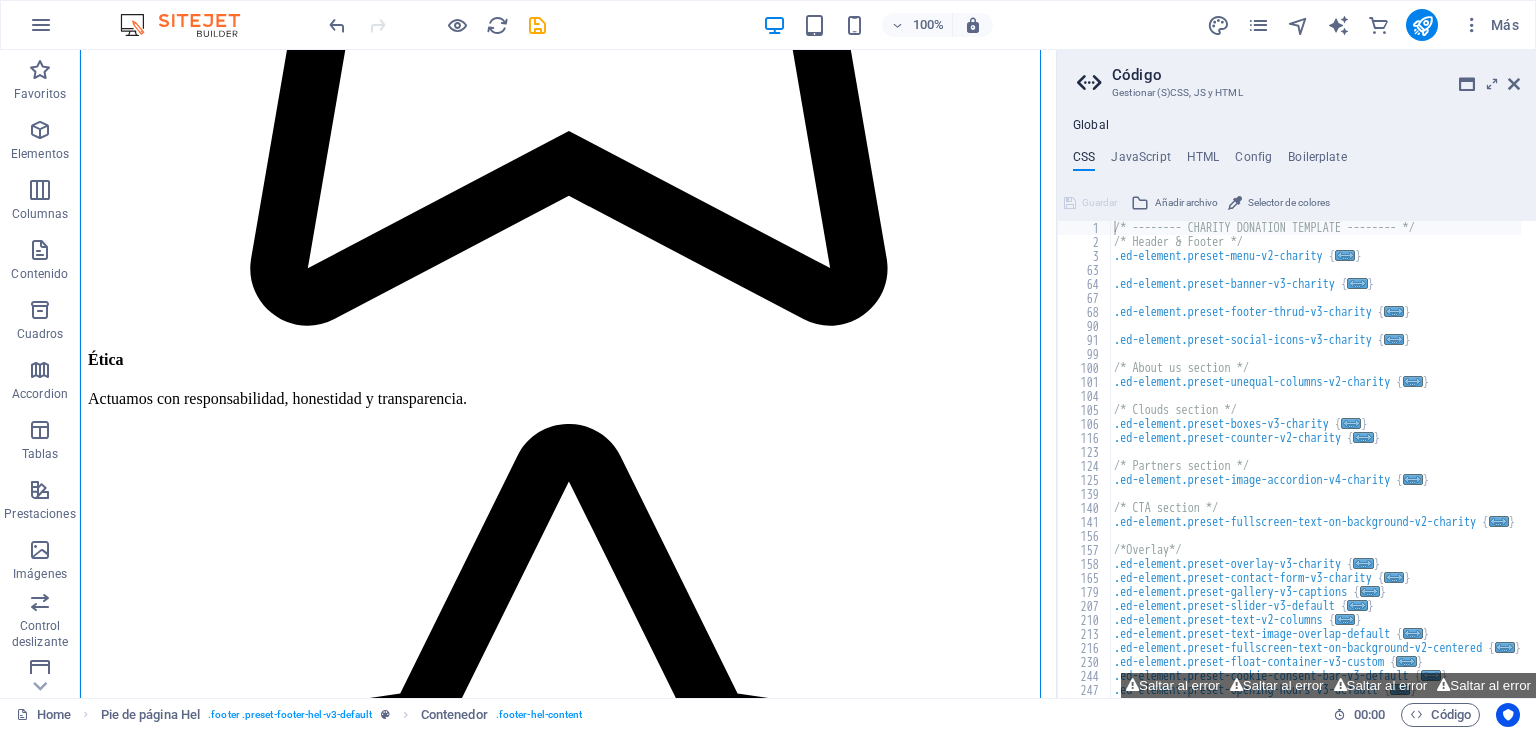 click on "Código" at bounding box center (1316, 75) 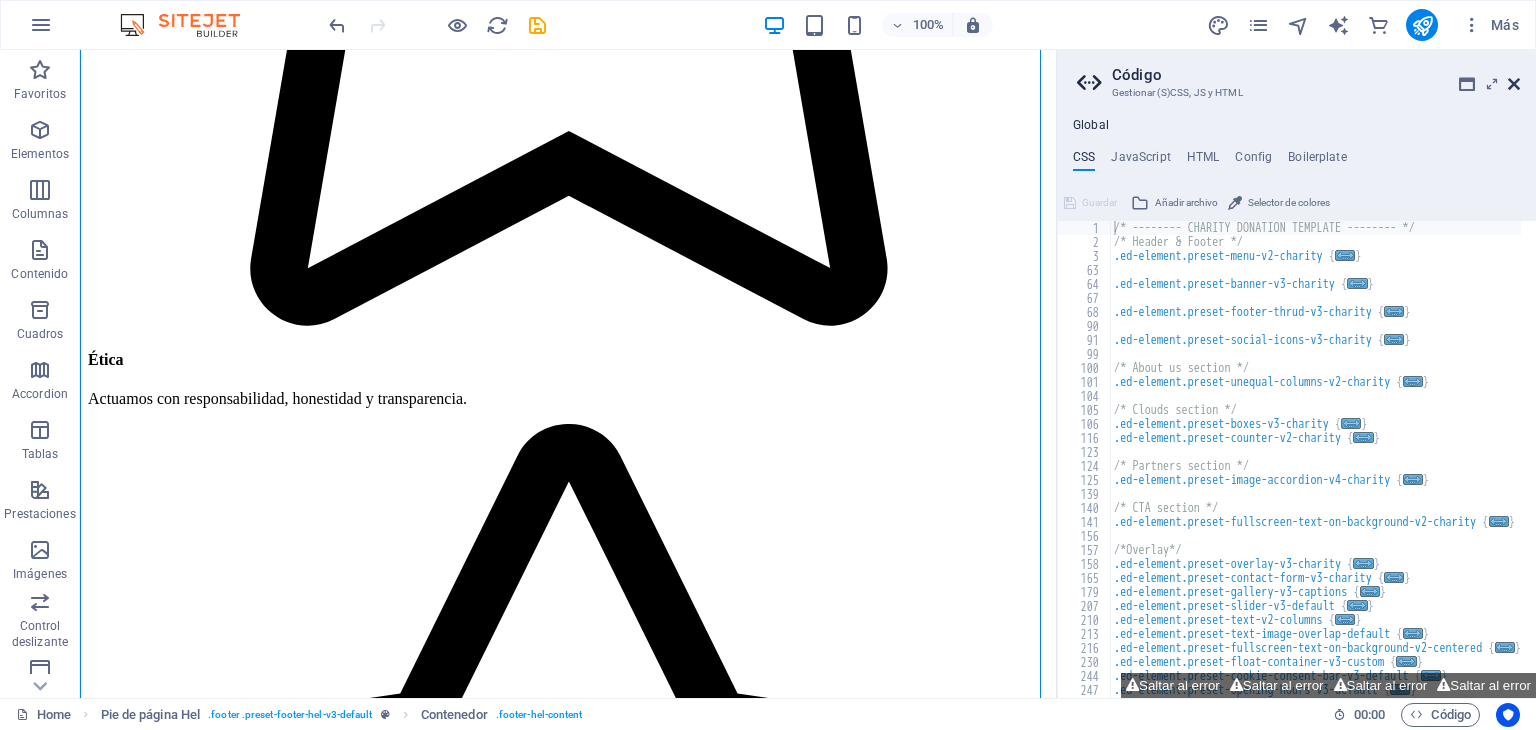 click at bounding box center (1514, 84) 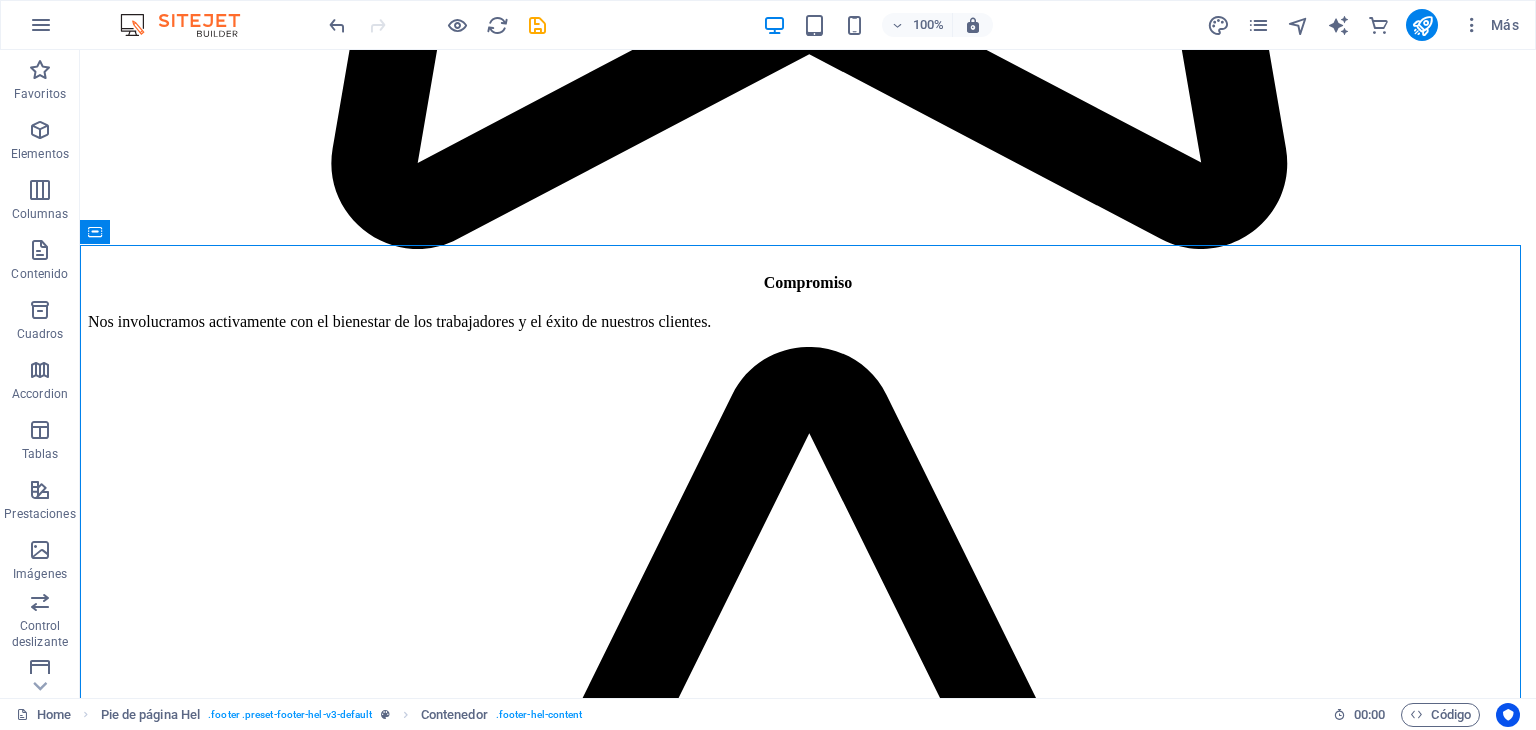 scroll, scrollTop: 5852, scrollLeft: 0, axis: vertical 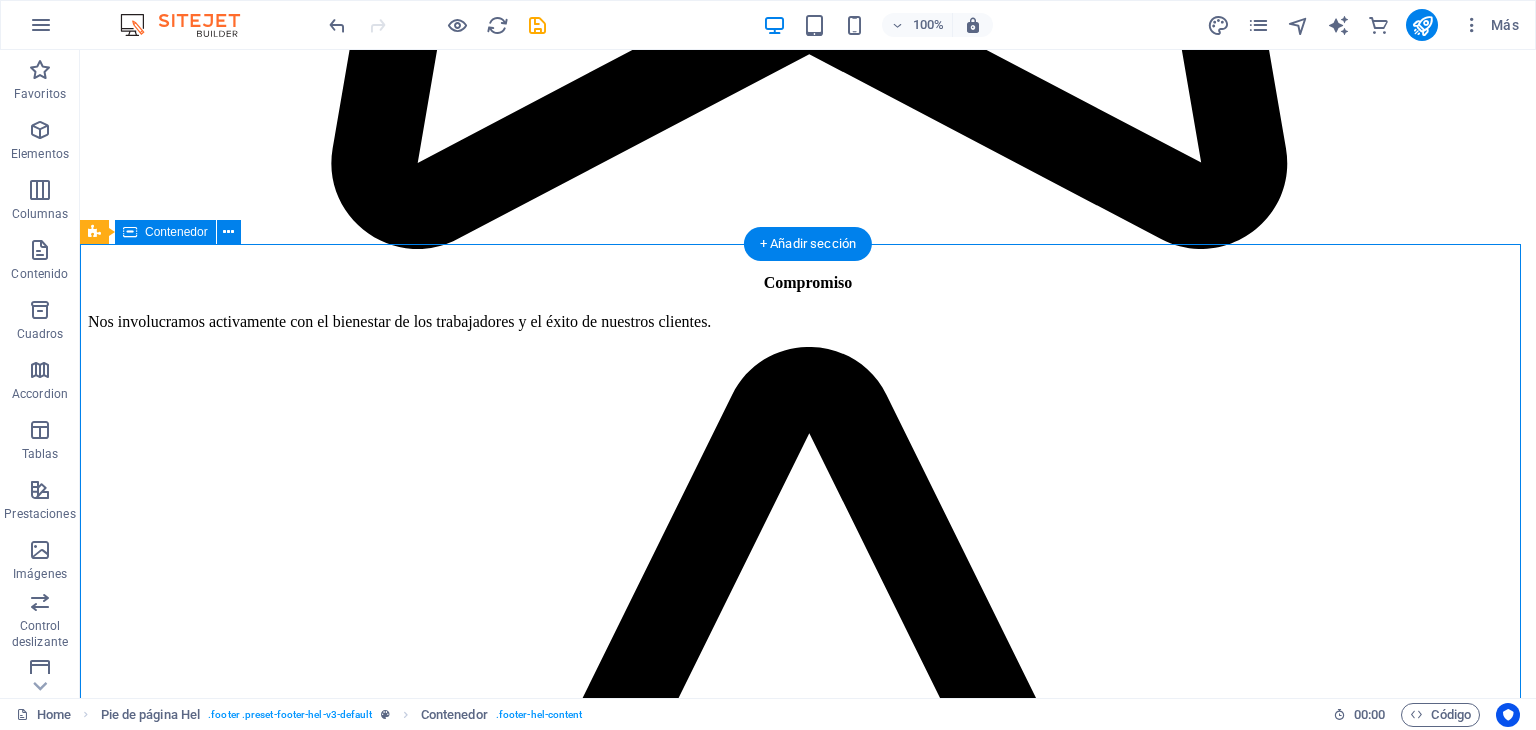 click on "Contáctenos   {{ 'content.forms.privacy'|trans }} Enviar" at bounding box center (808, 29094) 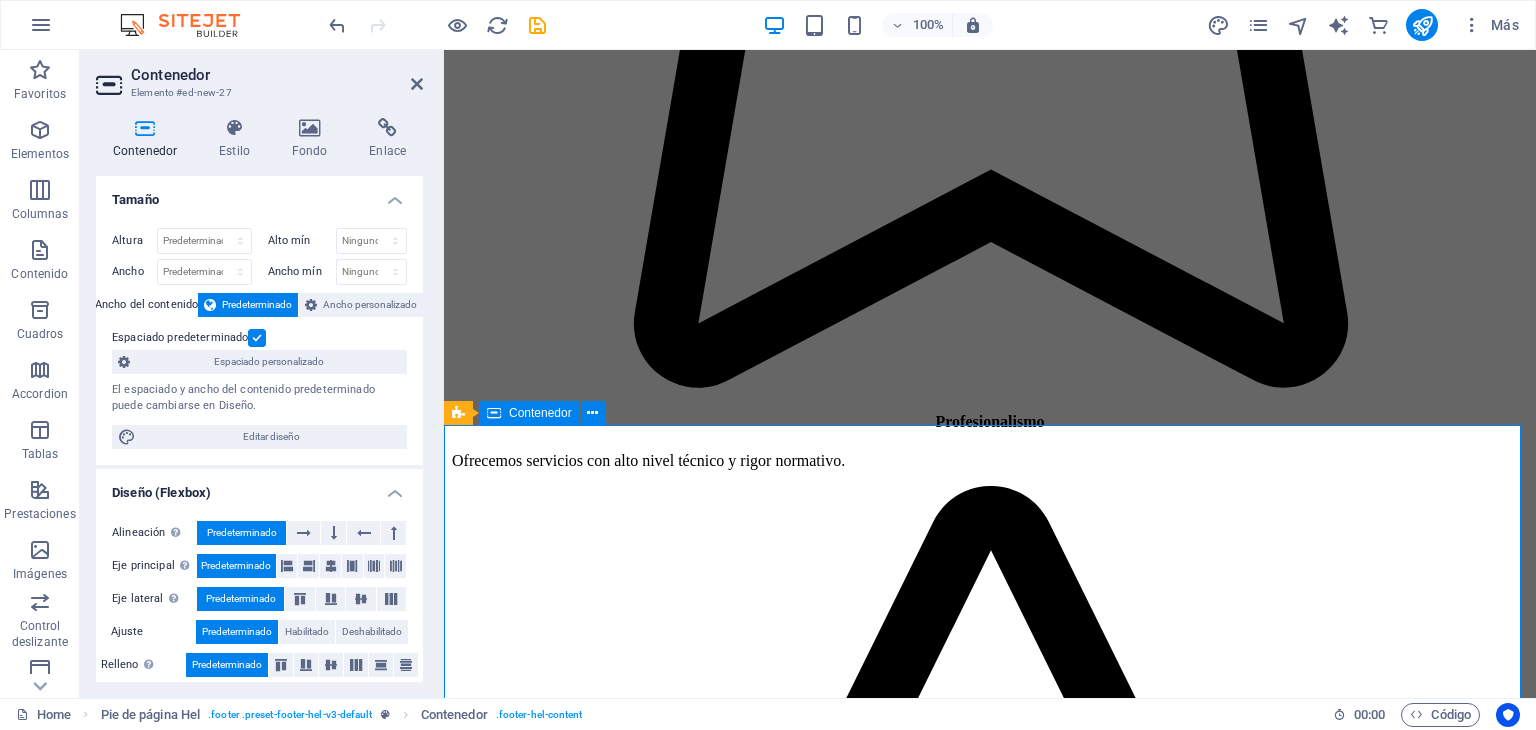 click on "Contáctenos   {{ 'content.forms.privacy'|trans }} Enviar" at bounding box center [990, 22383] 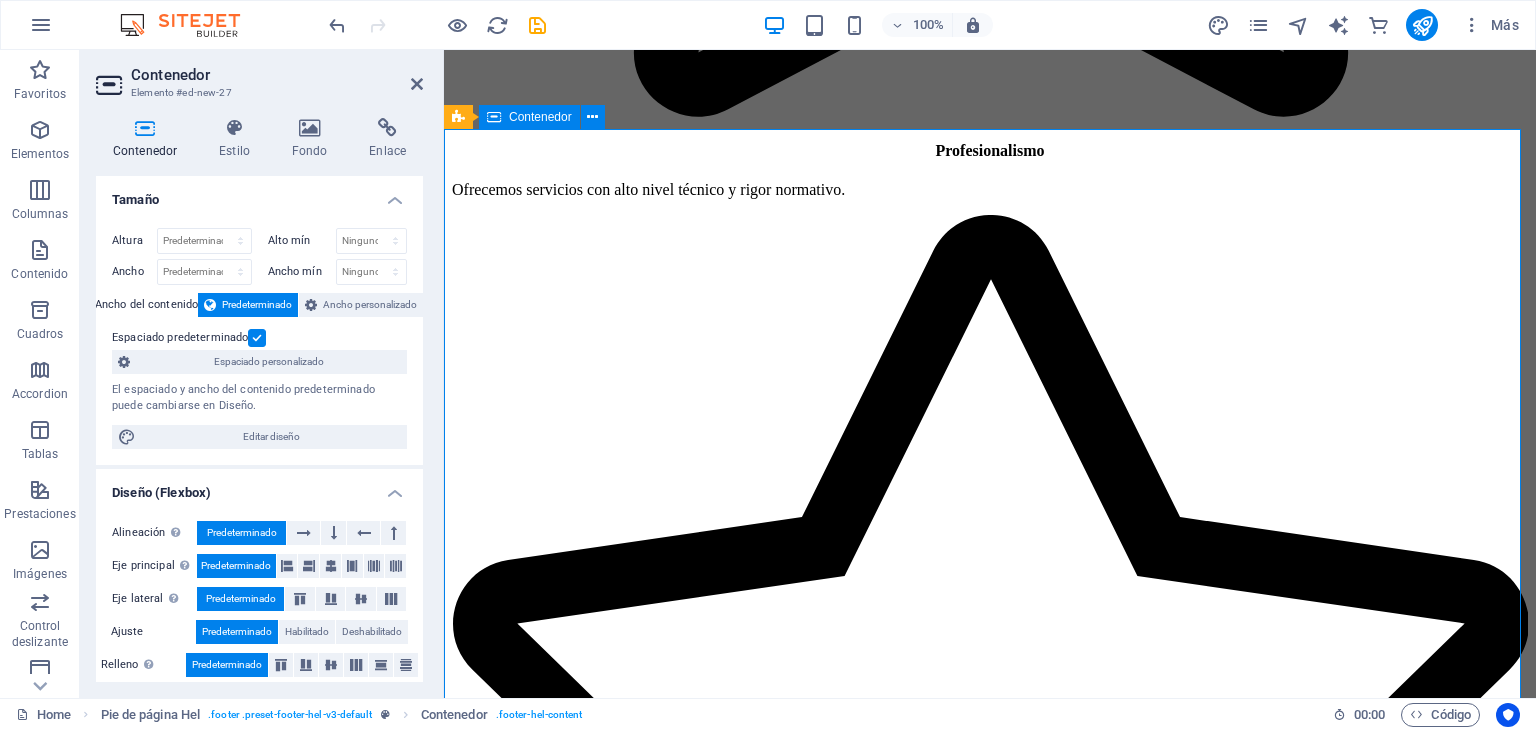 scroll, scrollTop: 6149, scrollLeft: 0, axis: vertical 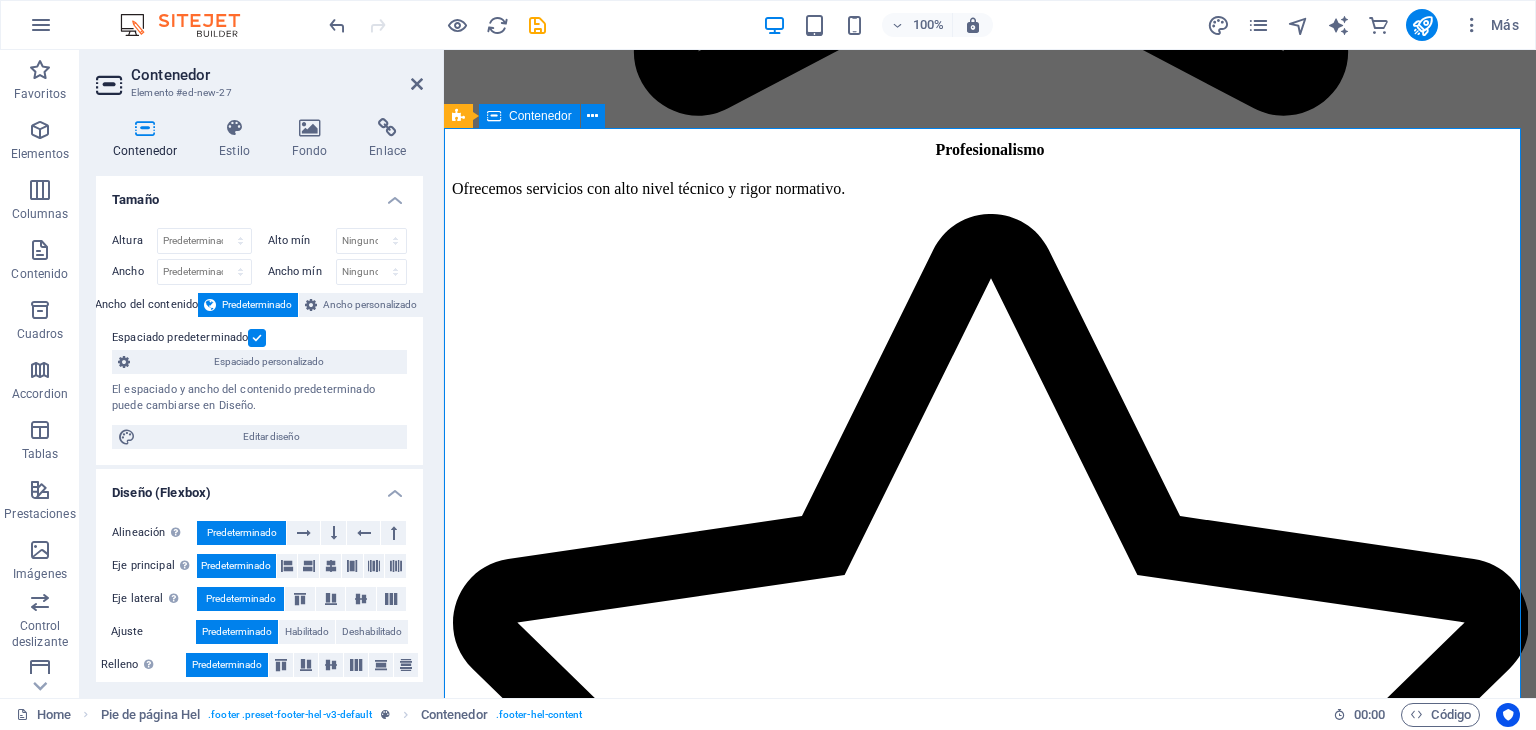 click on "Contáctenos   {{ 'content.forms.privacy'|trans }} Enviar" at bounding box center [990, 22111] 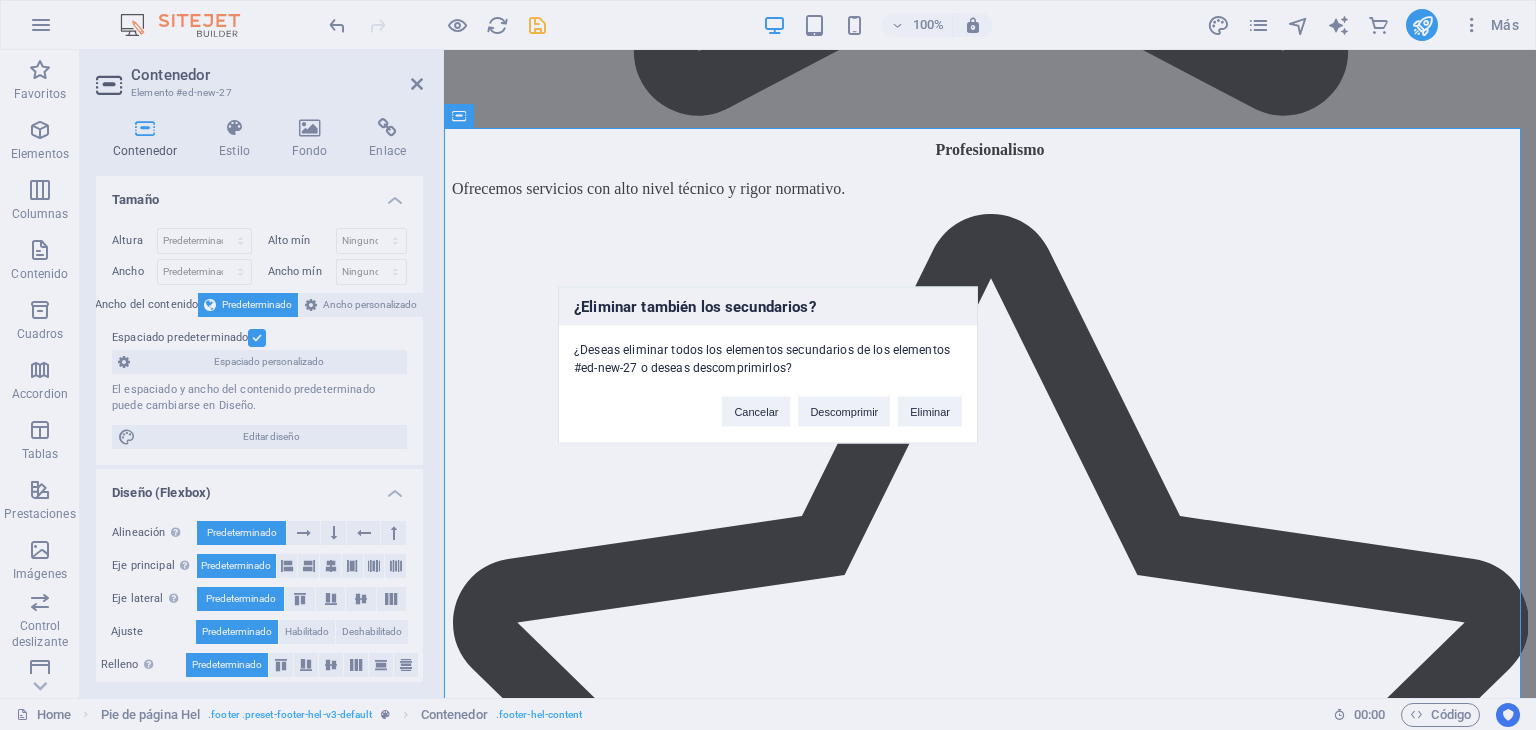scroll, scrollTop: 5968, scrollLeft: 0, axis: vertical 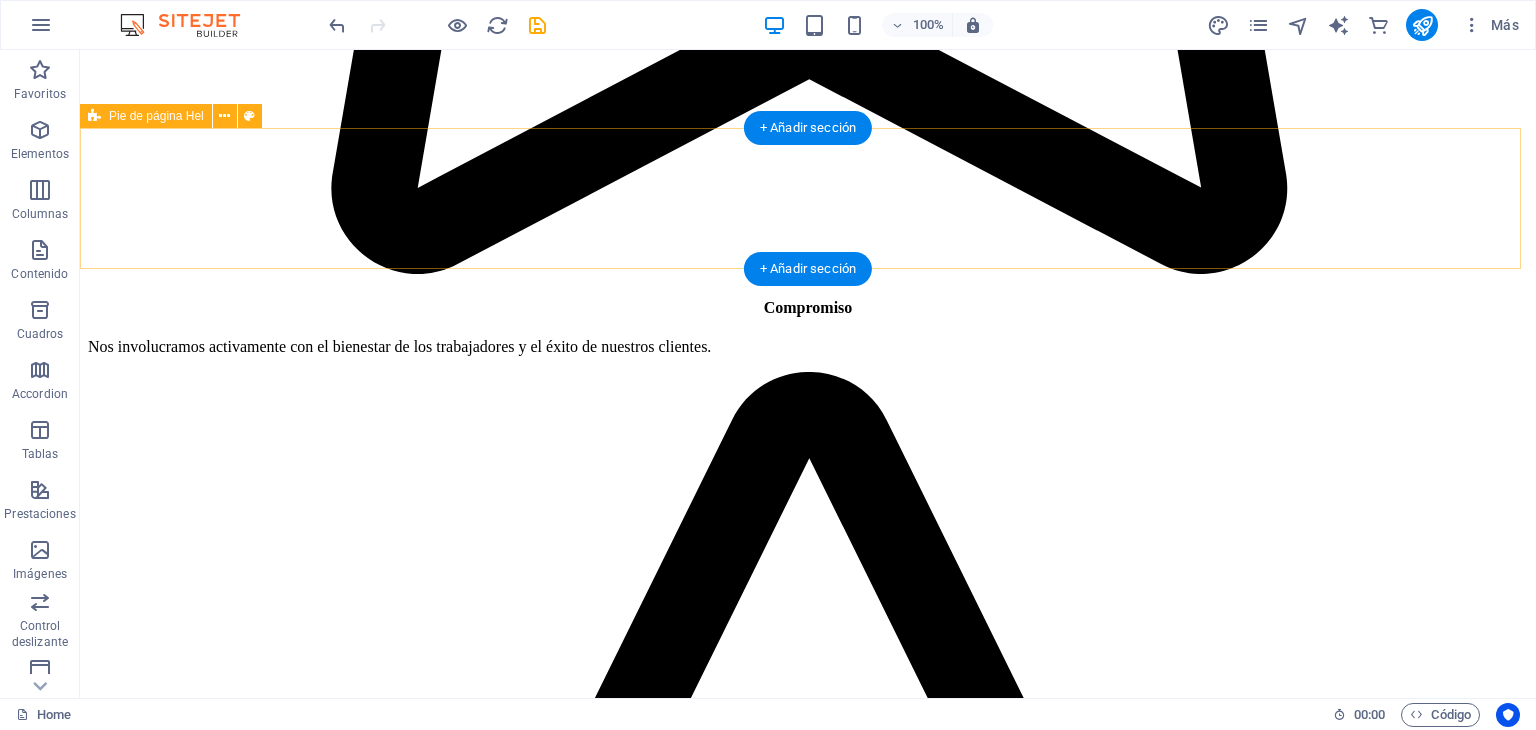 click on "Suelta el contenido aquí o  Añadir elementos  Pegar portapapeles" at bounding box center (808, 28804) 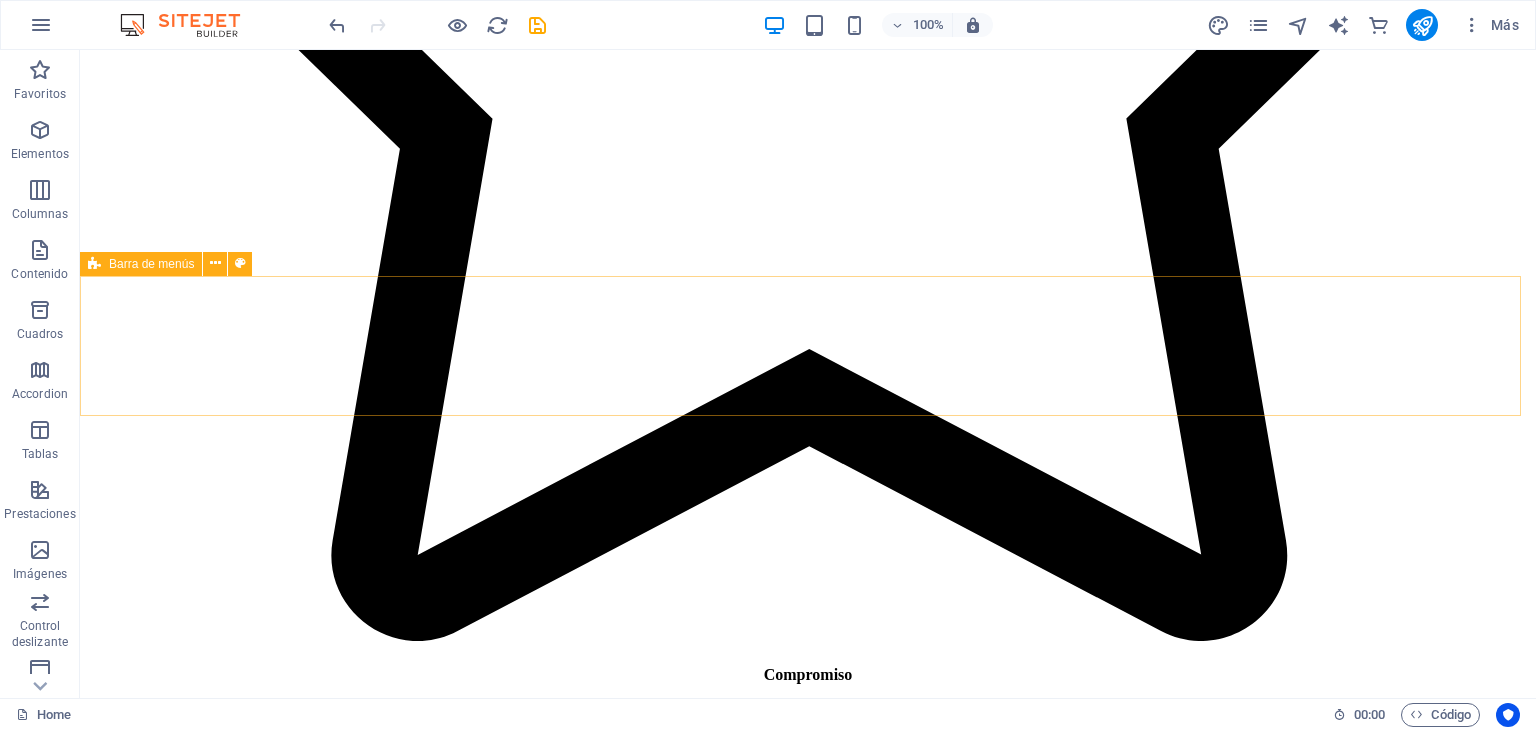 scroll, scrollTop: 5459, scrollLeft: 0, axis: vertical 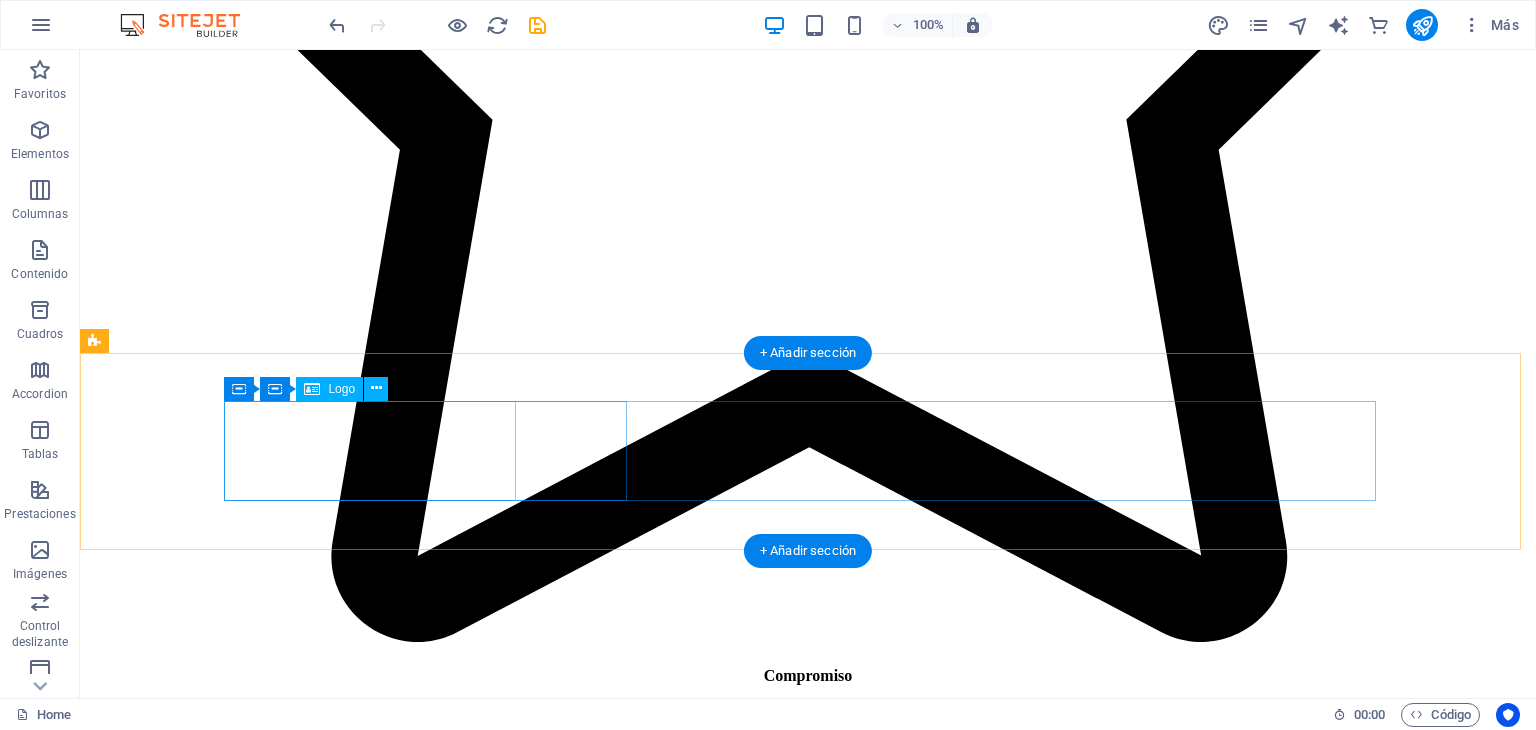 click at bounding box center [352, 25668] 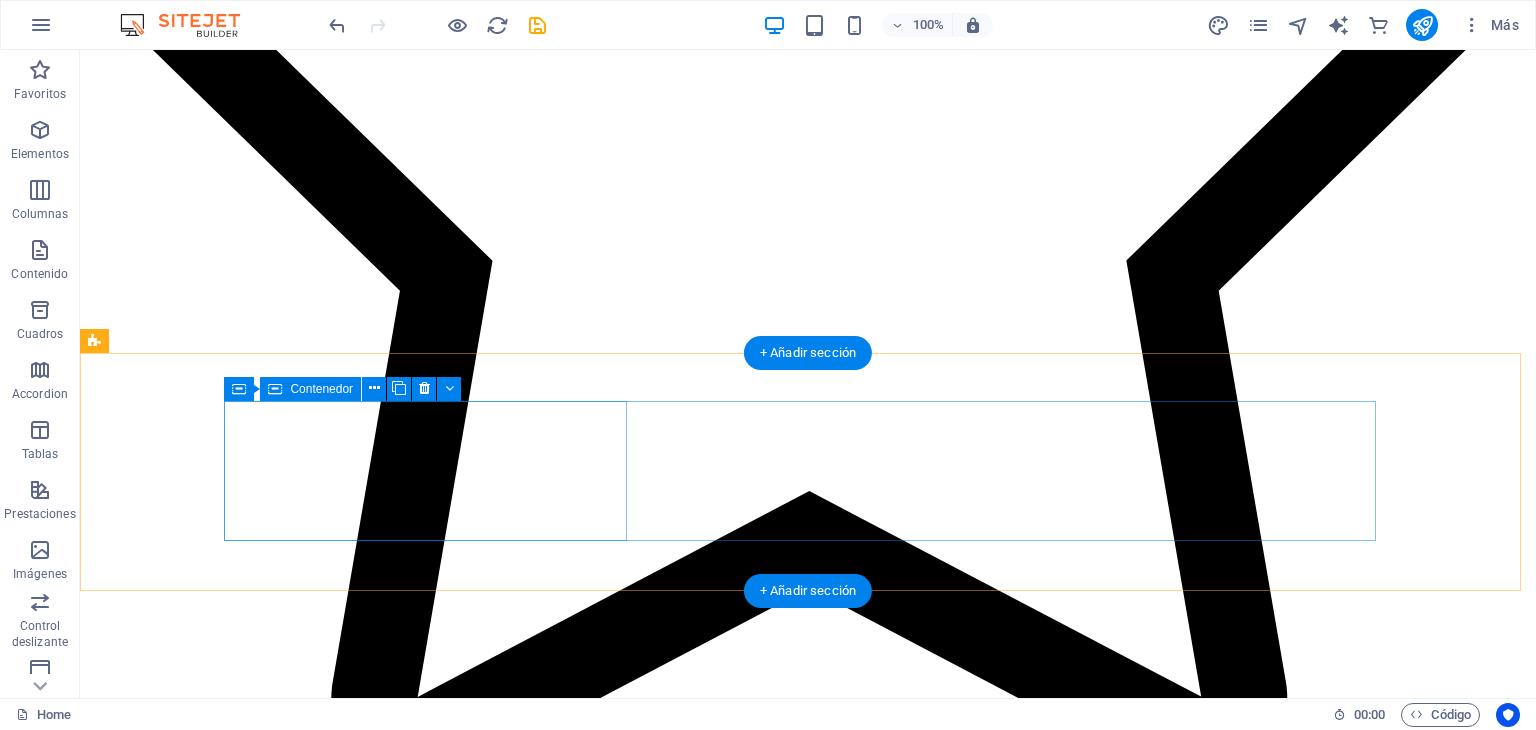 click on "Suelta el contenido aquí o  Añadir elementos  Pegar portapapeles" at bounding box center (352, 25828) 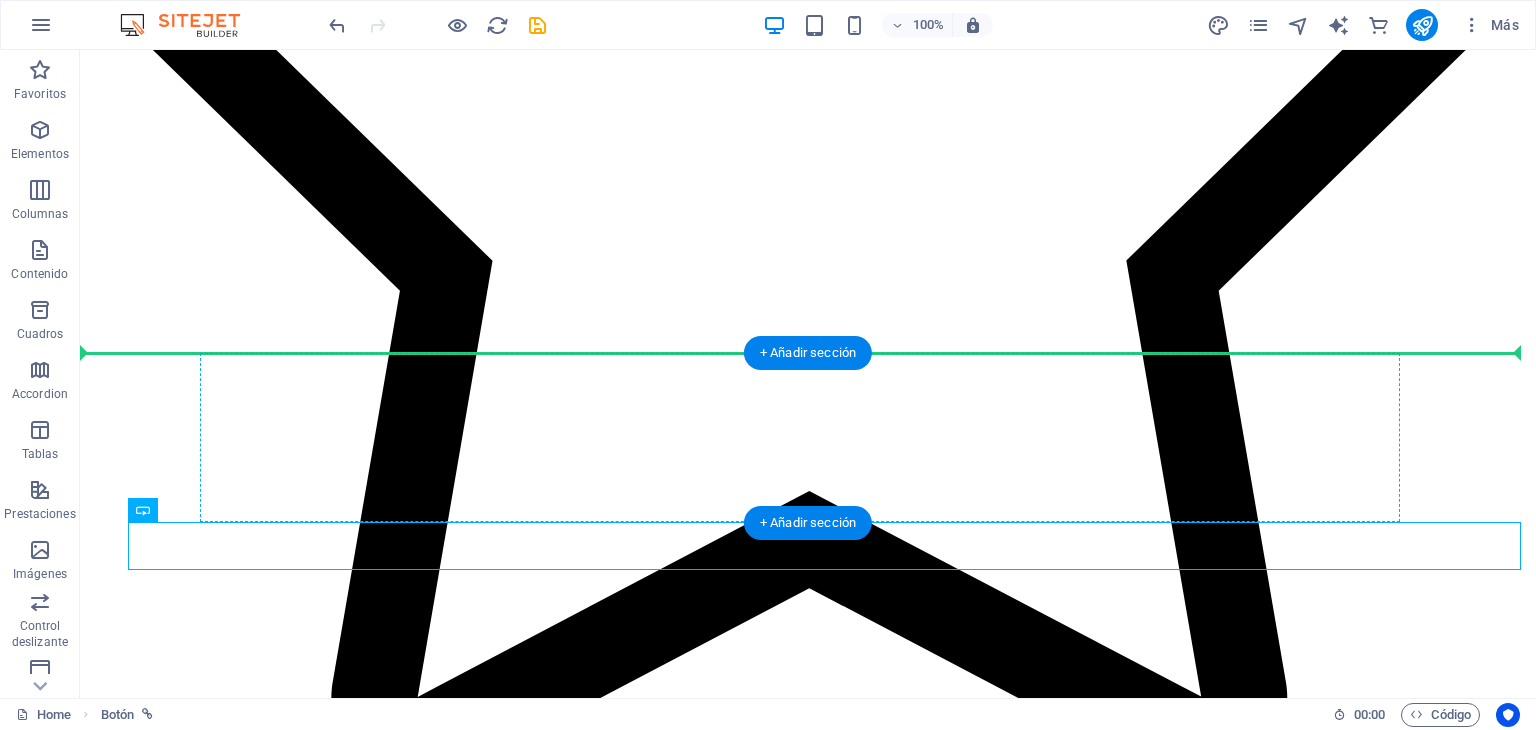 drag, startPoint x: 901, startPoint y: 540, endPoint x: 1160, endPoint y: 405, distance: 292.0719 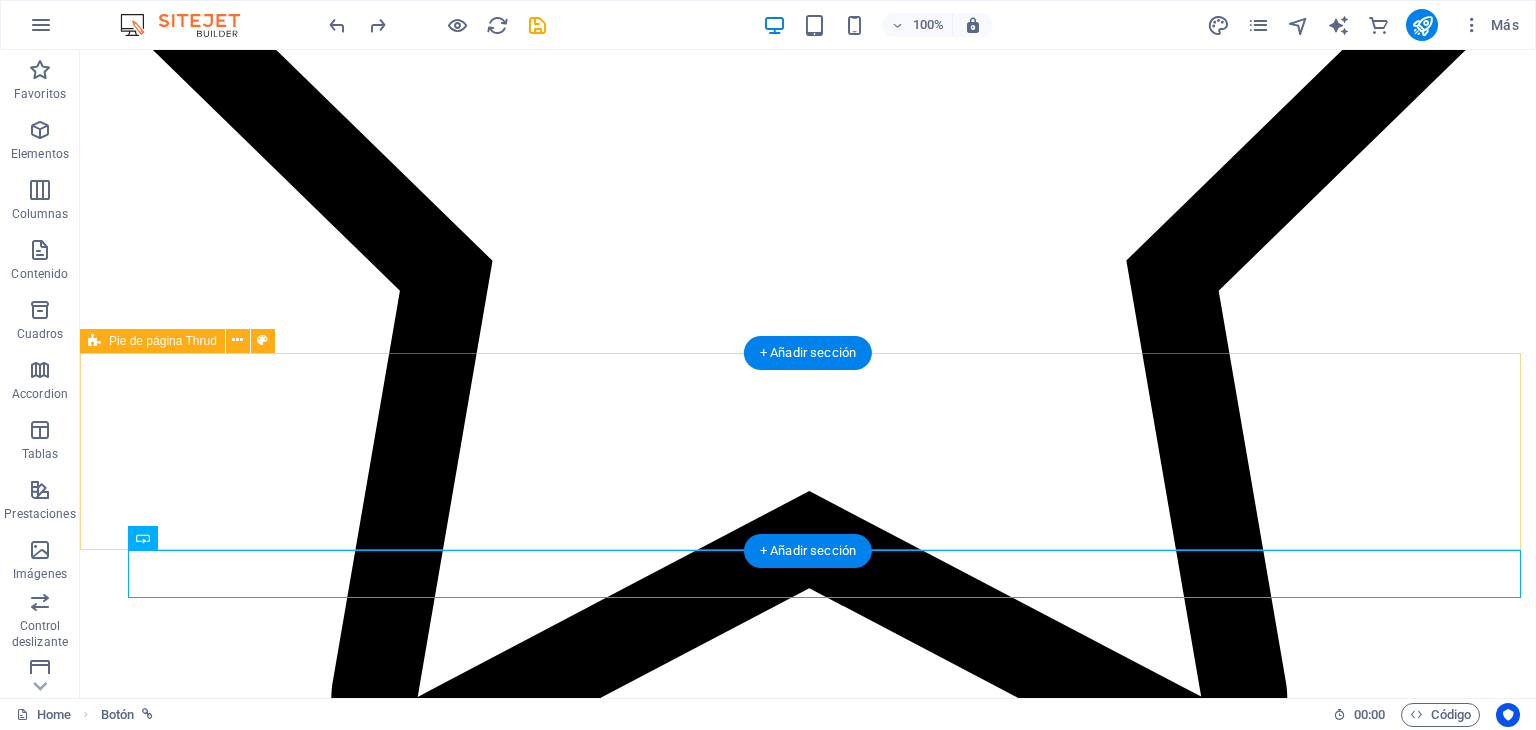 click on "Individual . All Rights Reserved. Legal Notice  |  Privacy" at bounding box center (808, 27446) 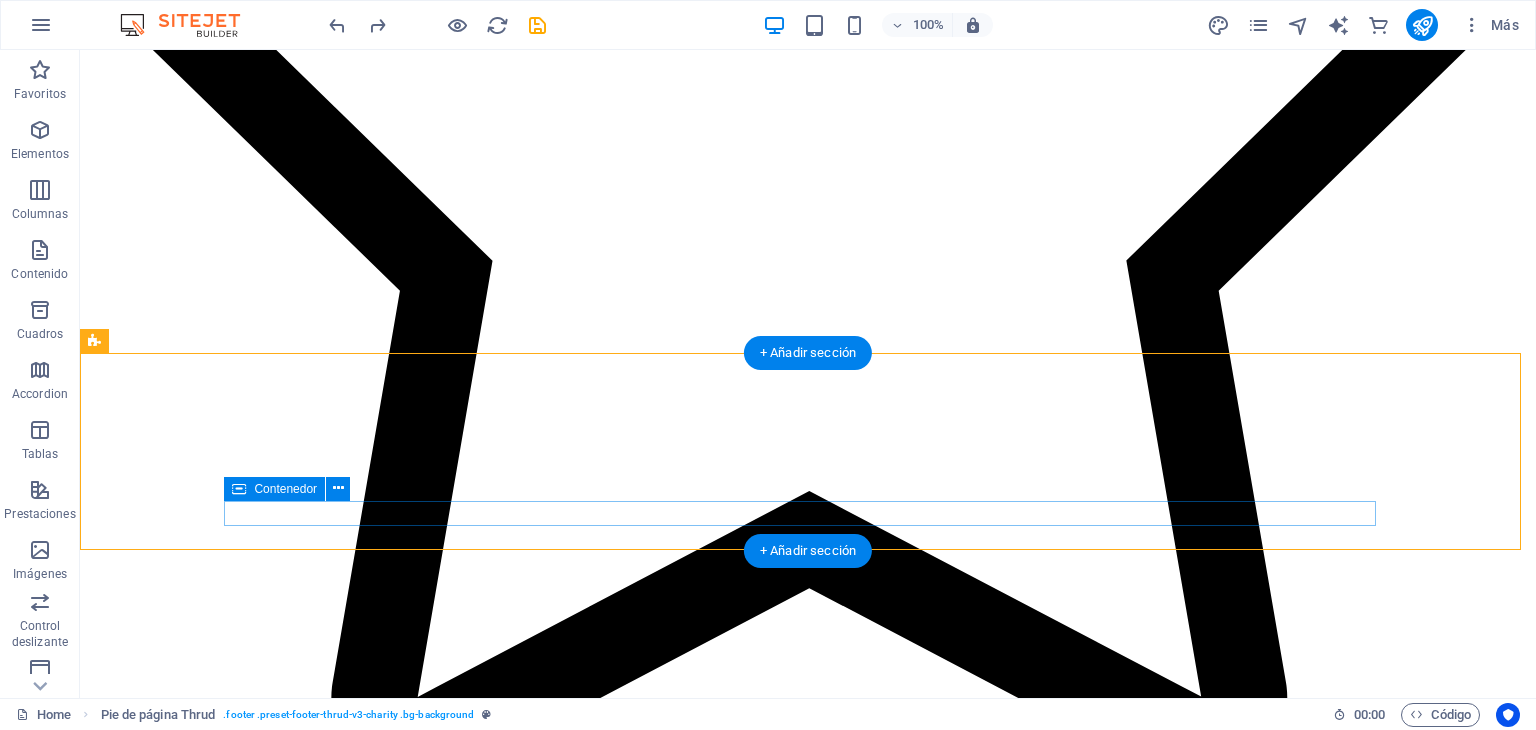 click on "Individual . All Rights Reserved. Legal Notice  |  Privacy" at bounding box center (808, 29110) 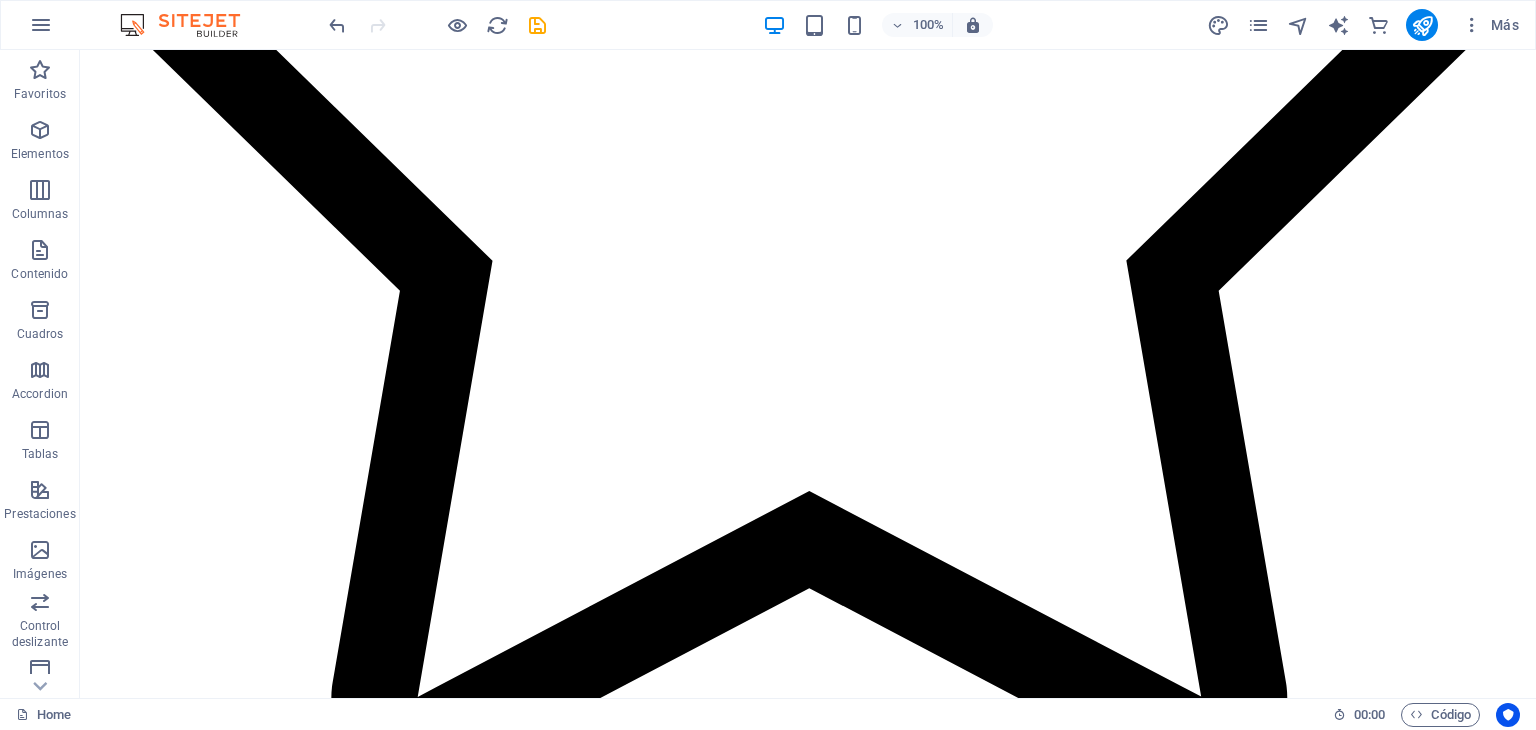 click on "Menu Inicio Nosotros Servicios Clientes Galería Contacto Fomenta una cultura preventiva en tu organización, evita multas y sanciones En el Perú la Ley N° 29783, Ley de Seguridad y Salud en el Trabajo, obliga a todas las empresas privadas y públicas, de todos los rubros y sectores a implementar un sistema de gestión de SST, de acuerdo al tipo de organización, nivel de exposición a peligros y riesgos, y la cantidad de trabajadores. No tener un Sistema de Gestión de Seguridad y Salud en el Trabajo podría ocasionar multas y sanciones de responsabilidad civil y penal. CONTACTAR ¿Quiénes somos? IPERSEGURIDAD Consulting & Services, es una empresa especializada en materia de Seguridad y Salud en el Trabajo (SST), comprometida con la prevención de riesgos y la promoción de entornos laborales seguros y saludables; a través de un equipo multidisciplinario altamente capacitado, brindamos asesoría técnica, acompañamiento normativo y soluciones integrales a empresas de diversos sectores. MISIÓN VISIÓN 1" at bounding box center (808, 13098) 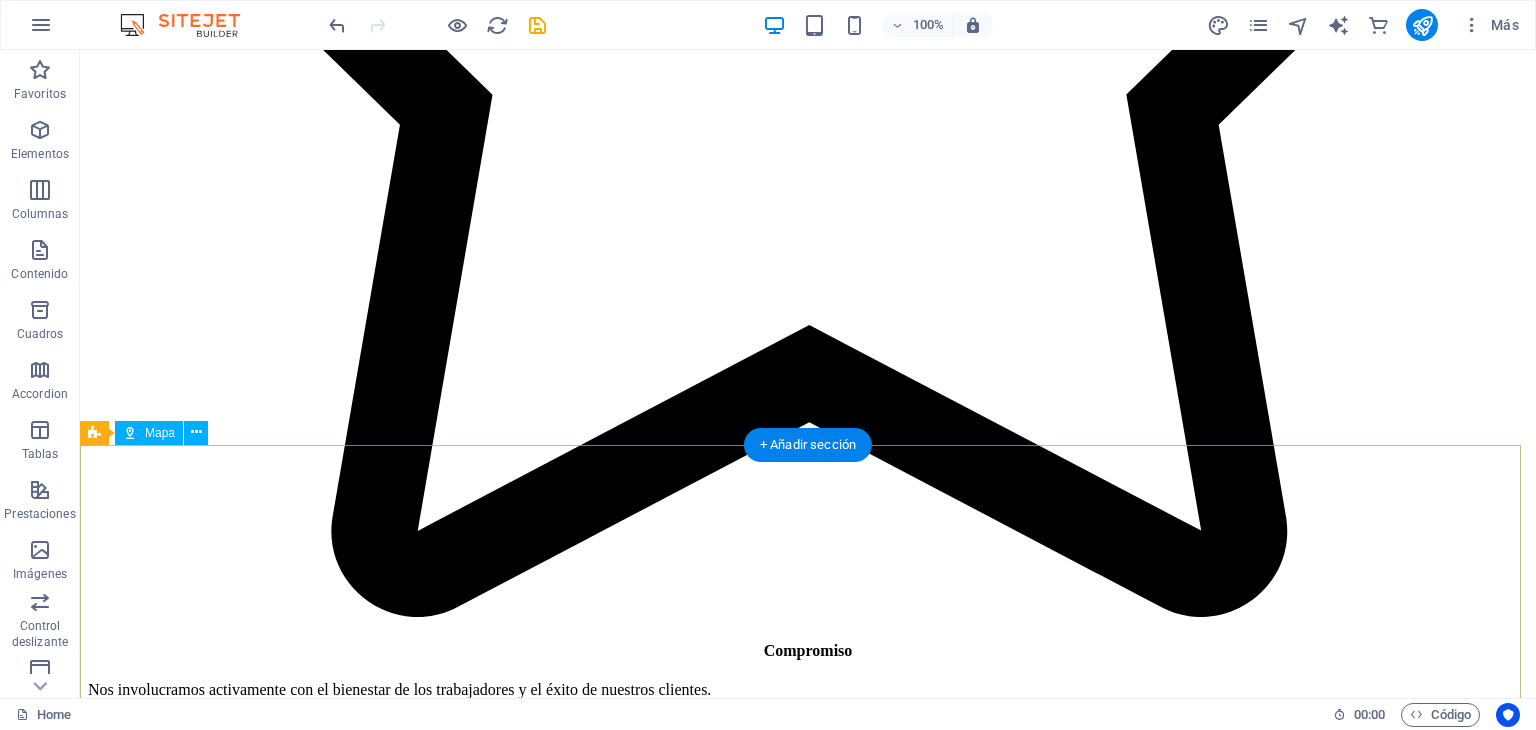 scroll, scrollTop: 5626, scrollLeft: 0, axis: vertical 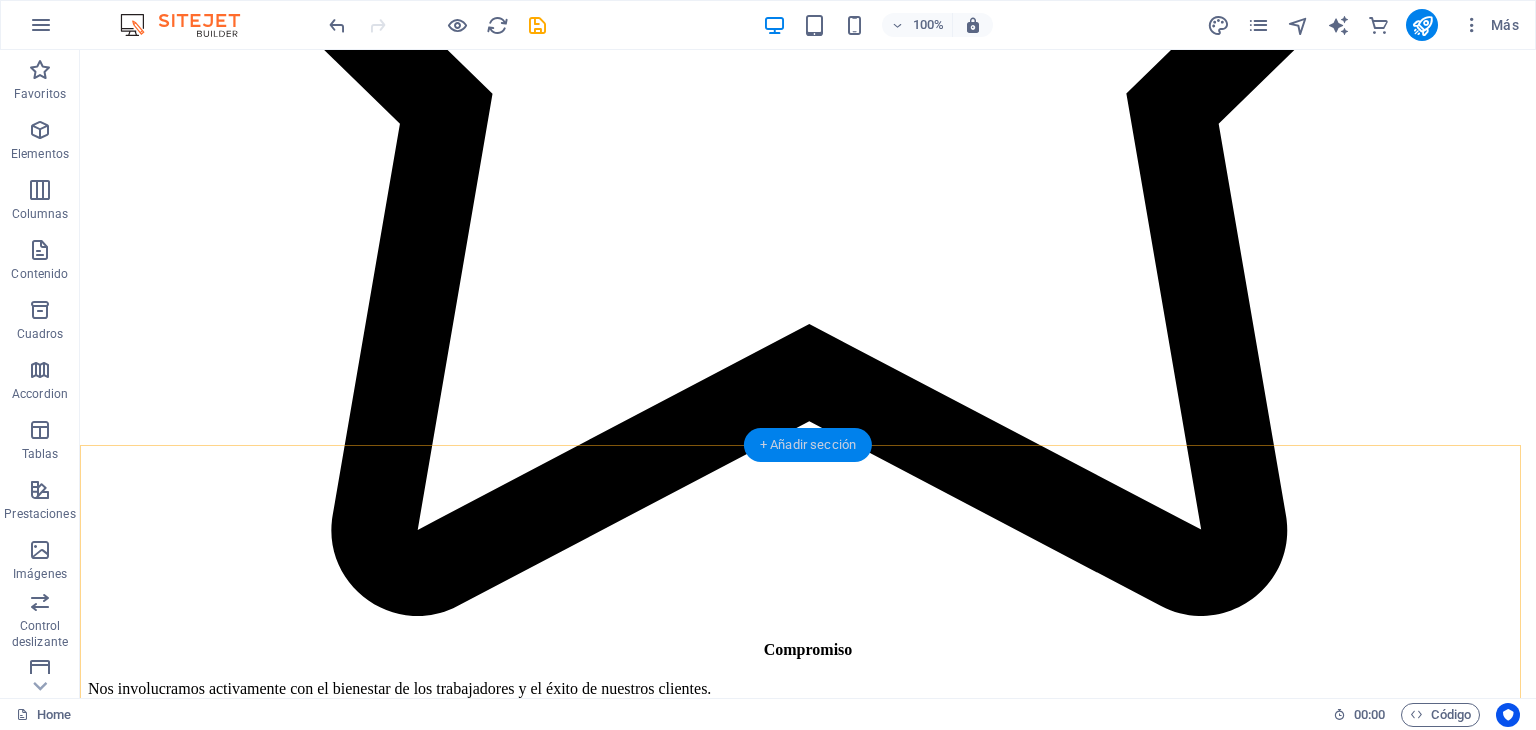 click on "+ Añadir sección" at bounding box center (808, 445) 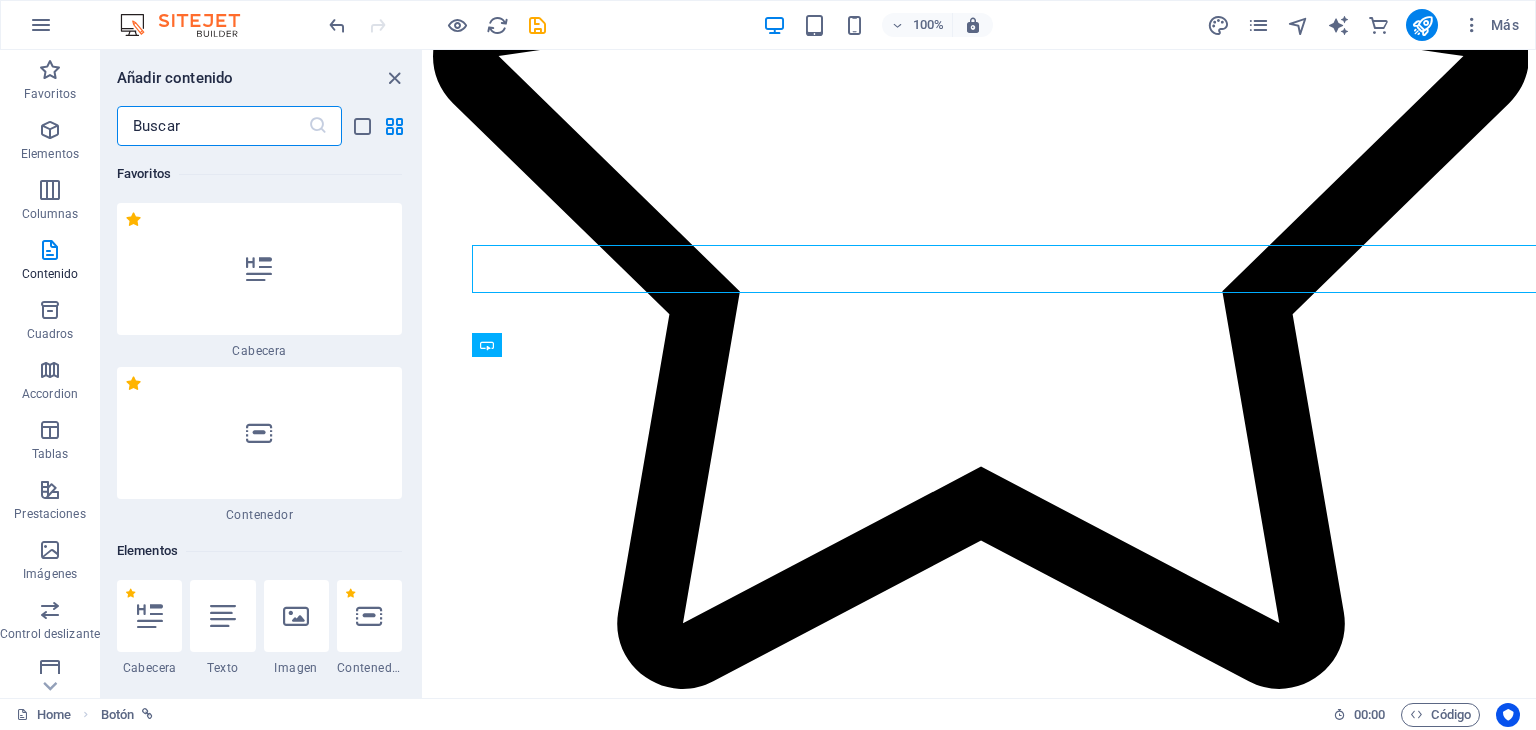 scroll, scrollTop: 5738, scrollLeft: 0, axis: vertical 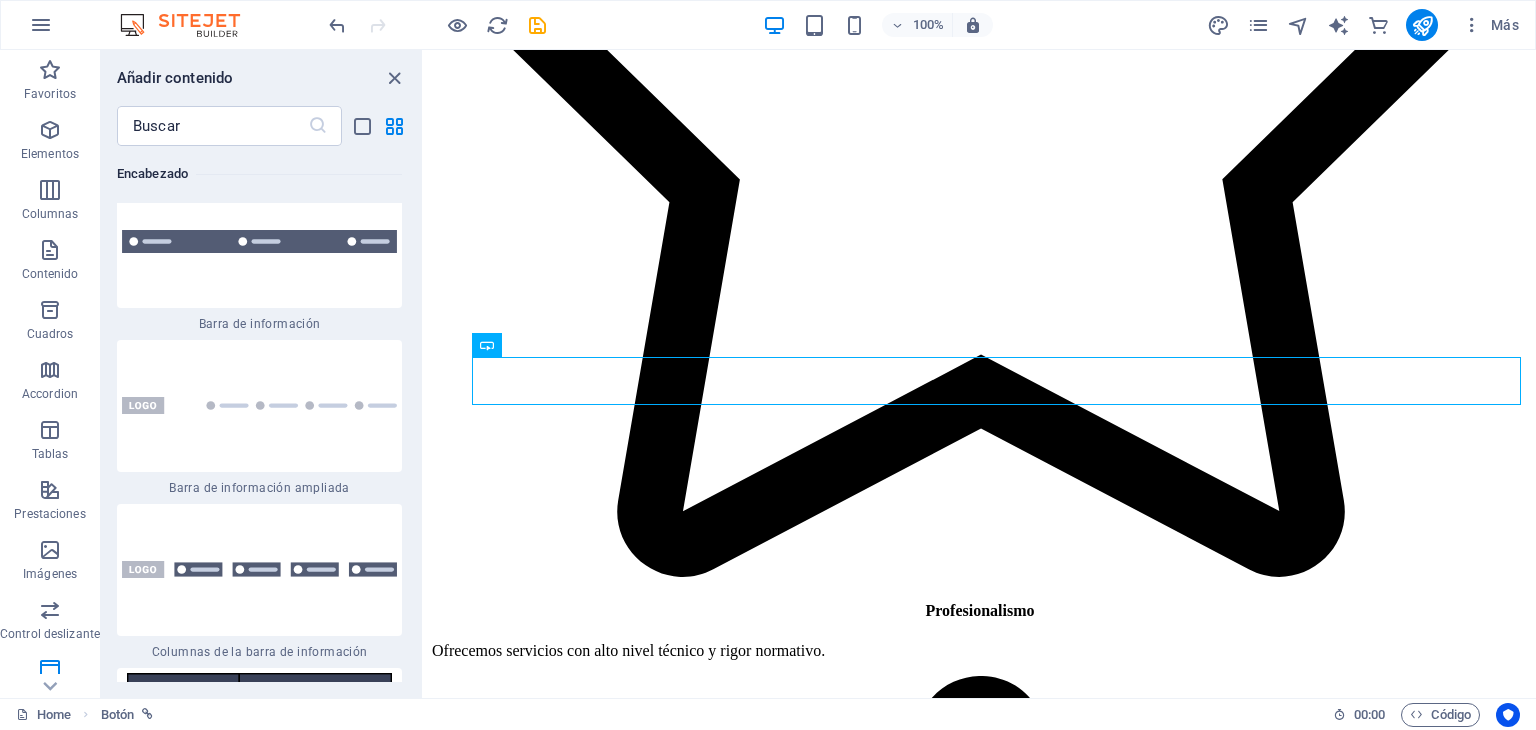 click at bounding box center (259, 241) 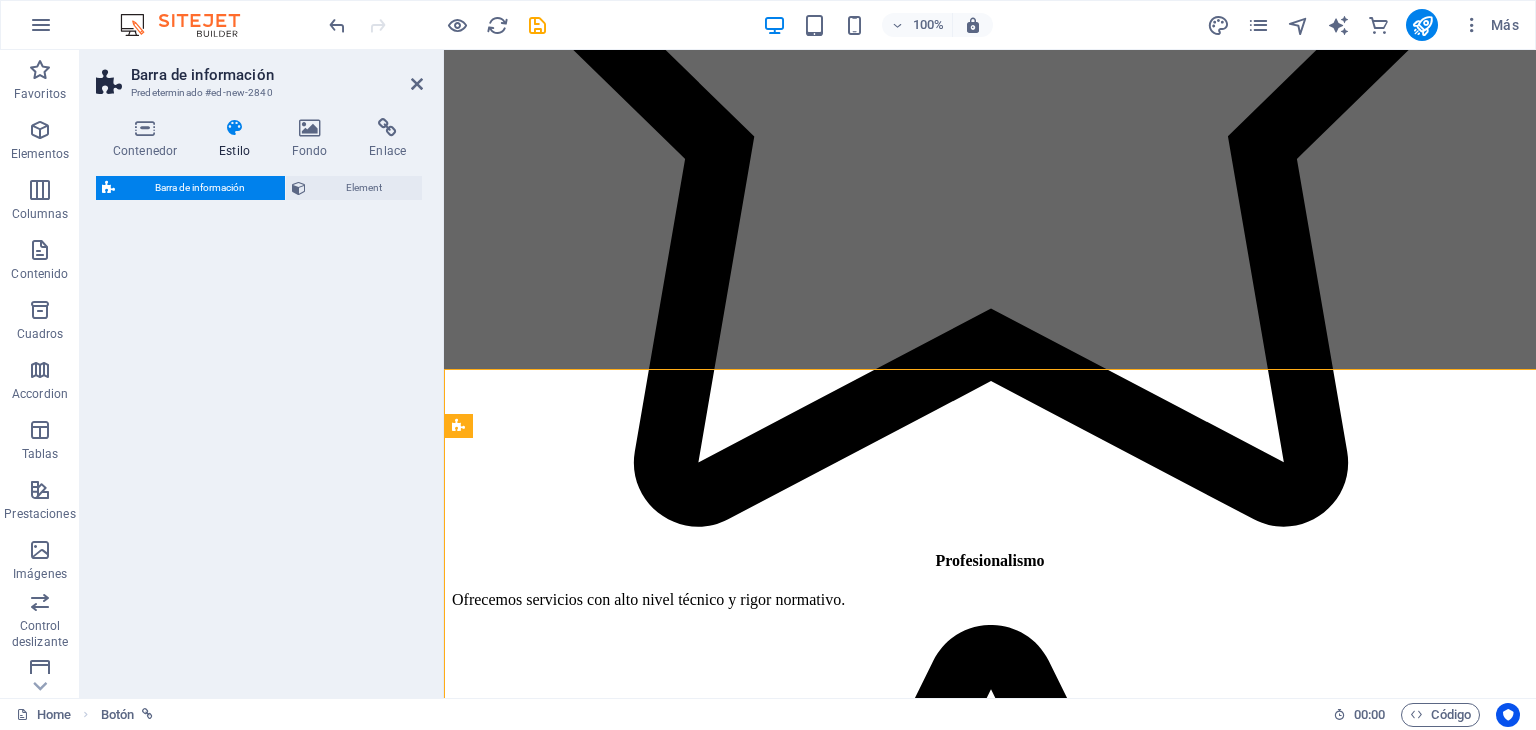 scroll, scrollTop: 5814, scrollLeft: 0, axis: vertical 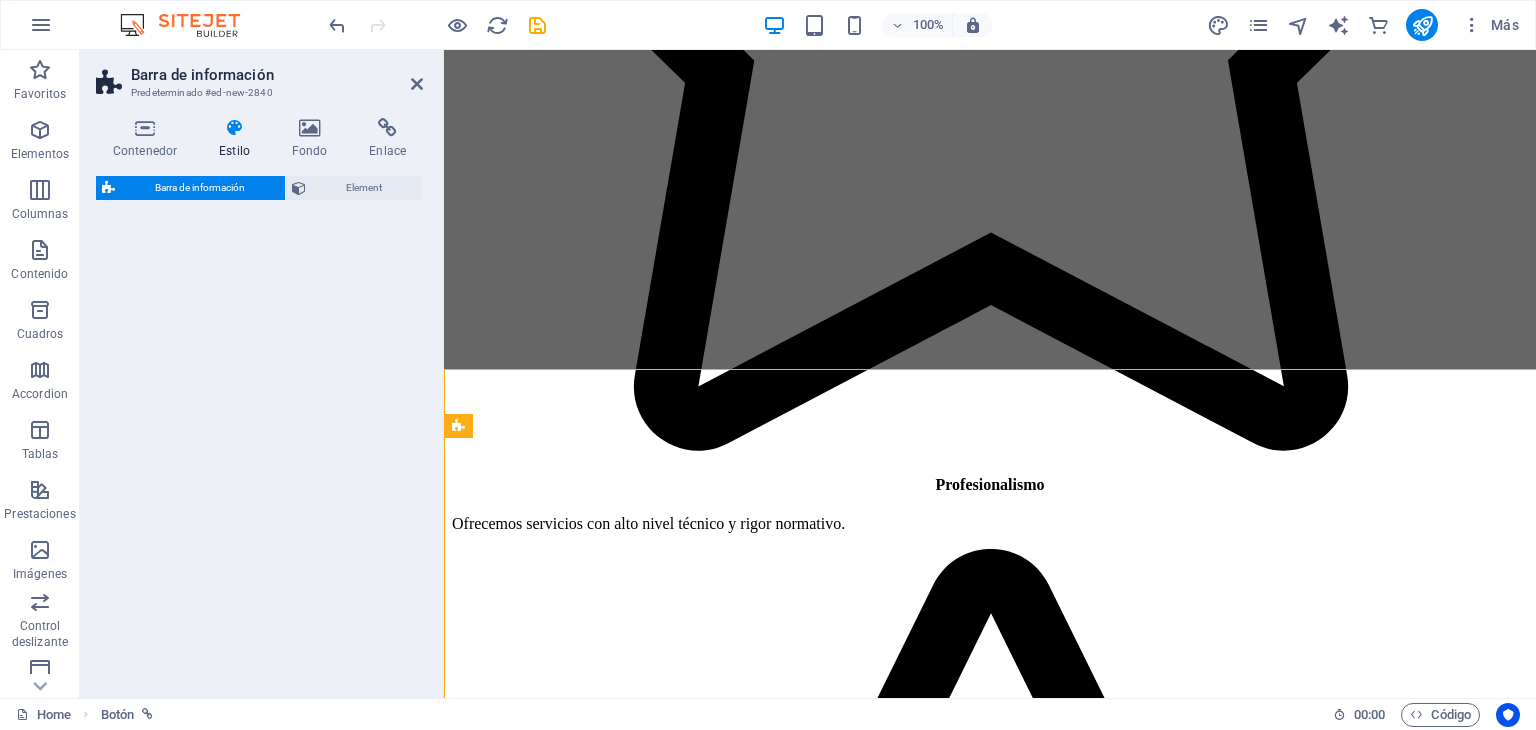 select on "rem" 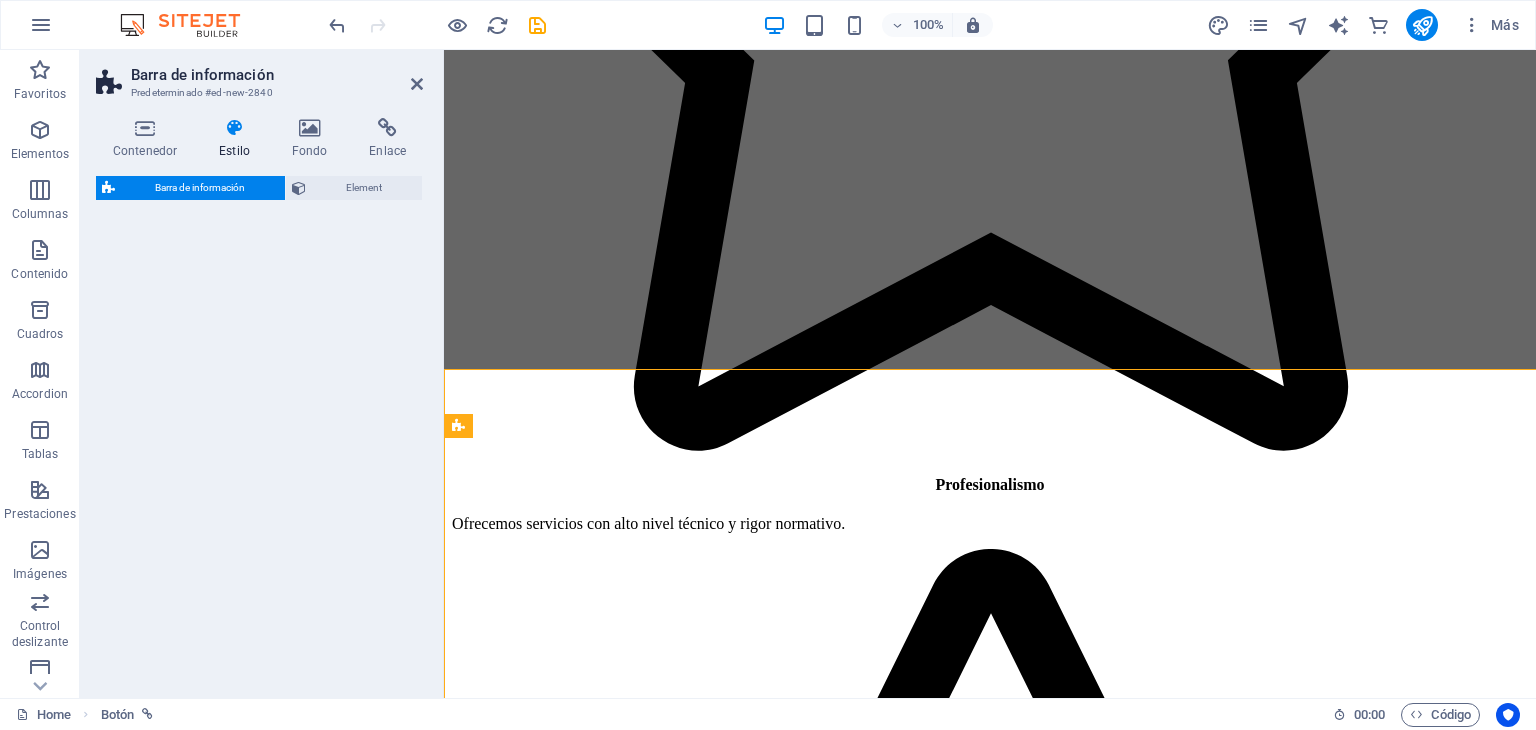 select on "rem" 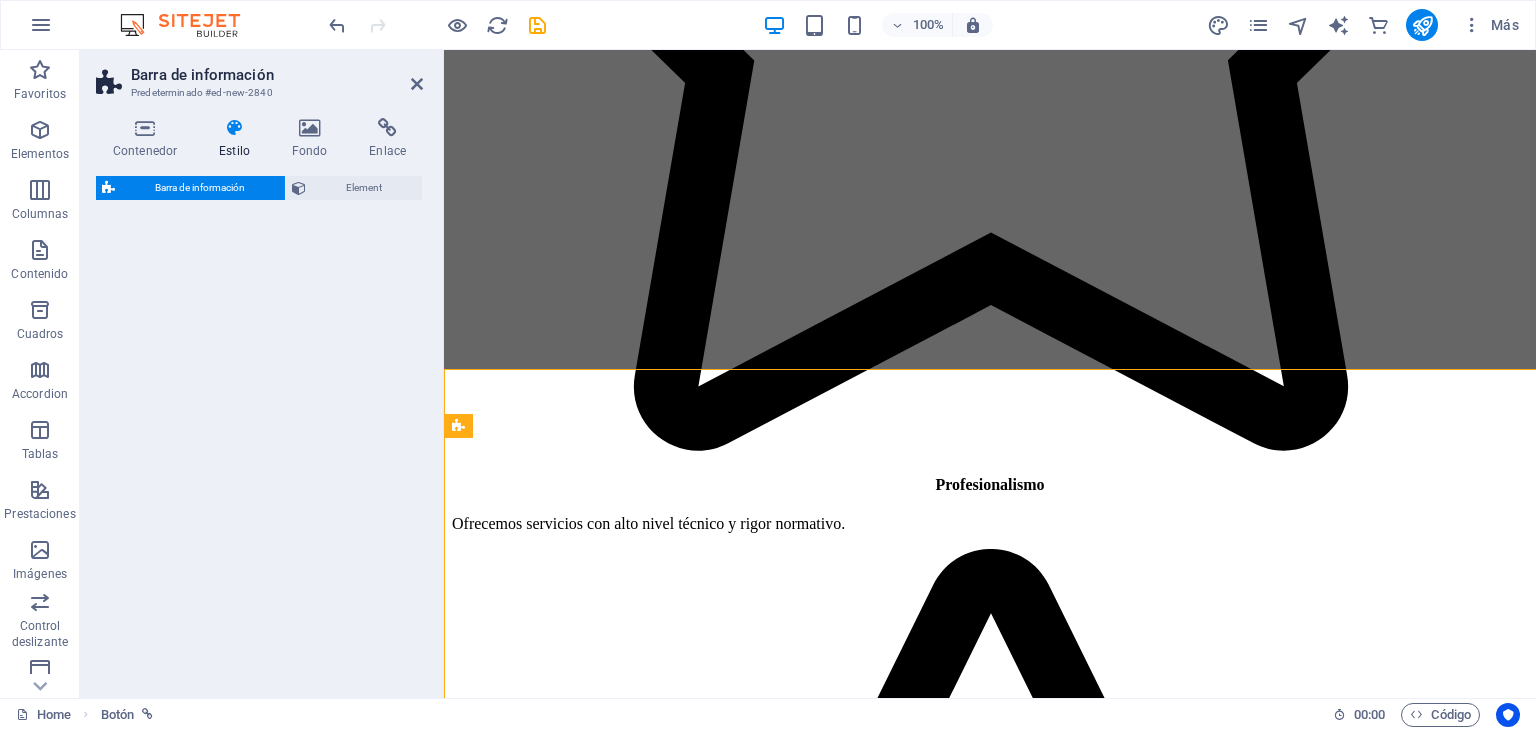 select on "rem" 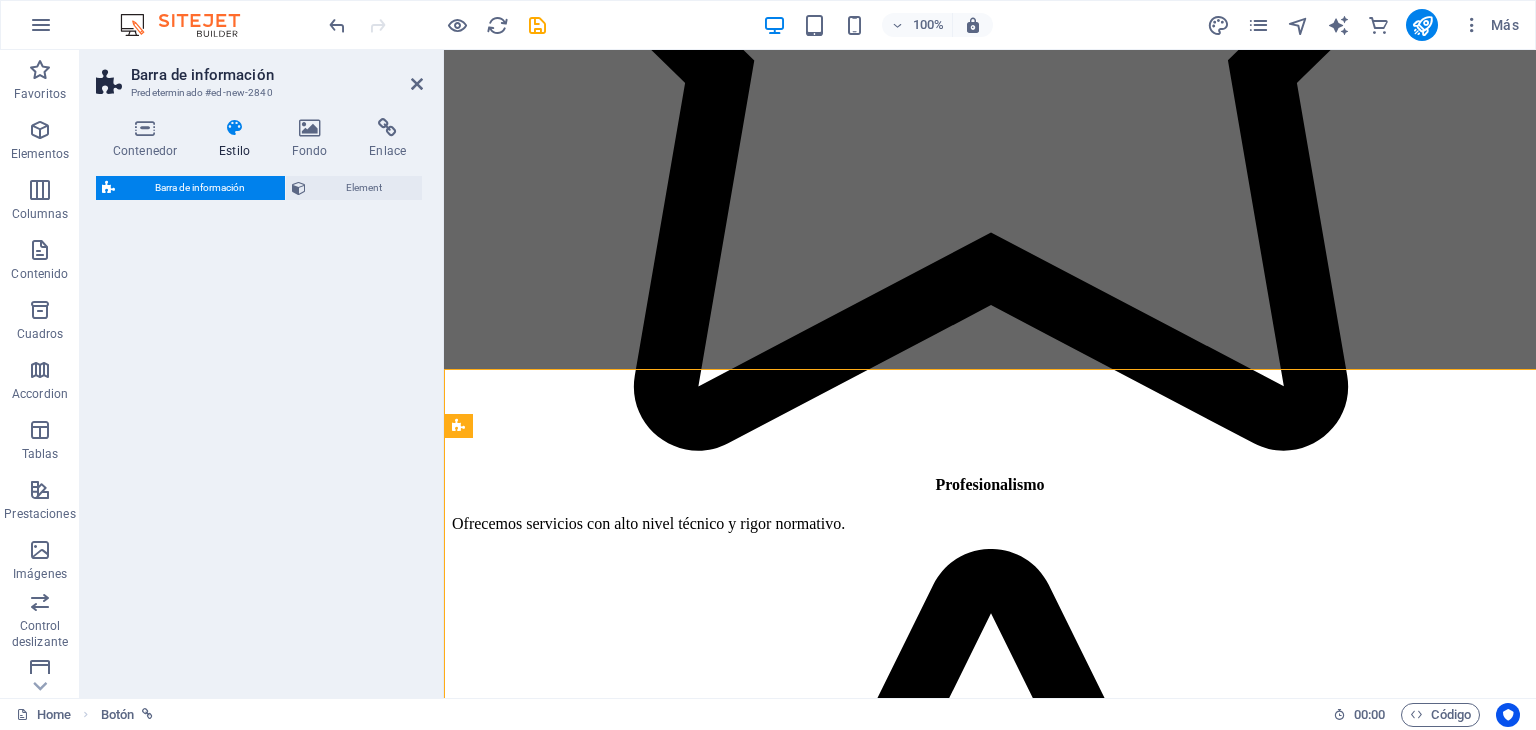 select on "rem" 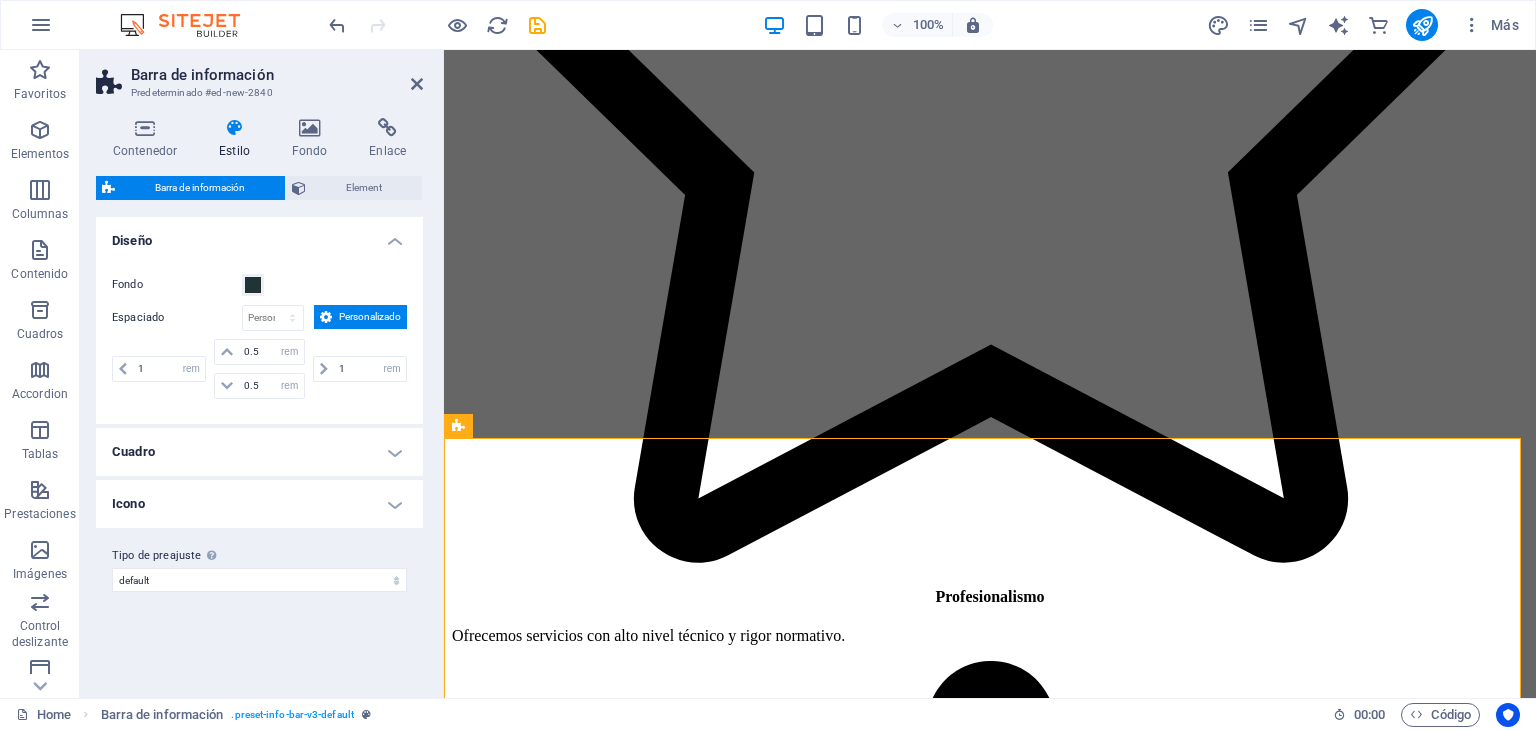 scroll, scrollTop: 8174, scrollLeft: 0, axis: vertical 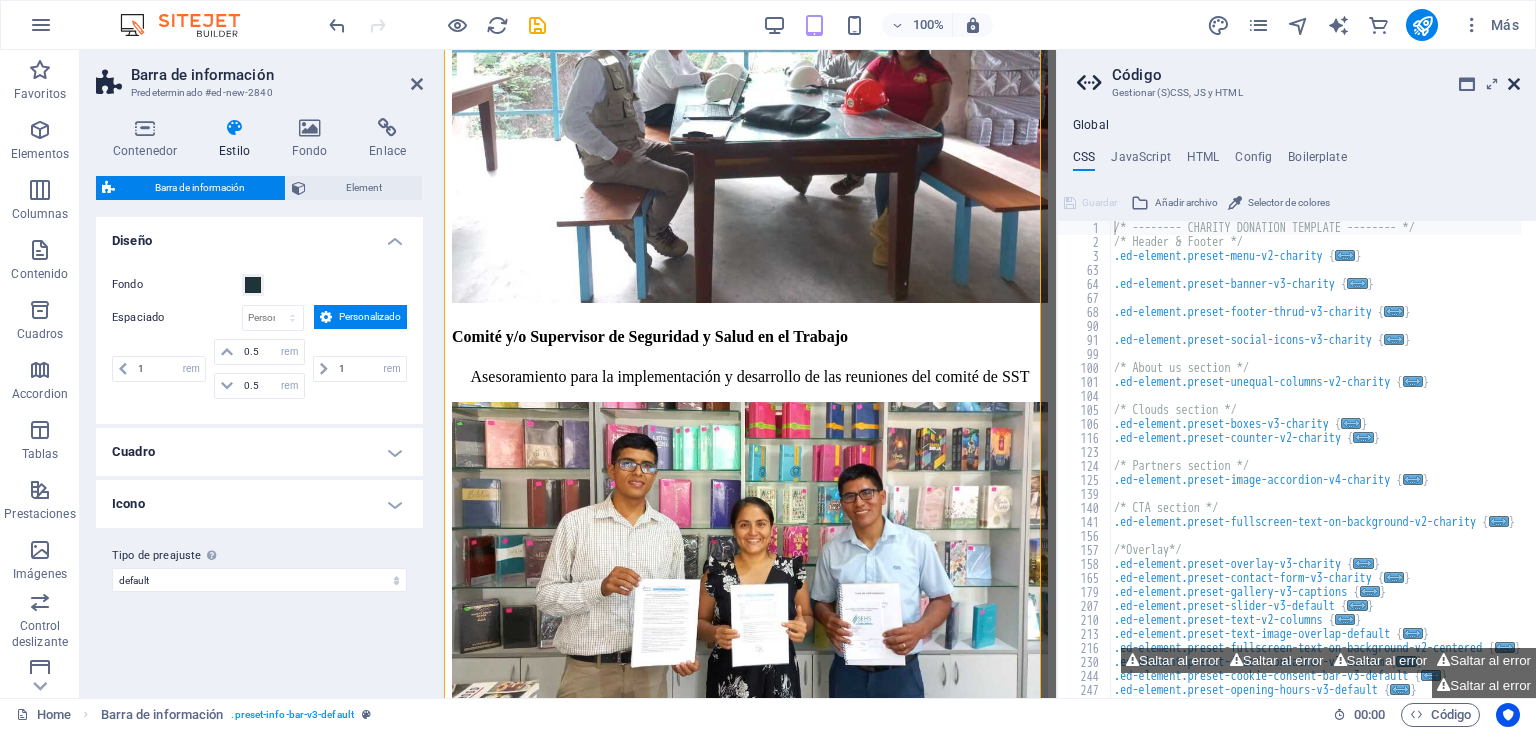 click at bounding box center [1514, 84] 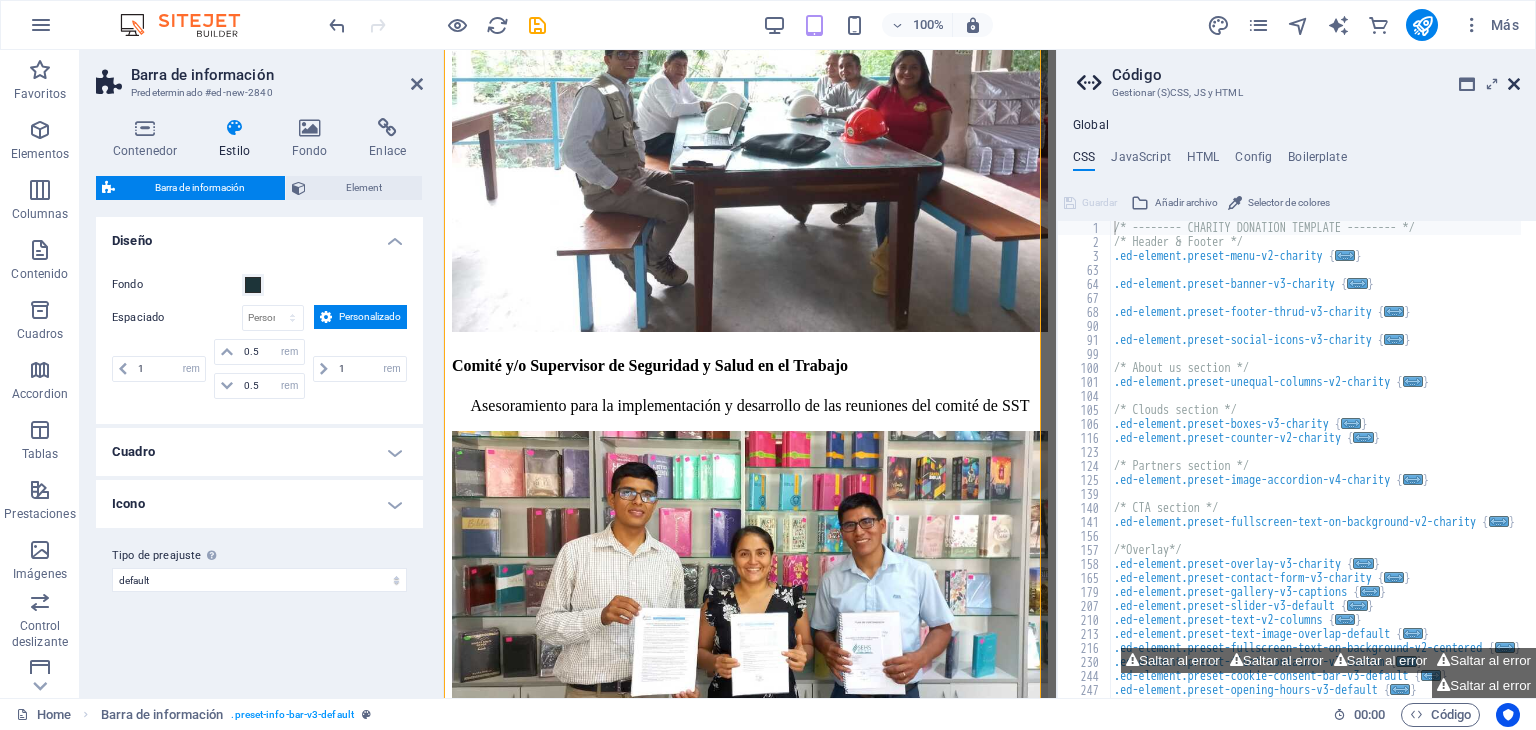 scroll, scrollTop: 6895, scrollLeft: 0, axis: vertical 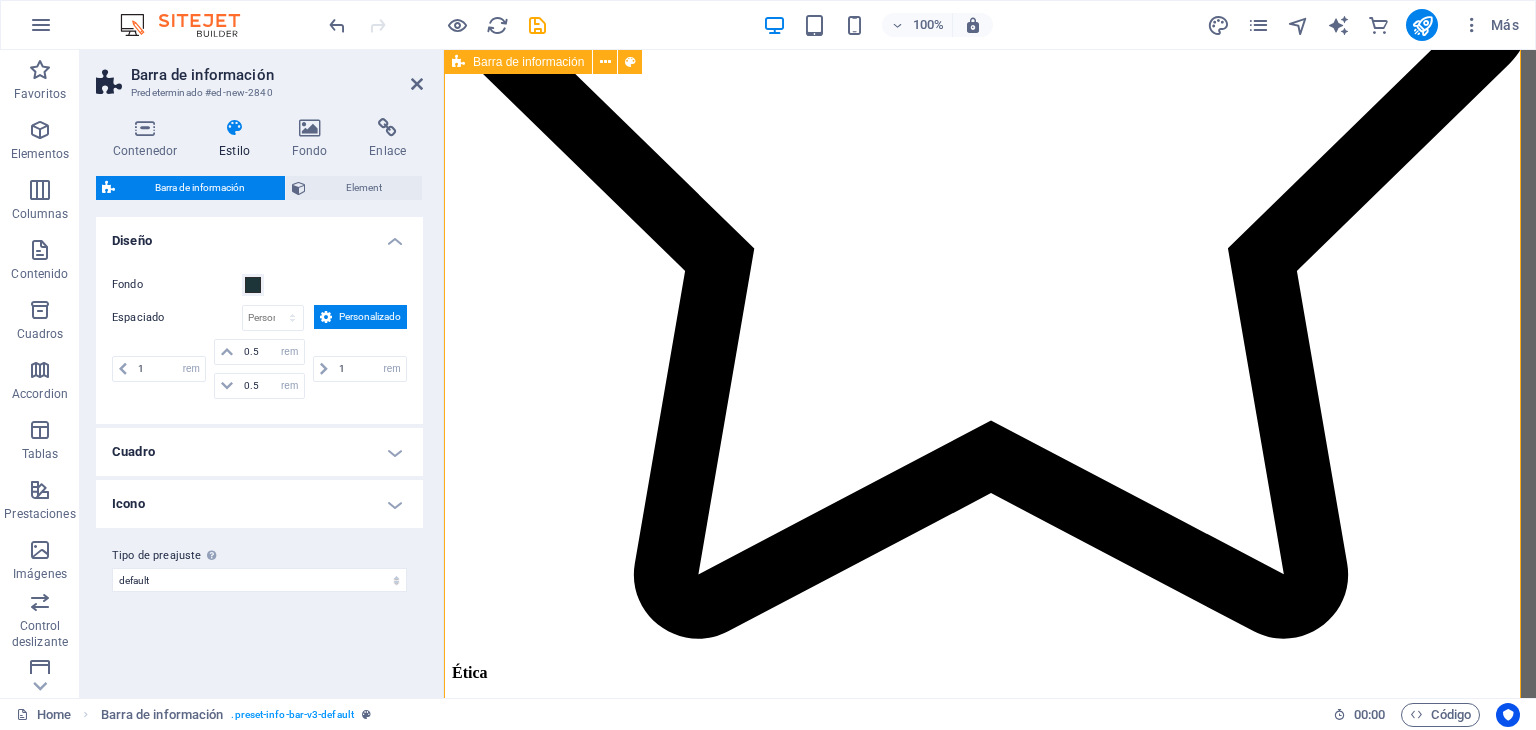 click on "Street ,  Berlin   12345 0123 - 456789 8f6348dc56ba31797a60be8ffc5465@cpanel.local" at bounding box center (990, 22965) 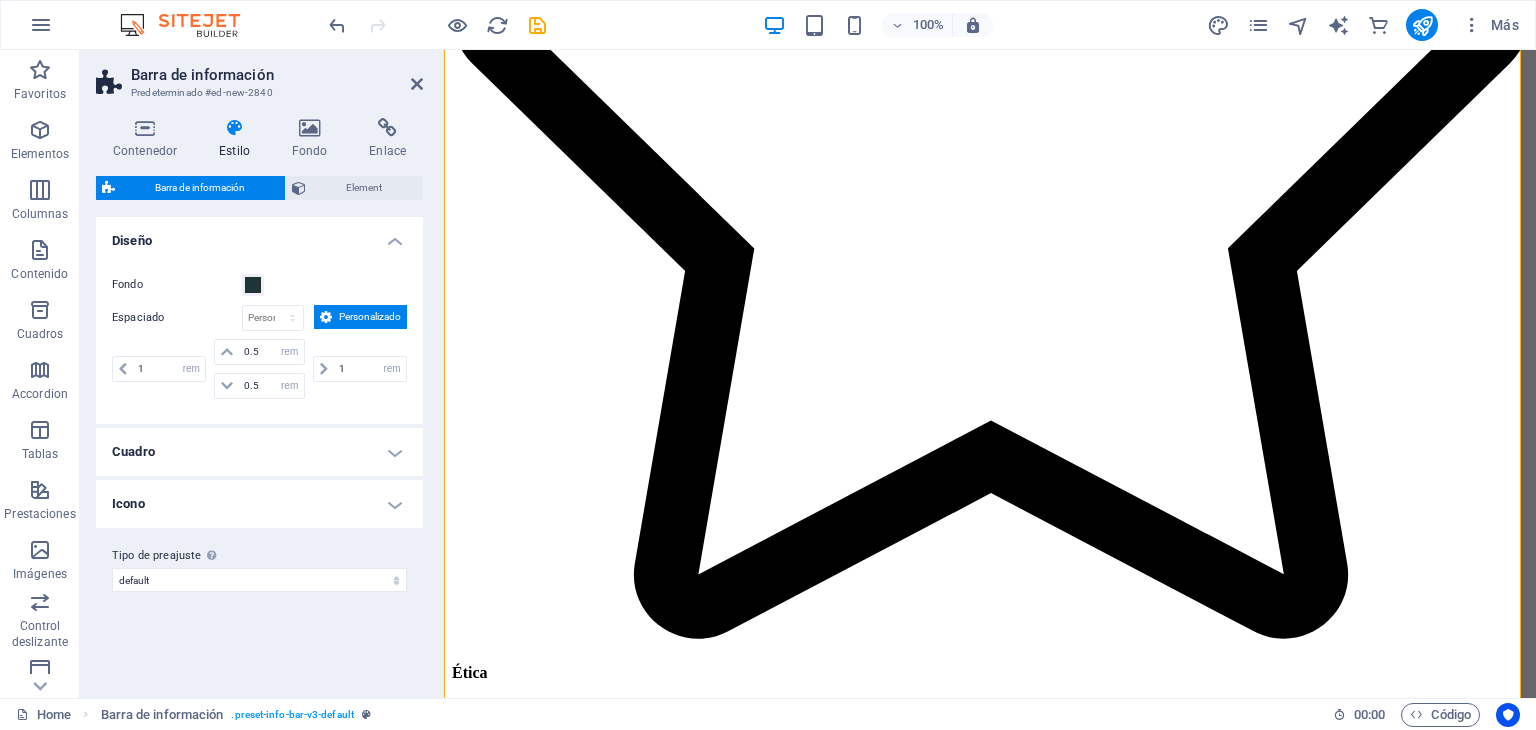 click on "Personalizado" at bounding box center (369, 317) 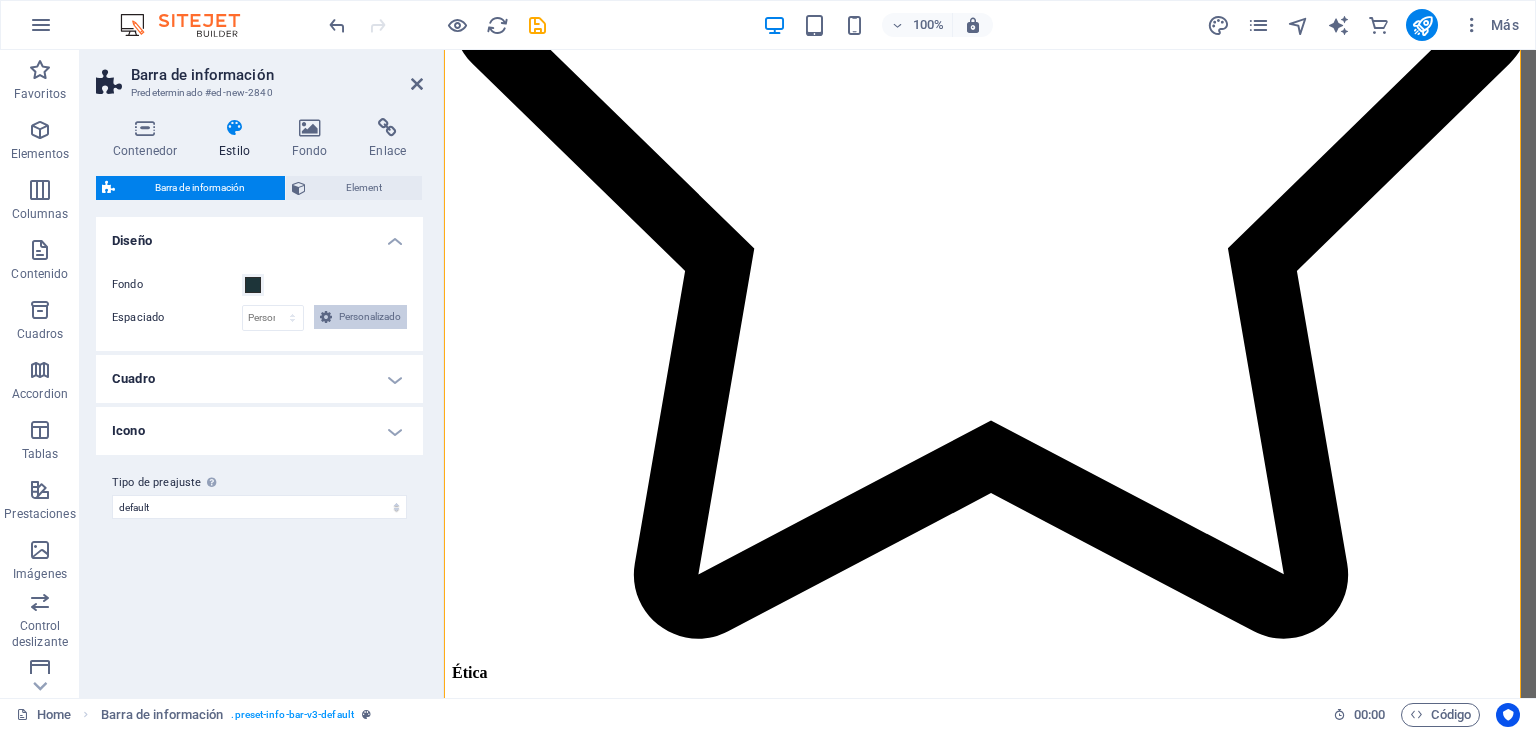 click on "Personalizado" at bounding box center [369, 317] 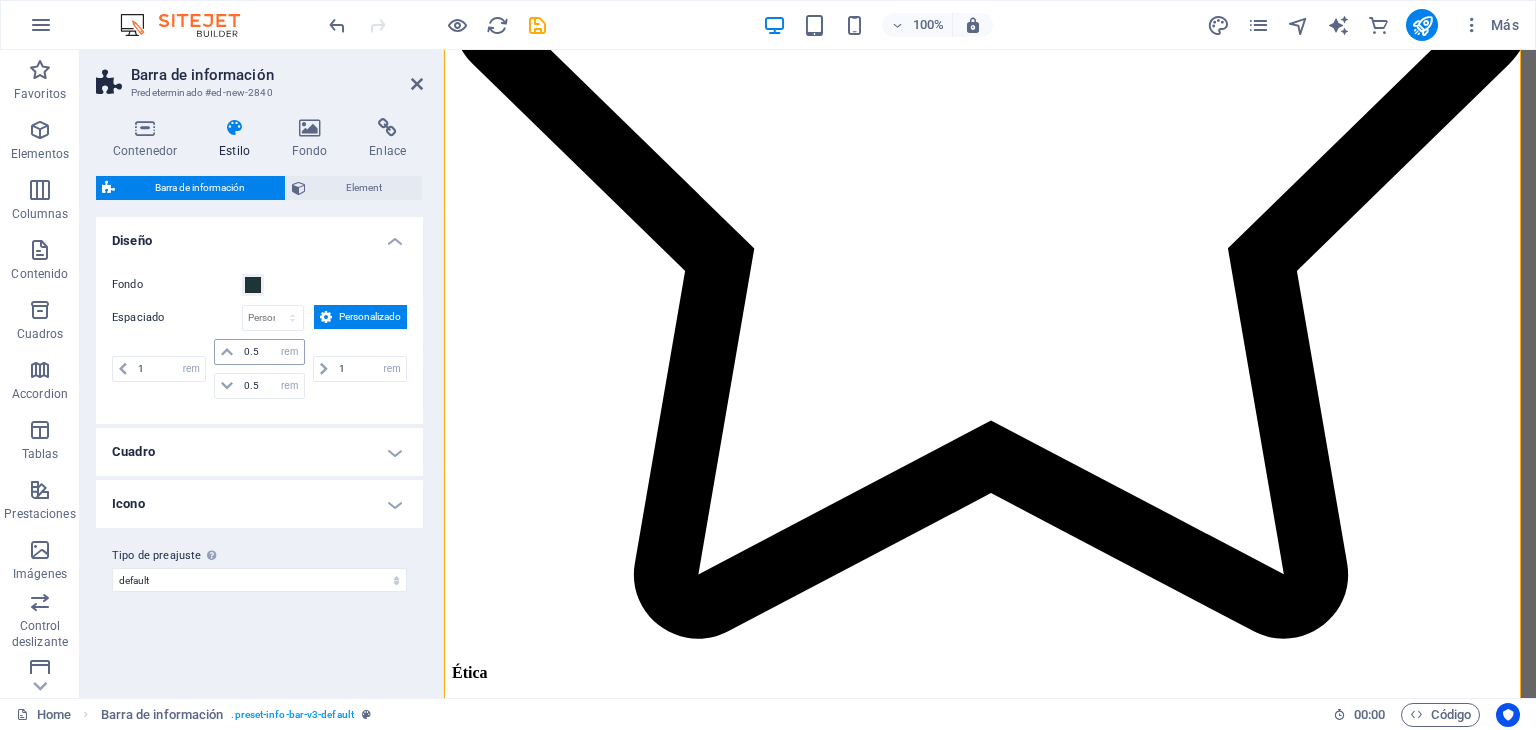 click at bounding box center [227, 352] 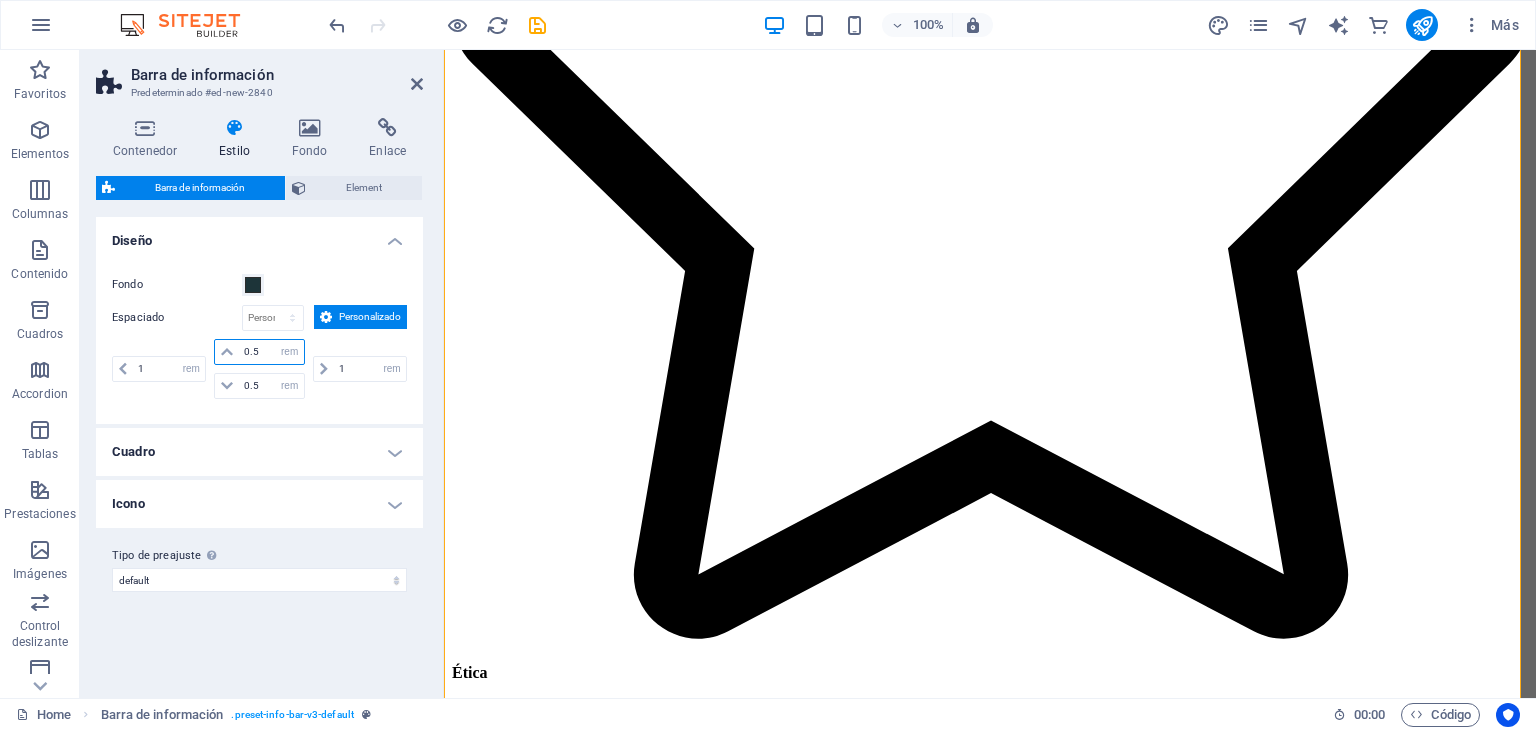 click on "0.5" at bounding box center (271, 352) 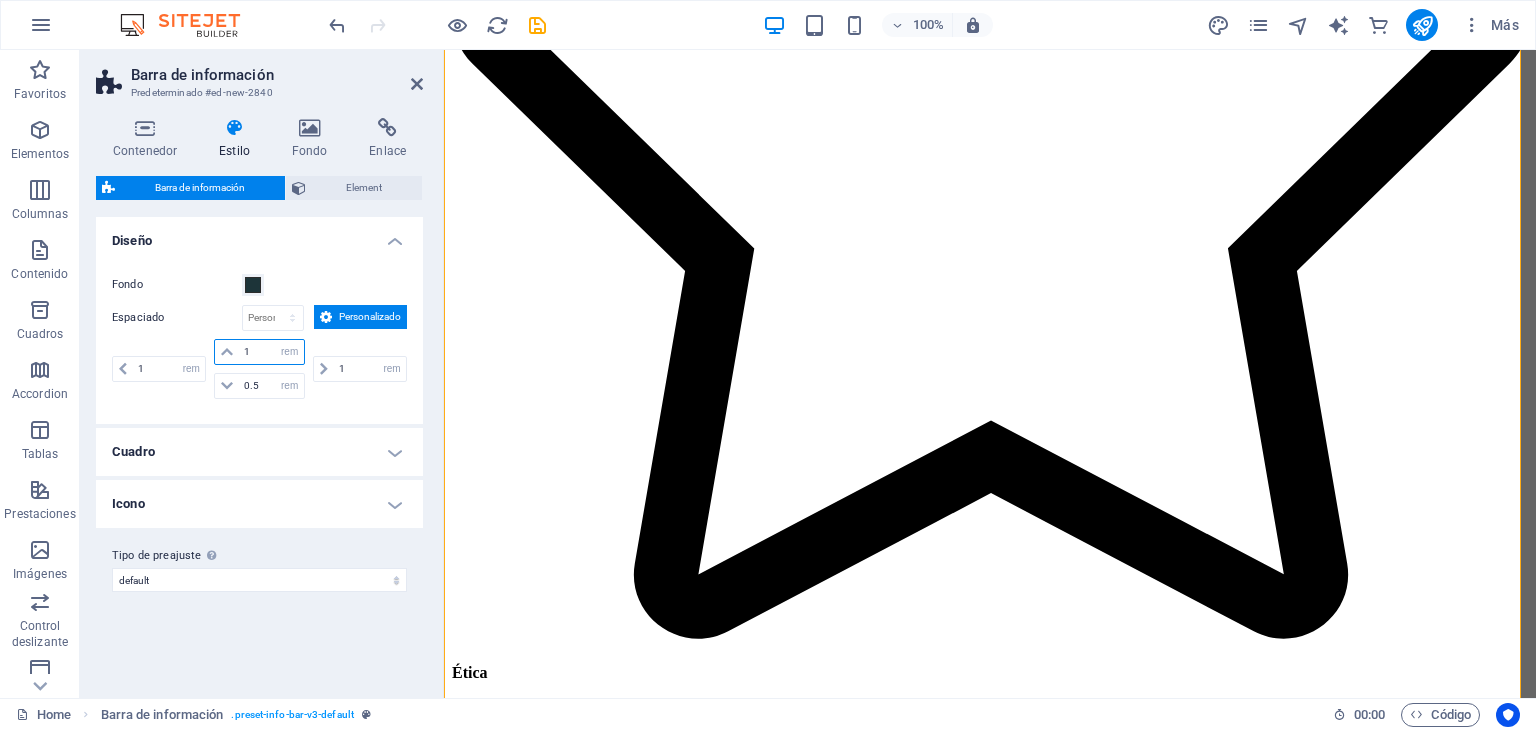 type on "1" 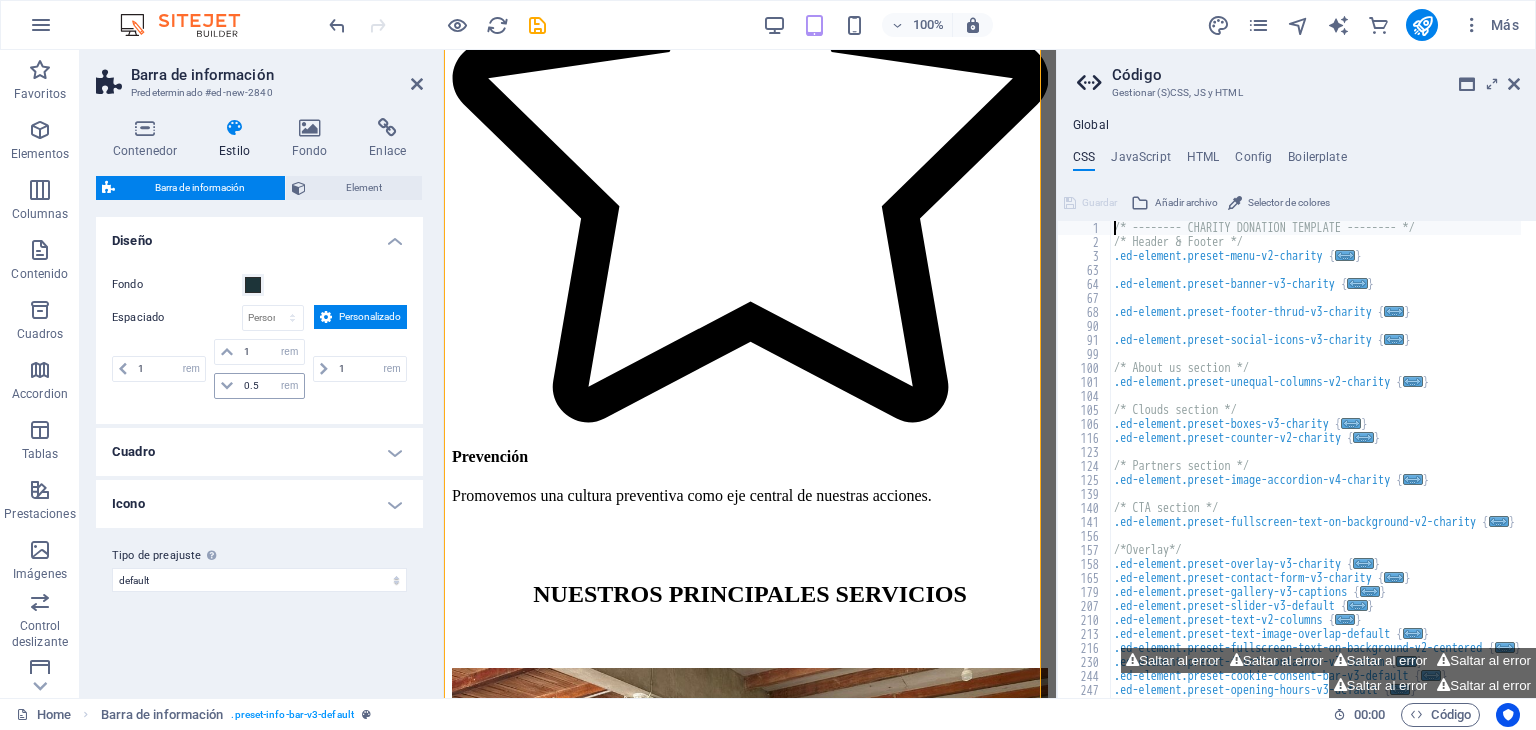 scroll, scrollTop: 8174, scrollLeft: 0, axis: vertical 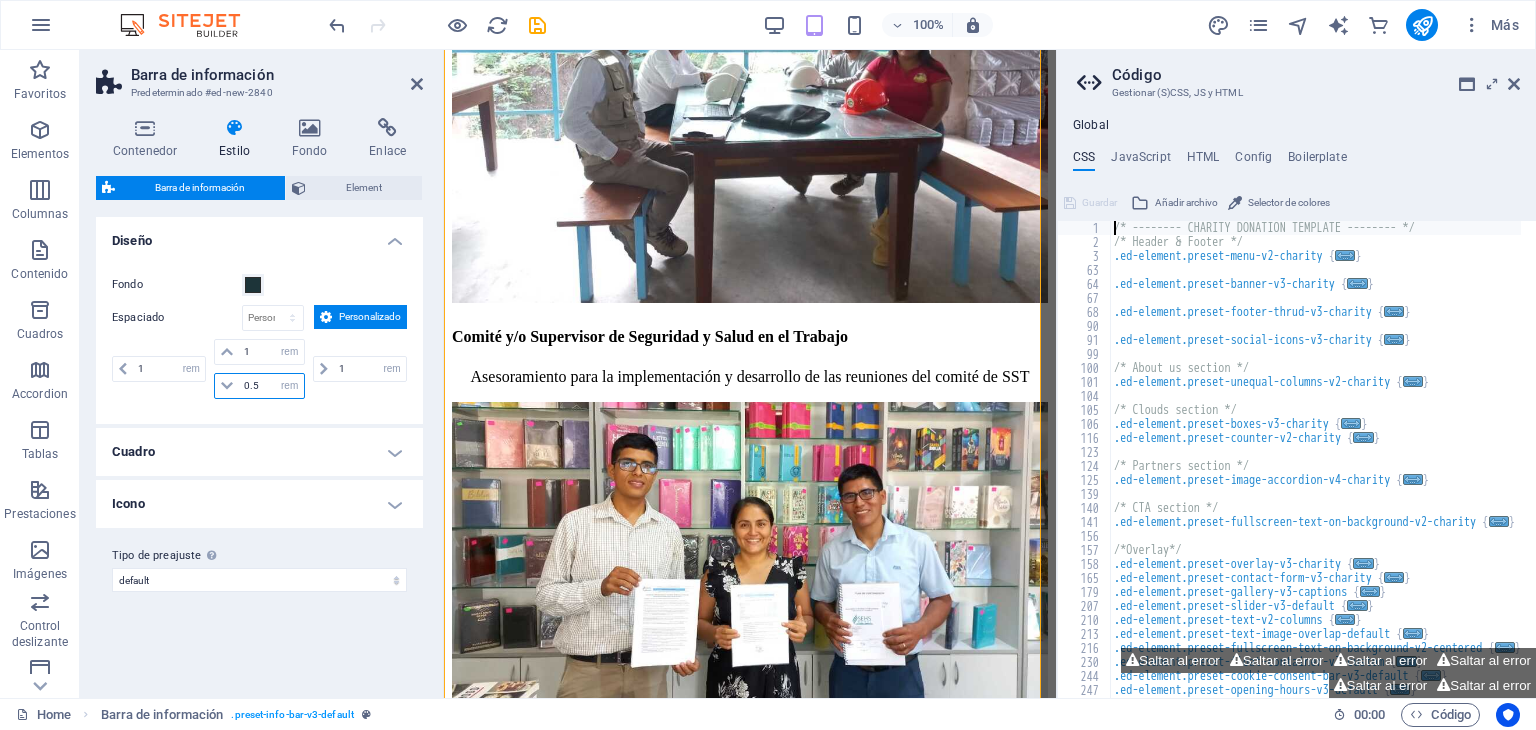click on "0.5" at bounding box center (271, 386) 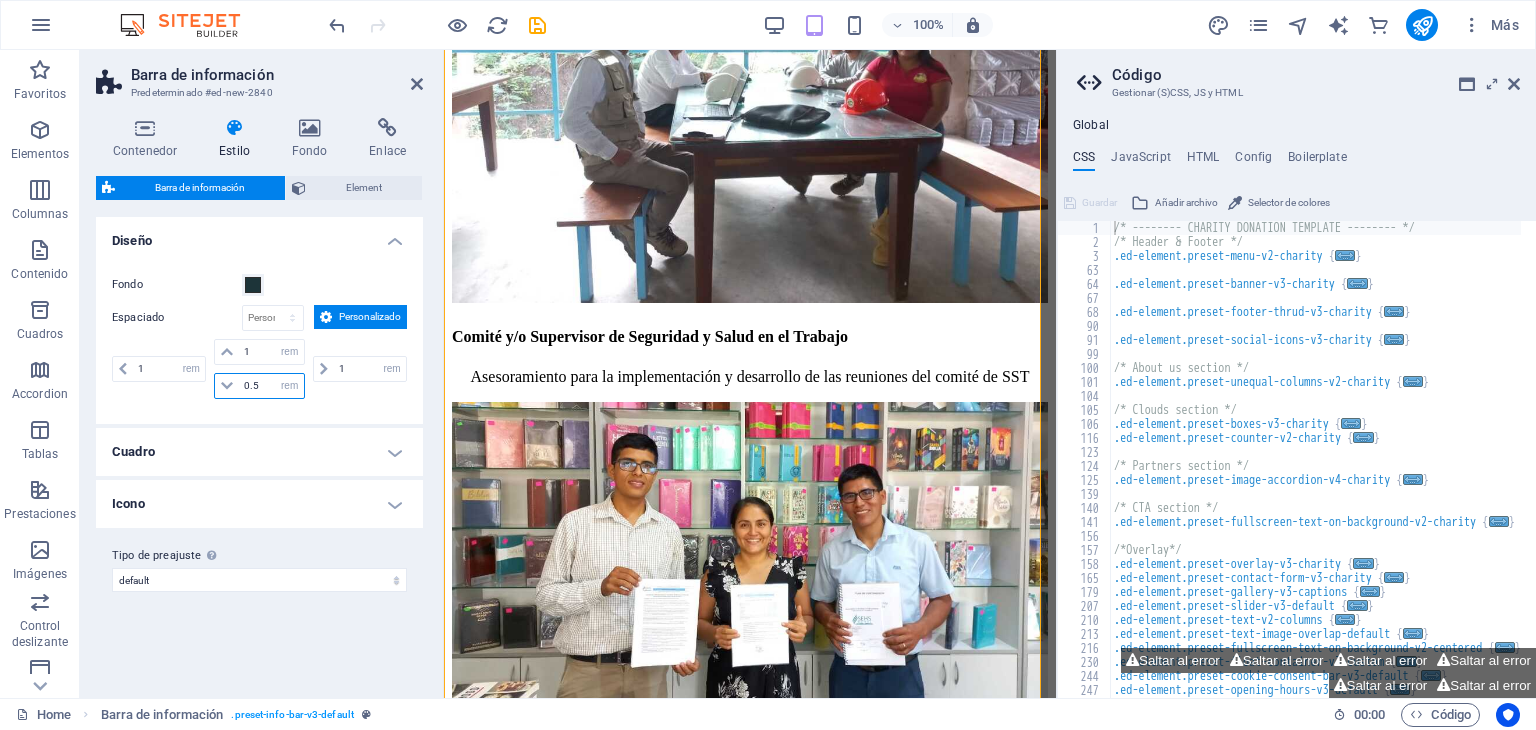 click on "0.5" at bounding box center (271, 386) 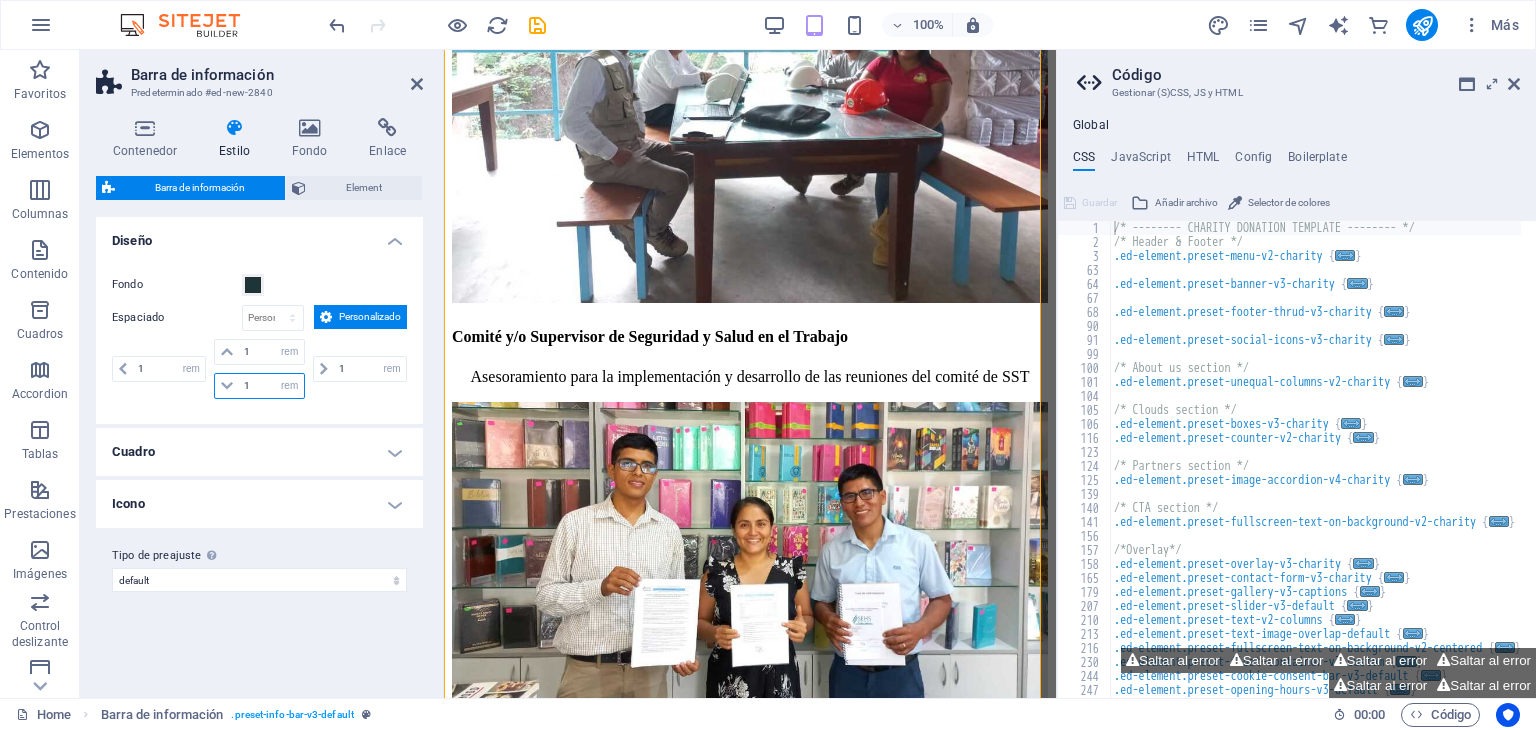 type on "1" 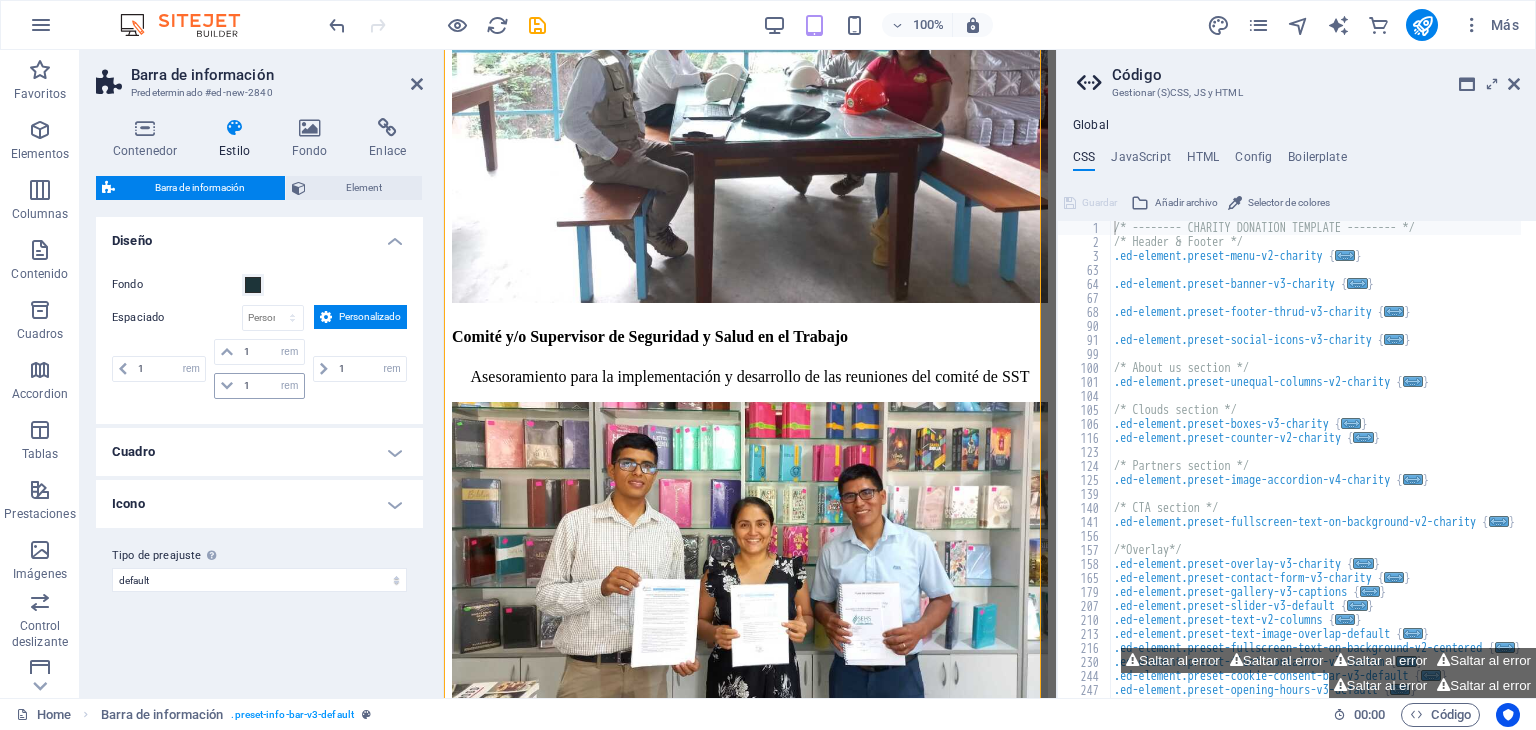 type on "1" 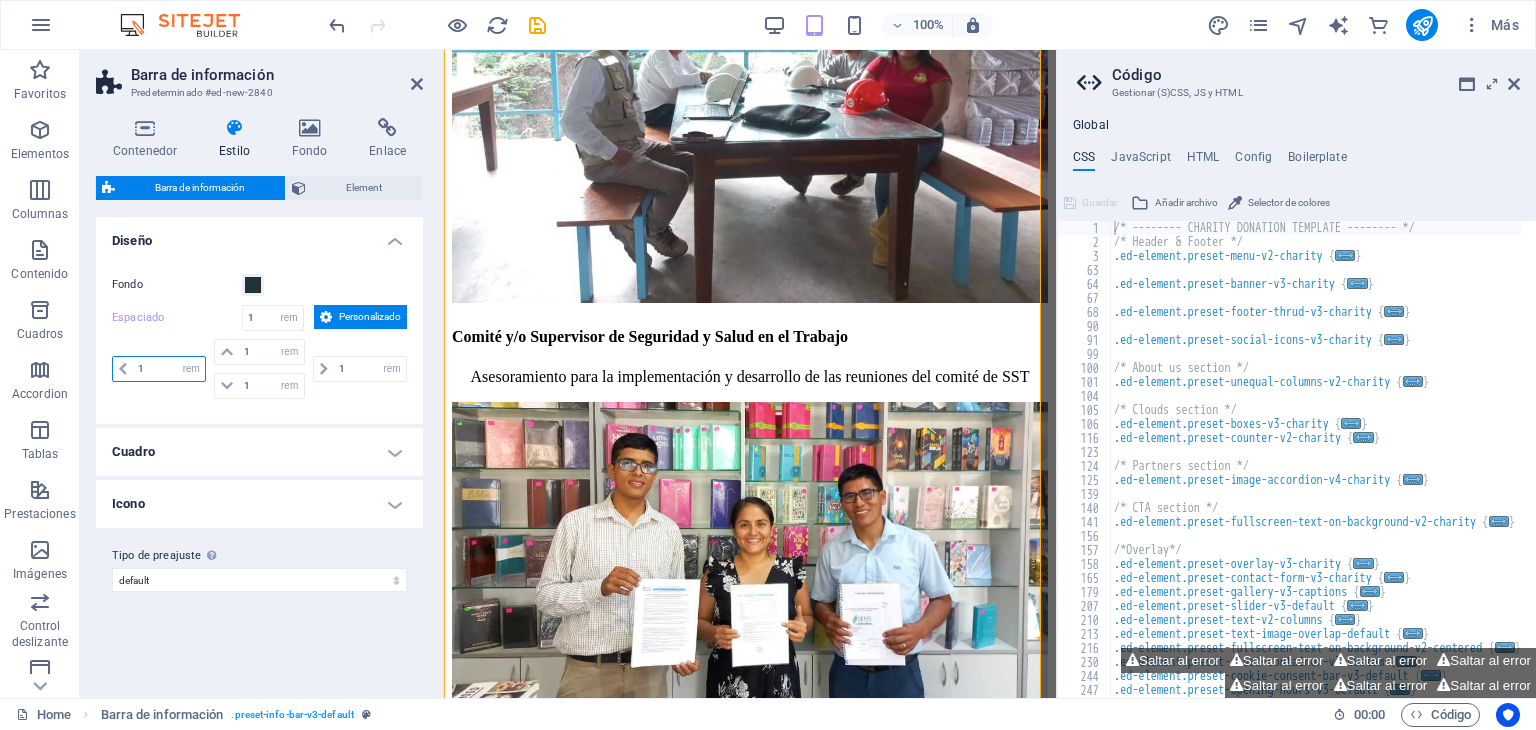 click on "1" at bounding box center (169, 369) 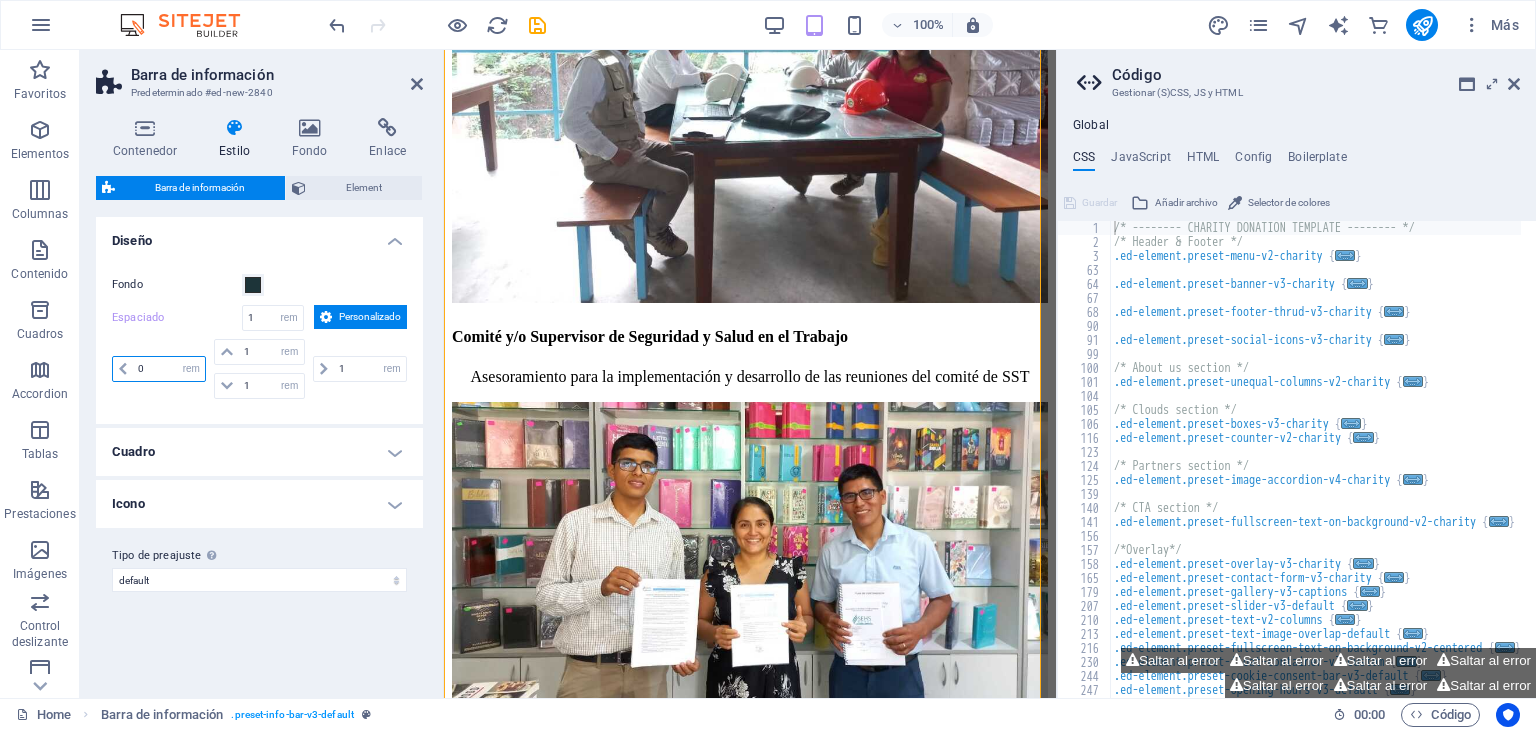 type on "0" 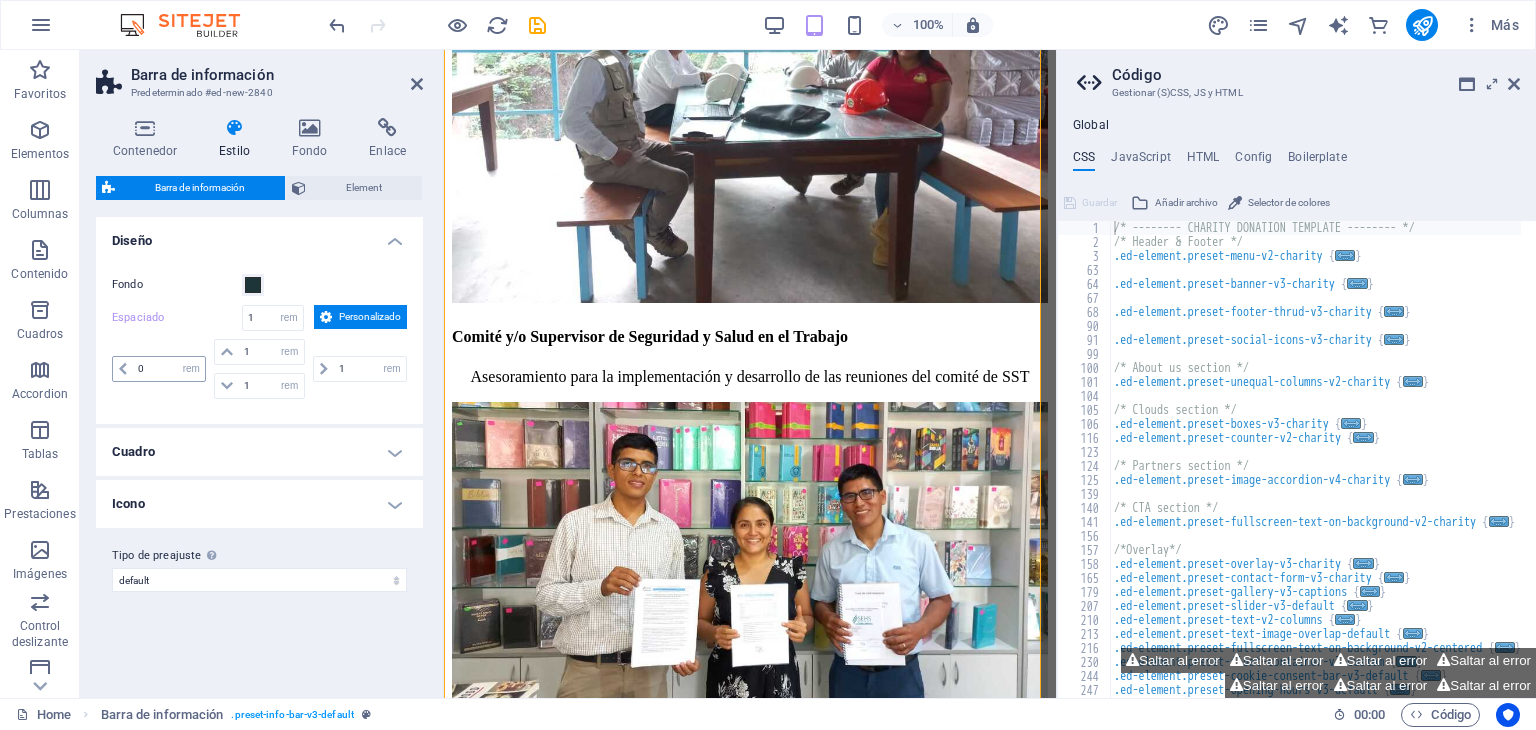 type 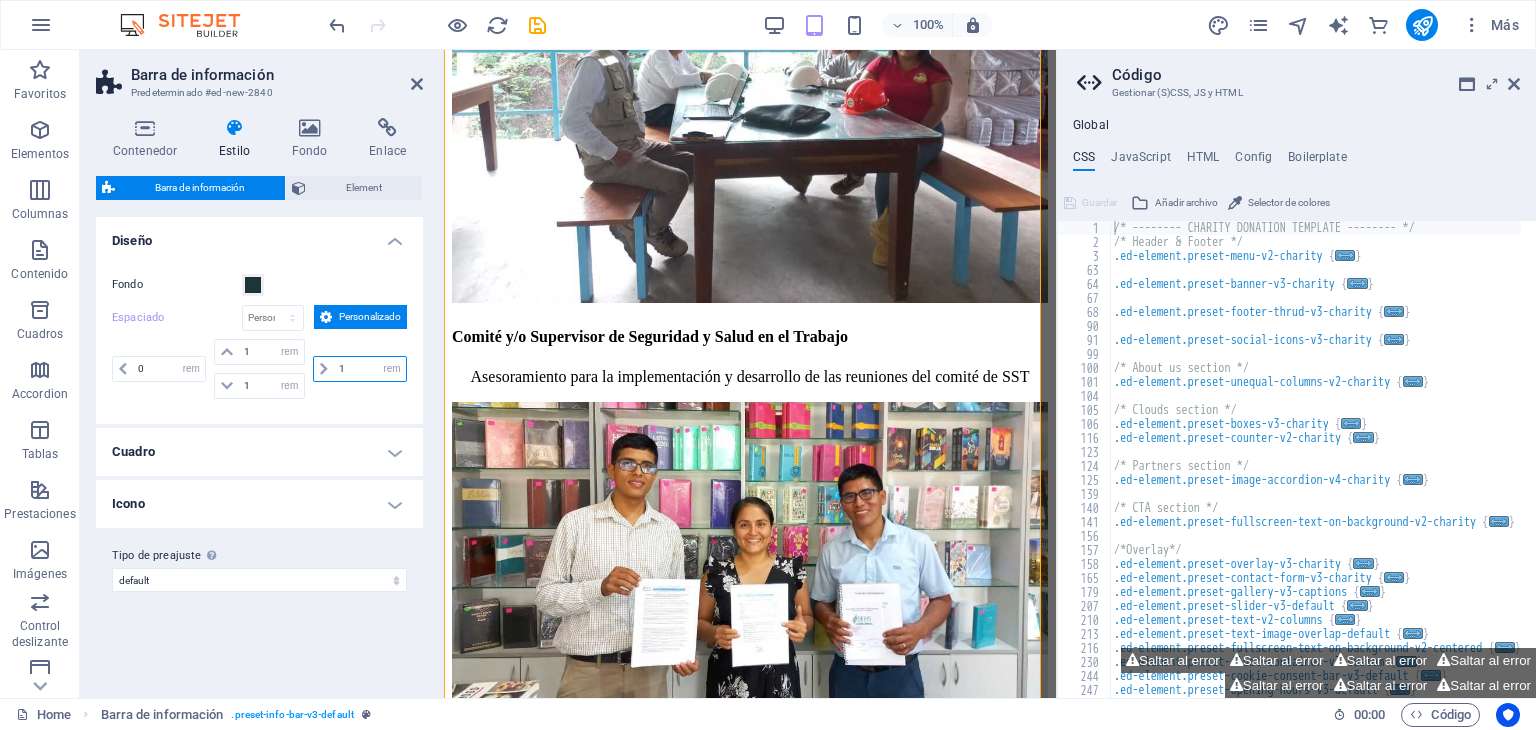 click on "1" at bounding box center (370, 369) 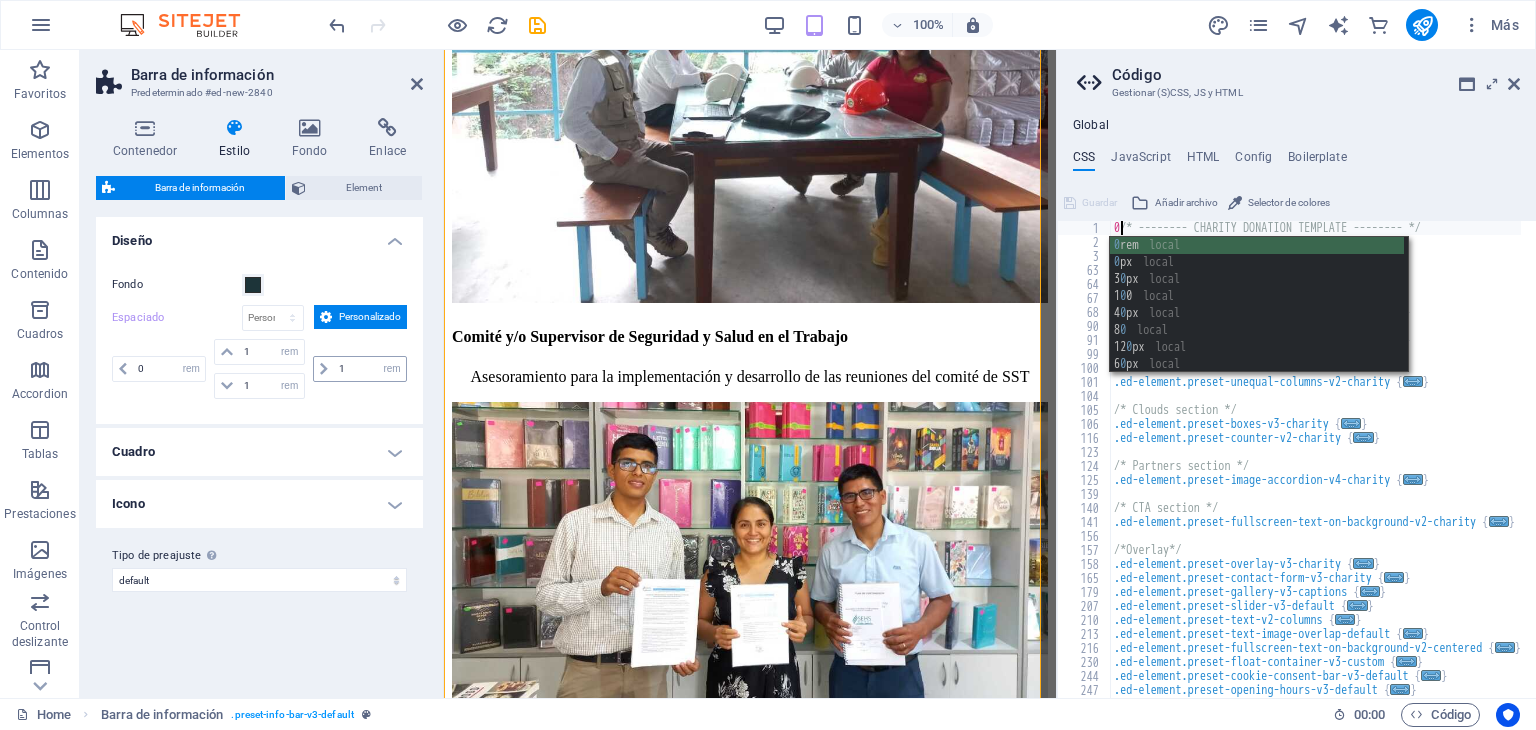 scroll, scrollTop: 0, scrollLeft: 0, axis: both 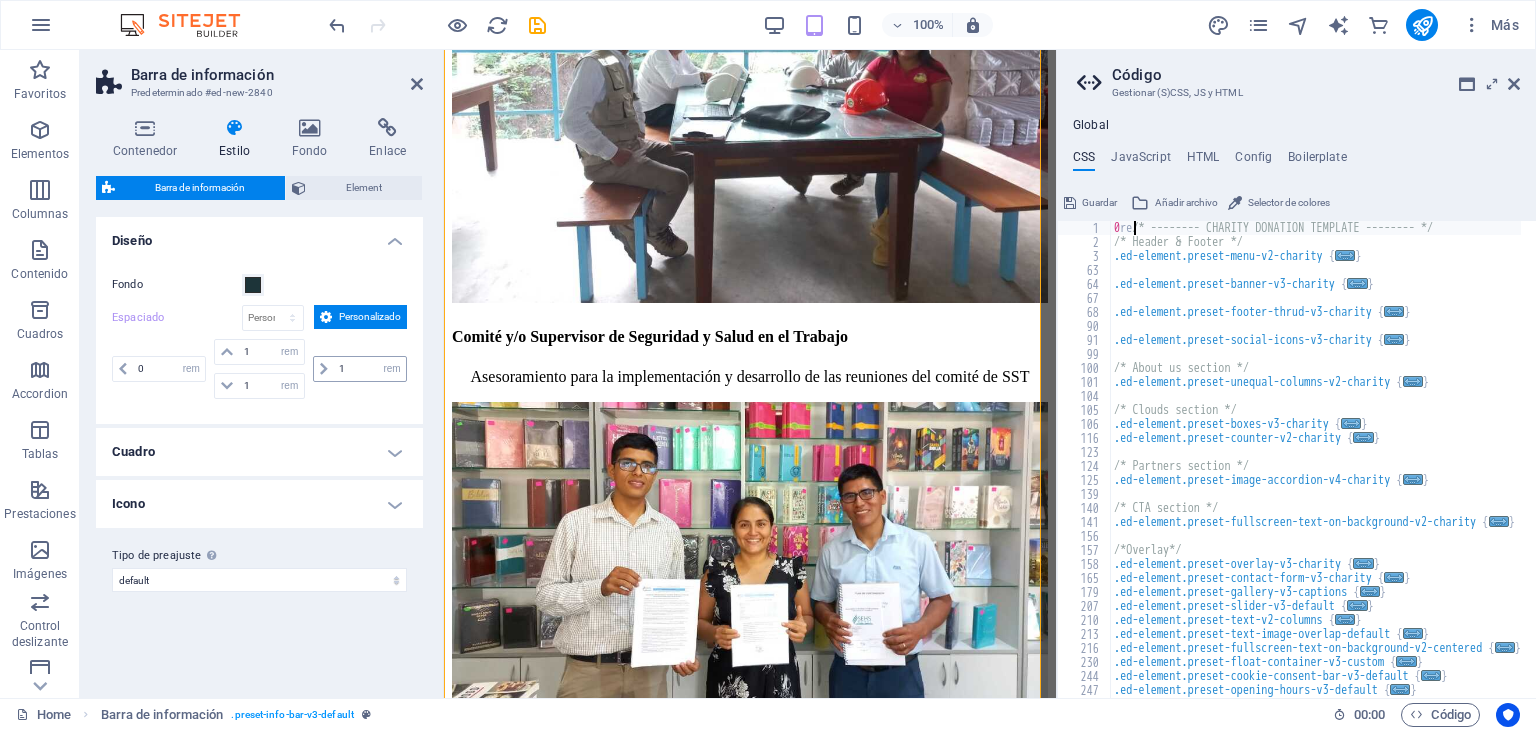 type on "0re/* -------- CHARITY DONATION TEMPLATE -------- */" 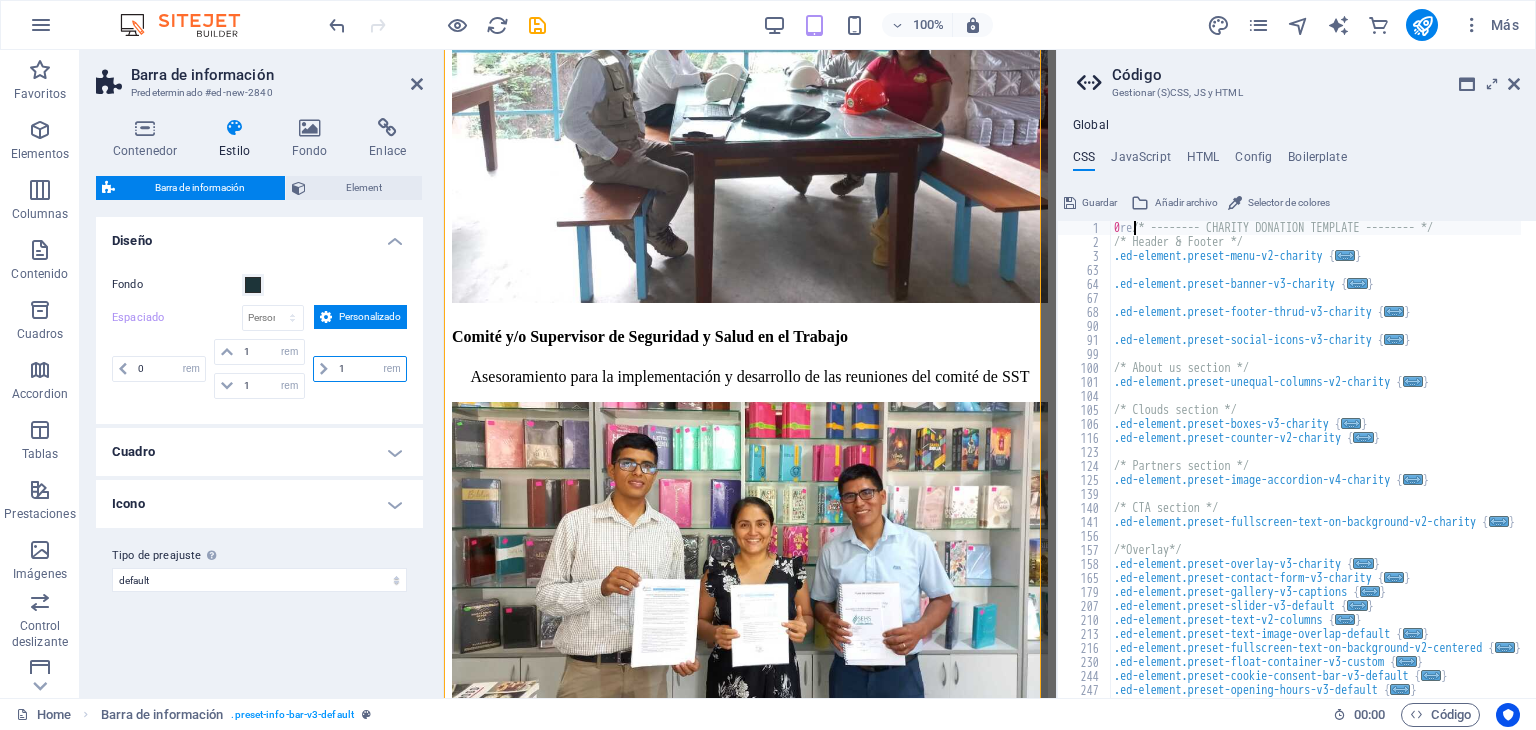 click on "1" at bounding box center (370, 369) 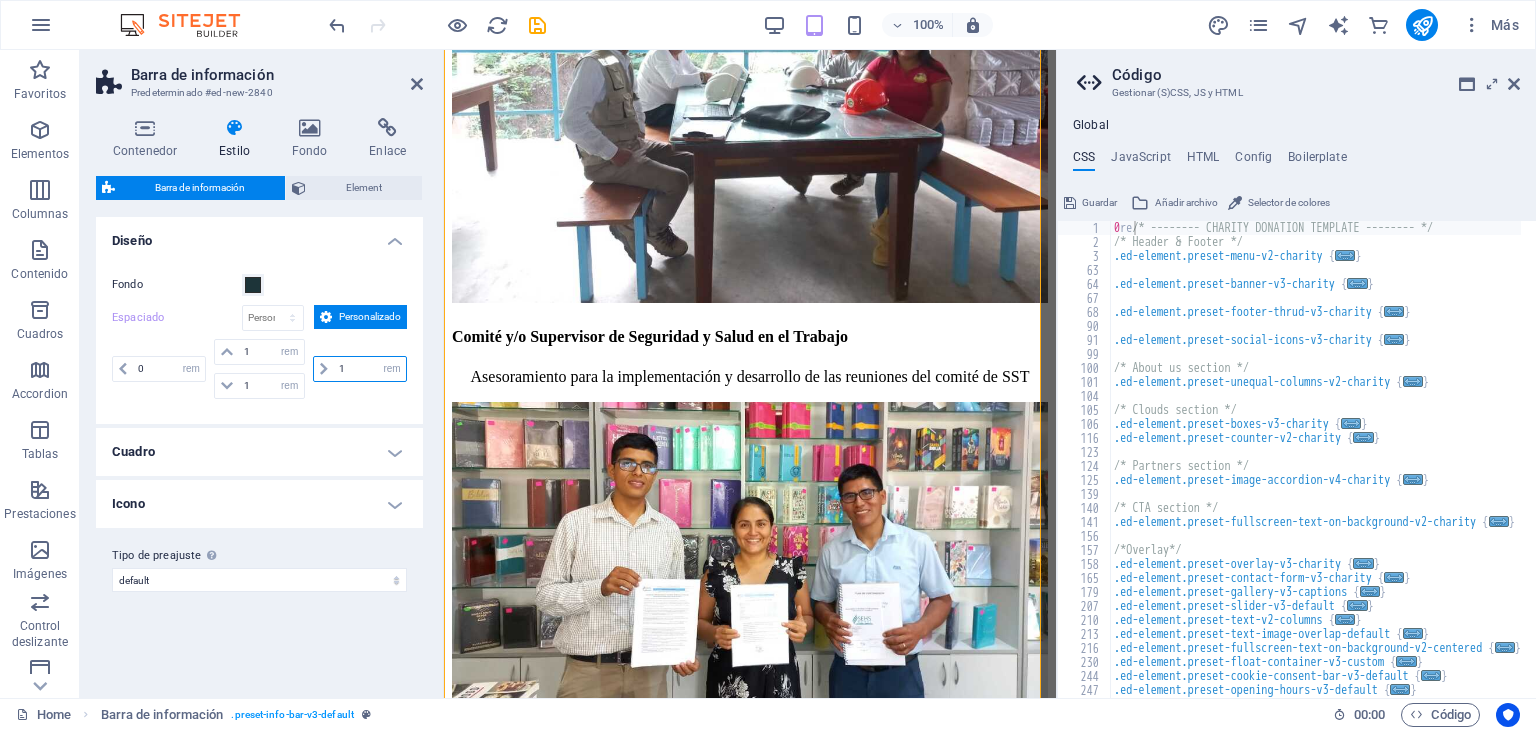 click on "1" at bounding box center (370, 369) 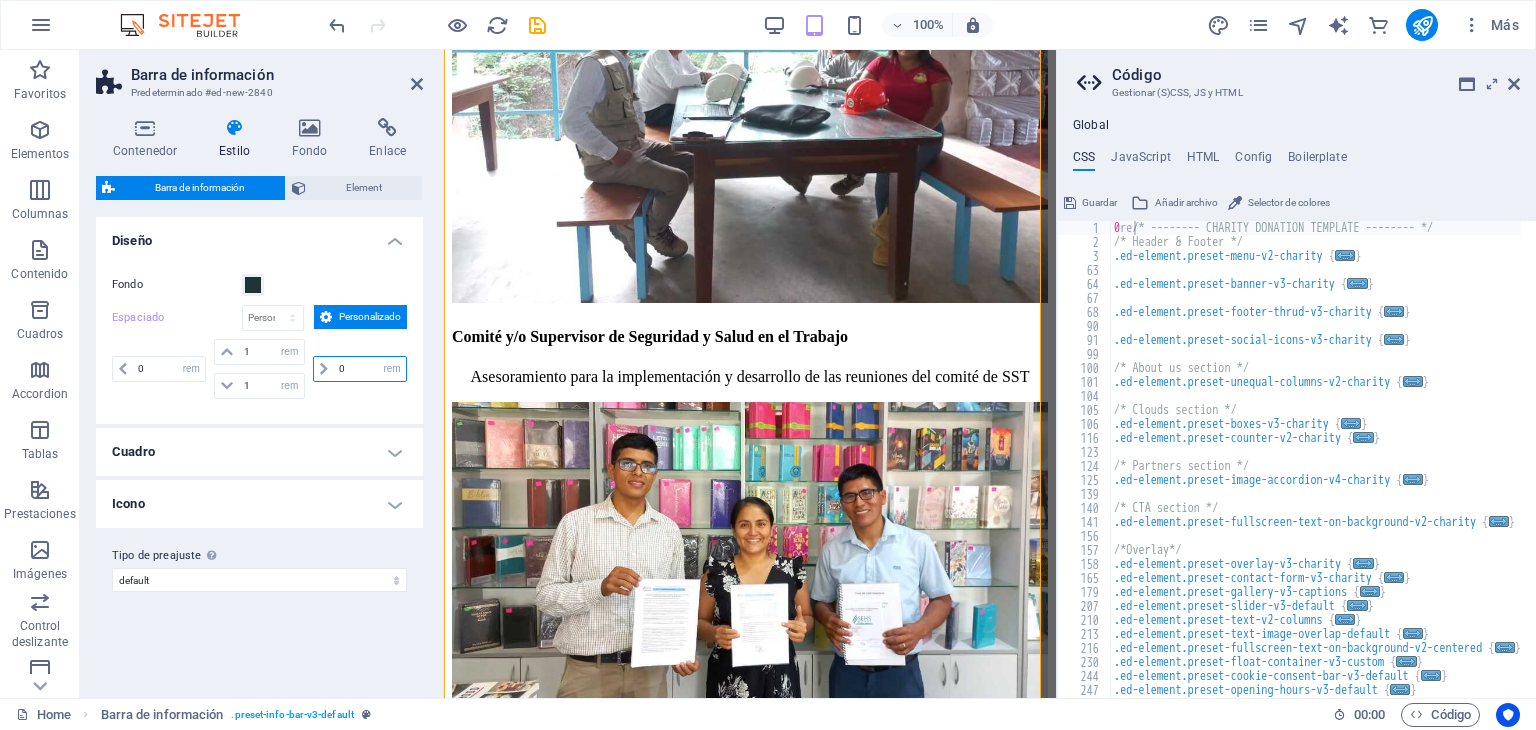 type on "0" 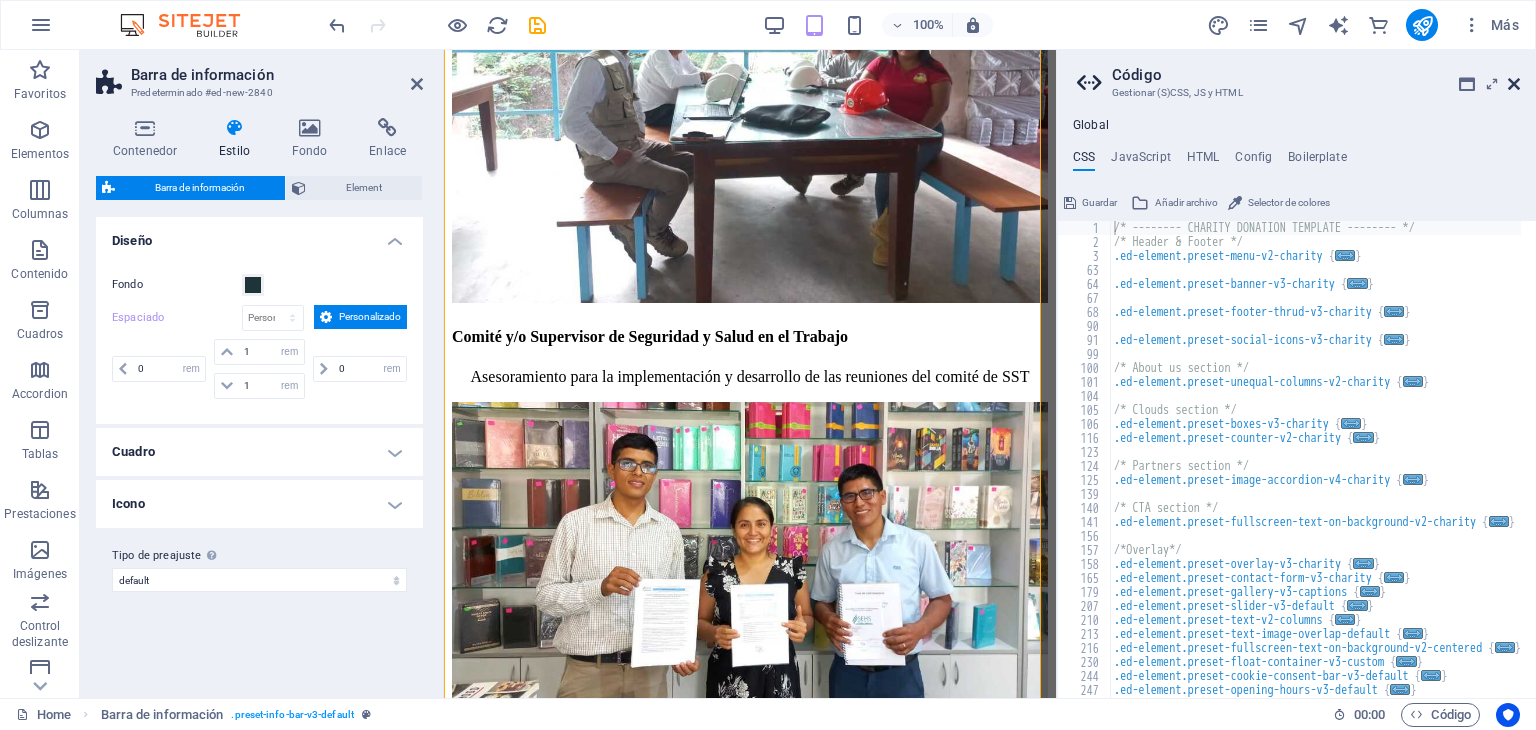 type on "/* -------- CHARITY DONATION TEMPLATE -------- */" 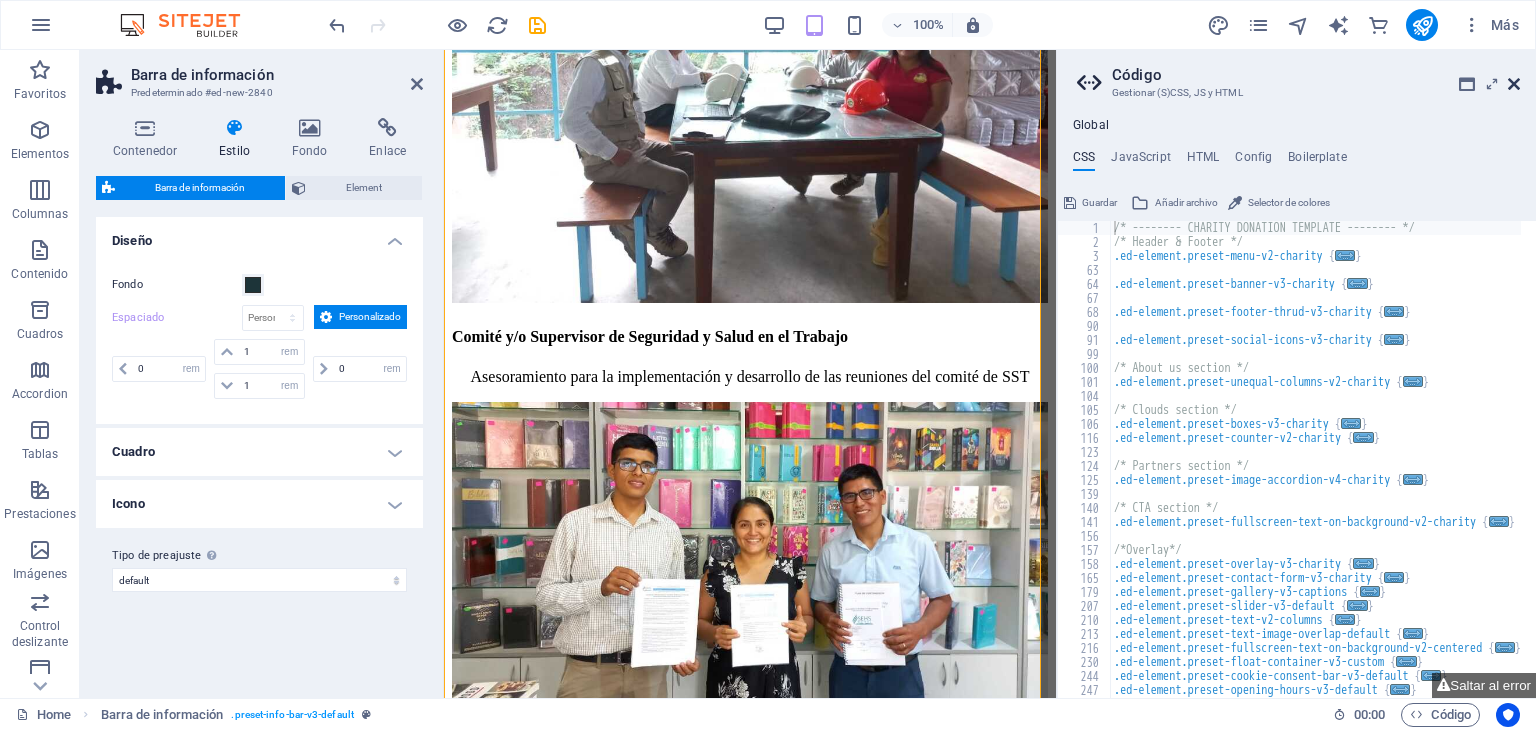click at bounding box center [1514, 84] 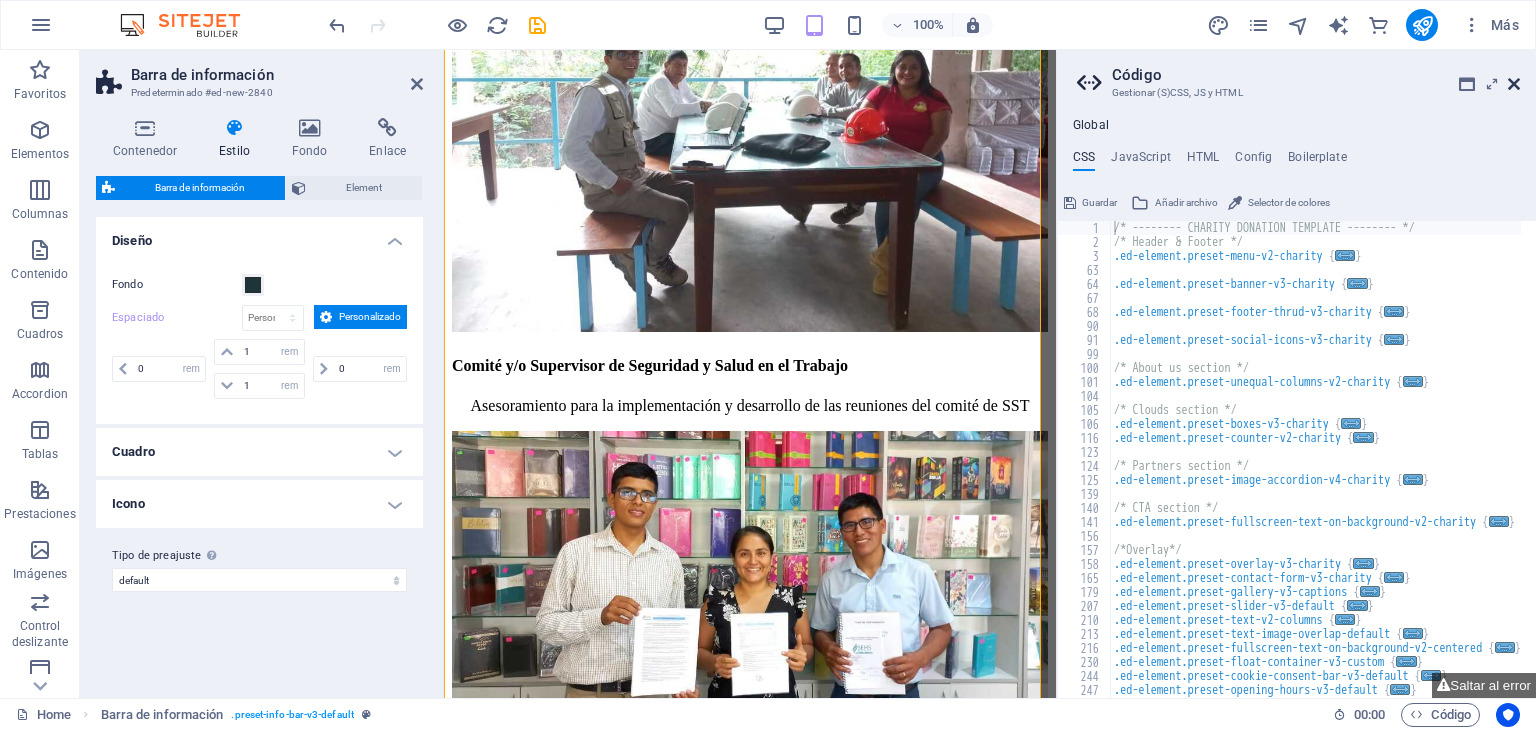 scroll, scrollTop: 6895, scrollLeft: 0, axis: vertical 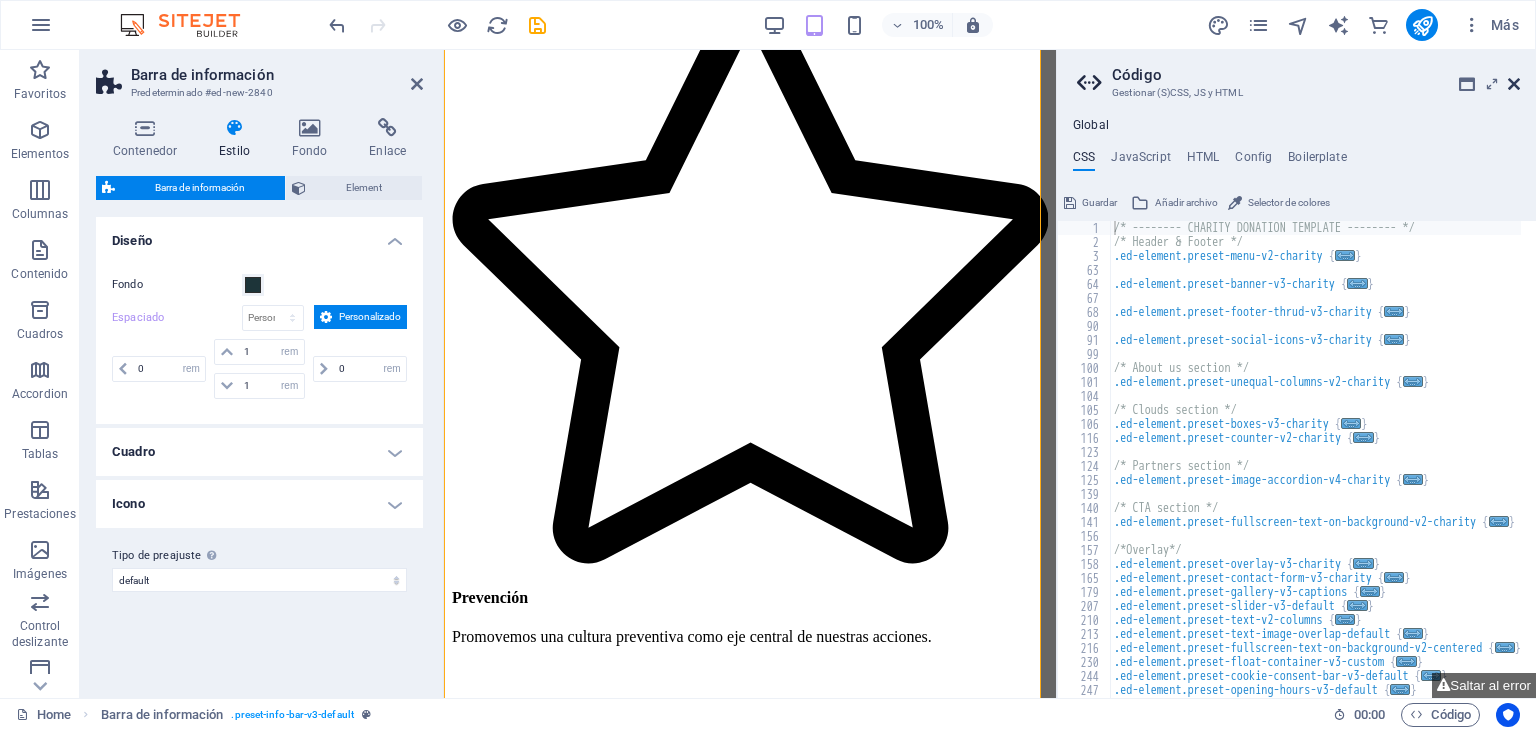 type on "1" 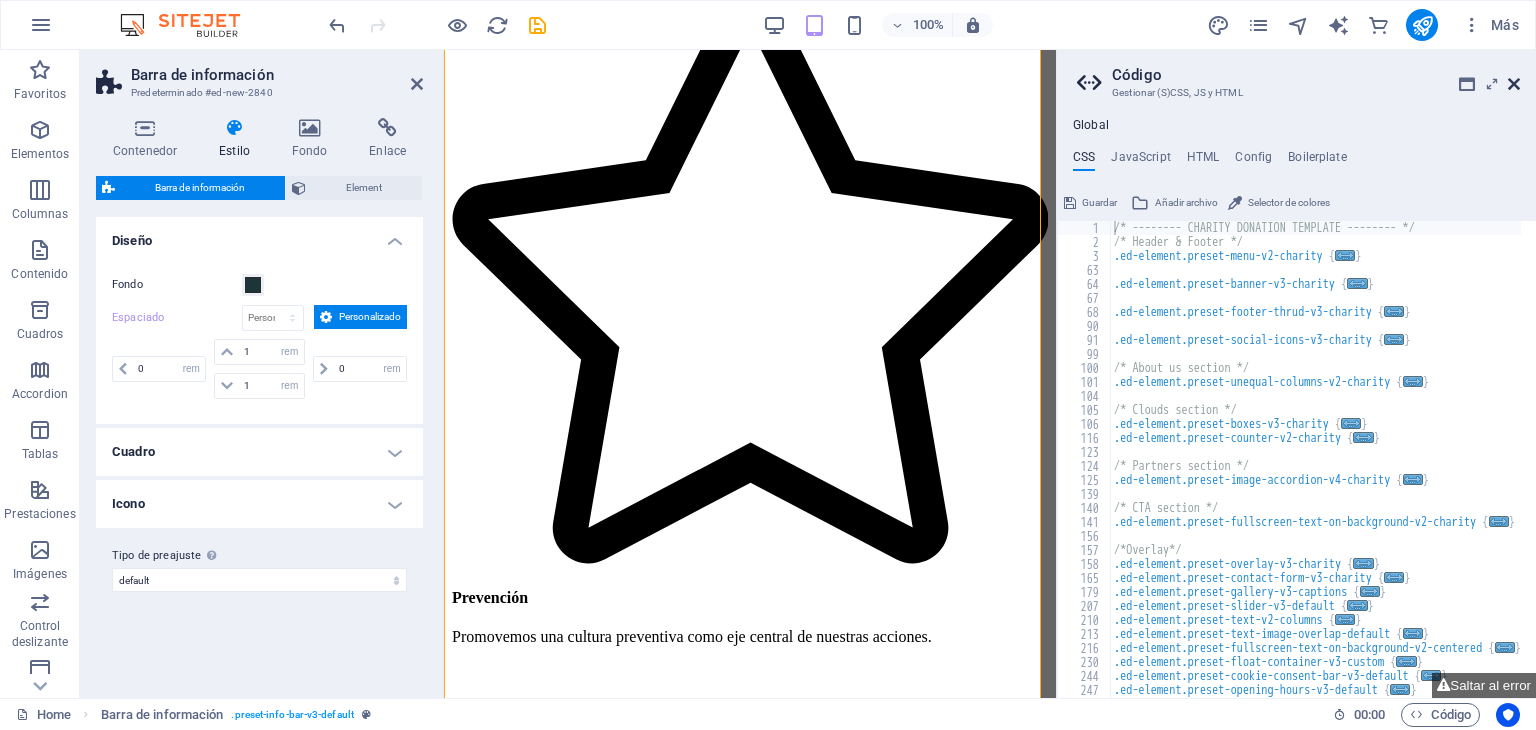 type on "0.5" 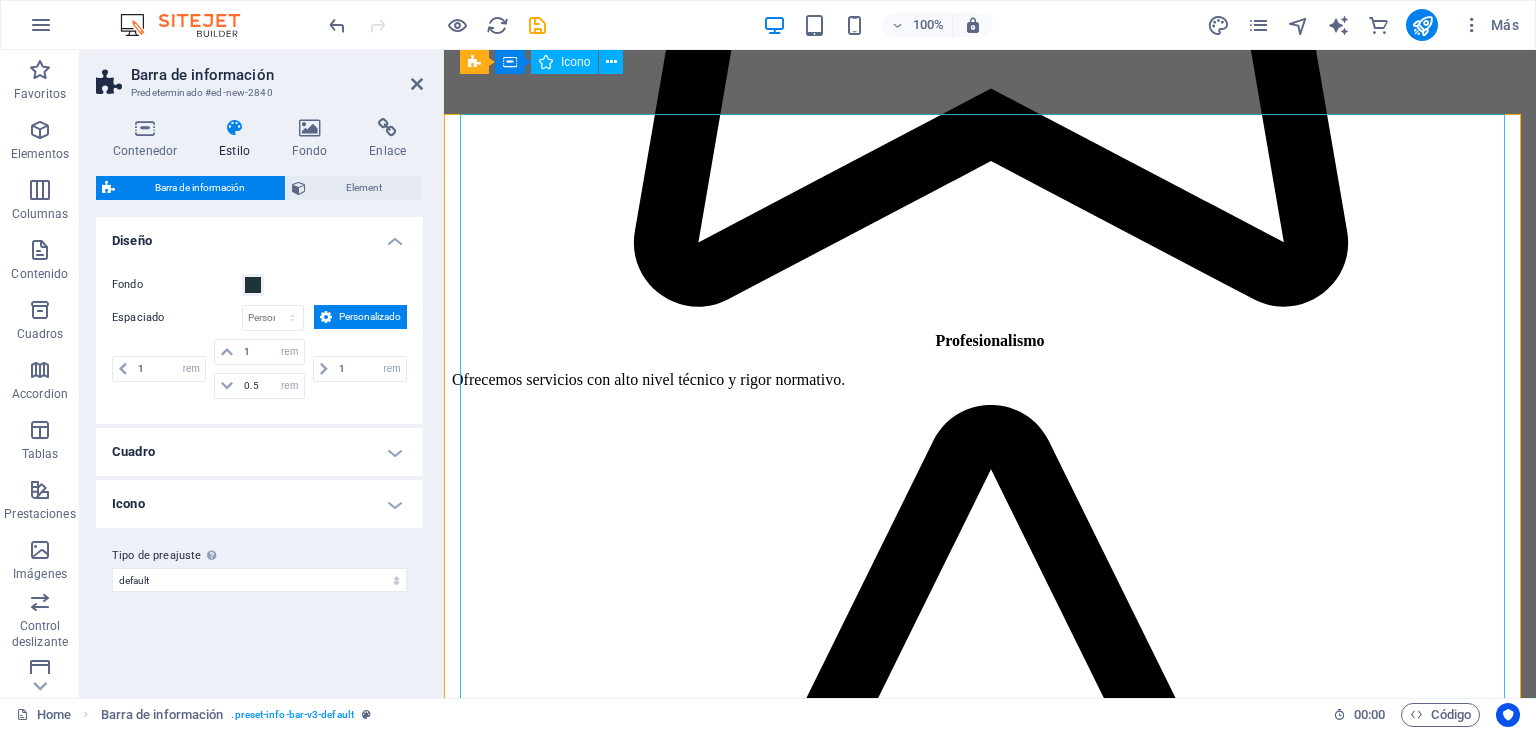 scroll, scrollTop: 5936, scrollLeft: 0, axis: vertical 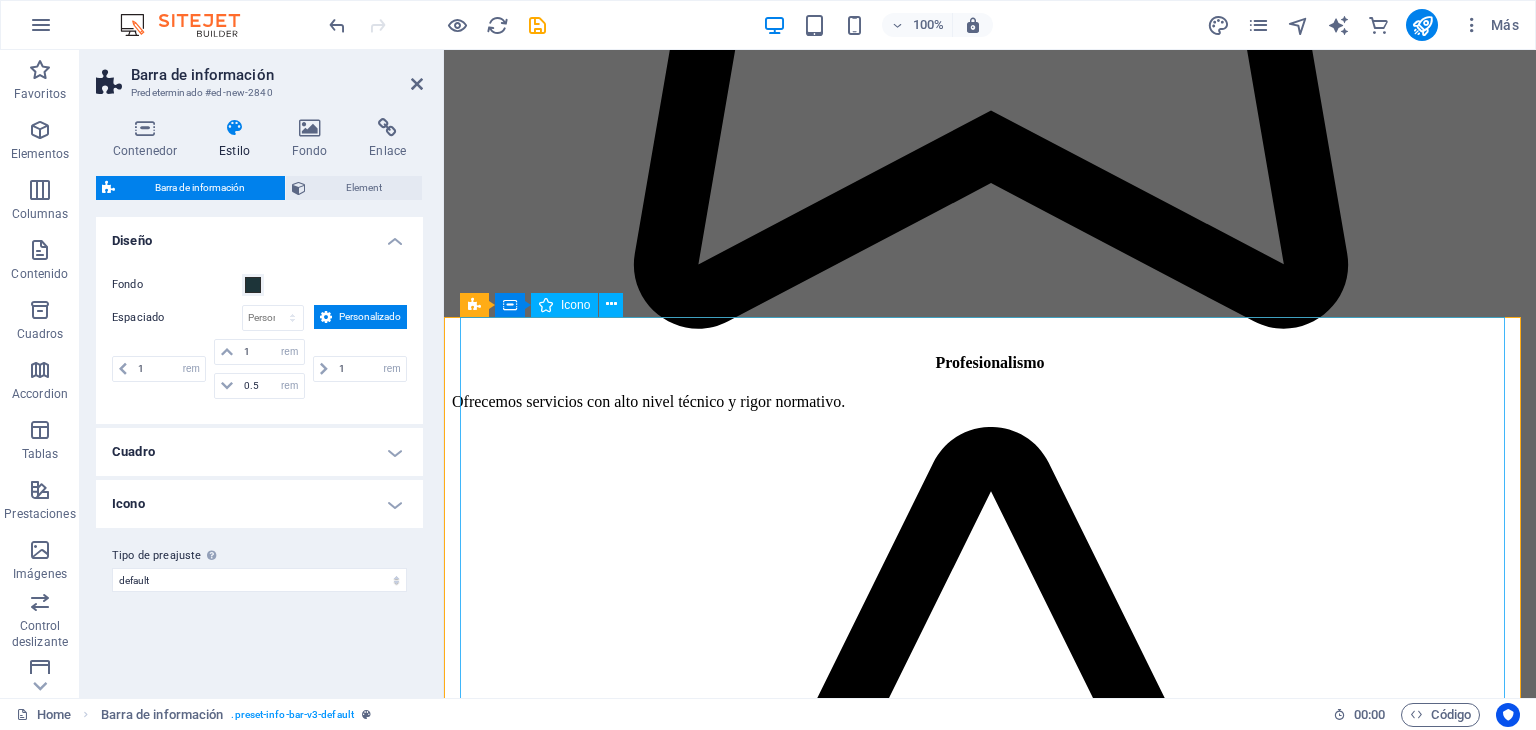 click at bounding box center (990, 22631) 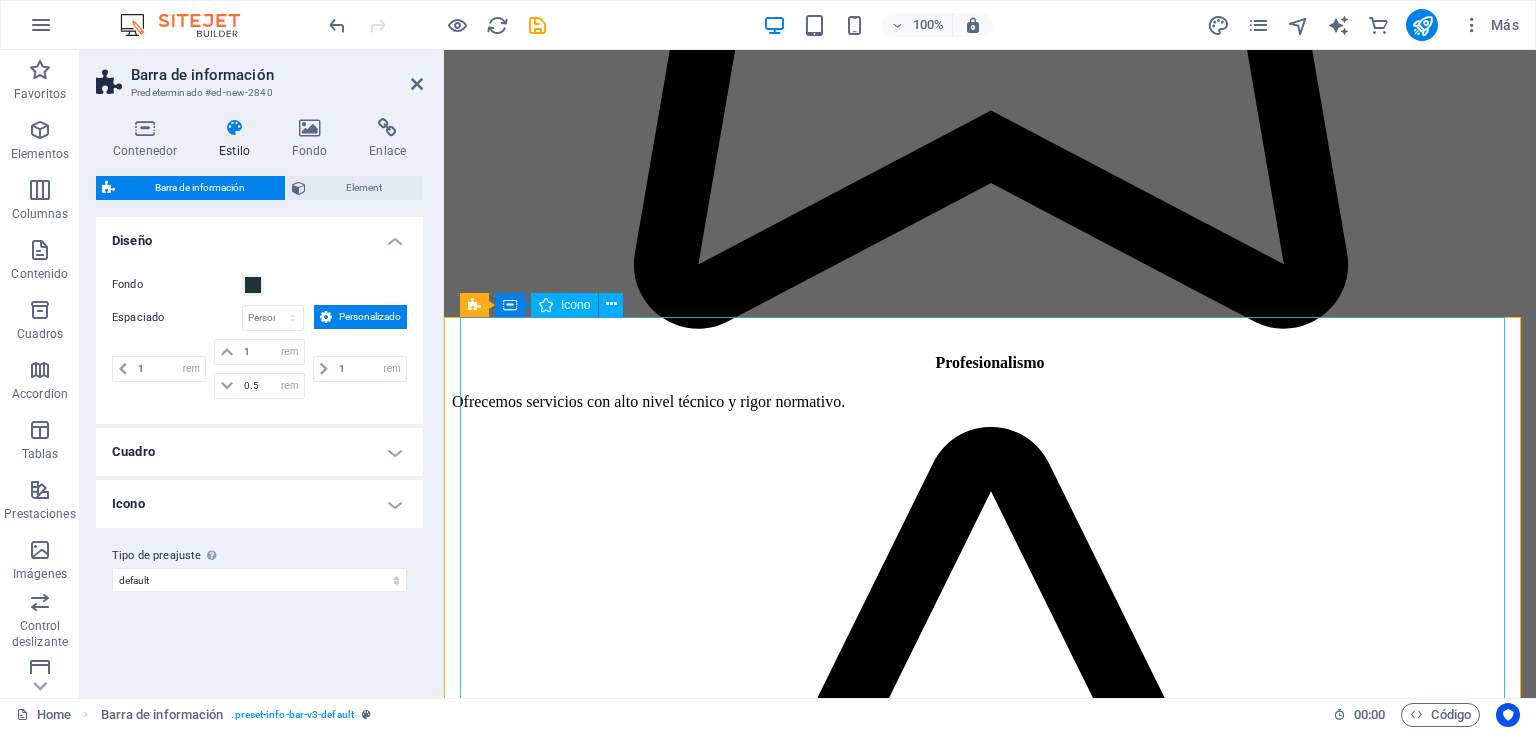click at bounding box center [990, 22631] 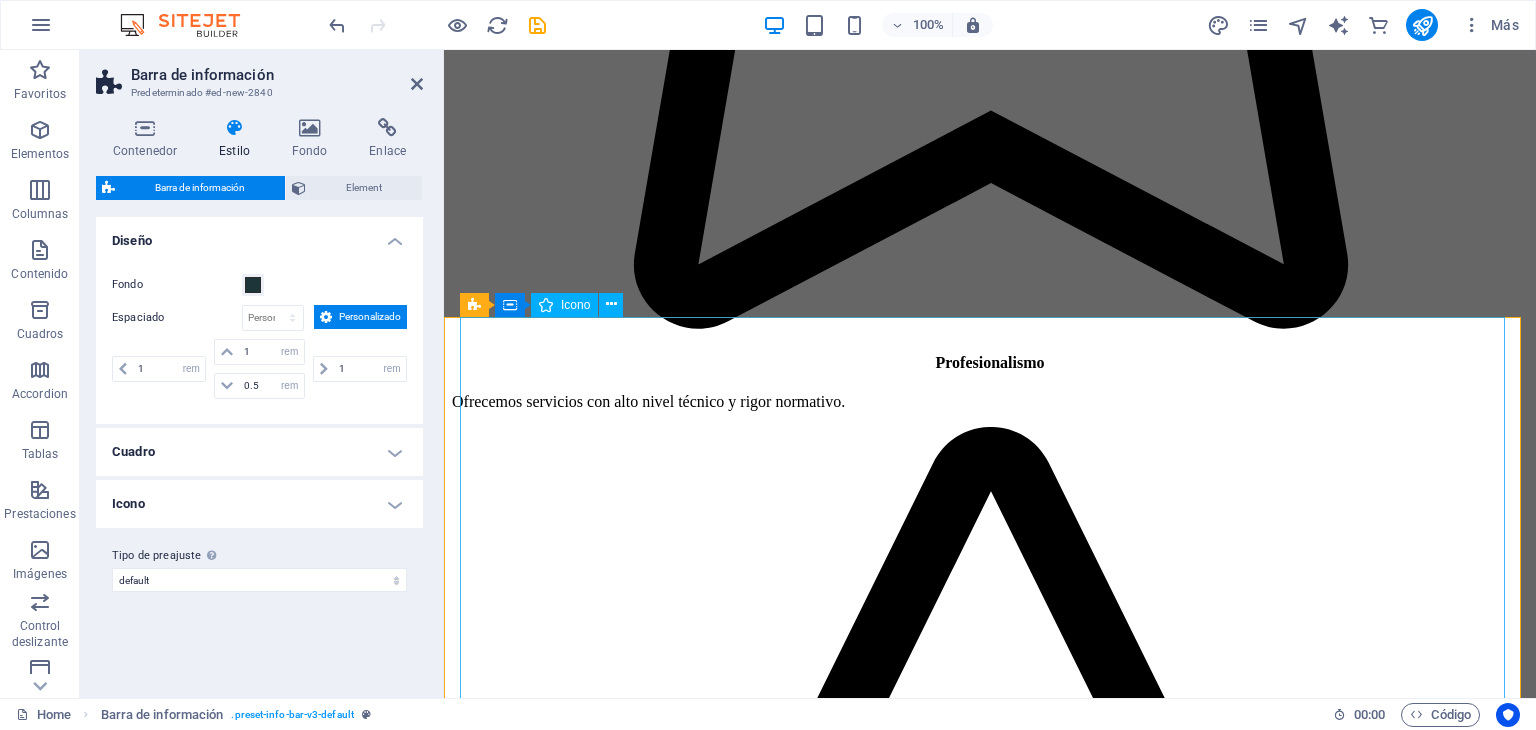 select on "xMinYMid" 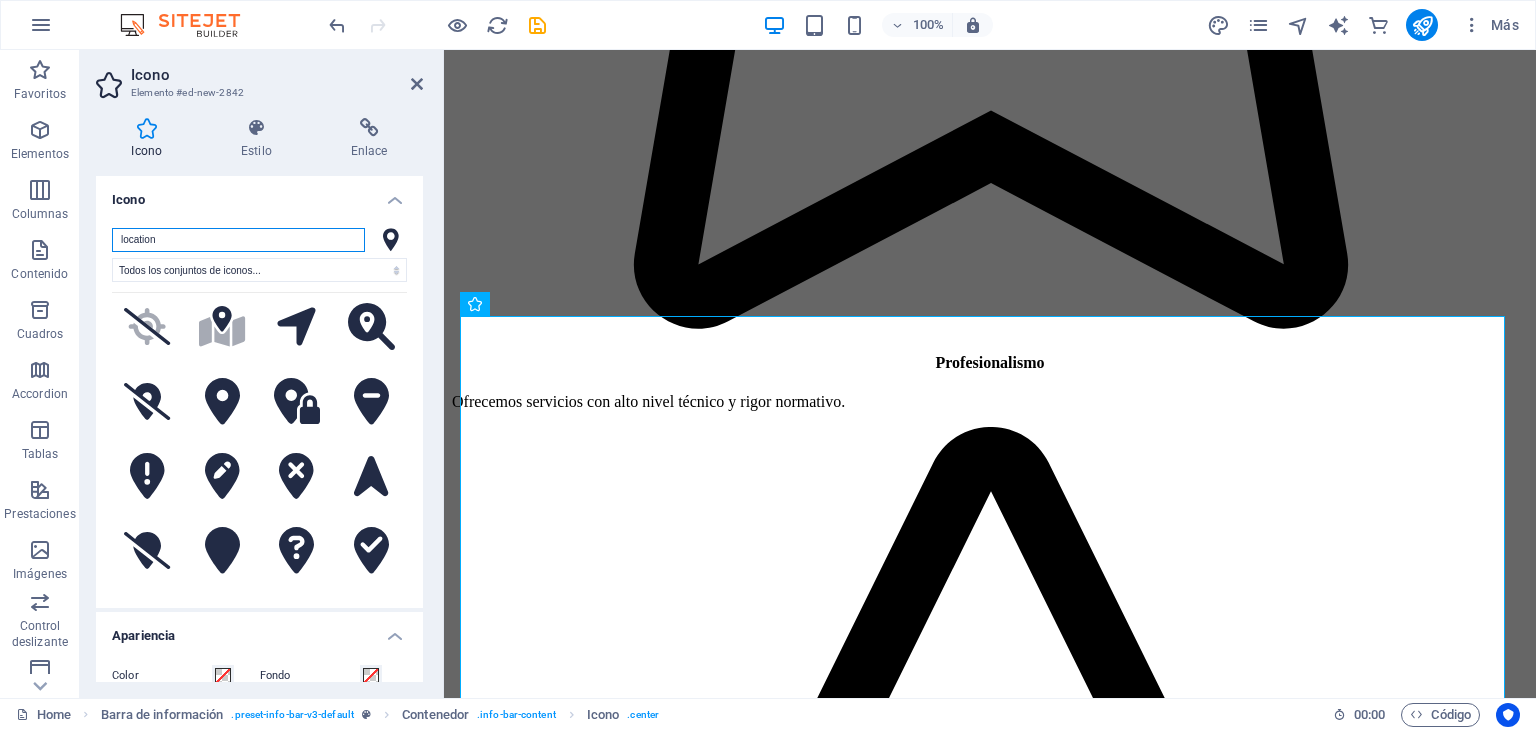 scroll, scrollTop: 500, scrollLeft: 0, axis: vertical 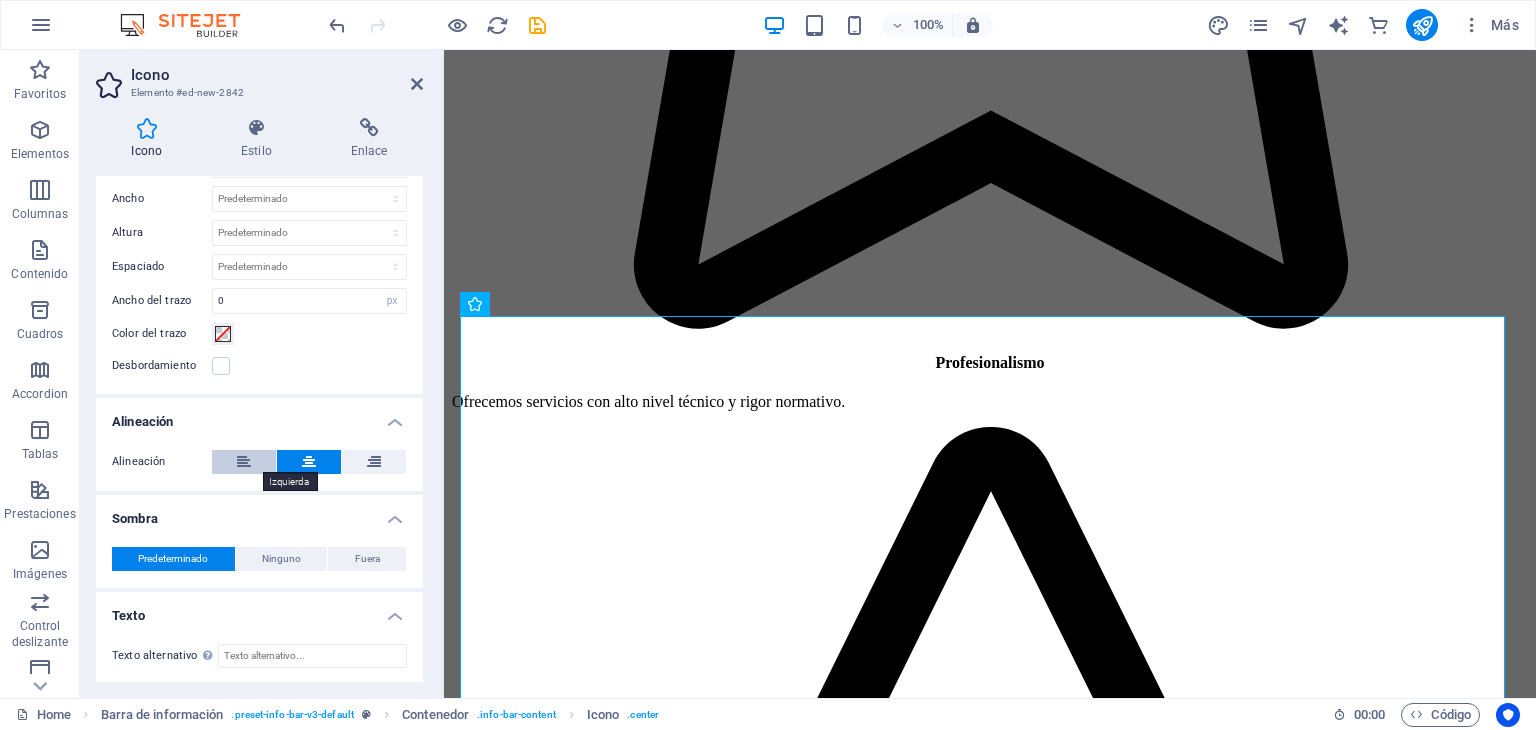 click at bounding box center [244, 462] 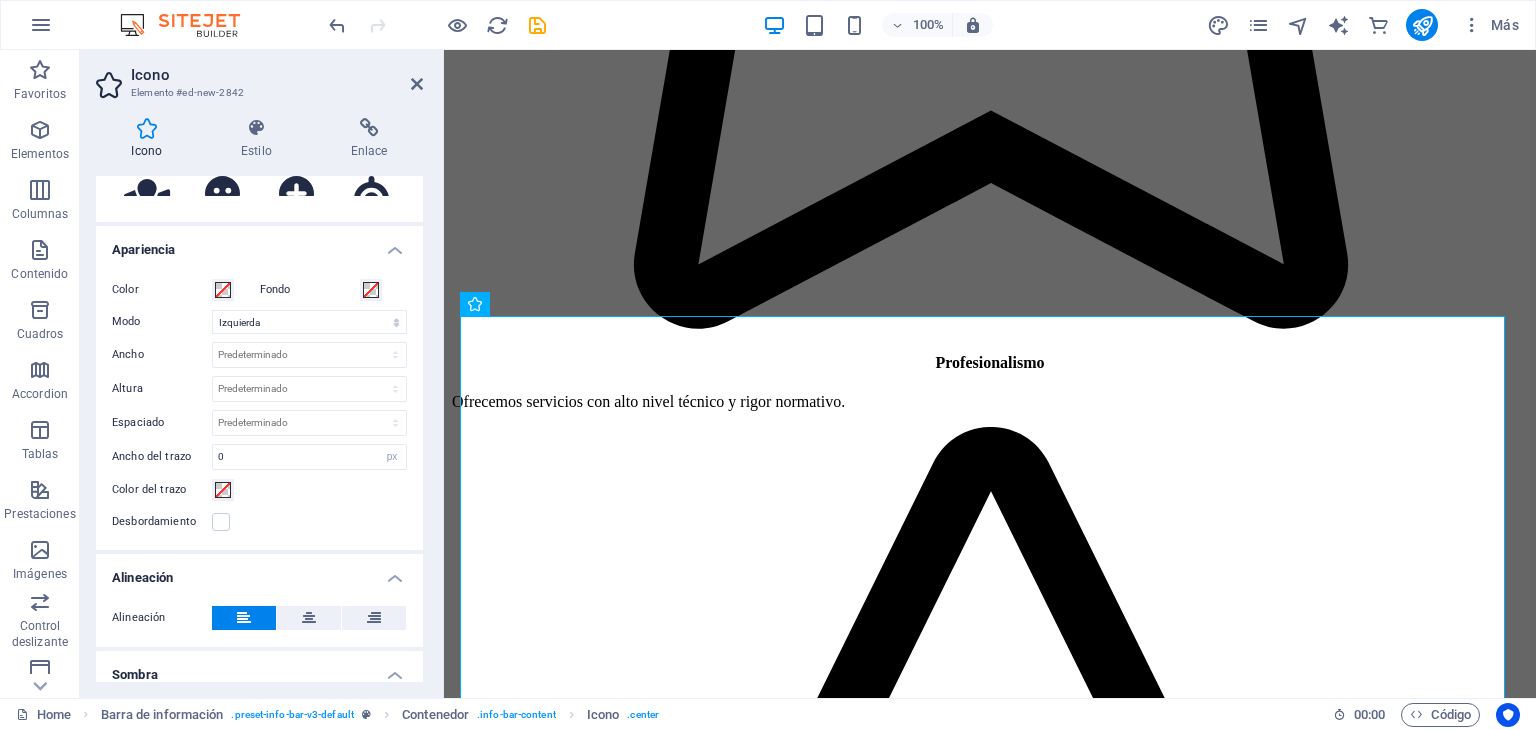 scroll, scrollTop: 384, scrollLeft: 0, axis: vertical 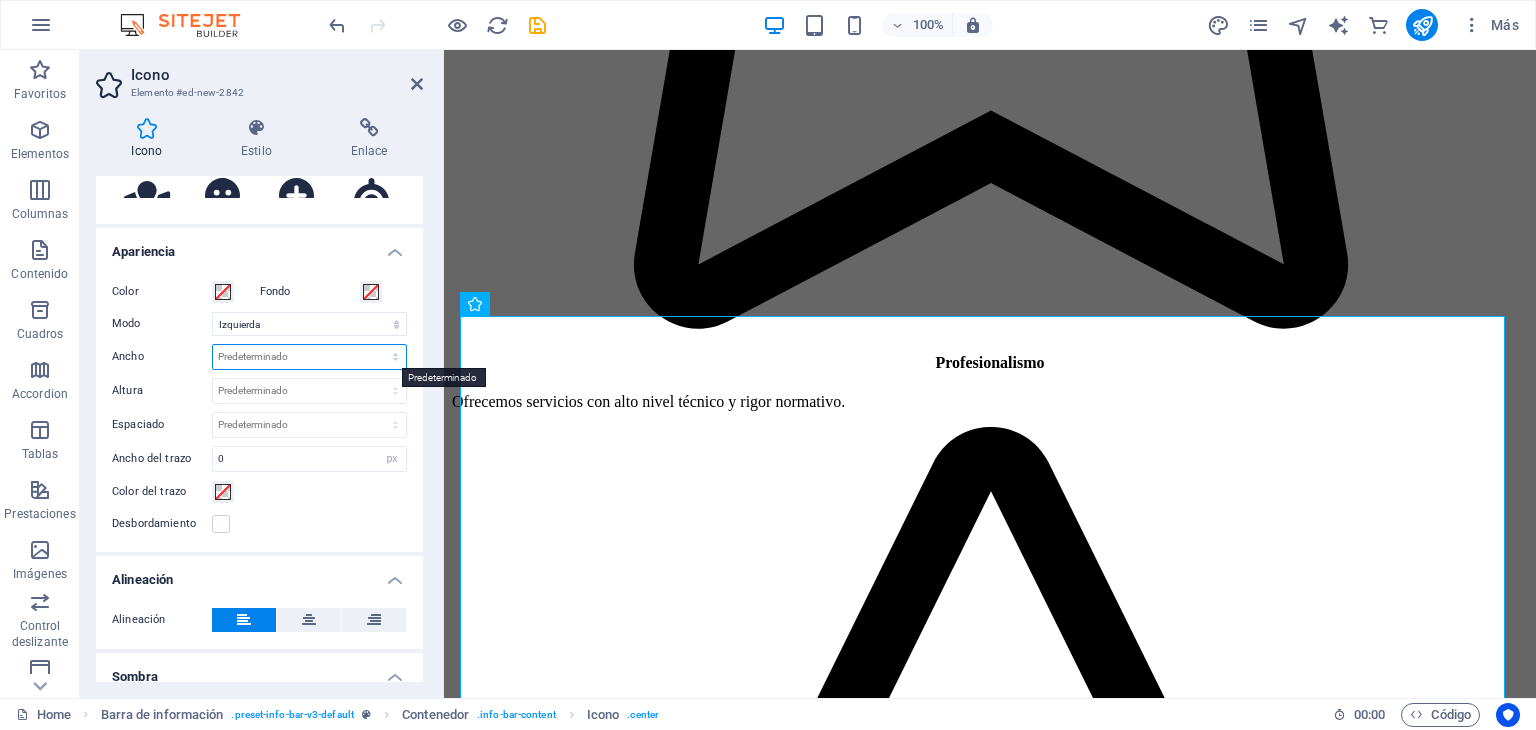 click on "Predeterminado automático px rem % em vh vw" at bounding box center (309, 357) 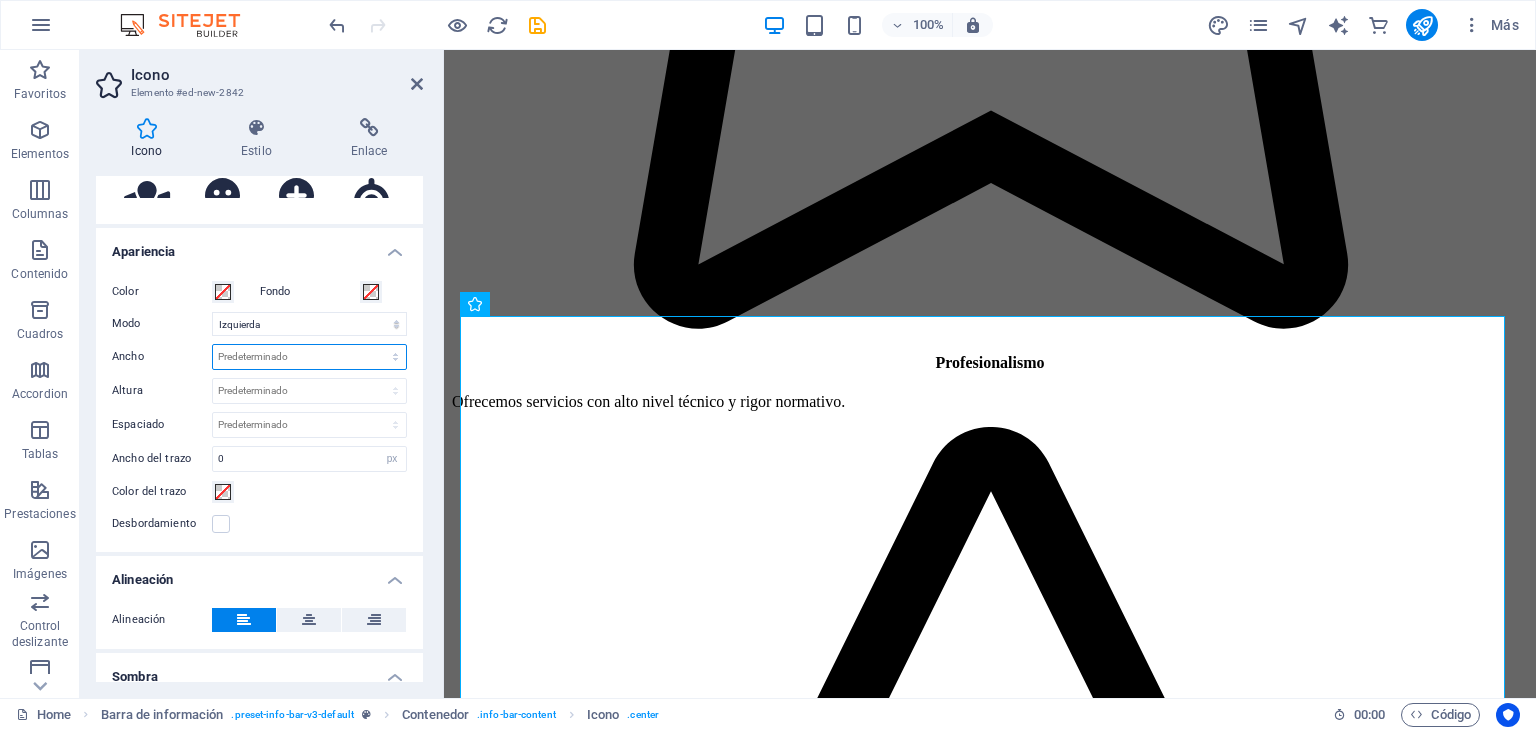 select on "px" 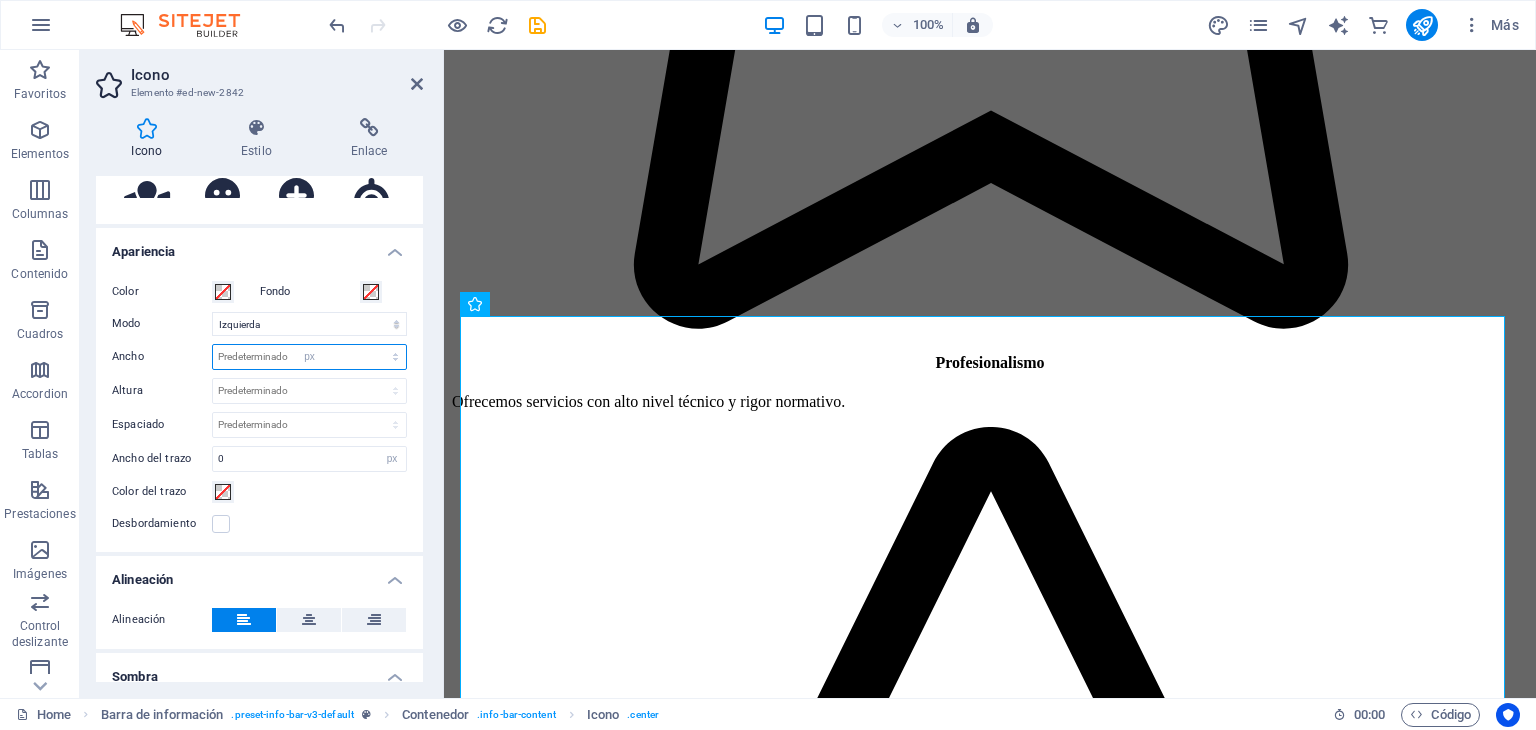 click on "Predeterminado automático px rem % em vh vw" at bounding box center [309, 357] 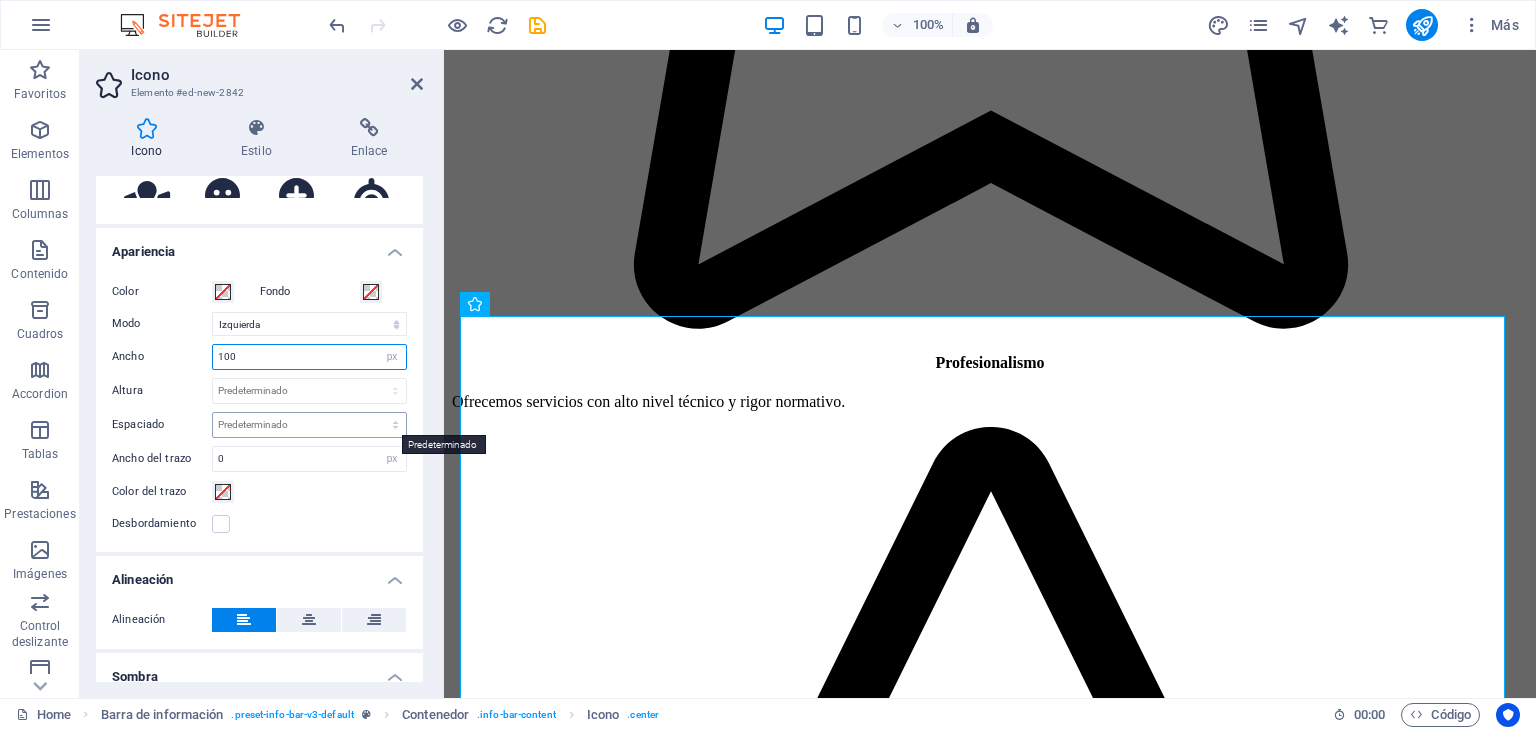 type on "100" 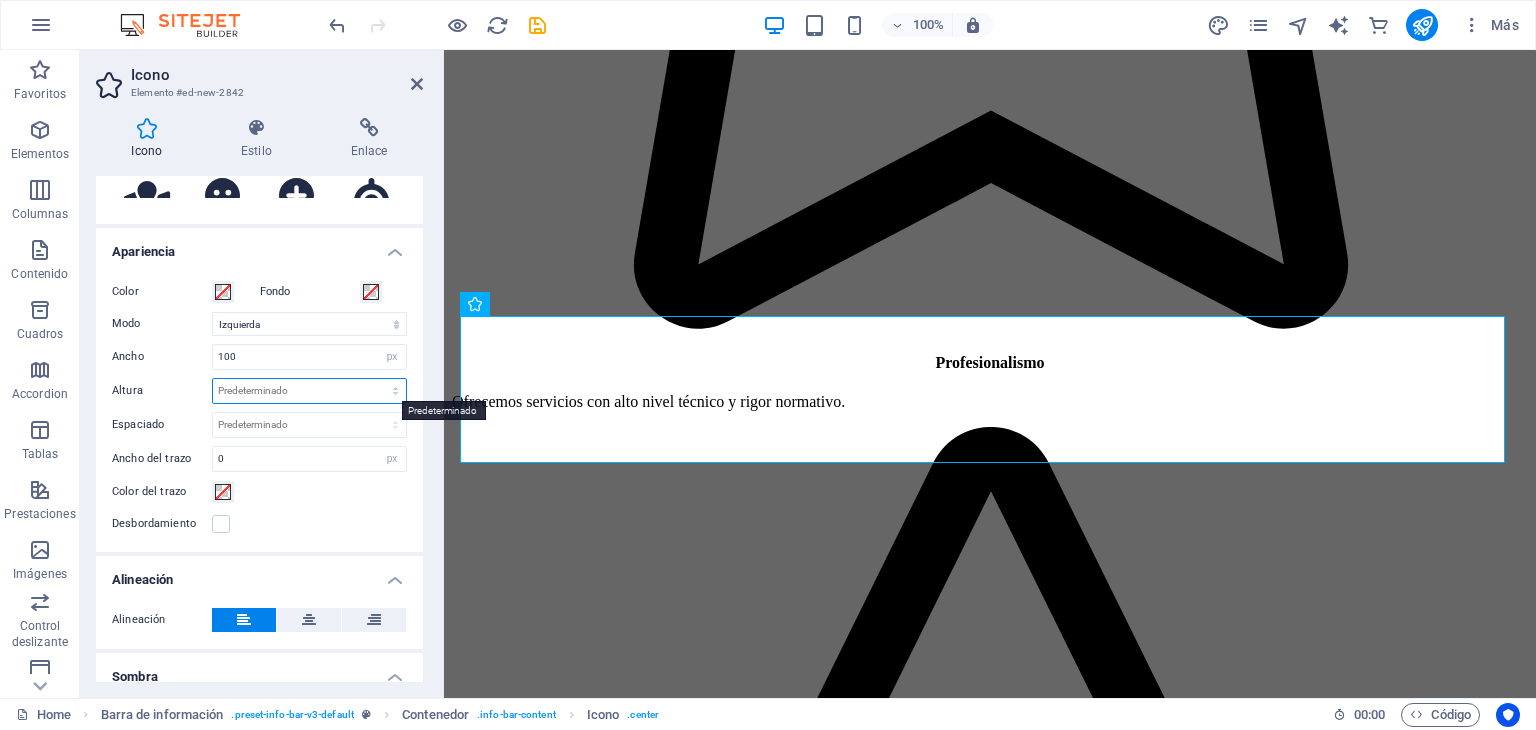 click on "Predeterminado automático px rem em vh vw" at bounding box center (309, 391) 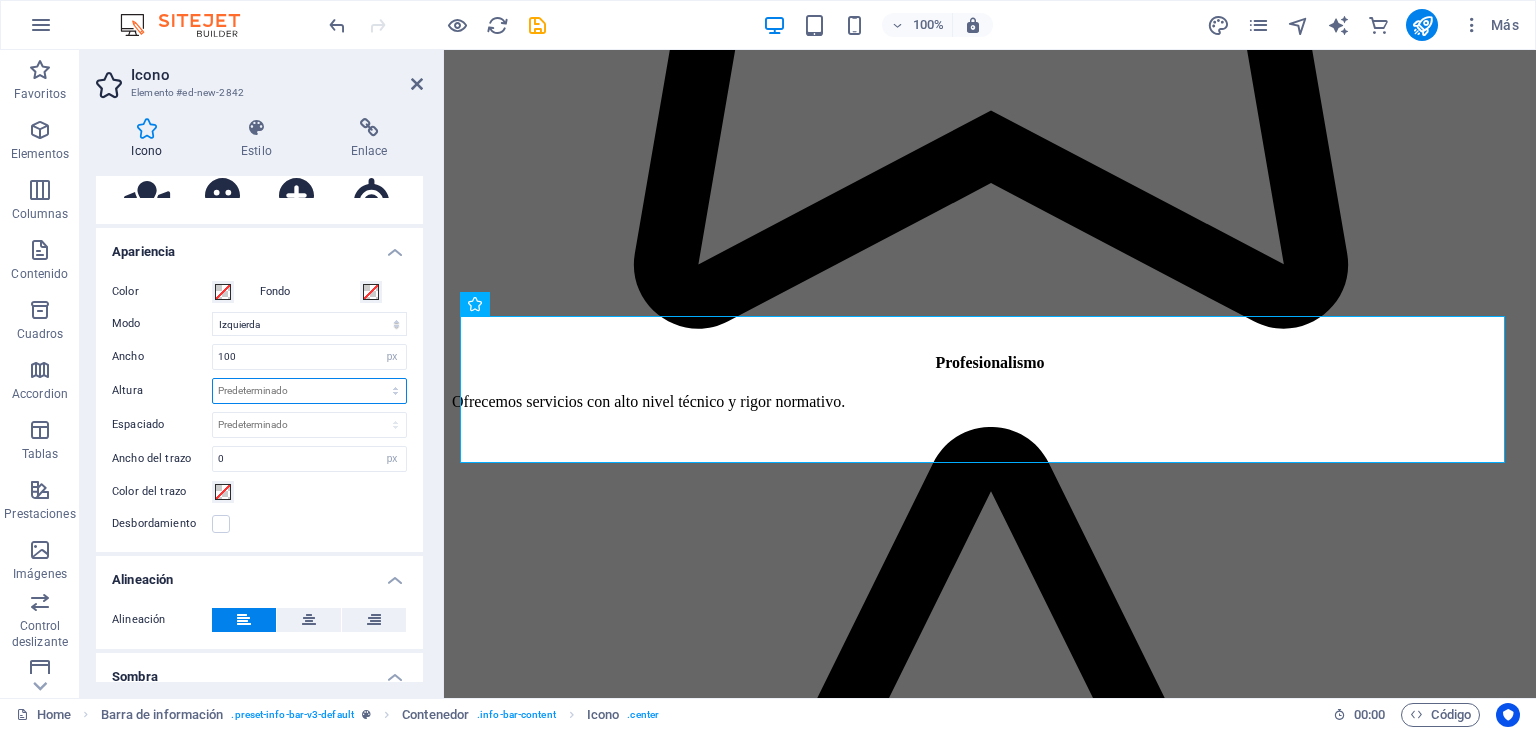 select on "px" 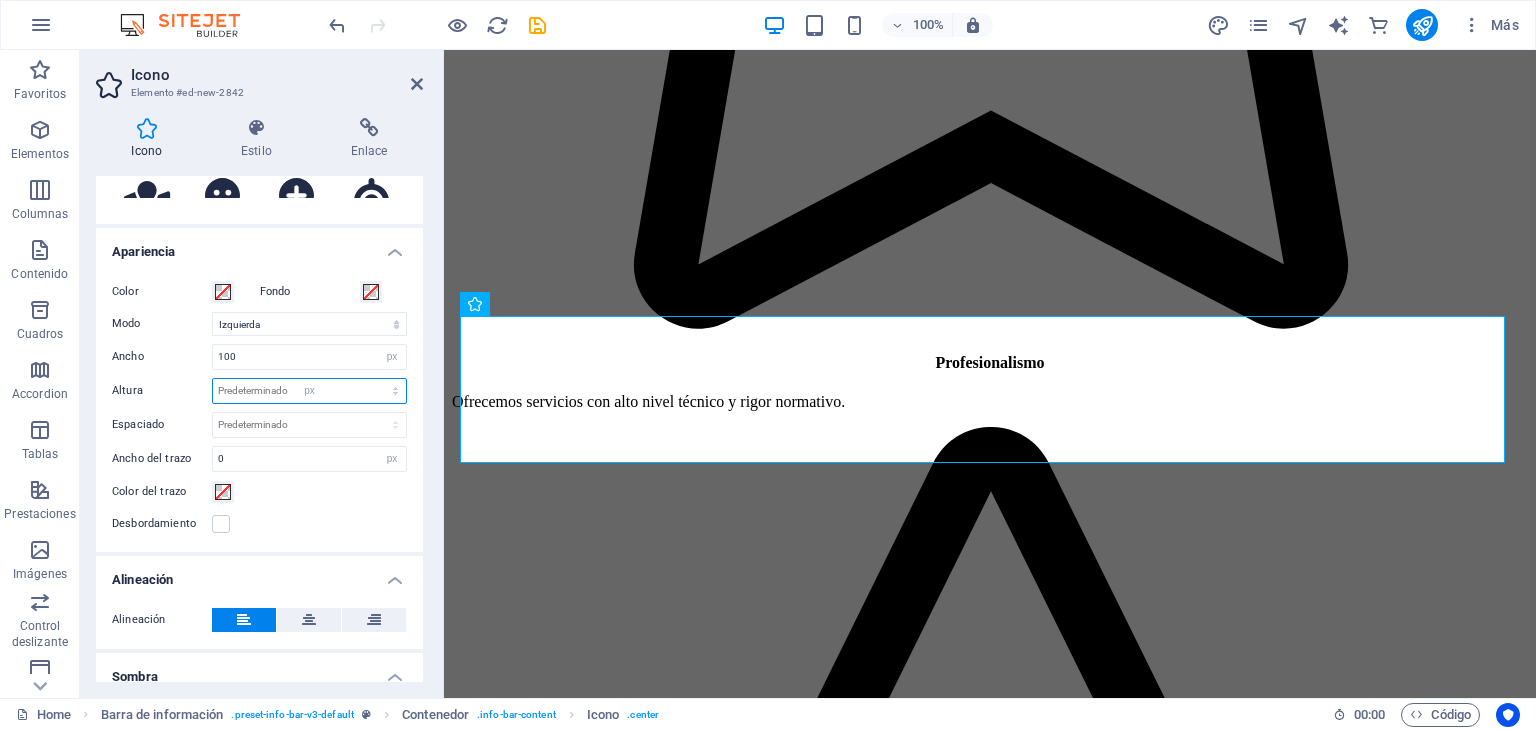 click on "Predeterminado automático px rem em vh vw" at bounding box center (309, 391) 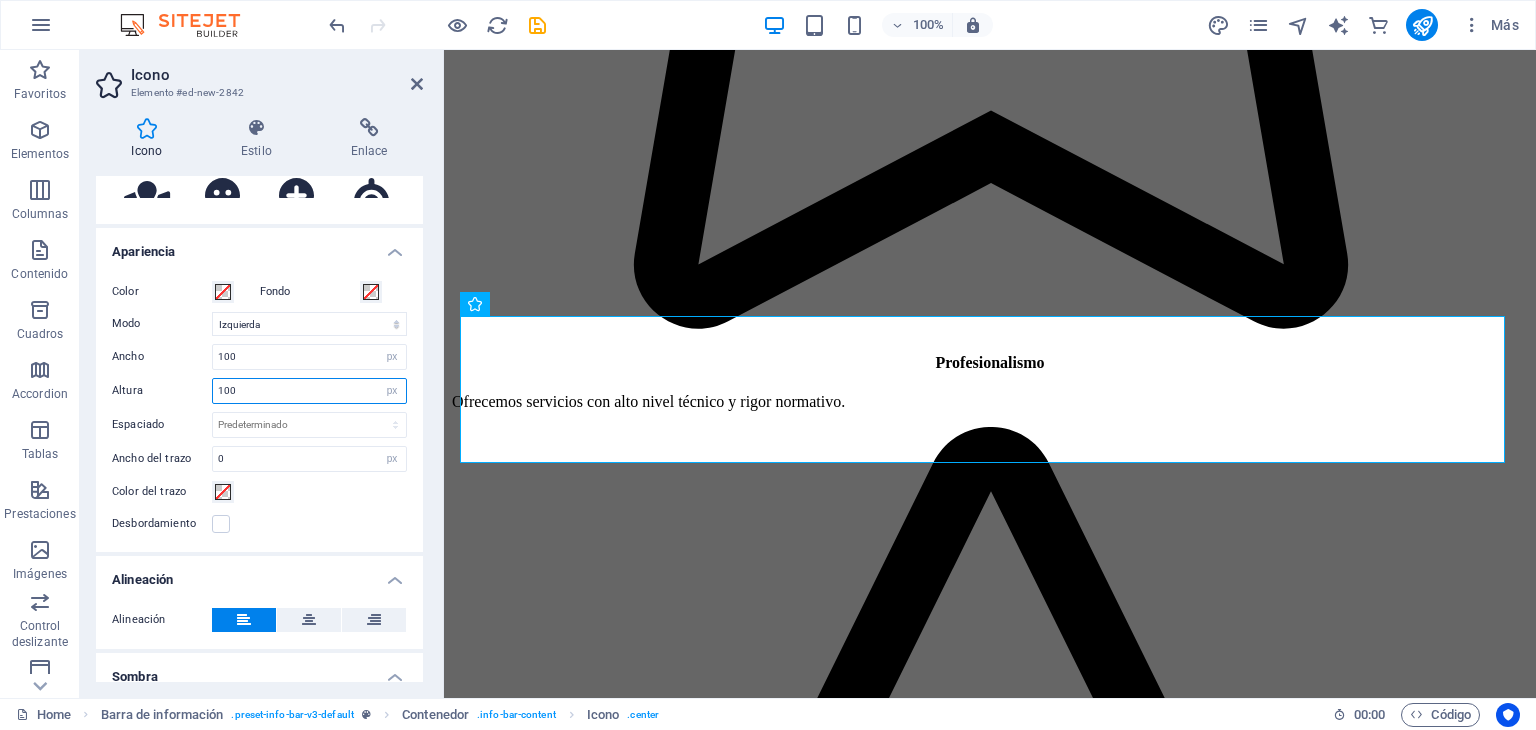 type on "100" 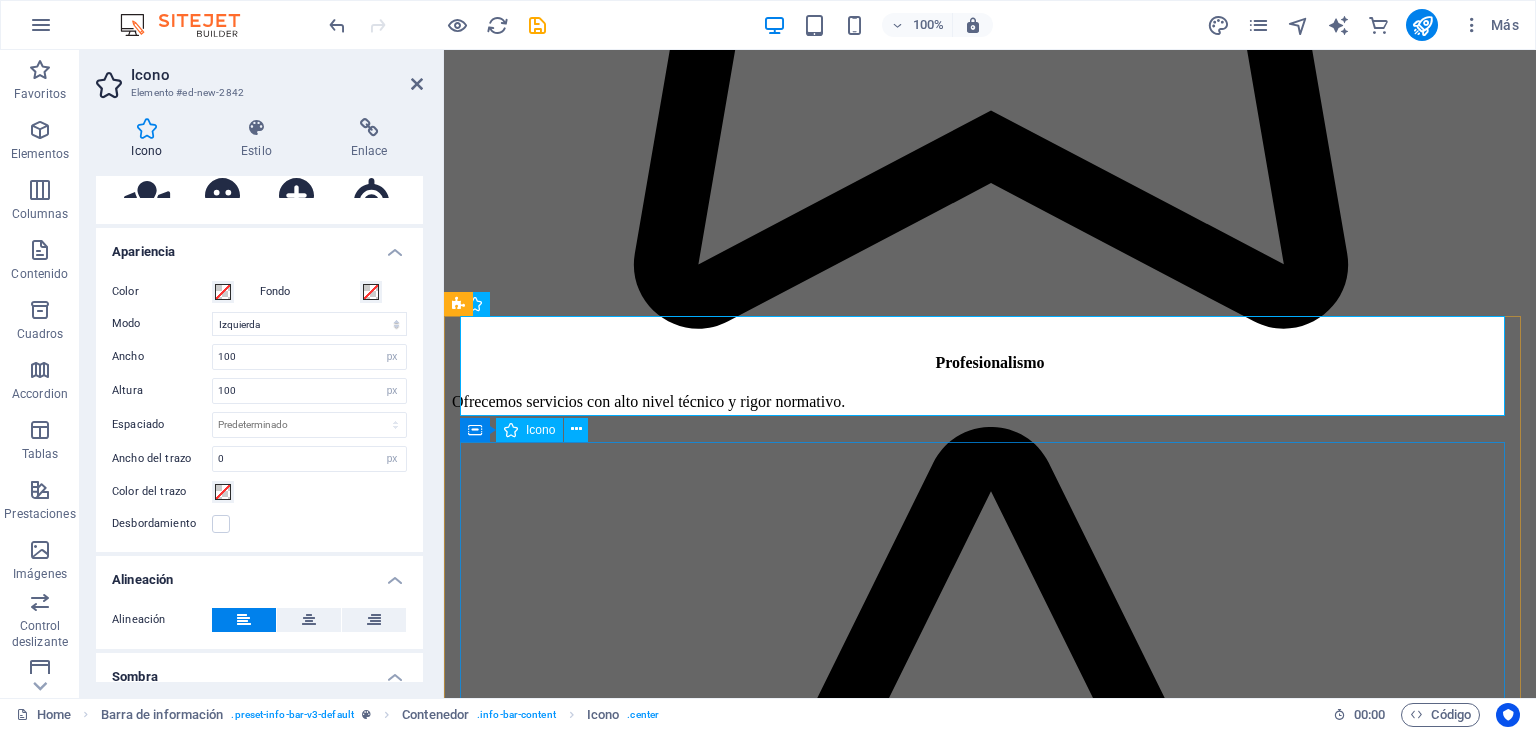 click at bounding box center [990, 22708] 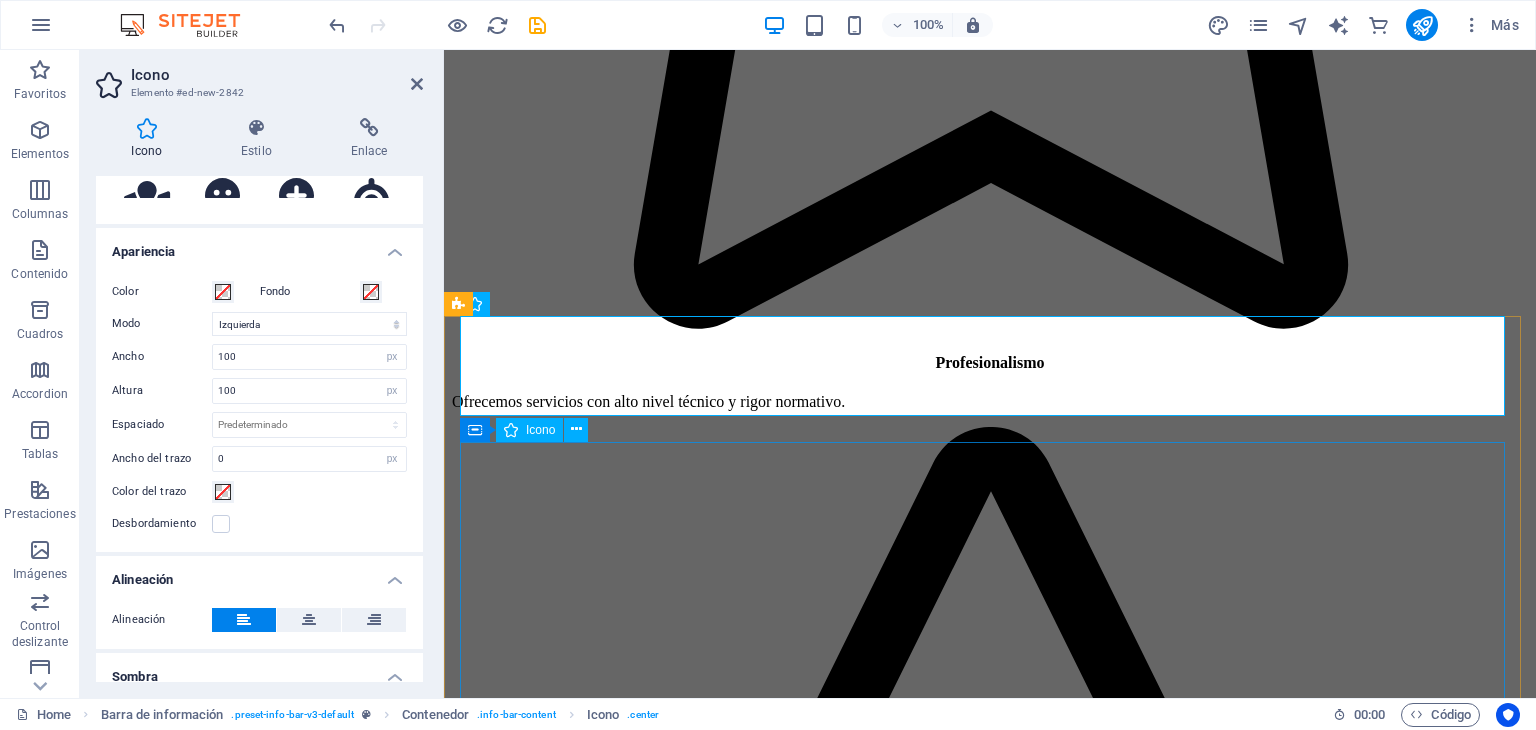 click at bounding box center (990, 22708) 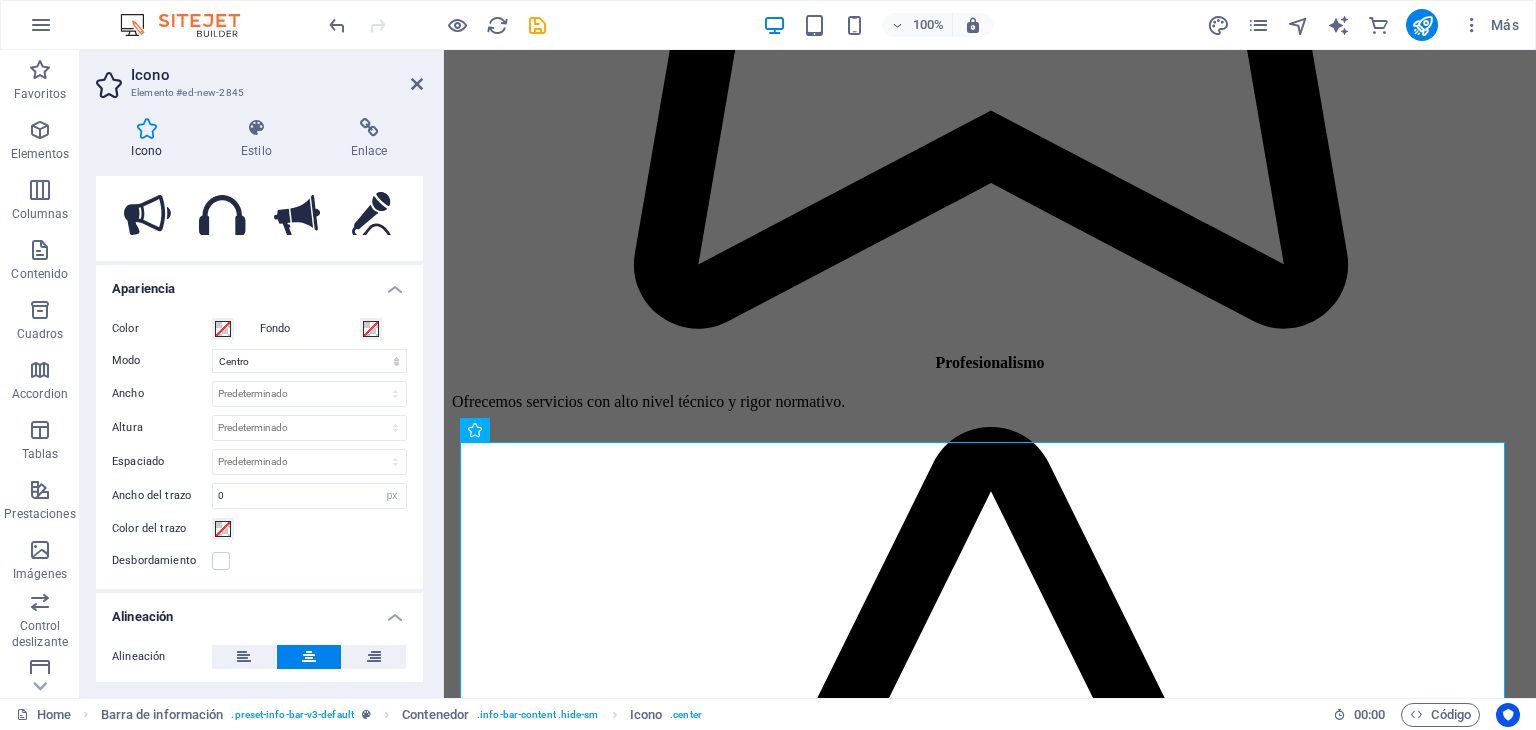 scroll, scrollTop: 346, scrollLeft: 0, axis: vertical 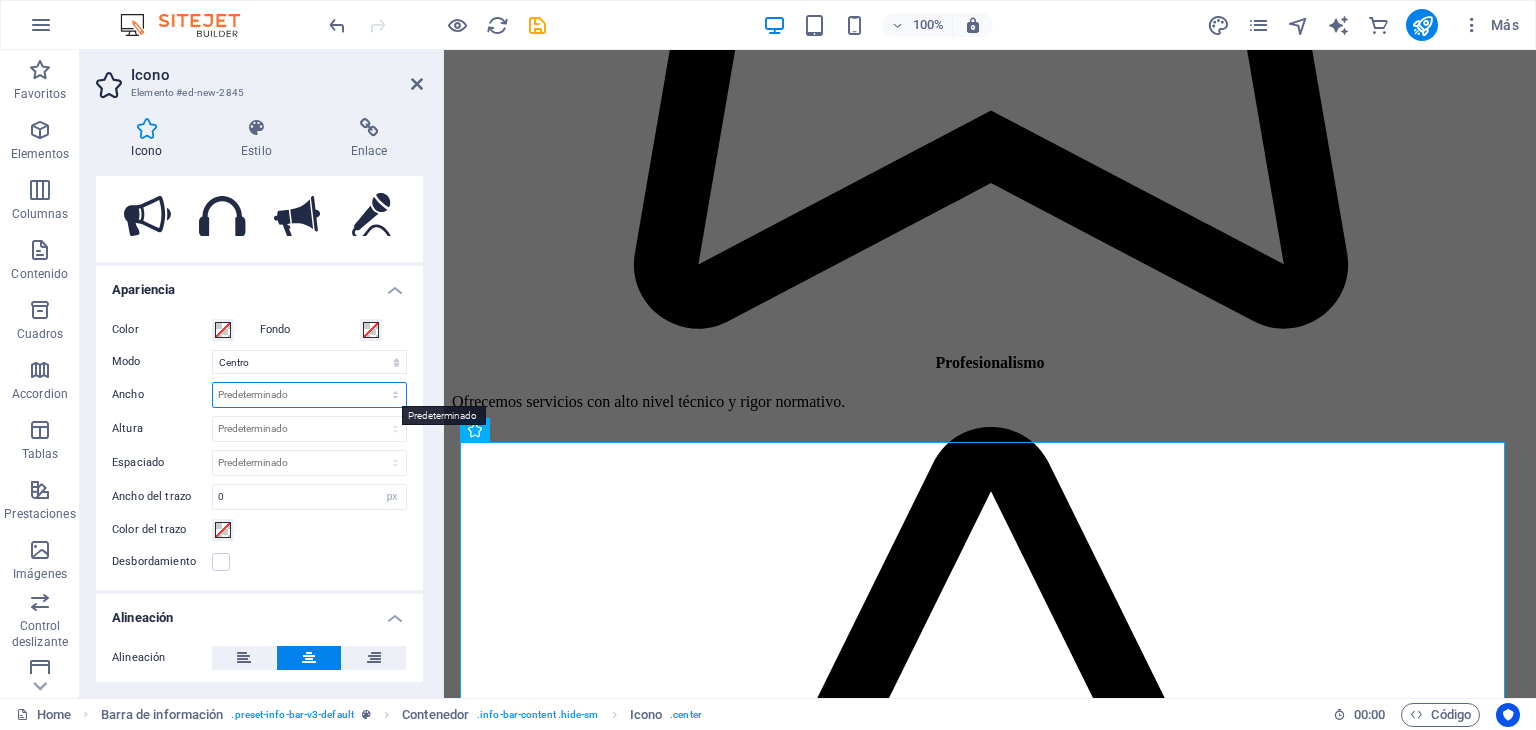 click on "Predeterminado automático px rem % em vh vw" at bounding box center (309, 395) 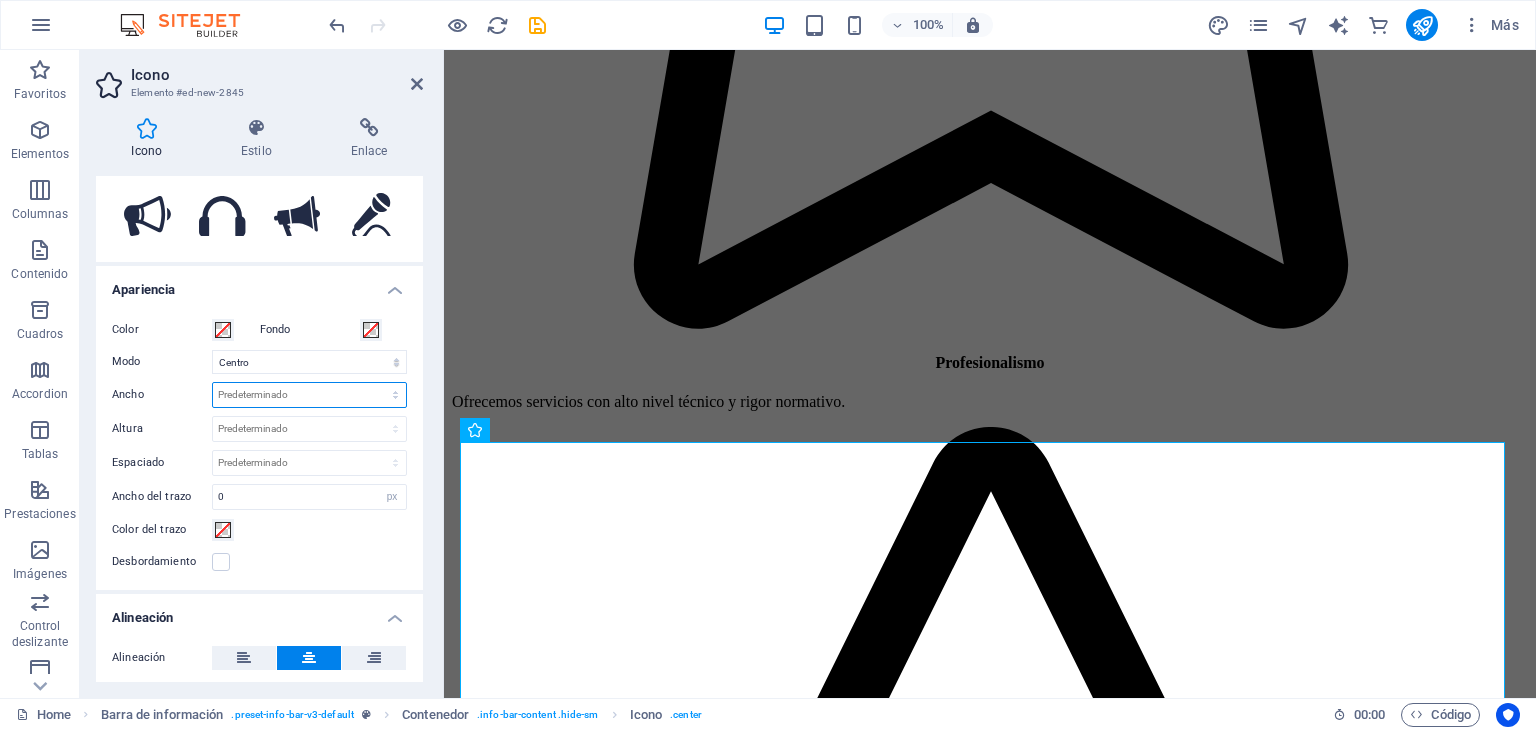 select on "%" 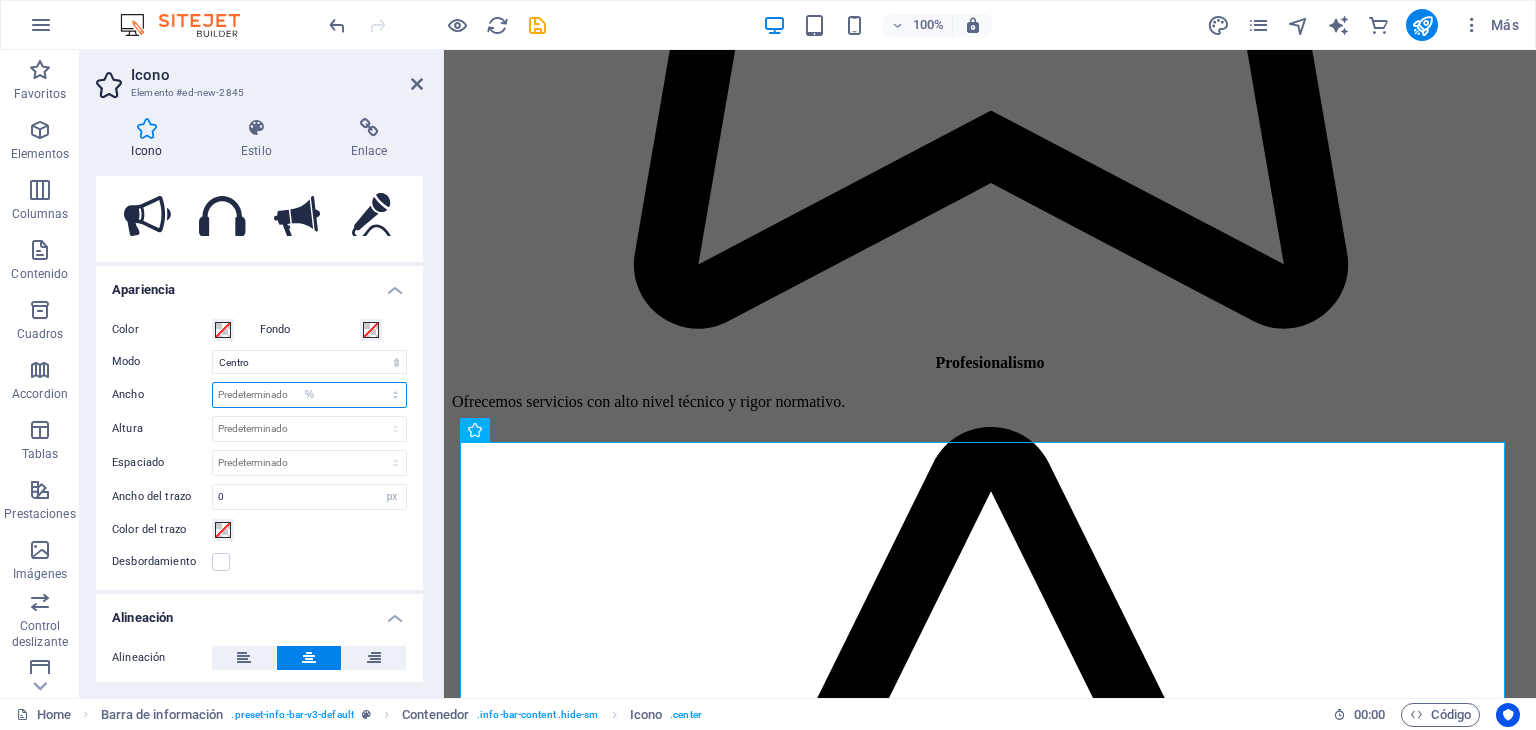 click on "Predeterminado automático px rem % em vh vw" at bounding box center [309, 395] 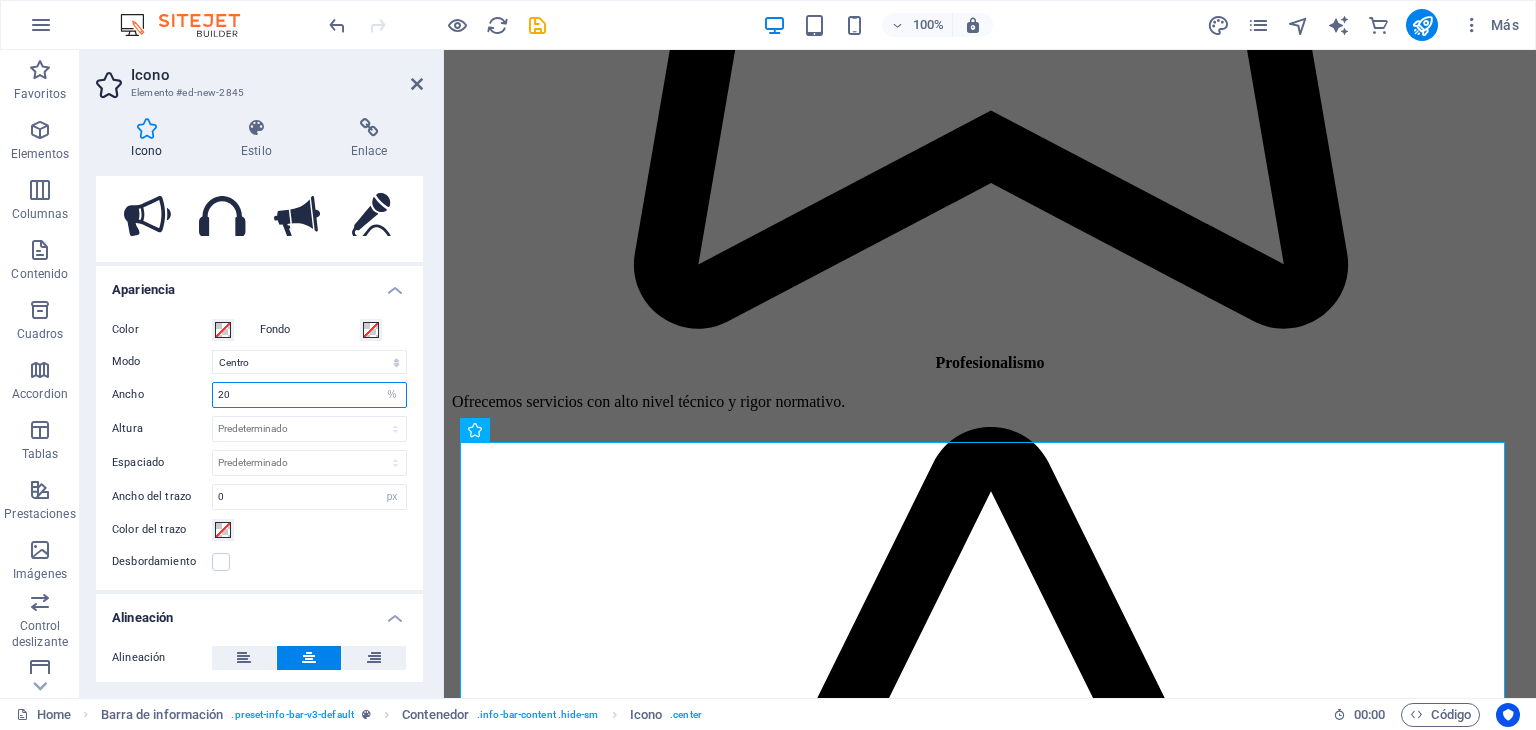 type on "20" 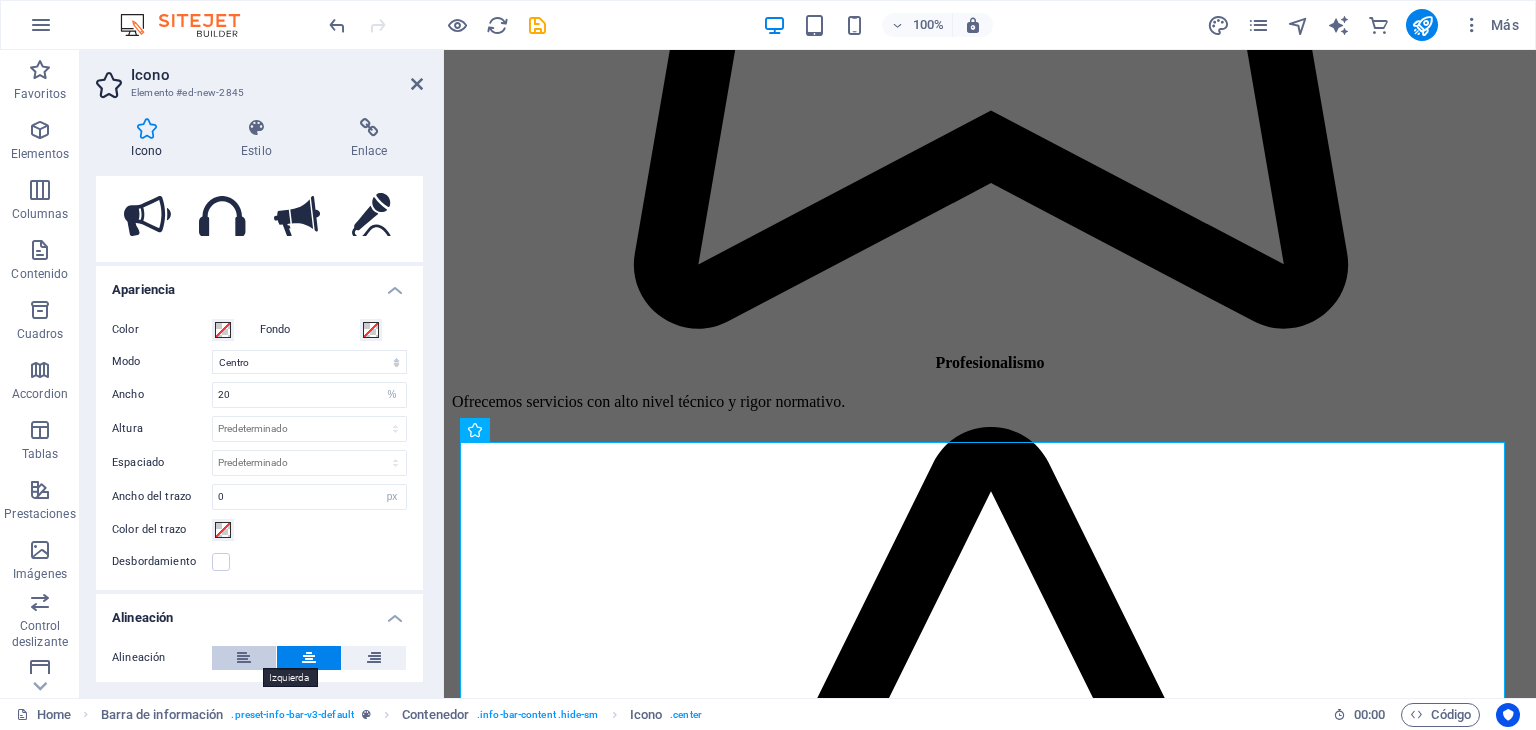 click at bounding box center [244, 658] 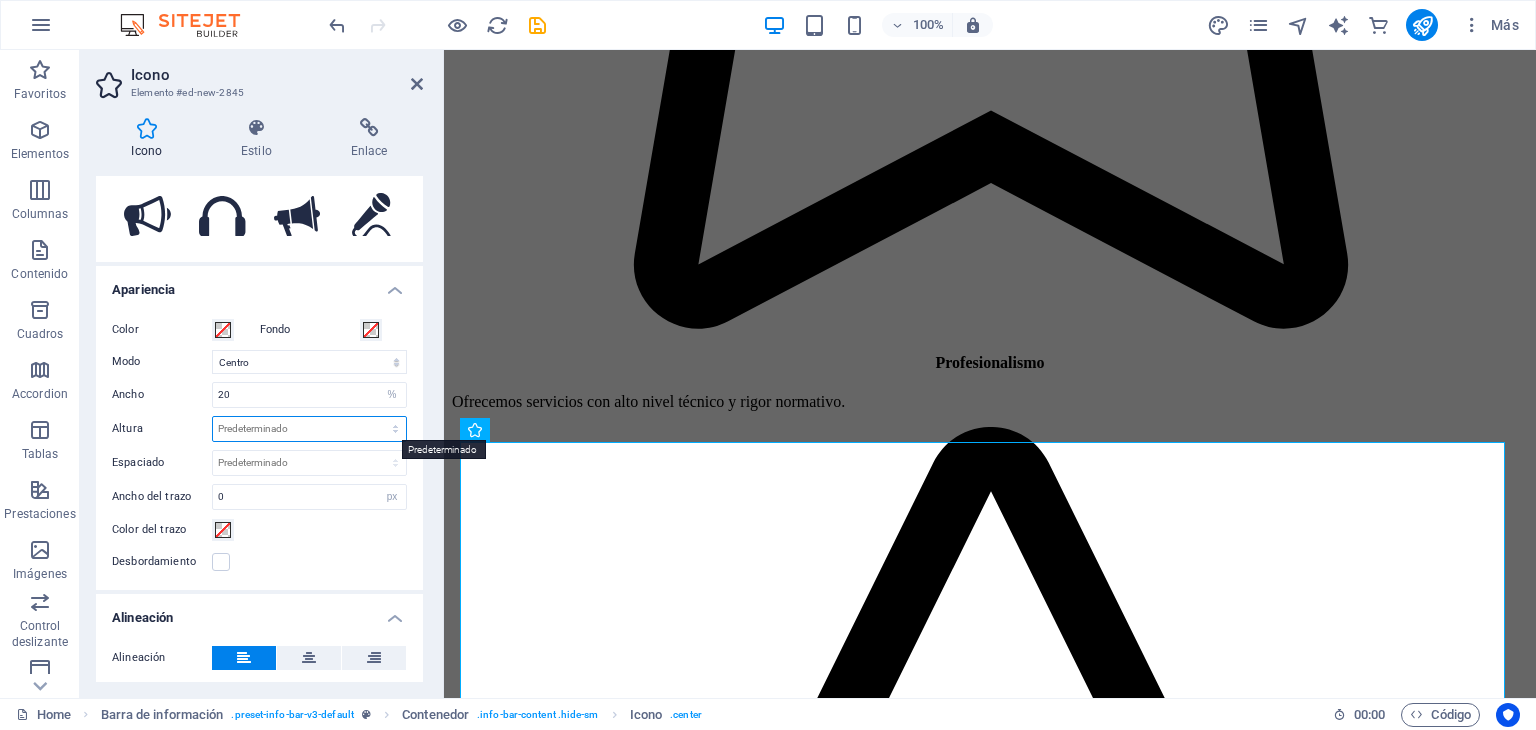 click on "Predeterminado automático px rem em vh vw" at bounding box center [309, 429] 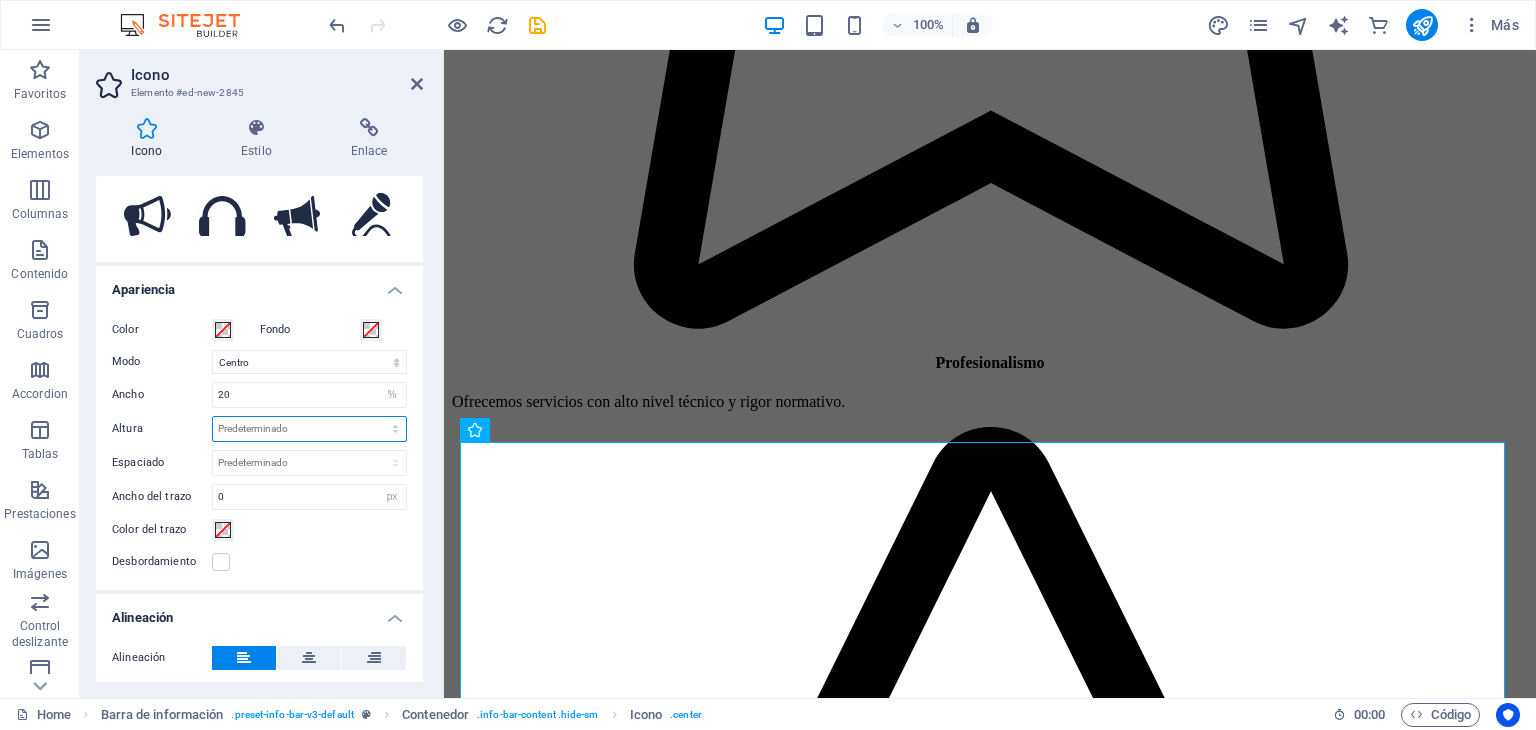 select on "px" 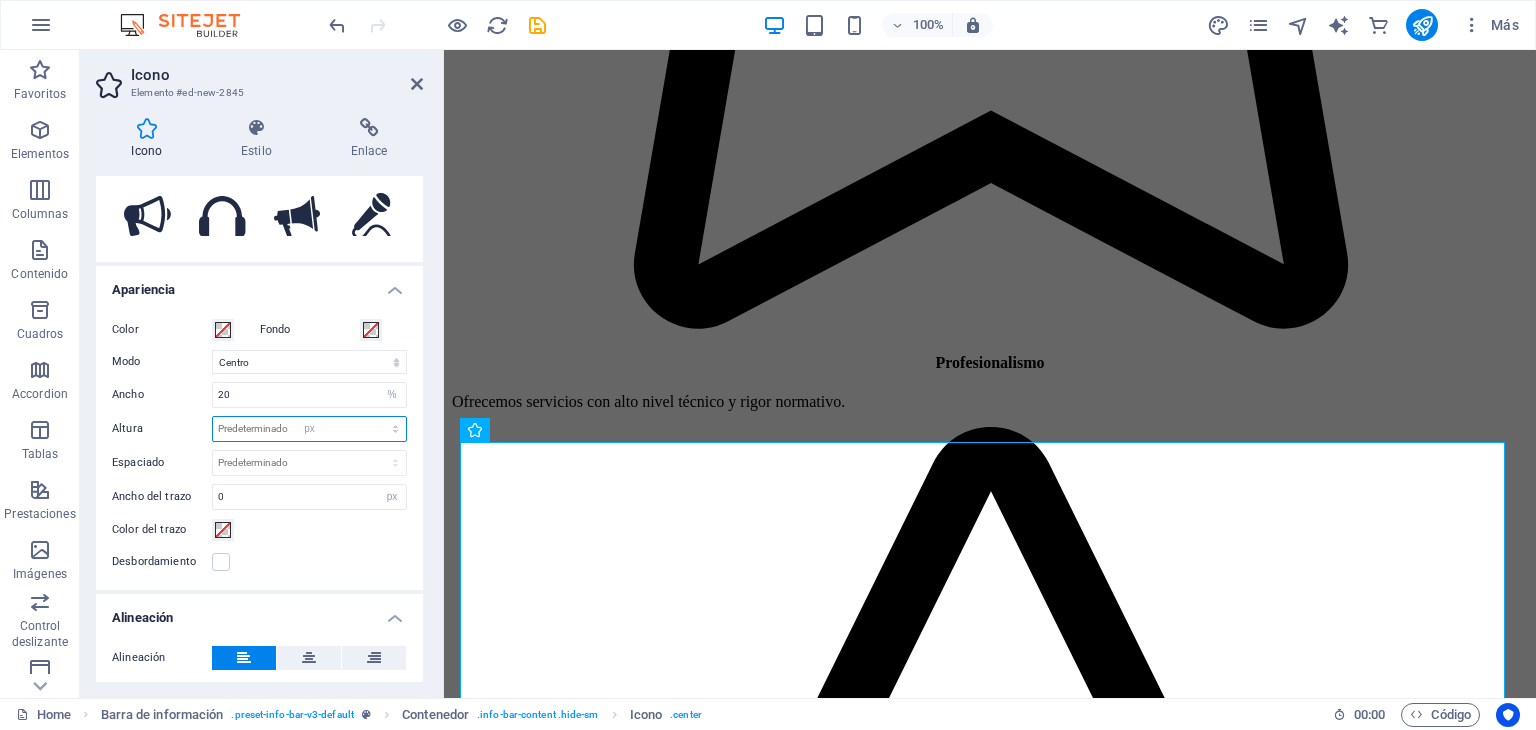 click on "Predeterminado automático px rem em vh vw" at bounding box center [309, 429] 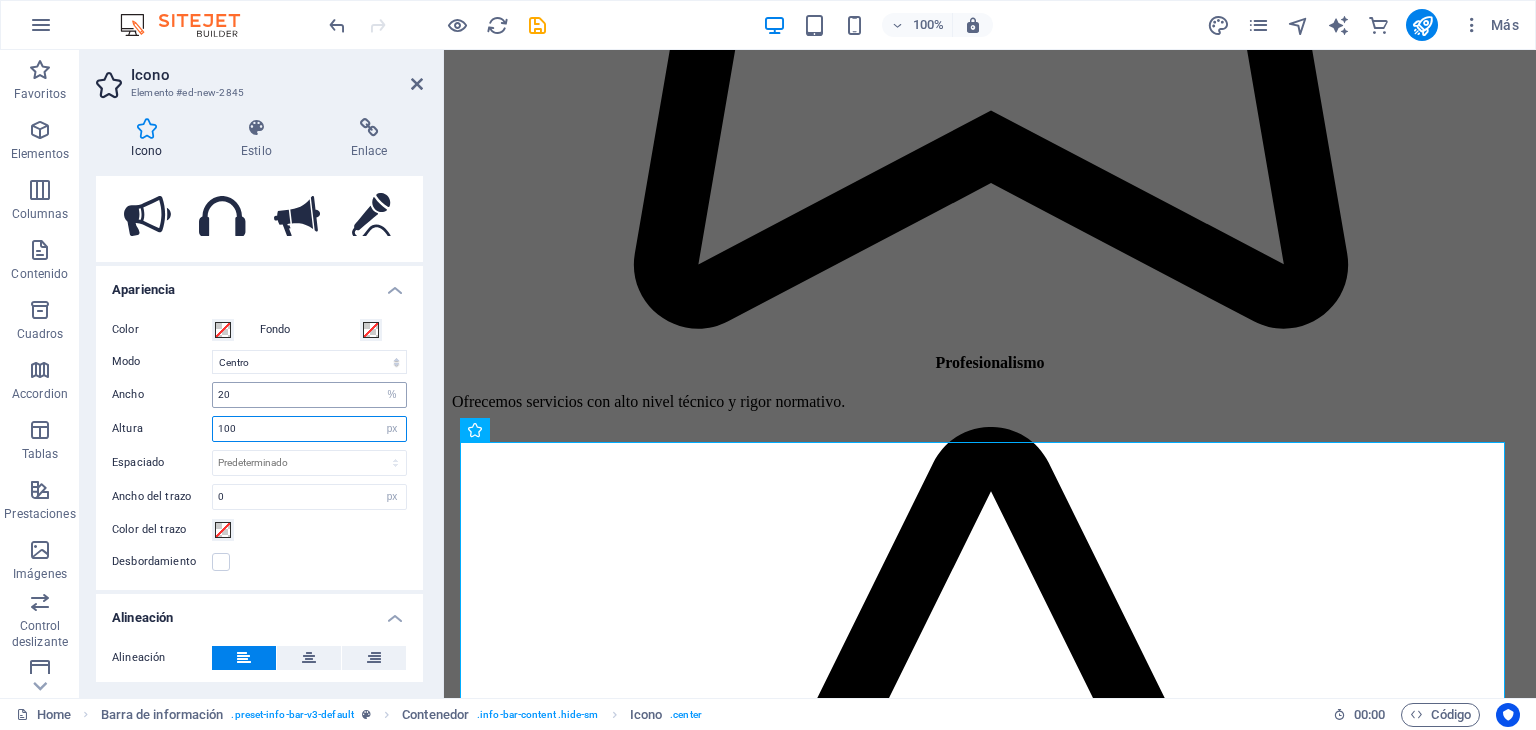 type on "100" 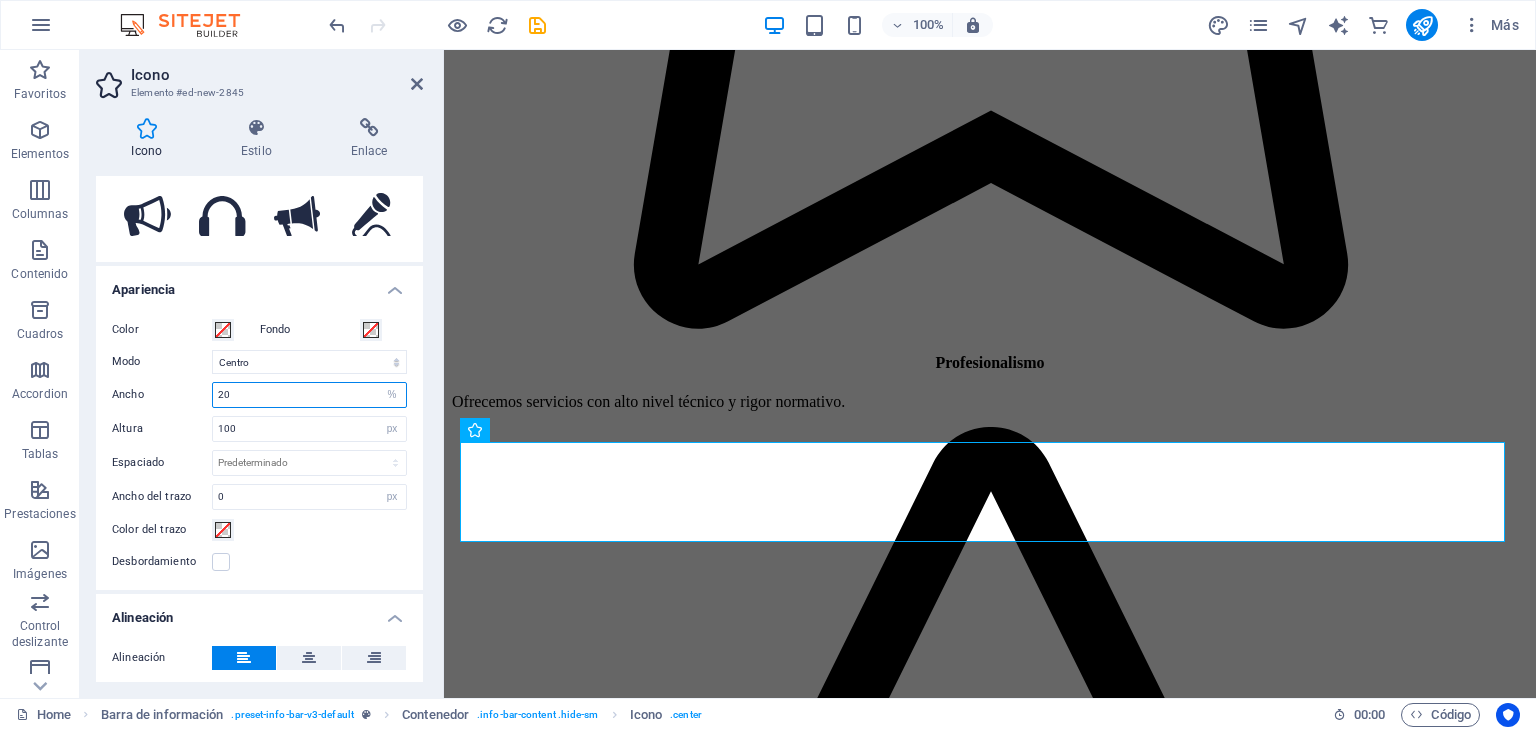 click on "20" at bounding box center (309, 395) 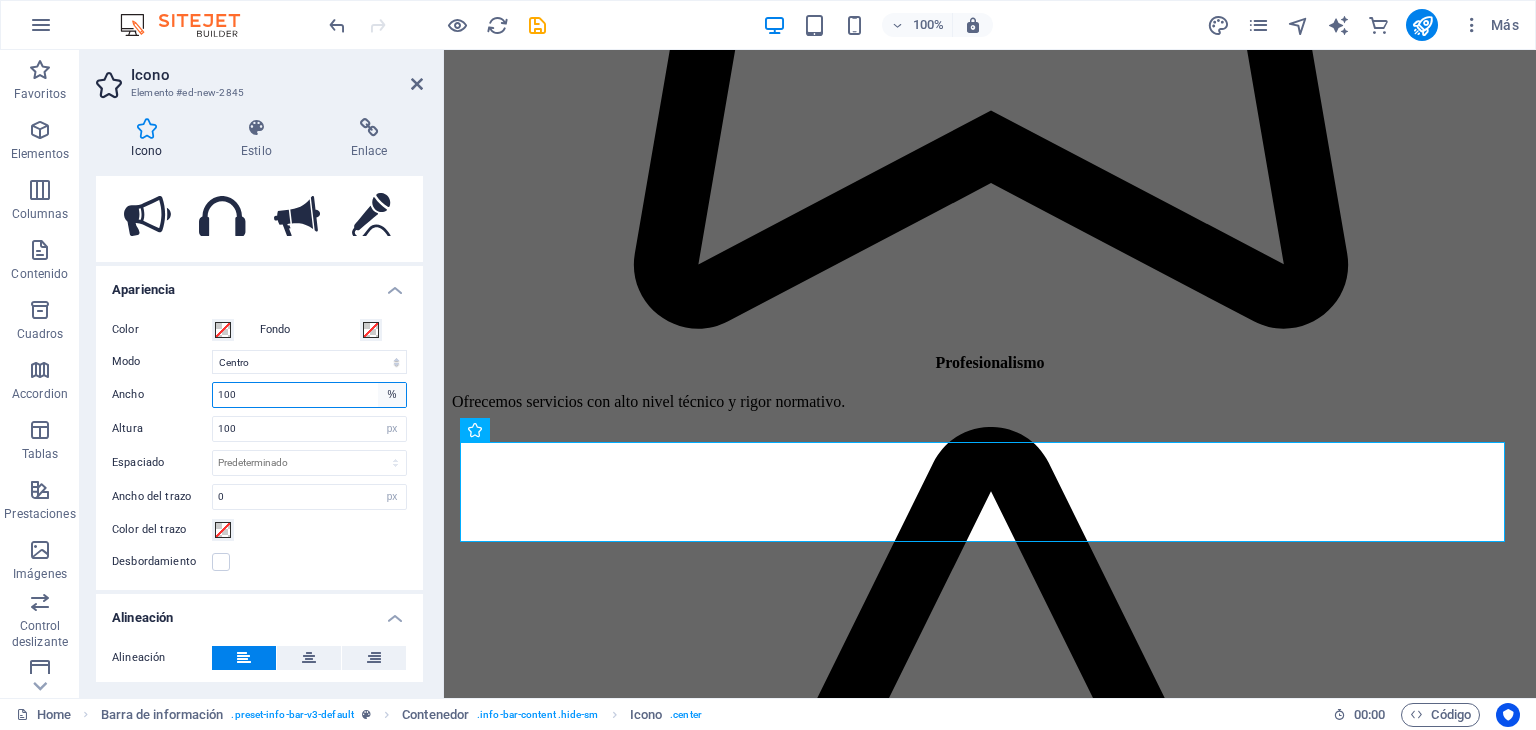 type on "100" 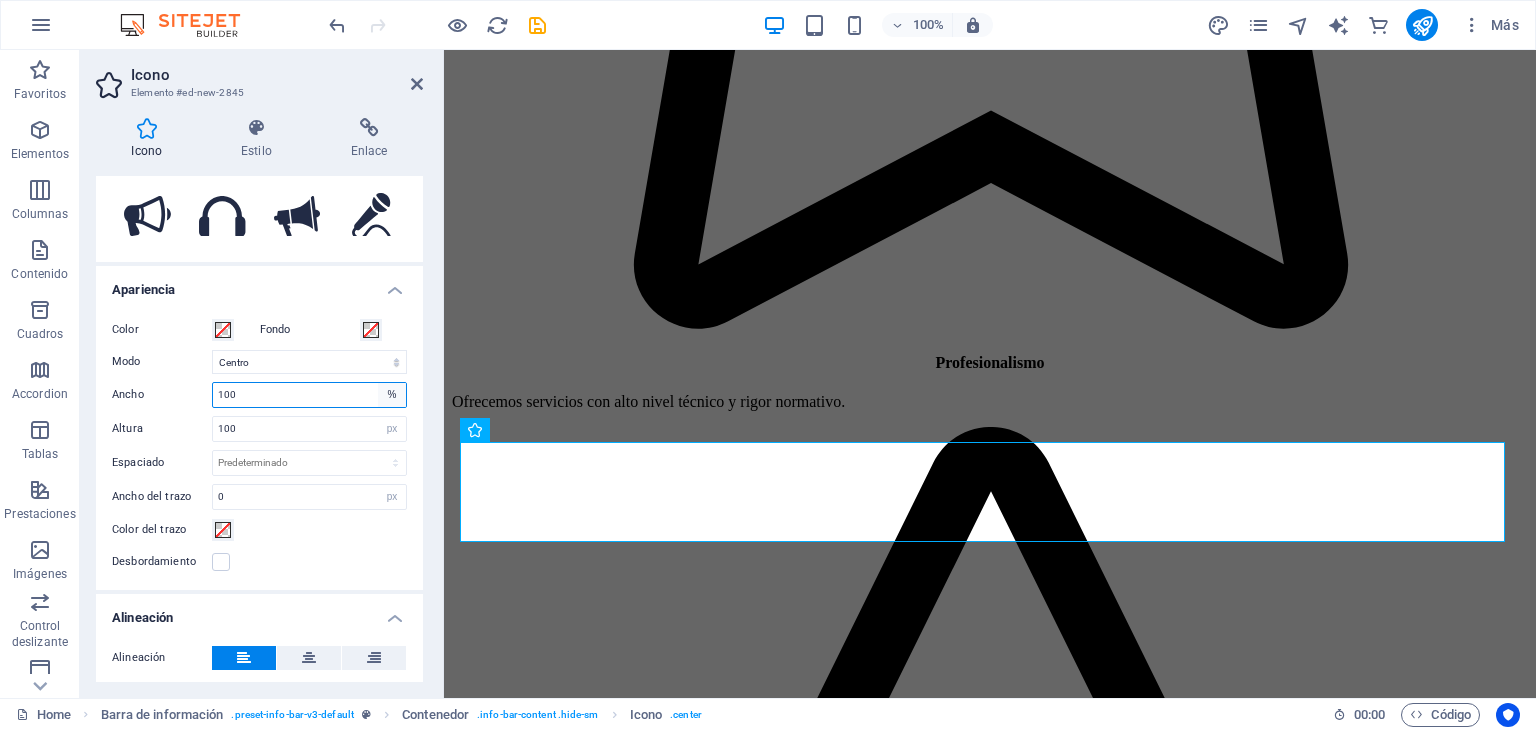 click on "Predeterminado automático px rem % em vh vw" at bounding box center [392, 395] 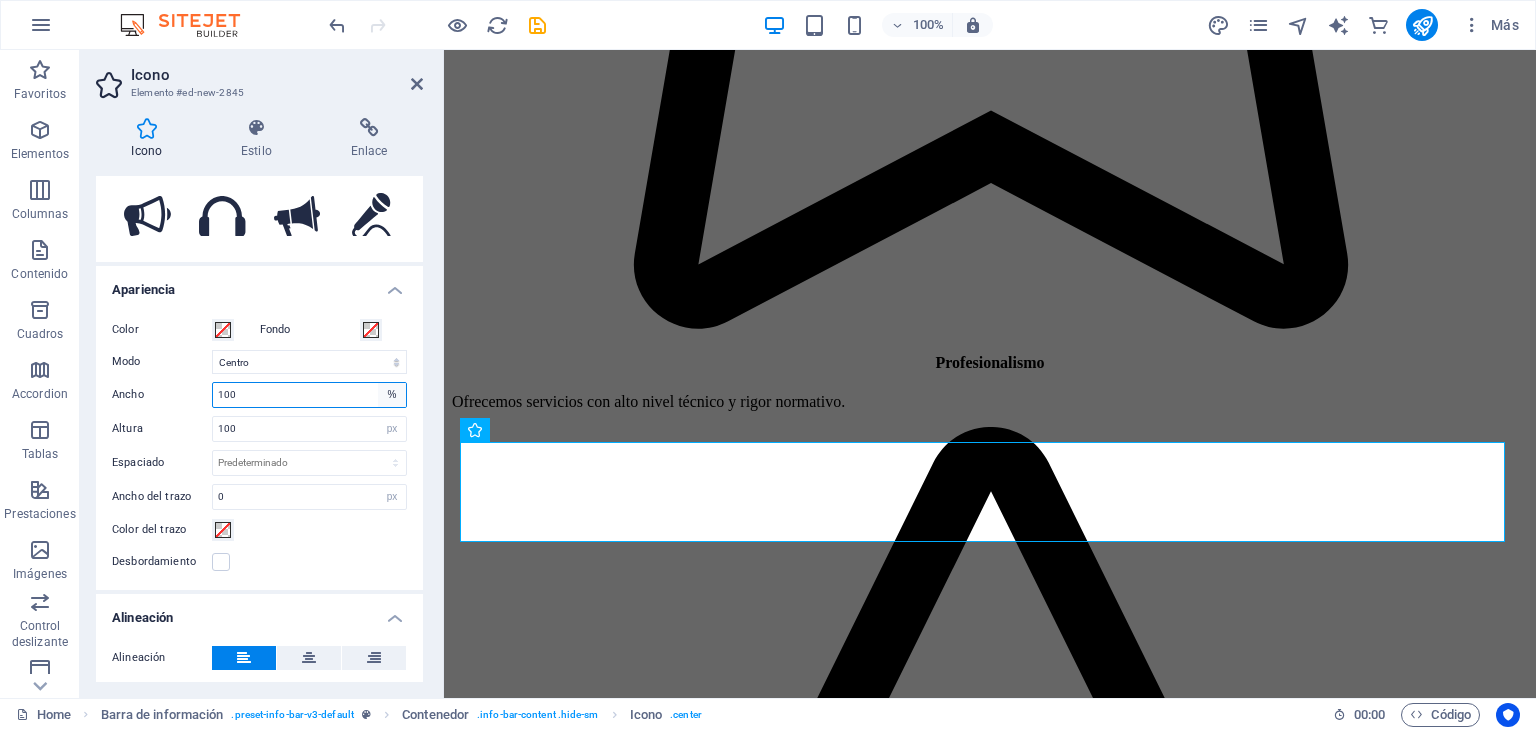 select on "px" 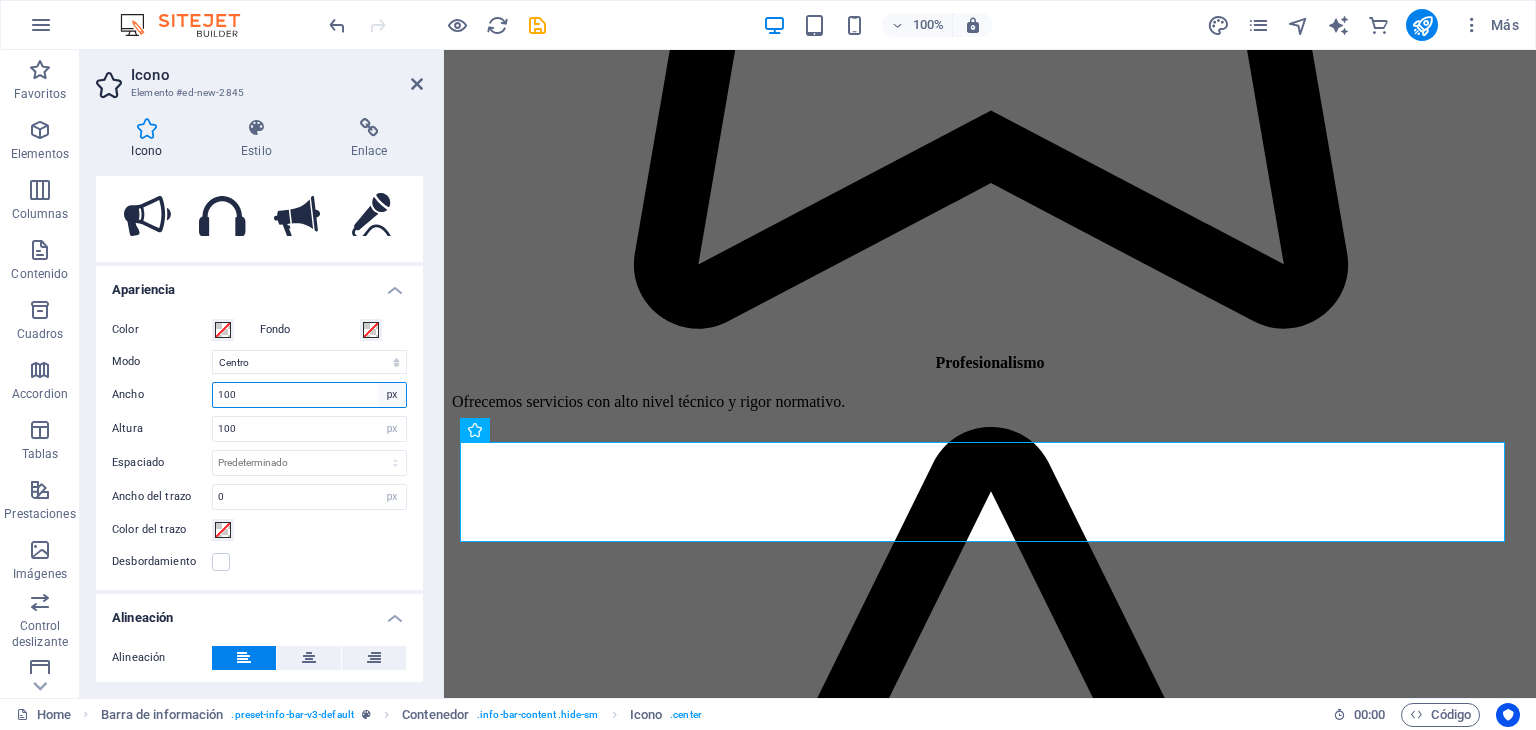 click on "Predeterminado automático px rem % em vh vw" at bounding box center [392, 395] 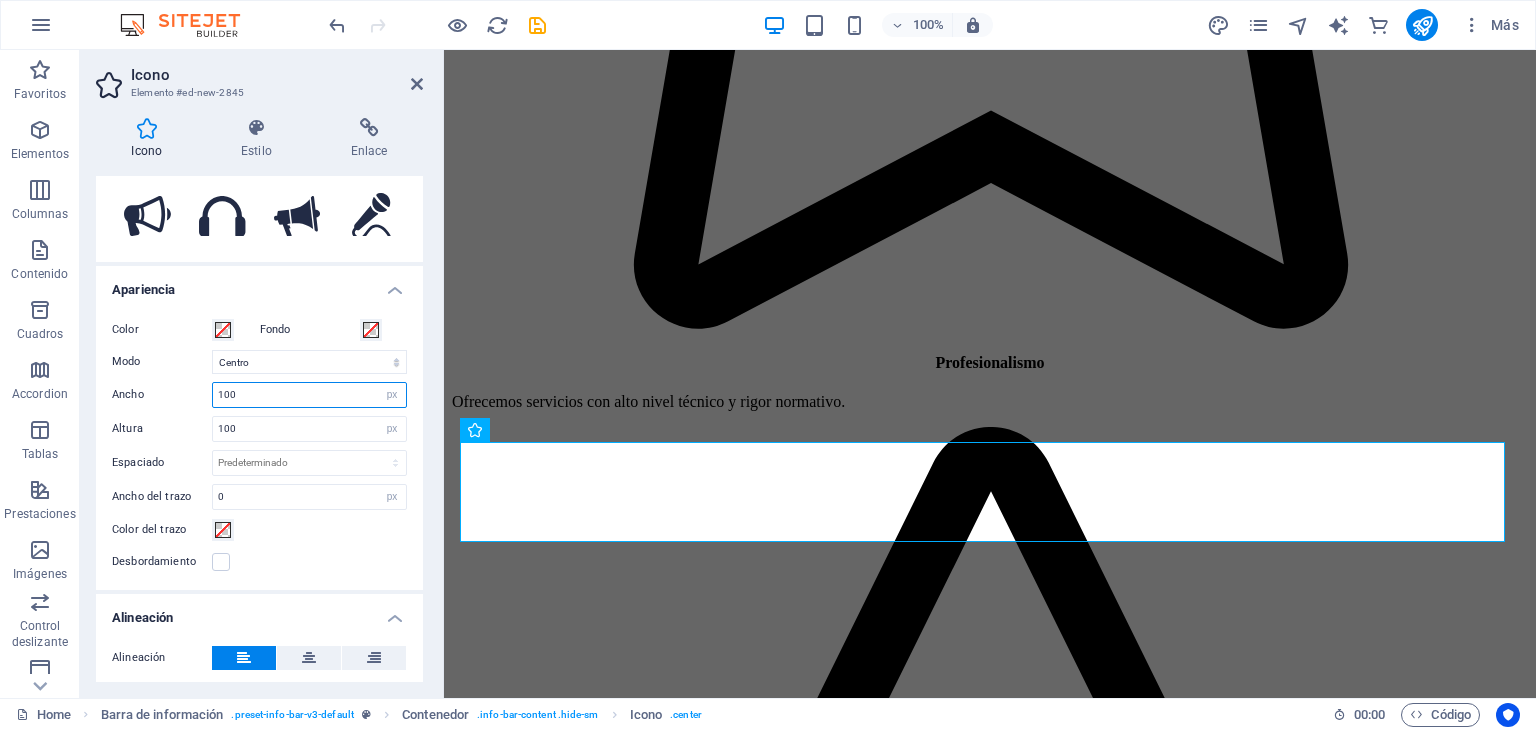 type on "100" 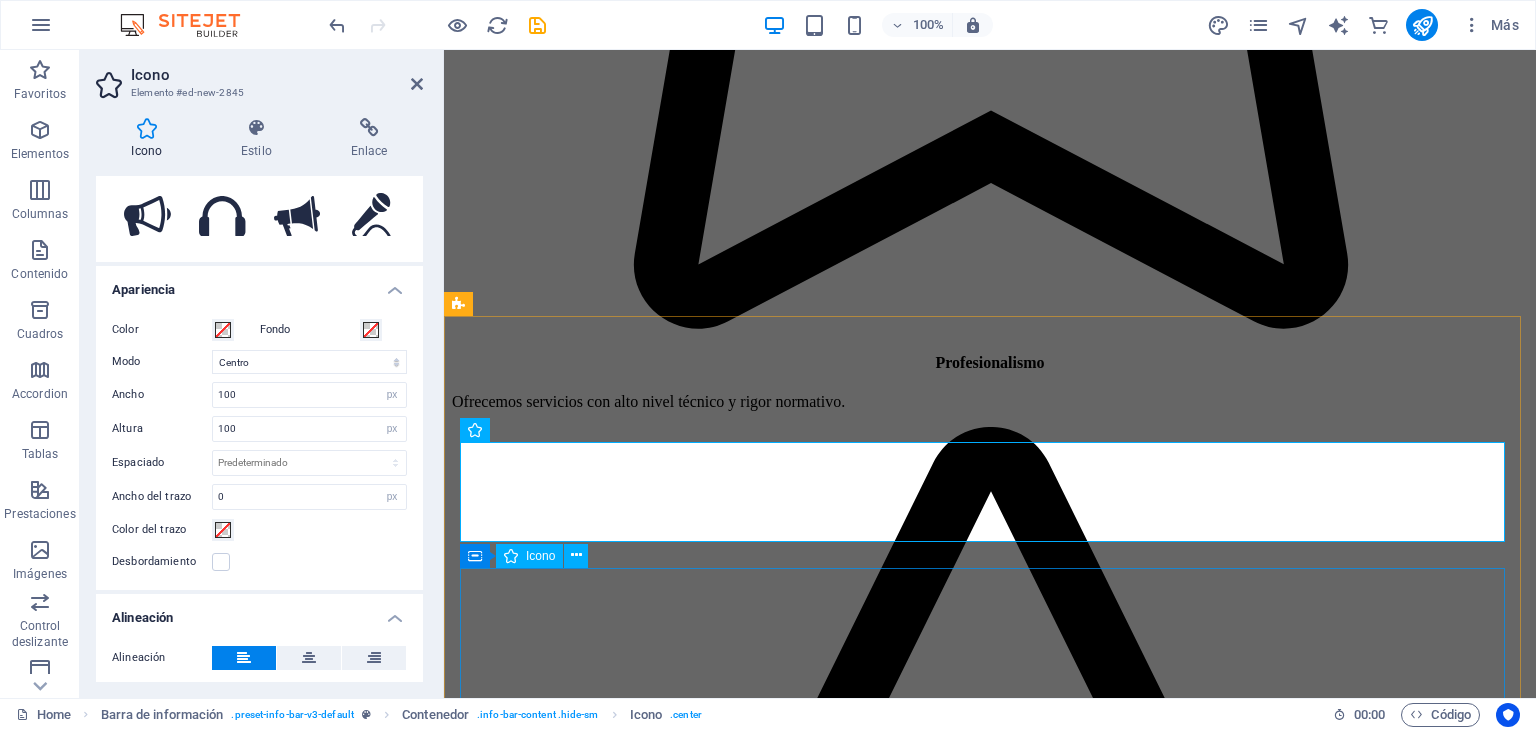 click at bounding box center (990, 22506) 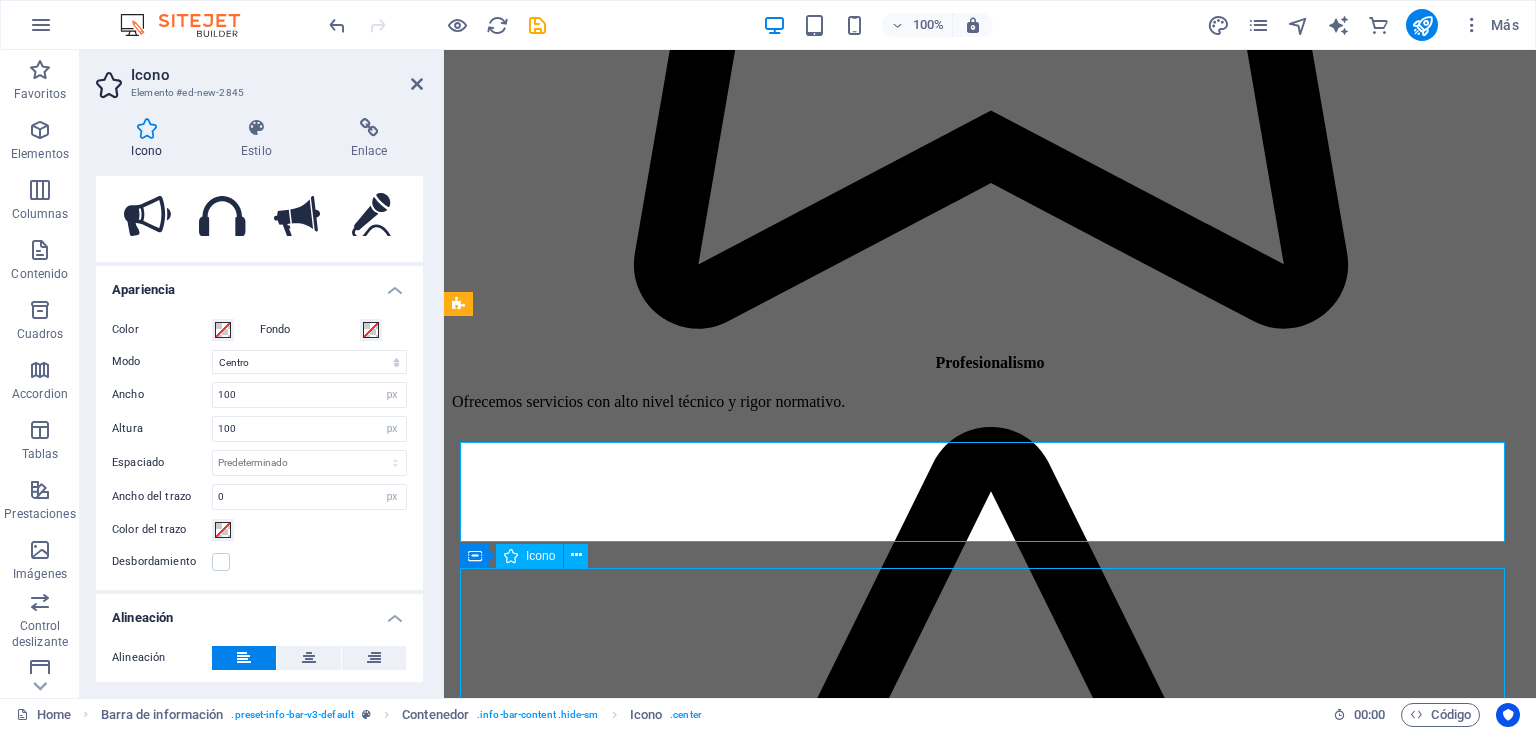 click at bounding box center (990, 22506) 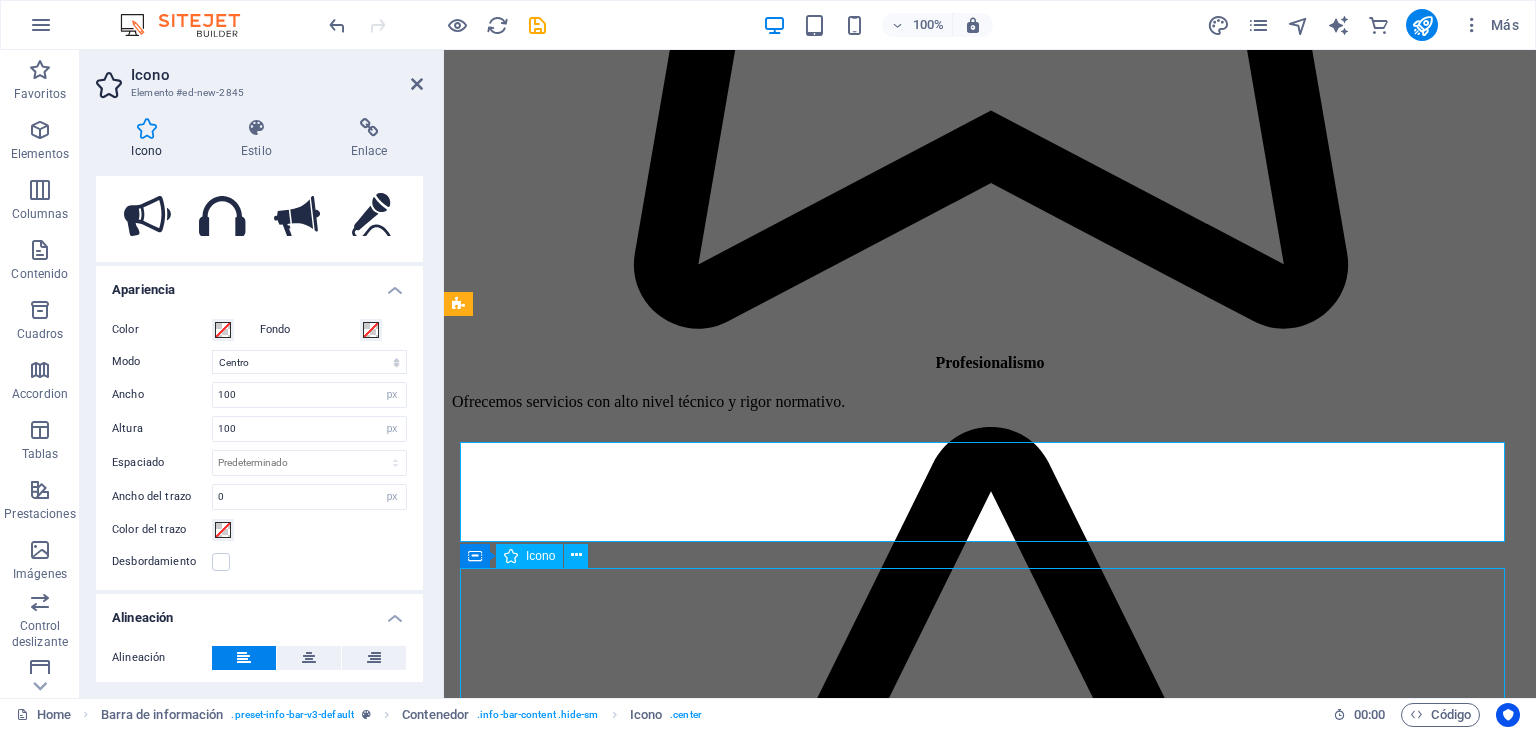 select on "xMidYMid" 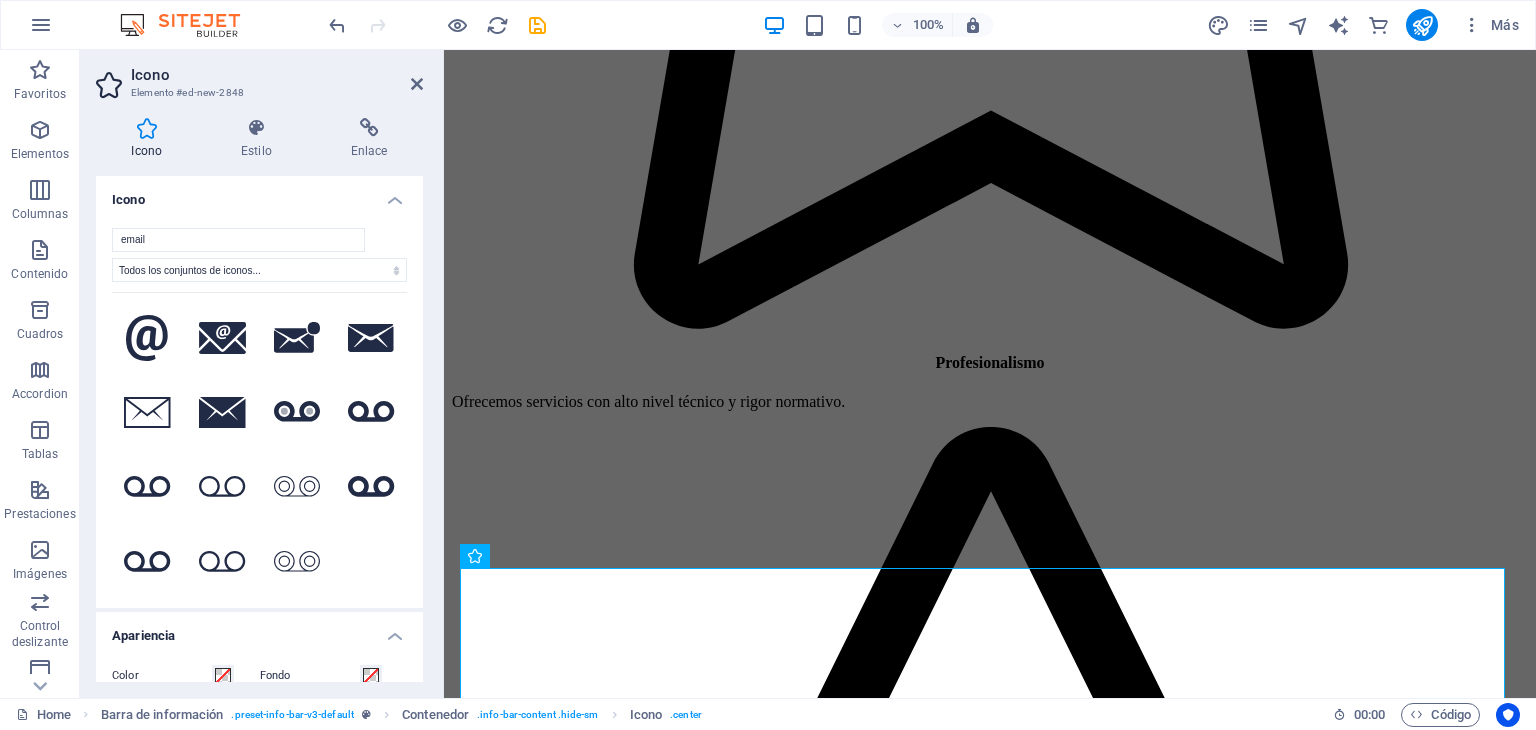 scroll, scrollTop: 542, scrollLeft: 0, axis: vertical 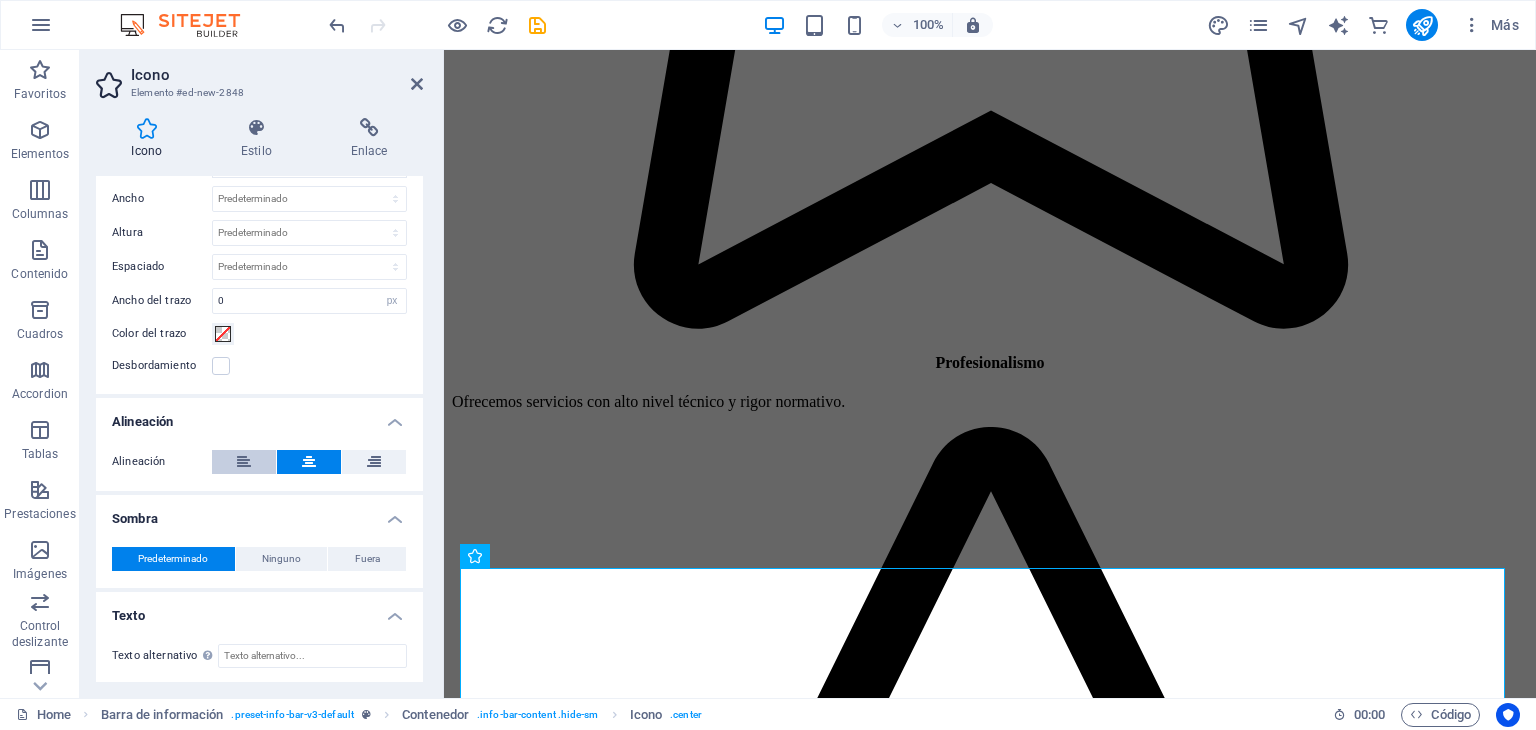 click at bounding box center [244, 462] 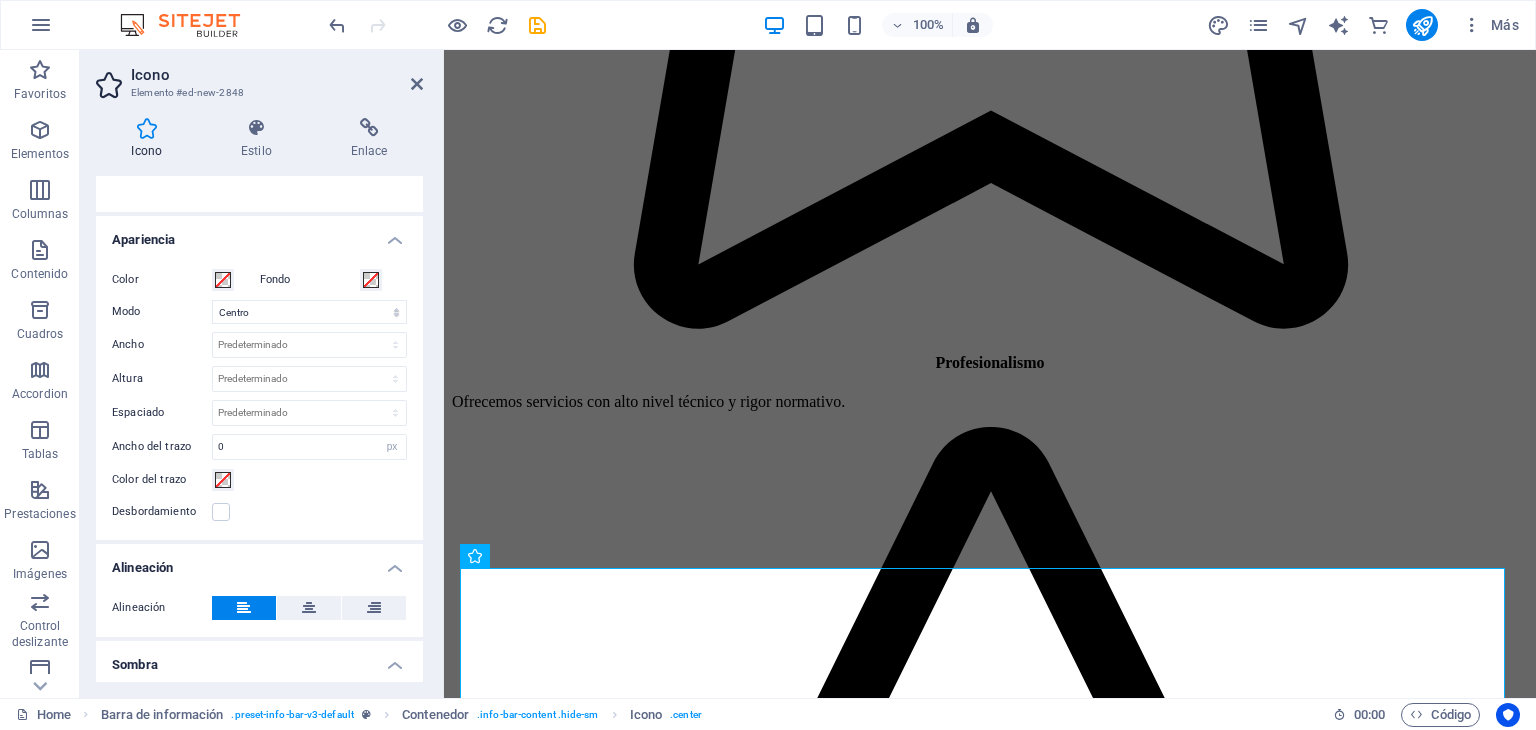 scroll, scrollTop: 367, scrollLeft: 0, axis: vertical 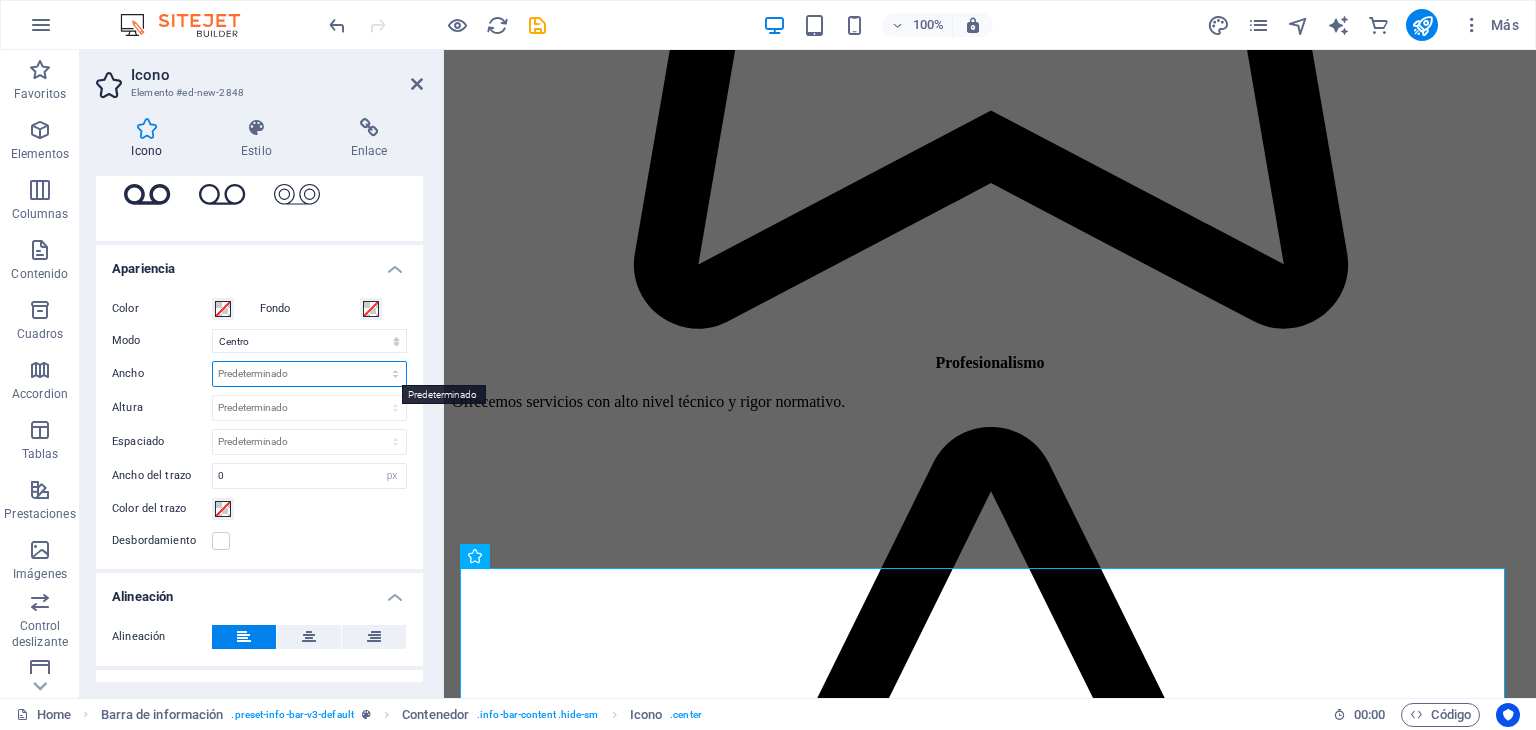 click on "Predeterminado automático px rem % em vh vw" at bounding box center (309, 374) 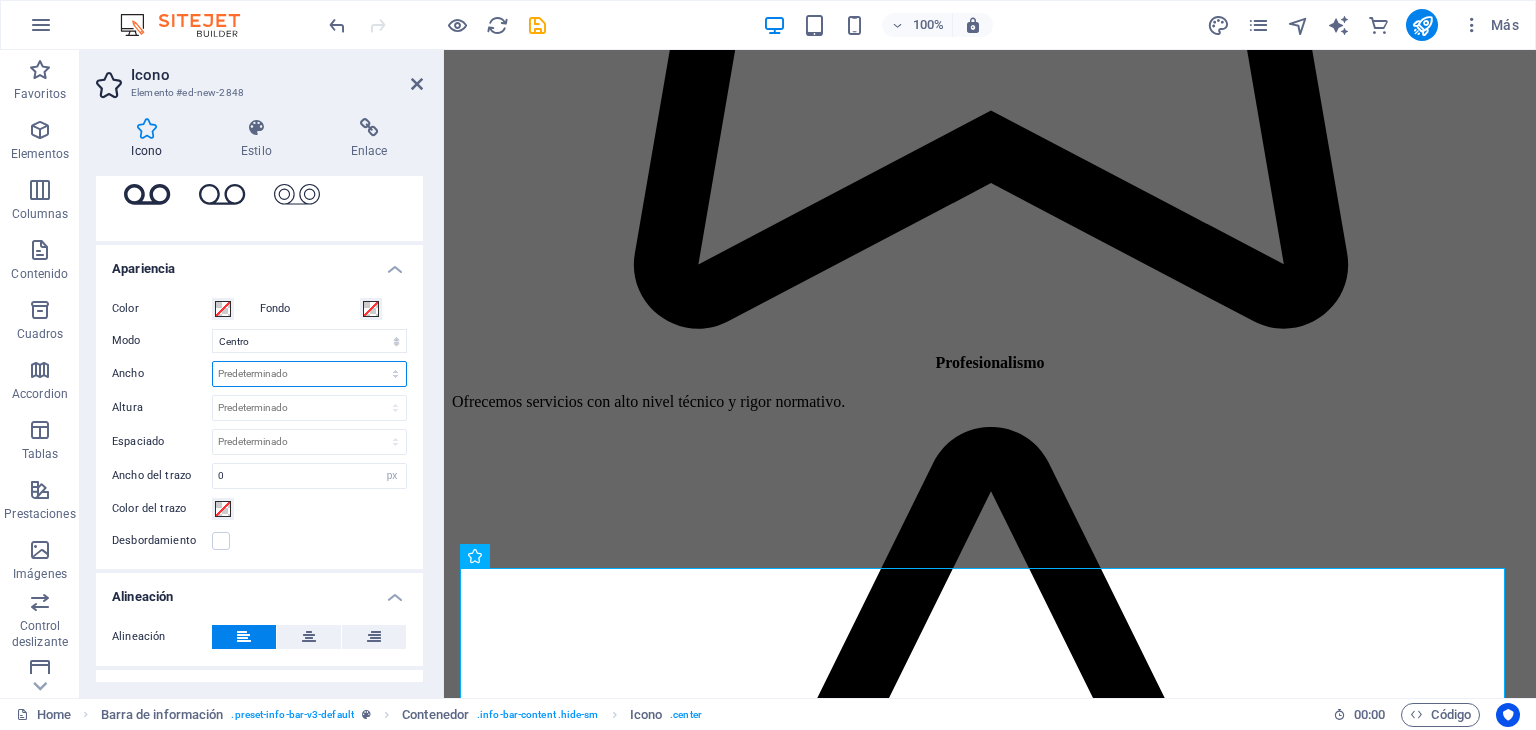 select on "px" 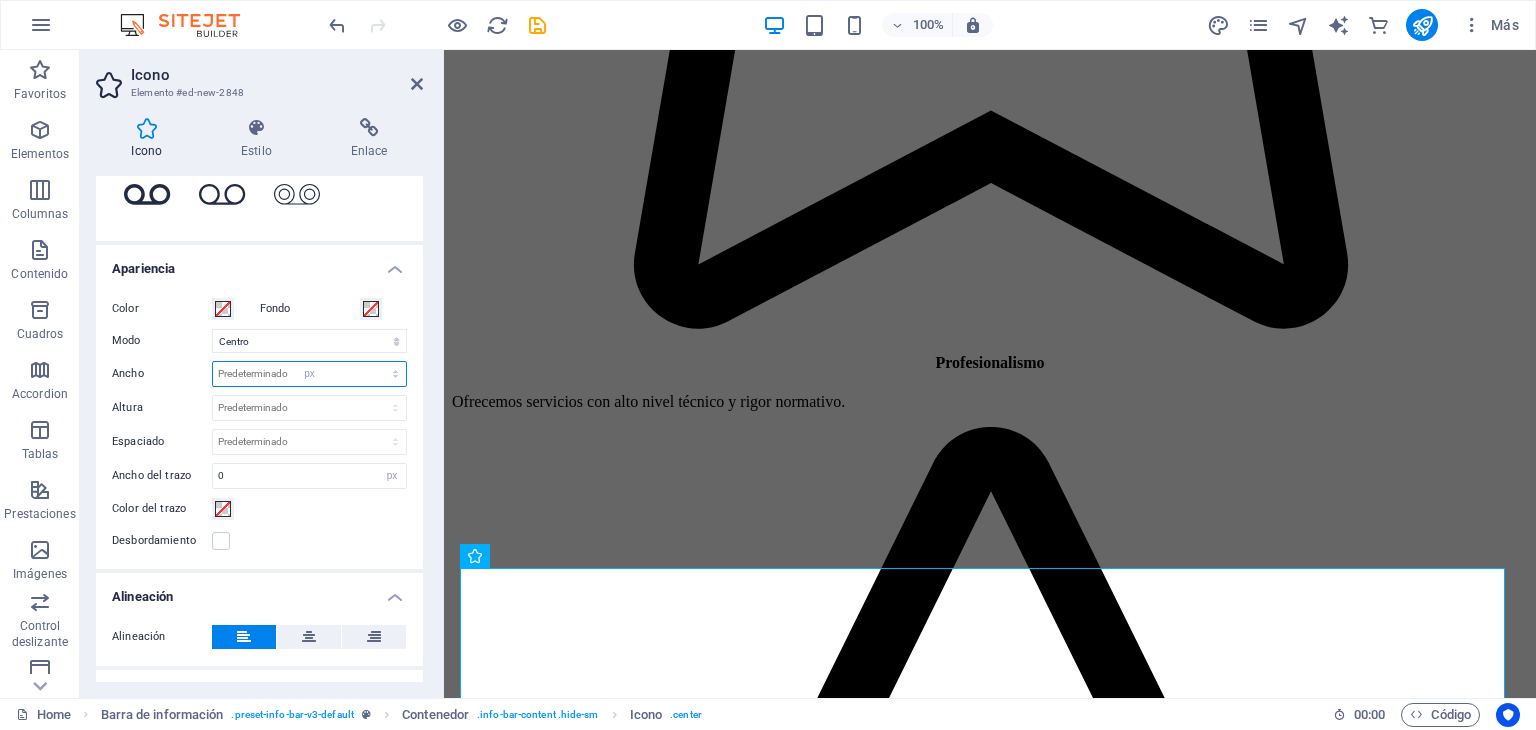 click on "Predeterminado automático px rem % em vh vw" at bounding box center [309, 374] 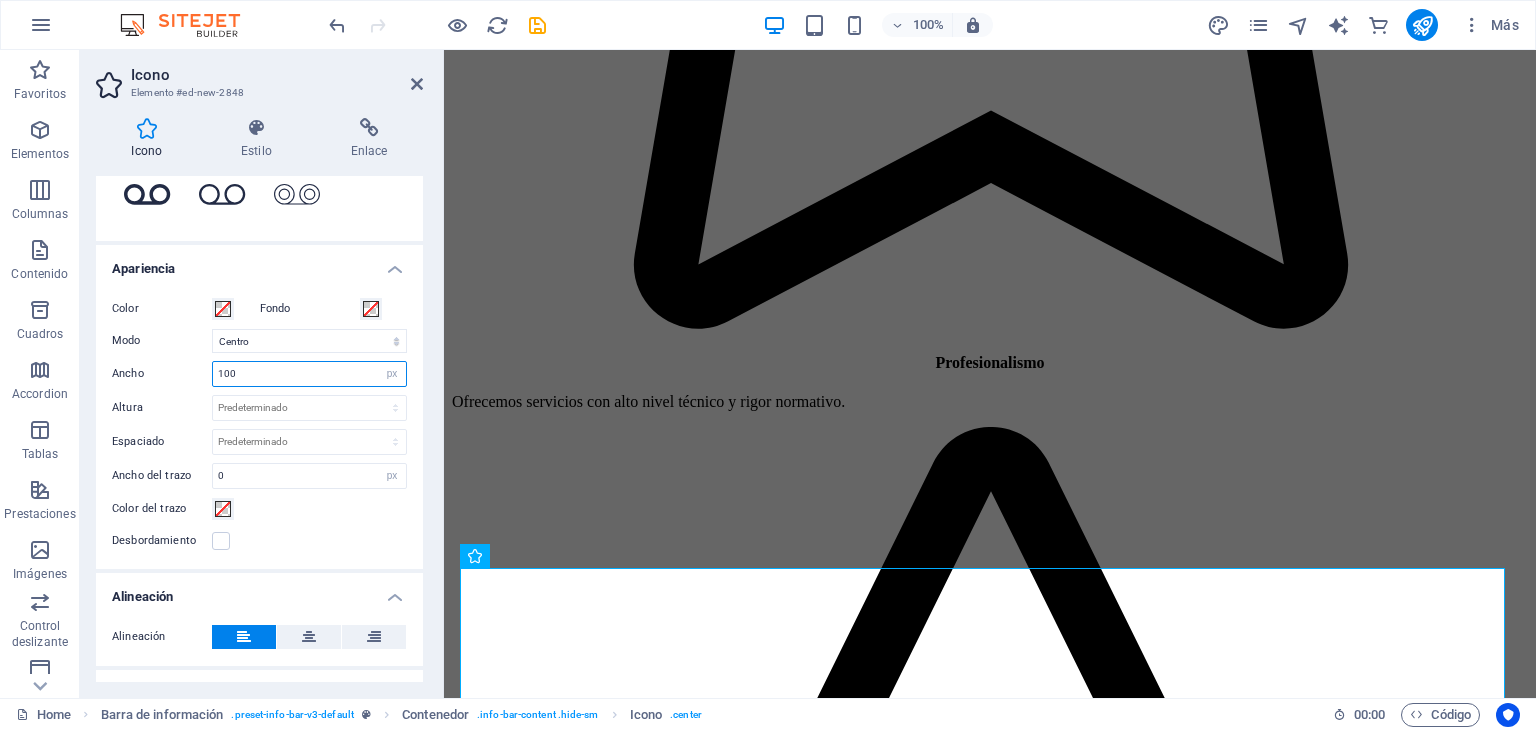 type on "100" 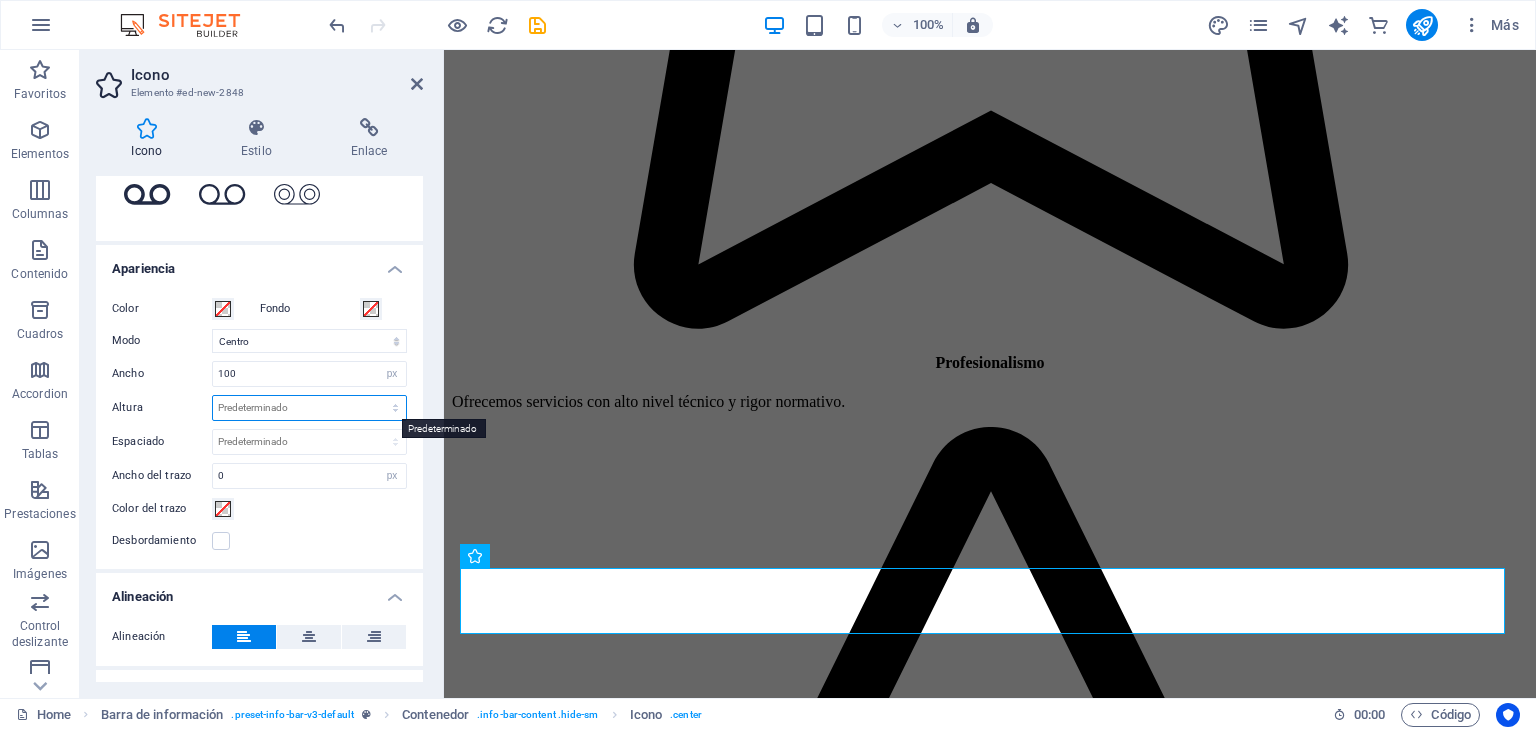 click on "Predeterminado automático px rem em vh vw" at bounding box center [309, 408] 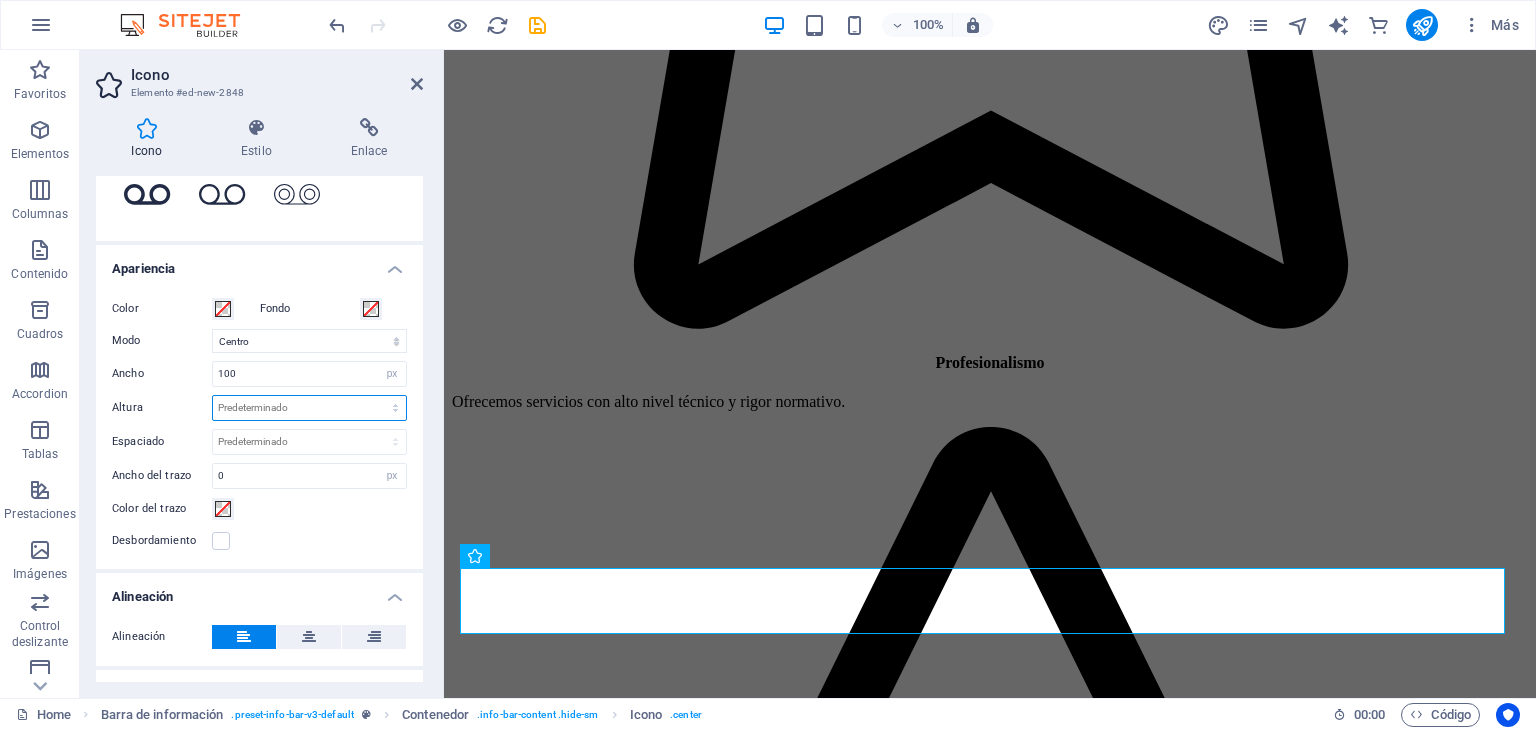 select on "px" 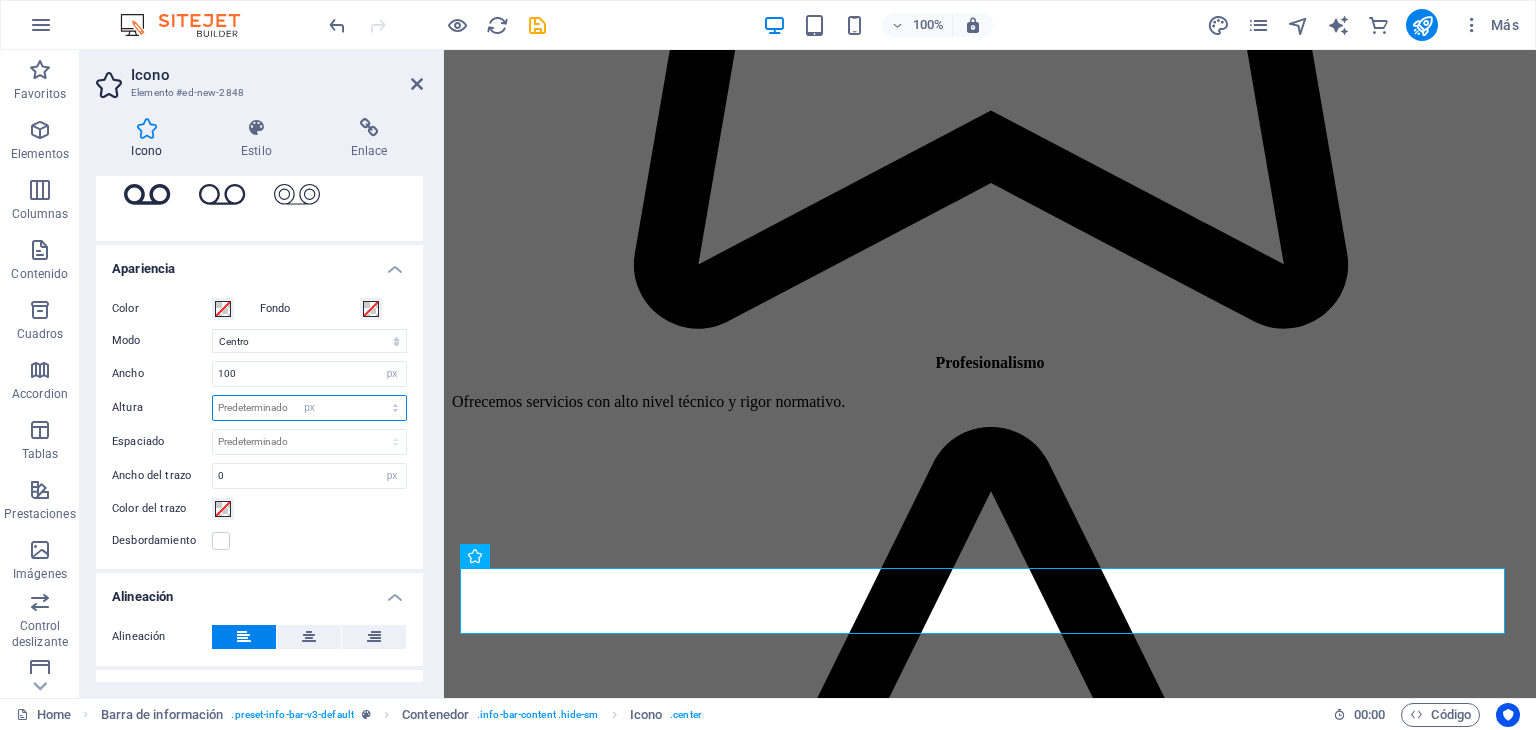 click on "Predeterminado automático px rem em vh vw" at bounding box center [309, 408] 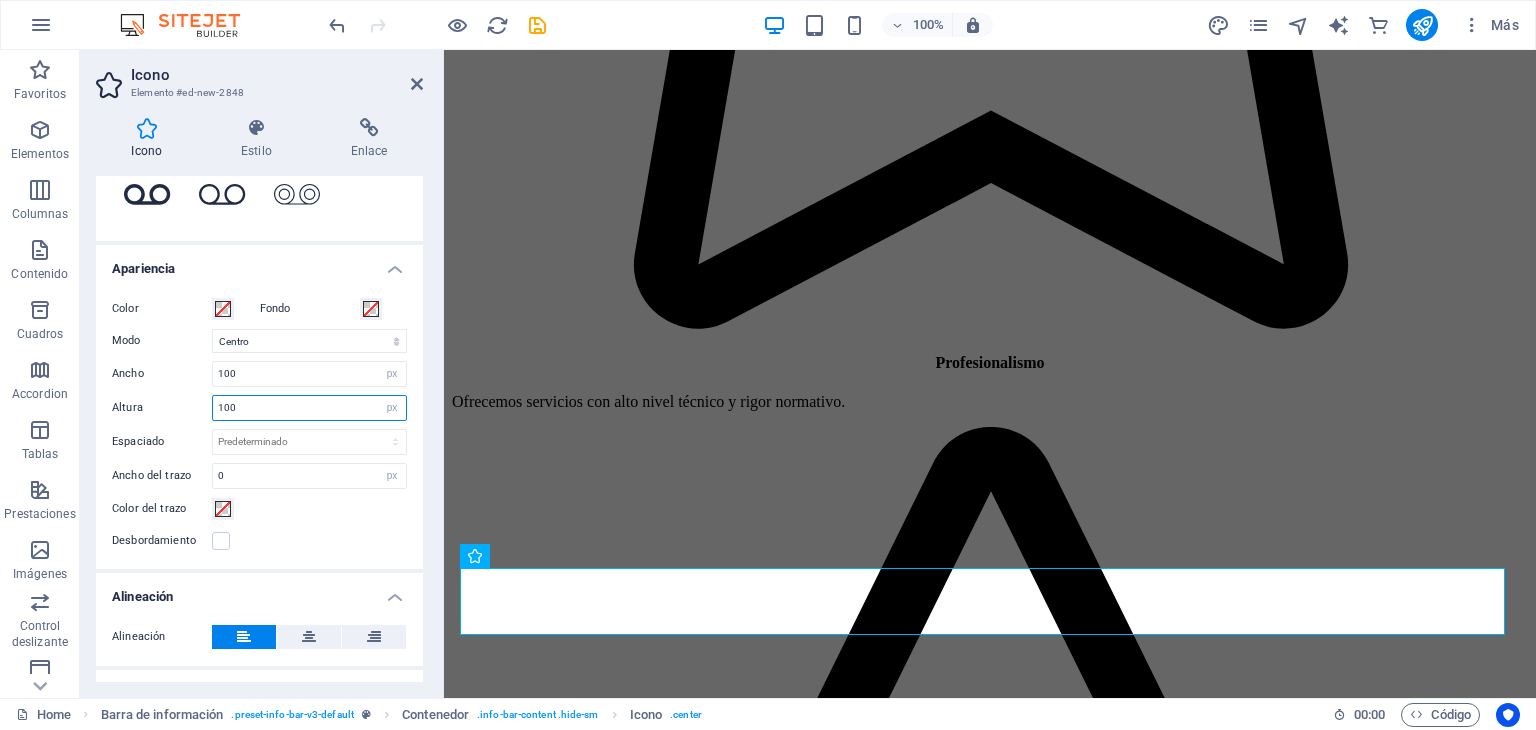 type on "100" 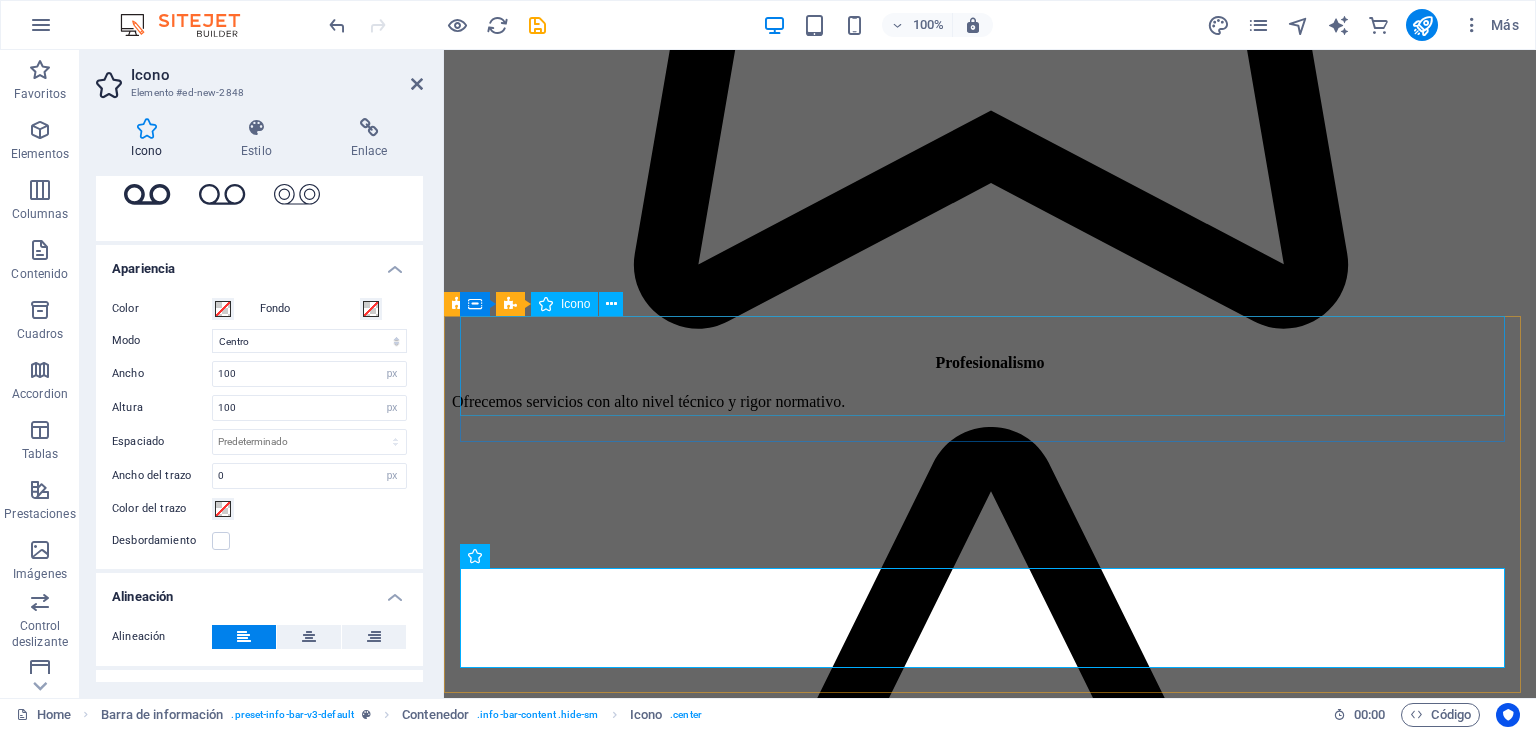click at bounding box center [990, 21890] 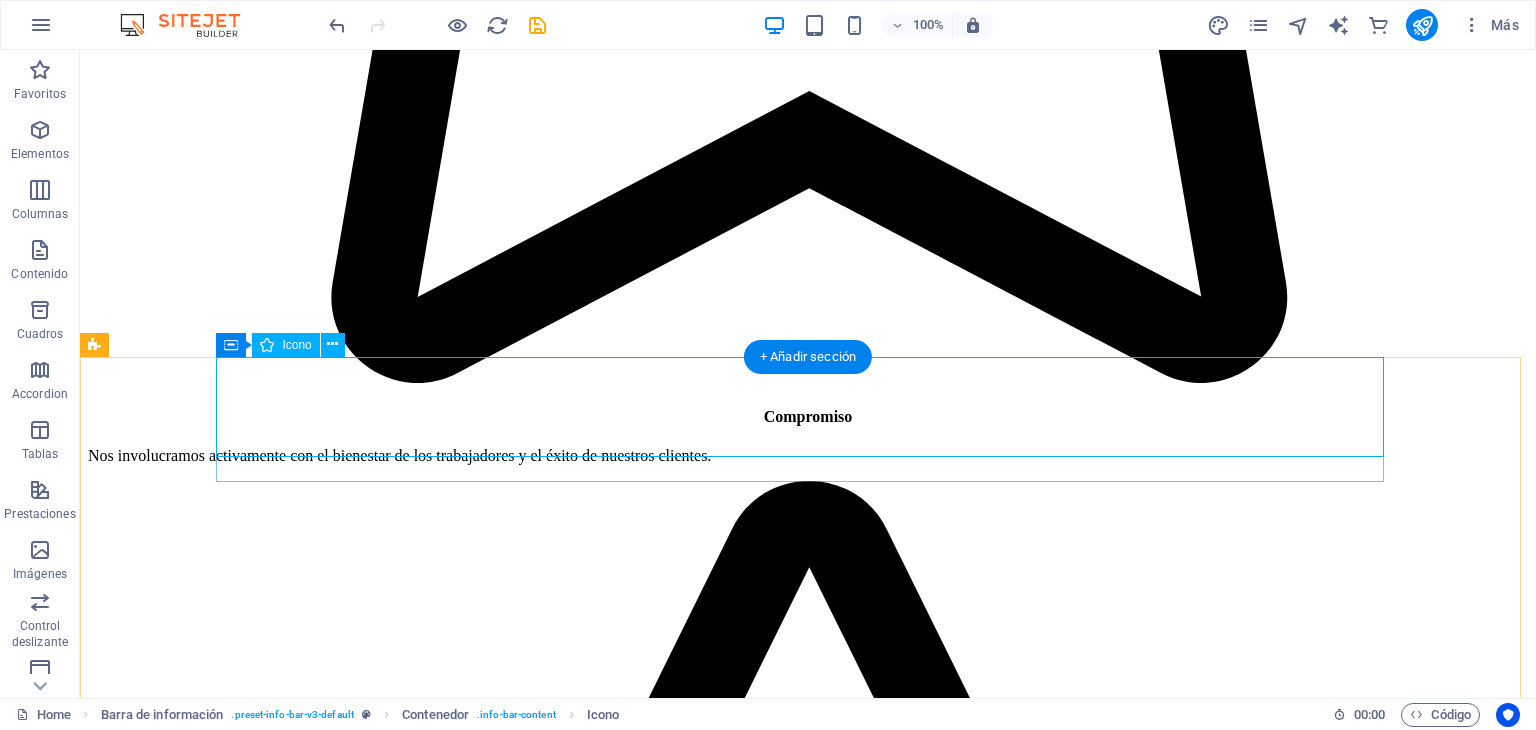 scroll, scrollTop: 5716, scrollLeft: 0, axis: vertical 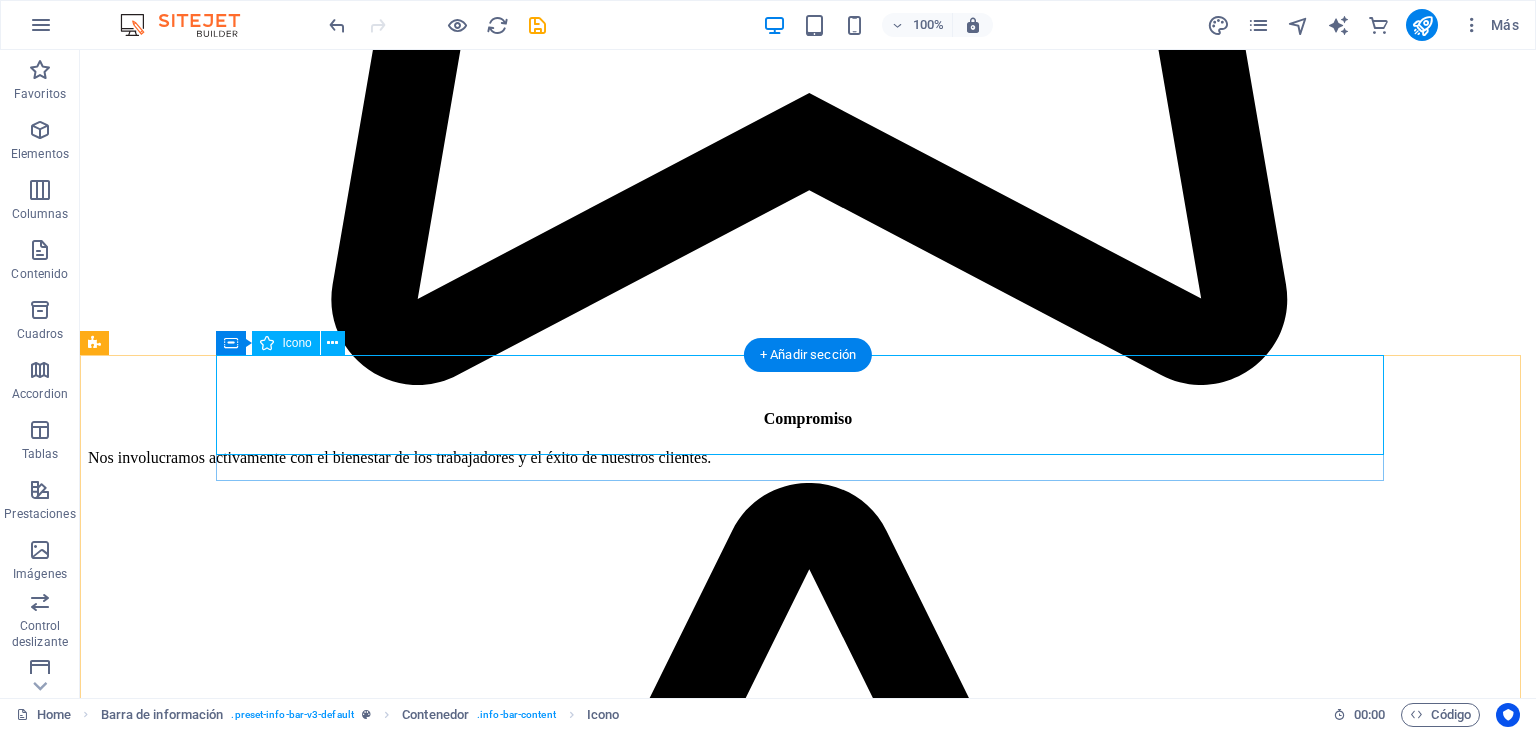 click at bounding box center (808, 28796) 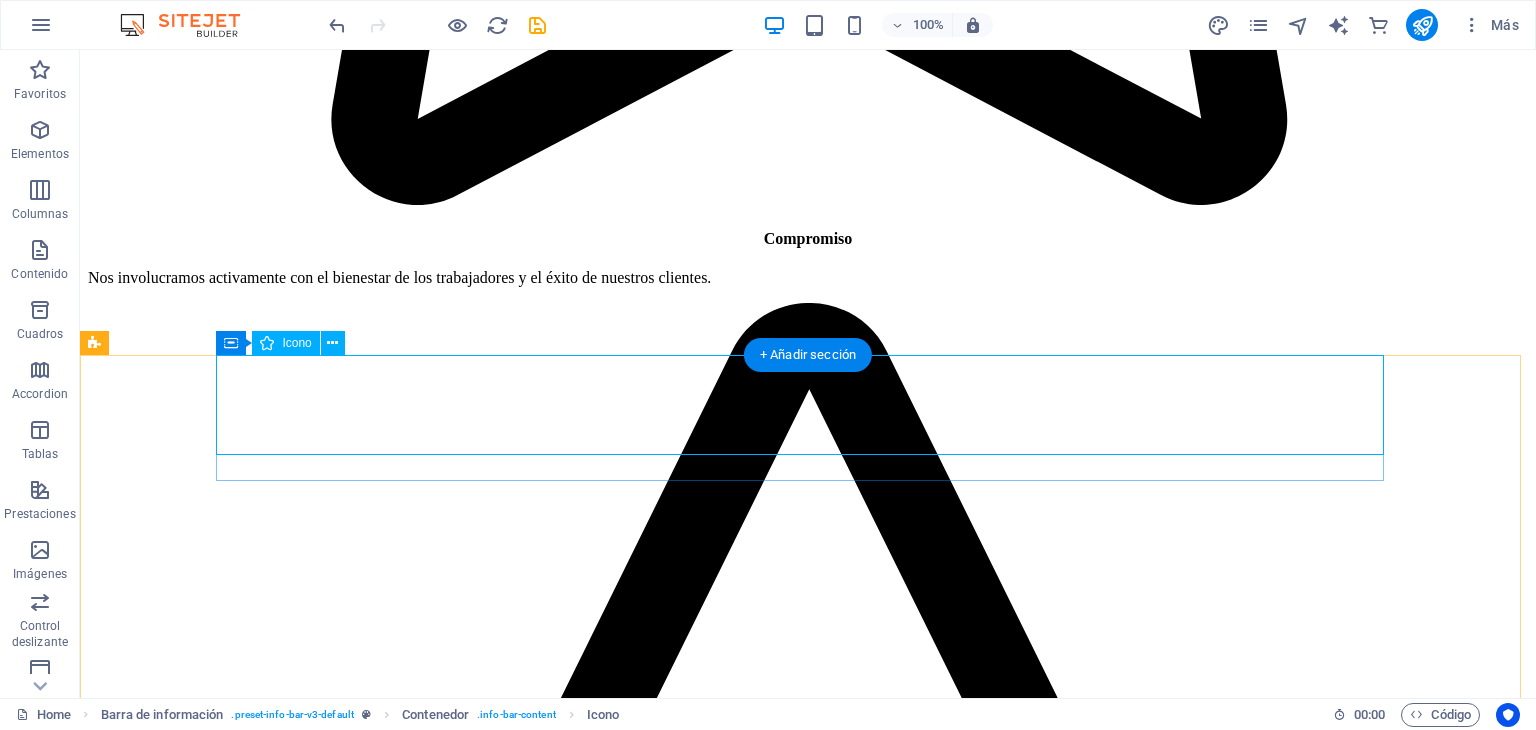 select on "xMinYMid" 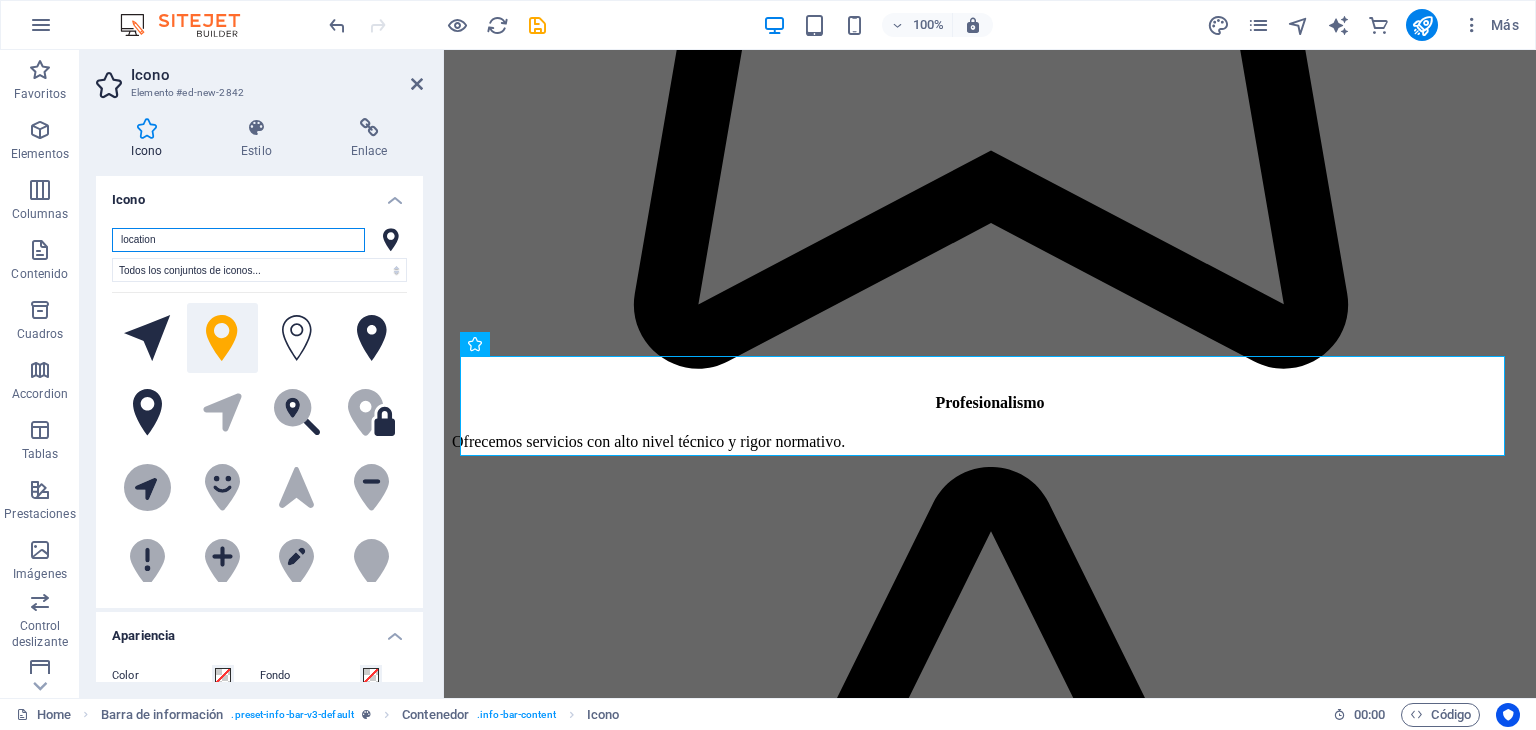click on "location" at bounding box center (238, 240) 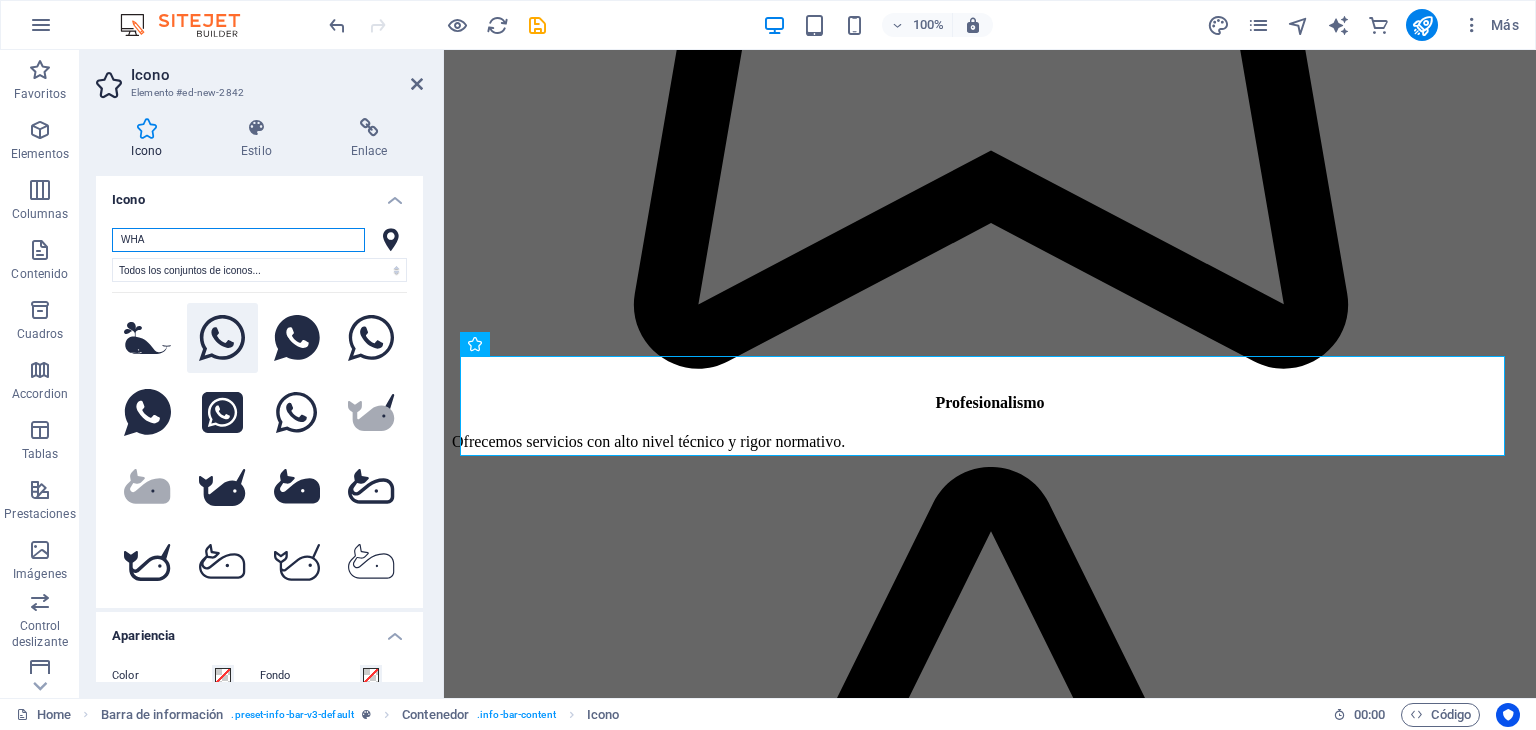 type on "WHA" 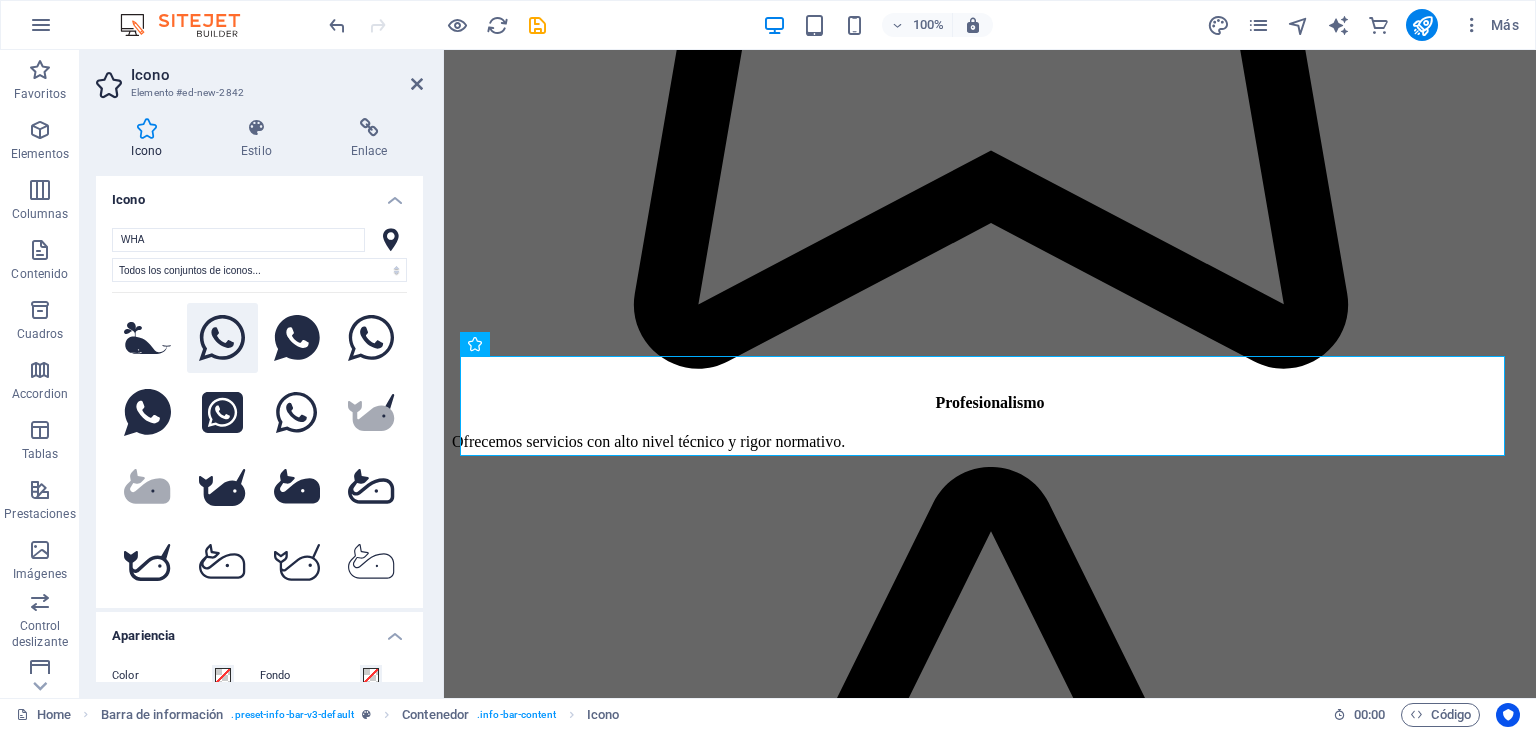 click 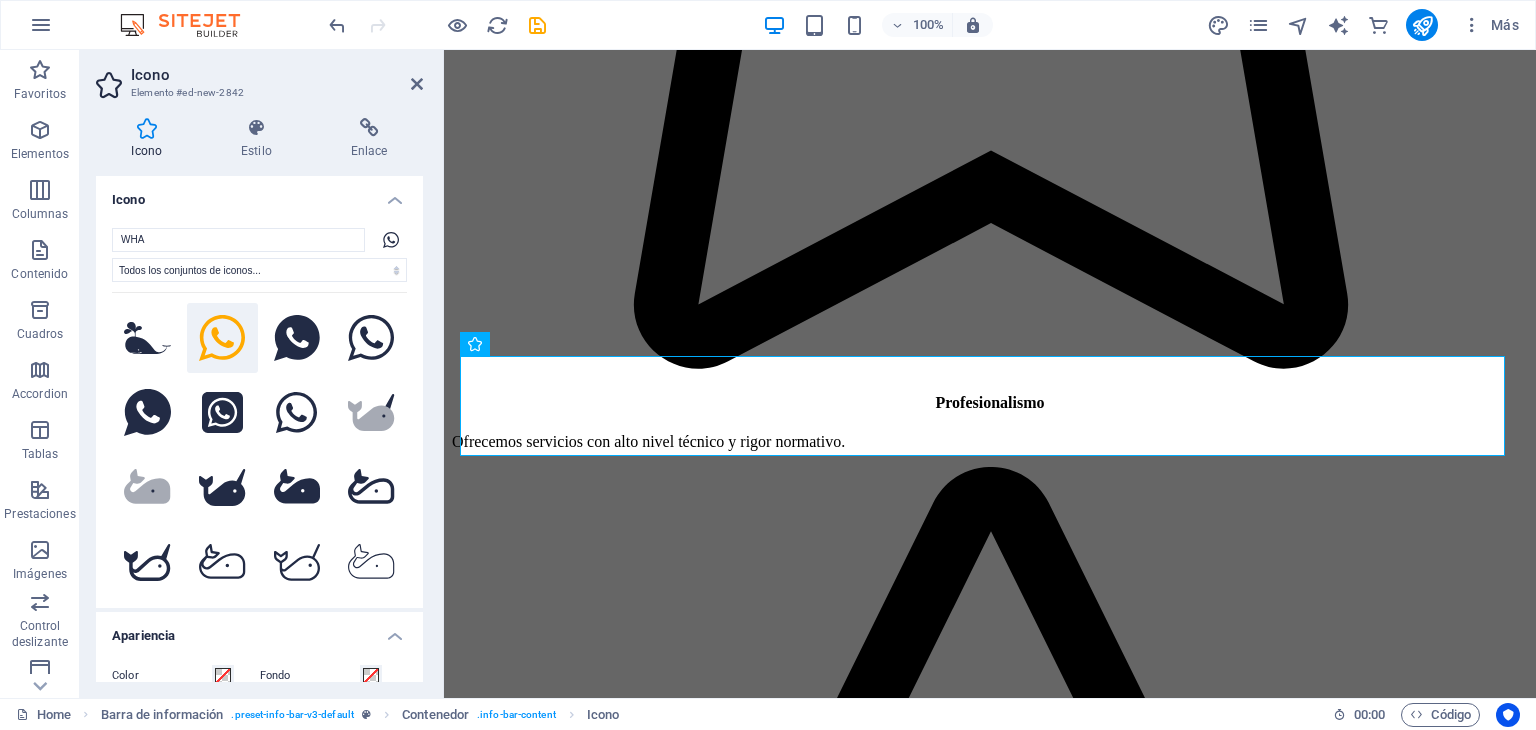 type 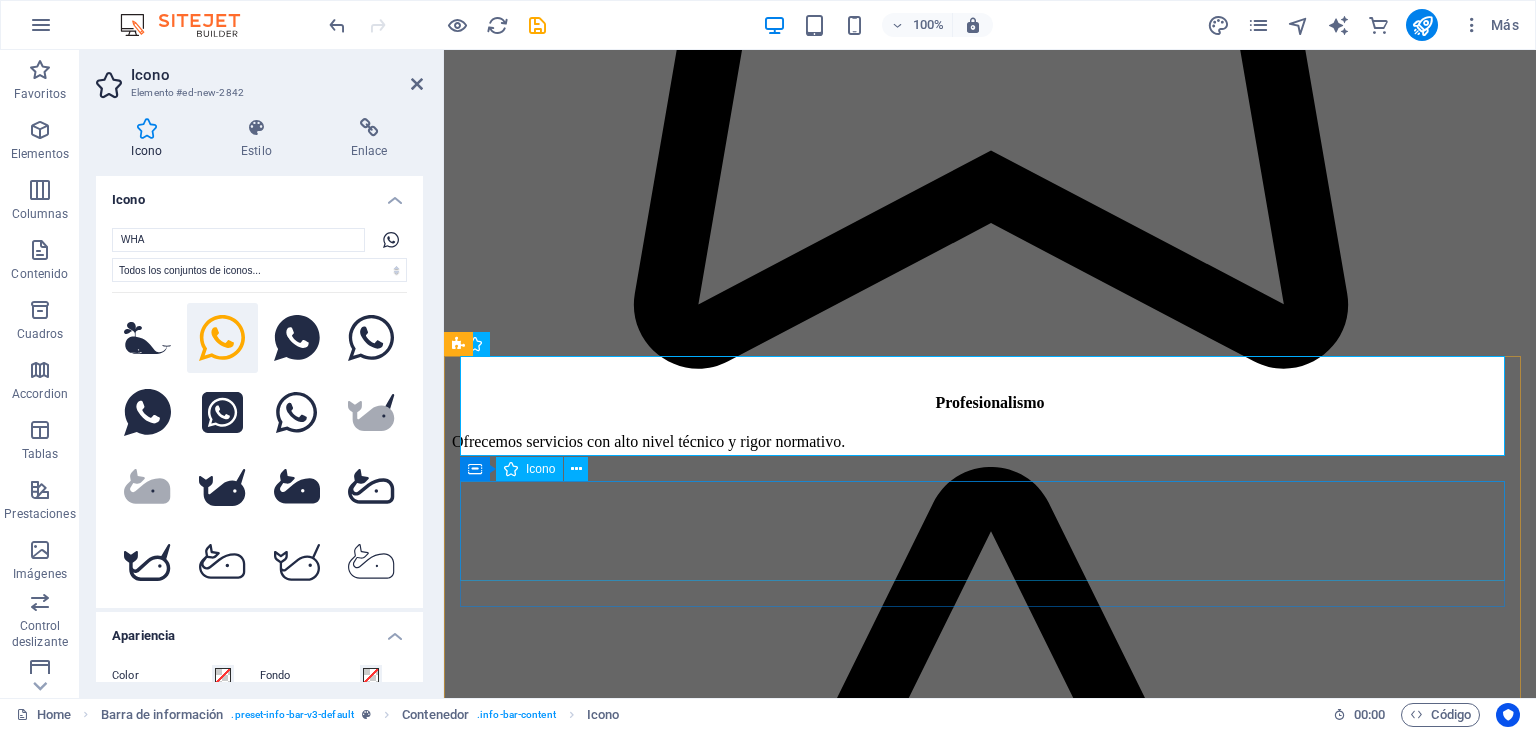 click at bounding box center (990, 22084) 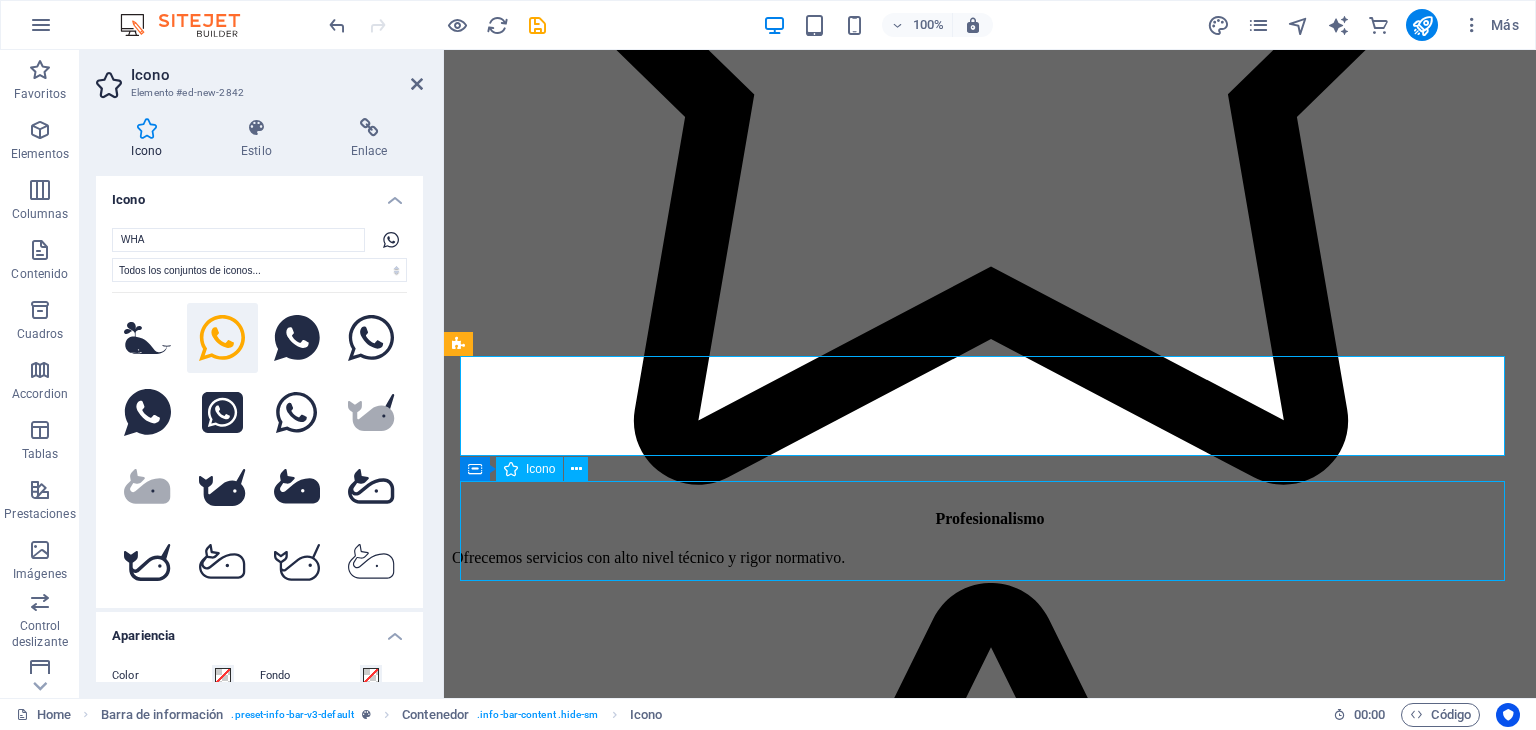 scroll, scrollTop: 5716, scrollLeft: 0, axis: vertical 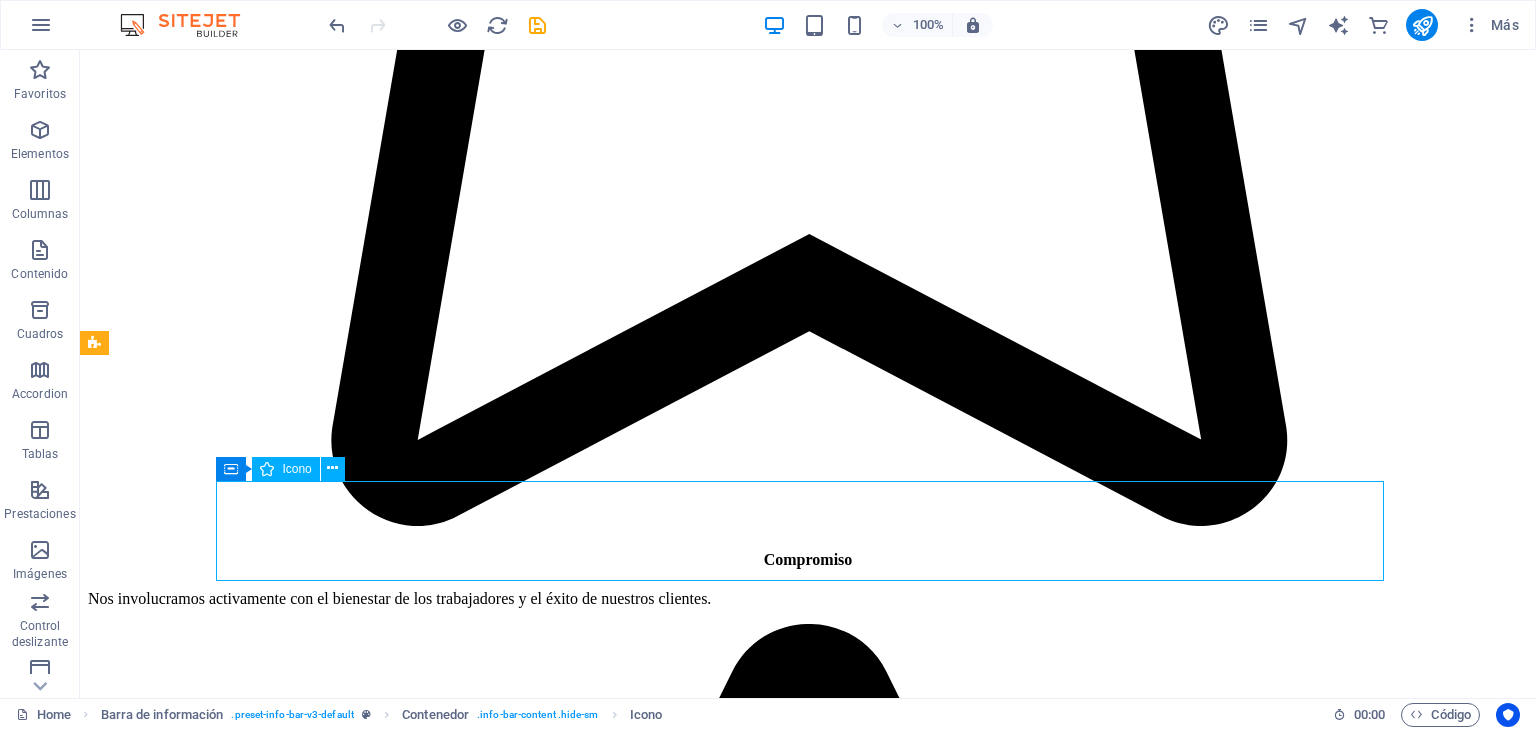 click at bounding box center [808, 29091] 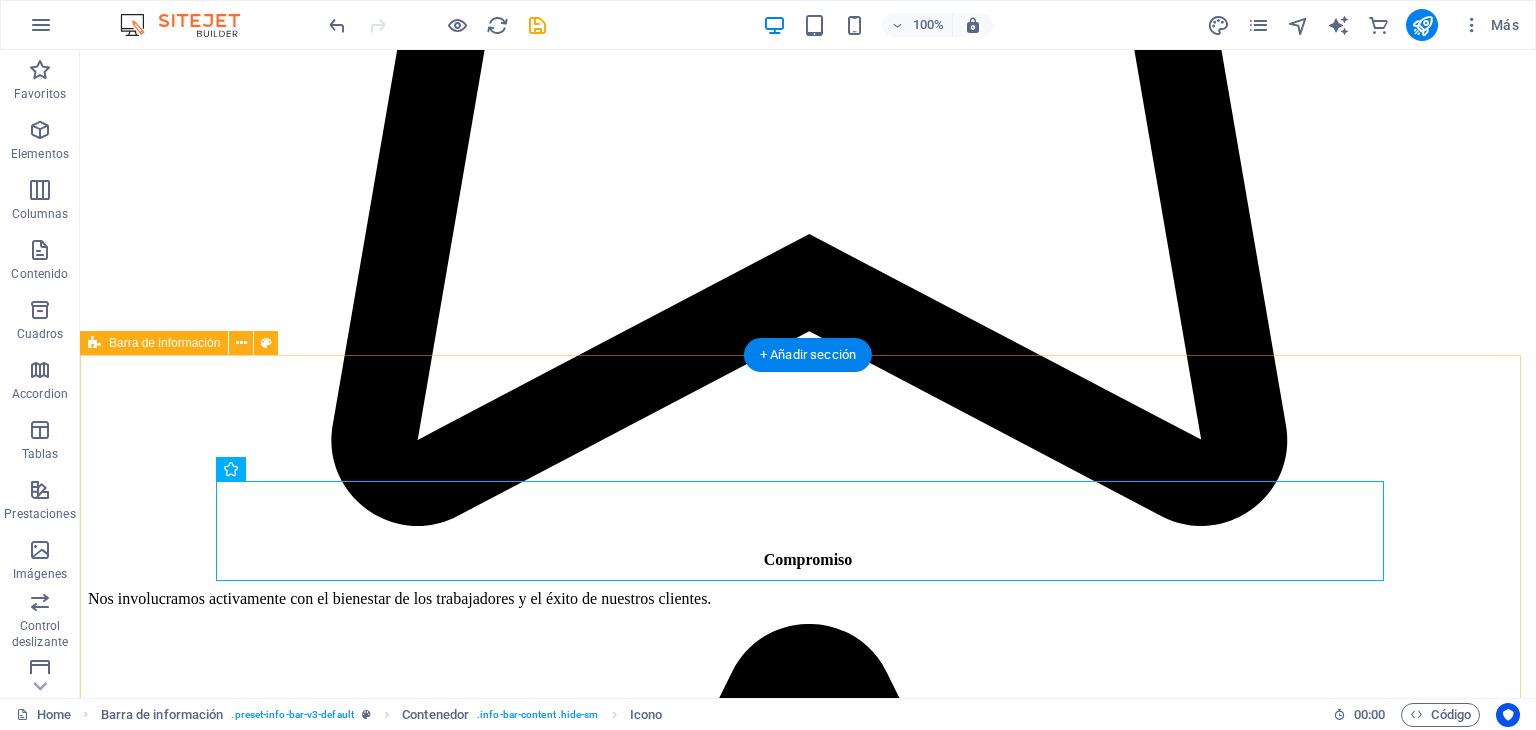 click on "Street ,  Berlin   12345 0123 - 456789 8f6348dc56ba31797a60be8ffc5465@cpanel.local" at bounding box center (808, 29116) 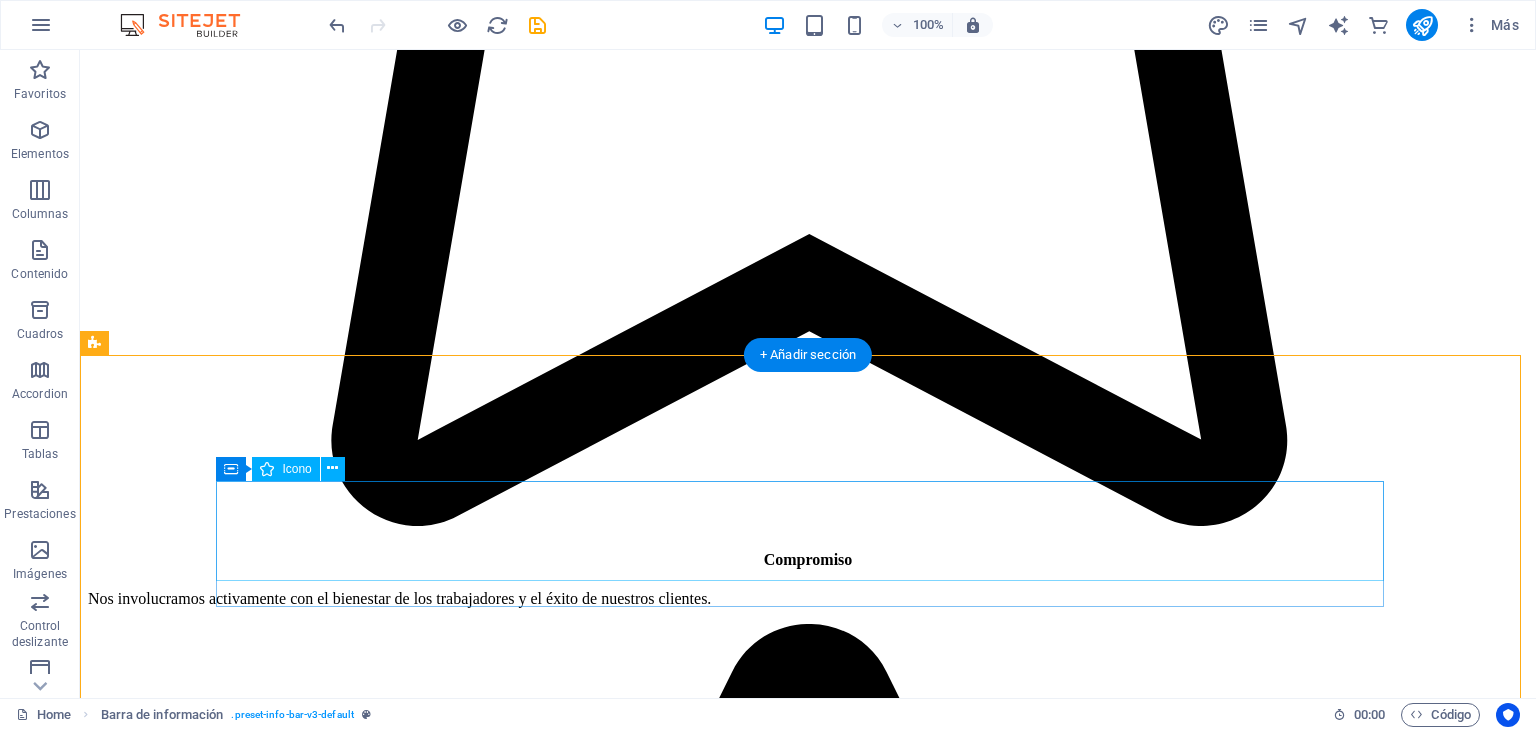 click at bounding box center (808, 29091) 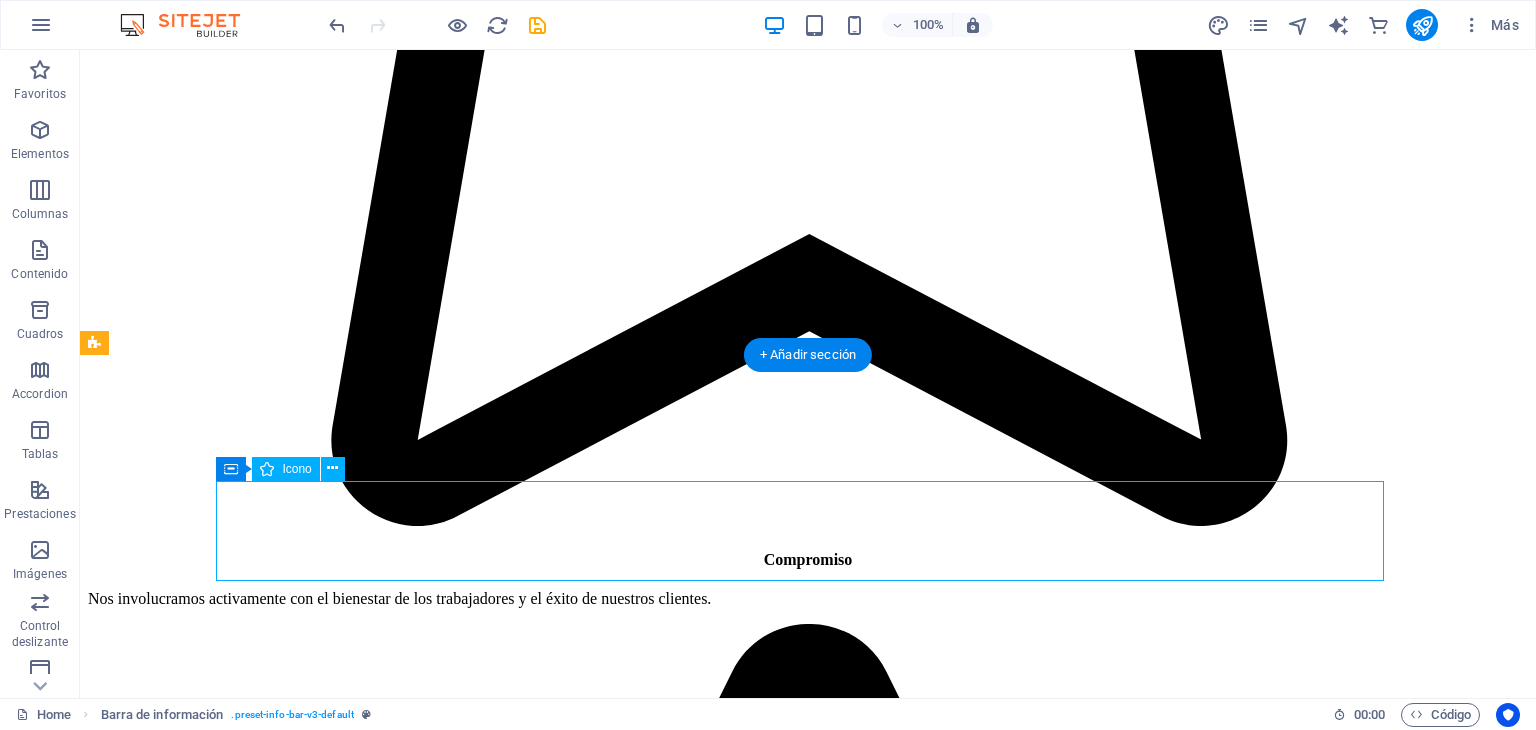 click at bounding box center [808, 29091] 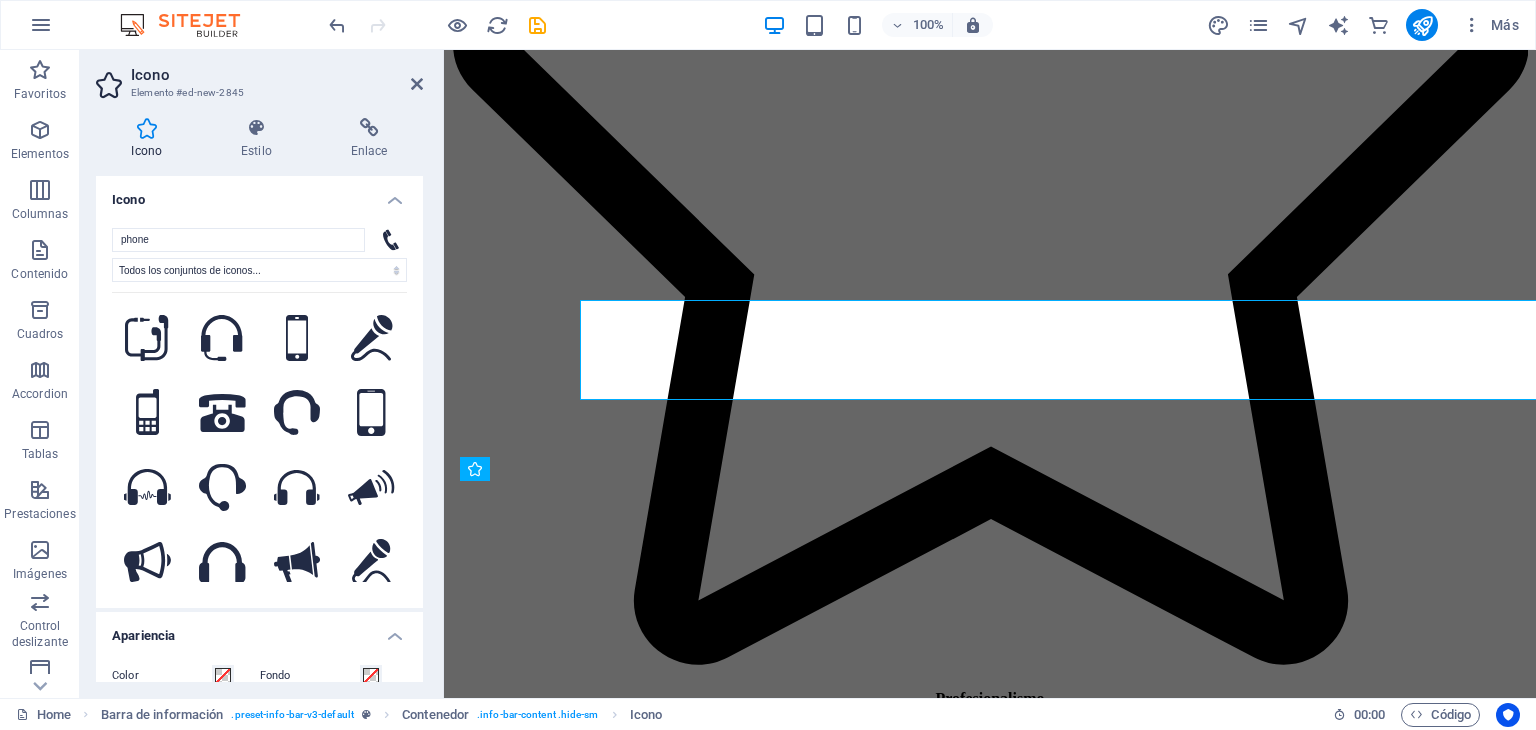 scroll, scrollTop: 5896, scrollLeft: 0, axis: vertical 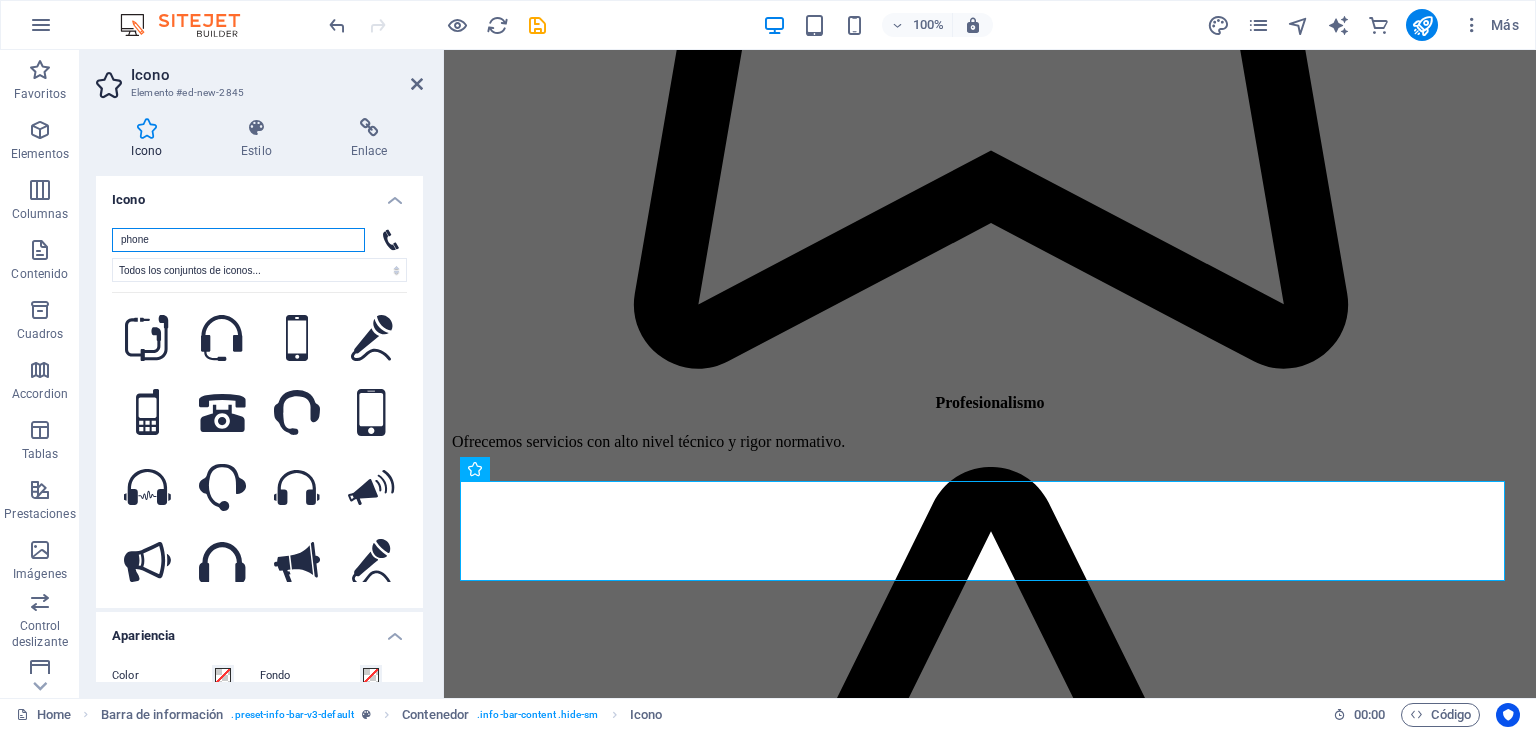 click on "phone" at bounding box center (238, 240) 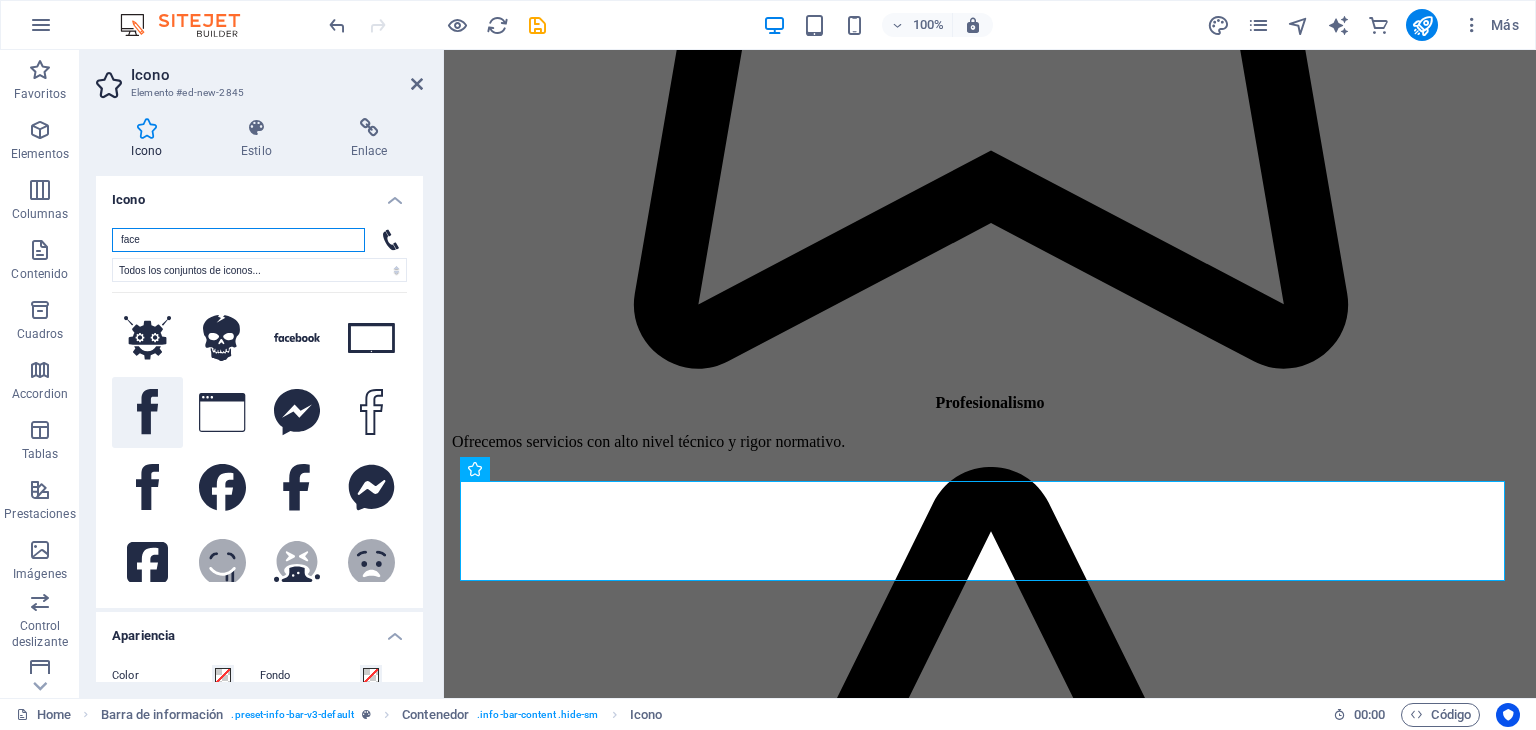type on "face" 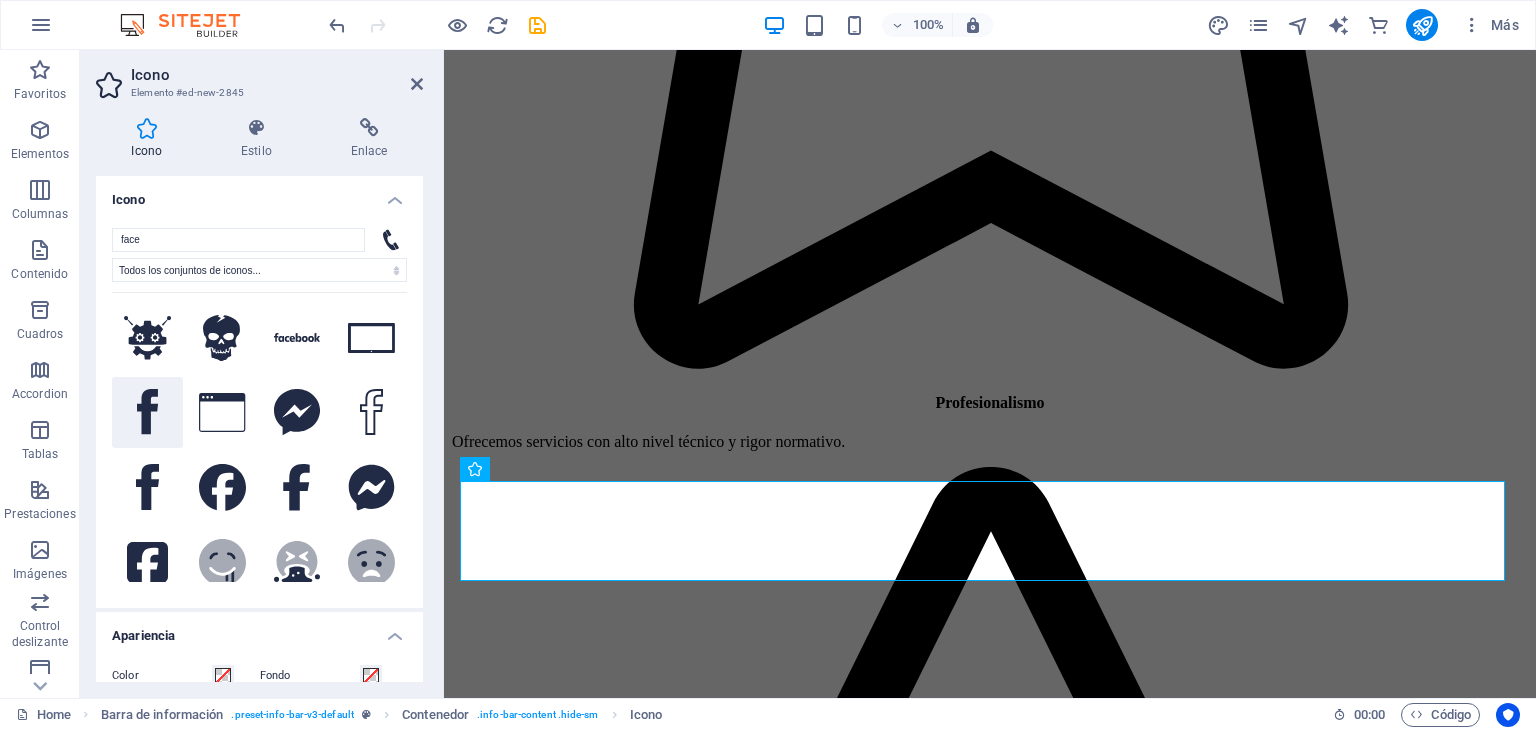 click 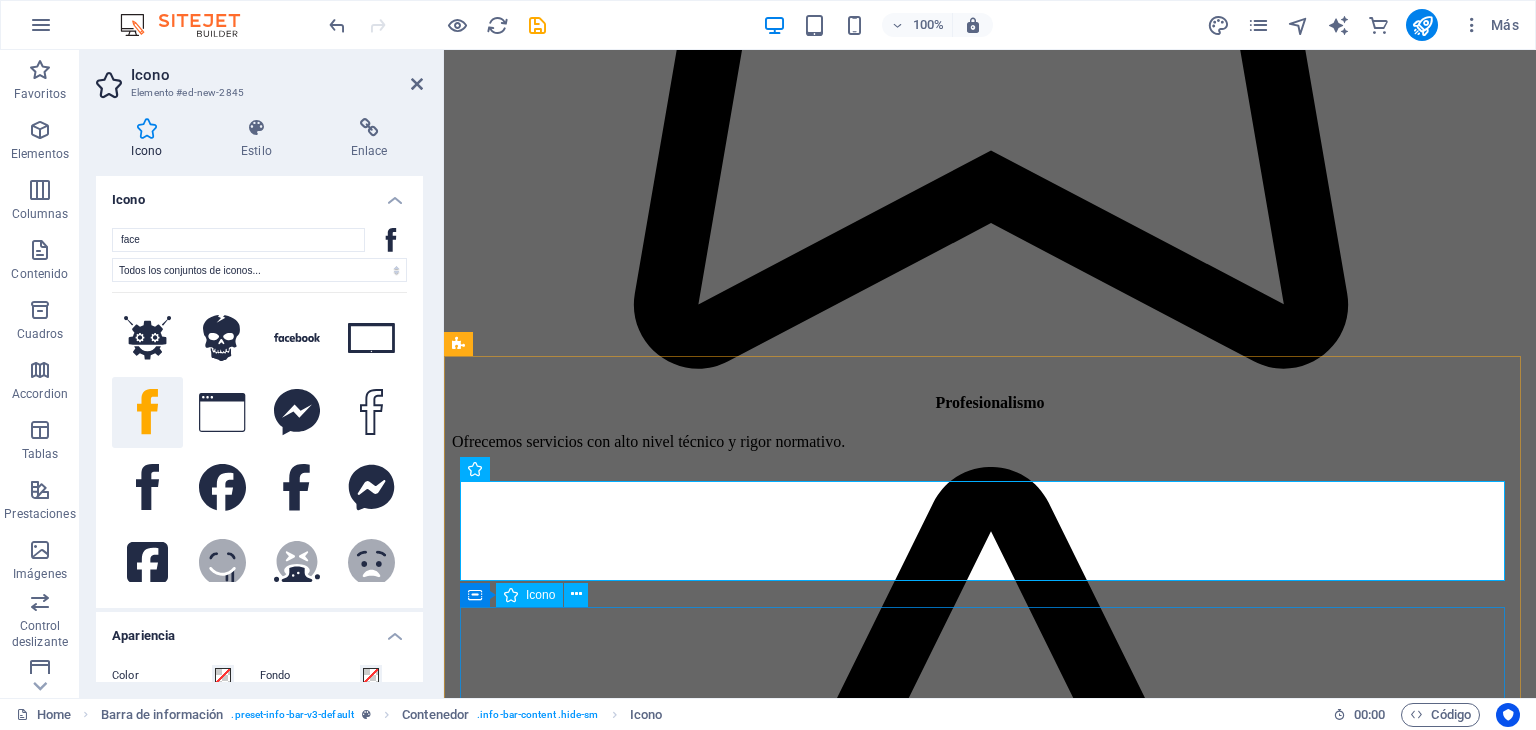 click at bounding box center [990, 22238] 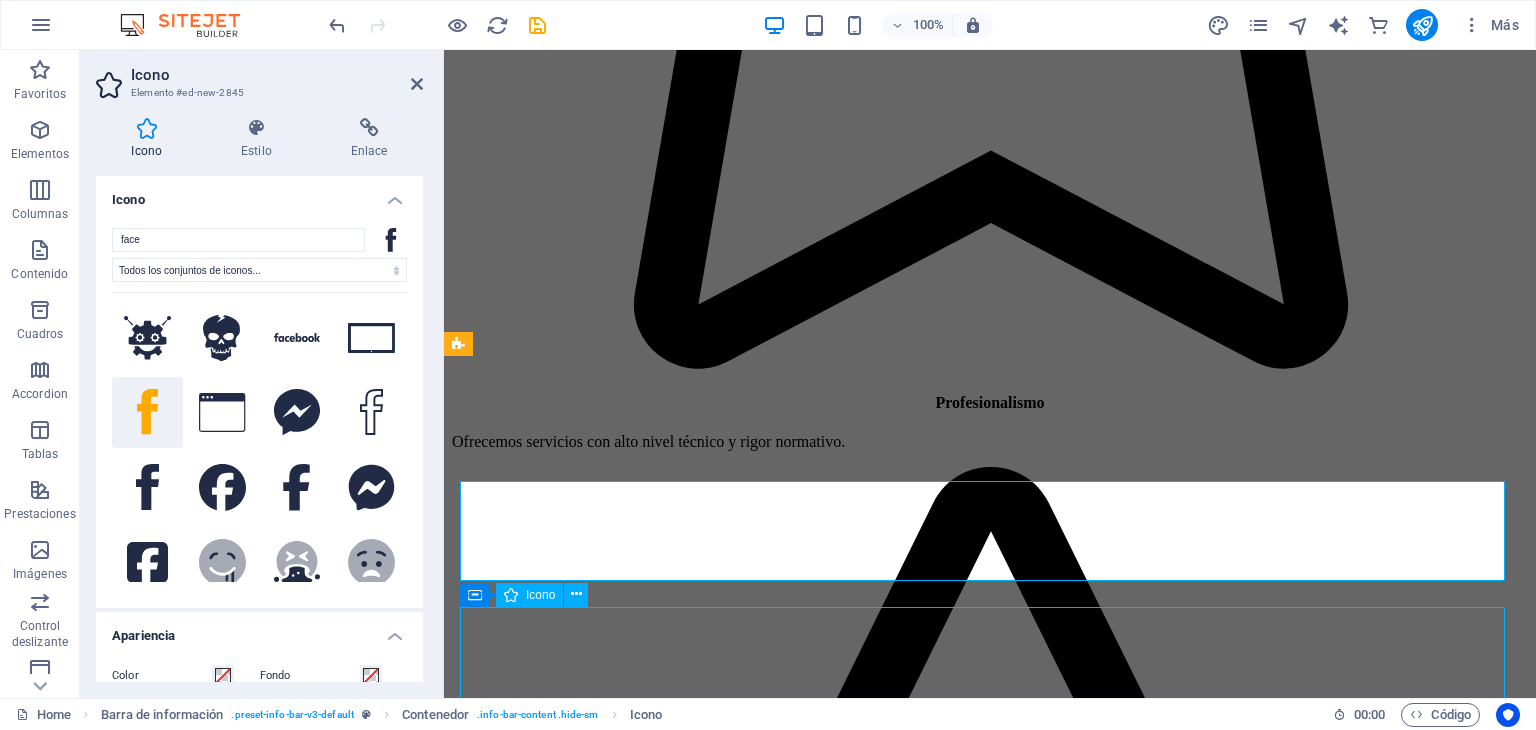 click at bounding box center [990, 22238] 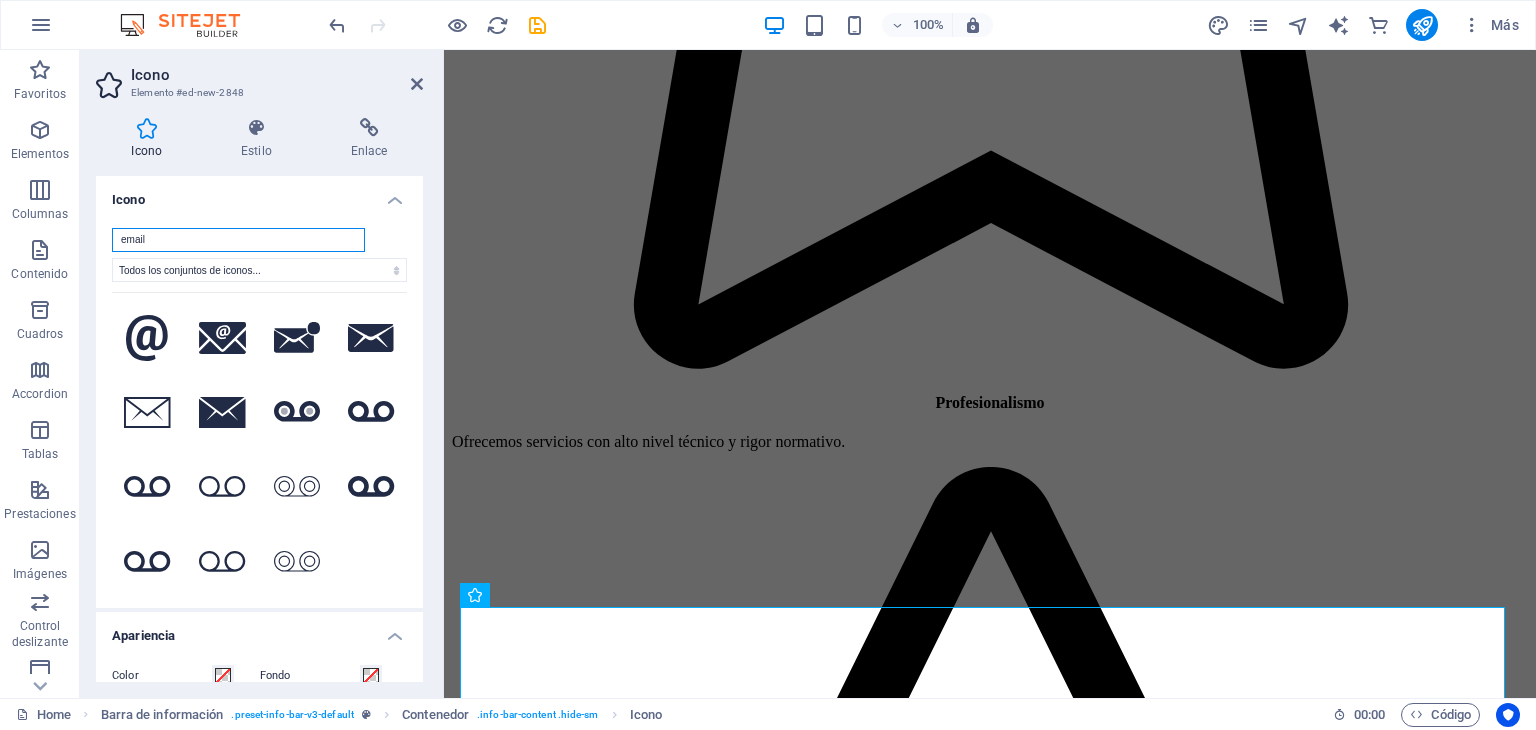 click on "email" at bounding box center [238, 240] 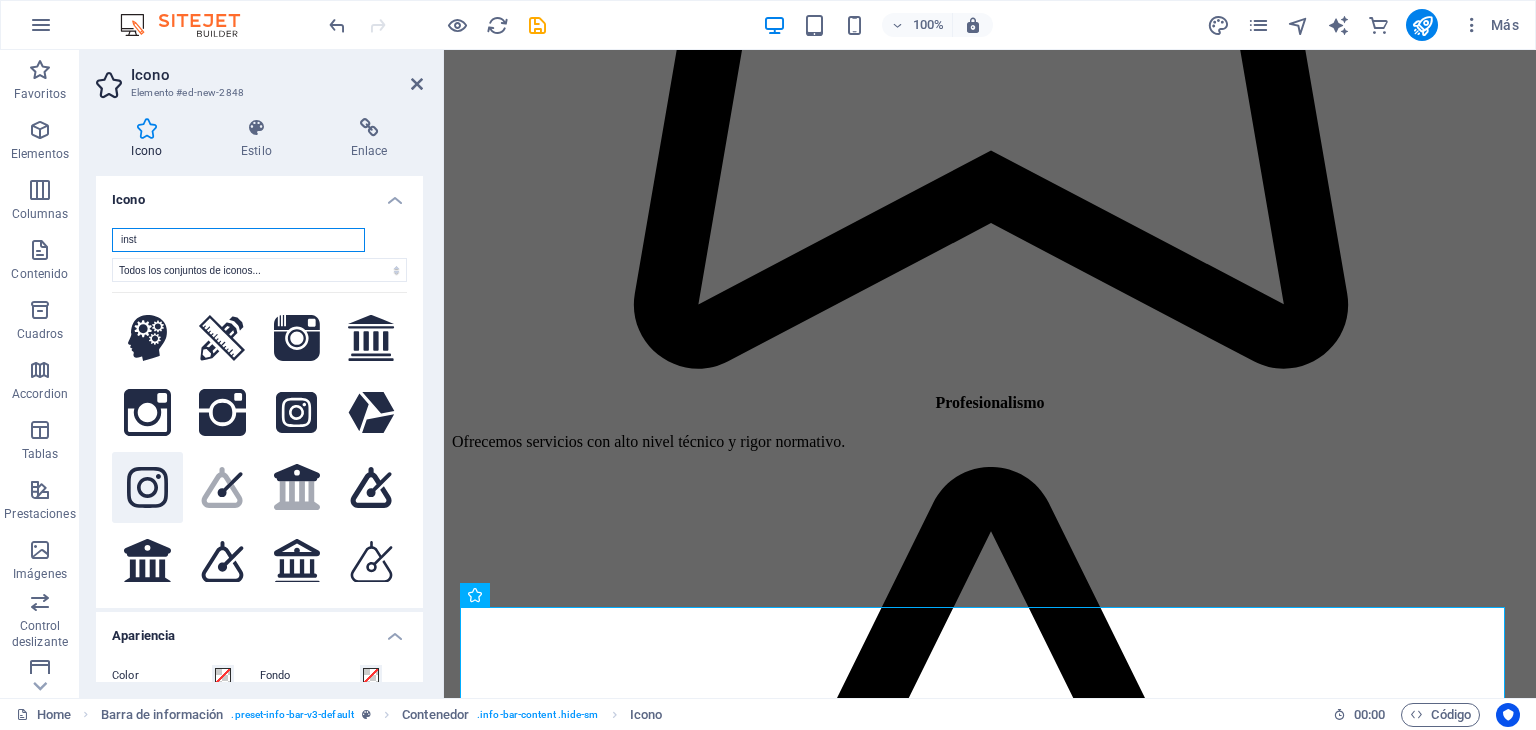 type on "inst" 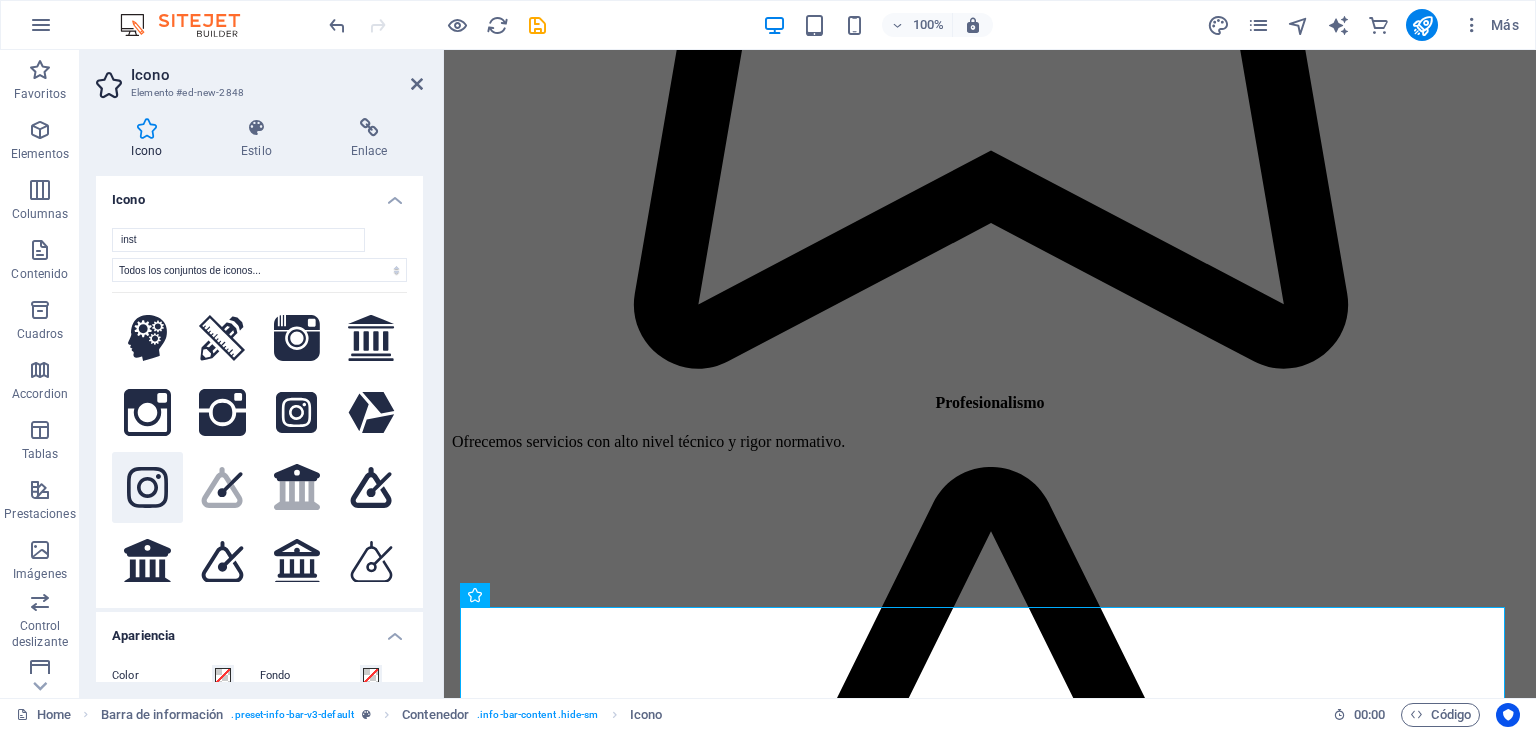 click 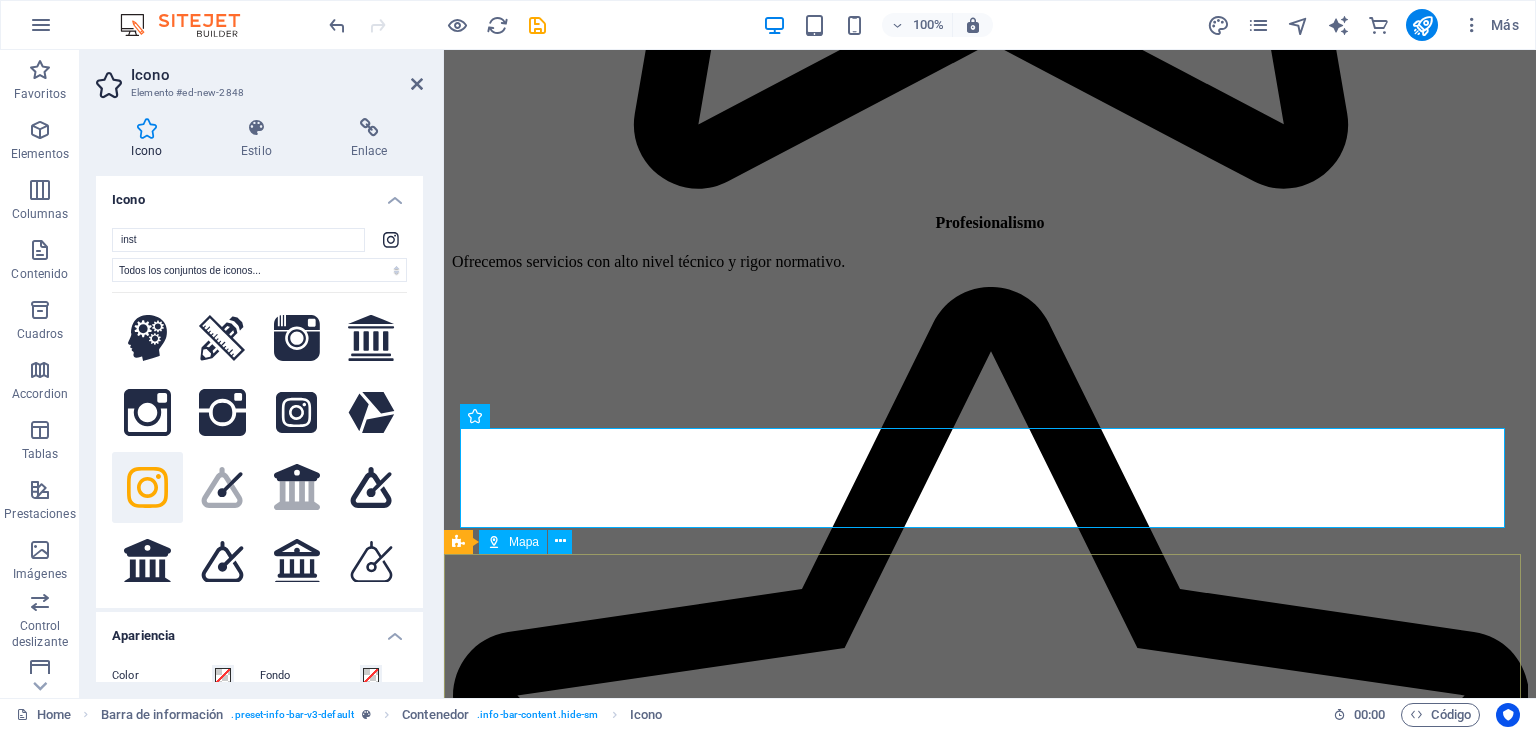 scroll, scrollTop: 6076, scrollLeft: 0, axis: vertical 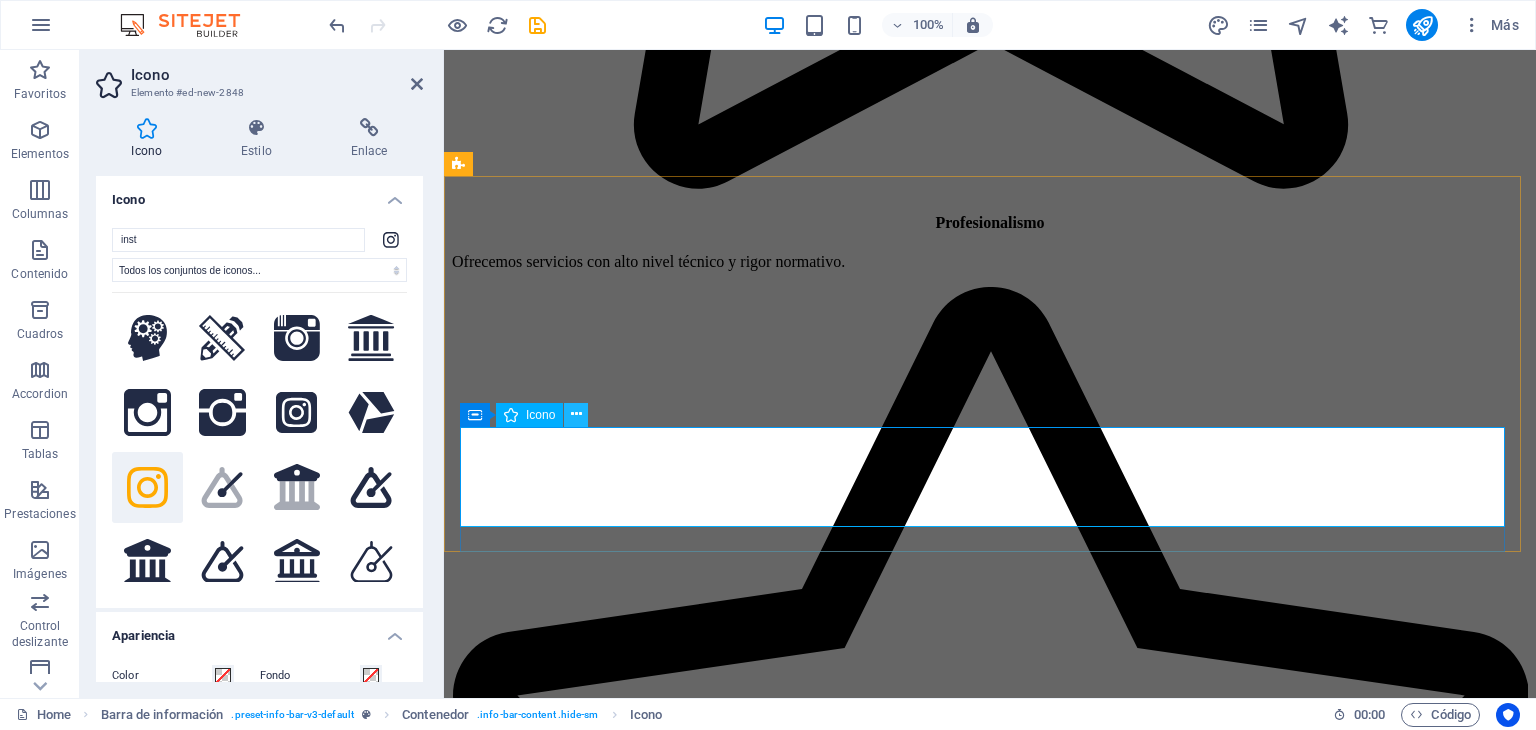 click at bounding box center (576, 414) 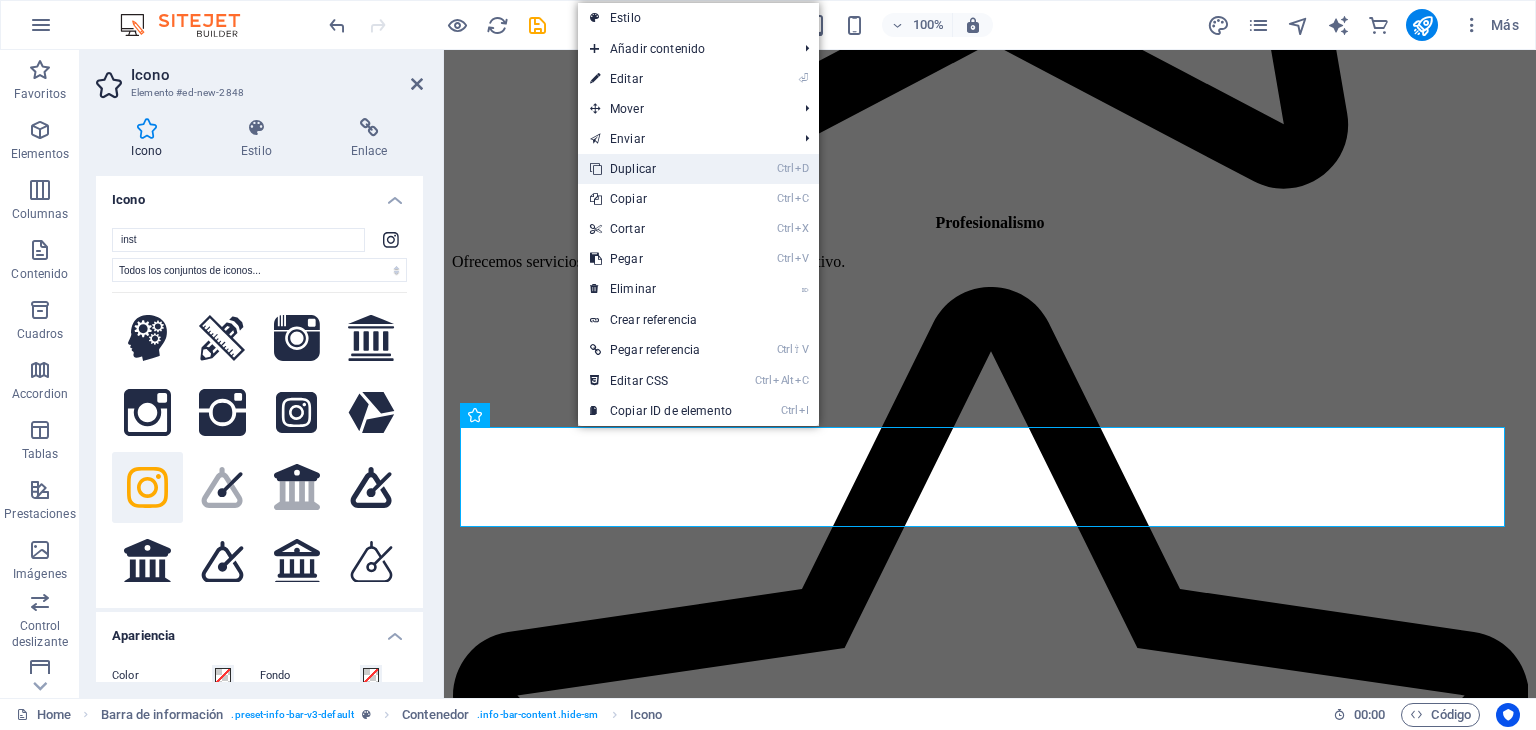 click on "Ctrl D  Duplicar" at bounding box center [661, 169] 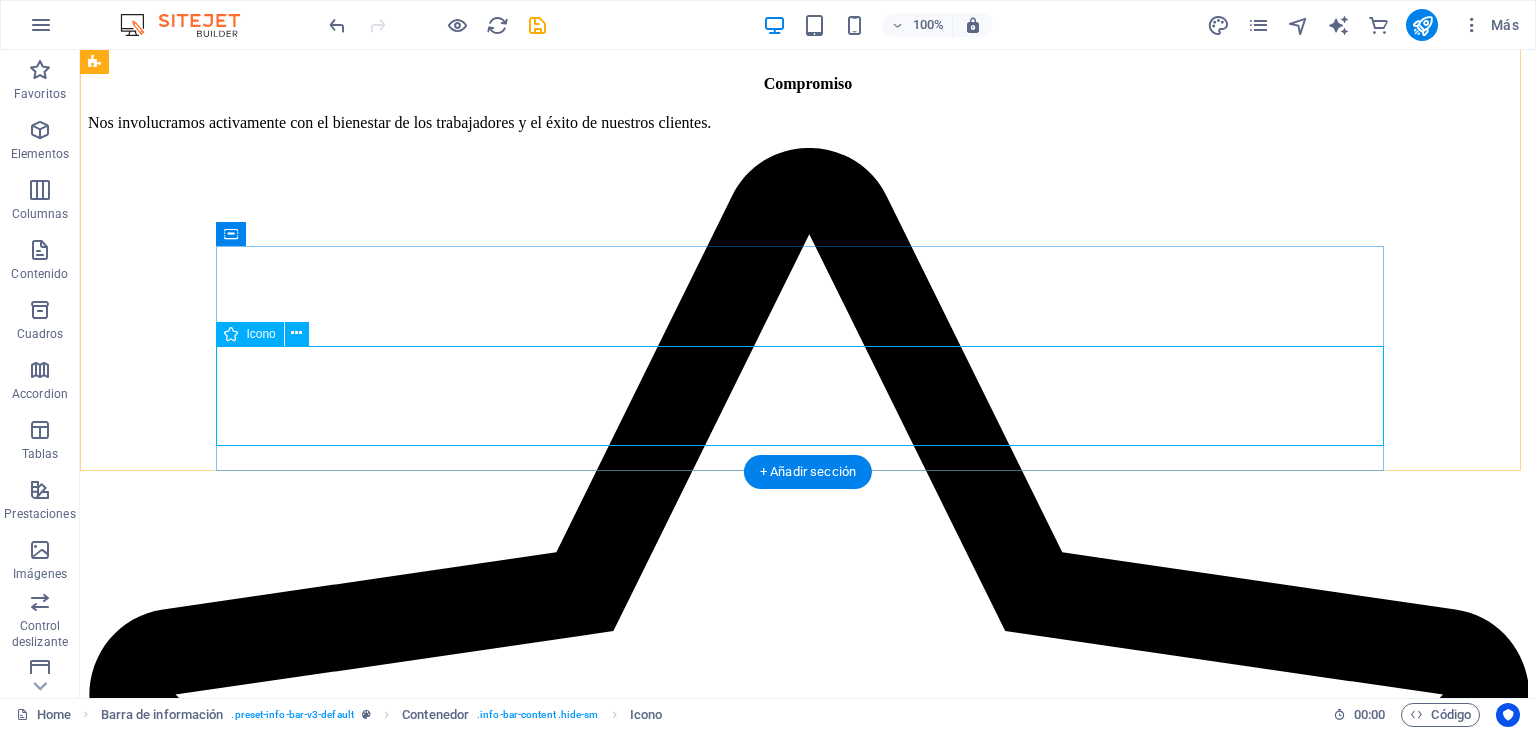 click at bounding box center [808, 28873] 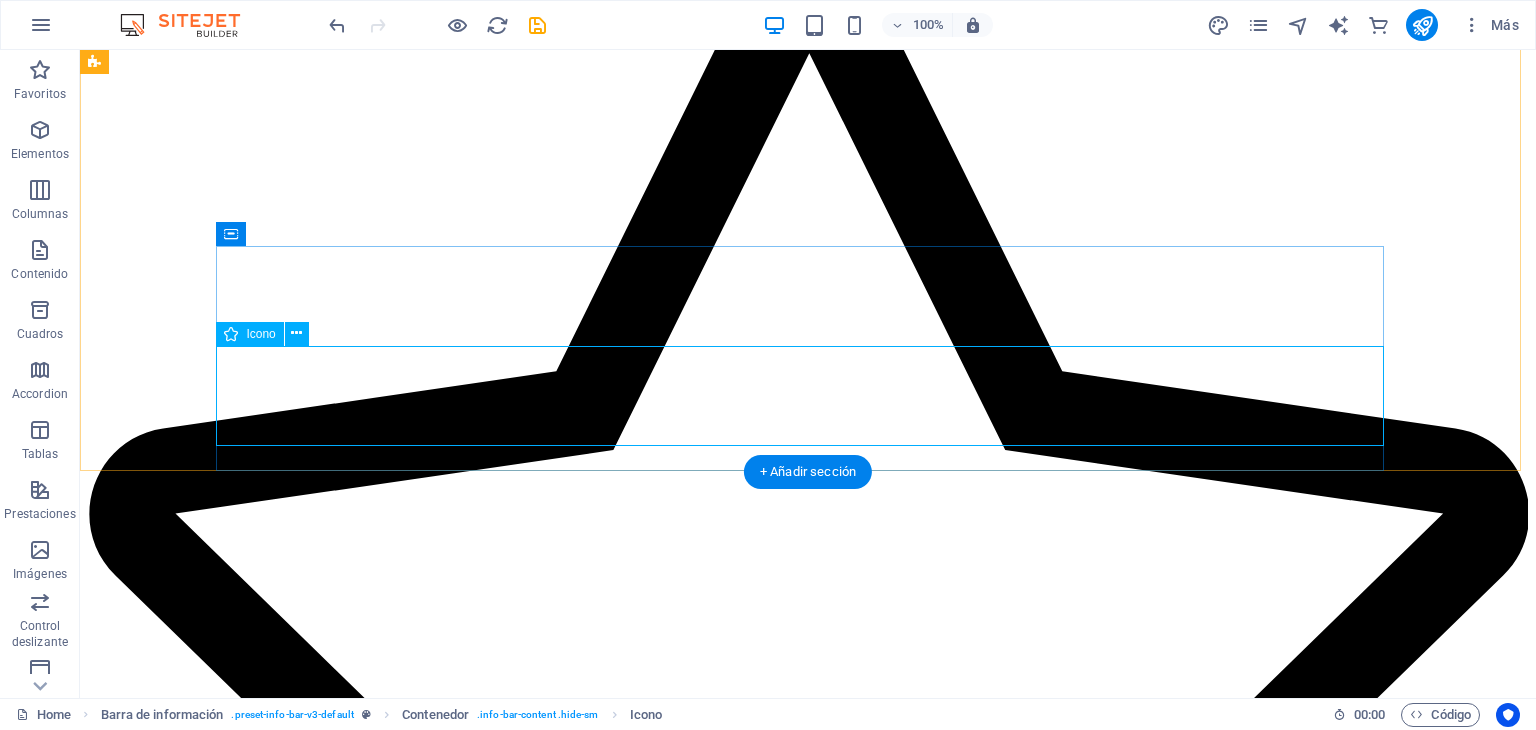 select on "xMidYMid" 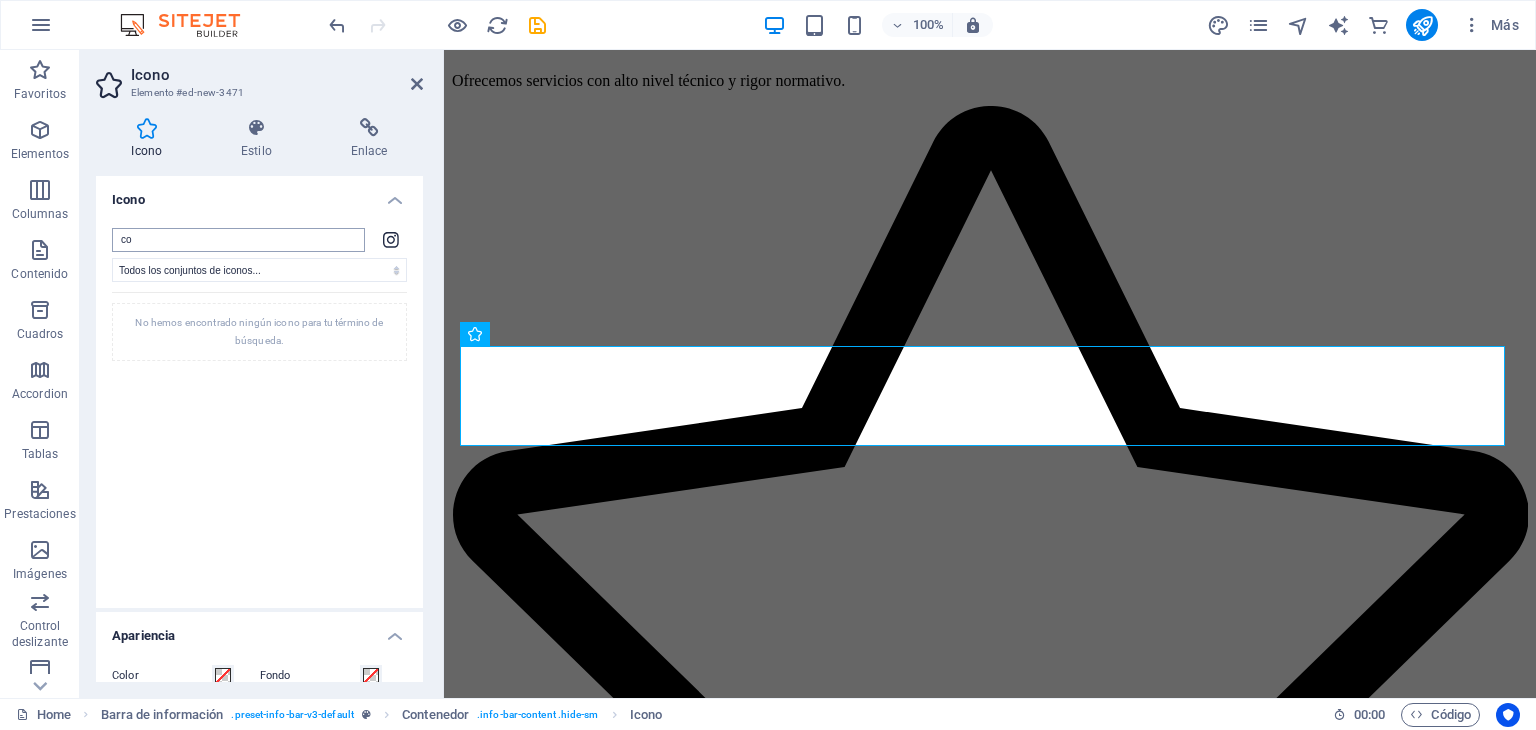 type on "c" 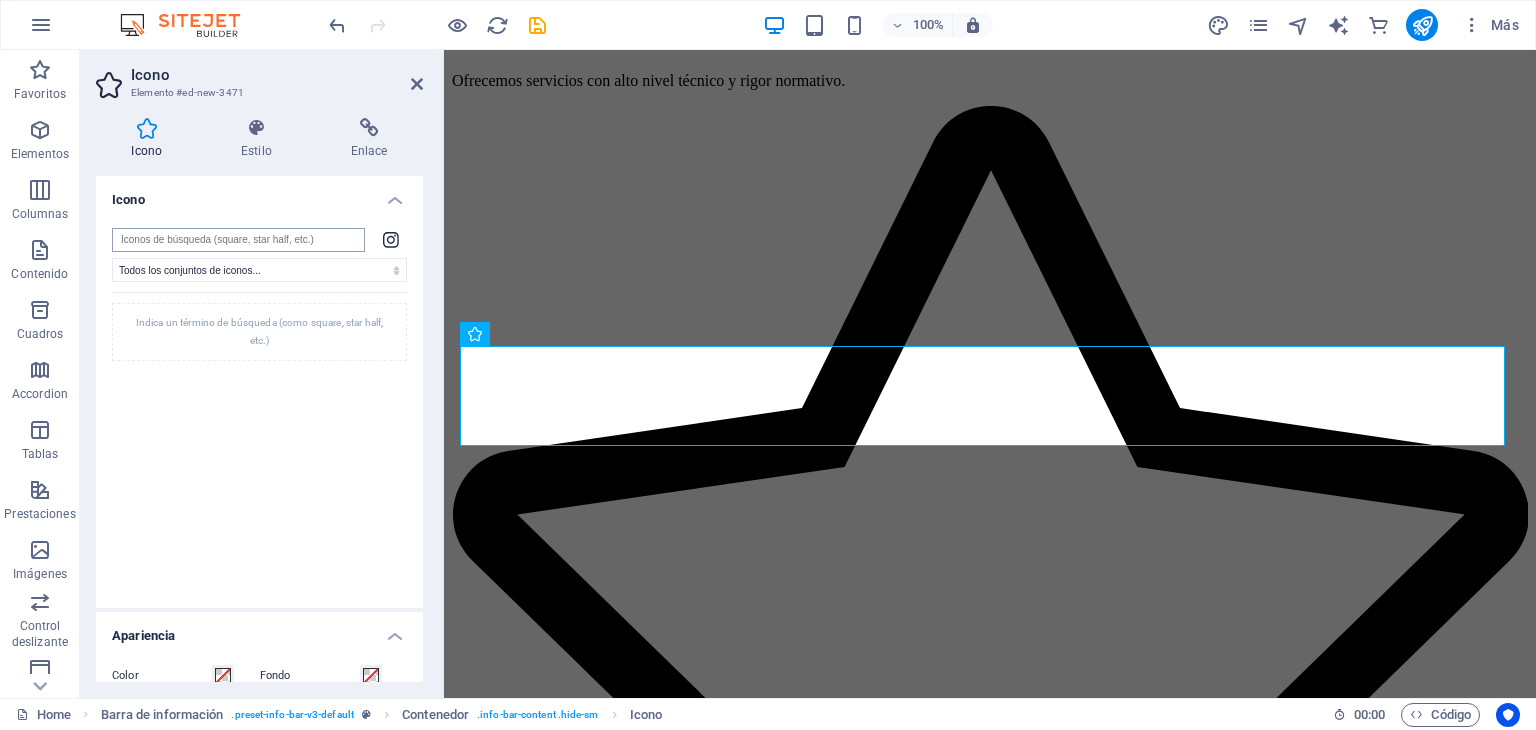 type on "Q" 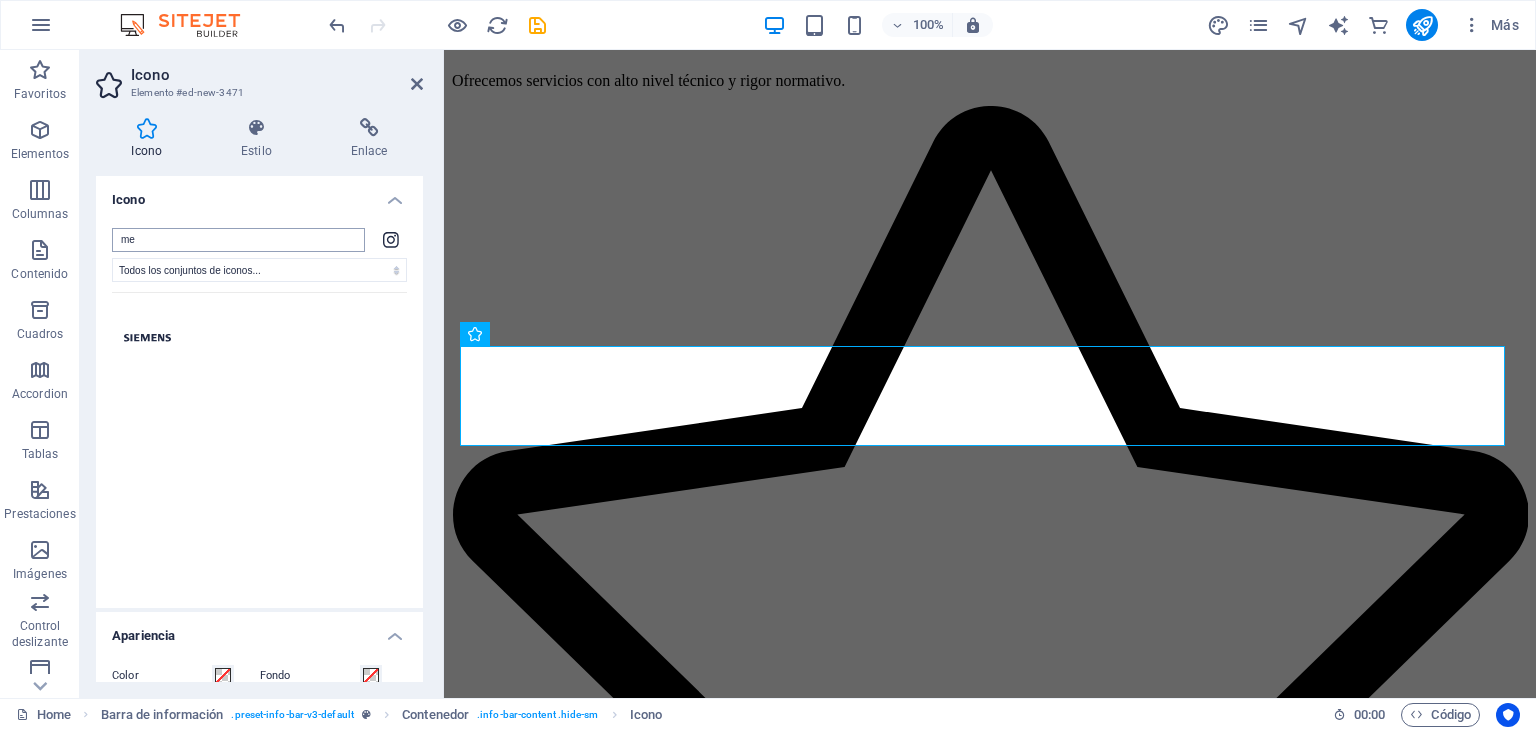 type on "m" 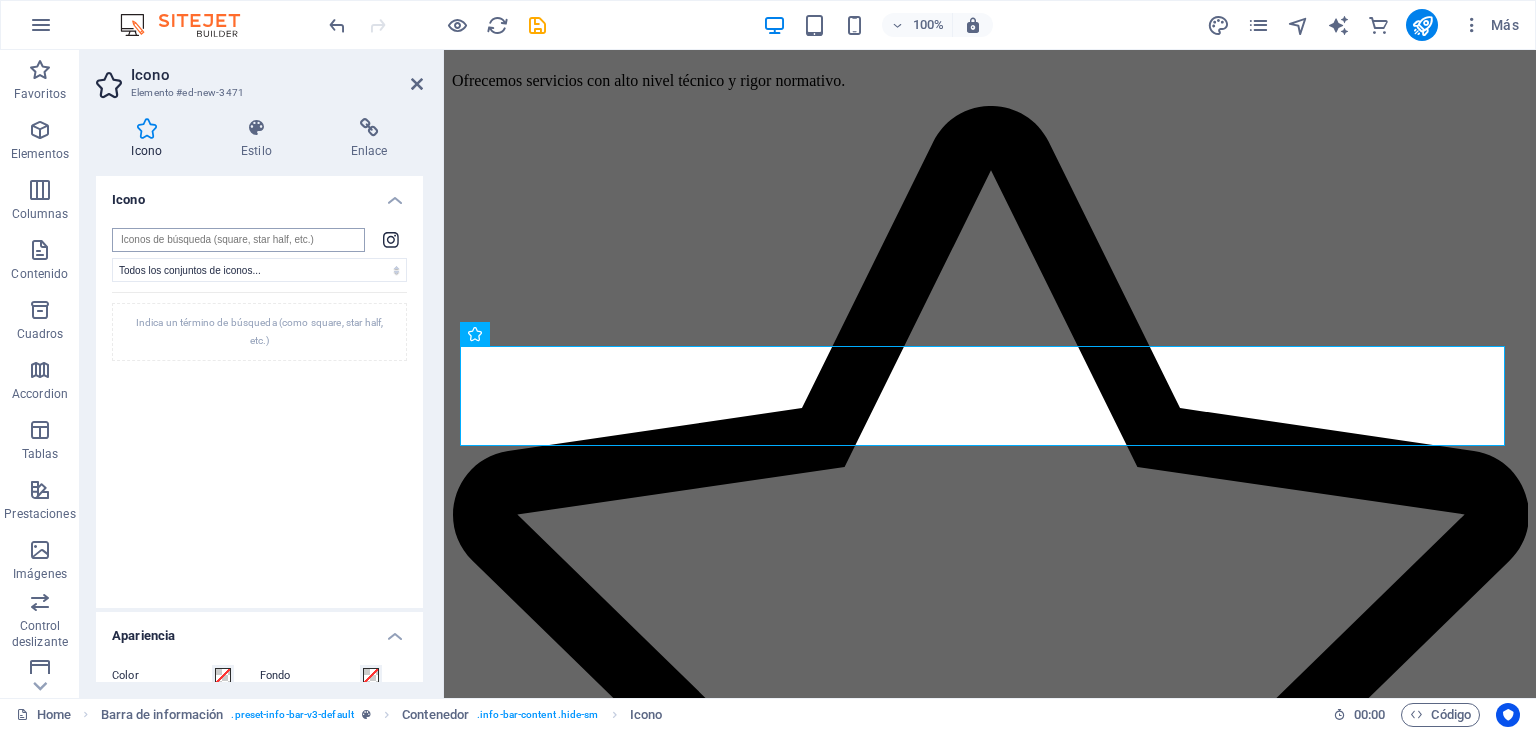 click at bounding box center [238, 240] 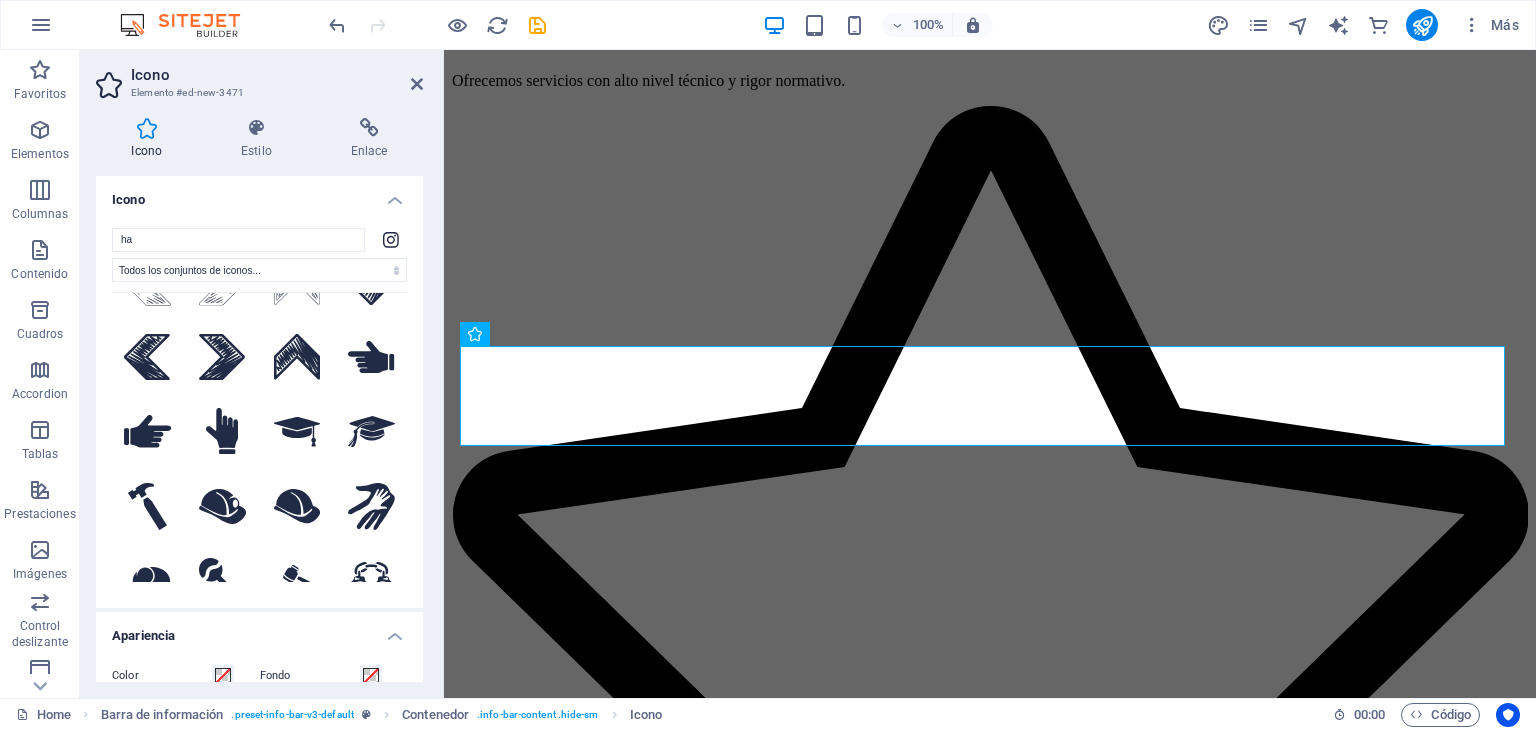 scroll, scrollTop: 771, scrollLeft: 0, axis: vertical 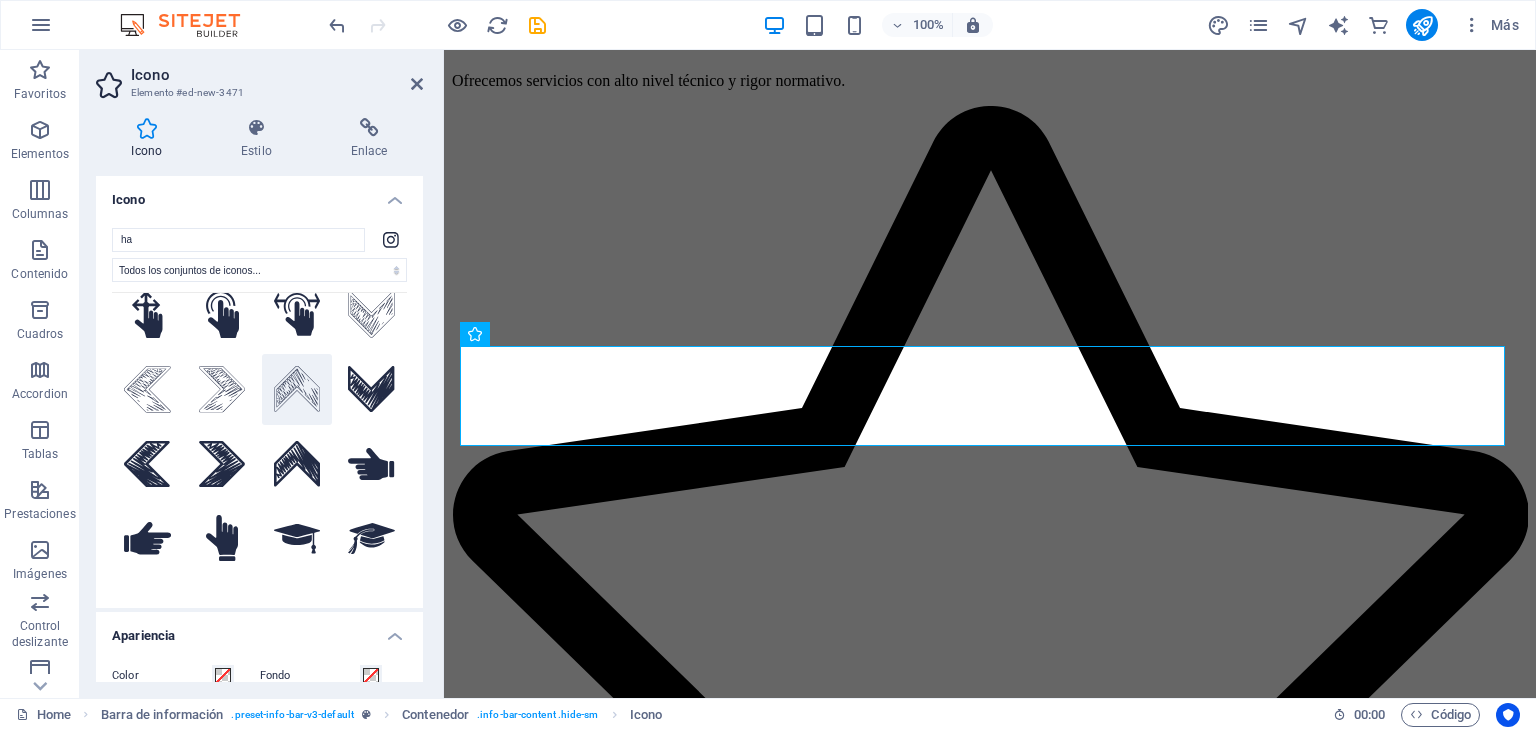 type on "h" 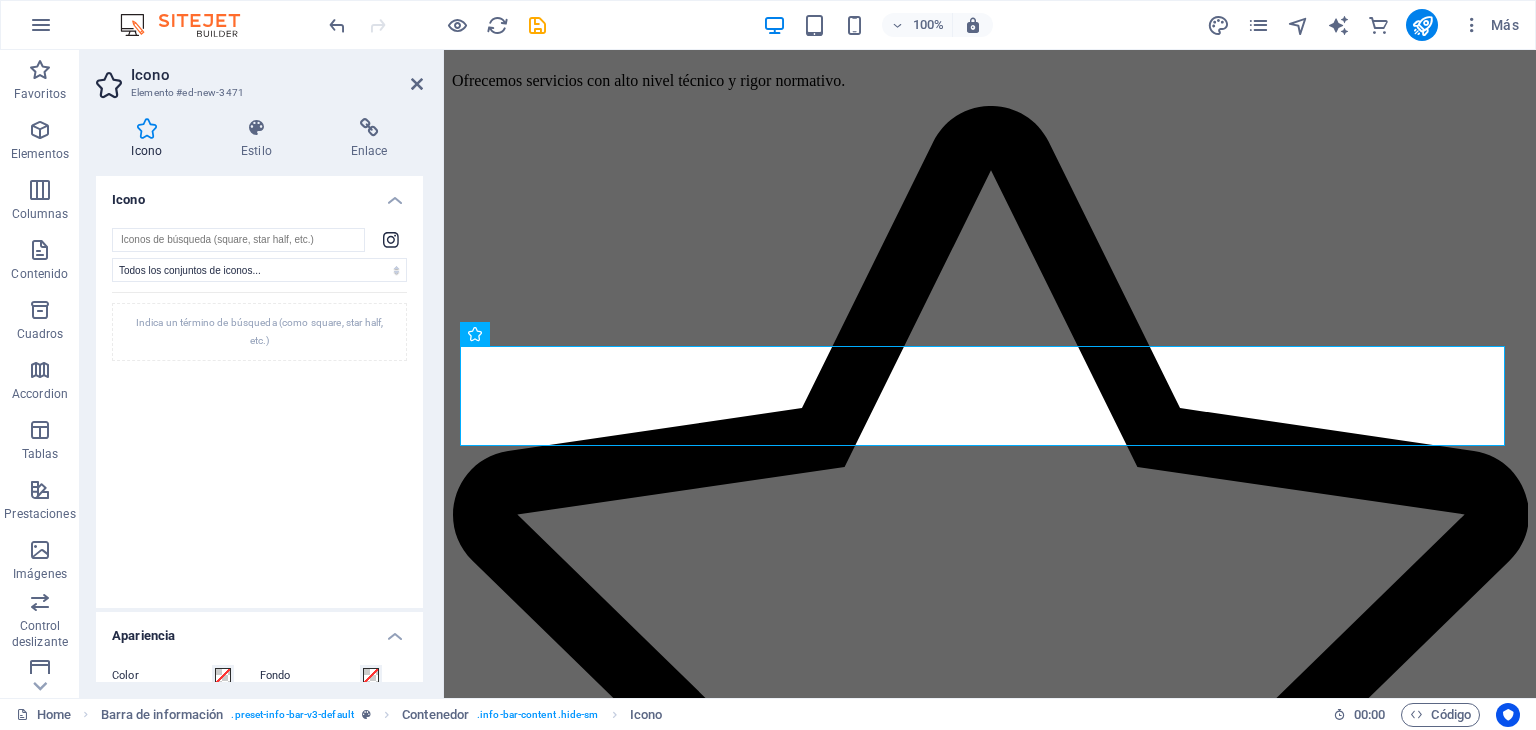 scroll, scrollTop: 0, scrollLeft: 0, axis: both 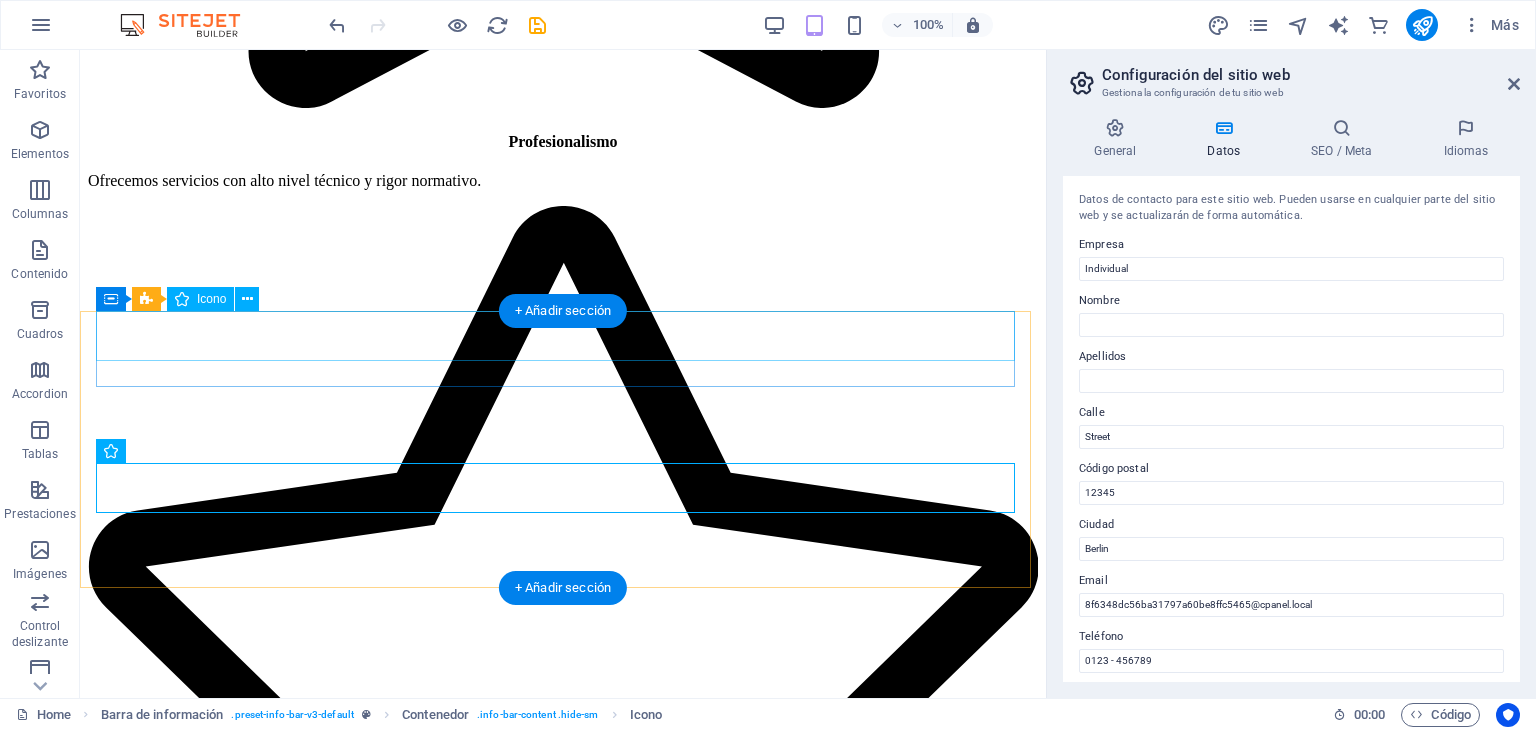 click at bounding box center [563, 19420] 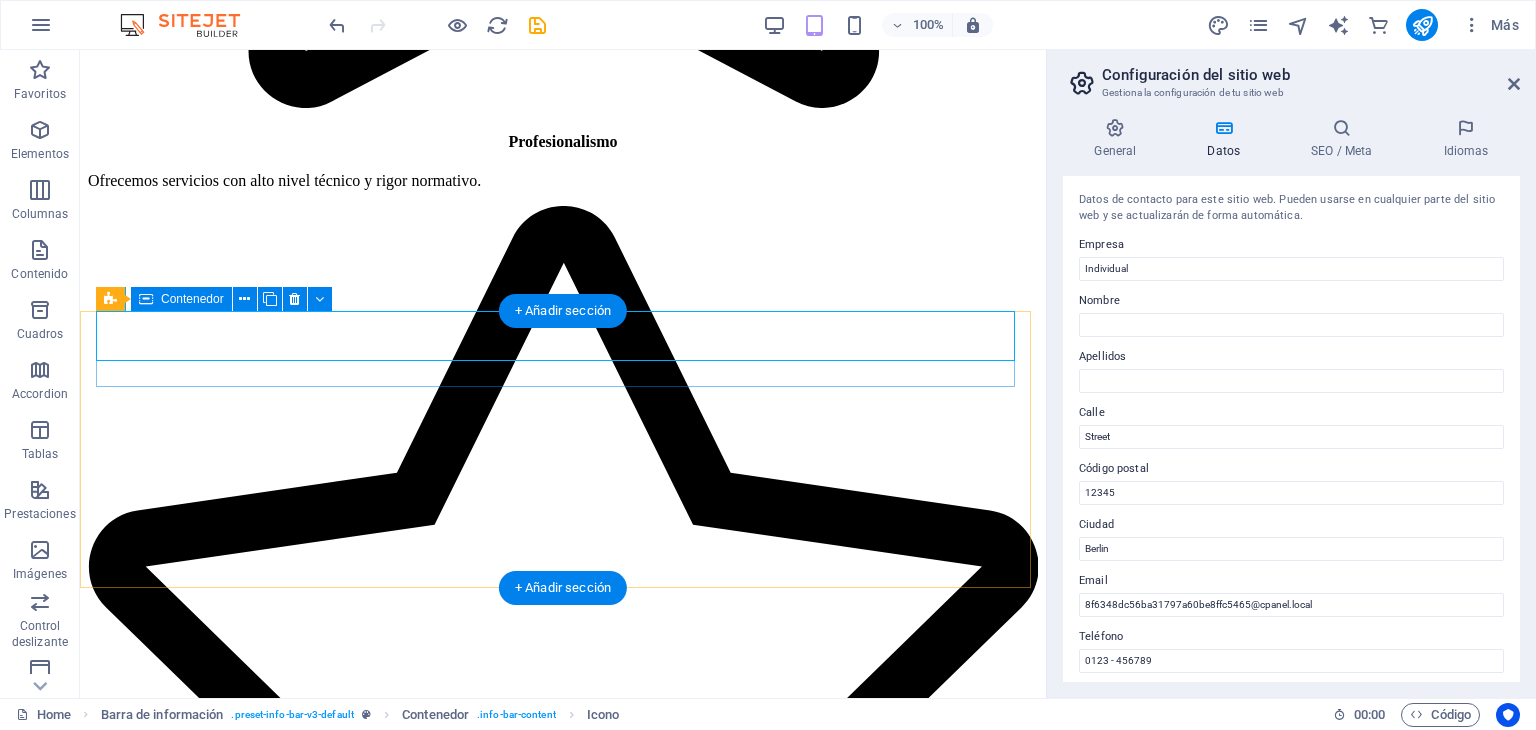 click at bounding box center (563, 19445) 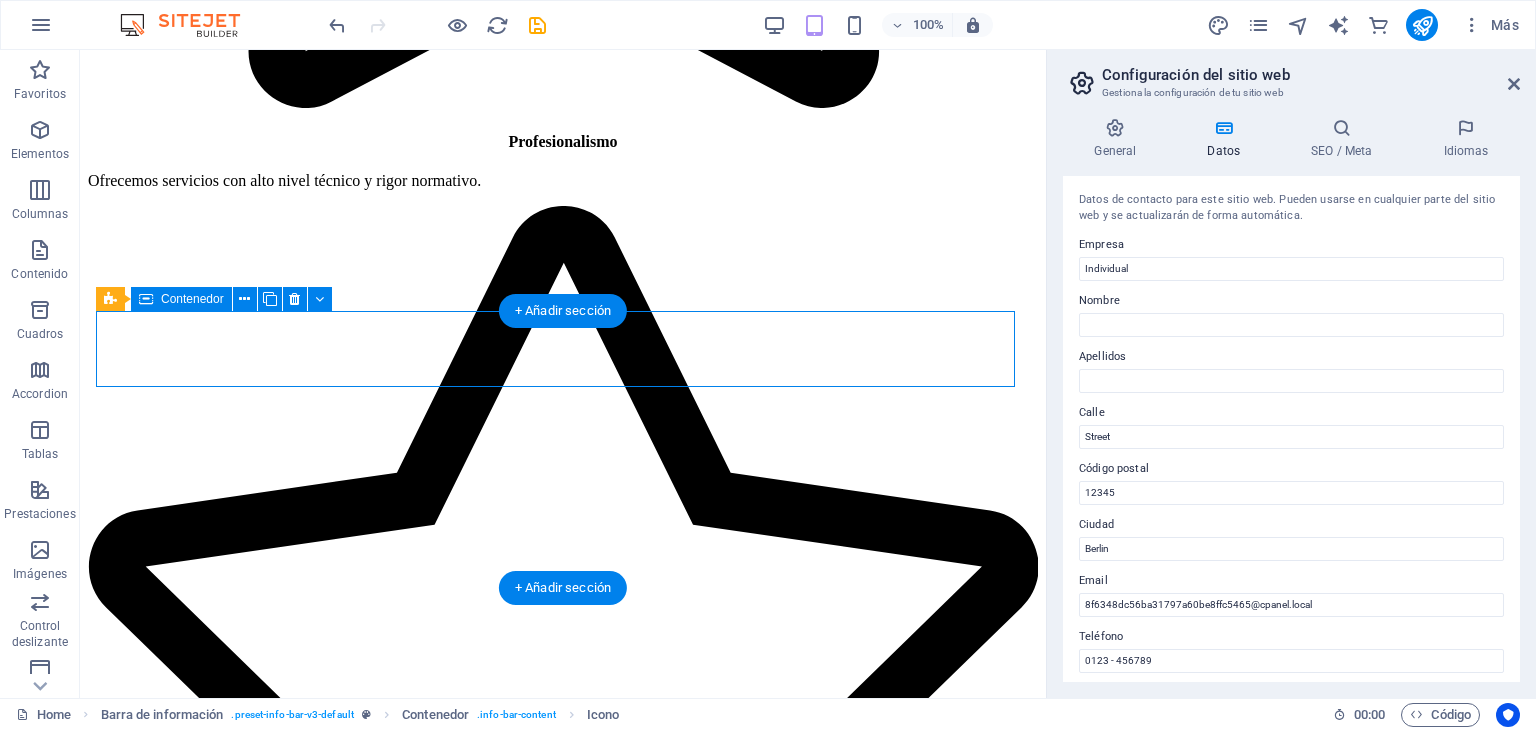 click at bounding box center [563, 19445] 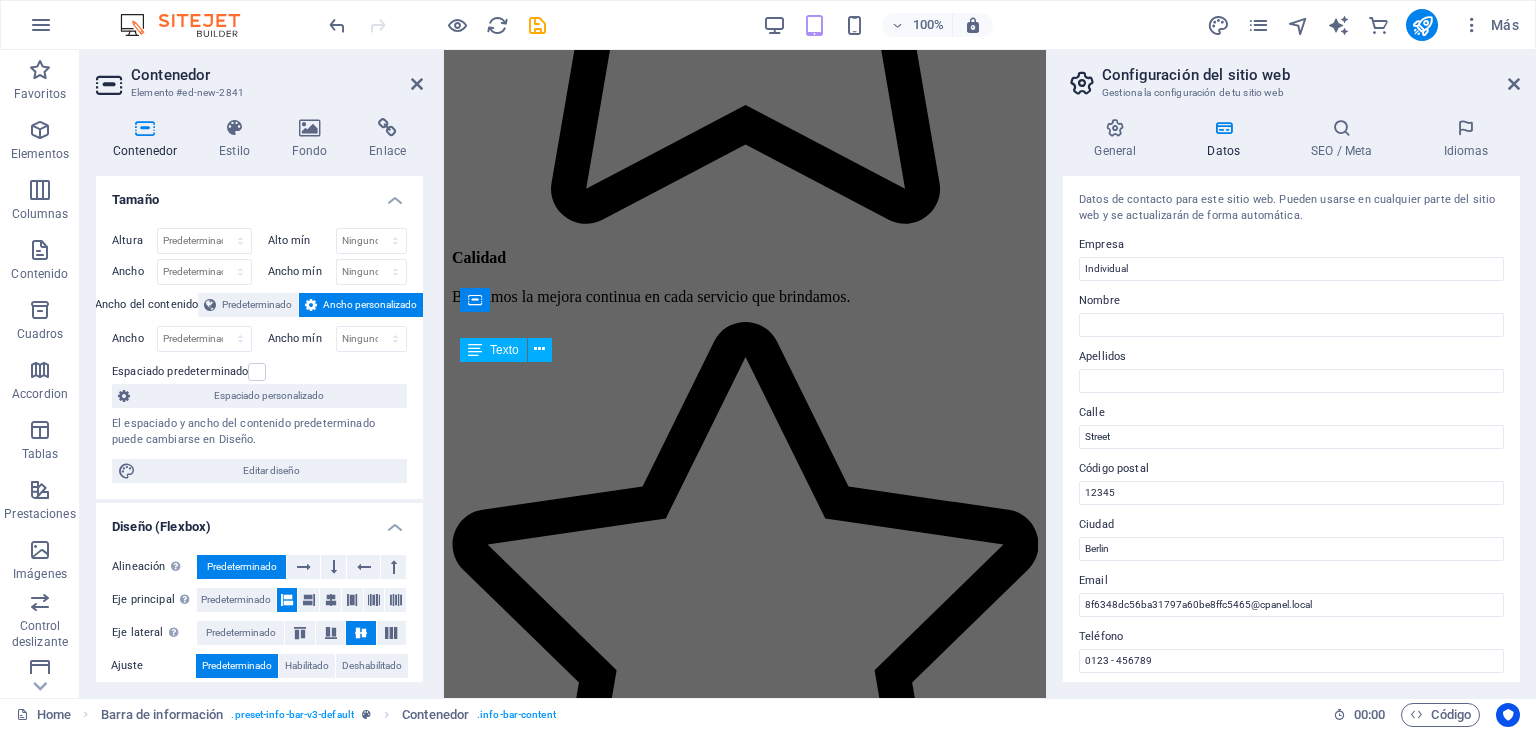scroll, scrollTop: 7238, scrollLeft: 0, axis: vertical 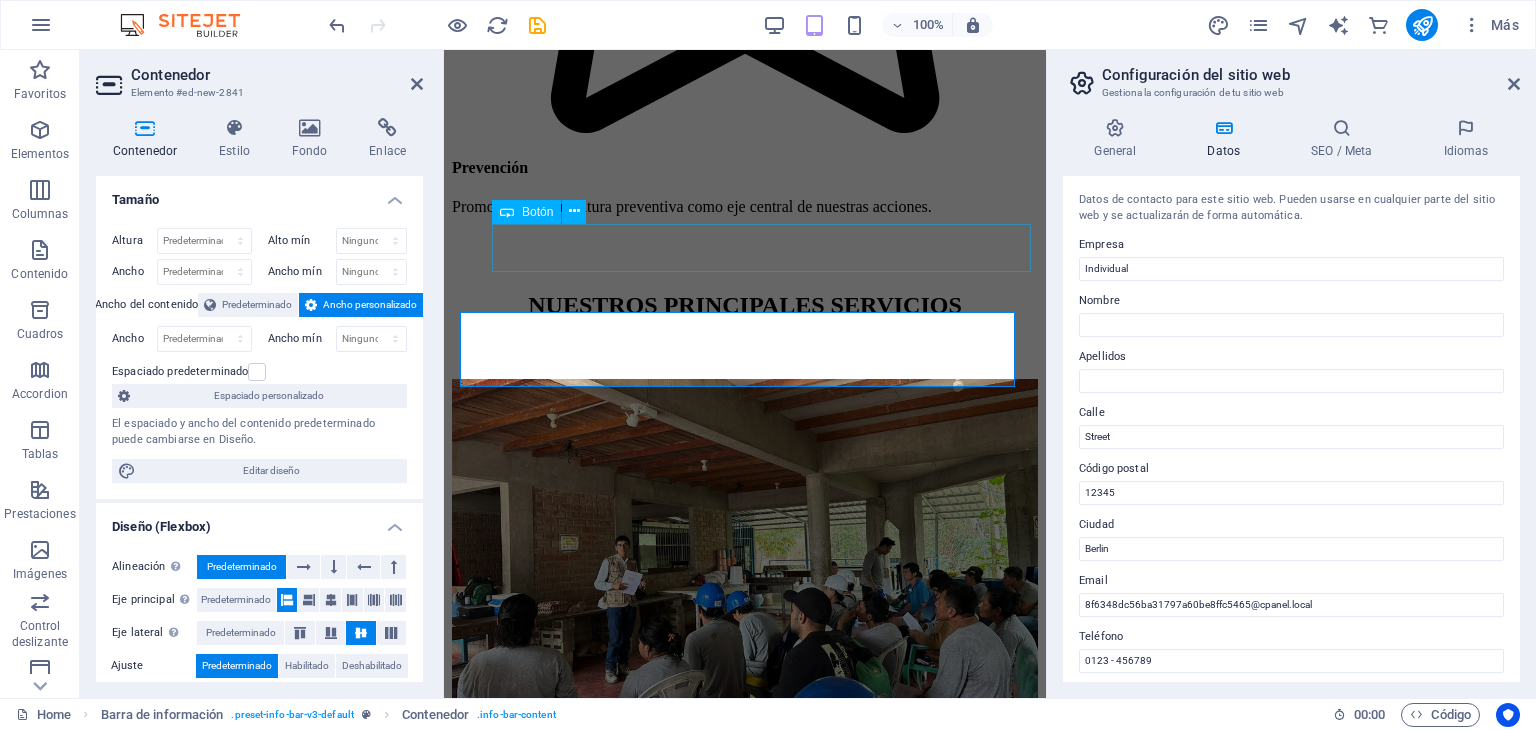 click on "CONTACTAR" at bounding box center (769, 11185) 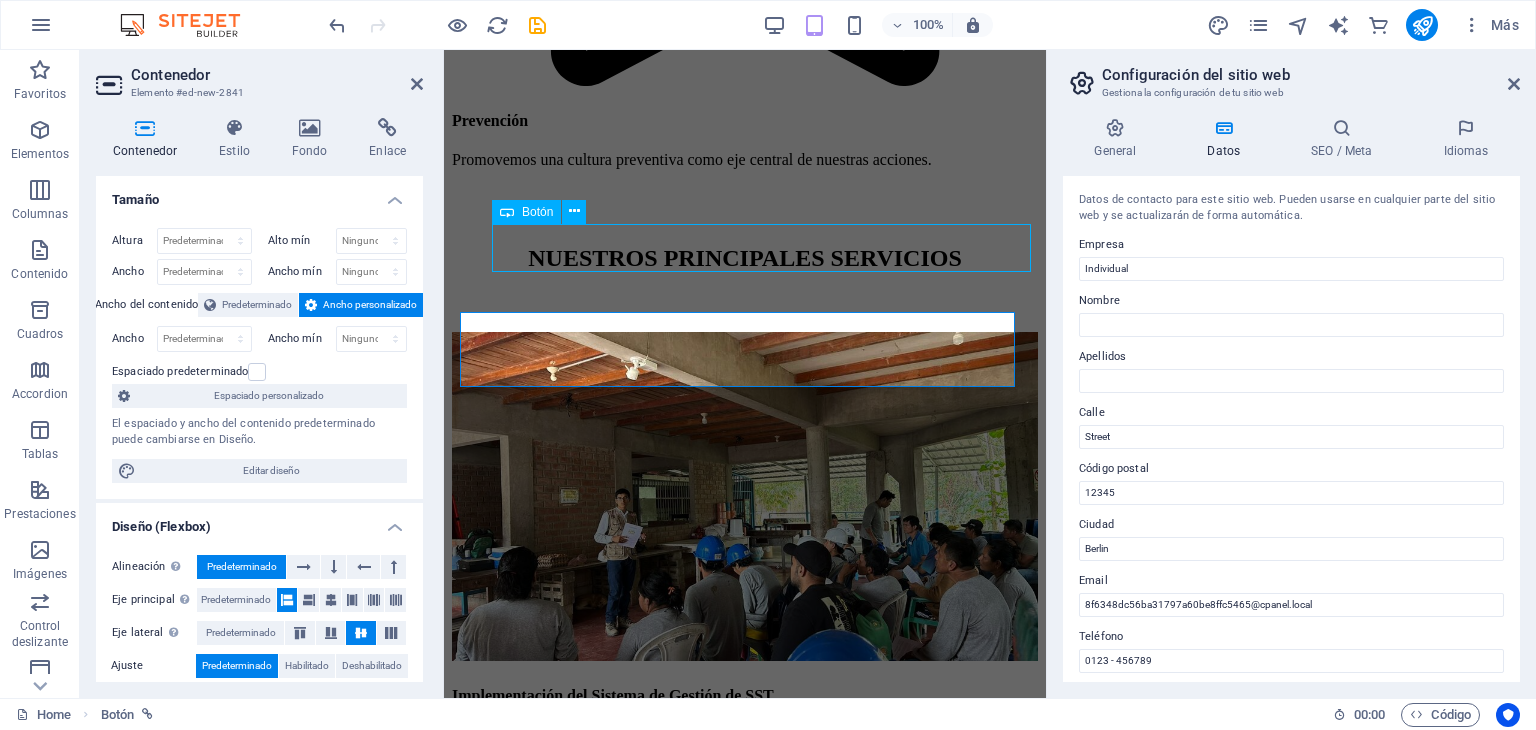 scroll, scrollTop: 5764, scrollLeft: 0, axis: vertical 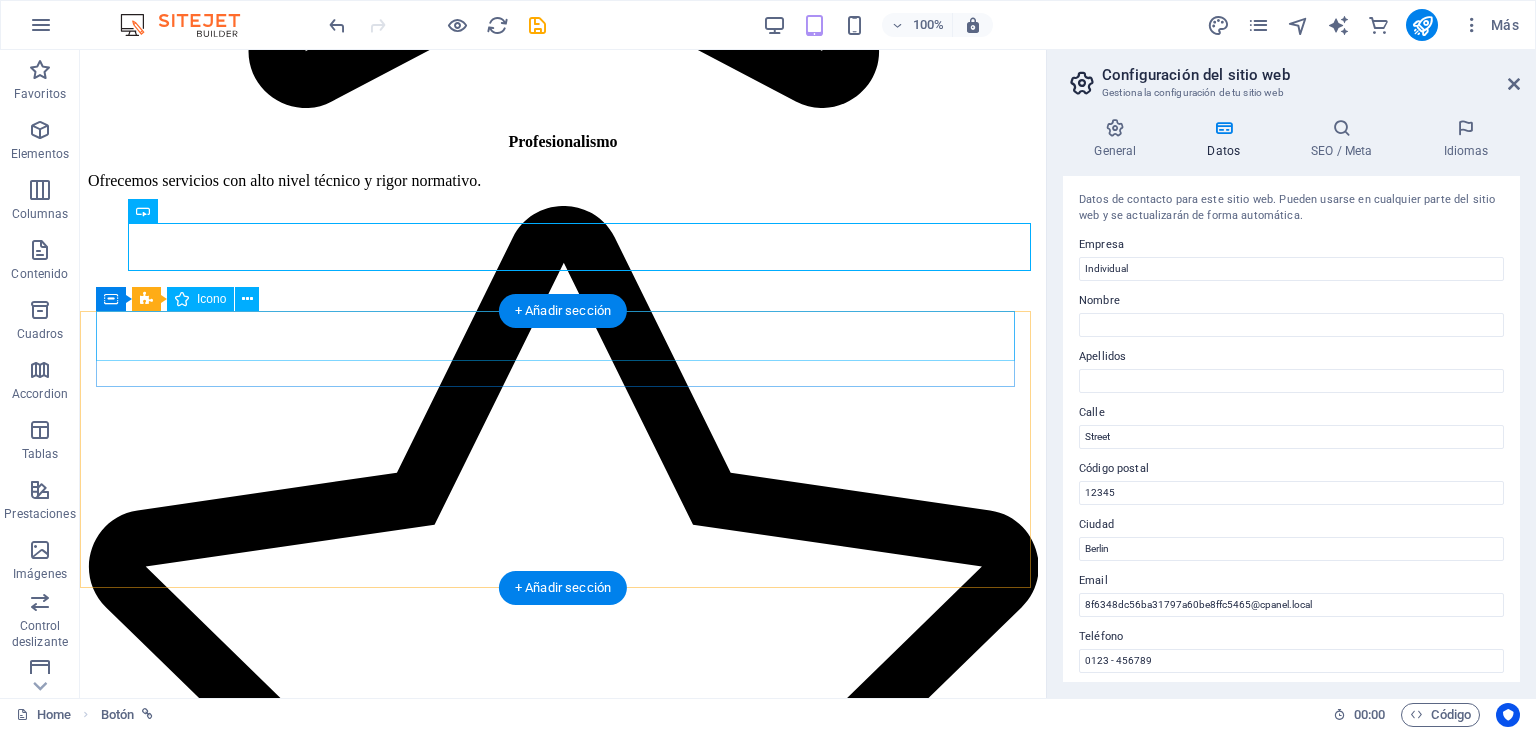 click at bounding box center [563, 19420] 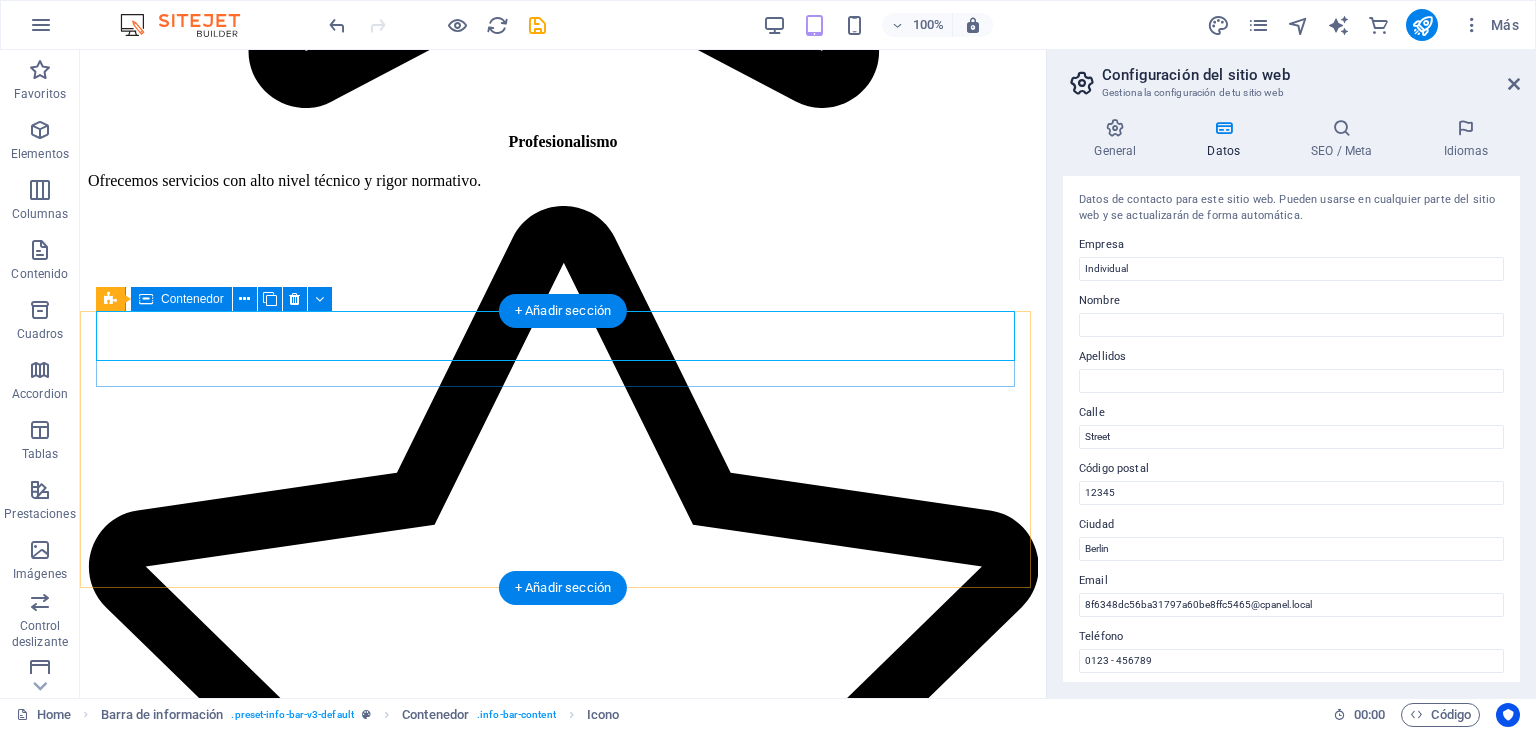 click at bounding box center [563, 19445] 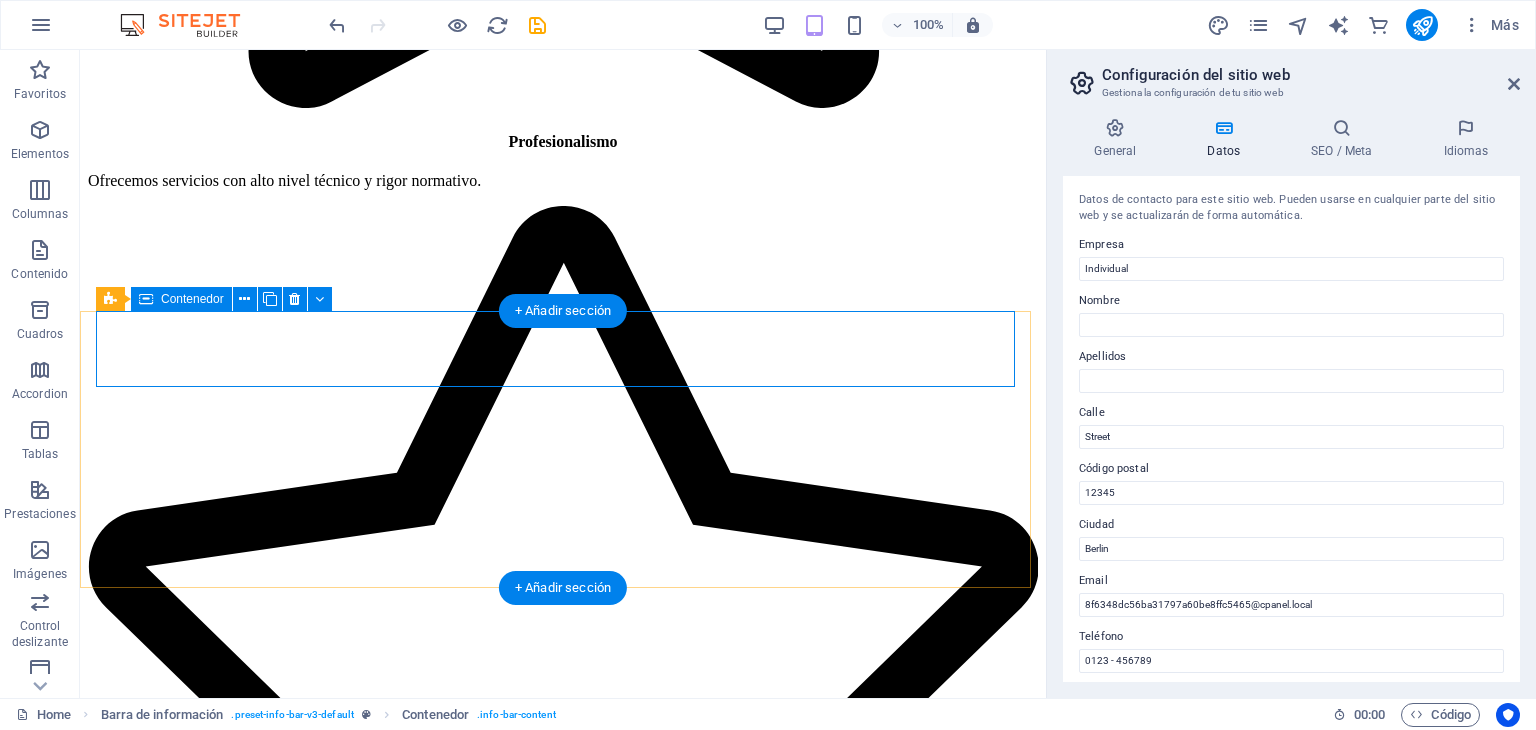 click at bounding box center (563, 19445) 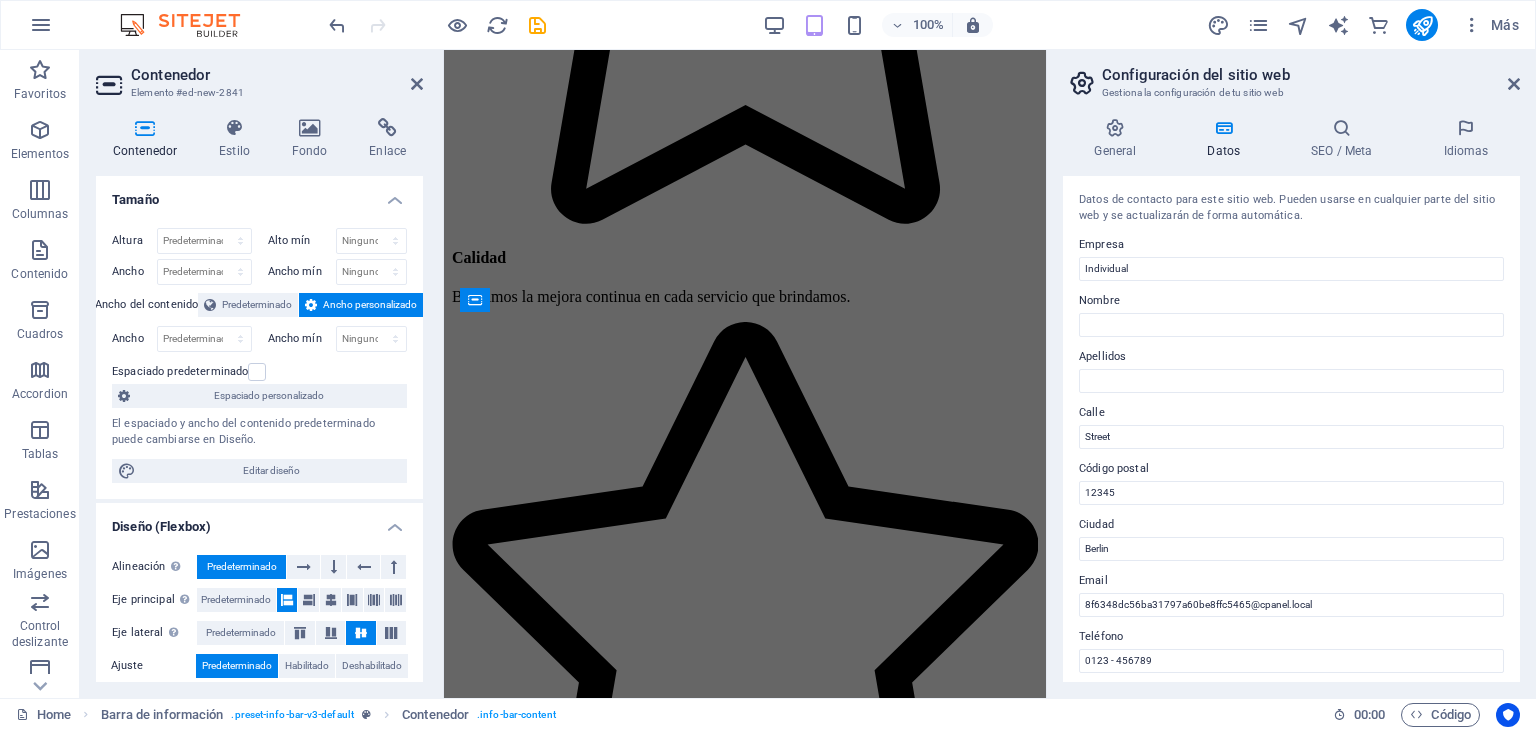 scroll, scrollTop: 7238, scrollLeft: 0, axis: vertical 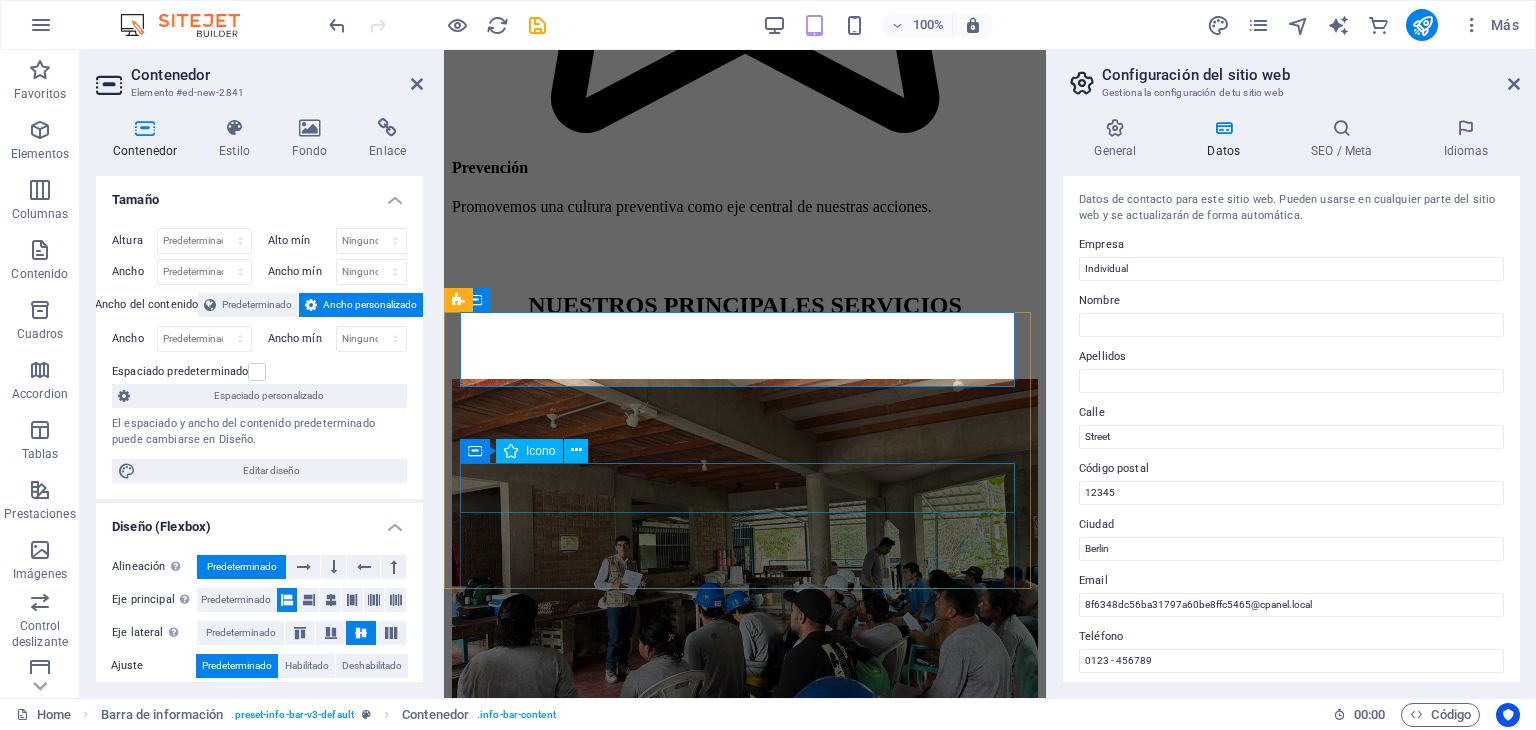 click at bounding box center (745, 11469) 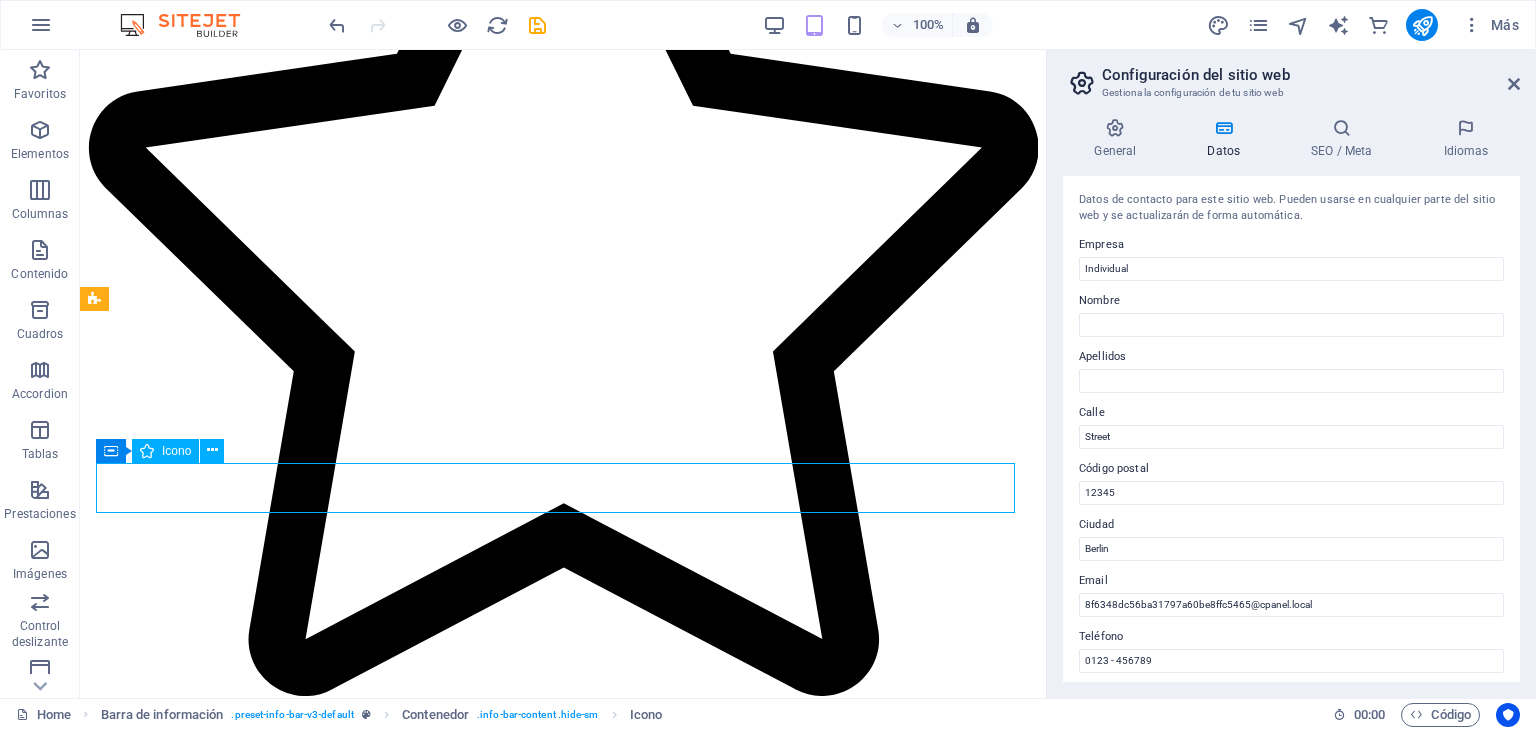 scroll, scrollTop: 5764, scrollLeft: 0, axis: vertical 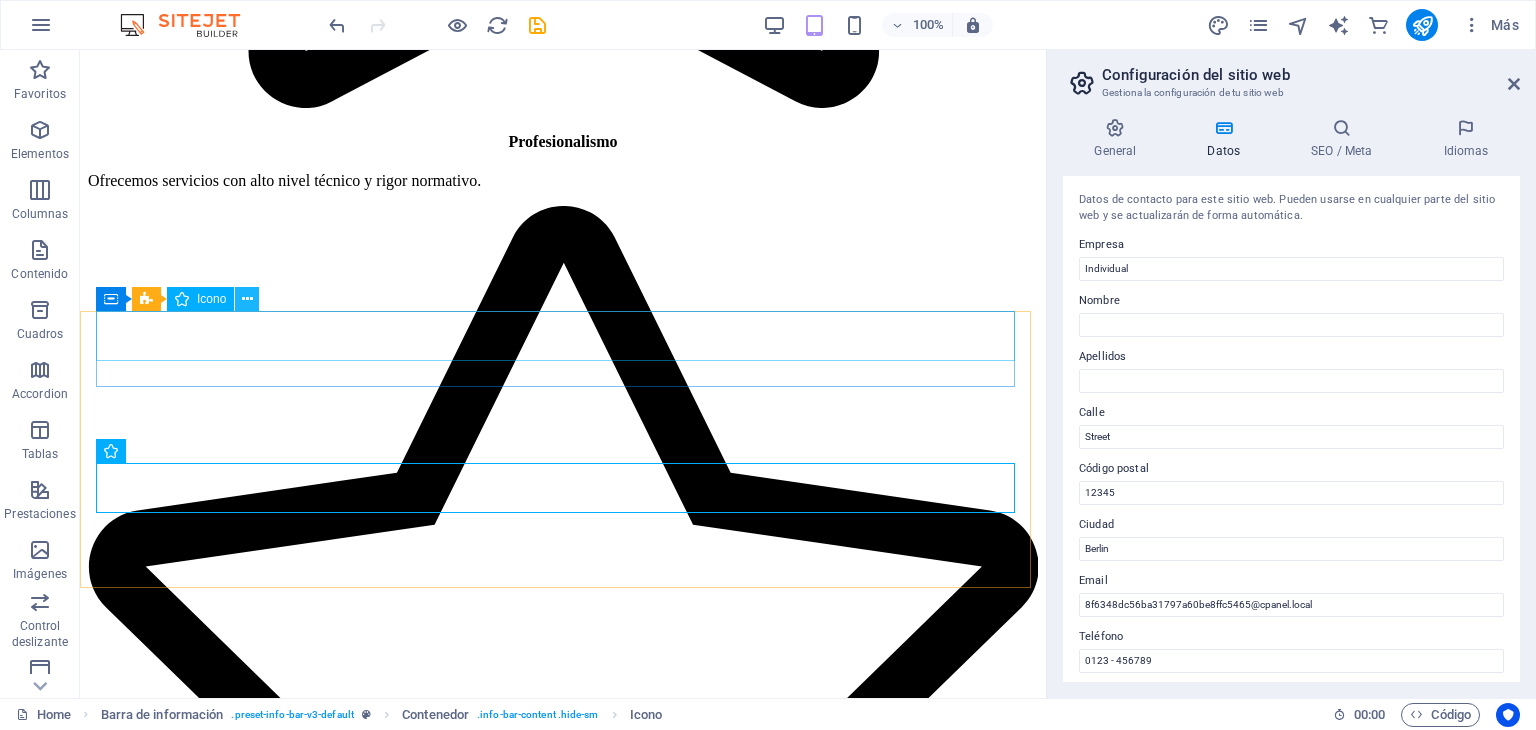click at bounding box center [247, 299] 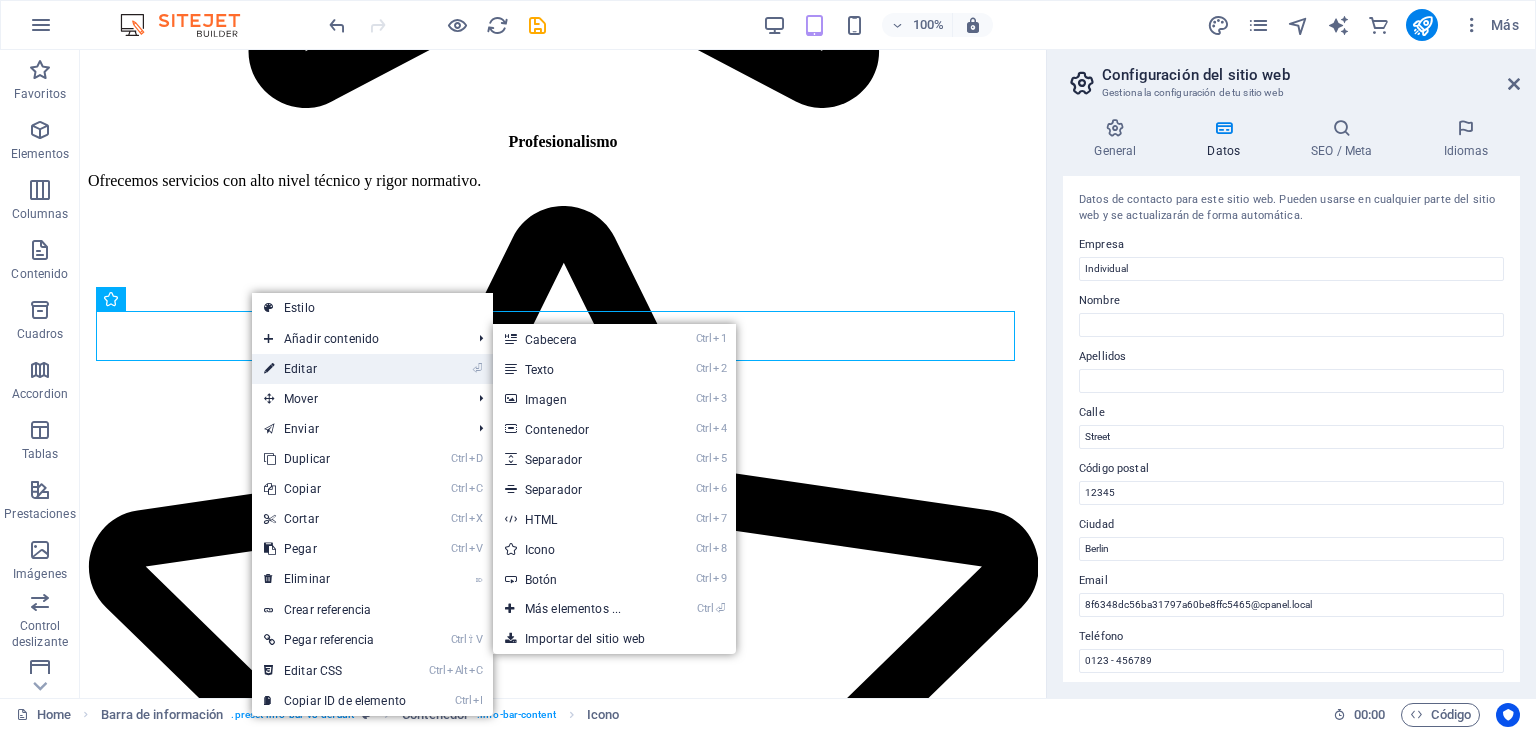 click on "⏎  Editar" at bounding box center [335, 369] 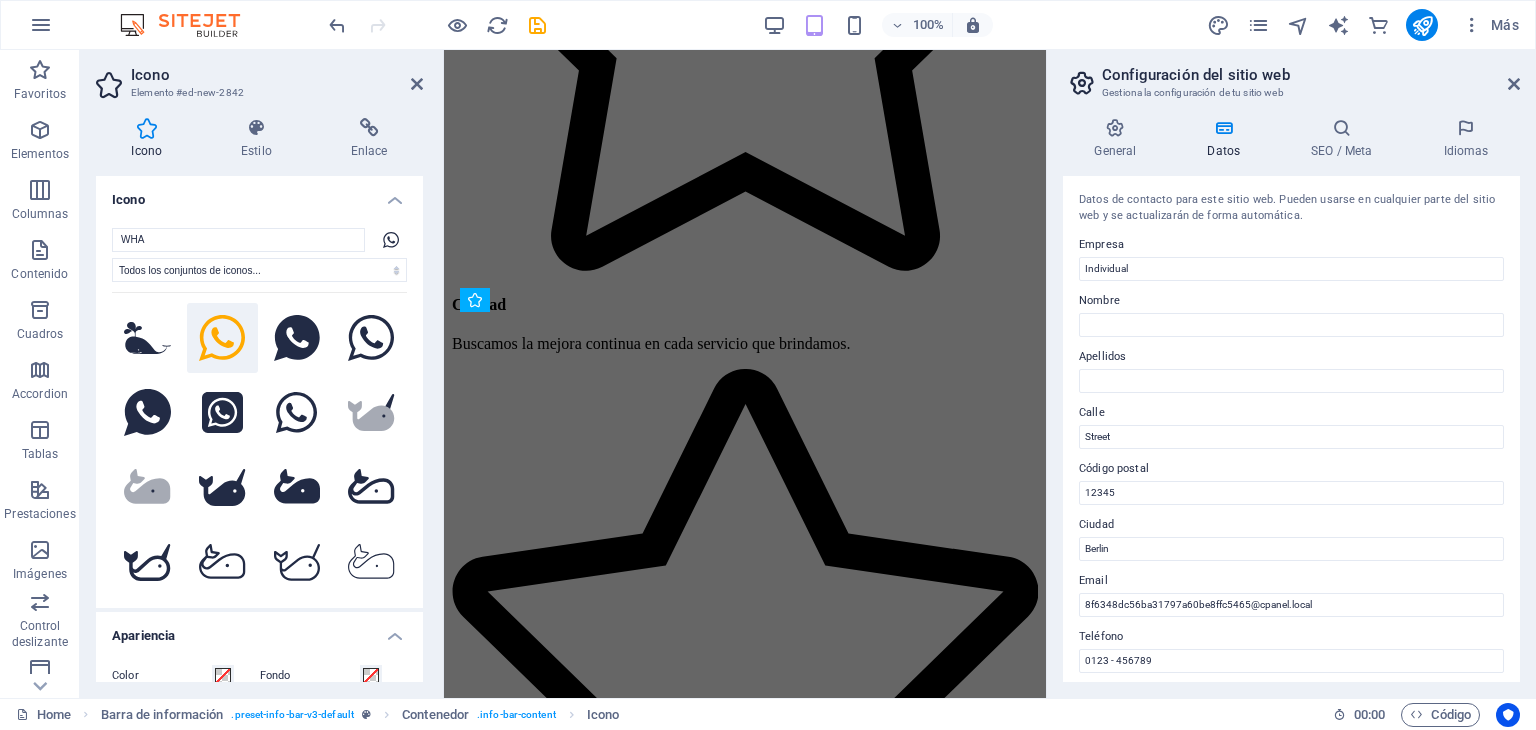 scroll, scrollTop: 7238, scrollLeft: 0, axis: vertical 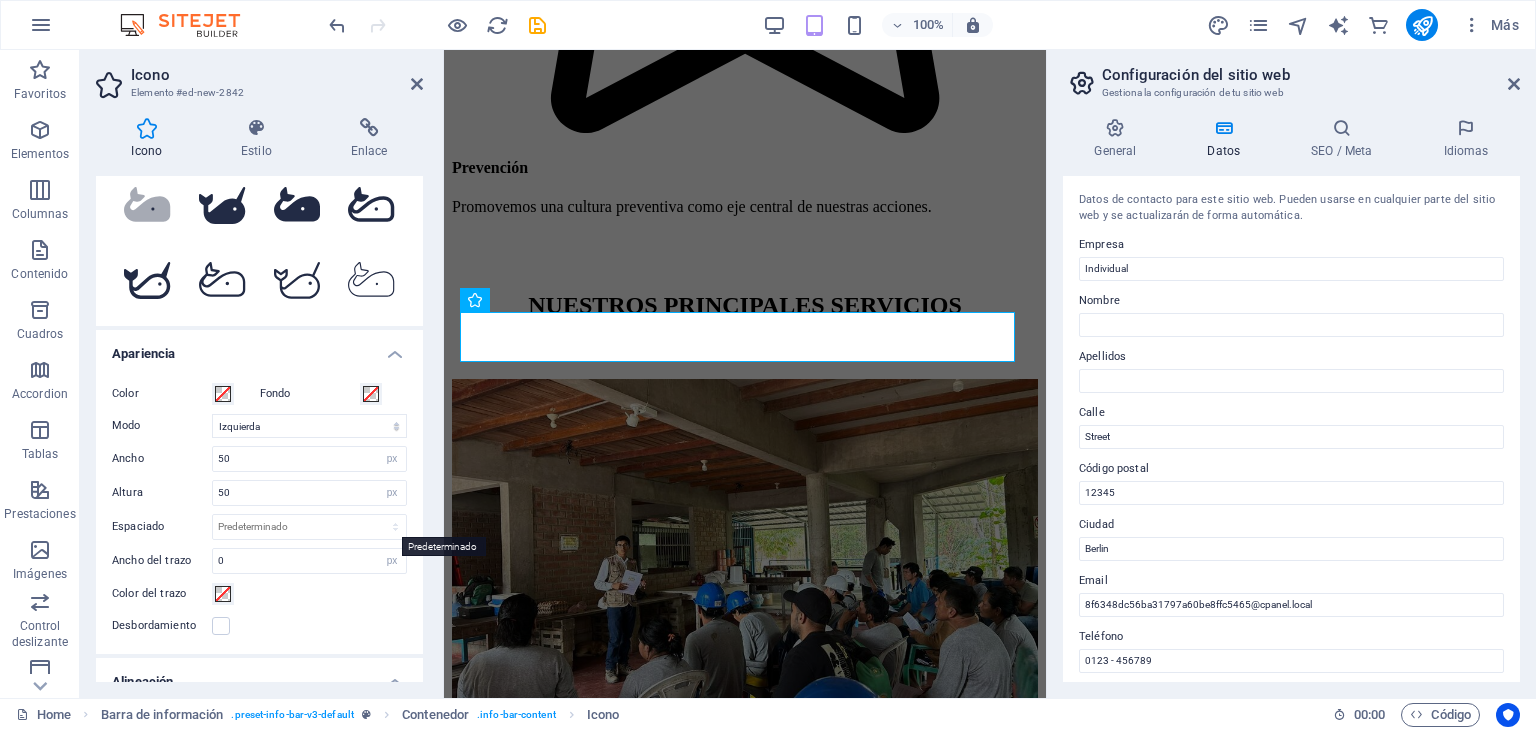 drag, startPoint x: 255, startPoint y: 520, endPoint x: 211, endPoint y: 520, distance: 44 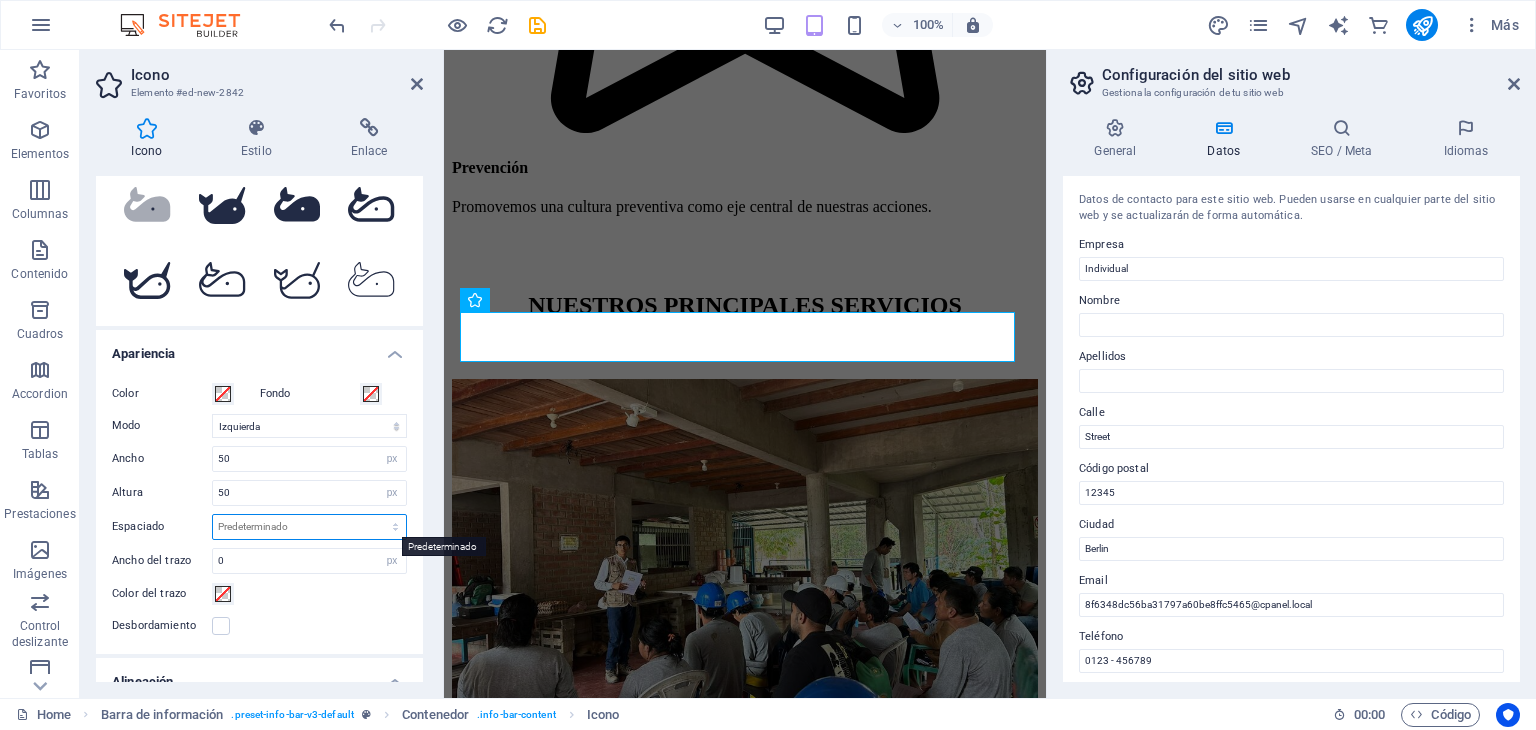 click on "Predeterminado px rem % em vh vw" at bounding box center [309, 527] 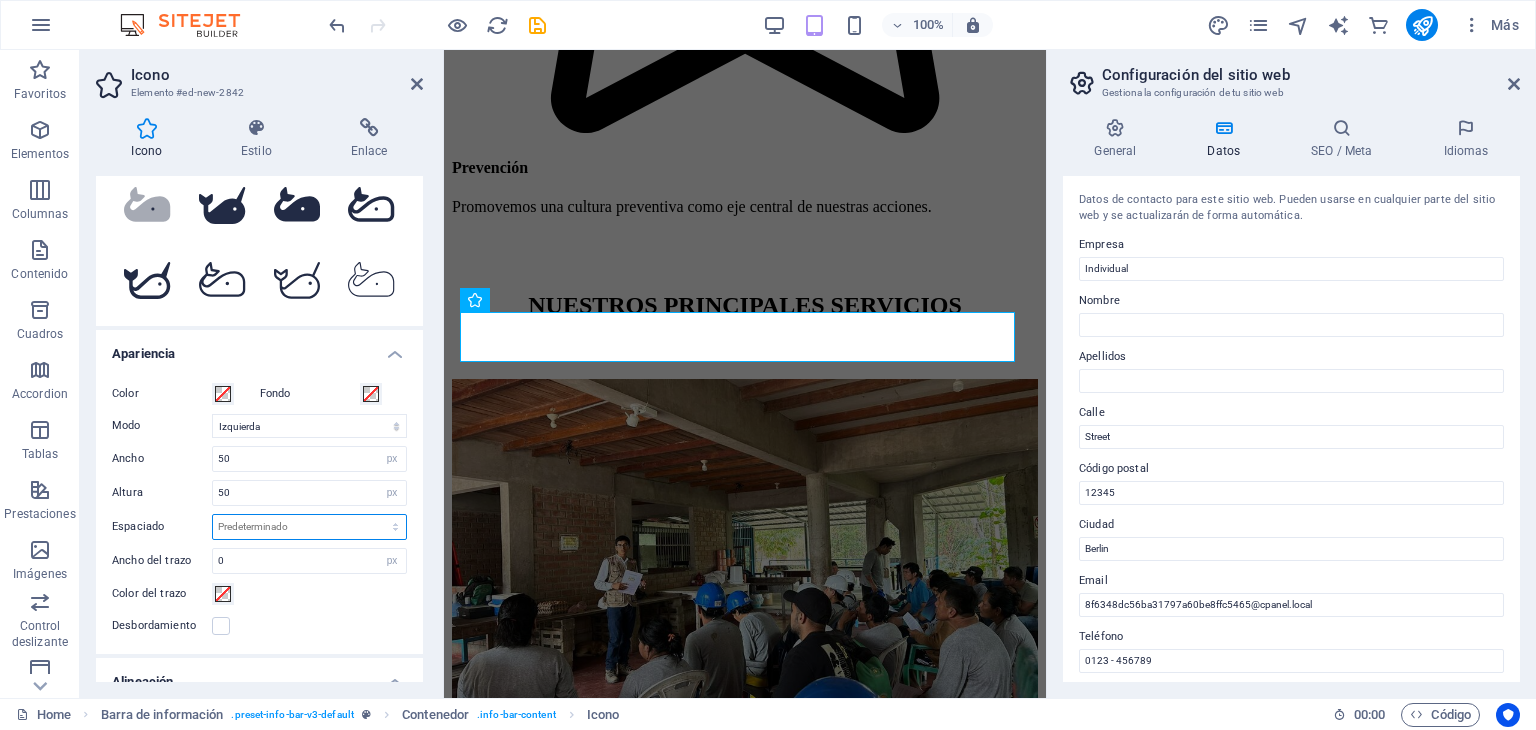 select on "px" 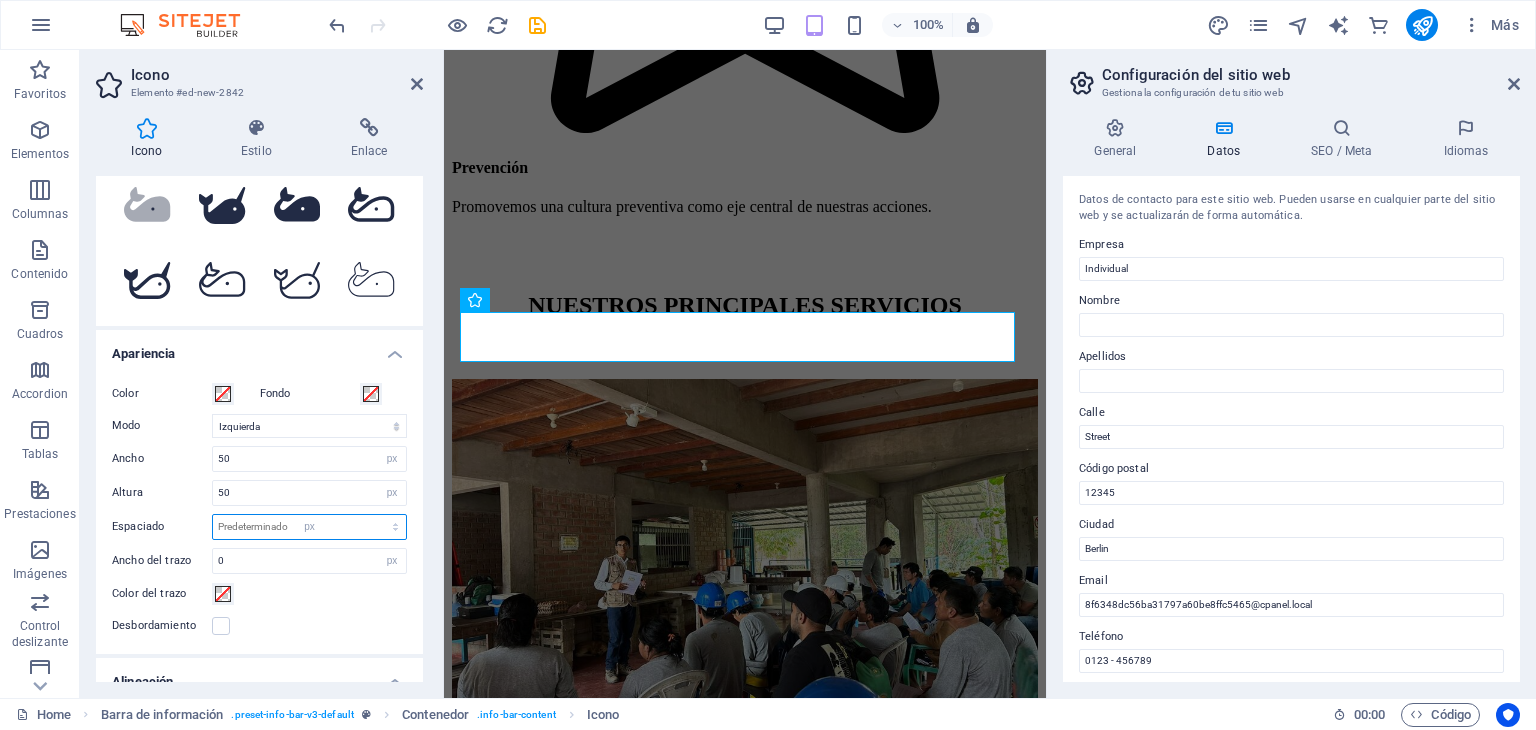 click on "Predeterminado px rem % em vh vw" at bounding box center (309, 527) 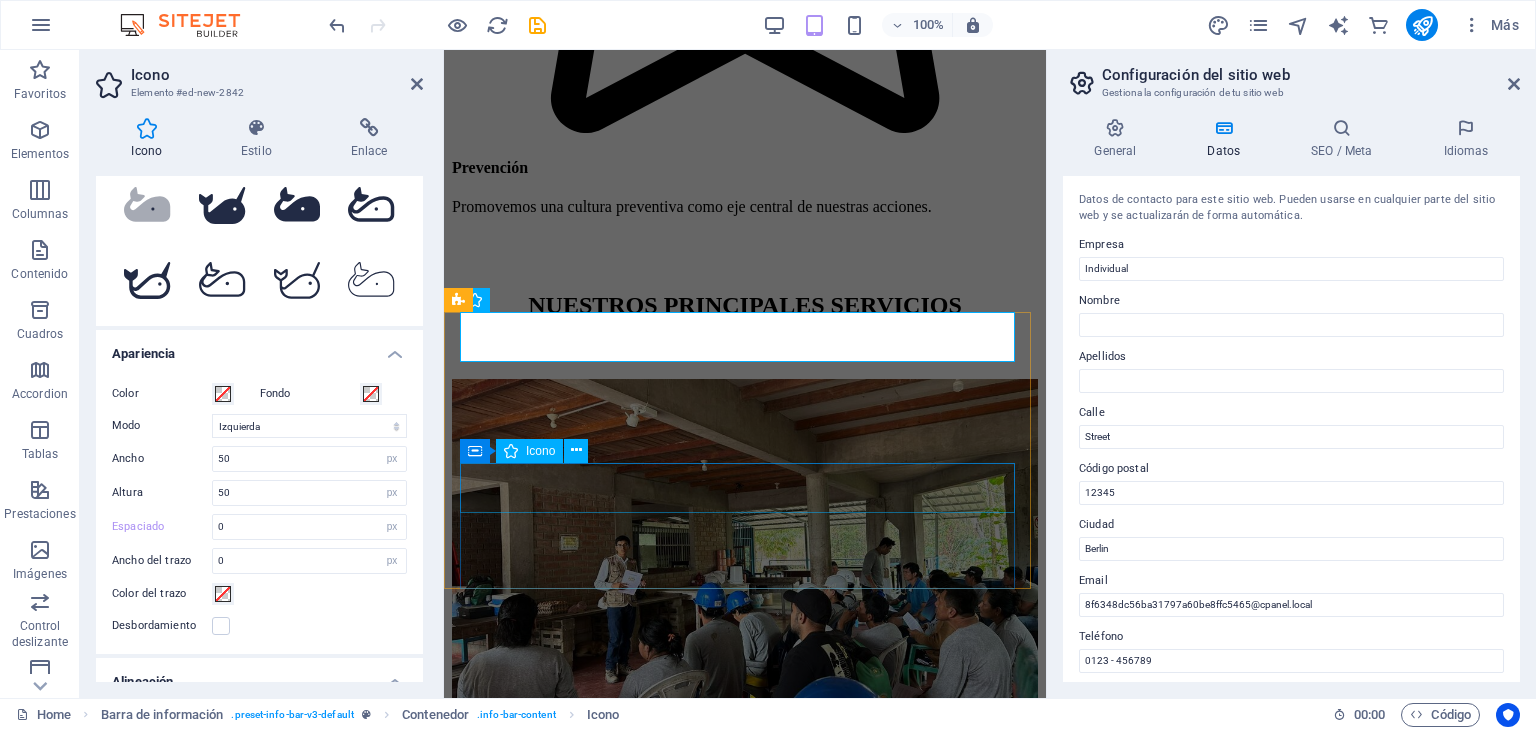 click at bounding box center (745, 11469) 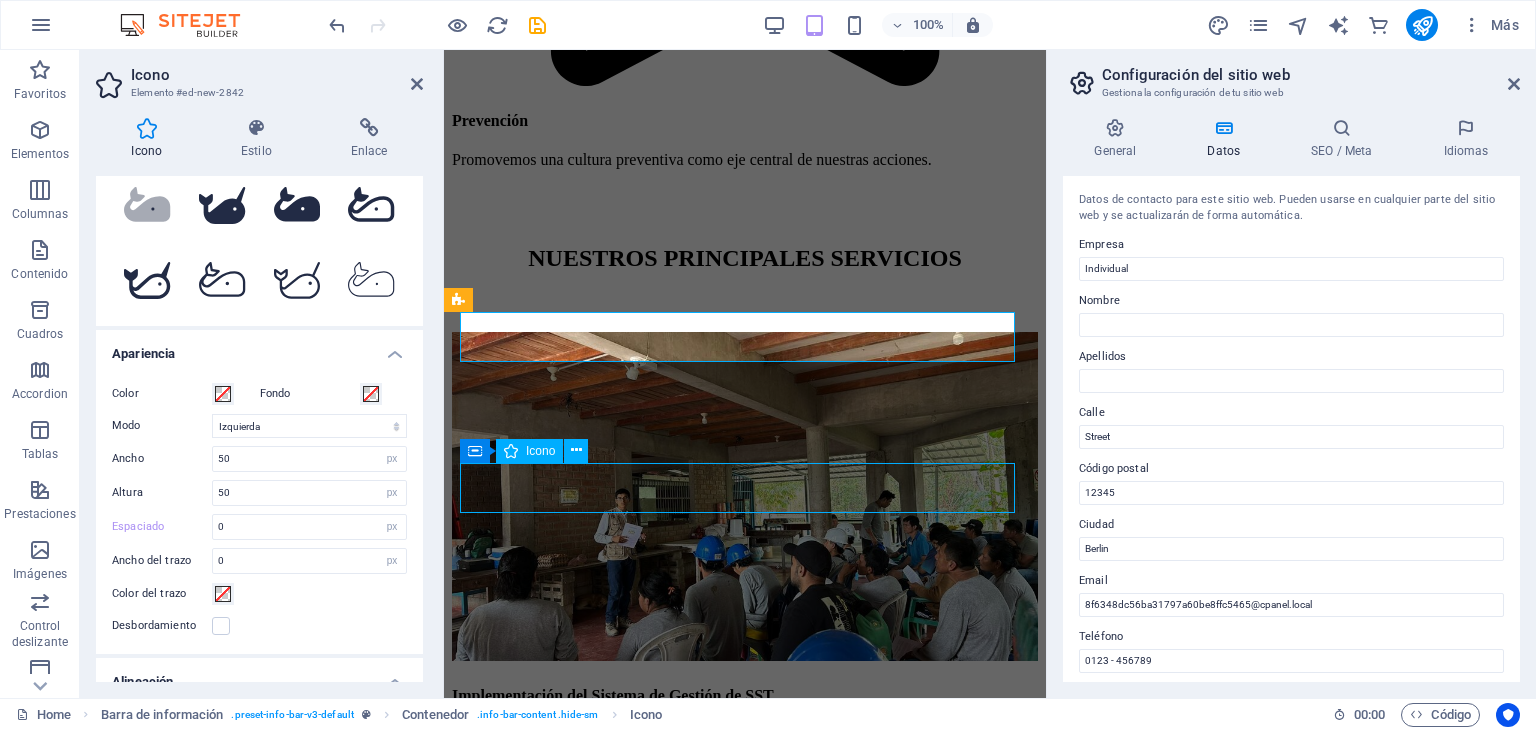 scroll, scrollTop: 5764, scrollLeft: 0, axis: vertical 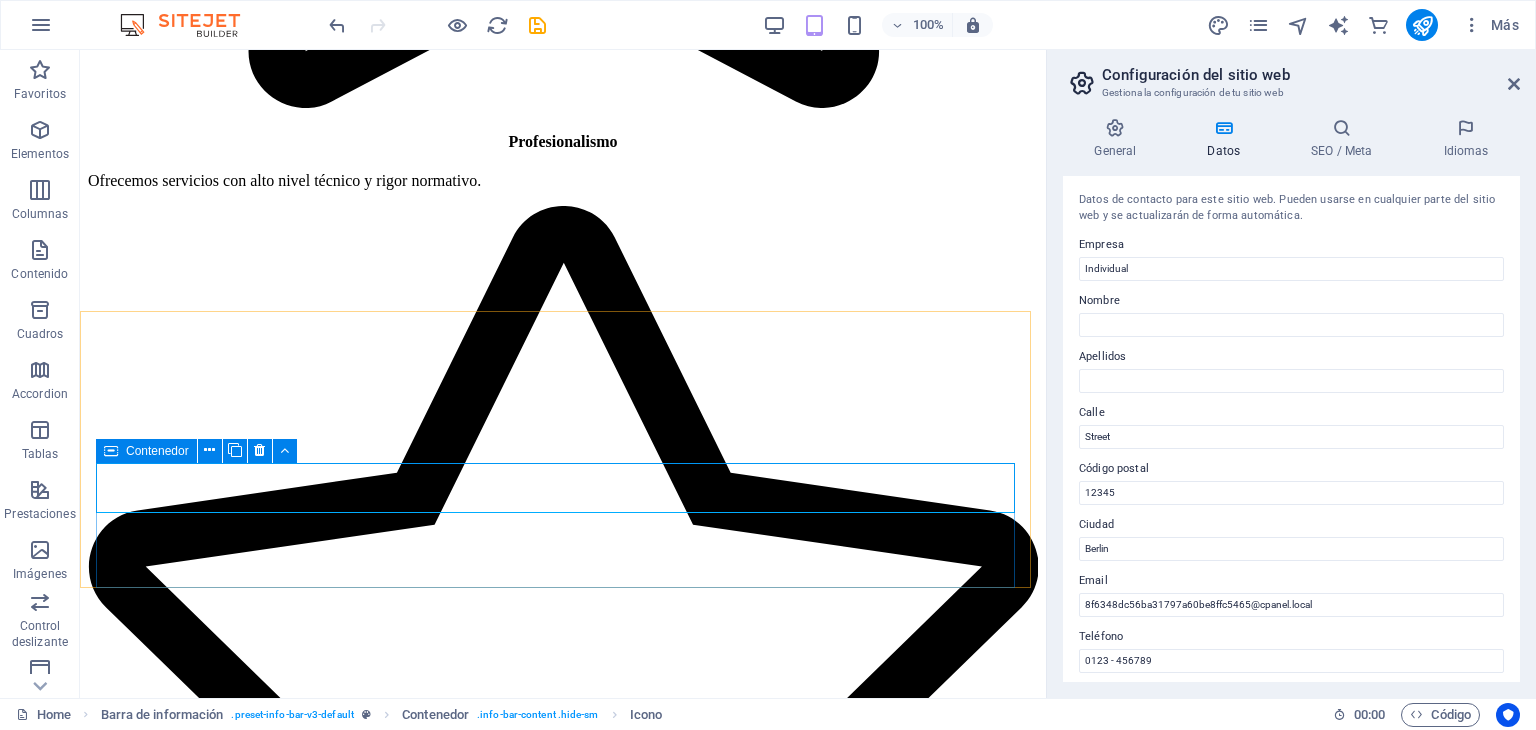 click on "Contenedor" at bounding box center (157, 451) 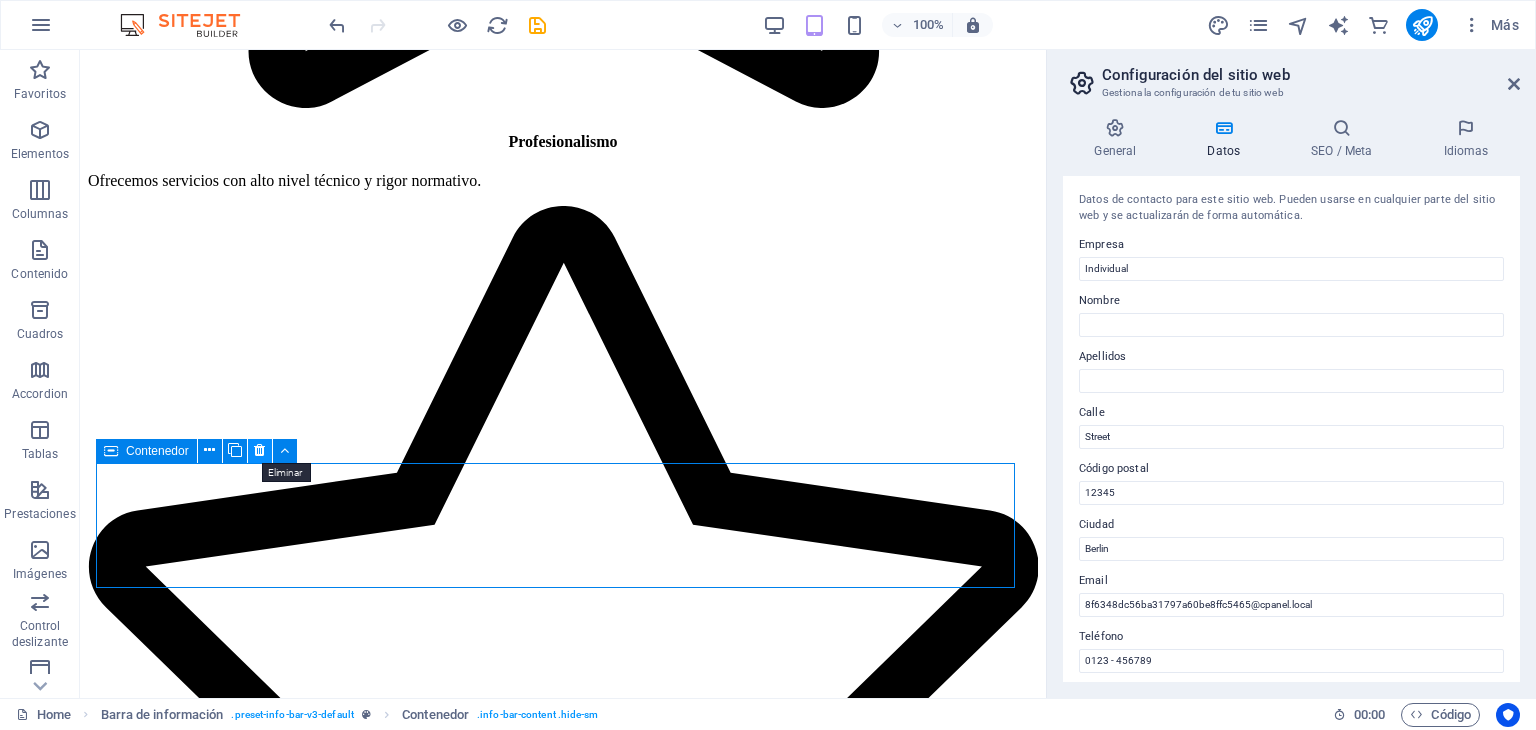 click at bounding box center (259, 450) 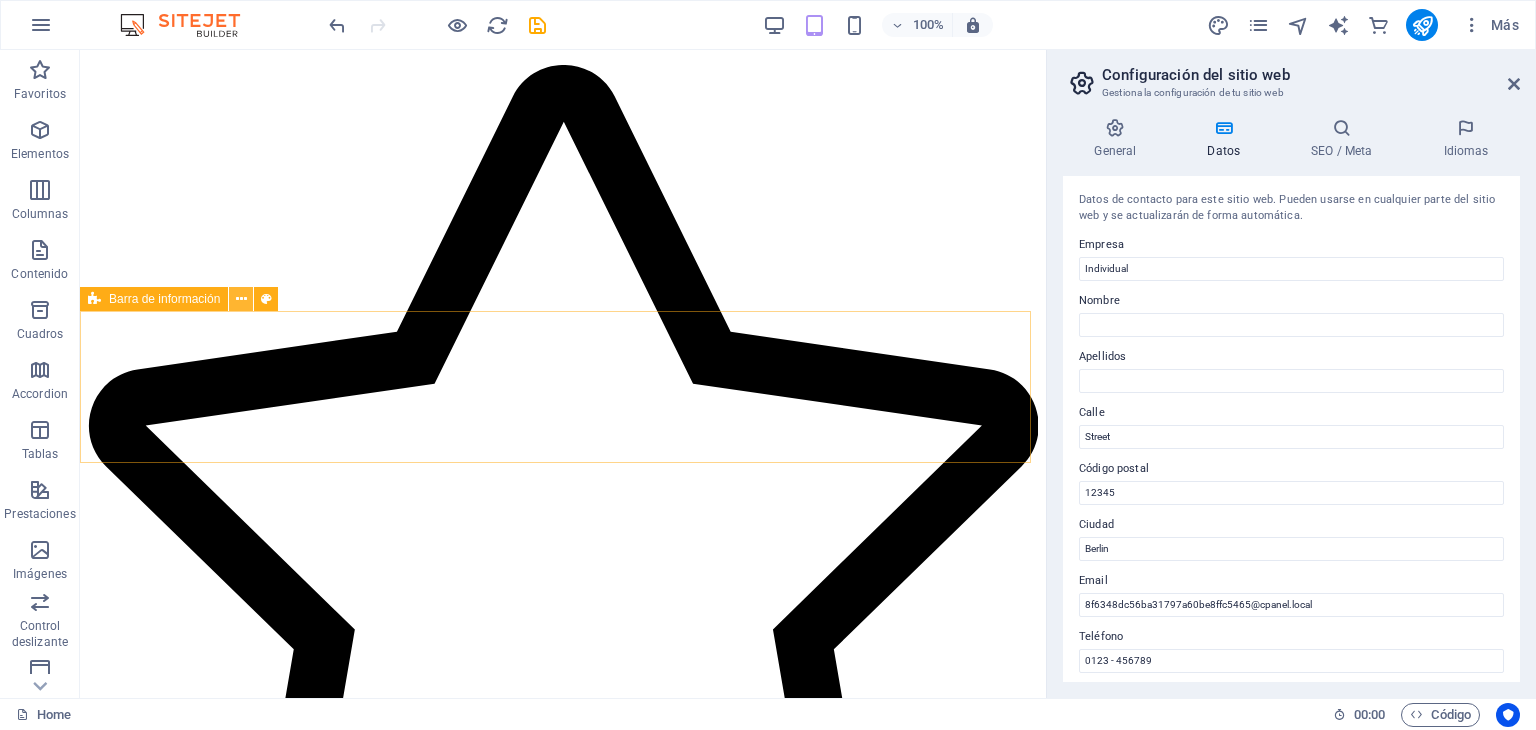 click at bounding box center [241, 299] 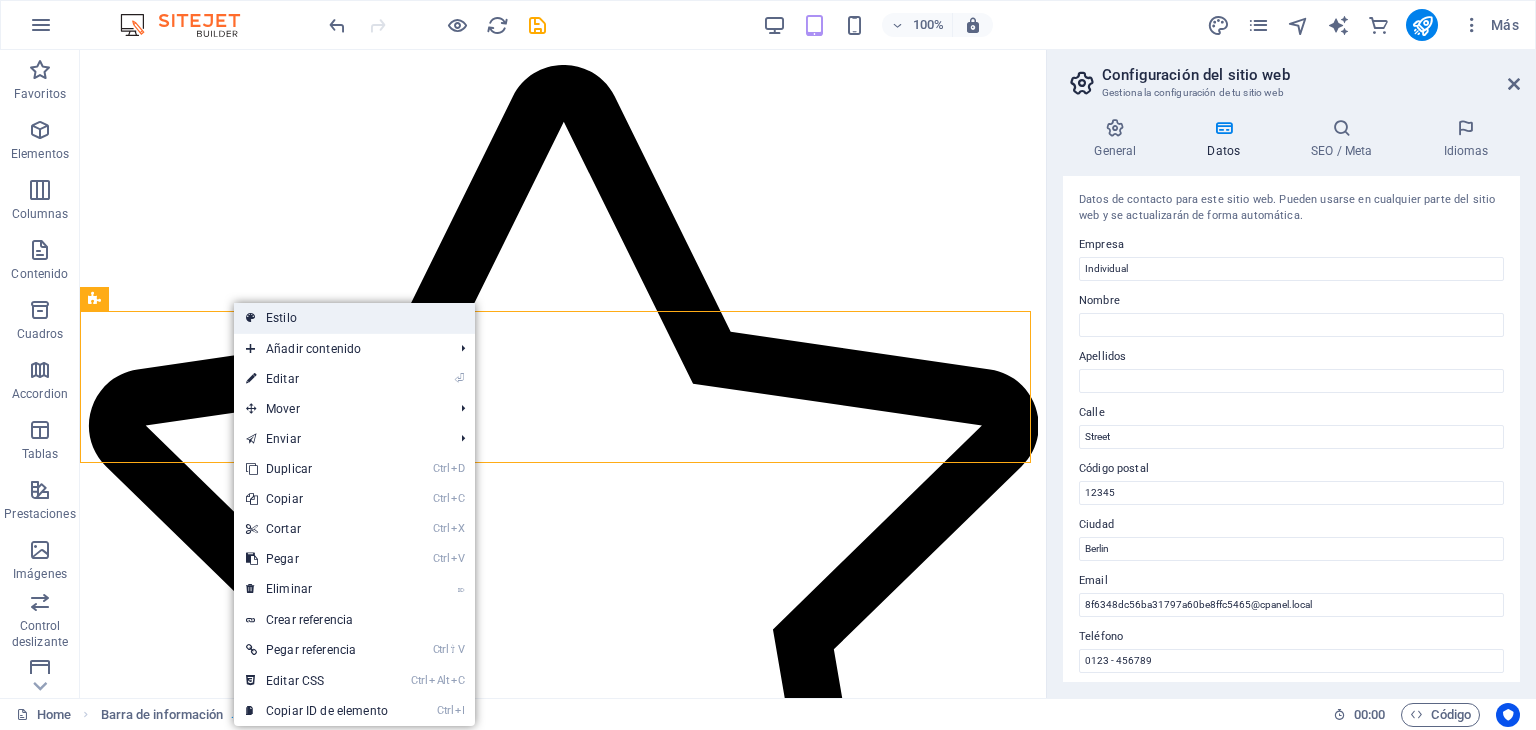 click on "Estilo" at bounding box center (354, 318) 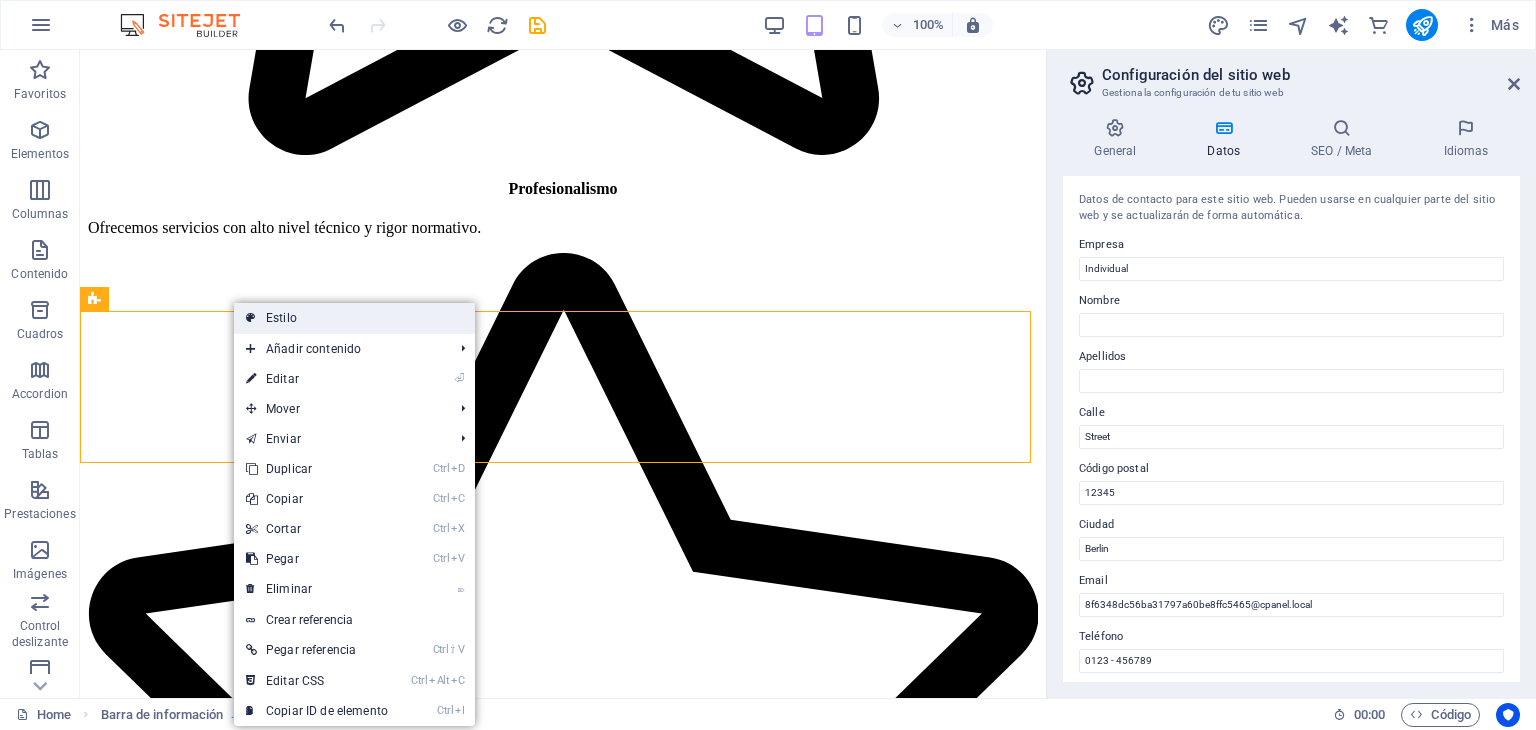 scroll, scrollTop: 7238, scrollLeft: 0, axis: vertical 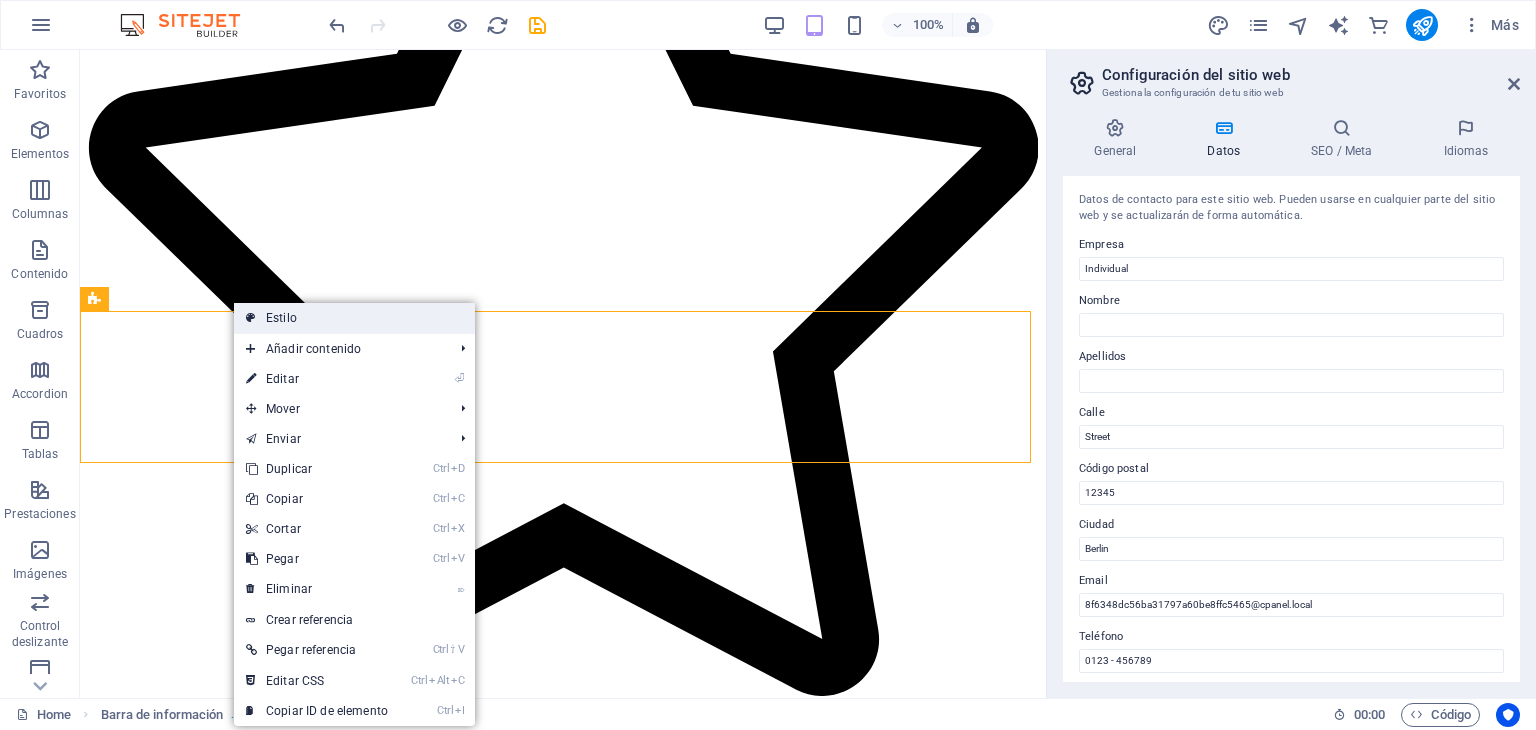 select on "rem" 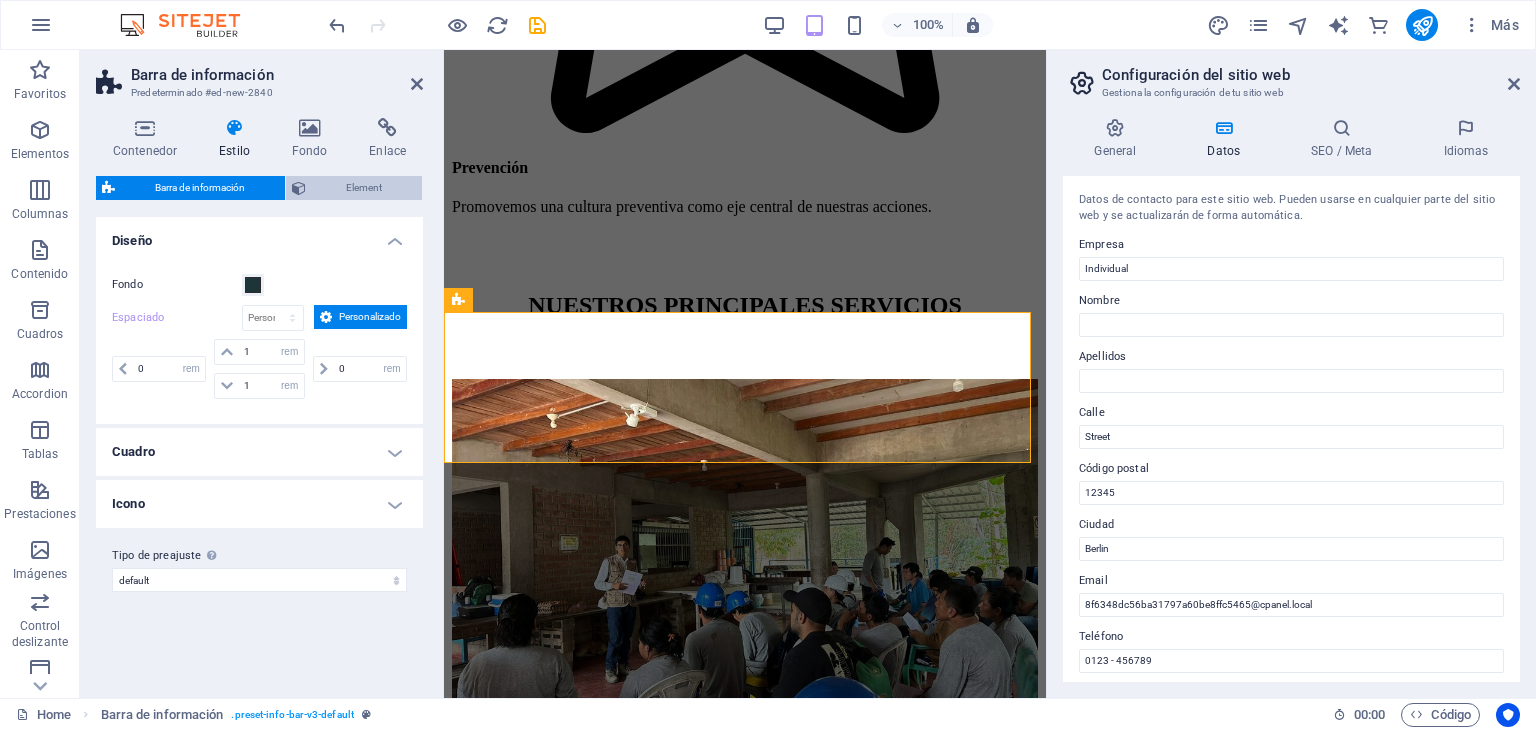 click on "Element" at bounding box center (364, 188) 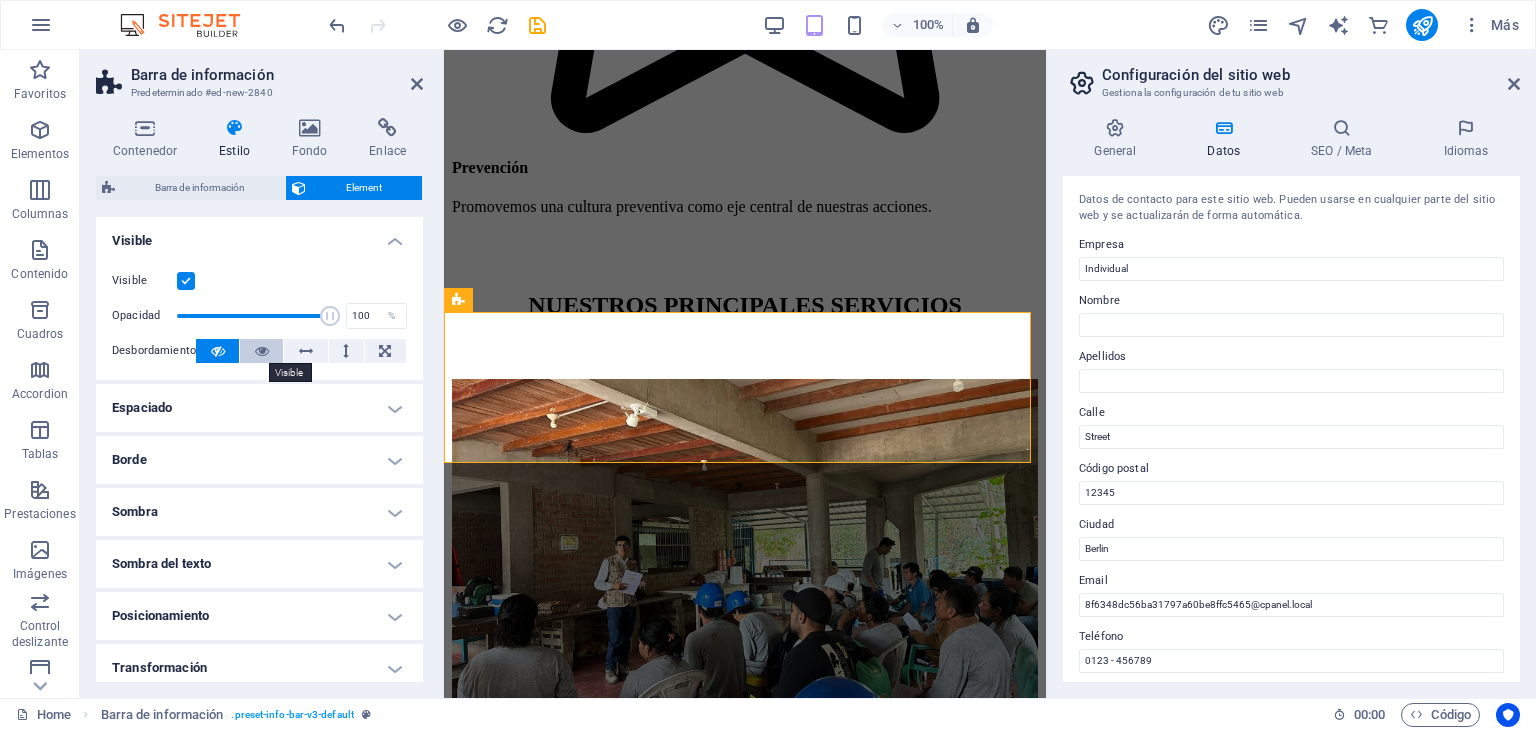 click at bounding box center (261, 351) 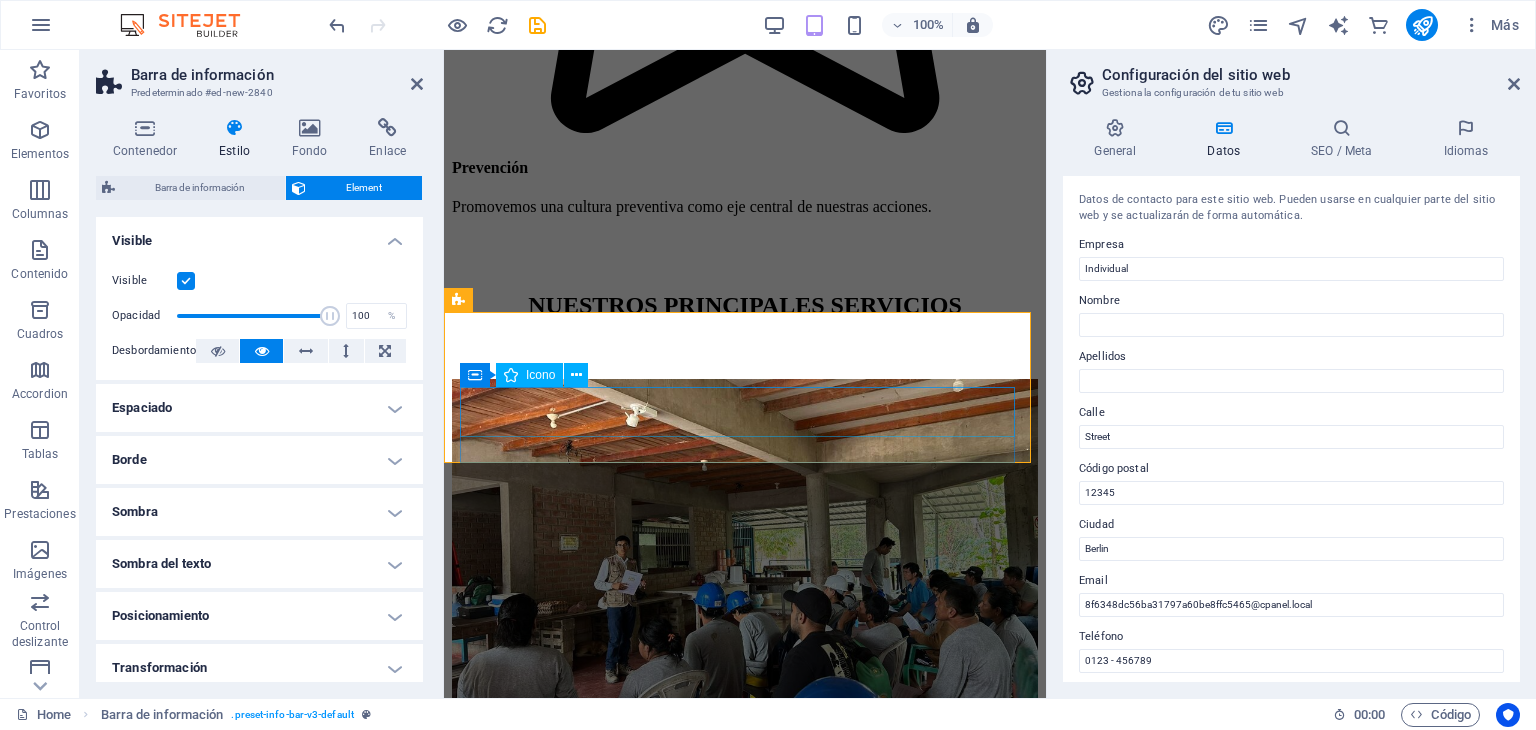 click at bounding box center (745, 11365) 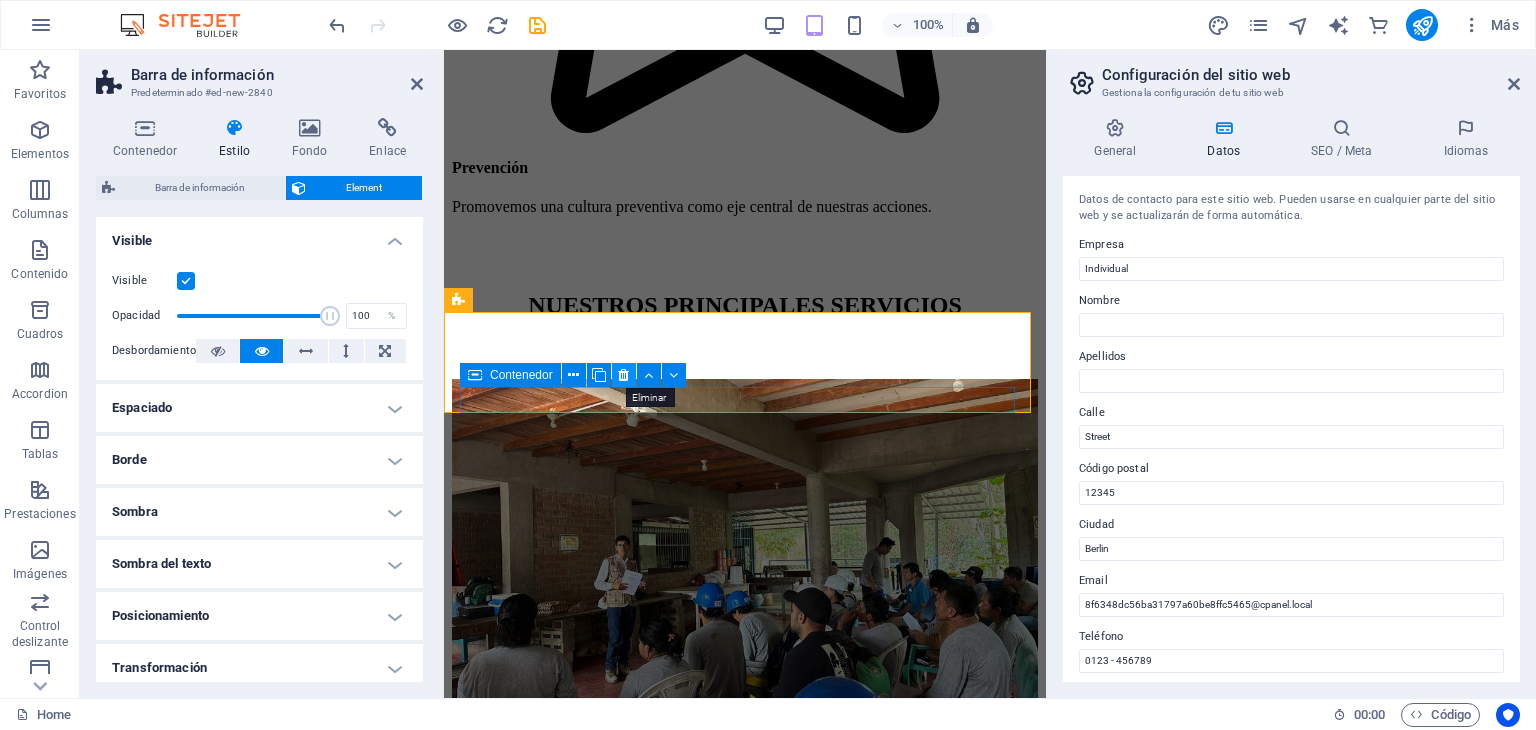 click at bounding box center [623, 375] 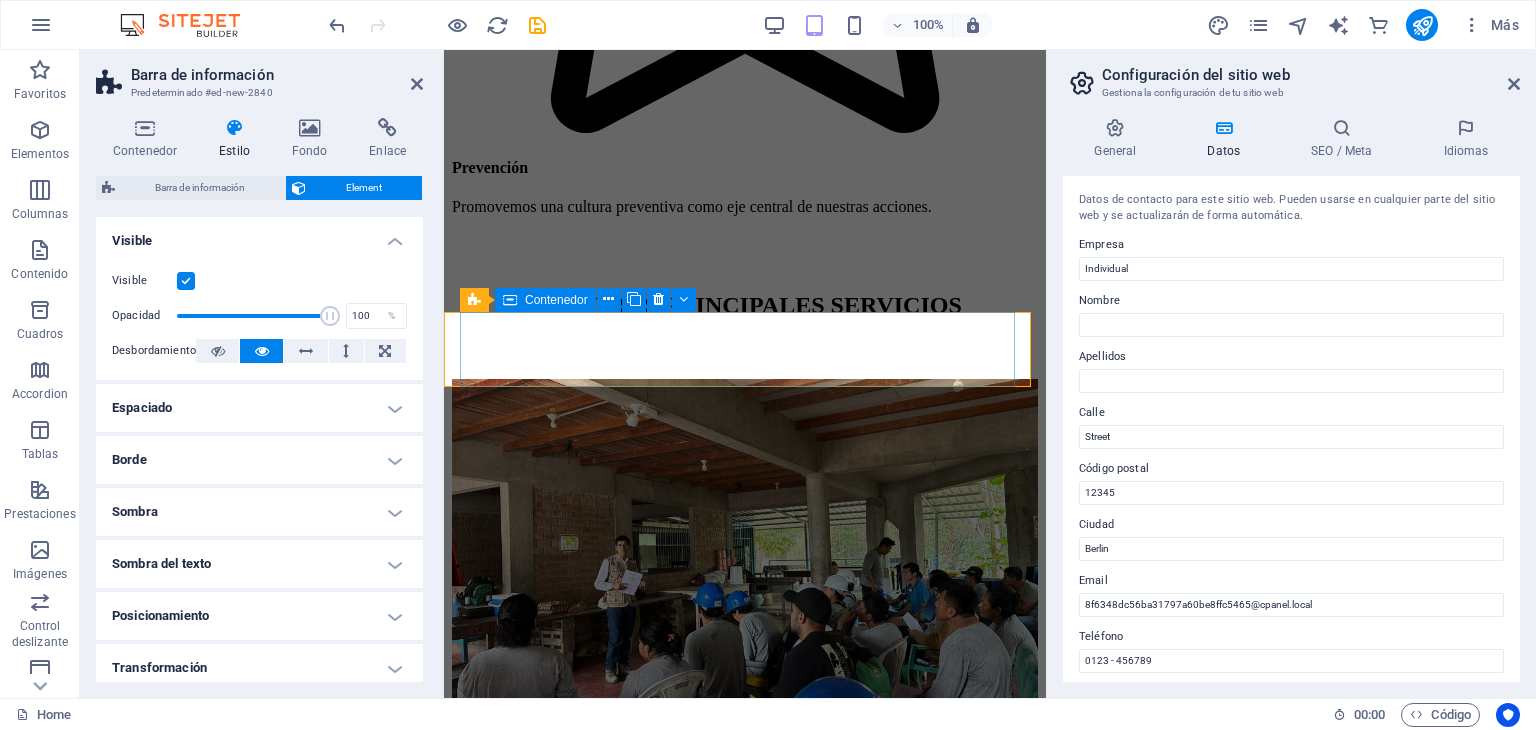 click at bounding box center [745, 11286] 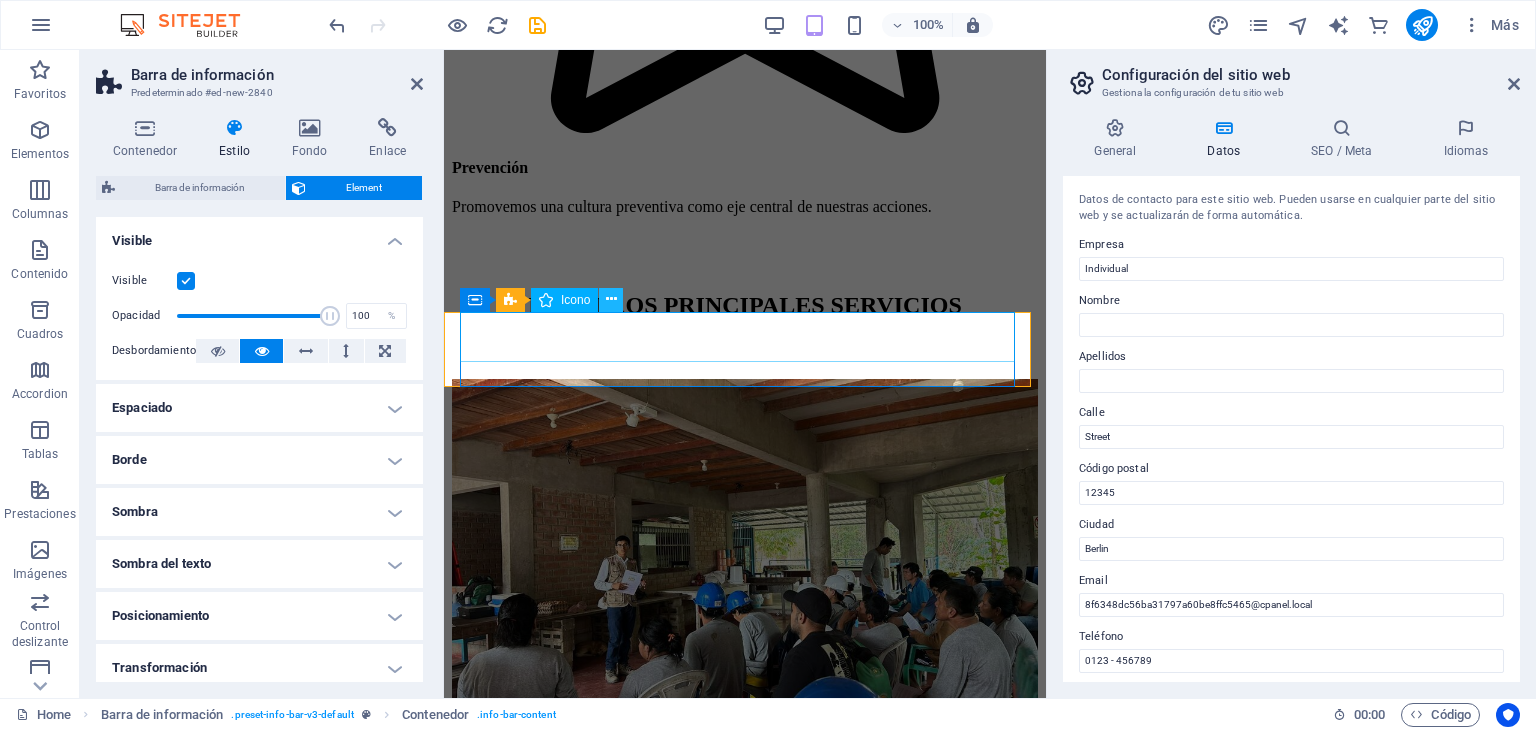 click at bounding box center [611, 299] 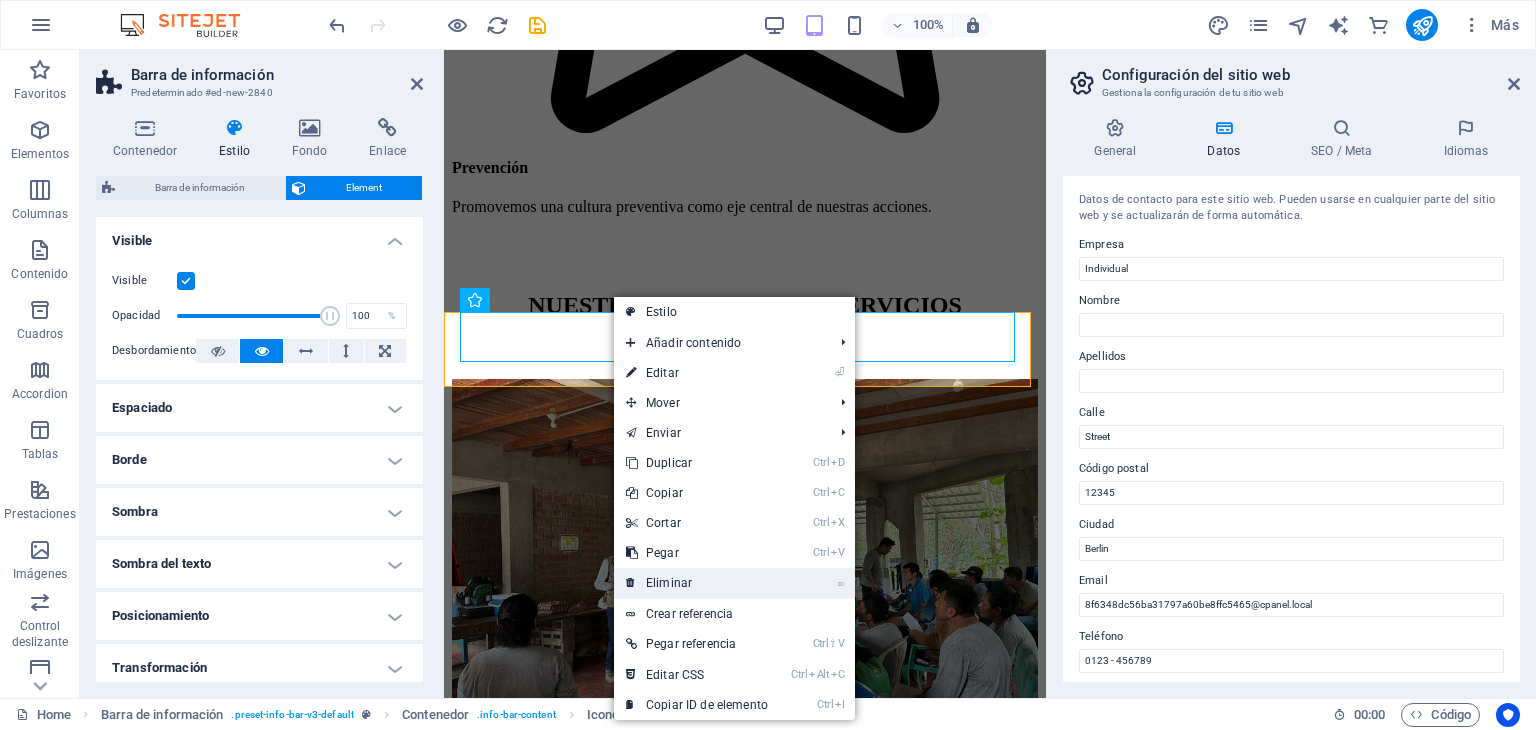 click on "⌦  Eliminar" at bounding box center [697, 583] 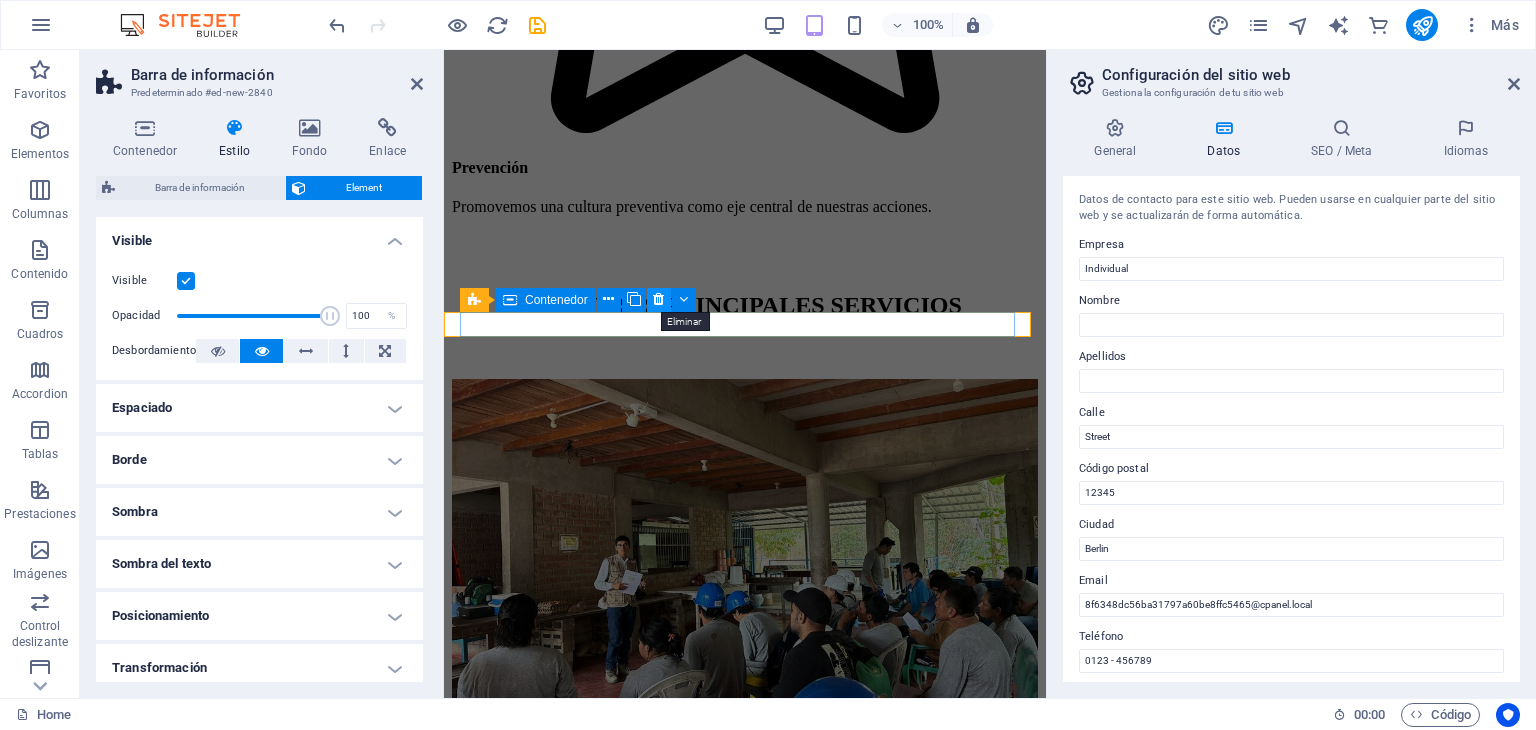 click at bounding box center (658, 299) 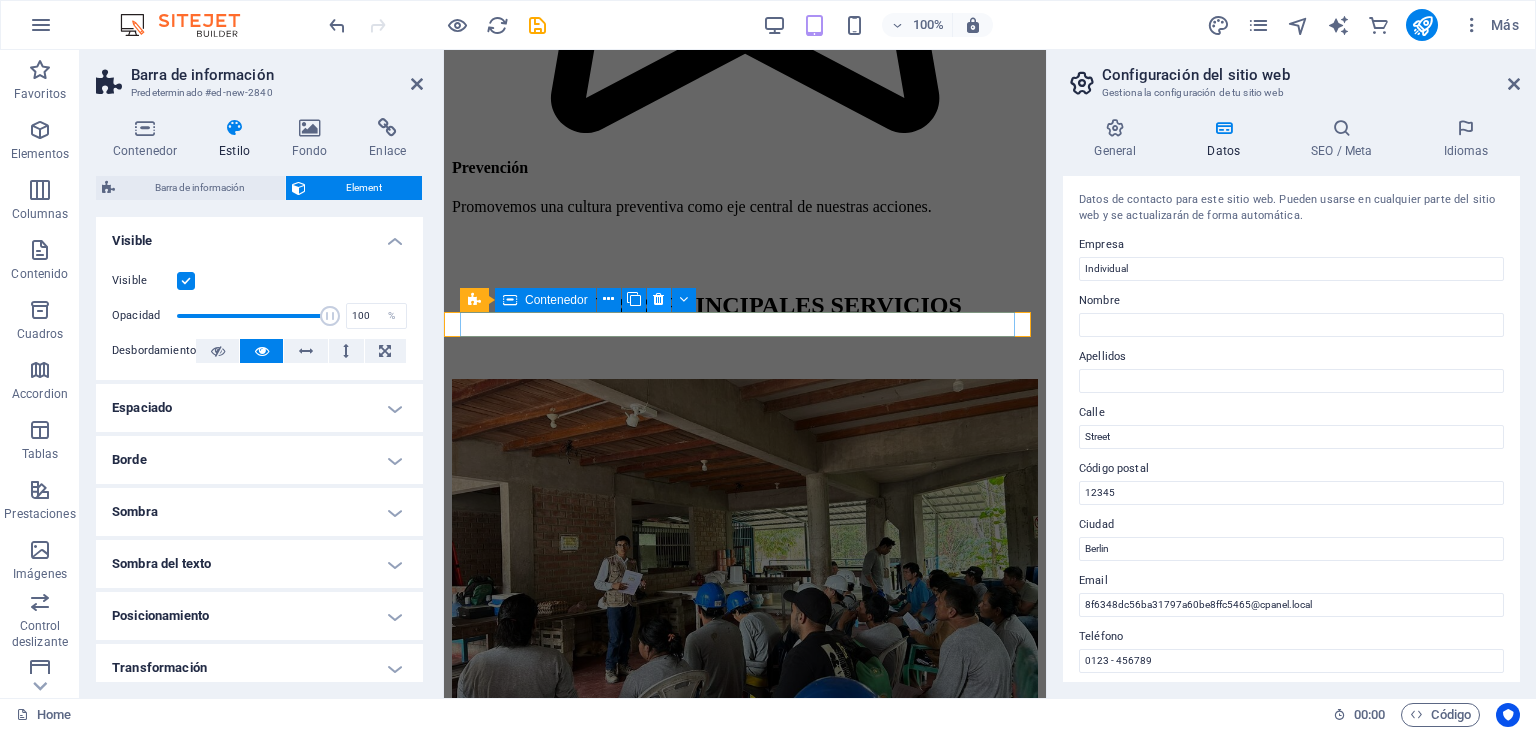 click at bounding box center [658, 299] 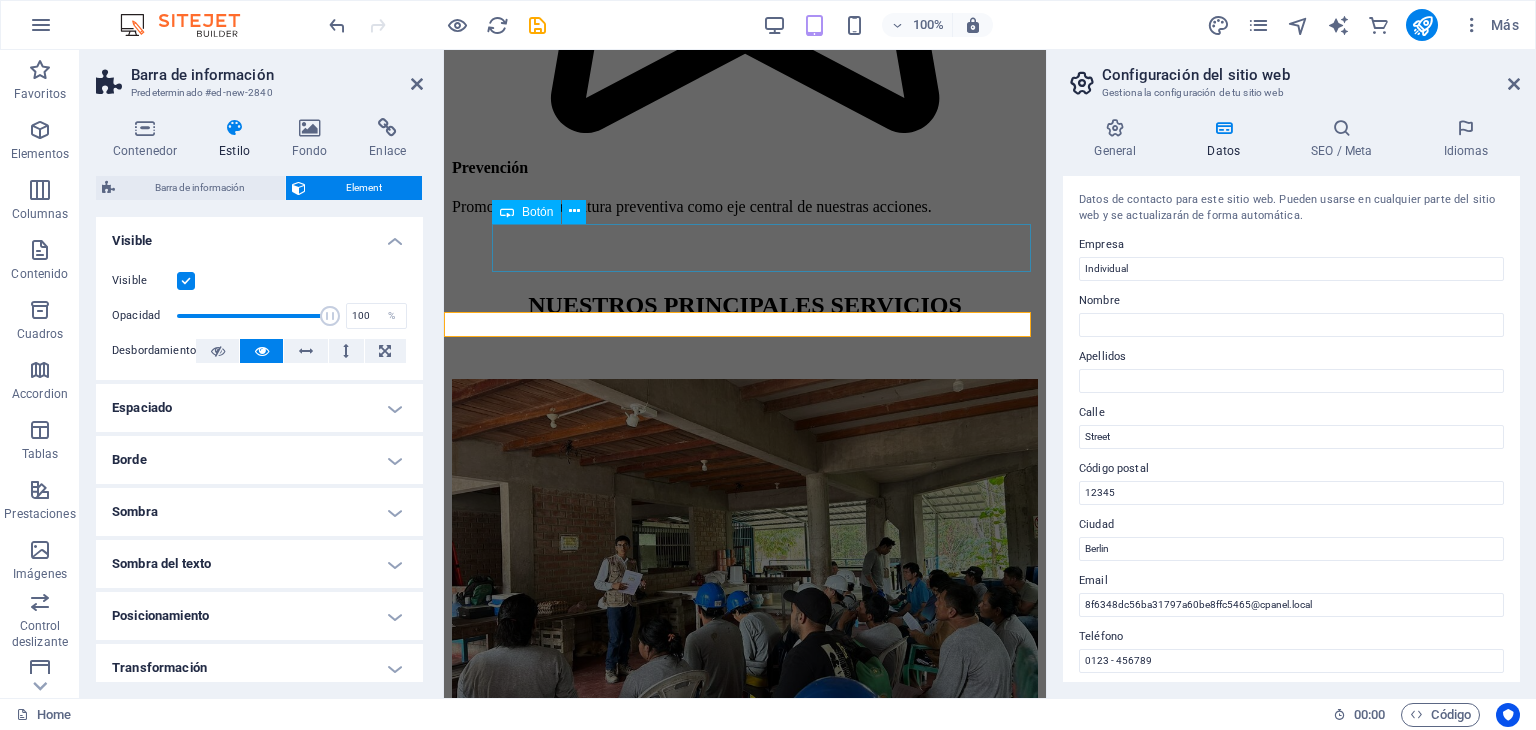 click on "CONTACTAR" at bounding box center [769, 11185] 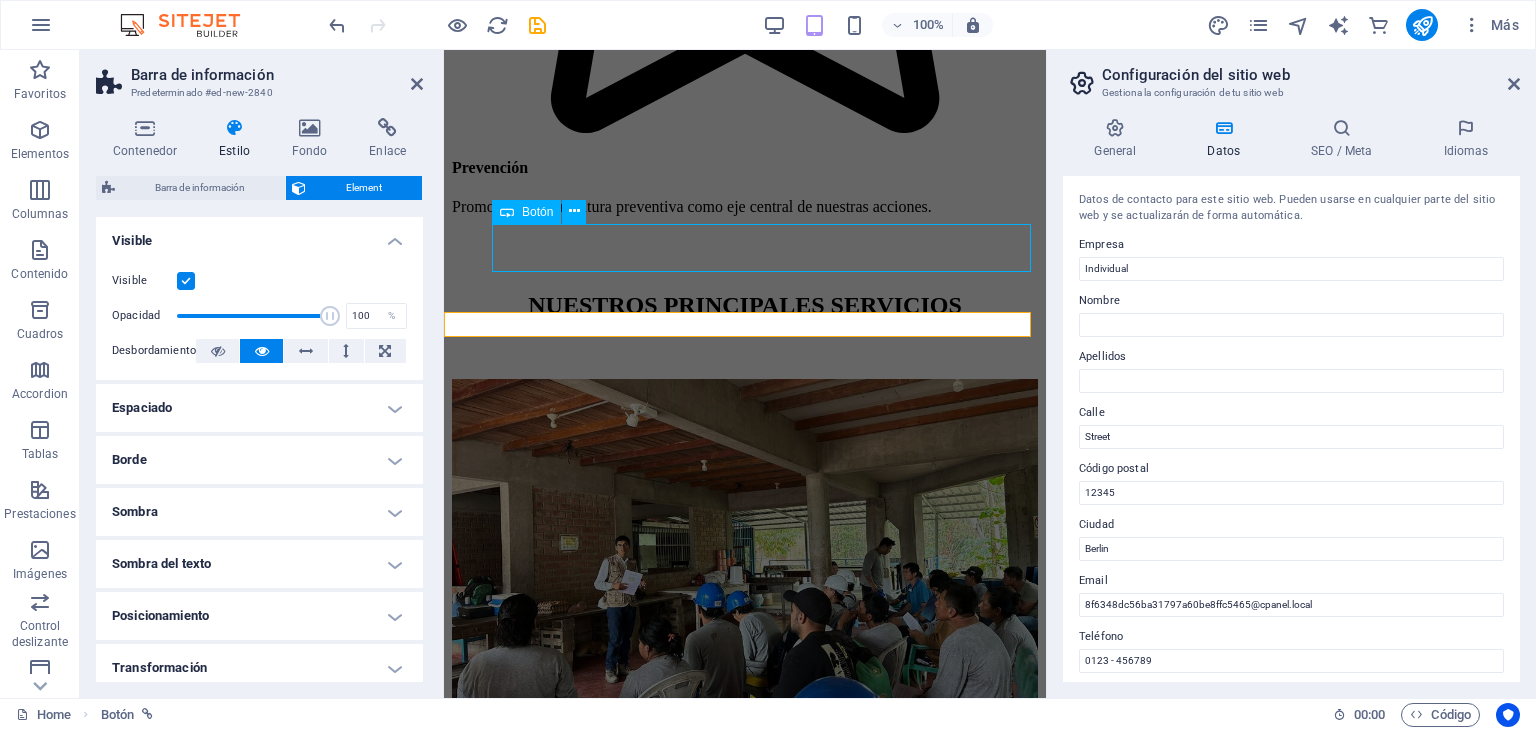 scroll, scrollTop: 5764, scrollLeft: 0, axis: vertical 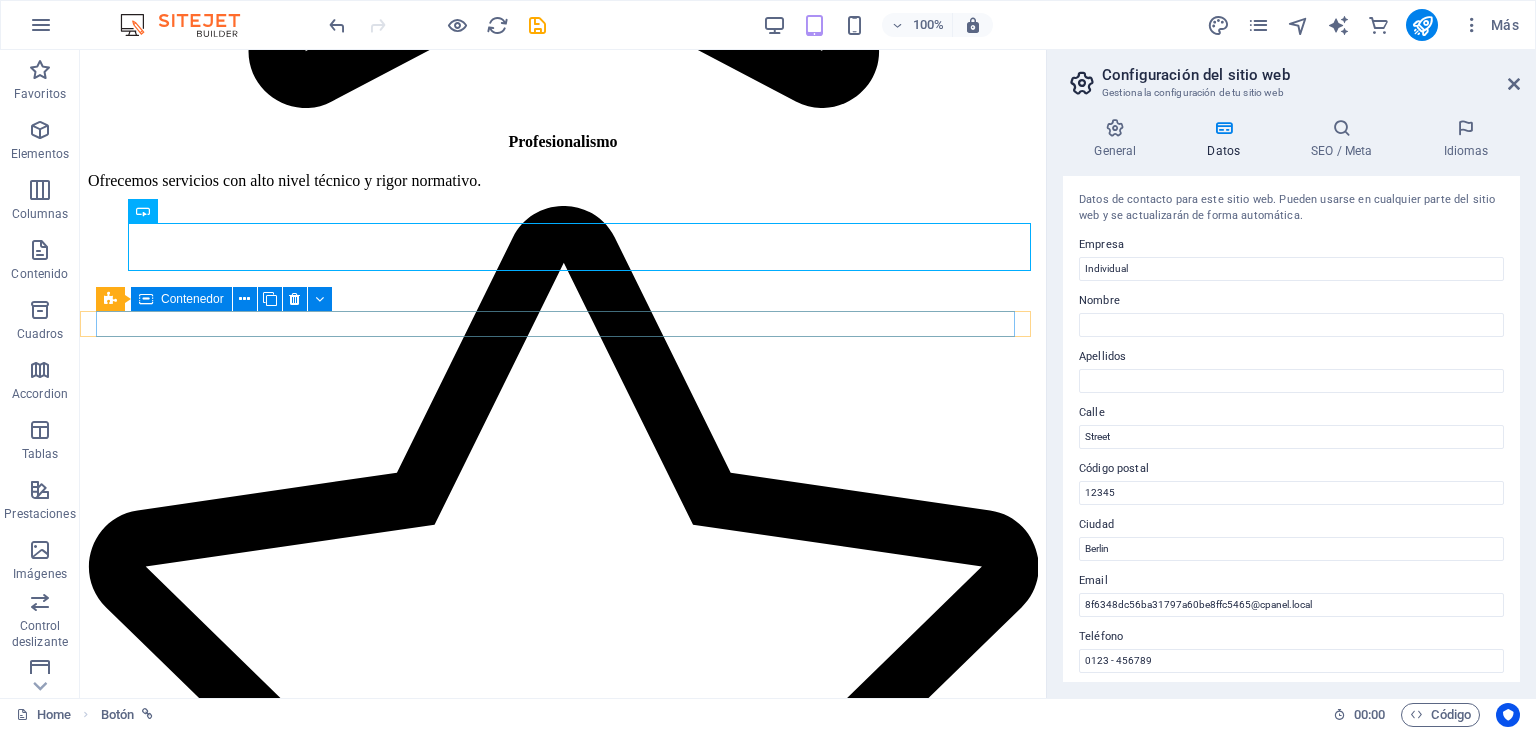 click at bounding box center [563, 19418] 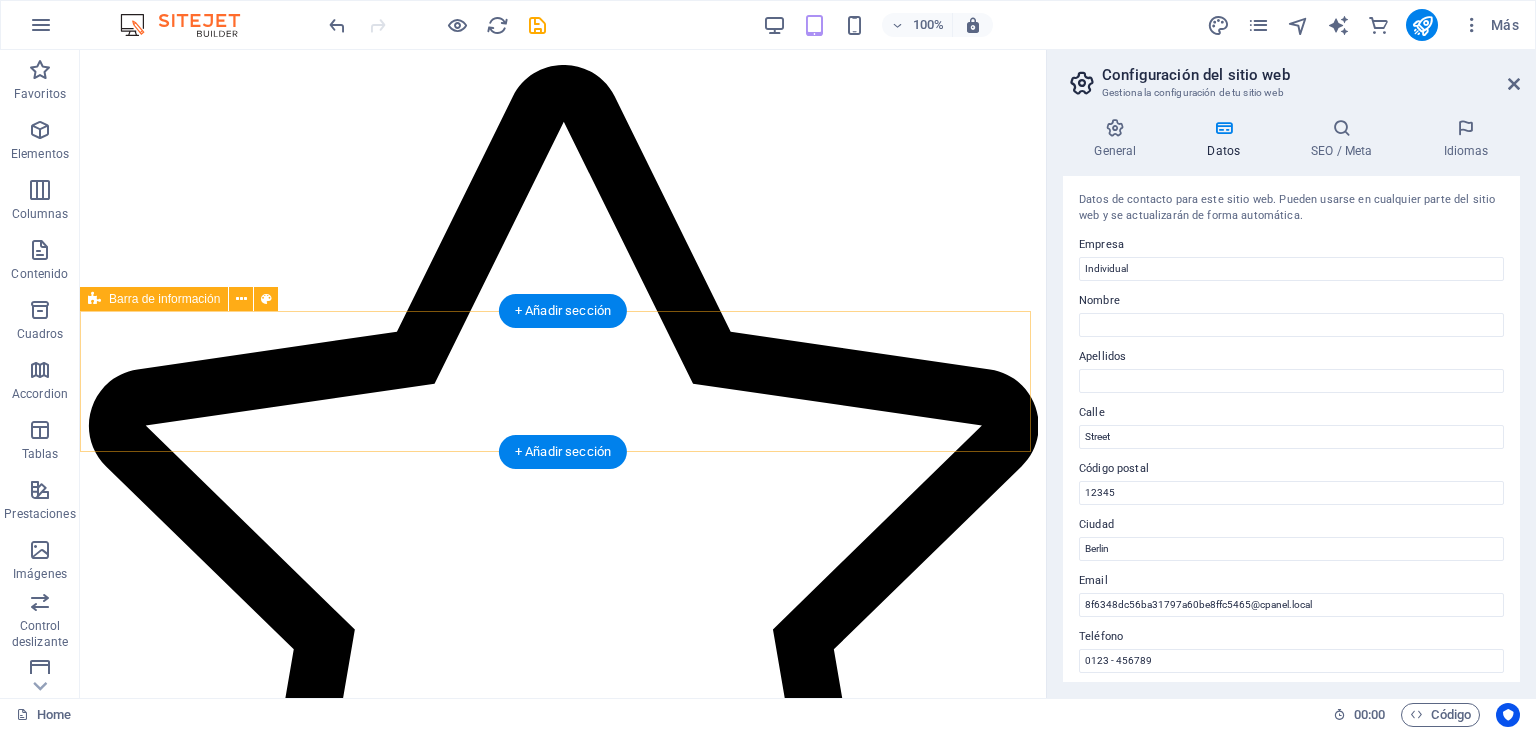click on "Suelta el contenido aquí o  Añadir elementos  Pegar portapapeles" at bounding box center [563, 19323] 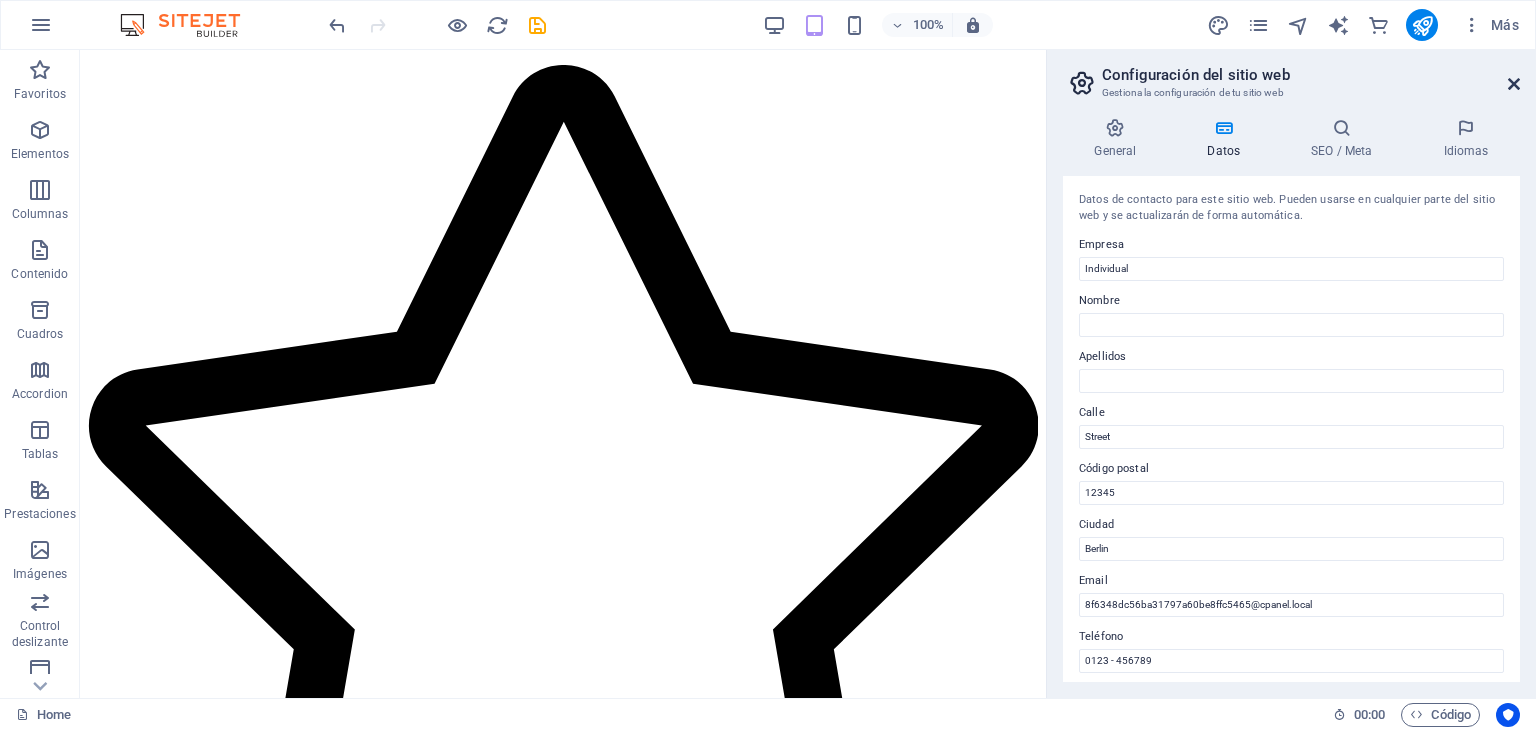 click at bounding box center (1514, 84) 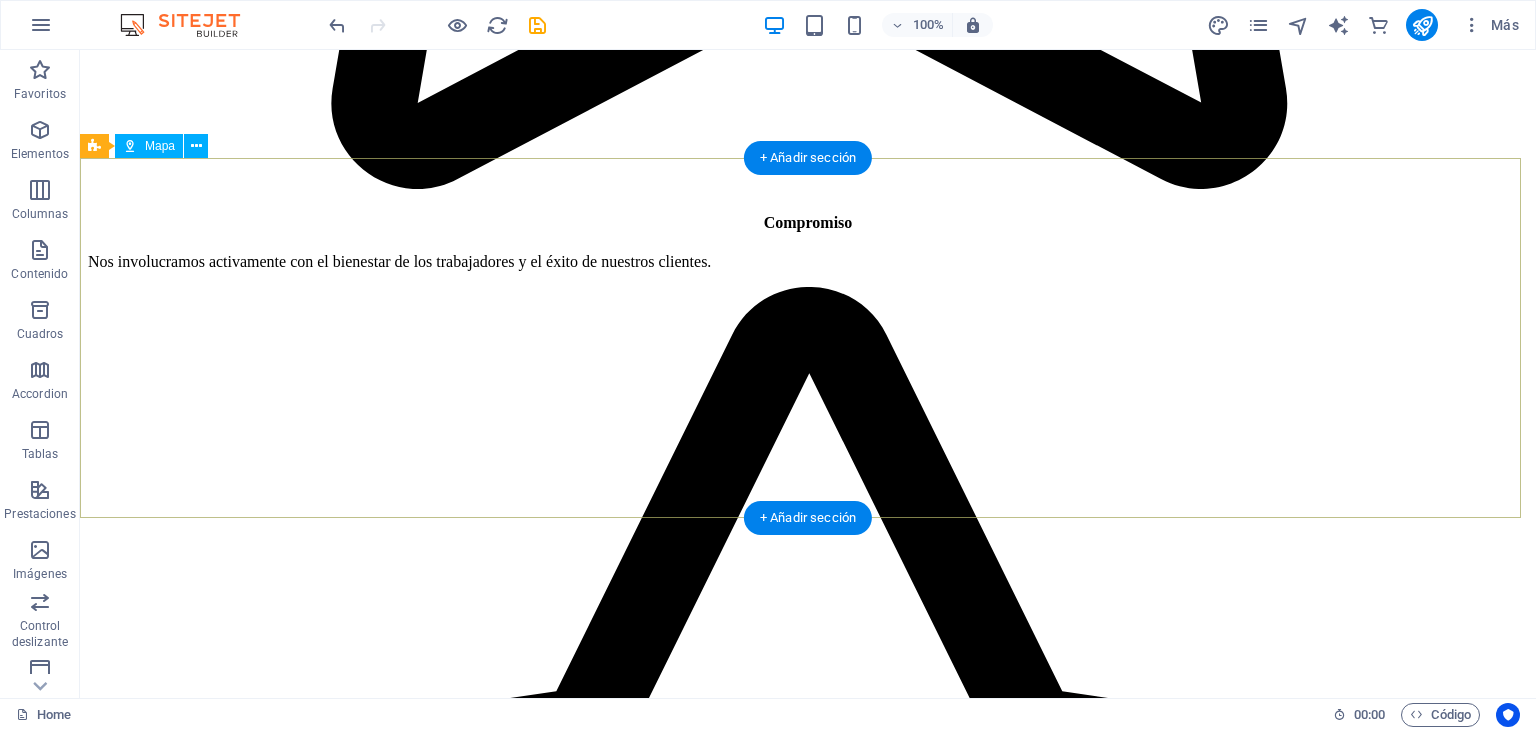 scroll, scrollTop: 6093, scrollLeft: 0, axis: vertical 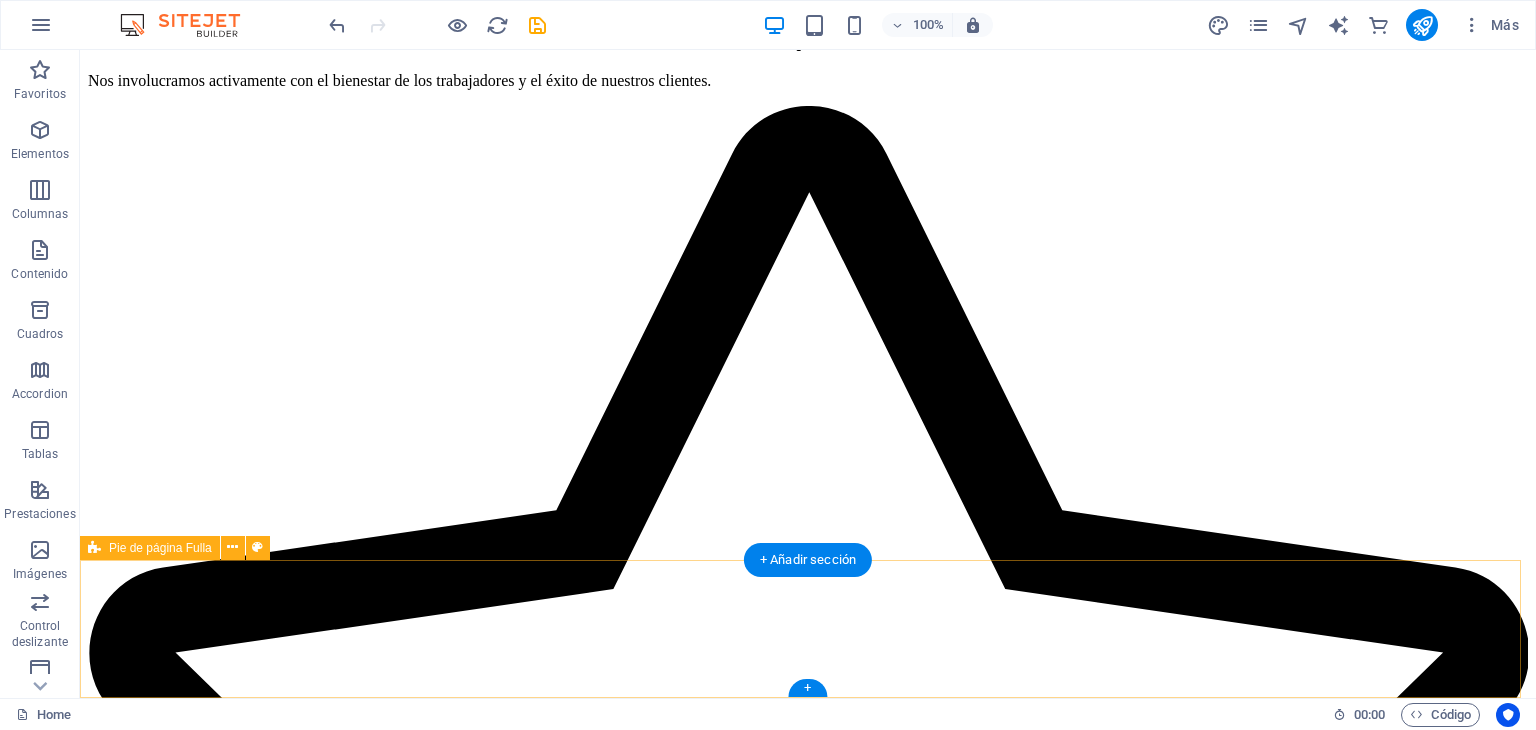 click at bounding box center (808, 30734) 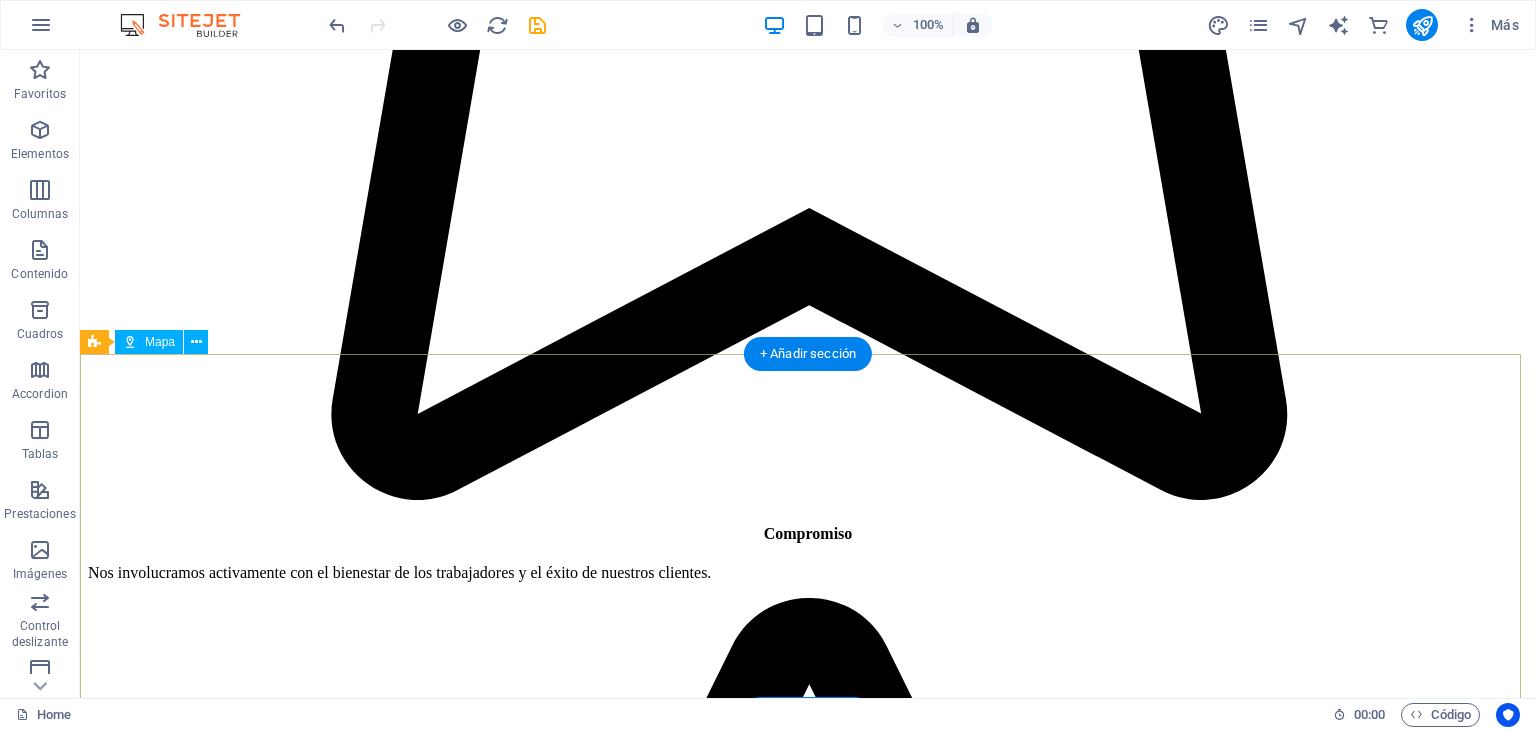 scroll, scrollTop: 5509, scrollLeft: 0, axis: vertical 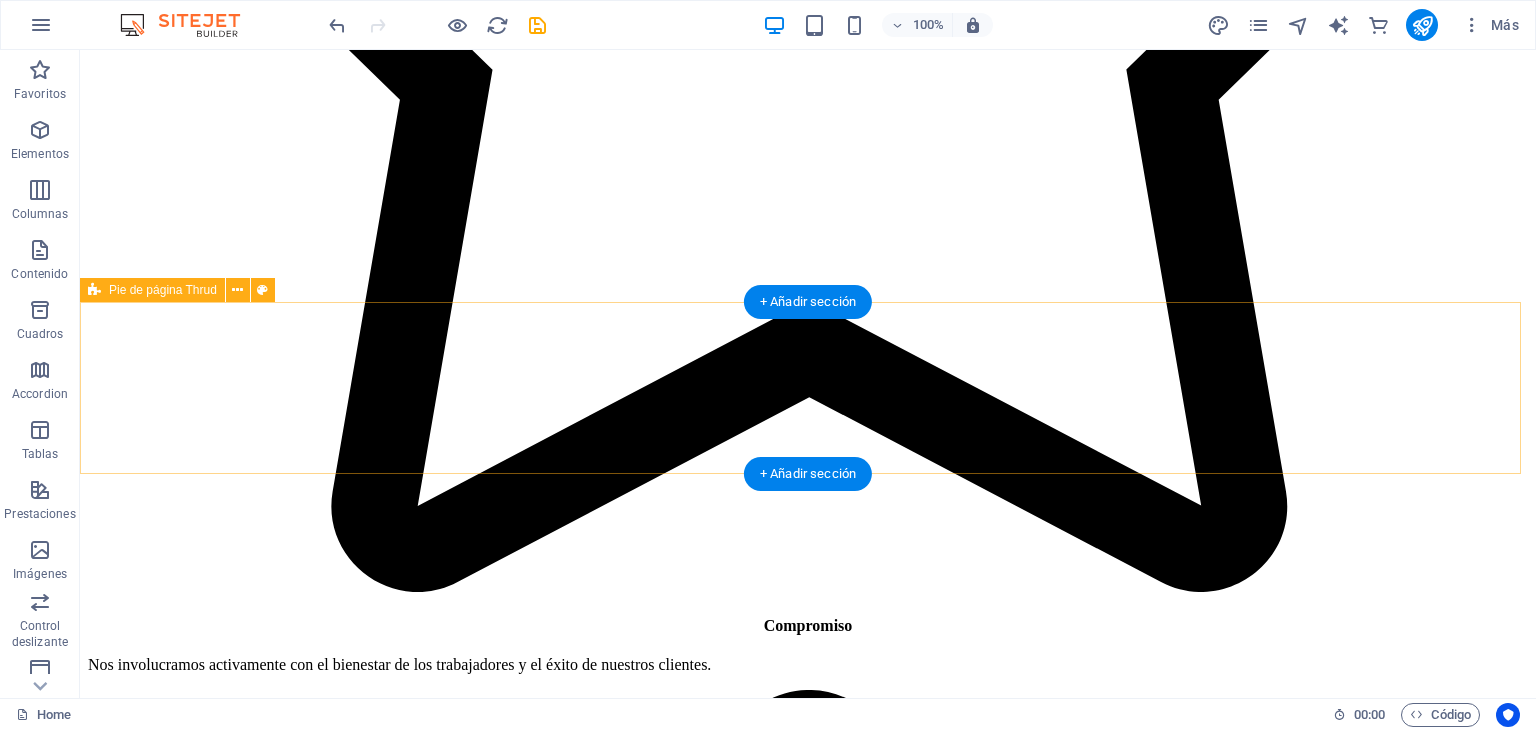 click at bounding box center [808, 27205] 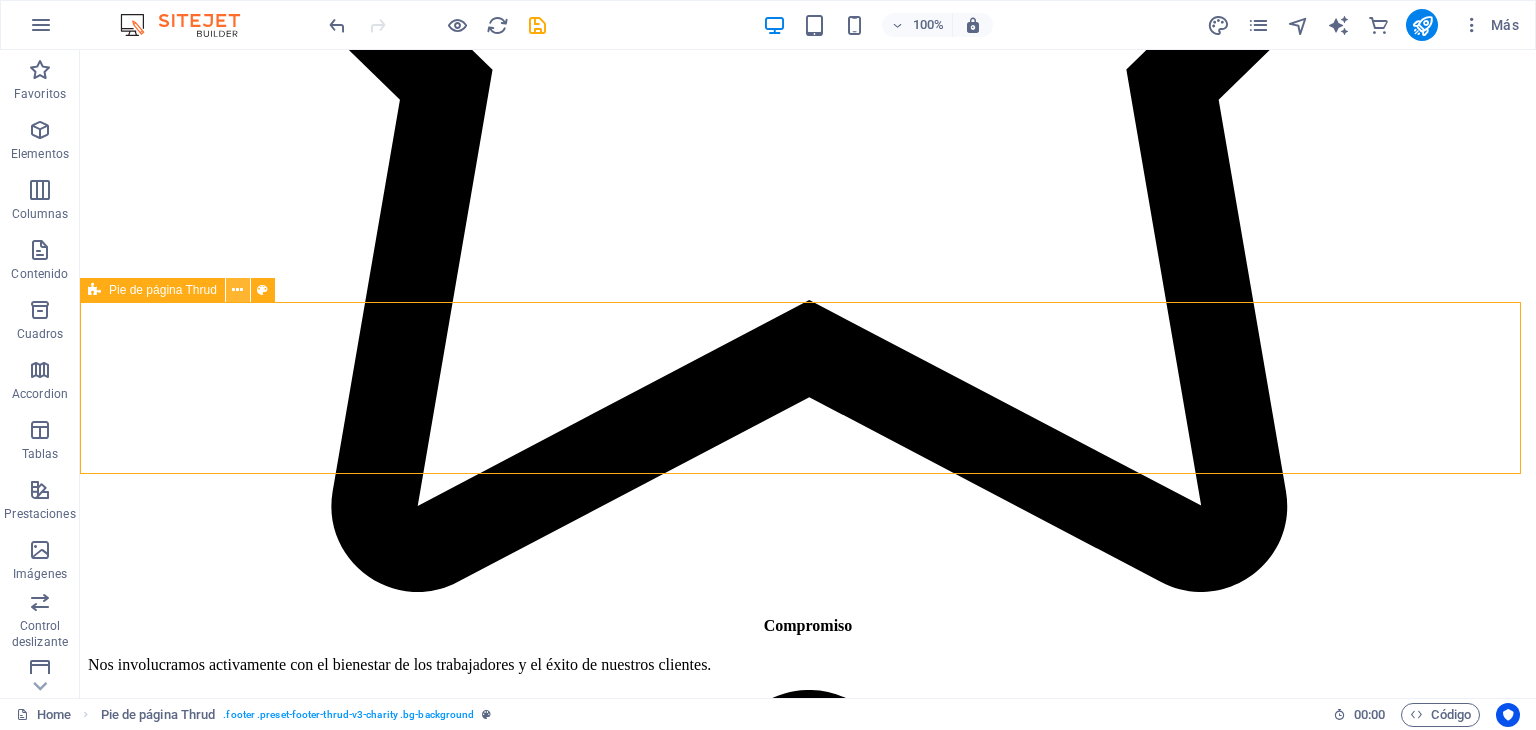 click at bounding box center [237, 290] 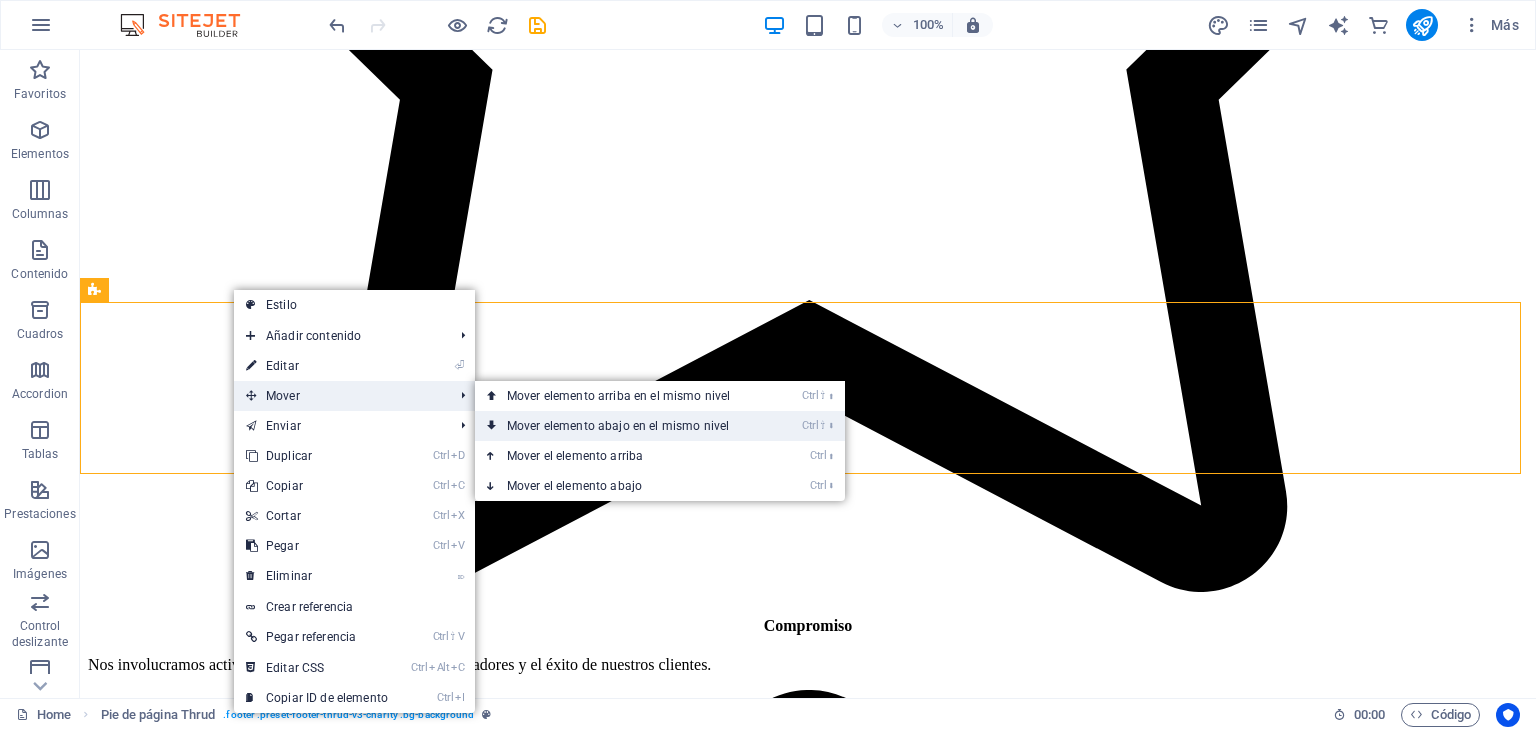 click on "Ctrl ⇧ ⬇  Mover elemento abajo en el mismo nivel" at bounding box center [622, 426] 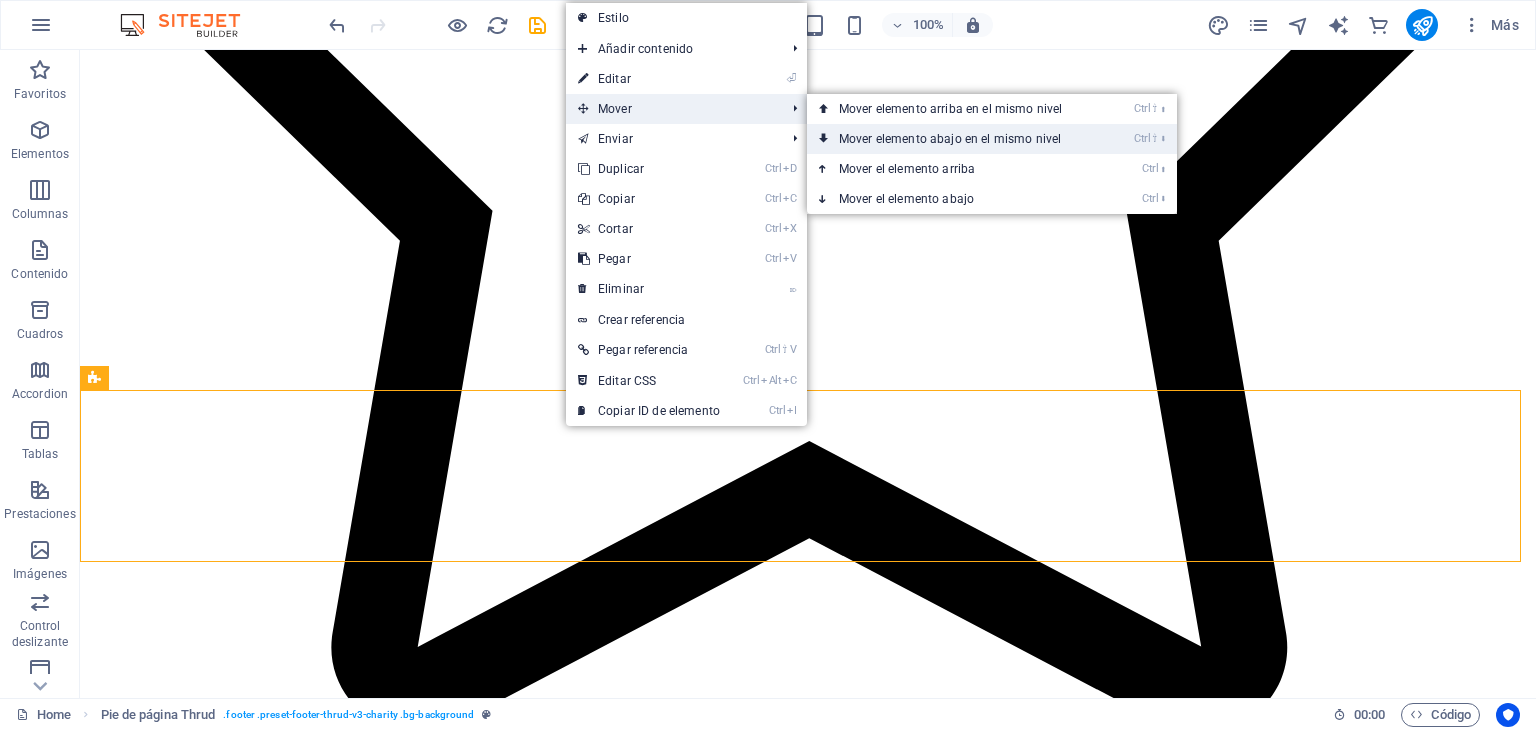 click on "Ctrl ⇧ ⬇  Mover elemento abajo en el mismo nivel" at bounding box center (954, 139) 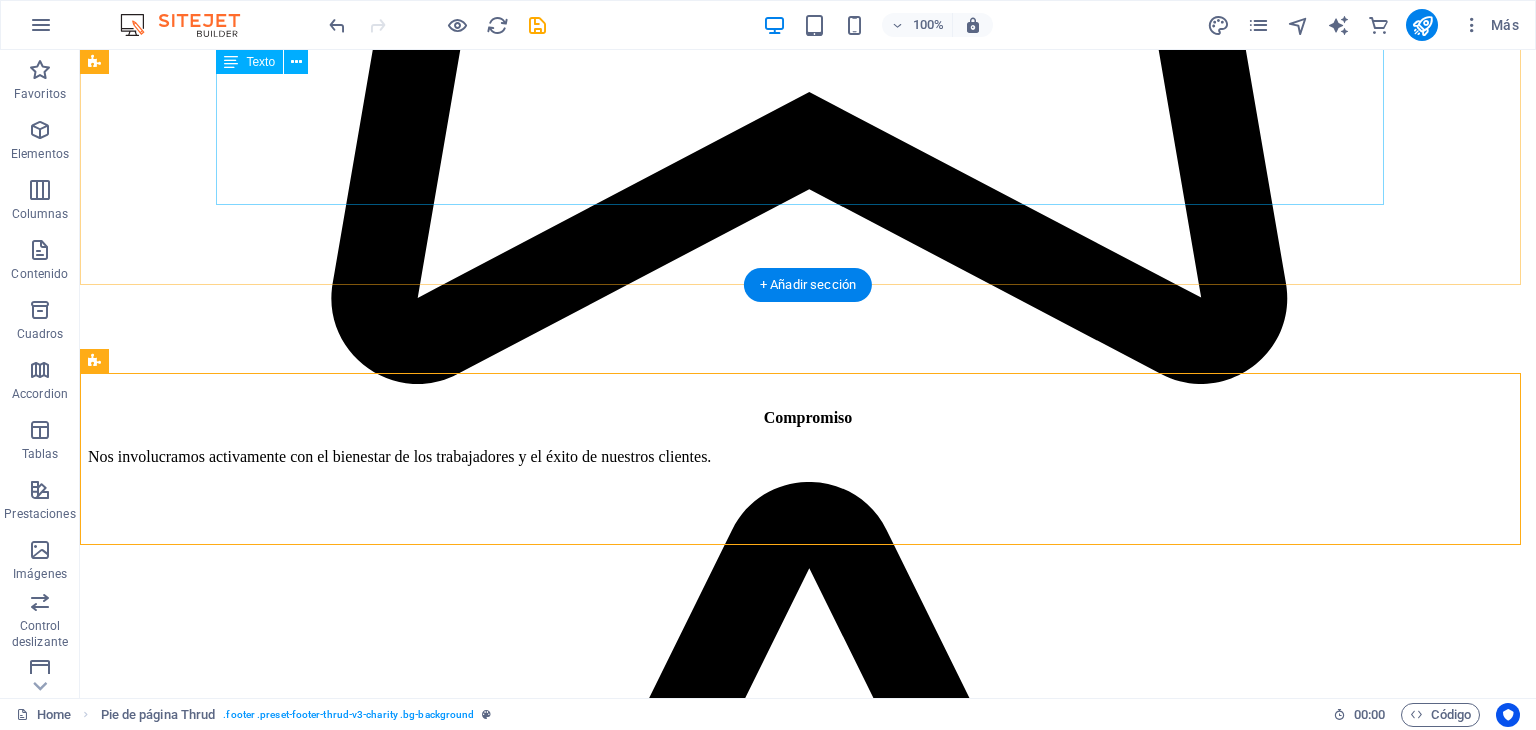 scroll, scrollTop: 5955, scrollLeft: 0, axis: vertical 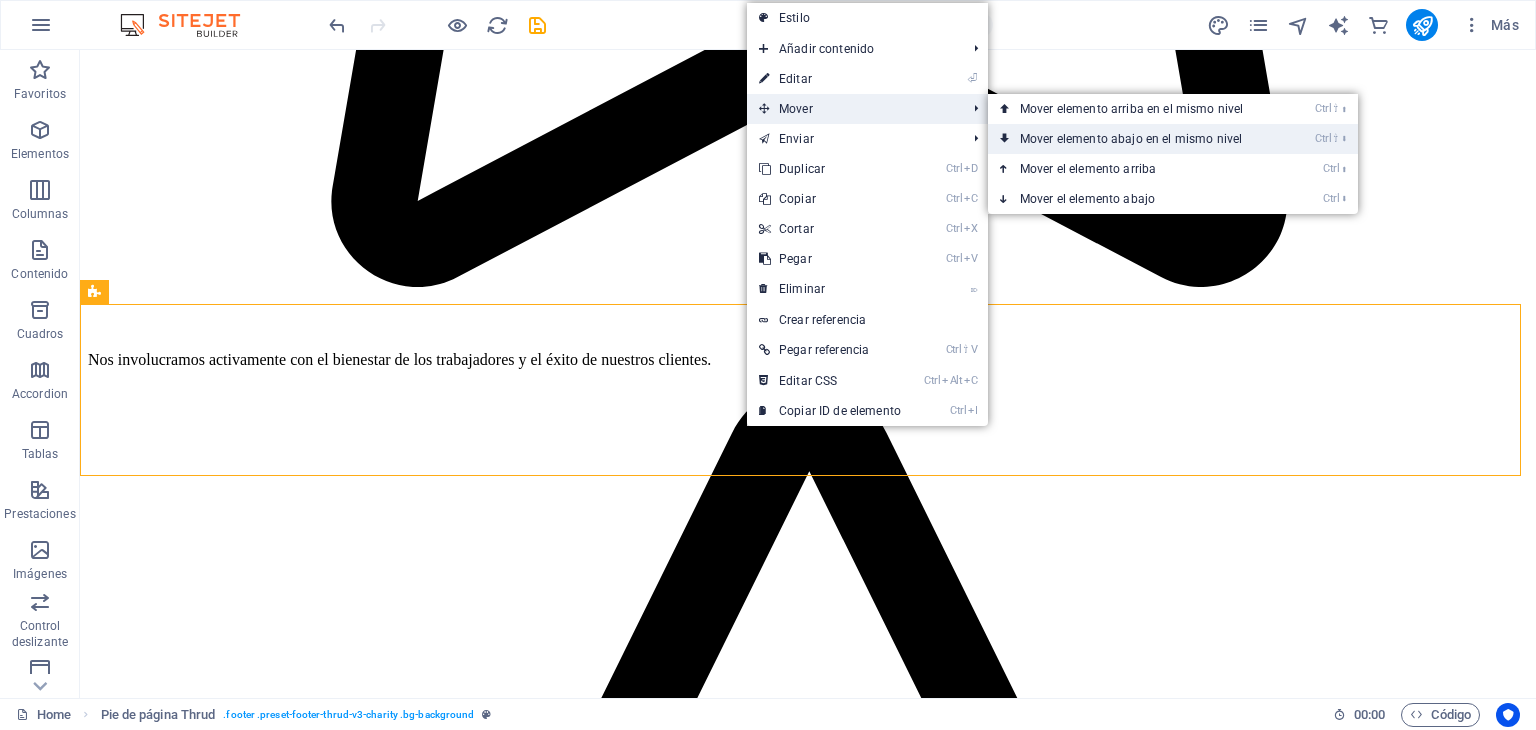 click on "Ctrl ⇧ ⬇  Mover elemento abajo en el mismo nivel" at bounding box center (1135, 139) 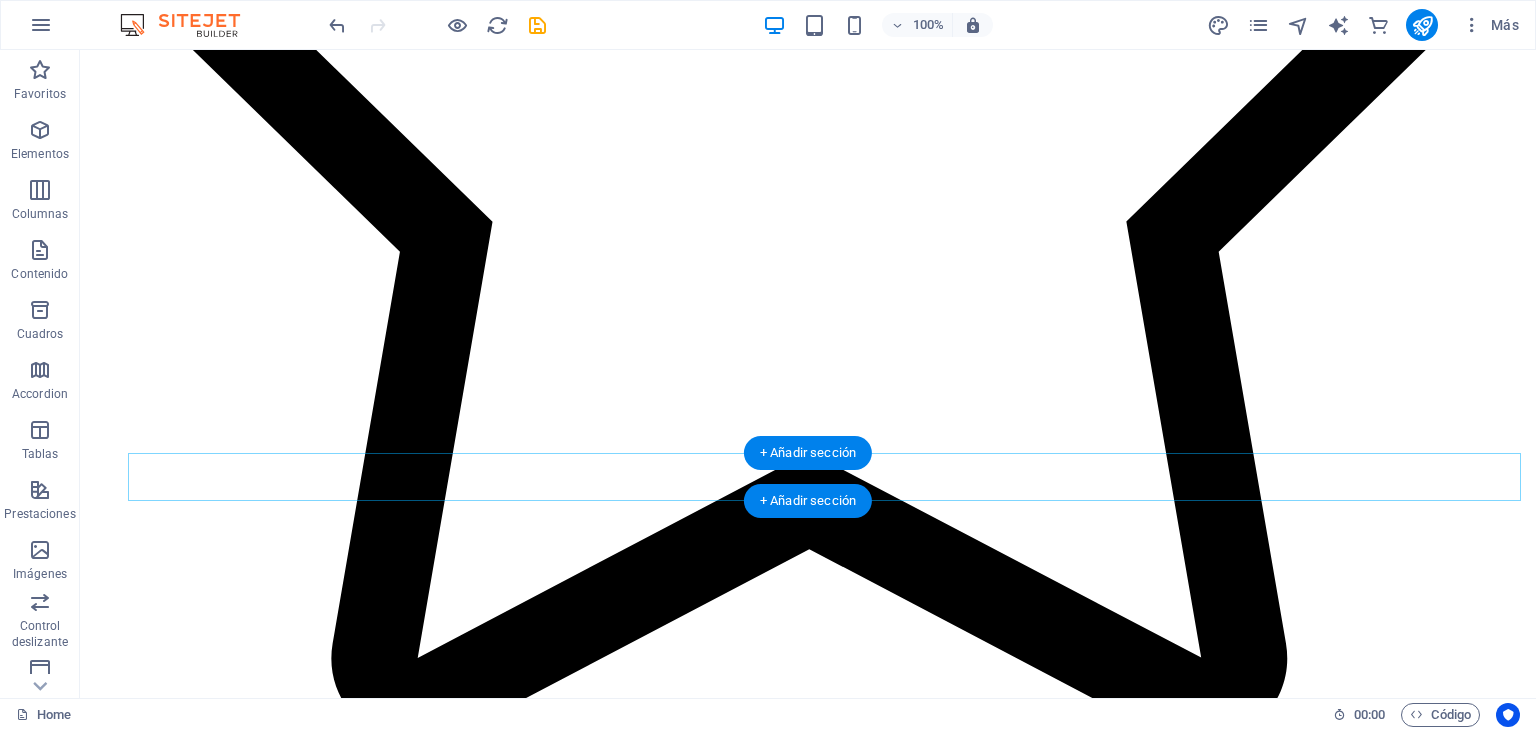 scroll, scrollTop: 5358, scrollLeft: 0, axis: vertical 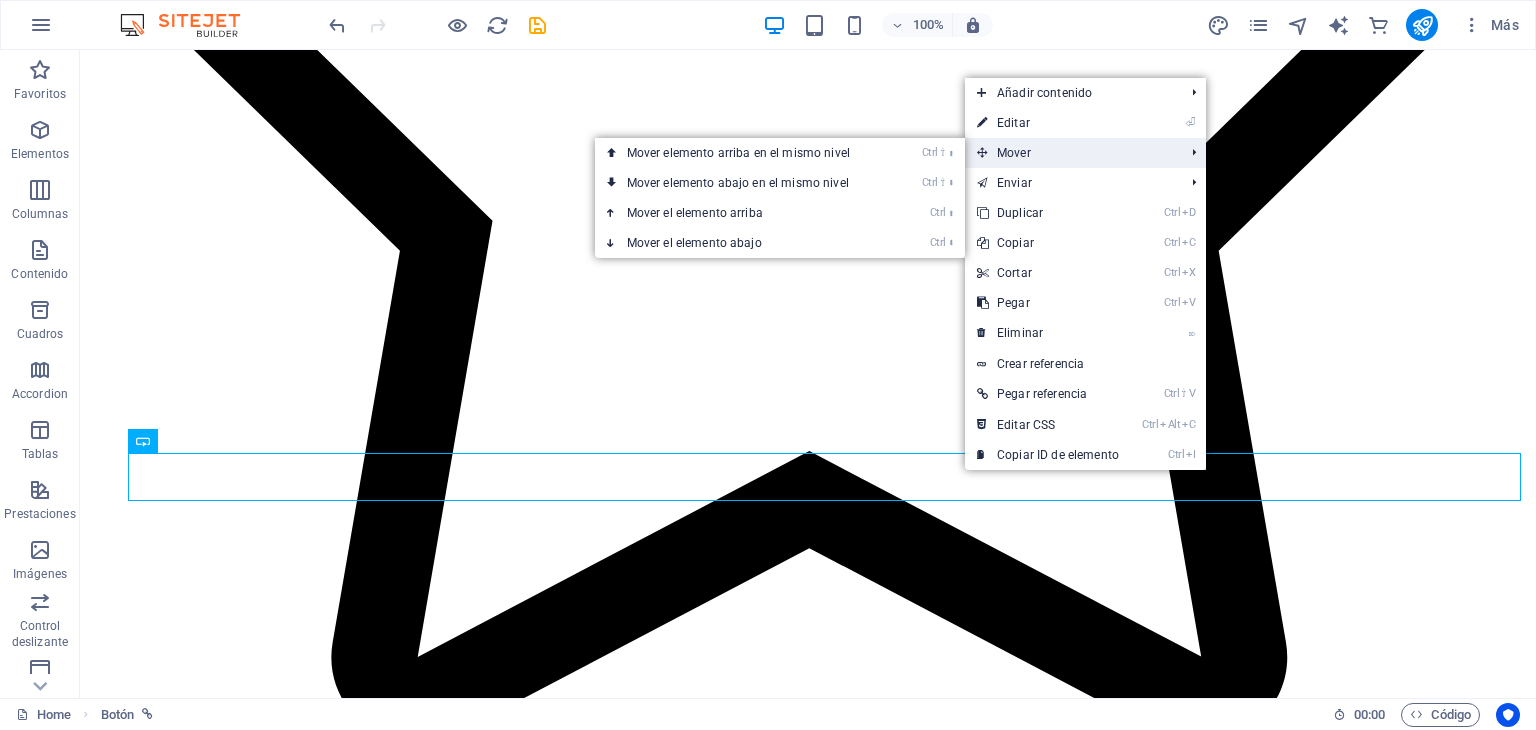 click on "Mover" at bounding box center [1070, 153] 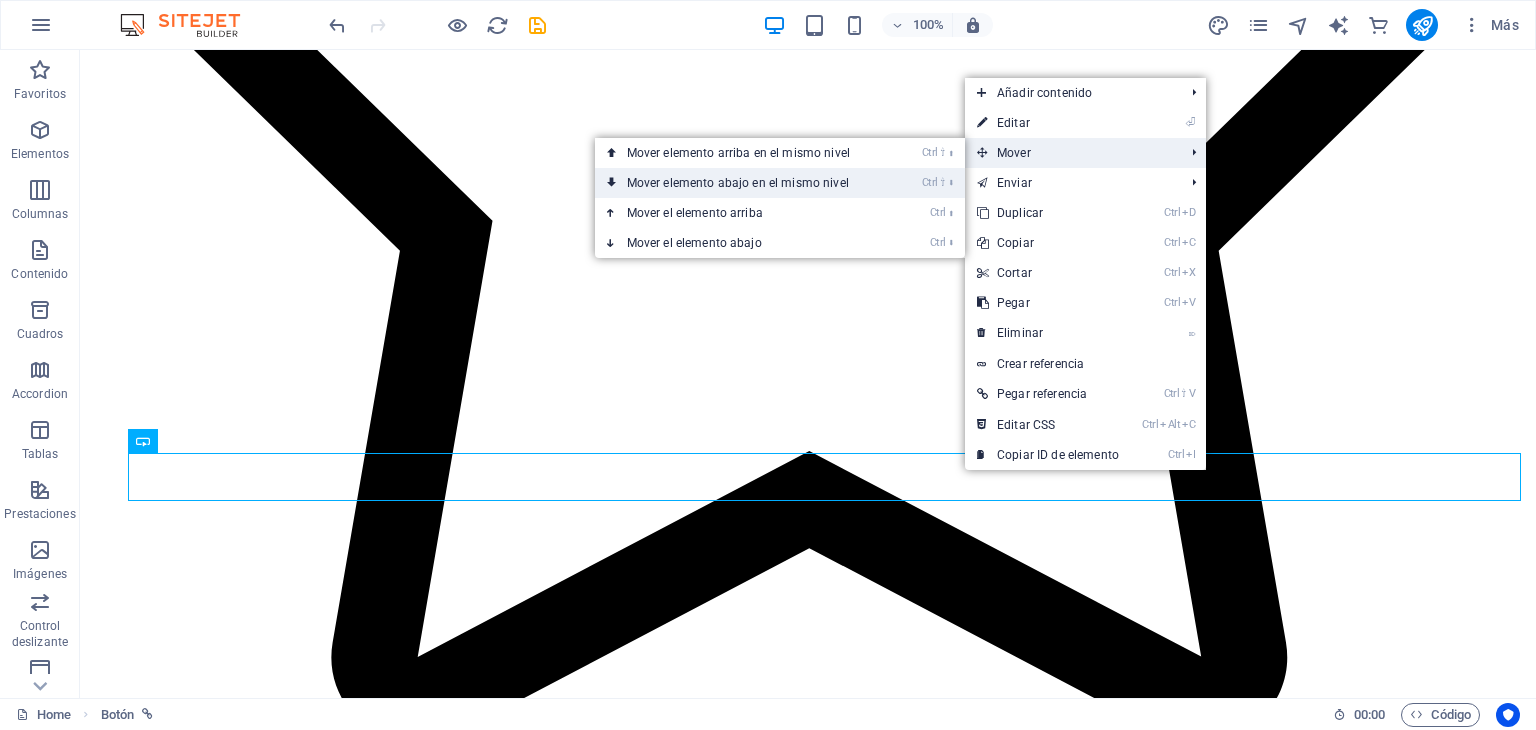 click on "Ctrl ⇧ ⬇  Mover elemento abajo en el mismo nivel" at bounding box center [742, 183] 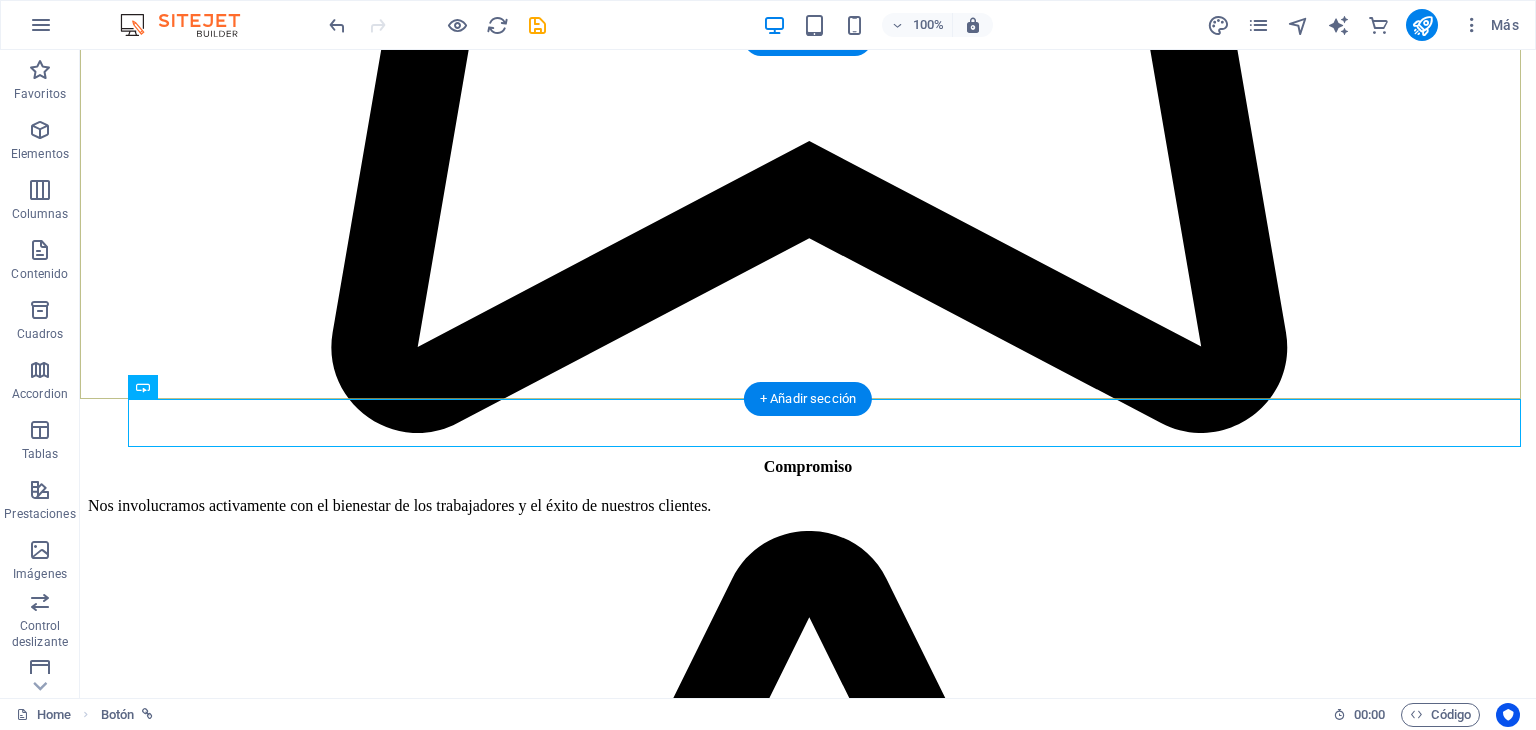 scroll, scrollTop: 5821, scrollLeft: 0, axis: vertical 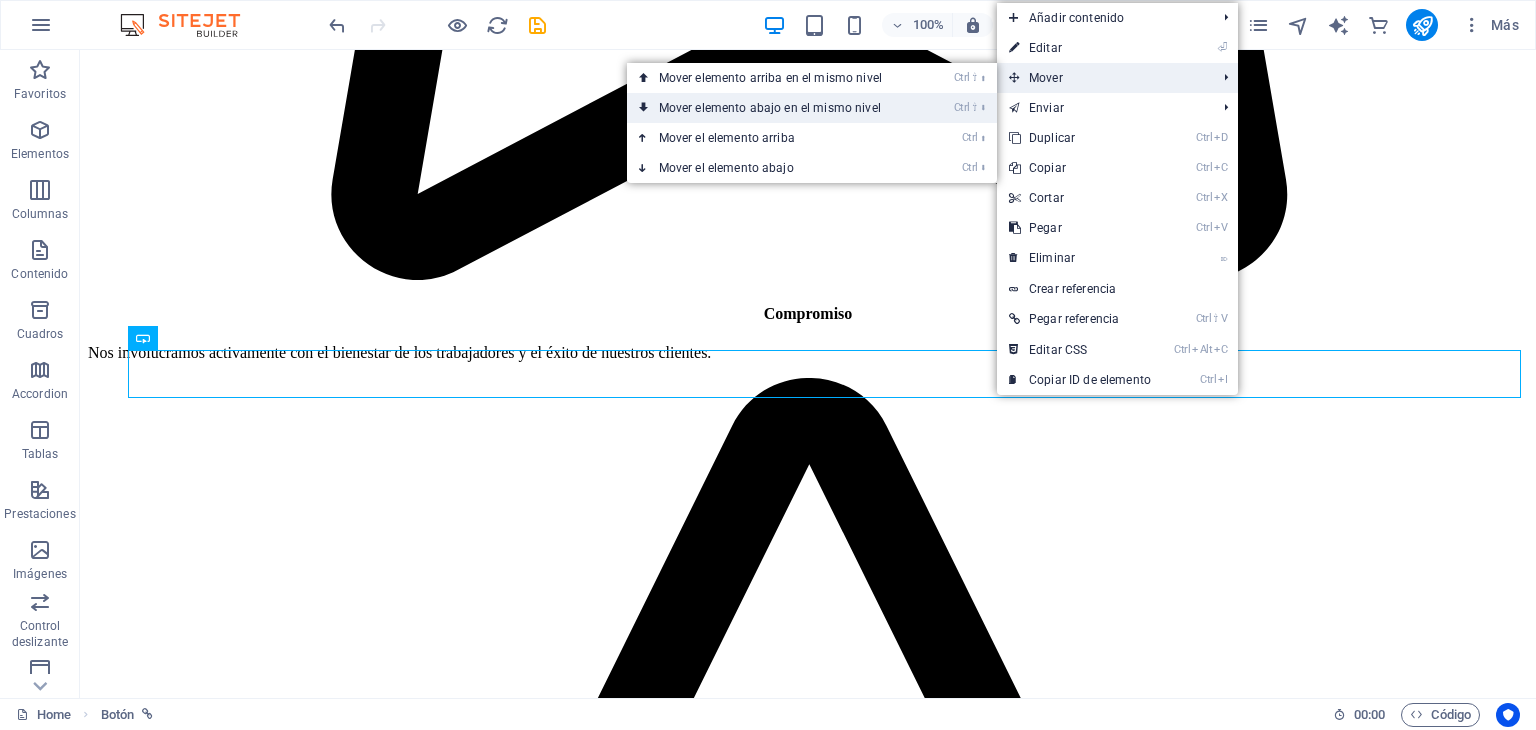 click on "Ctrl ⇧ ⬇  Mover elemento abajo en el mismo nivel" at bounding box center [774, 108] 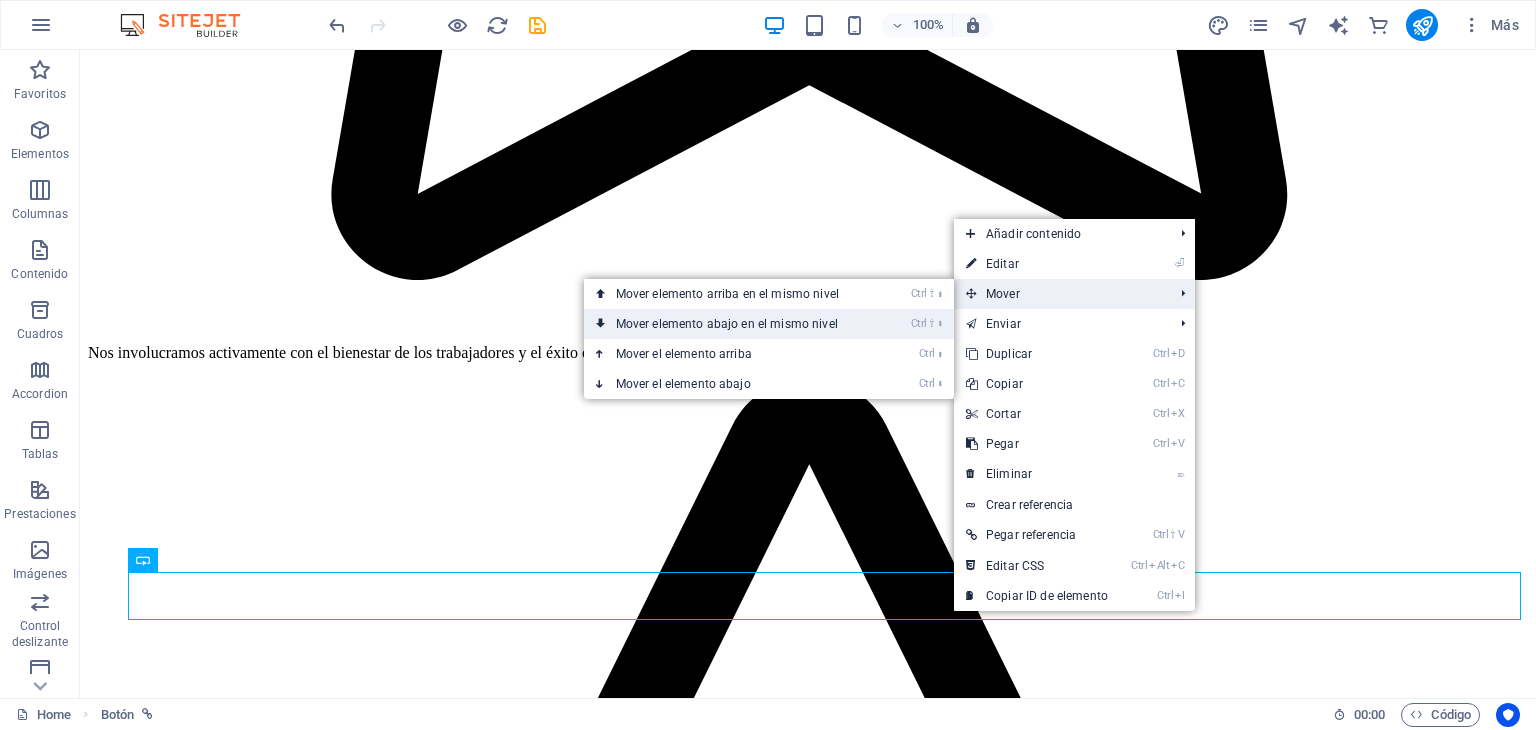 click on "Ctrl ⇧ ⬇  Mover elemento abajo en el mismo nivel" at bounding box center [731, 324] 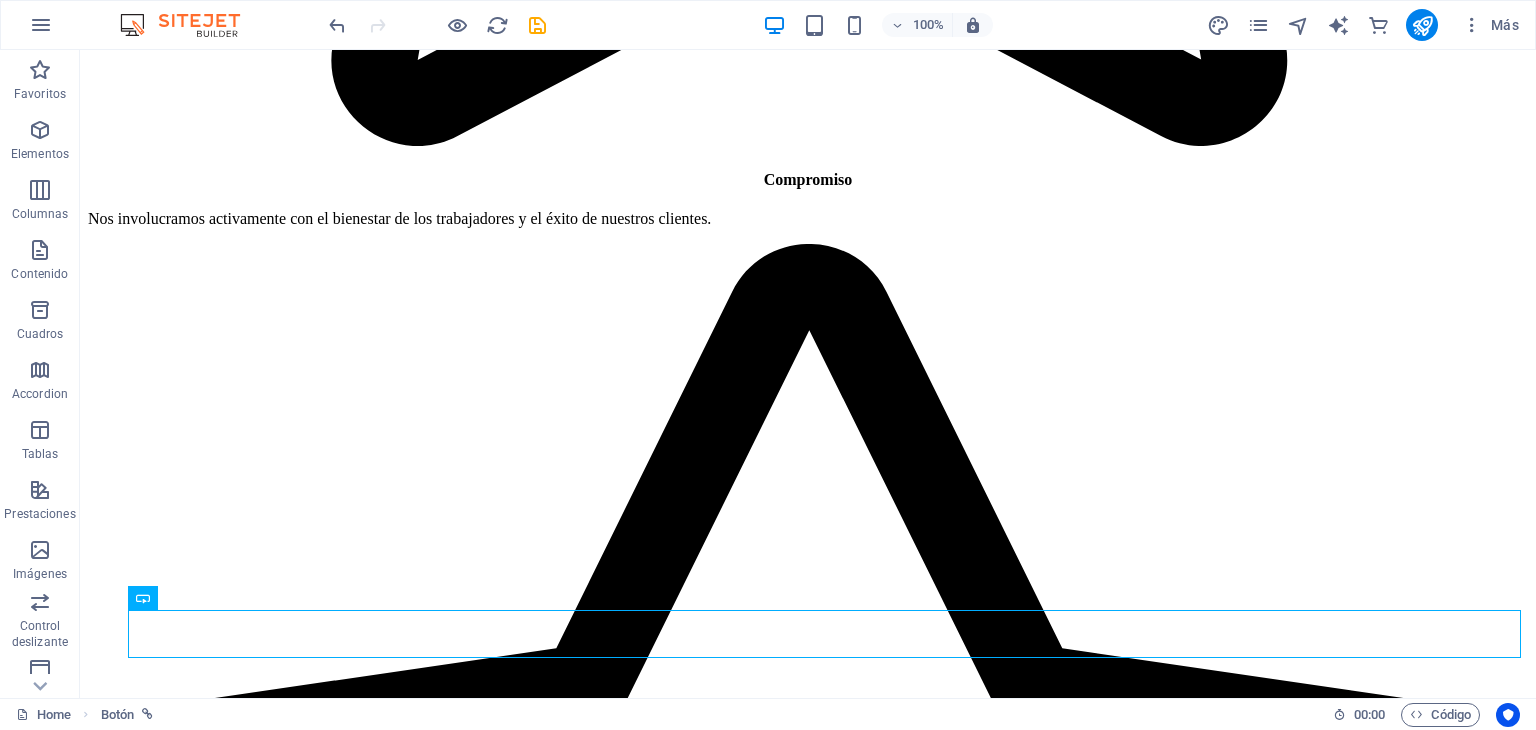 click on "Skip to main content
Menu Inicio Nosotros Servicios Clientes Galería Contacto Fomenta una cultura preventiva en tu organización, evita multas y sanciones En el Perú la Ley N° 29783, Ley de Seguridad y Salud en el Trabajo, obliga a todas las empresas privadas y públicas, de todos los rubros y sectores a implementar un sistema de gestión de SST, de acuerdo al tipo de organización, nivel de exposición a peligros y riesgos, y la cantidad de trabajadores. No tener un Sistema de Gestión de Seguridad y Salud en el Trabajo podría ocasionar multas y sanciones de responsabilidad civil y penal. CONTACTAR ¿Quiénes somos? MISIÓN Brindar servicios especializados en materia de Seguridad y Salud en el Trabajo, orientados a la prevención de riesgos laborales y al fortalecimiento de una cultura preventiva. Nos comprometemos a proteger la vida y salud de los trabajadores mediante soluciones técnicas, normativas y estratégicas que garanticen operaciones seguras, eficientes y sostenibles VISIÓN Compromiso 1 2 3" at bounding box center [808, 12448] 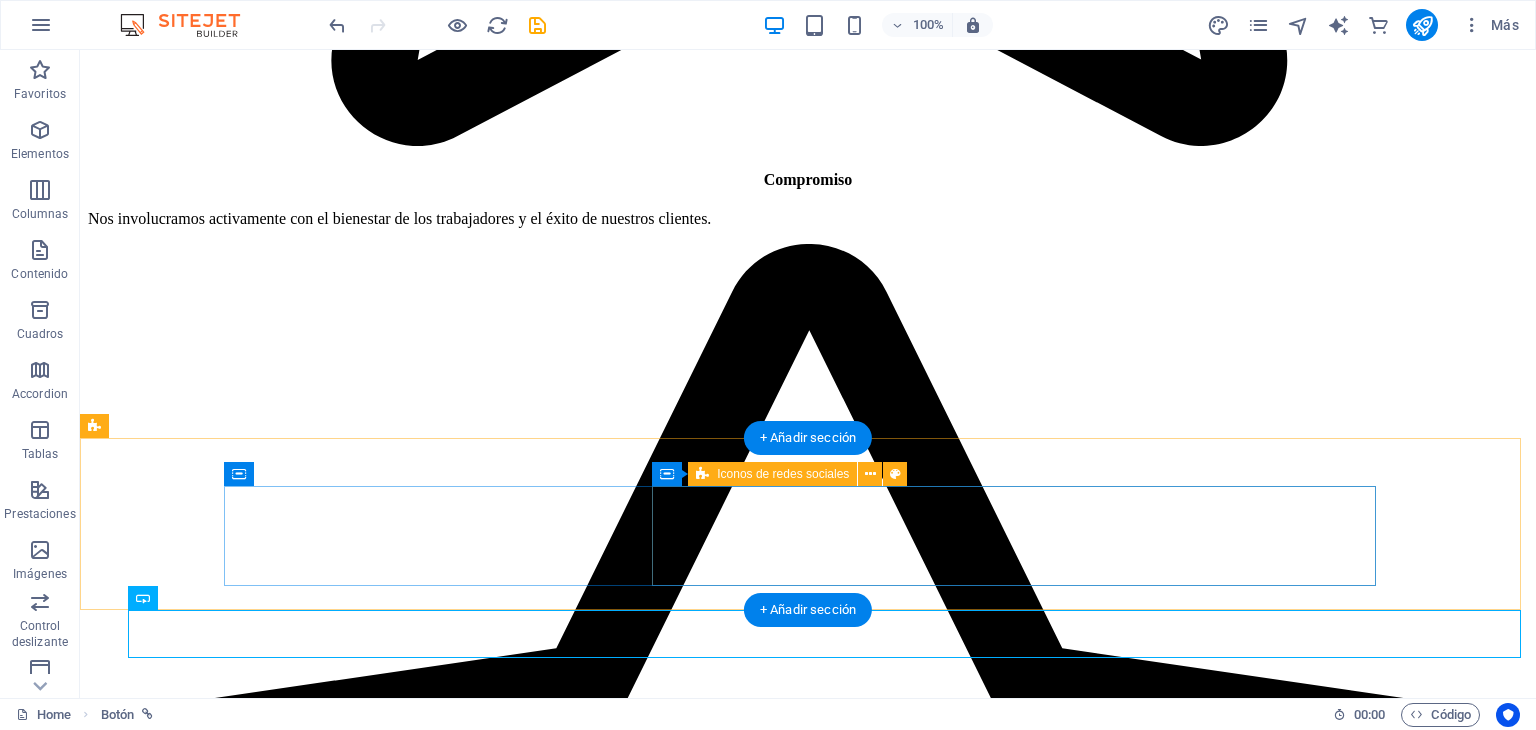 click at bounding box center [543, 29139] 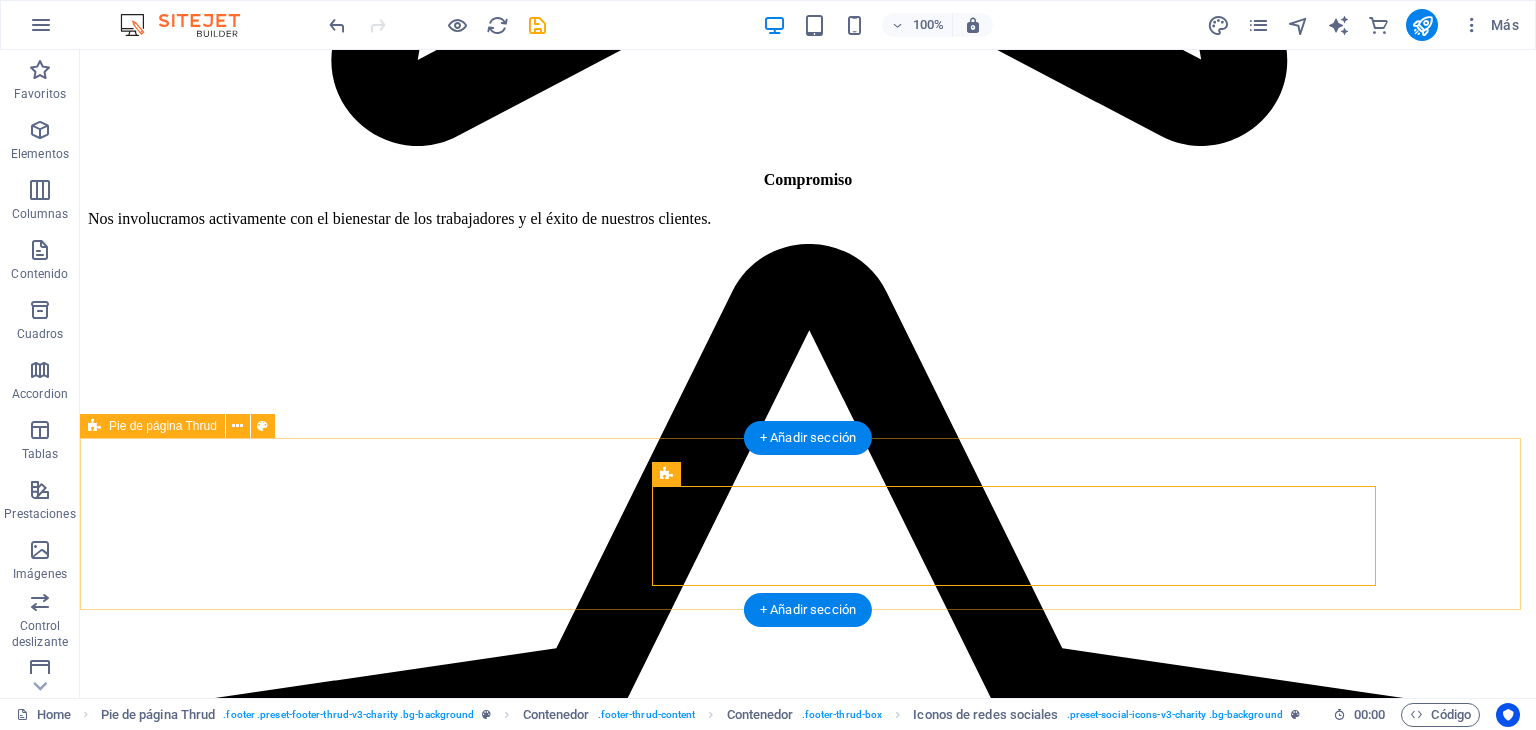 click at bounding box center [808, 29055] 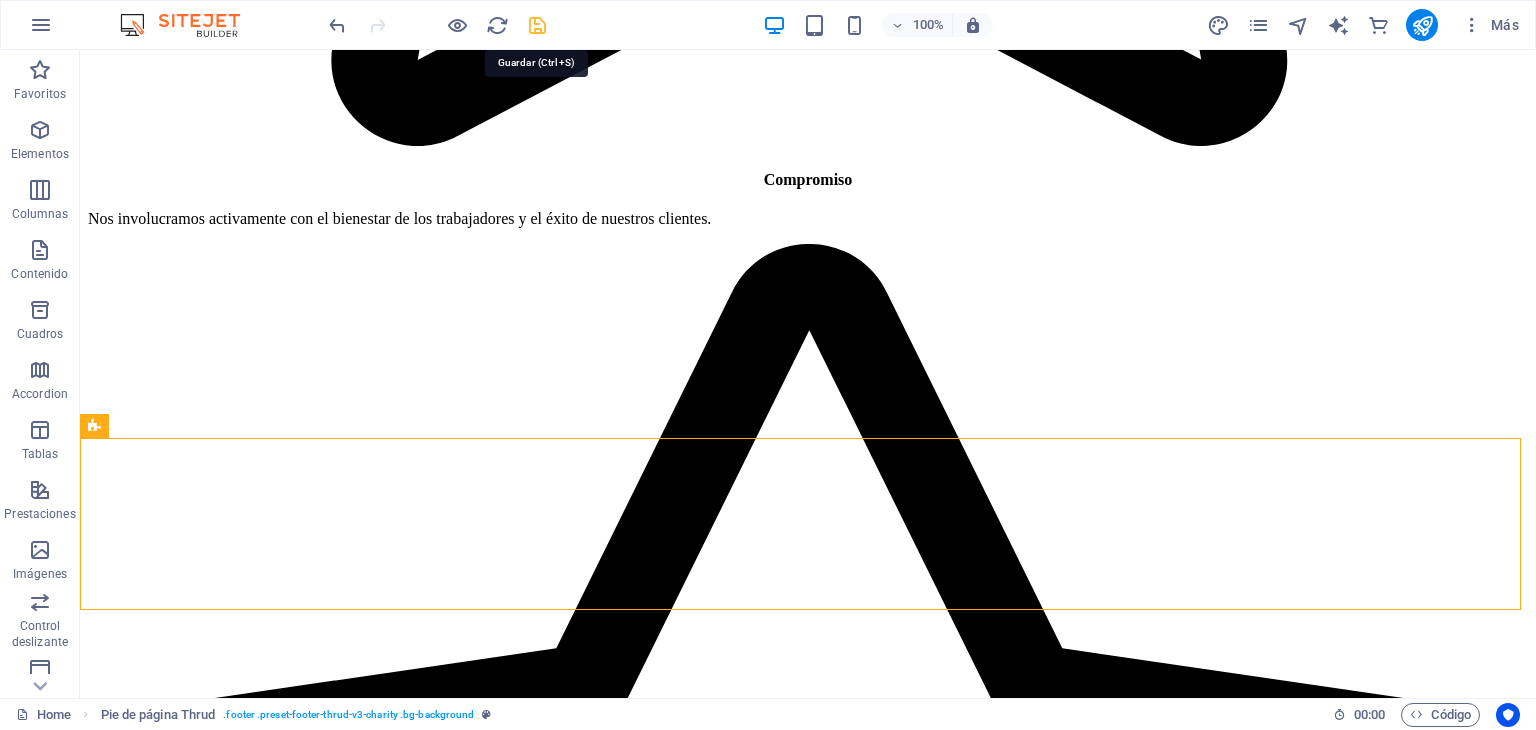 click at bounding box center (537, 25) 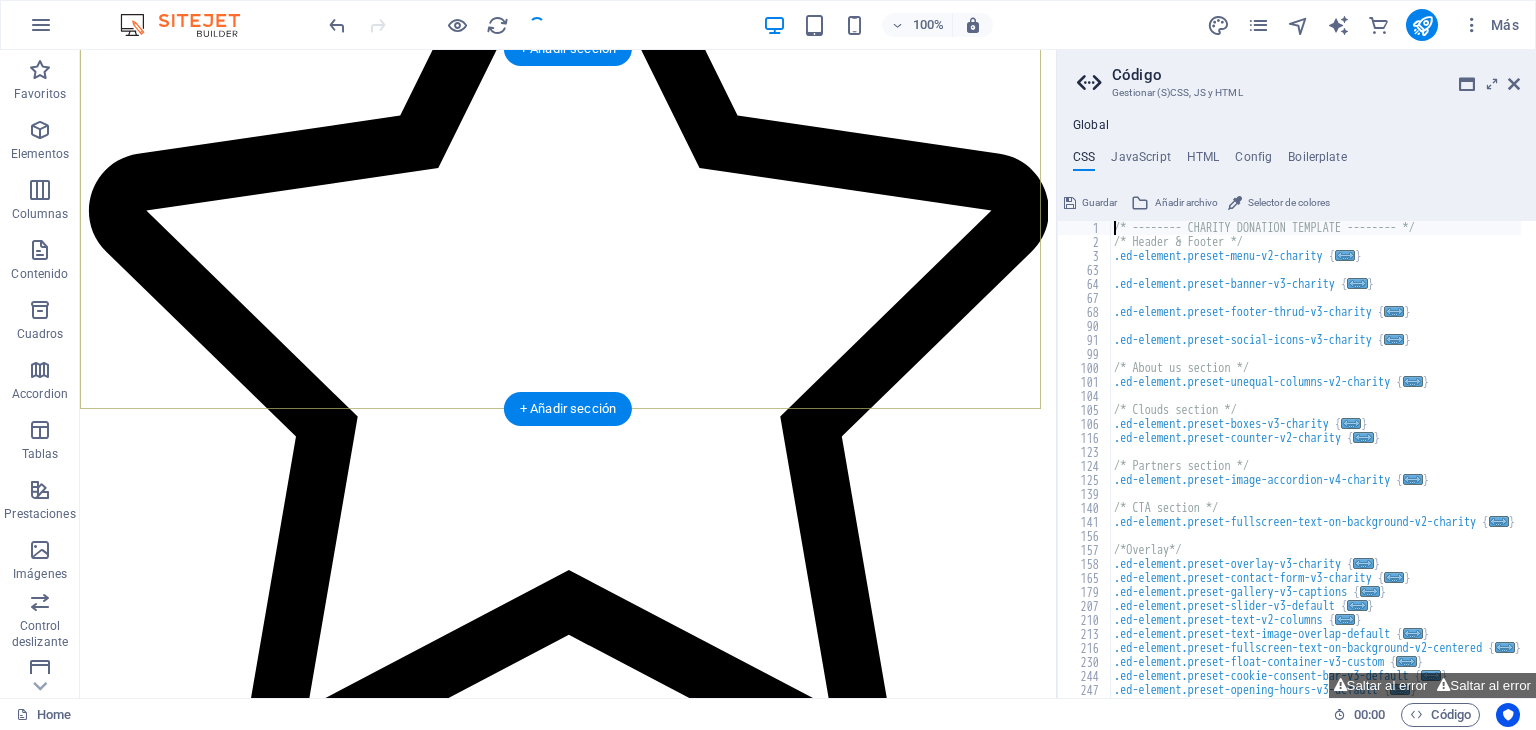 scroll, scrollTop: 6211, scrollLeft: 0, axis: vertical 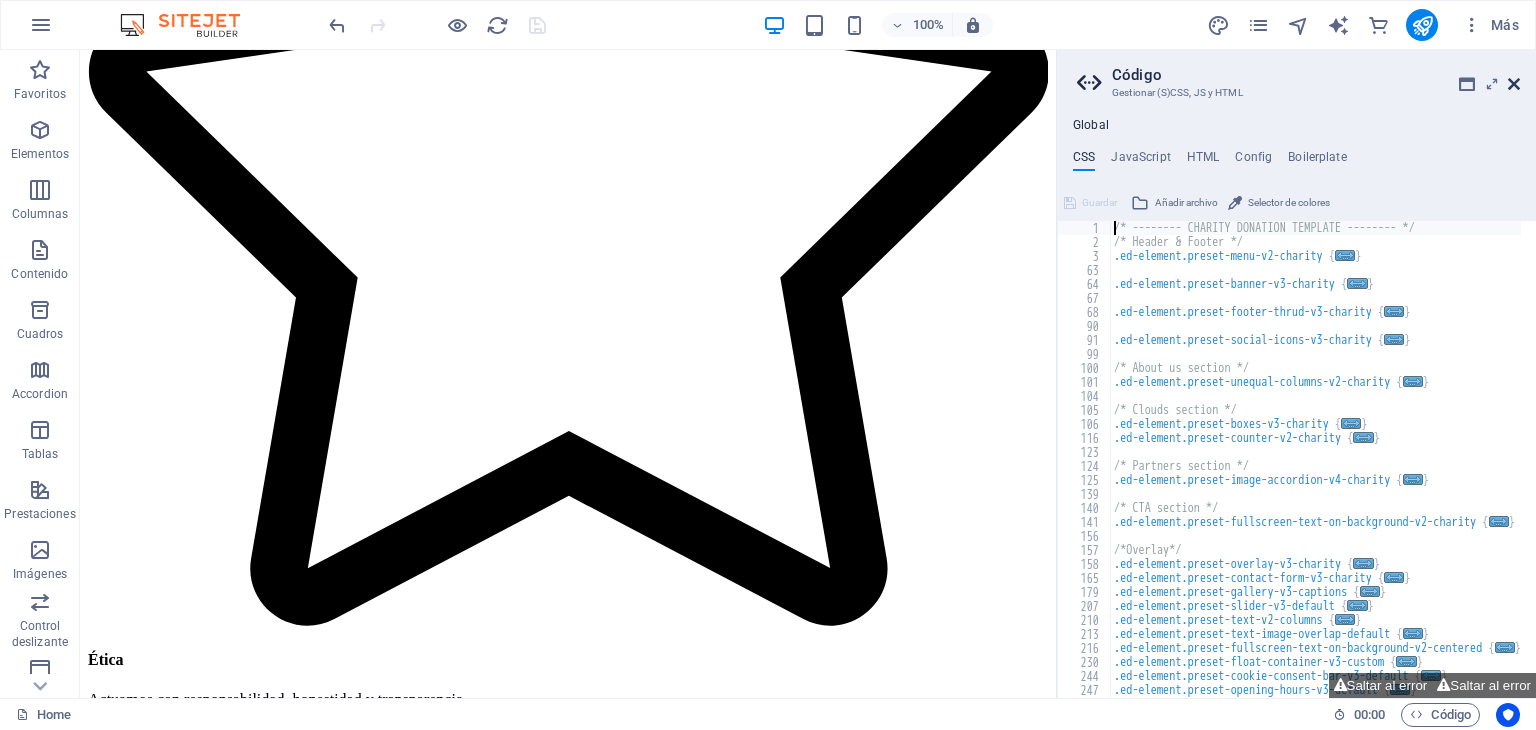 click at bounding box center (1514, 84) 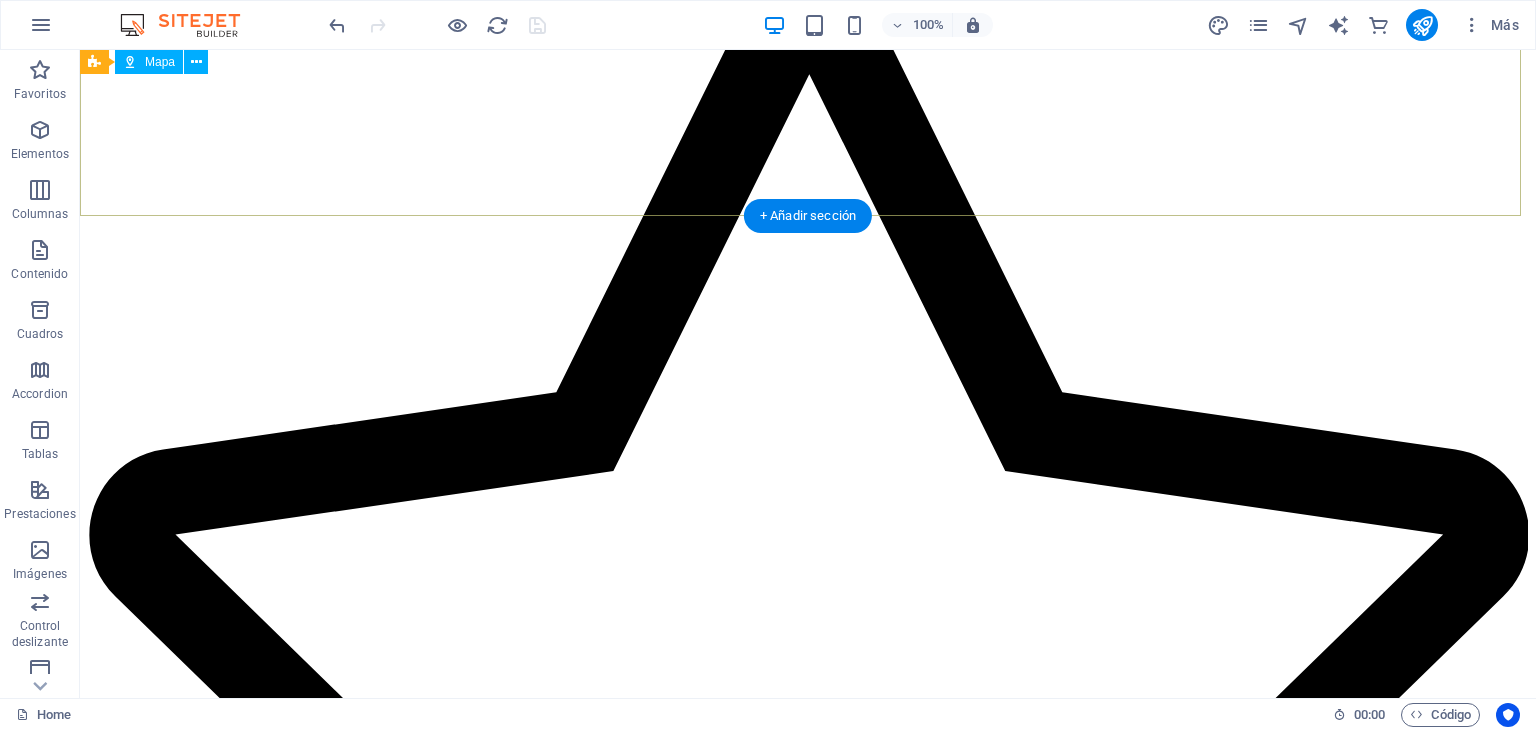 scroll, scrollTop: 5955, scrollLeft: 0, axis: vertical 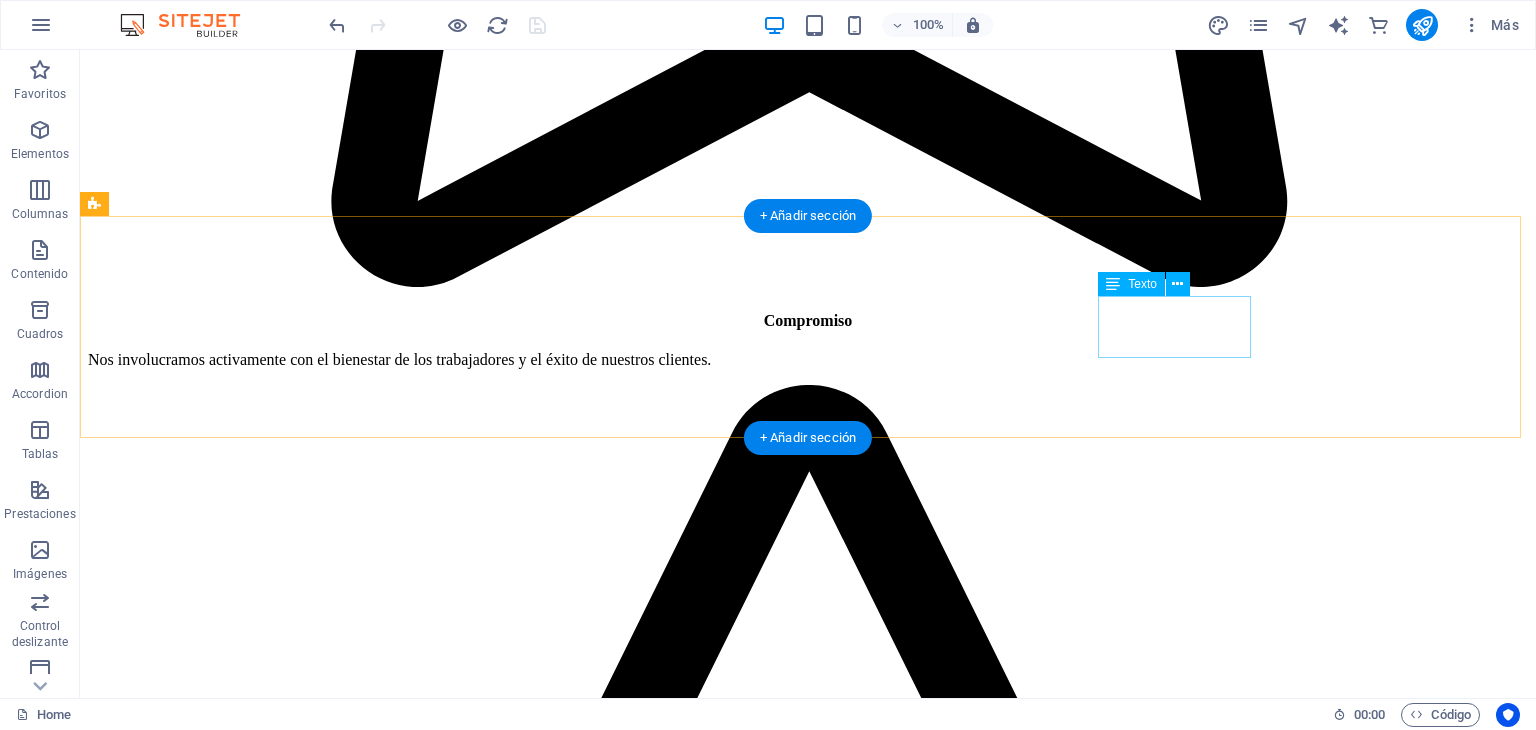 click on "VIERNES 08:00 - 18:30" at bounding box center (808, 27399) 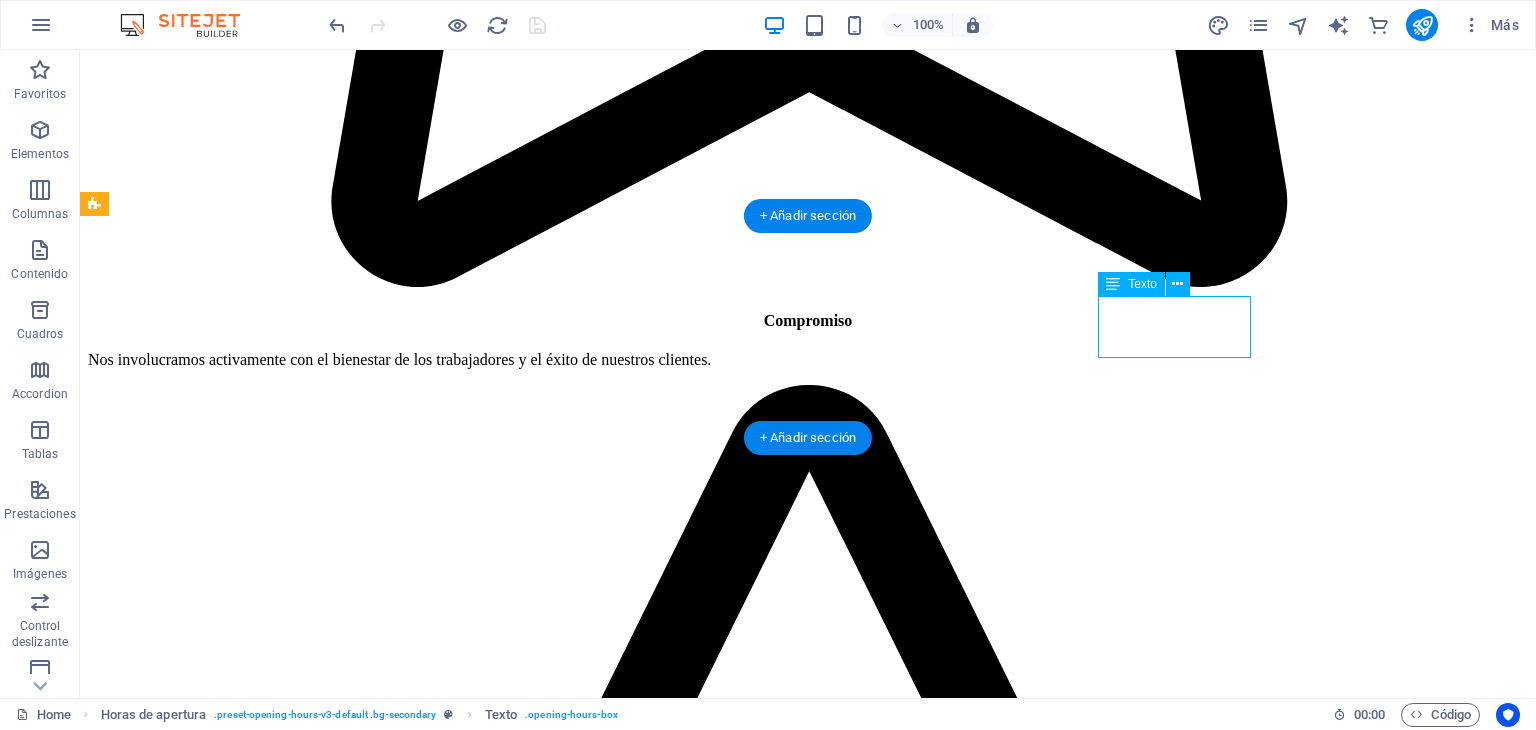 click on "VIERNES 08:00 - 18:30" at bounding box center (808, 27399) 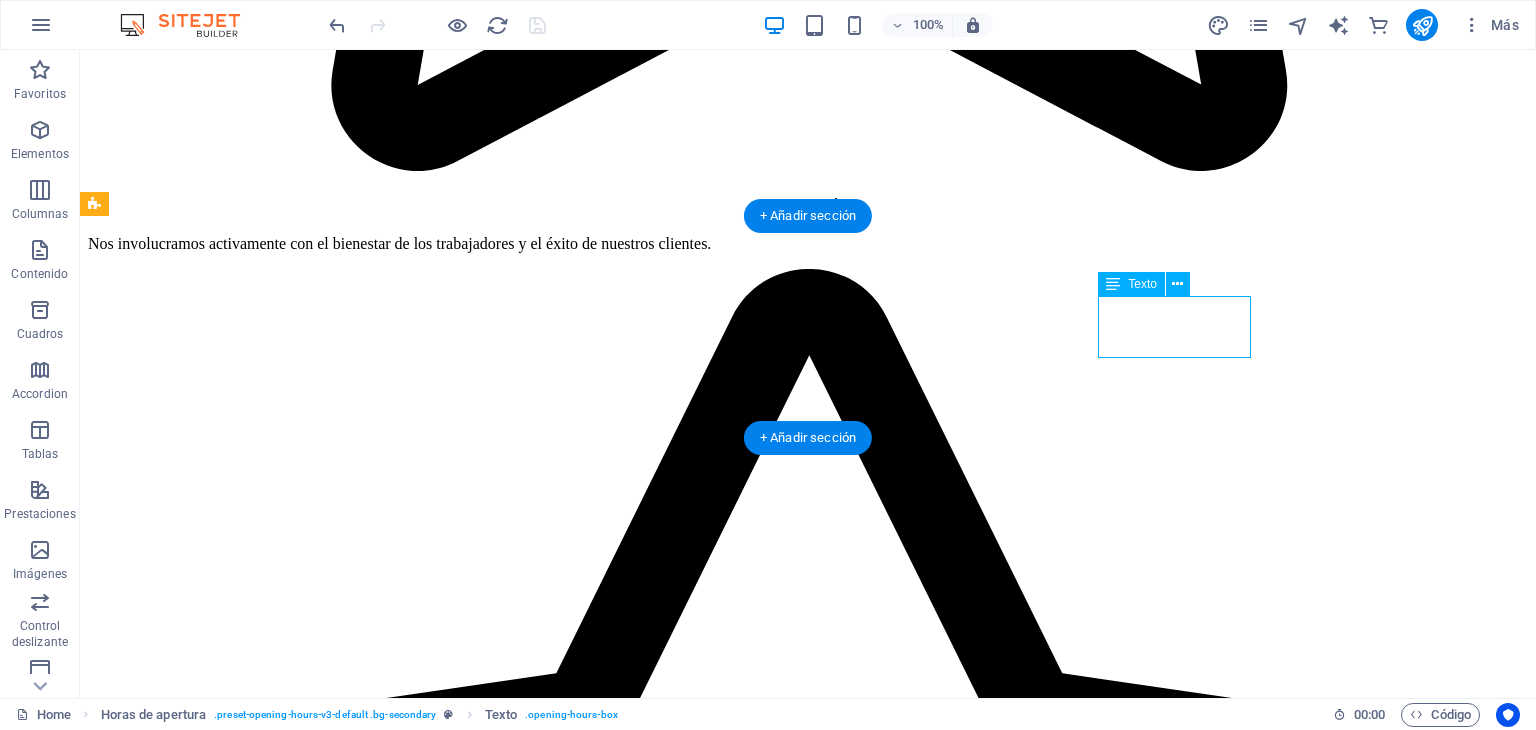 scroll, scrollTop: 6136, scrollLeft: 0, axis: vertical 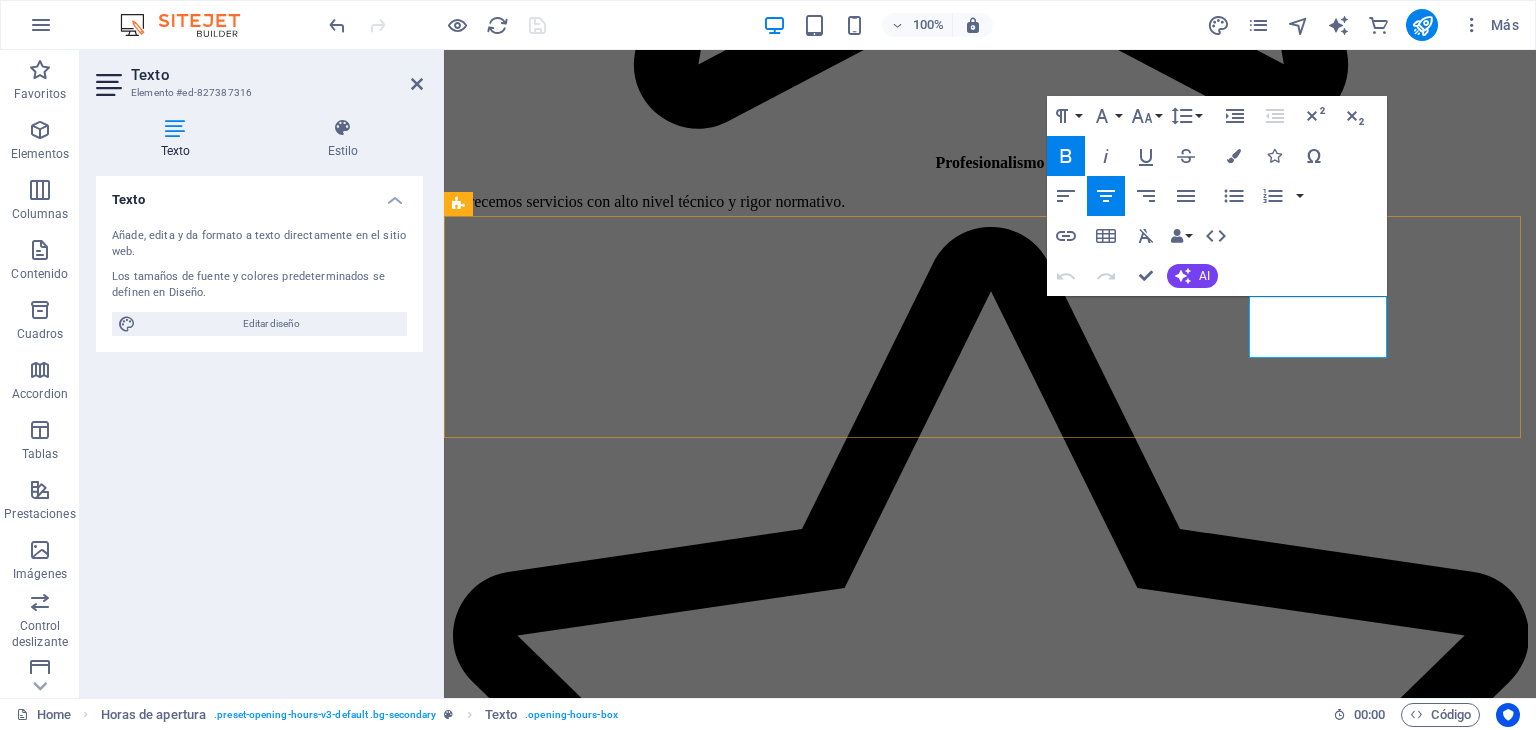 drag, startPoint x: 1362, startPoint y: 337, endPoint x: 1332, endPoint y: 341, distance: 30.265491 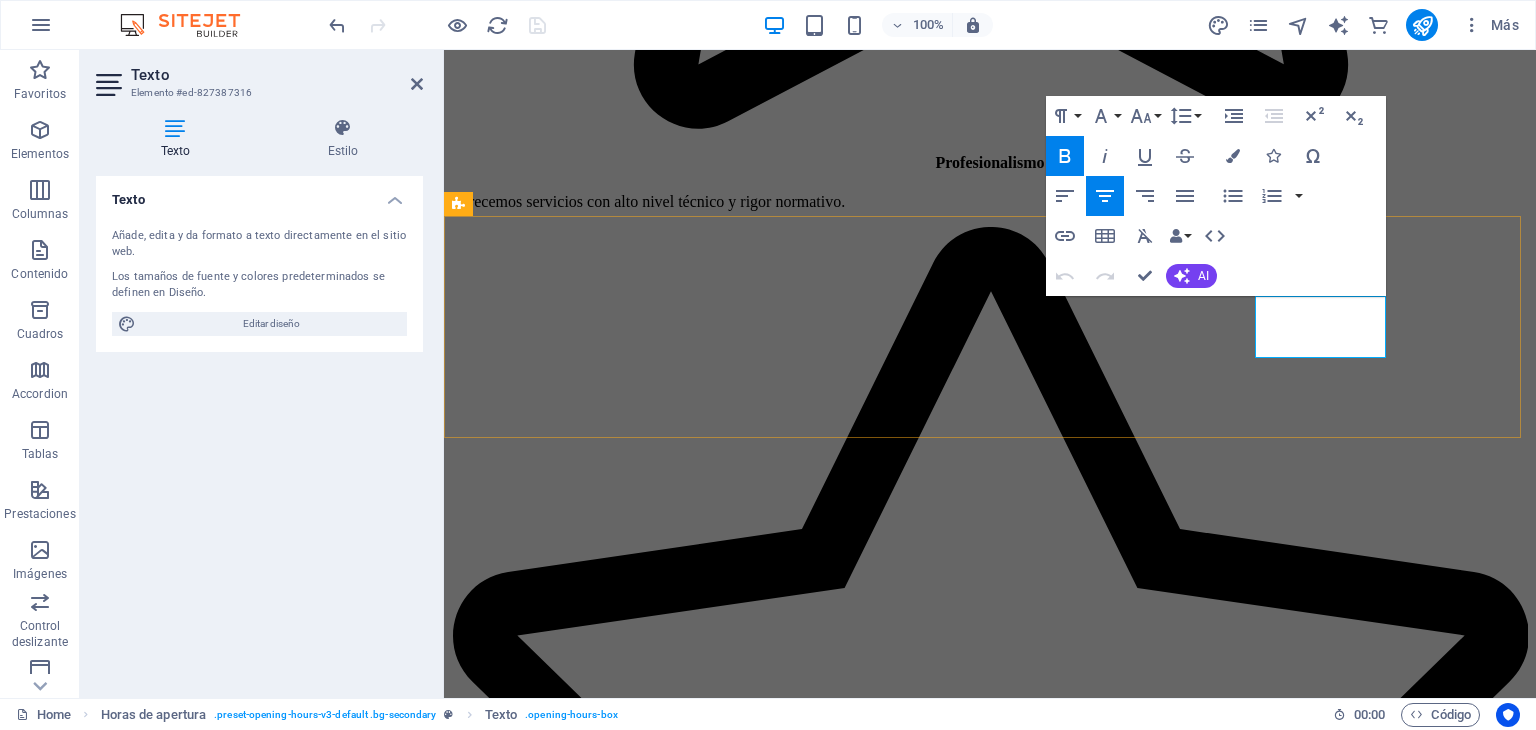 type 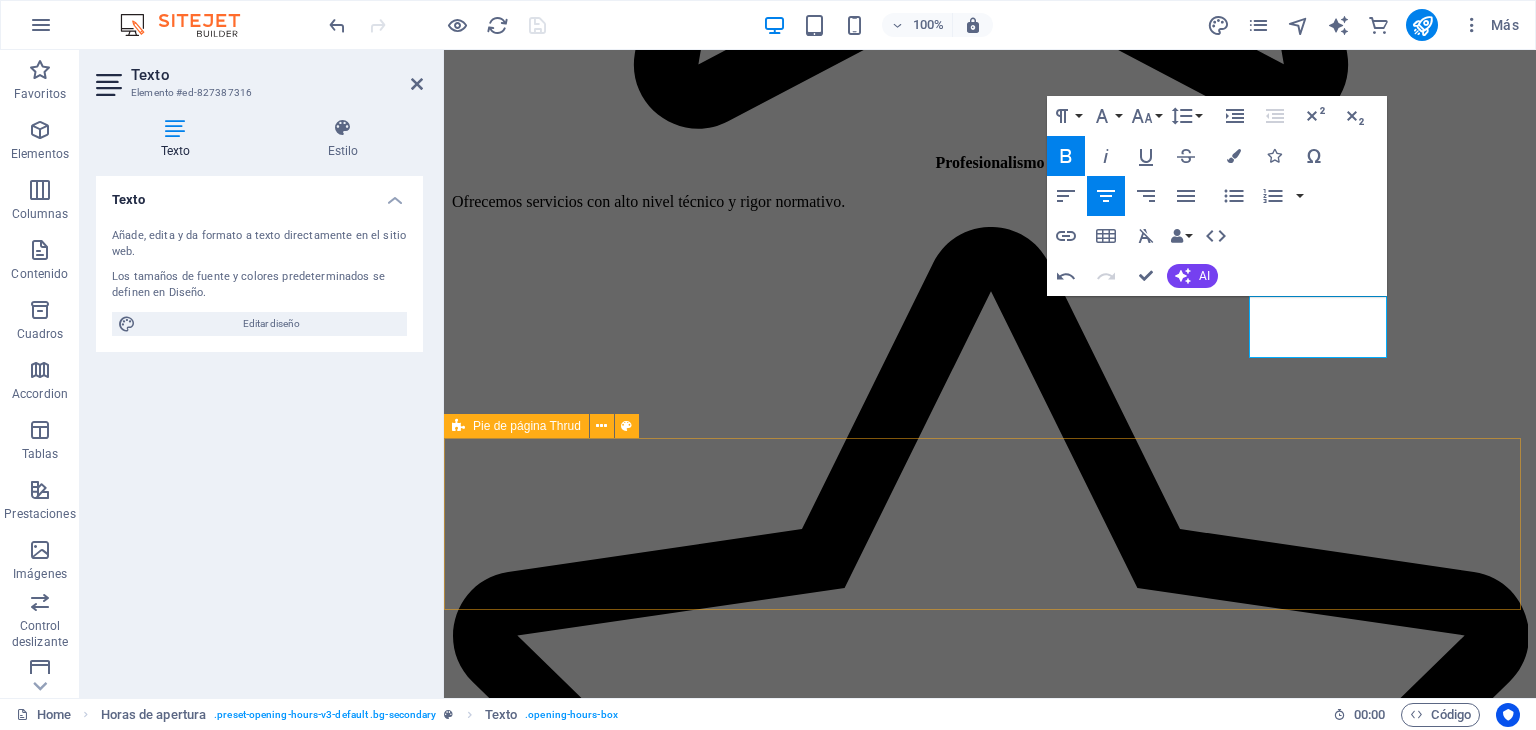 click at bounding box center (990, 22230) 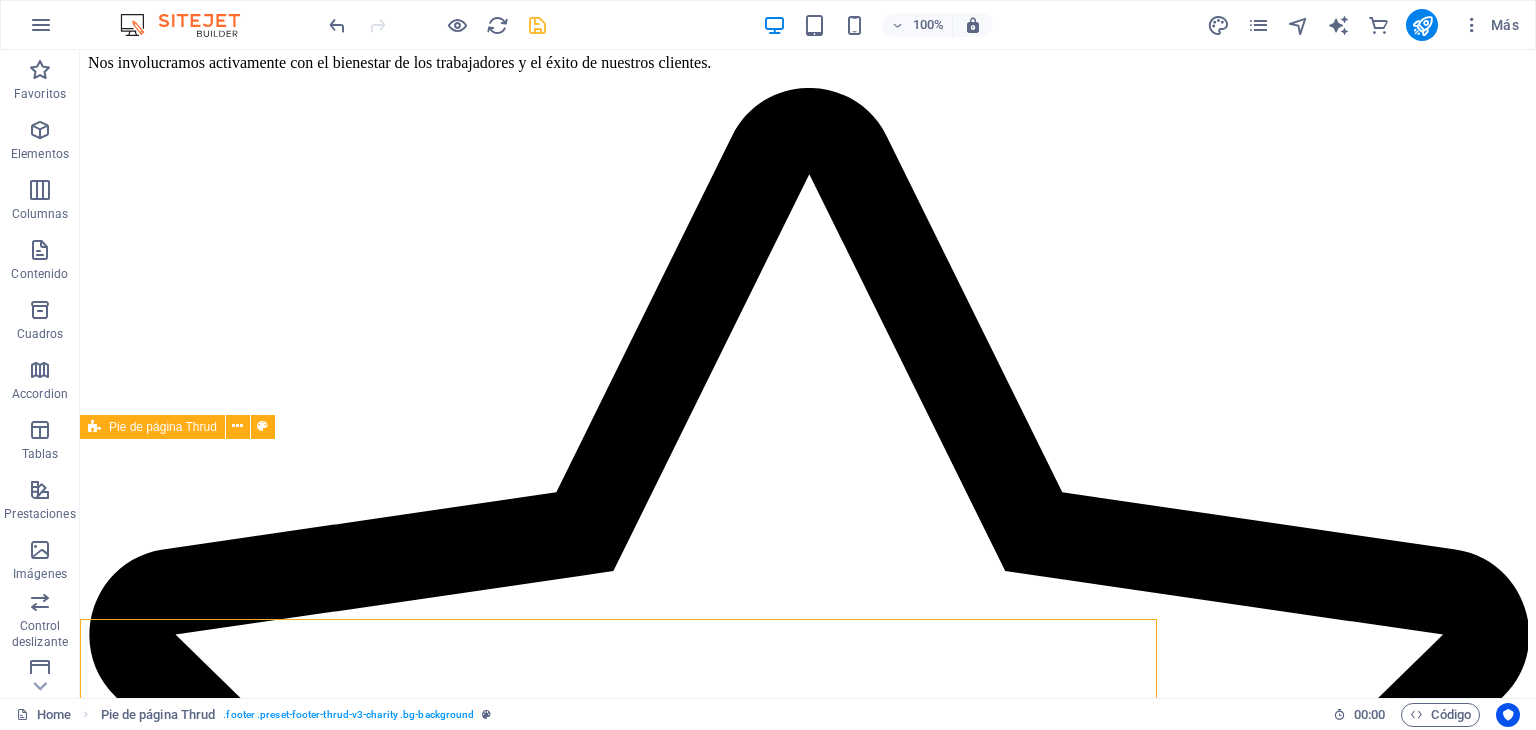 scroll, scrollTop: 5955, scrollLeft: 0, axis: vertical 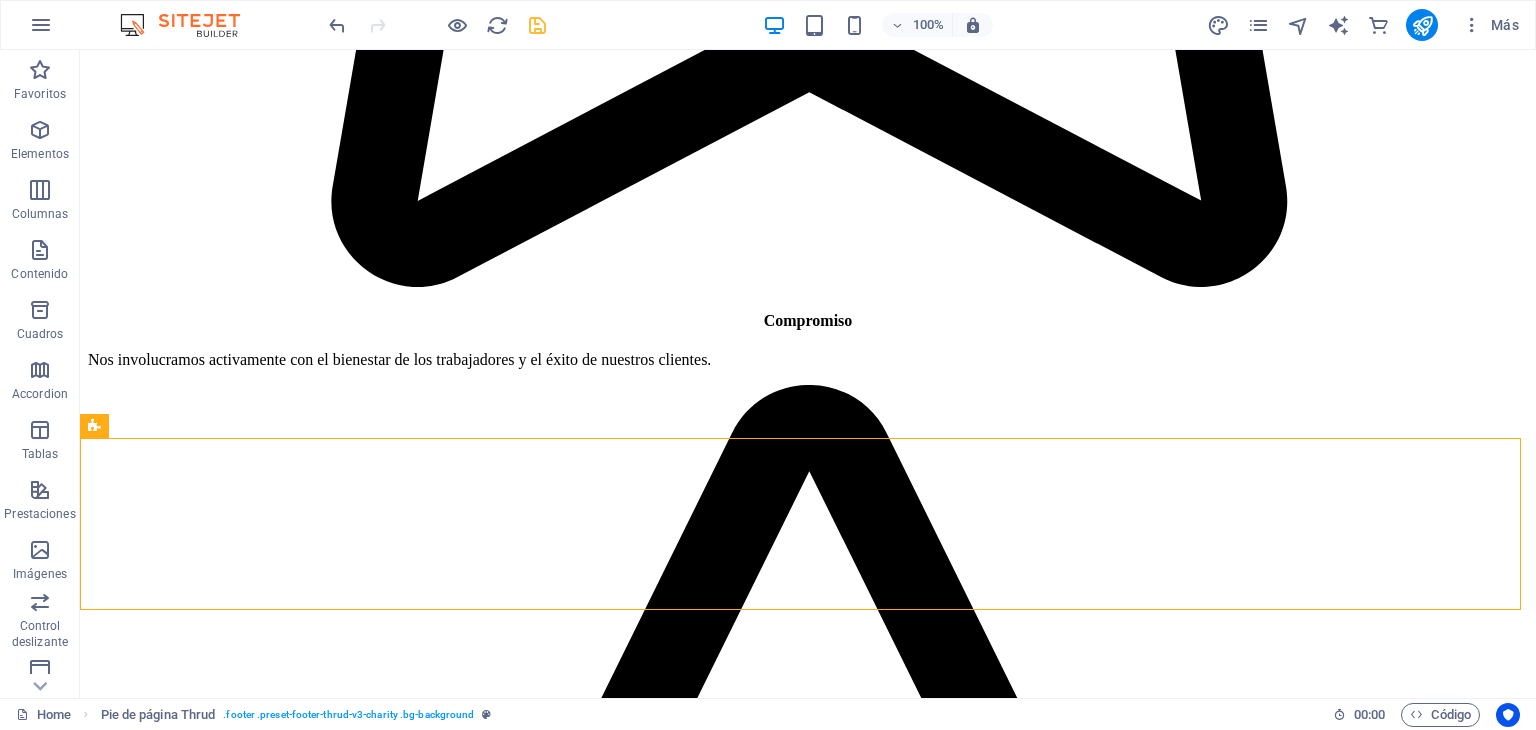 click on "Skip to main content
Menu Inicio Nosotros Servicios Clientes Galería Contacto Fomenta una cultura preventiva en tu organización, evita multas y sanciones En el Perú la Ley N° 29783, Ley de Seguridad y Salud en el Trabajo, obliga a todas las empresas privadas y públicas, de todos los rubros y sectores a implementar un sistema de gestión de SST, de acuerdo al tipo de organización, nivel de exposición a peligros y riesgos, y la cantidad de trabajadores. No tener un Sistema de Gestión de Seguridad y Salud en el Trabajo podría ocasionar multas y sanciones de responsabilidad civil y penal. CONTACTAR ¿Quiénes somos? MISIÓN Brindar servicios especializados en materia de Seguridad y Salud en el Trabajo, orientados a la prevención de riesgos laborales y al fortalecimiento de una cultura preventiva. Nos comprometemos a proteger la vida y salud de los trabajadores mediante soluciones técnicas, normativas y estratégicas que garanticen operaciones seguras, eficientes y sostenibles VISIÓN Compromiso 1 2 3" at bounding box center [808, 12518] 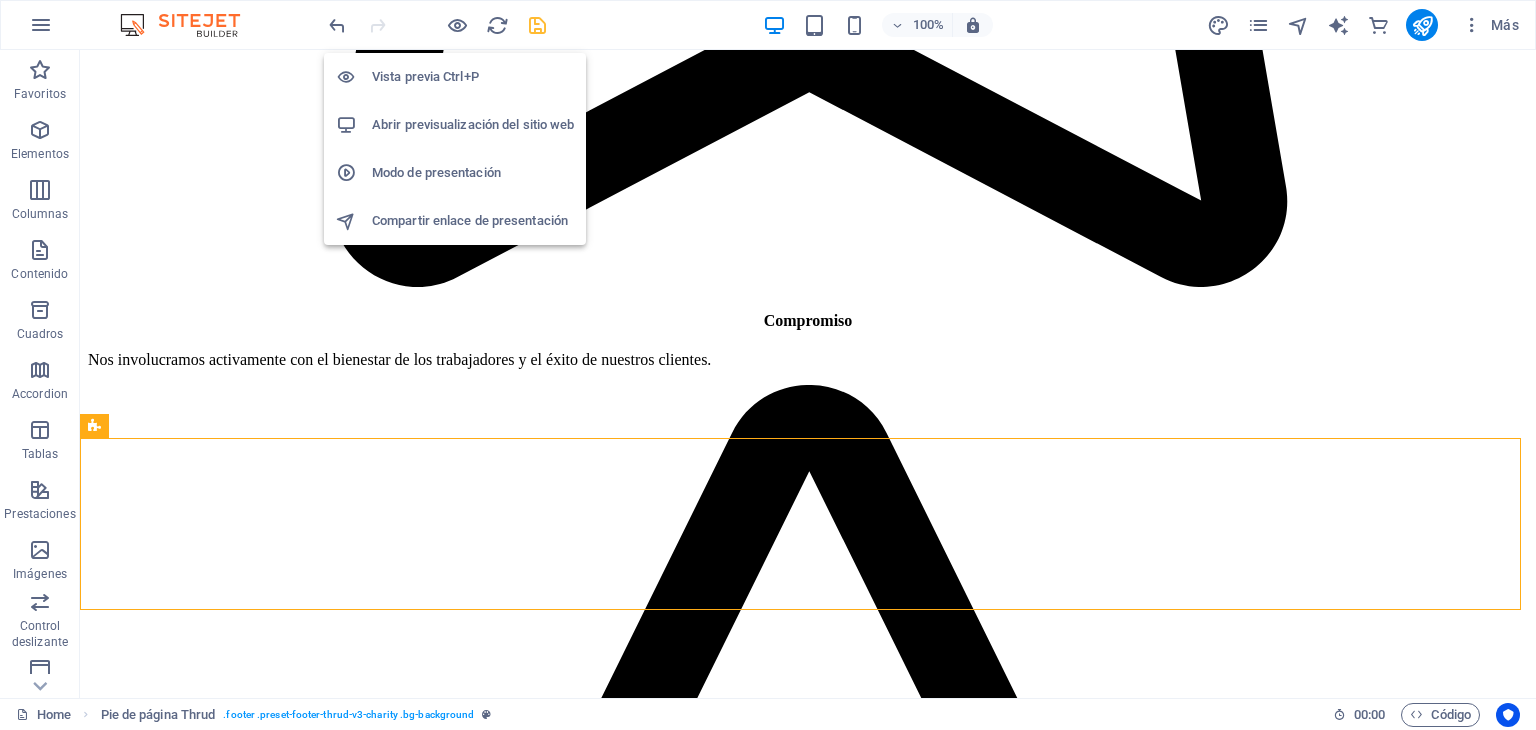 click on "Abrir previsualización del sitio web" at bounding box center [473, 125] 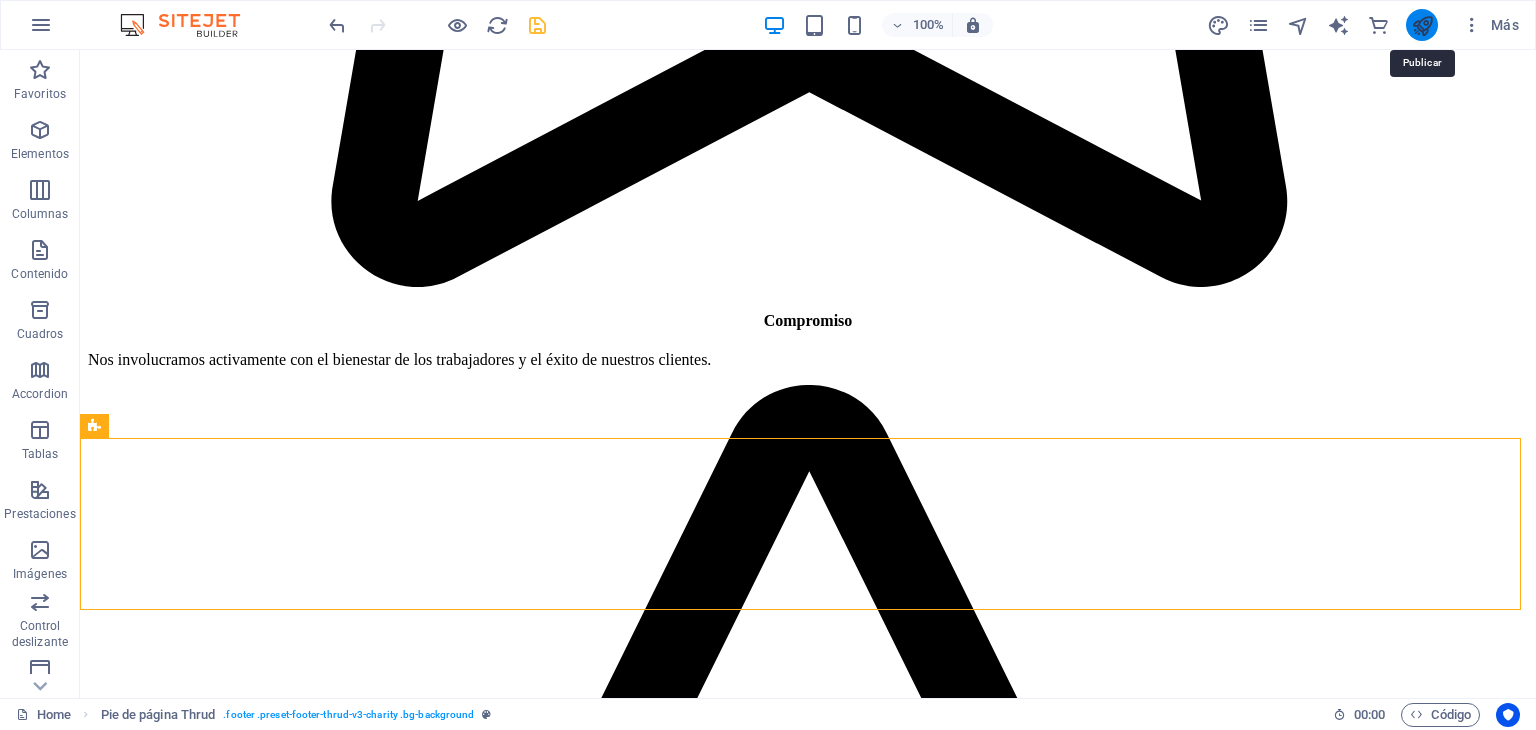 click at bounding box center [1422, 25] 